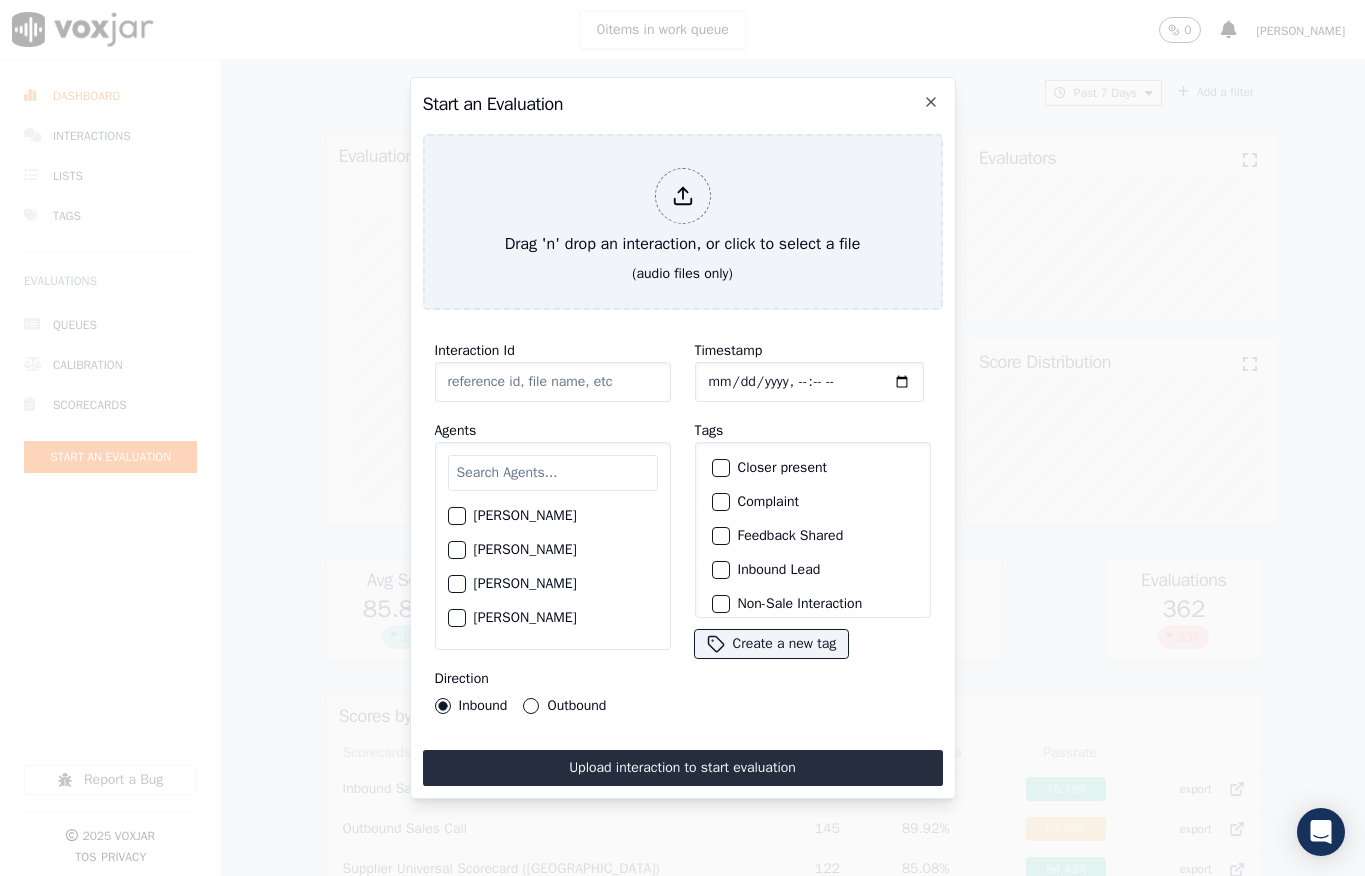 scroll, scrollTop: 0, scrollLeft: 0, axis: both 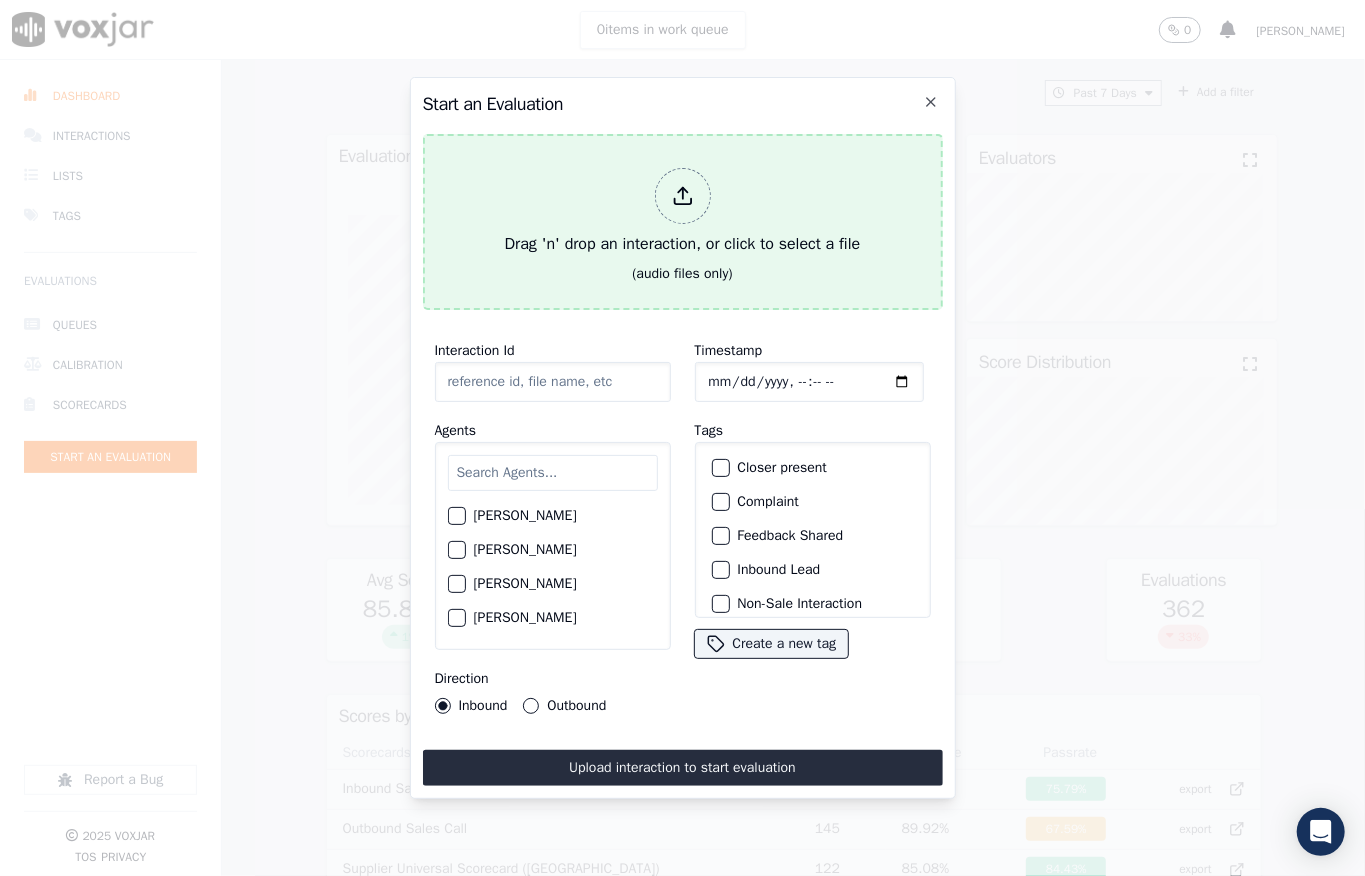drag, startPoint x: 0, startPoint y: 0, endPoint x: 710, endPoint y: 181, distance: 732.708 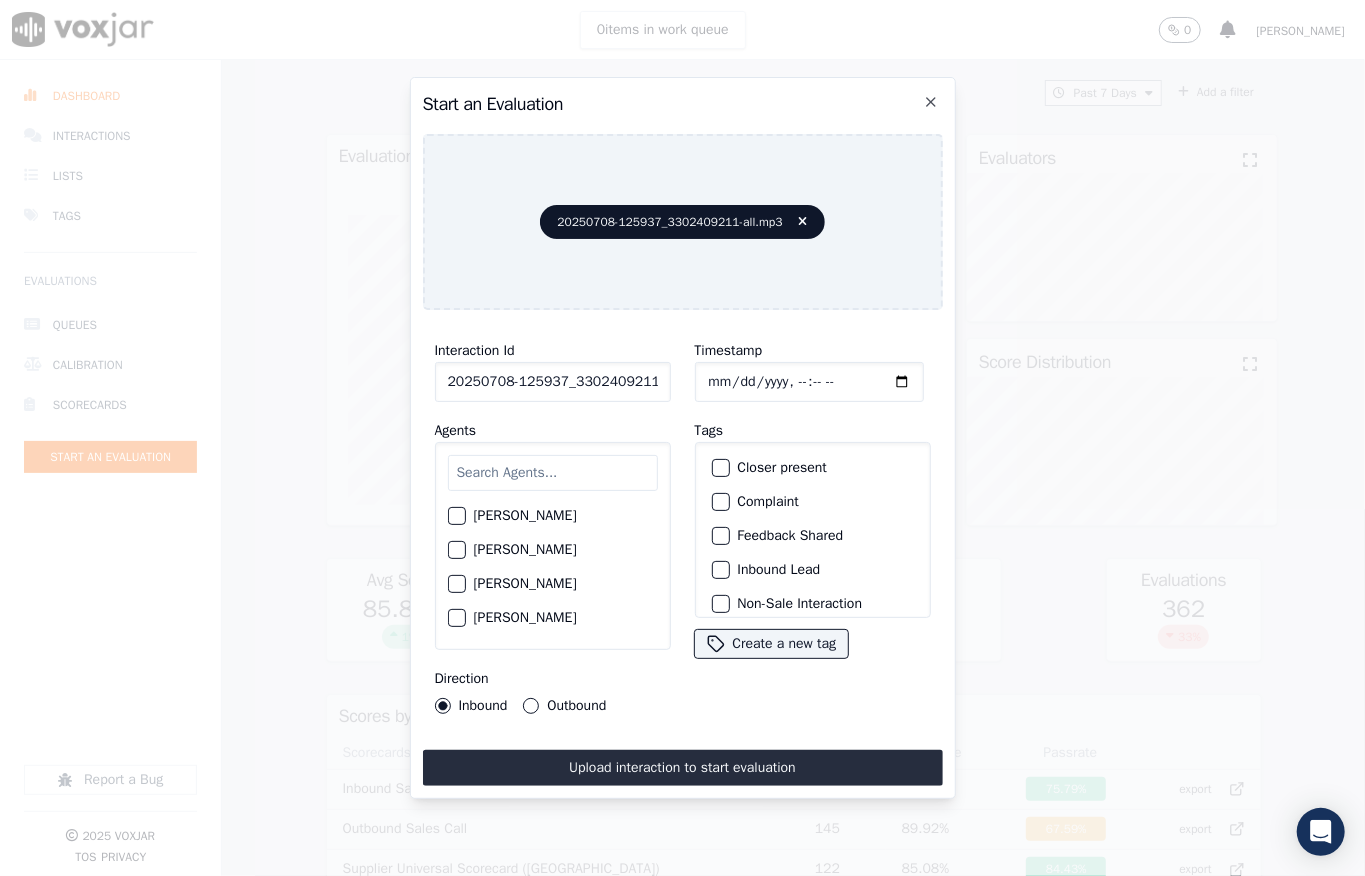 click on "Timestamp" 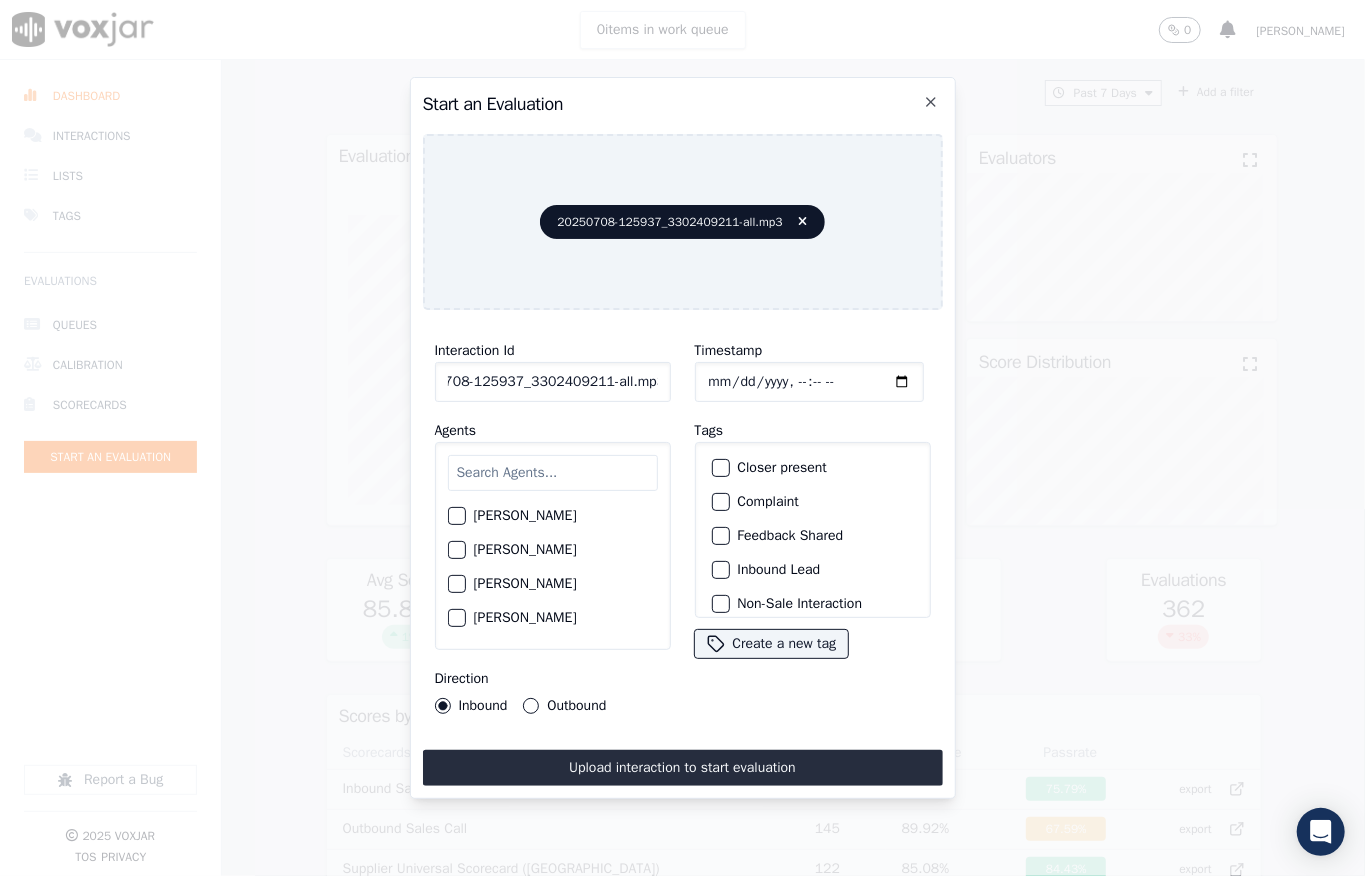 drag, startPoint x: 642, startPoint y: 372, endPoint x: 721, endPoint y: 372, distance: 79 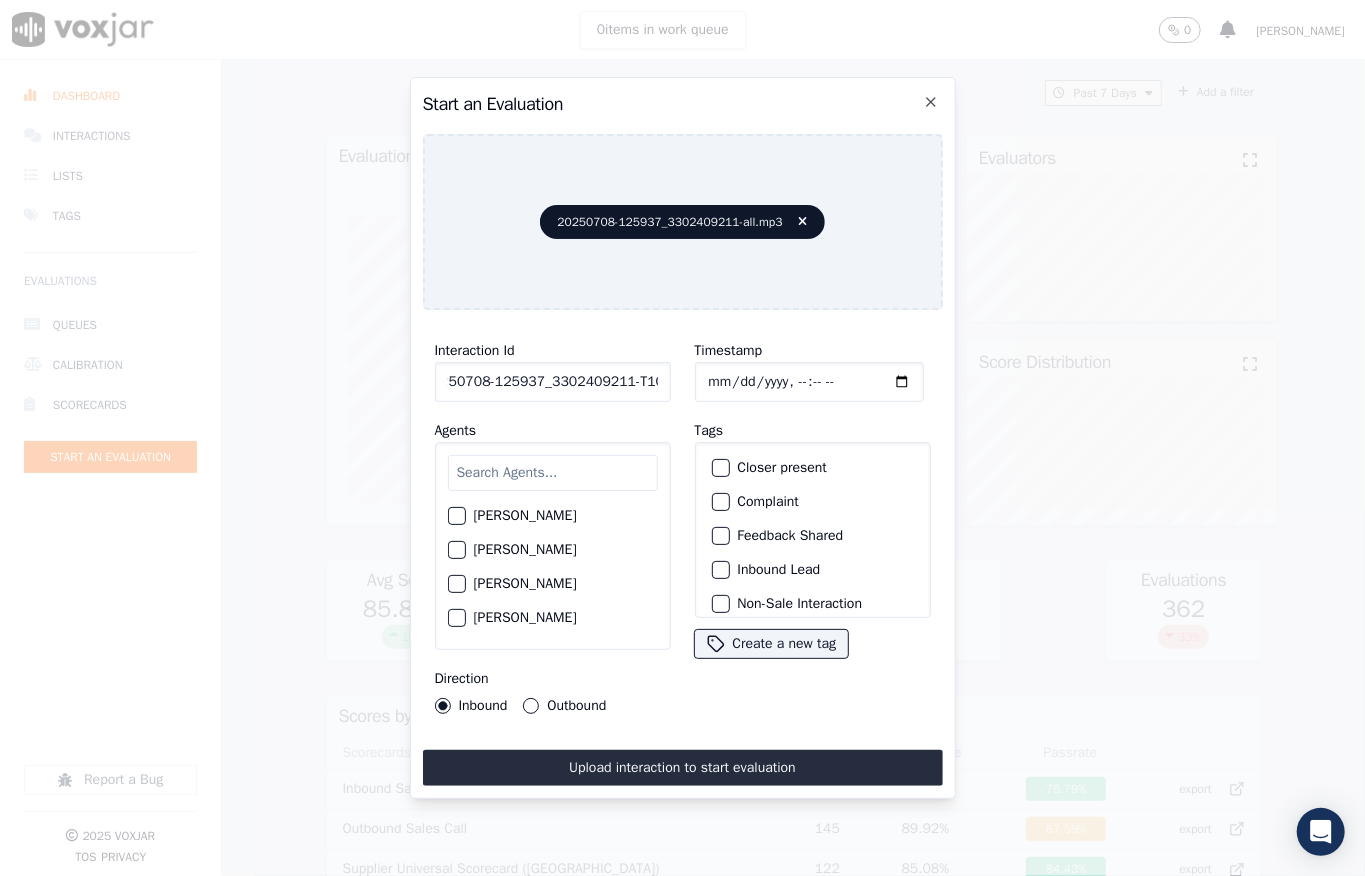 scroll, scrollTop: 0, scrollLeft: 32, axis: horizontal 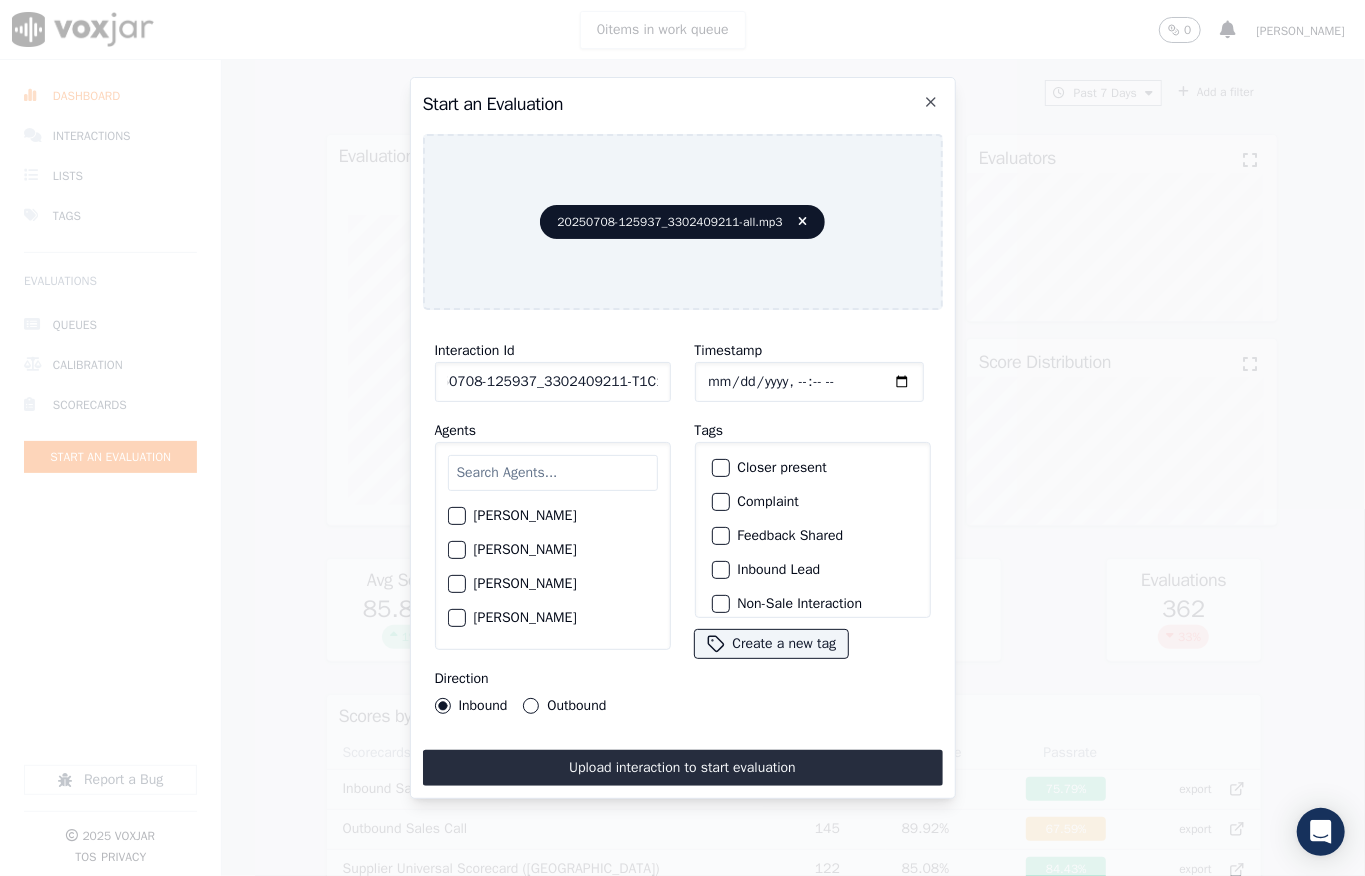 type on "20250708-125937_3302409211-T1C1" 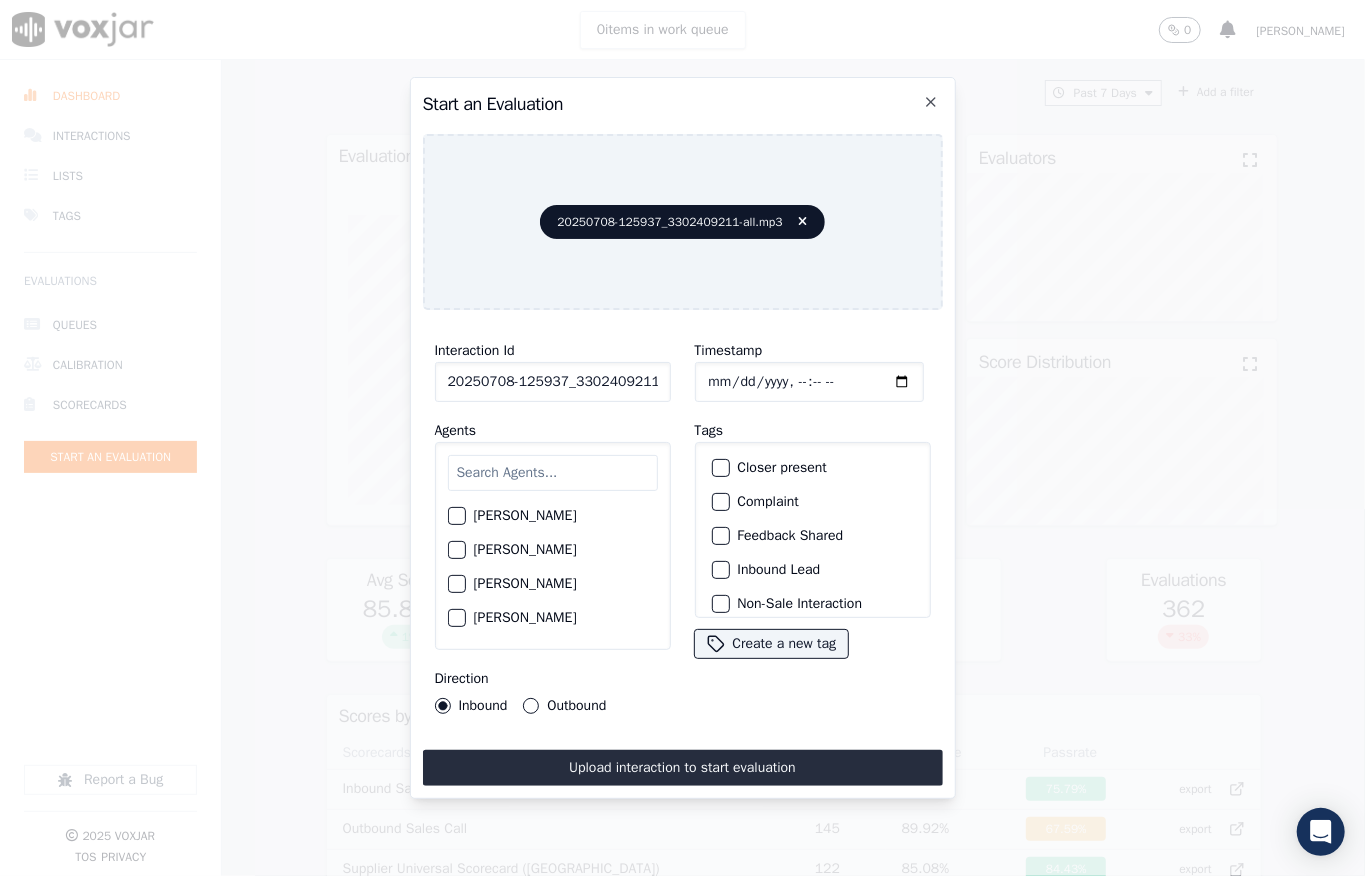 click on "Outbound" at bounding box center [531, 706] 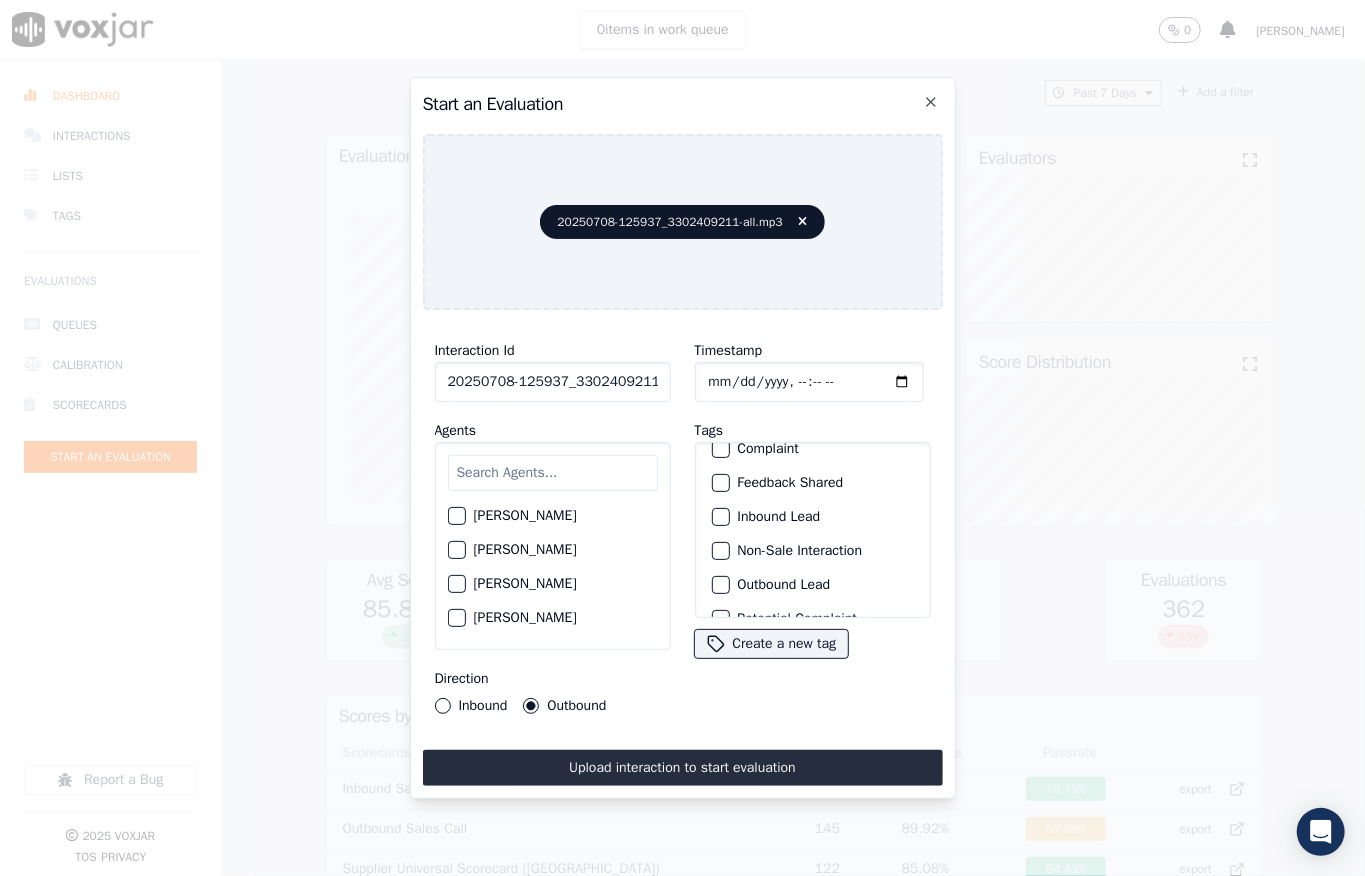 scroll, scrollTop: 76, scrollLeft: 0, axis: vertical 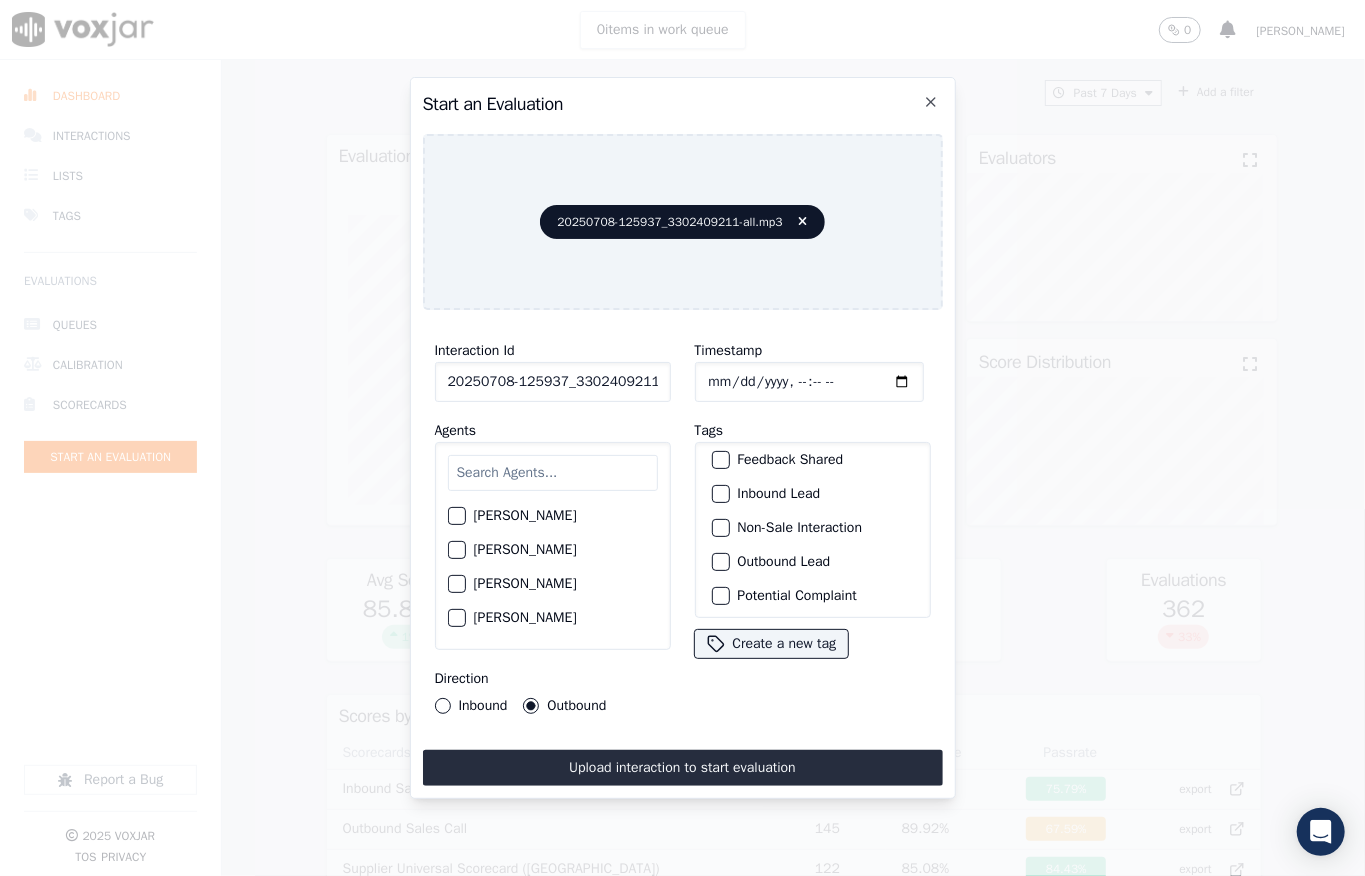 click at bounding box center [720, 562] 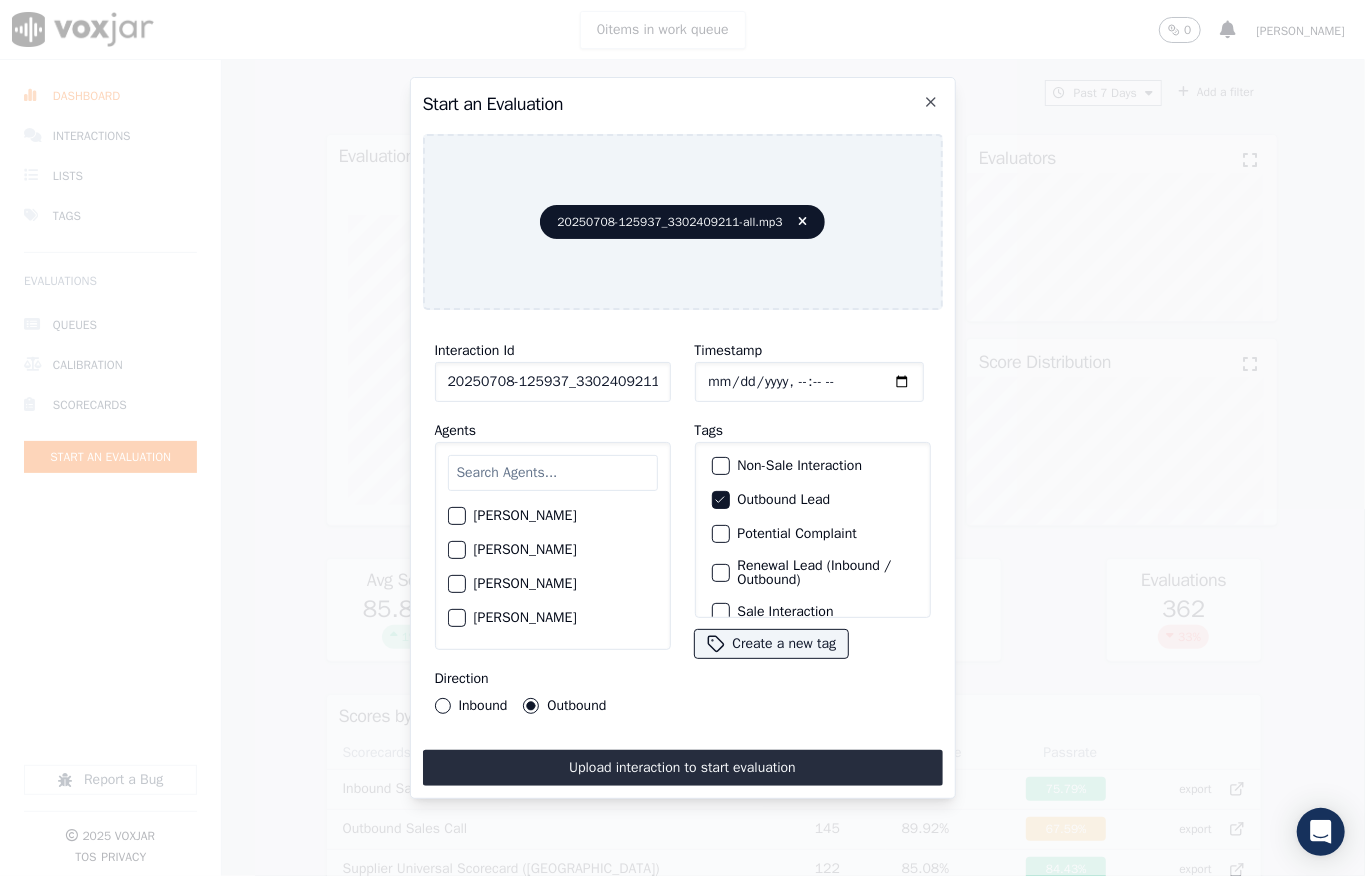 scroll, scrollTop: 200, scrollLeft: 0, axis: vertical 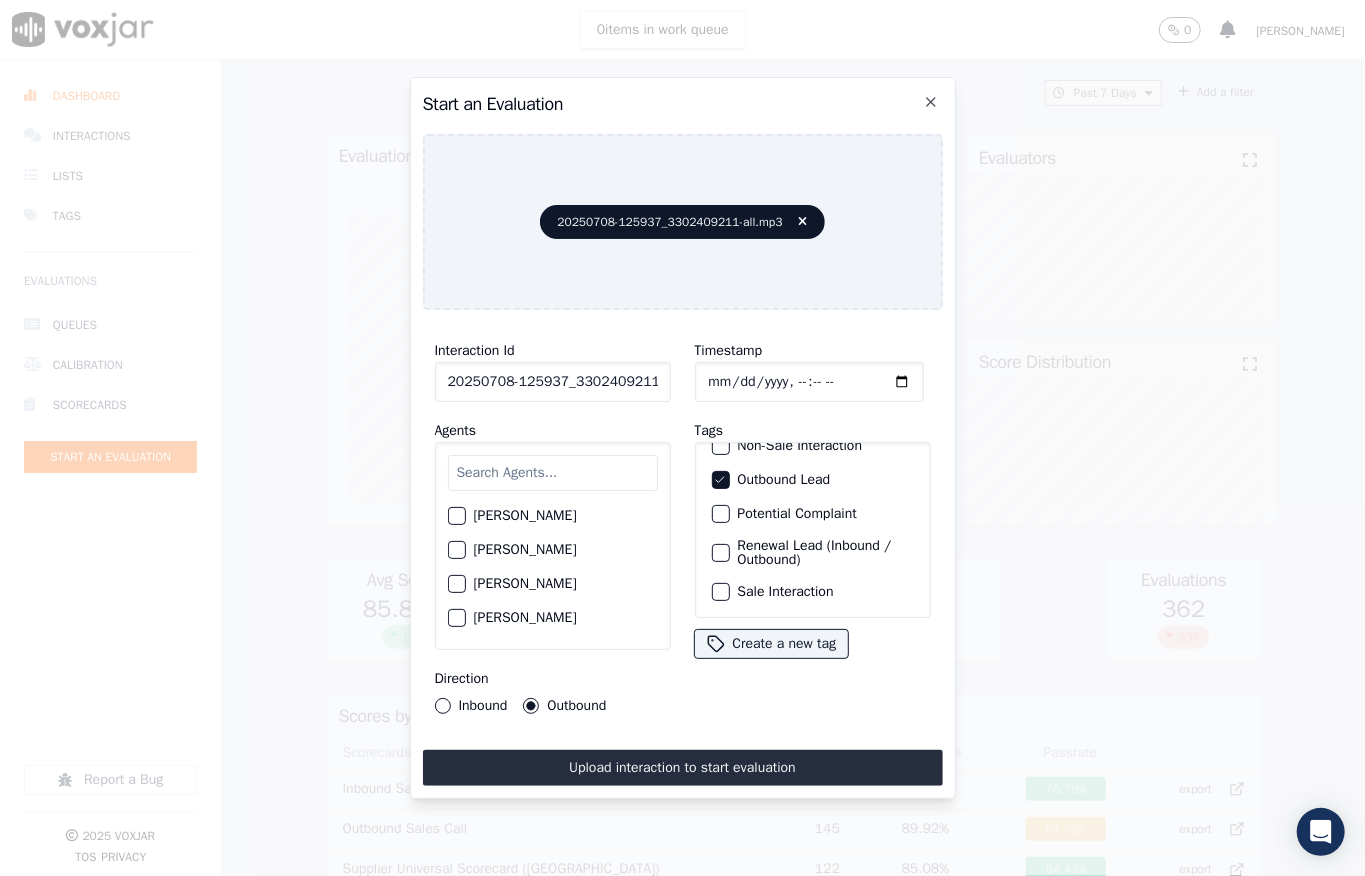 click on "Sale Interaction" at bounding box center (721, 592) 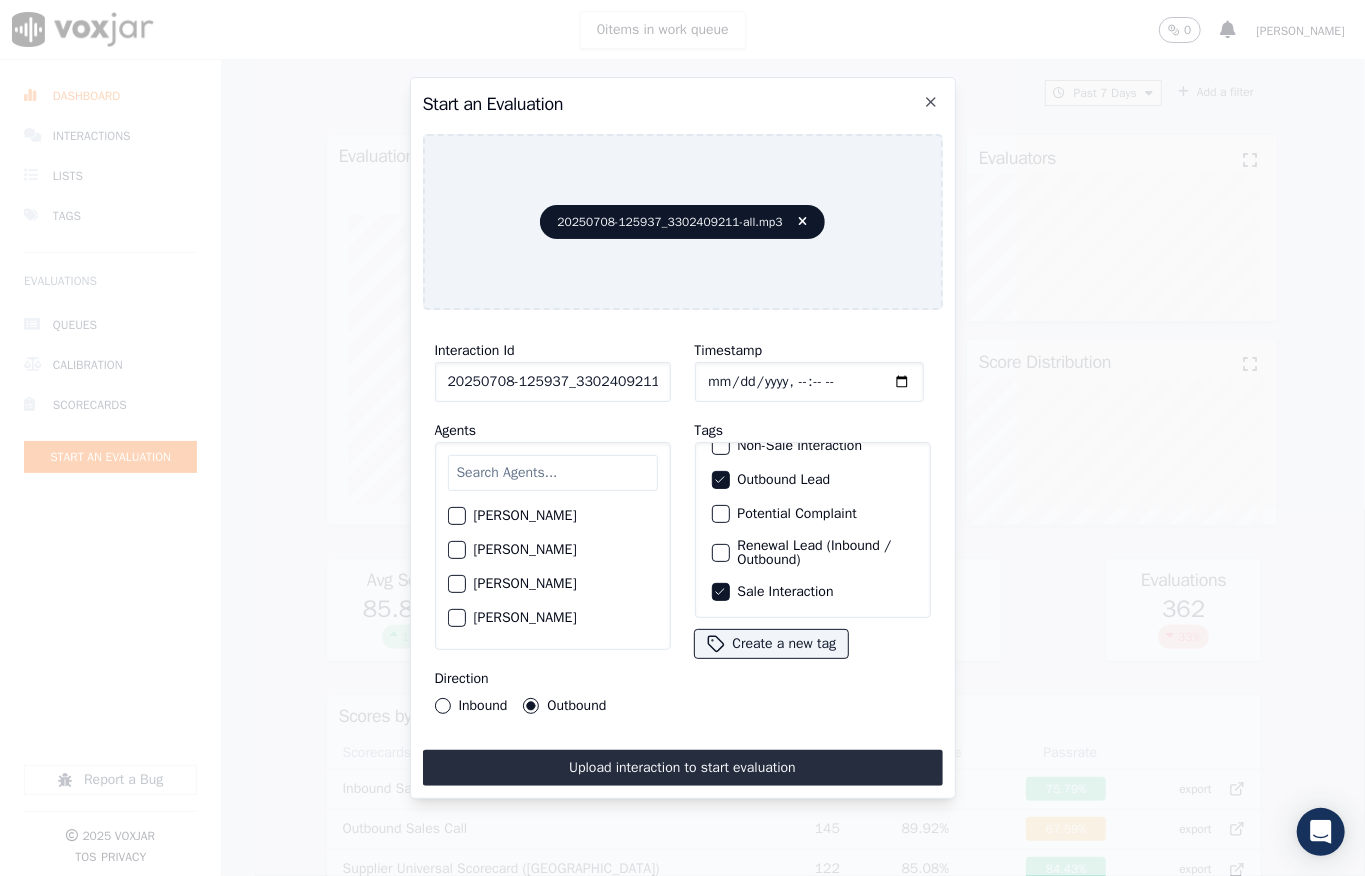 click at bounding box center [553, 473] 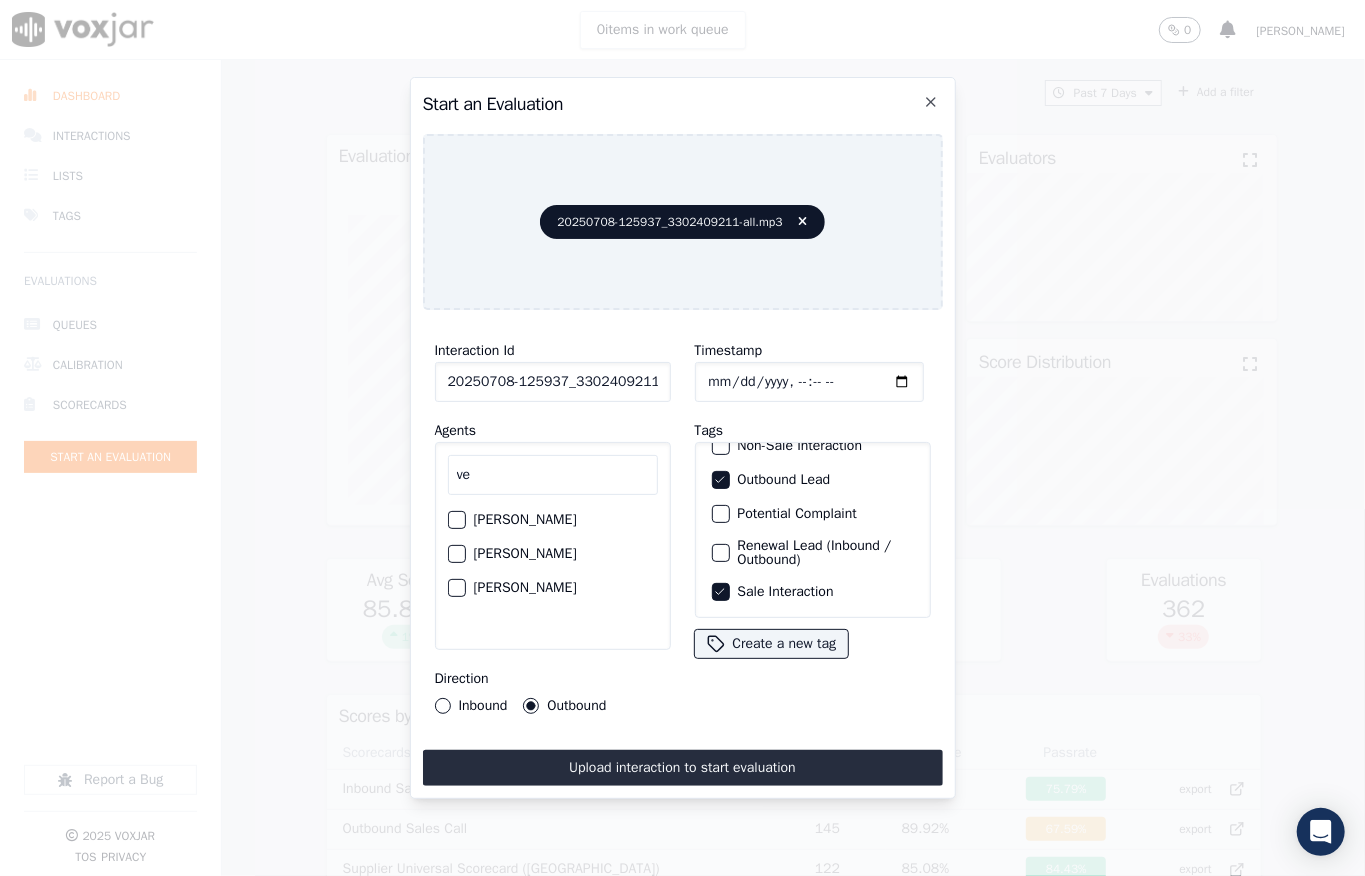 click at bounding box center (456, 588) 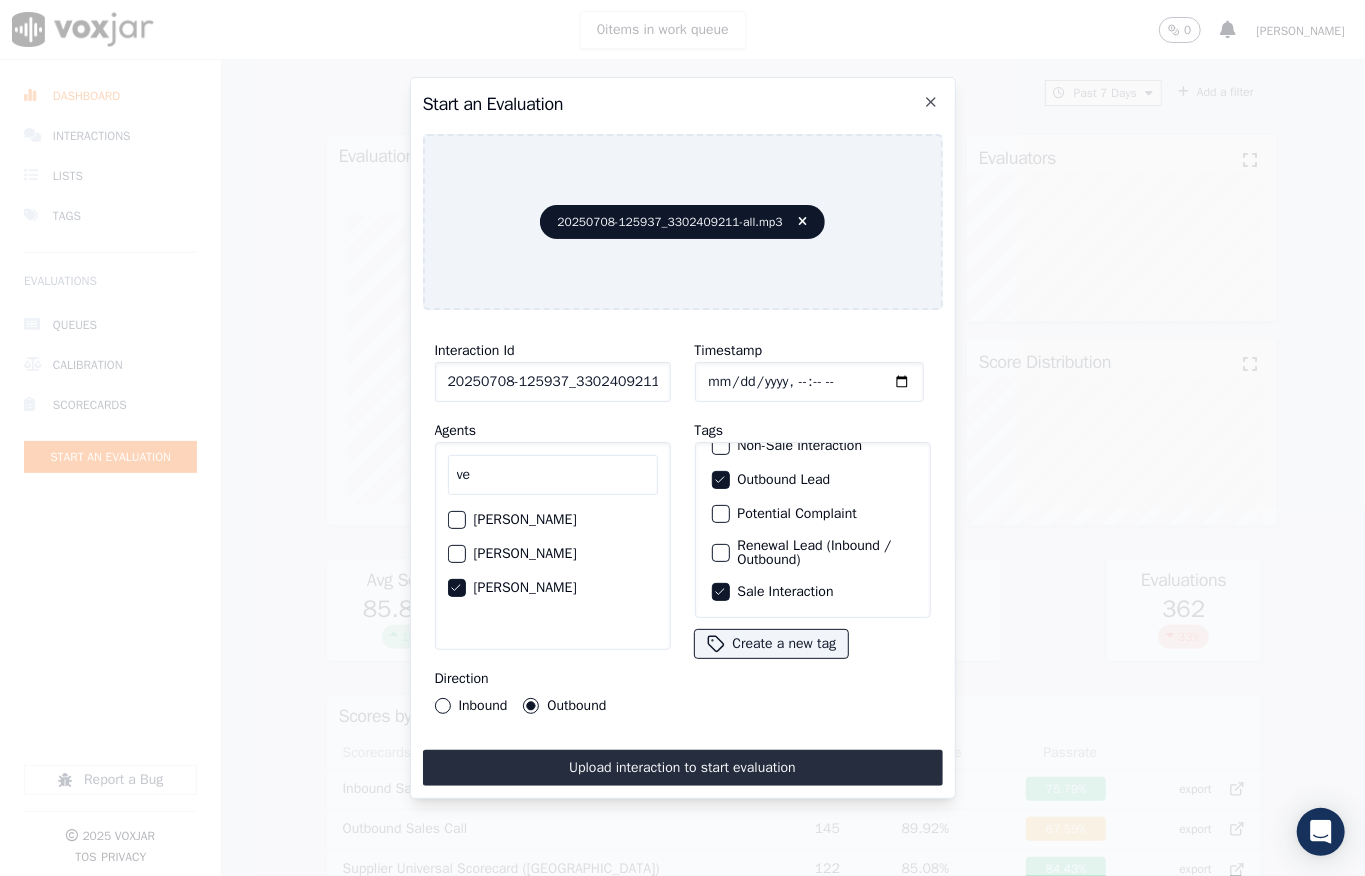 drag, startPoint x: 517, startPoint y: 448, endPoint x: 458, endPoint y: 457, distance: 59.682495 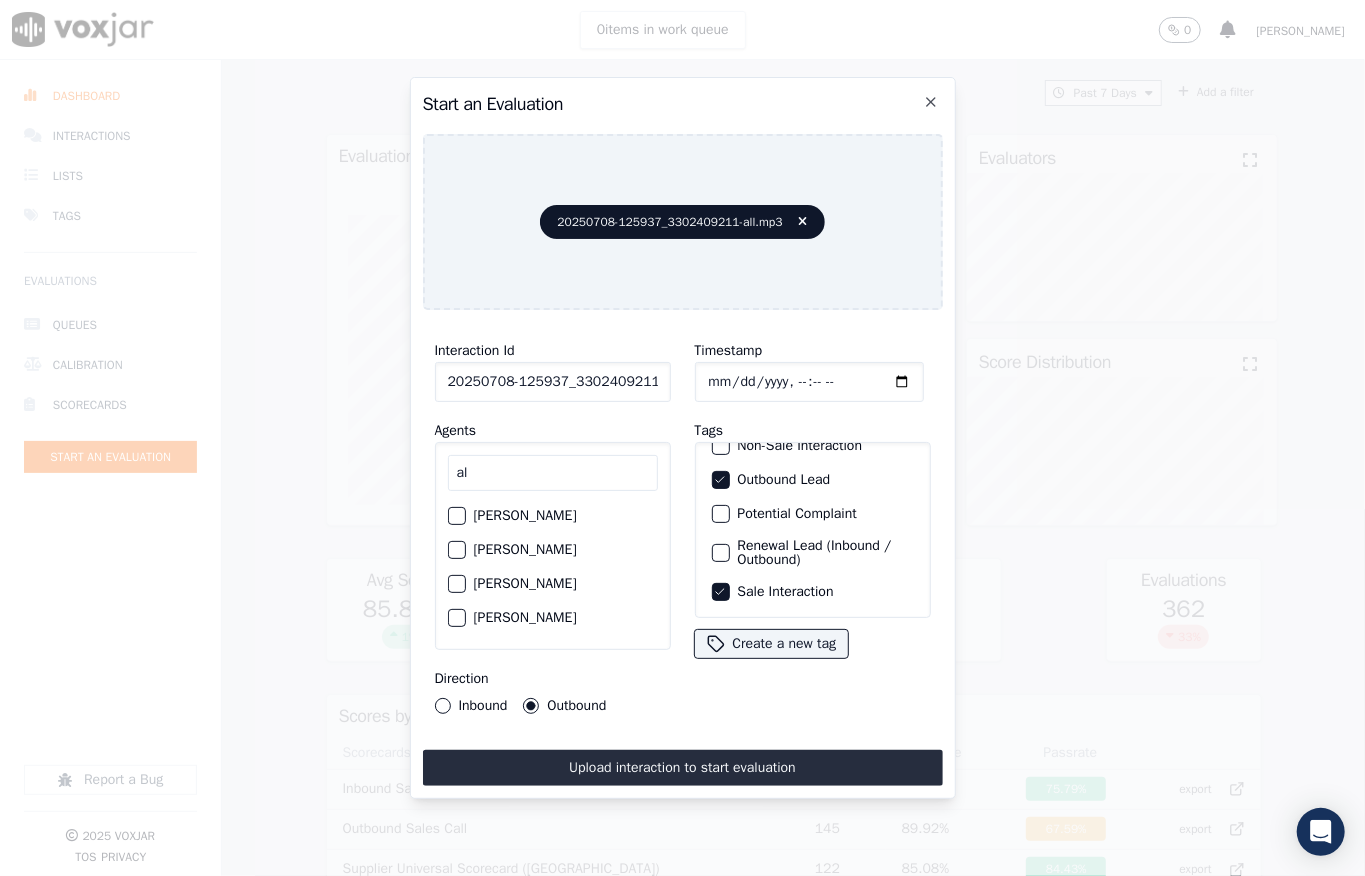 type on "a" 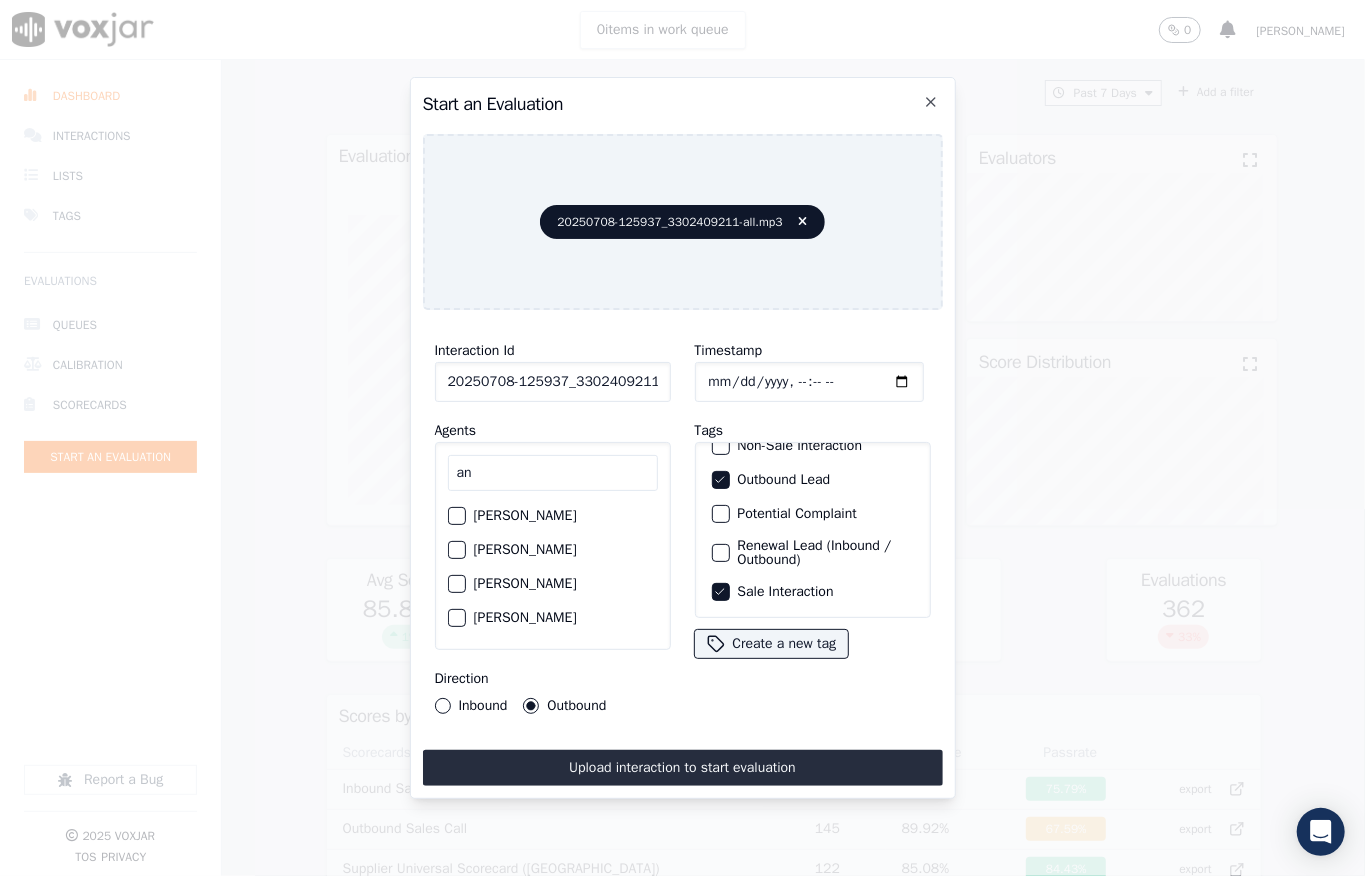 type on "a" 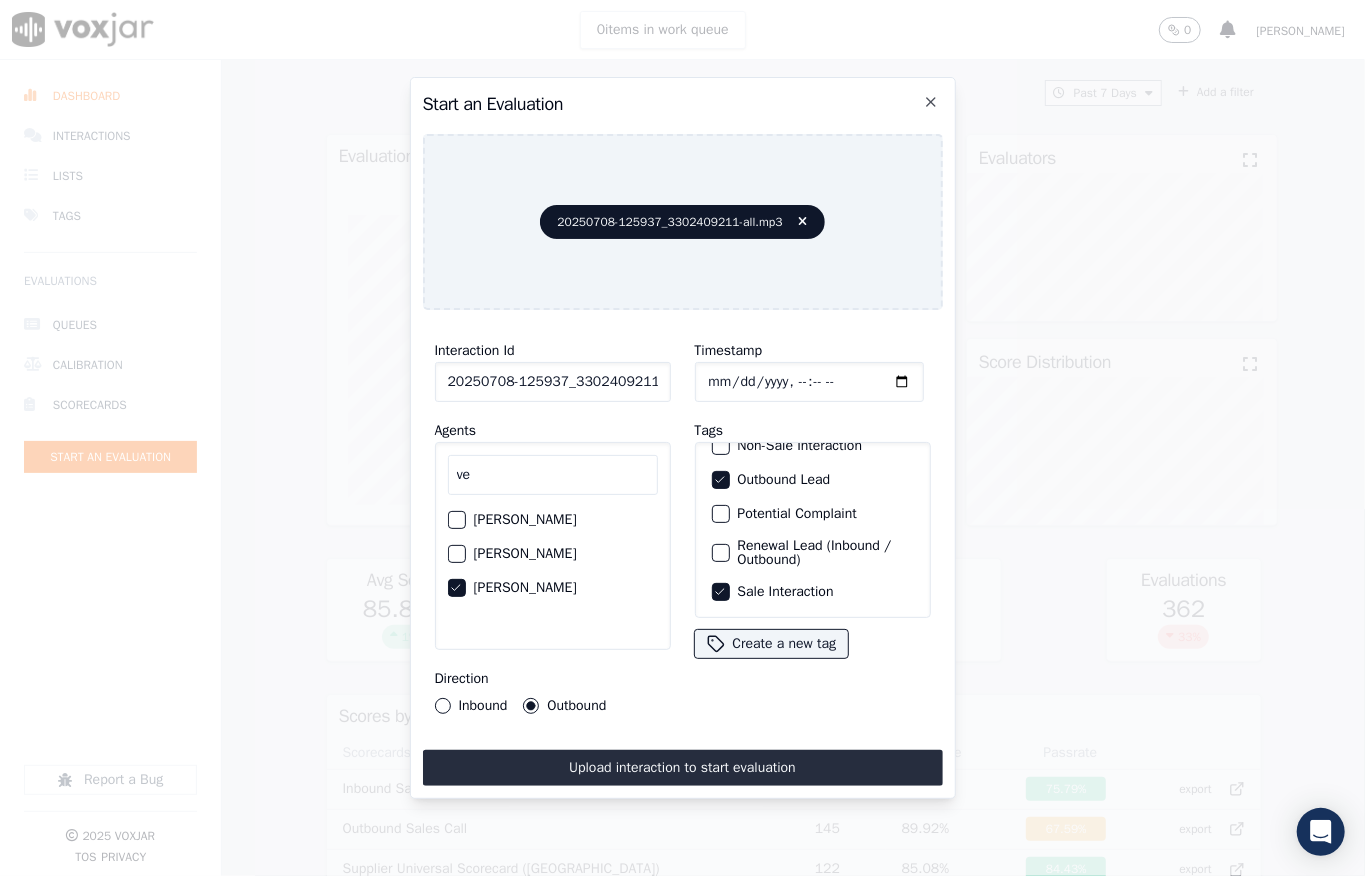 click 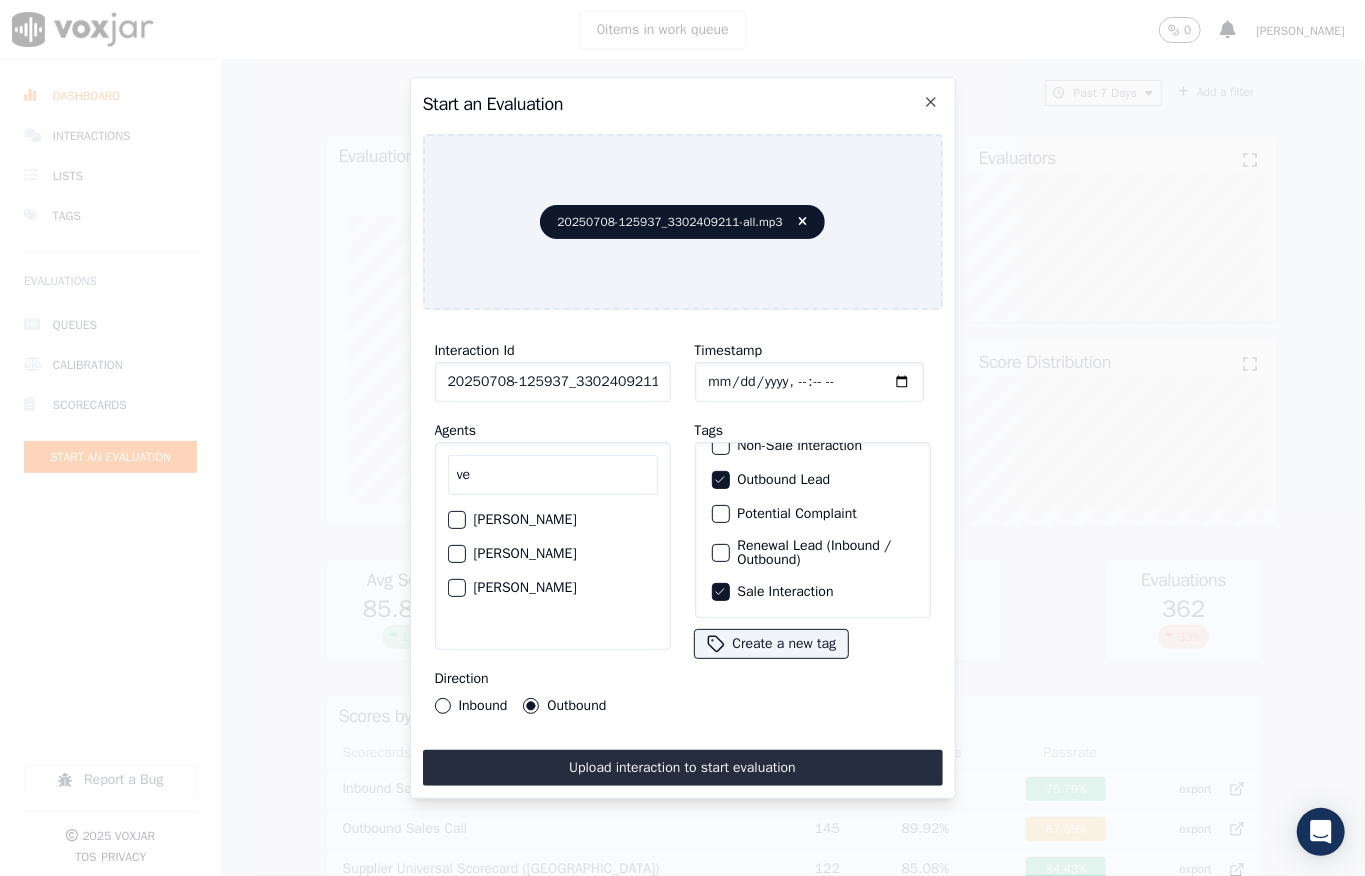 click on "ve" at bounding box center (553, 475) 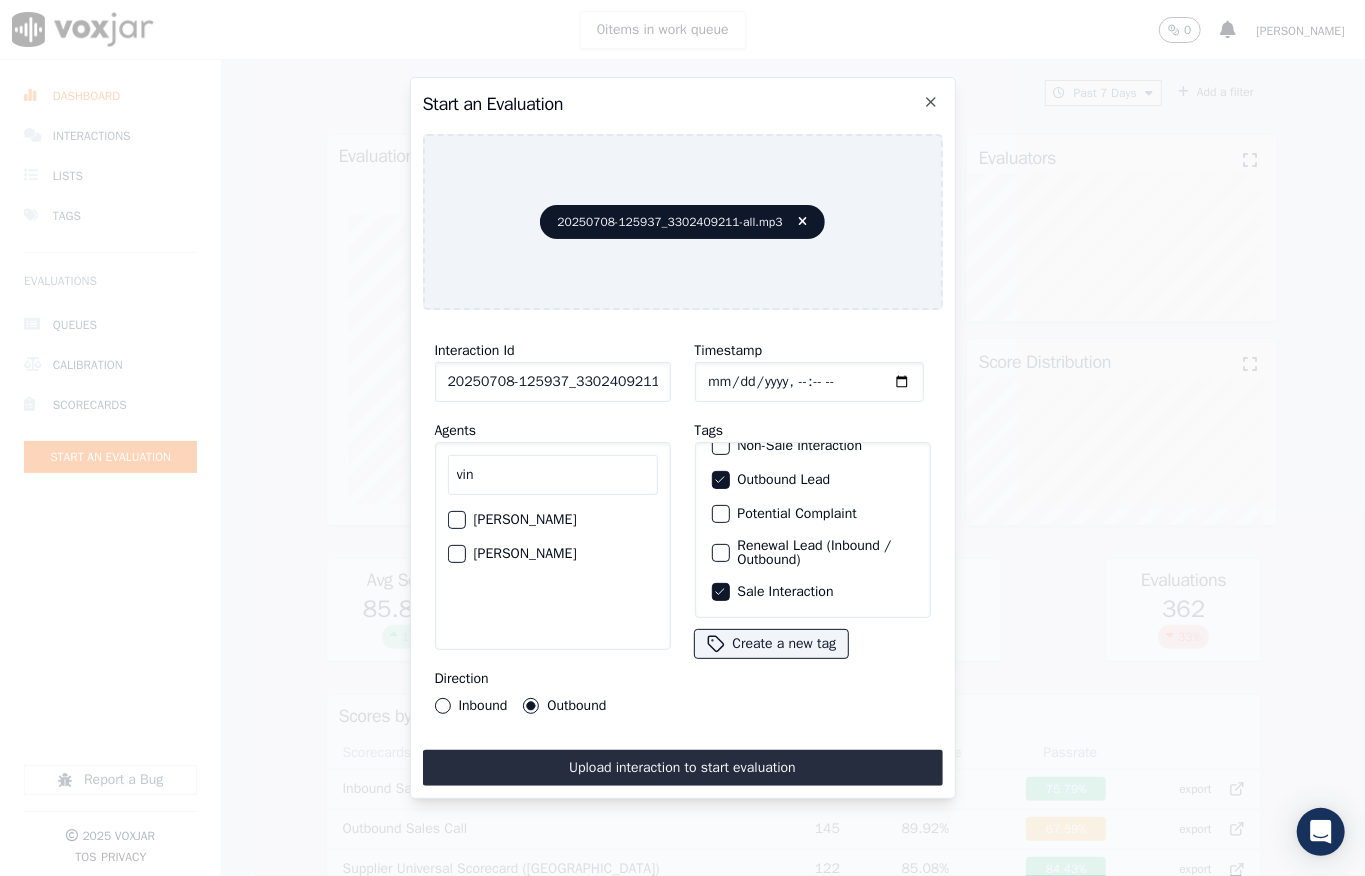 type on "vin" 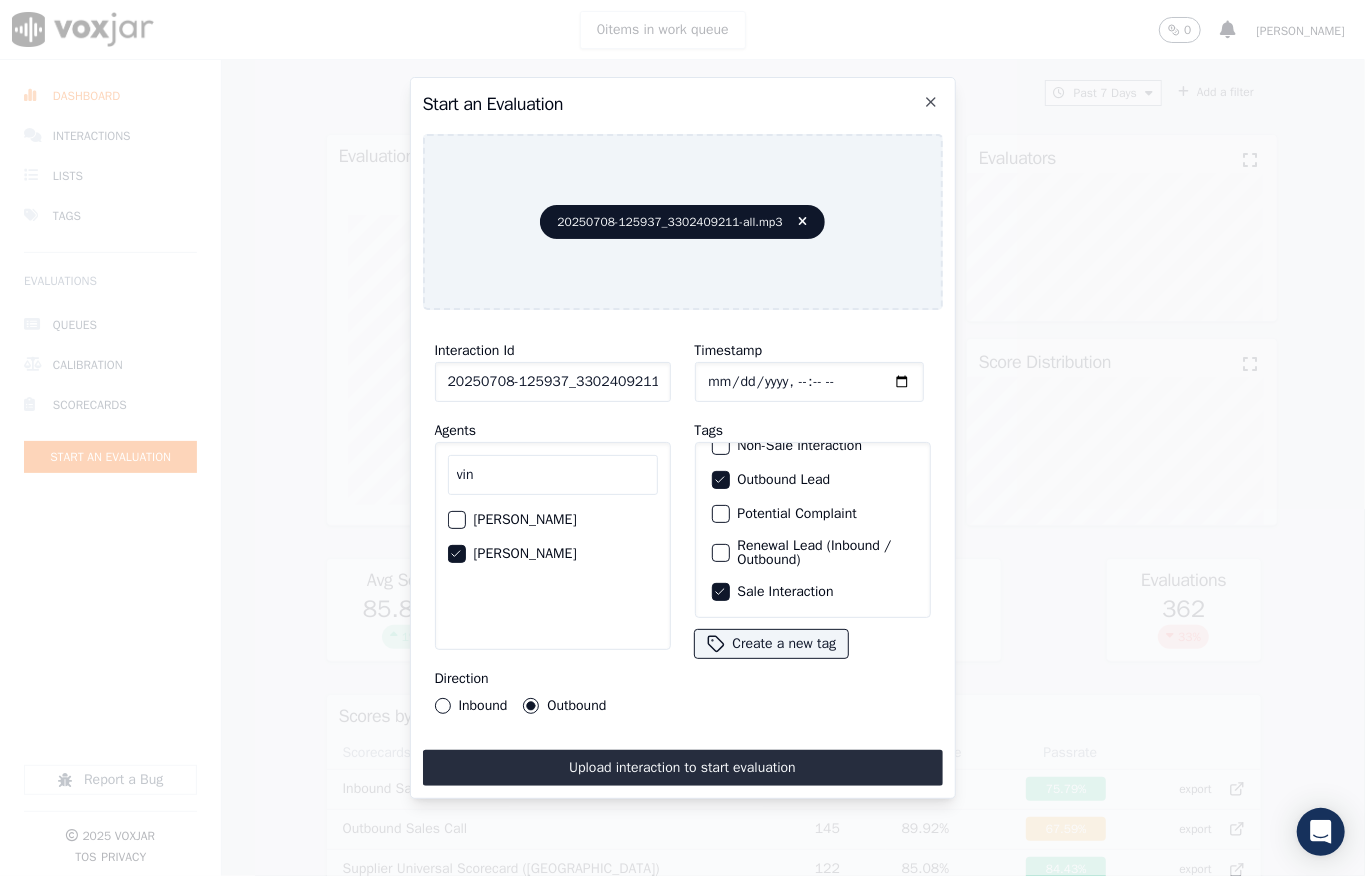 scroll, scrollTop: 0, scrollLeft: 32, axis: horizontal 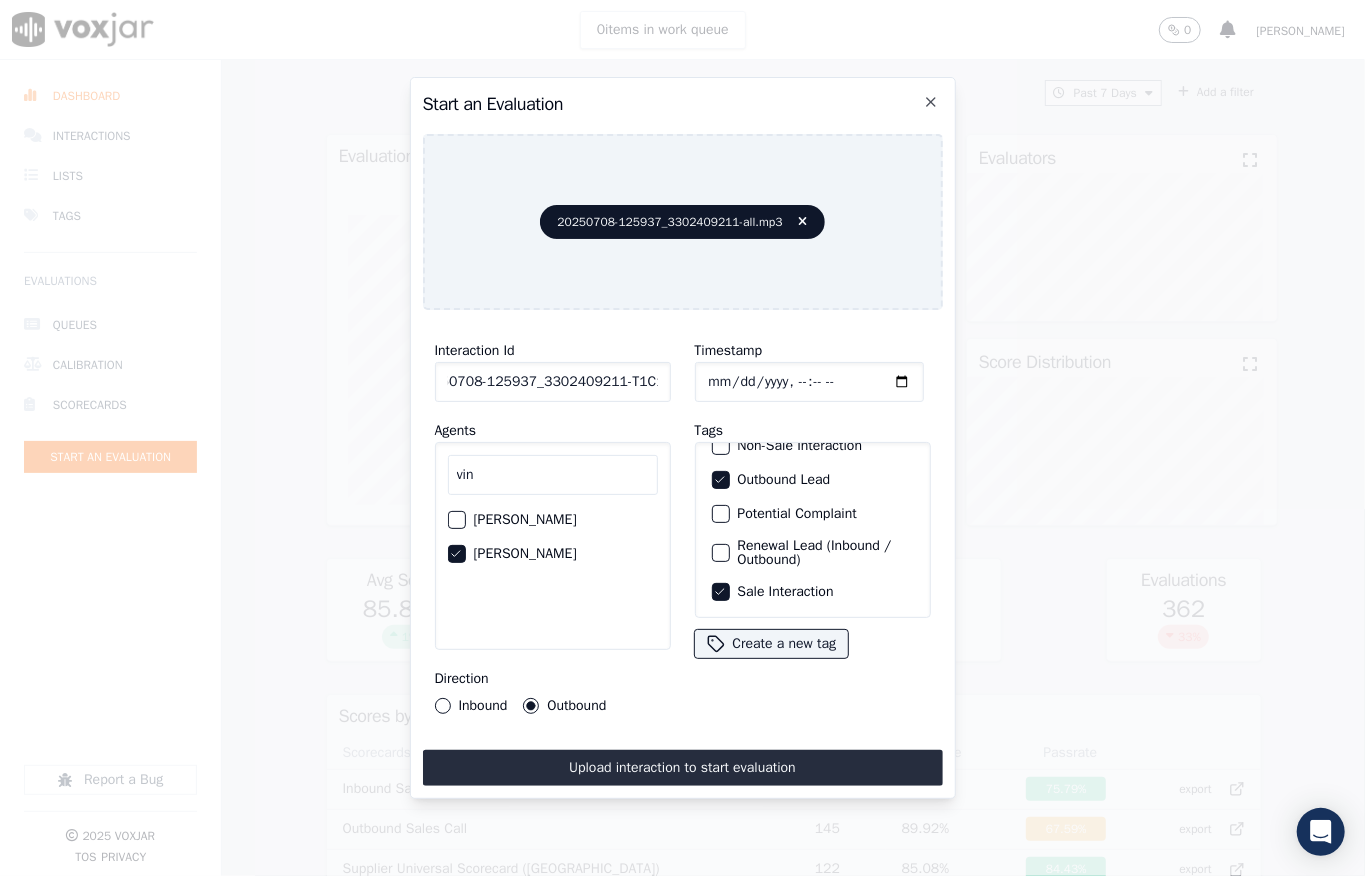 drag, startPoint x: 625, startPoint y: 372, endPoint x: 672, endPoint y: 377, distance: 47.26521 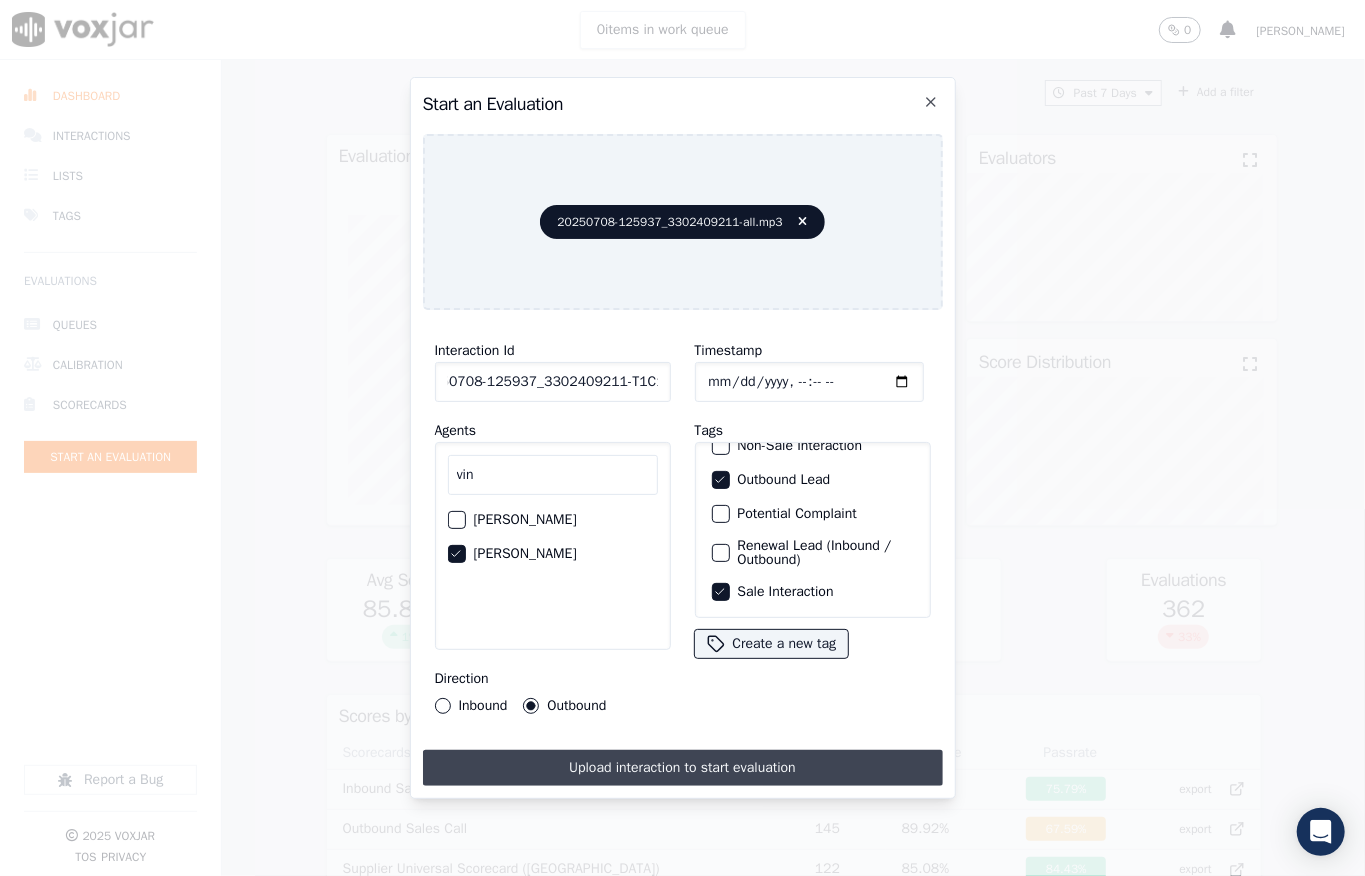 scroll, scrollTop: 0, scrollLeft: 0, axis: both 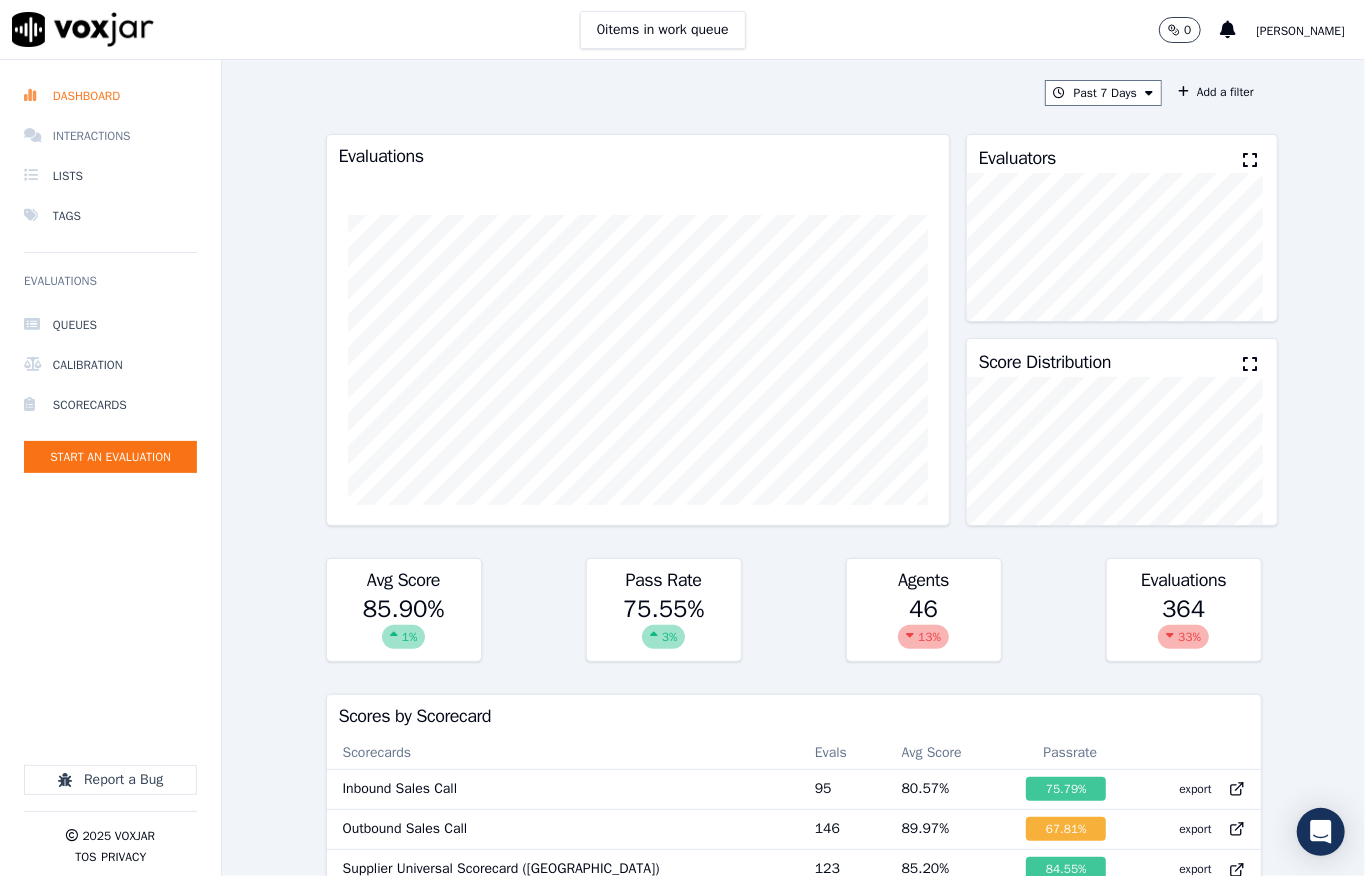click on "Interactions" at bounding box center (110, 136) 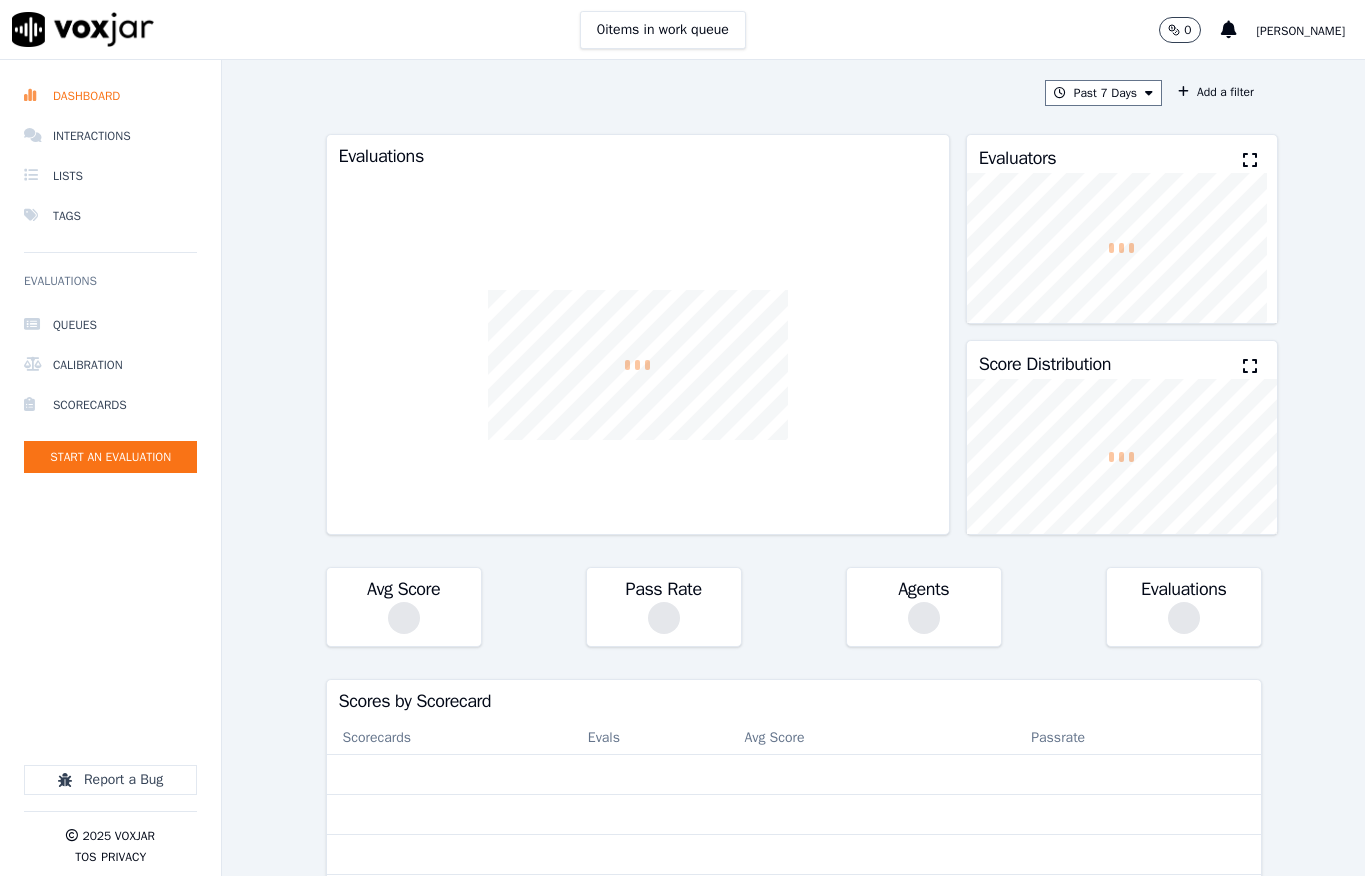 scroll, scrollTop: 0, scrollLeft: 0, axis: both 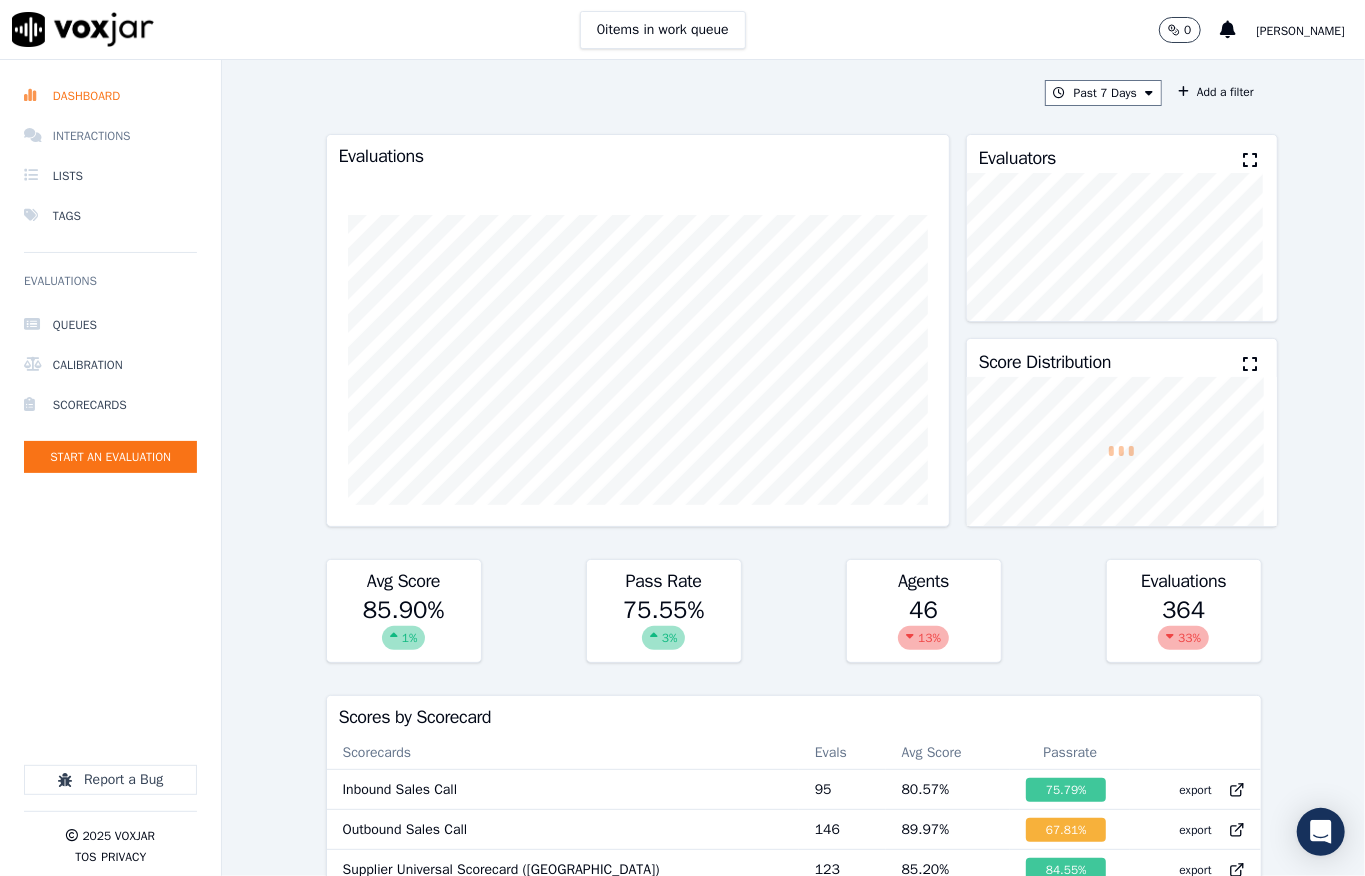 click on "Interactions" at bounding box center (110, 136) 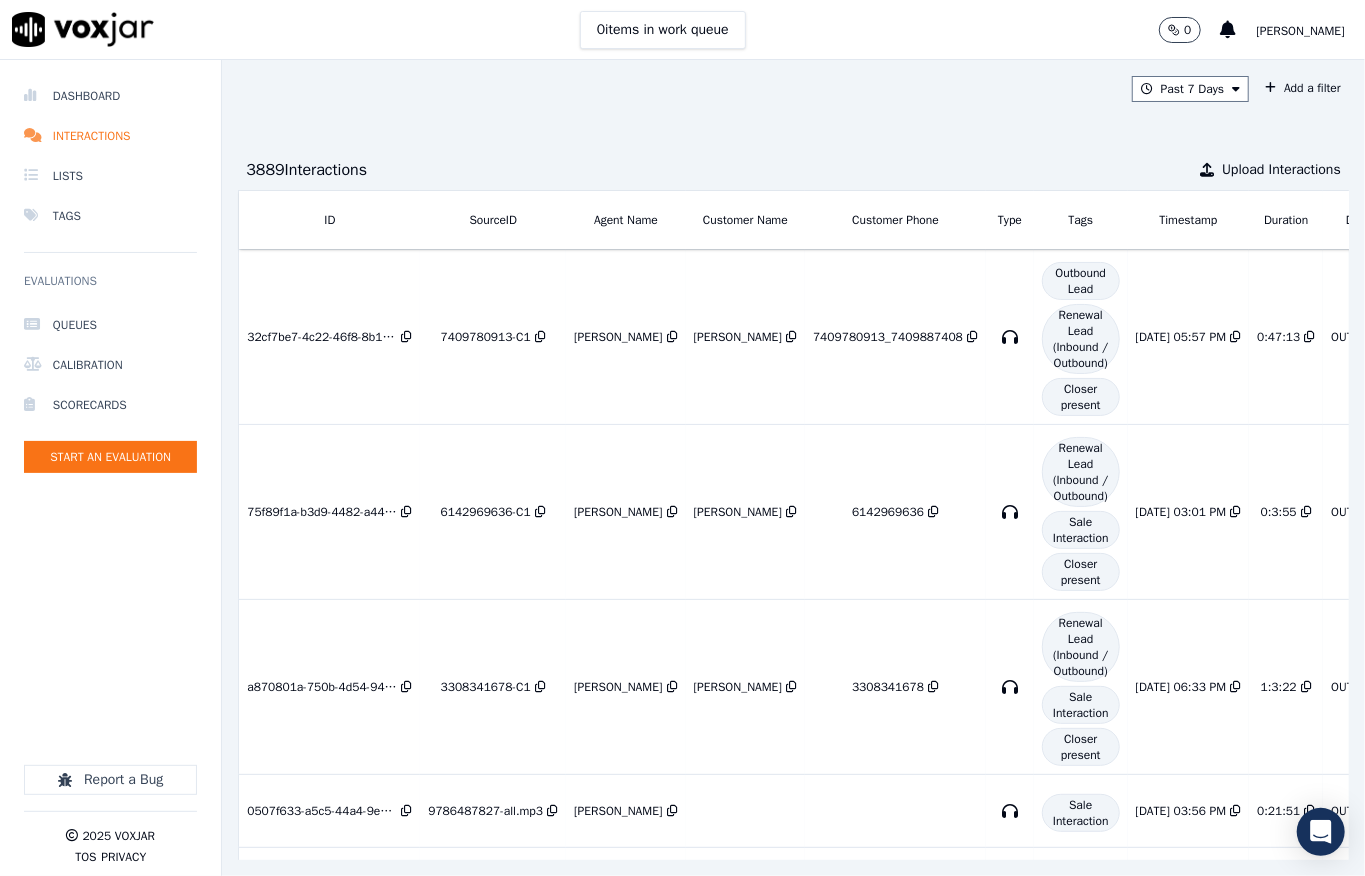 scroll, scrollTop: 416, scrollLeft: 0, axis: vertical 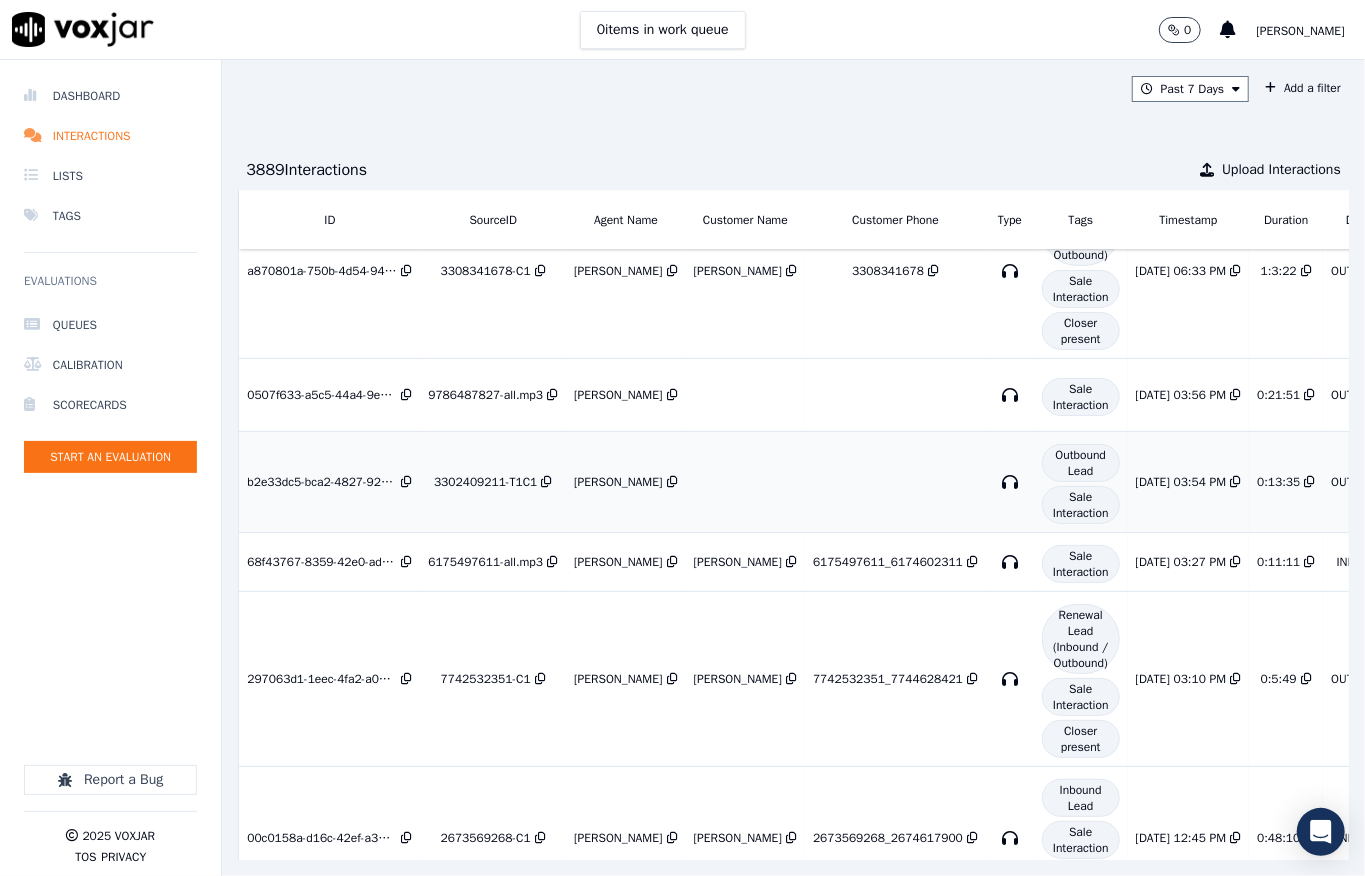 click at bounding box center [745, 482] 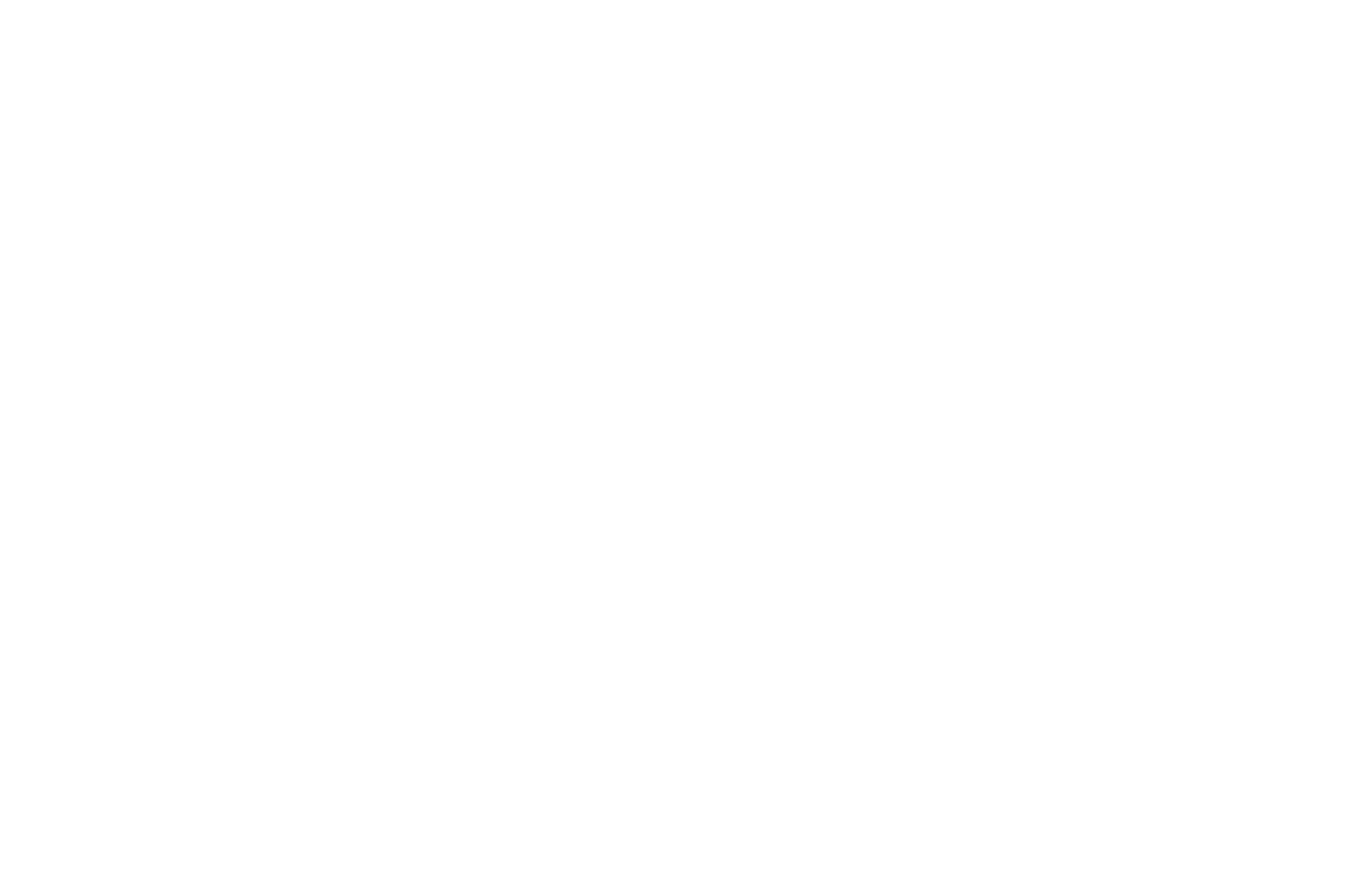scroll, scrollTop: 0, scrollLeft: 0, axis: both 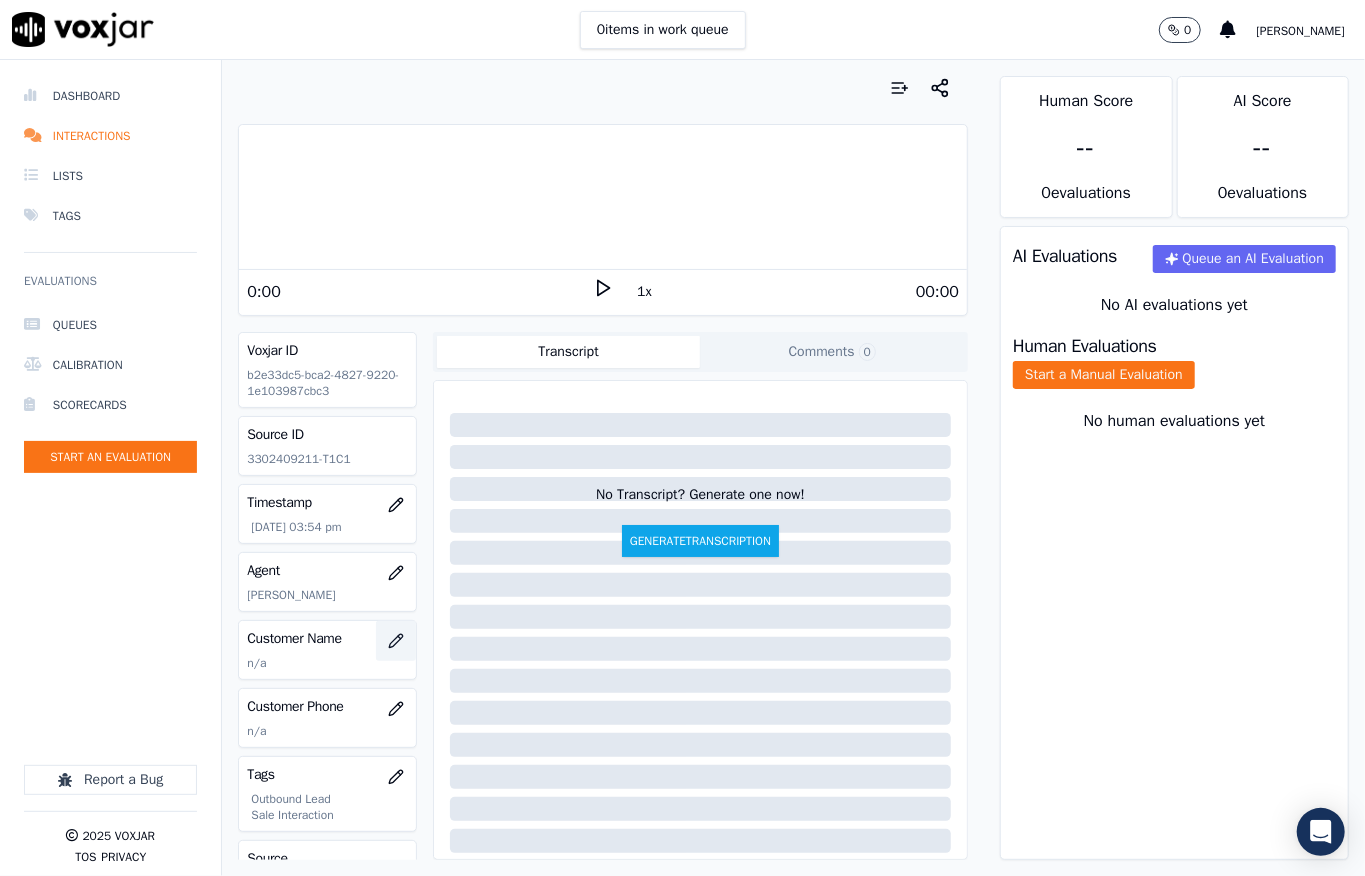 click 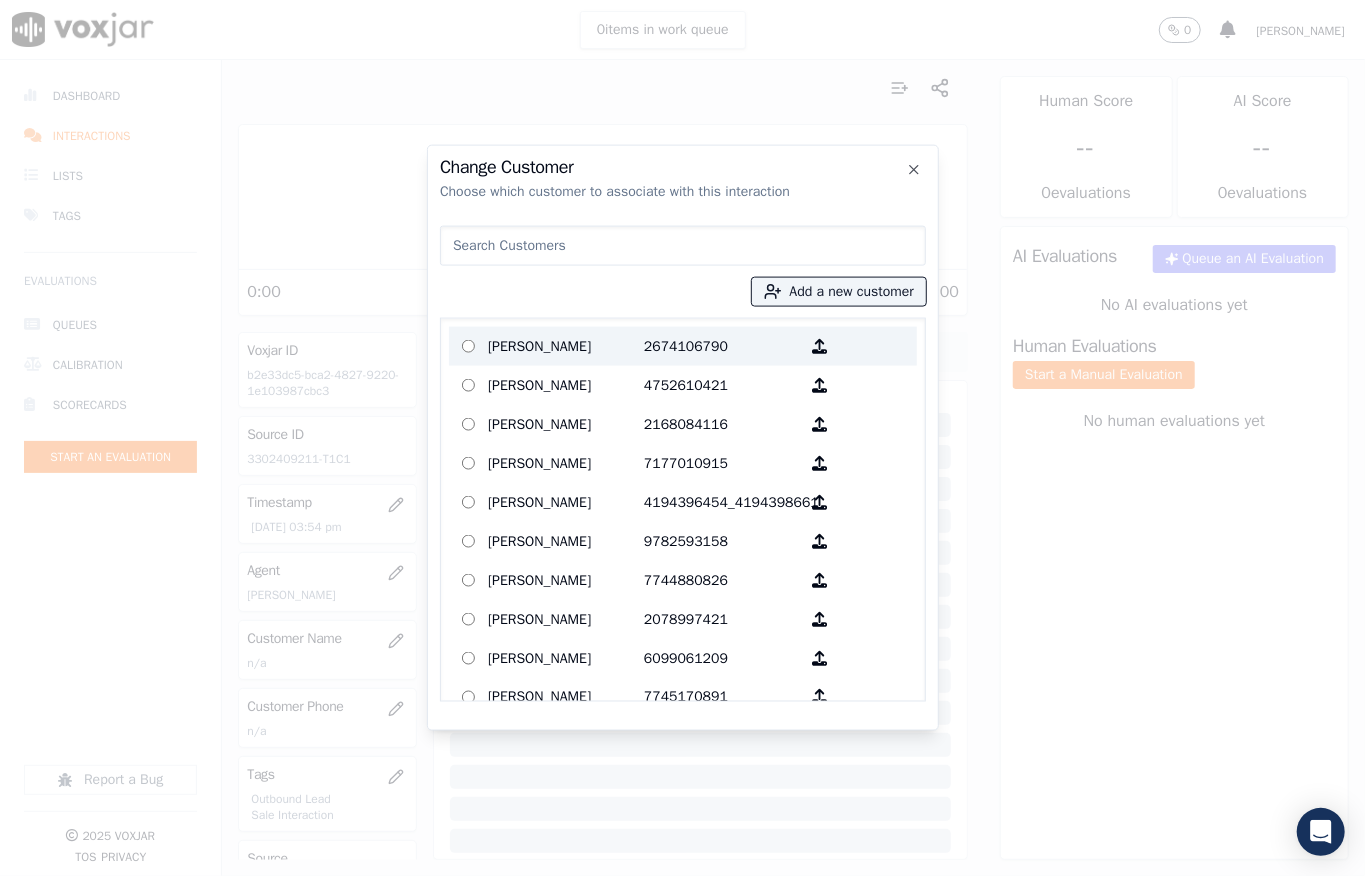 type on "3302409211" 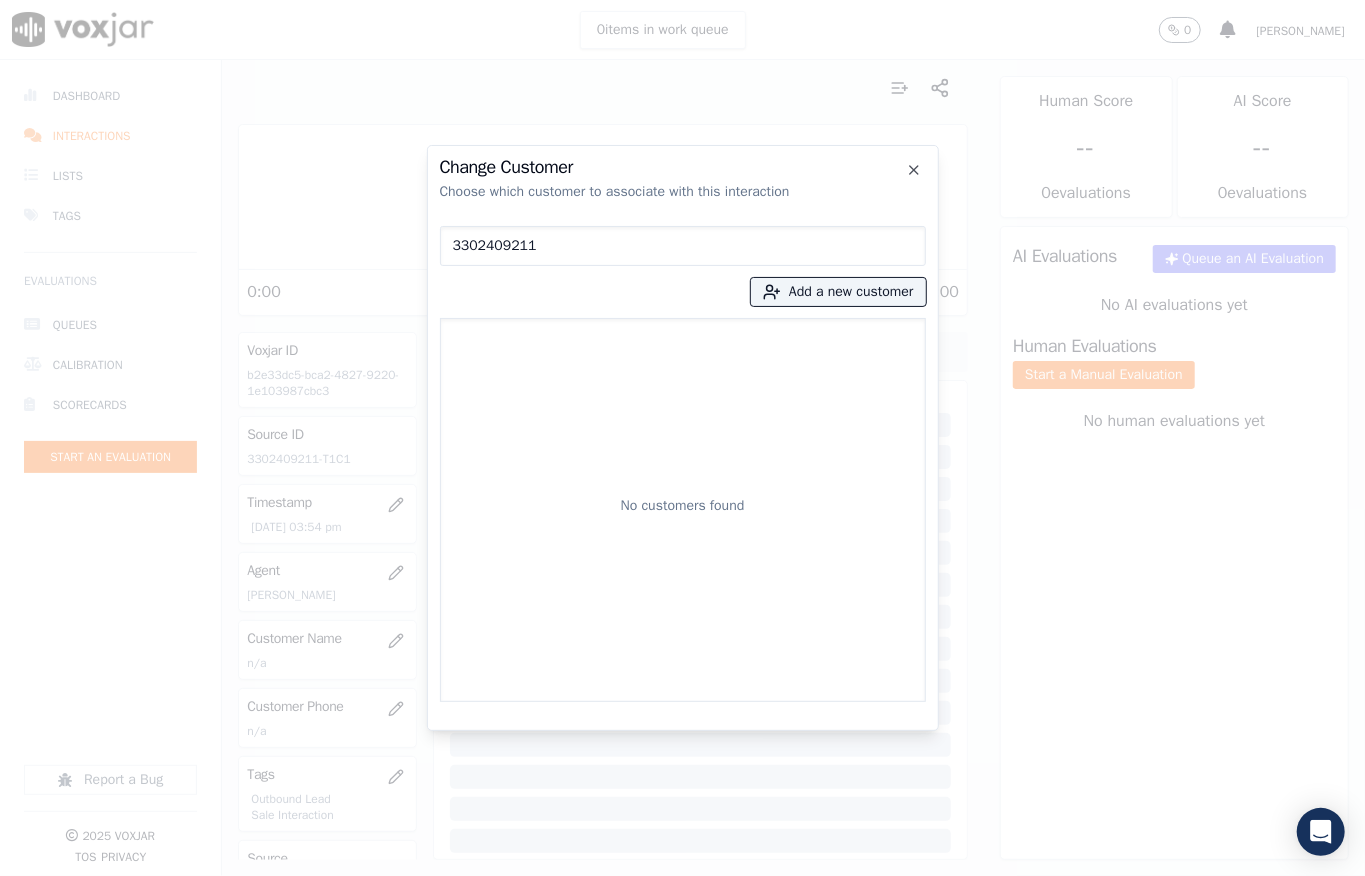 drag, startPoint x: 562, startPoint y: 232, endPoint x: 309, endPoint y: 256, distance: 254.13579 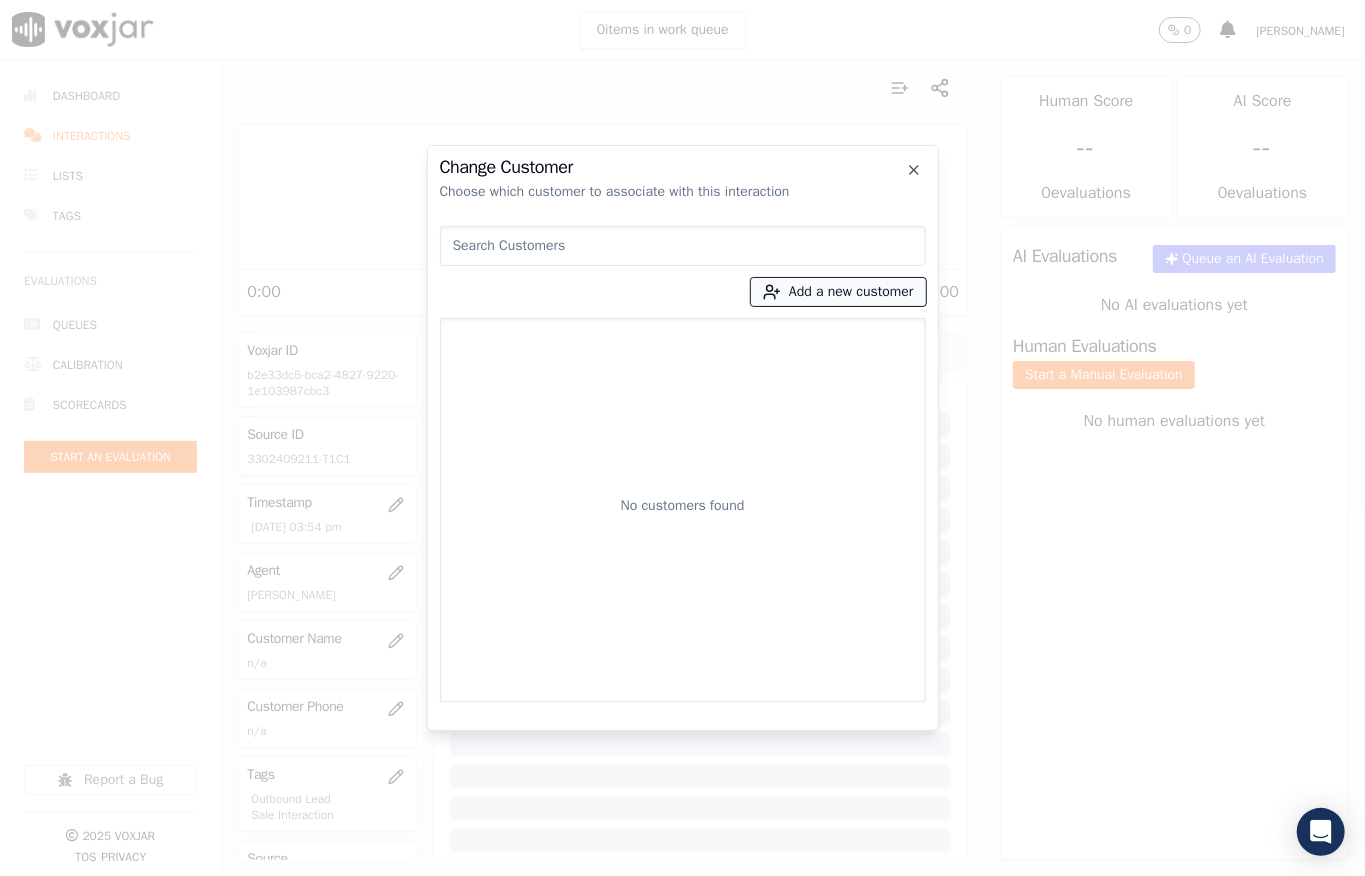 click on "Add a new customer" at bounding box center (838, 292) 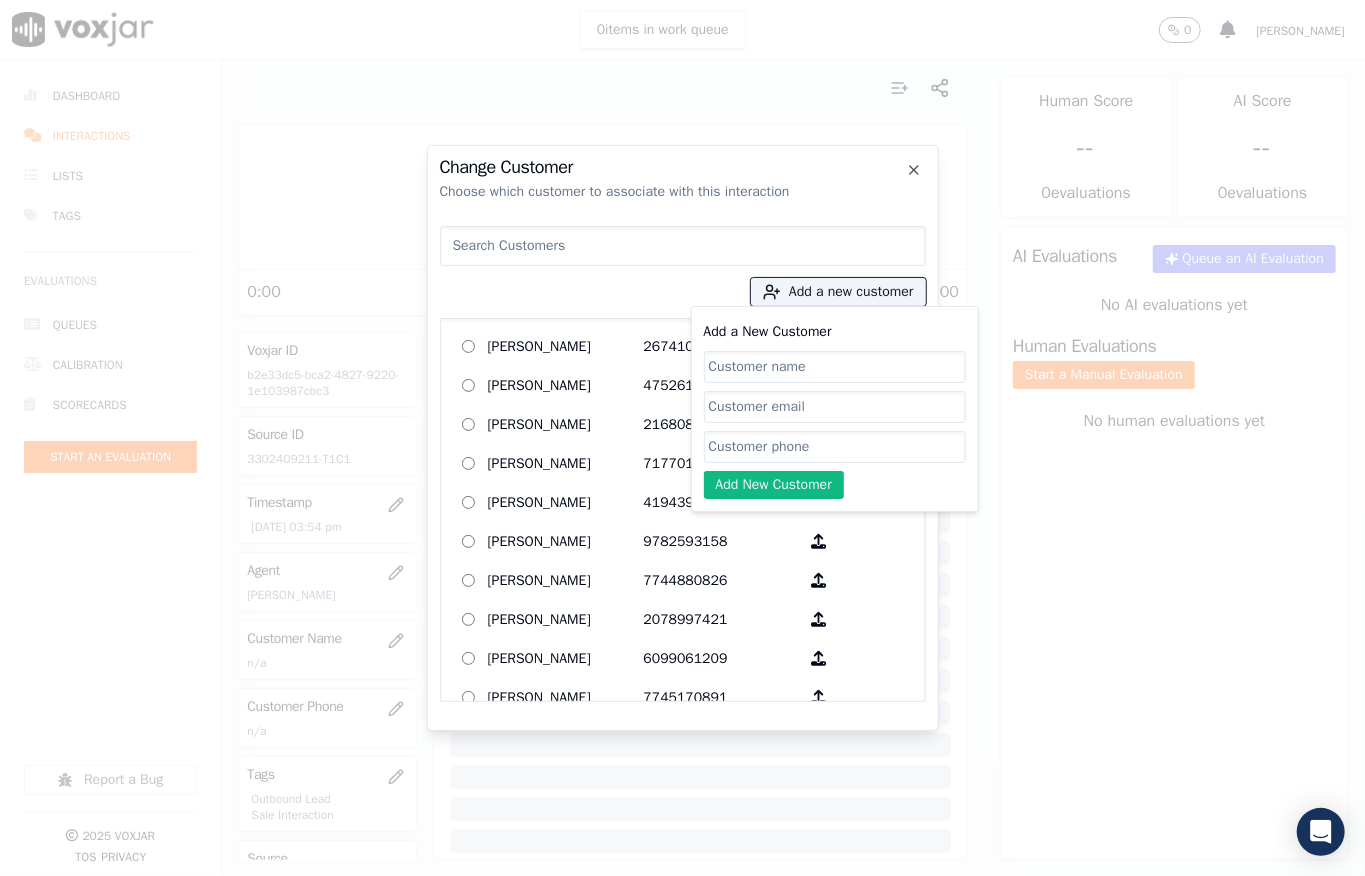 click on "Add a New Customer" 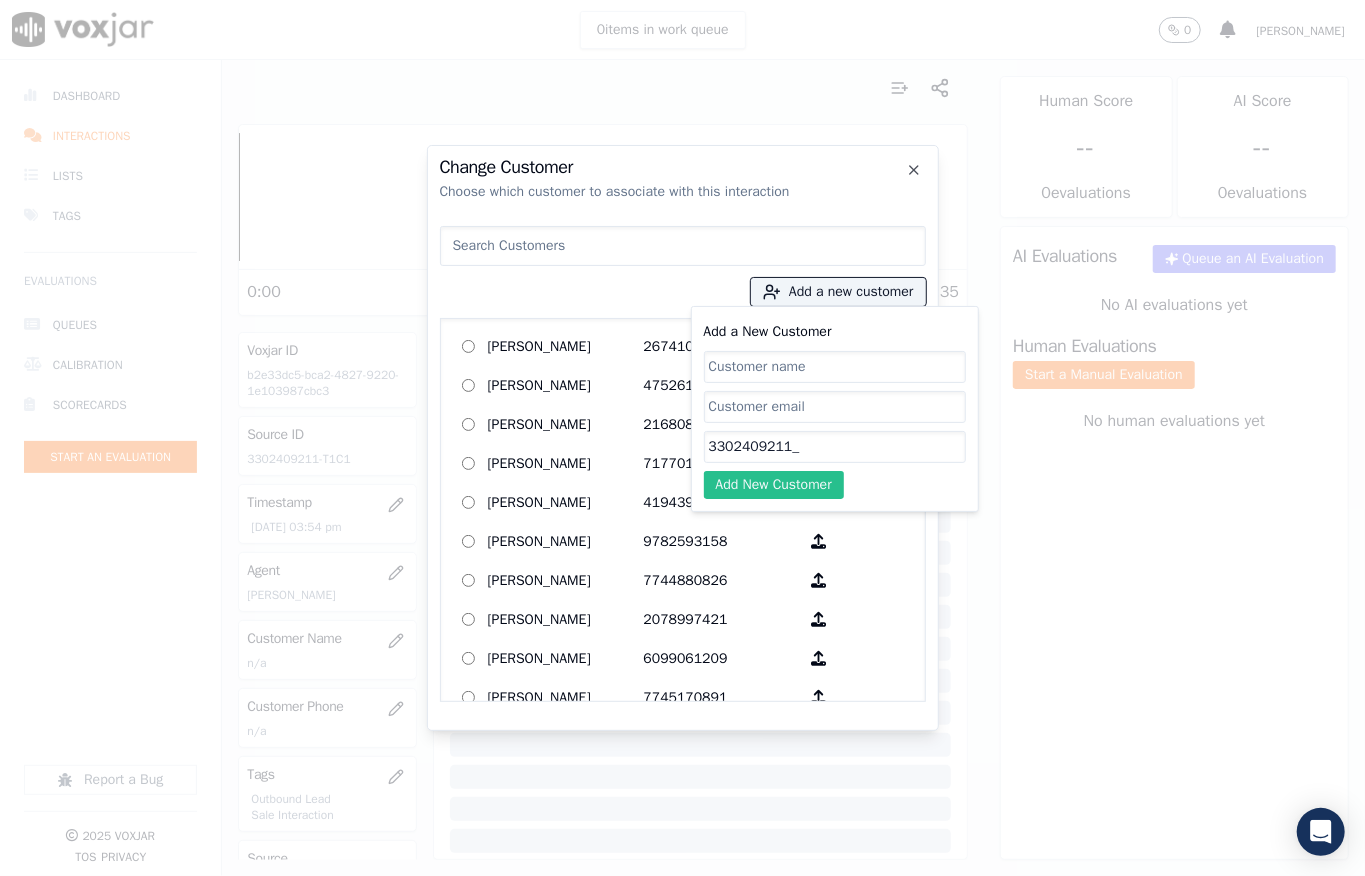 paste on "3305533877" 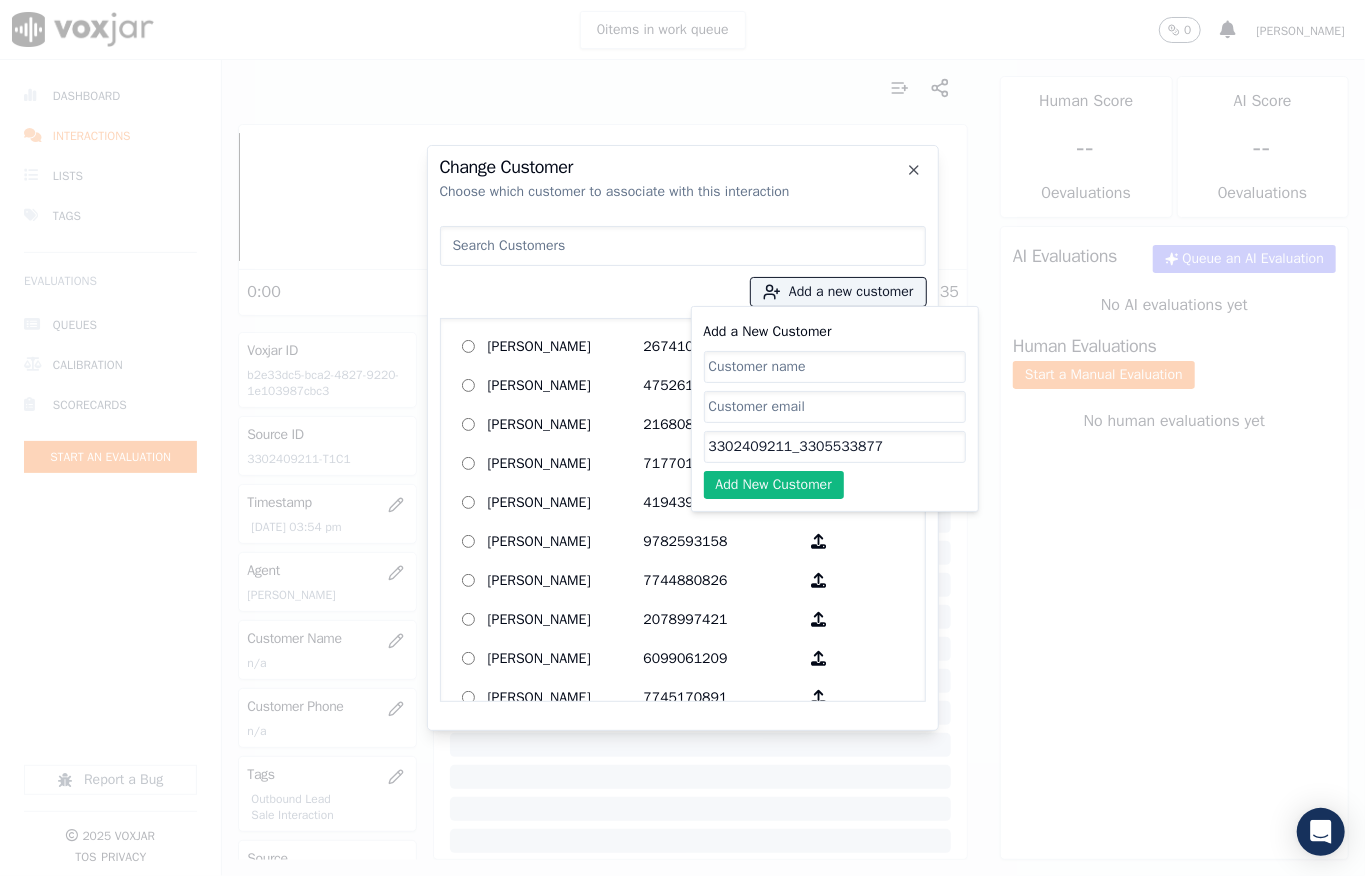 type on "3302409211_3305533877" 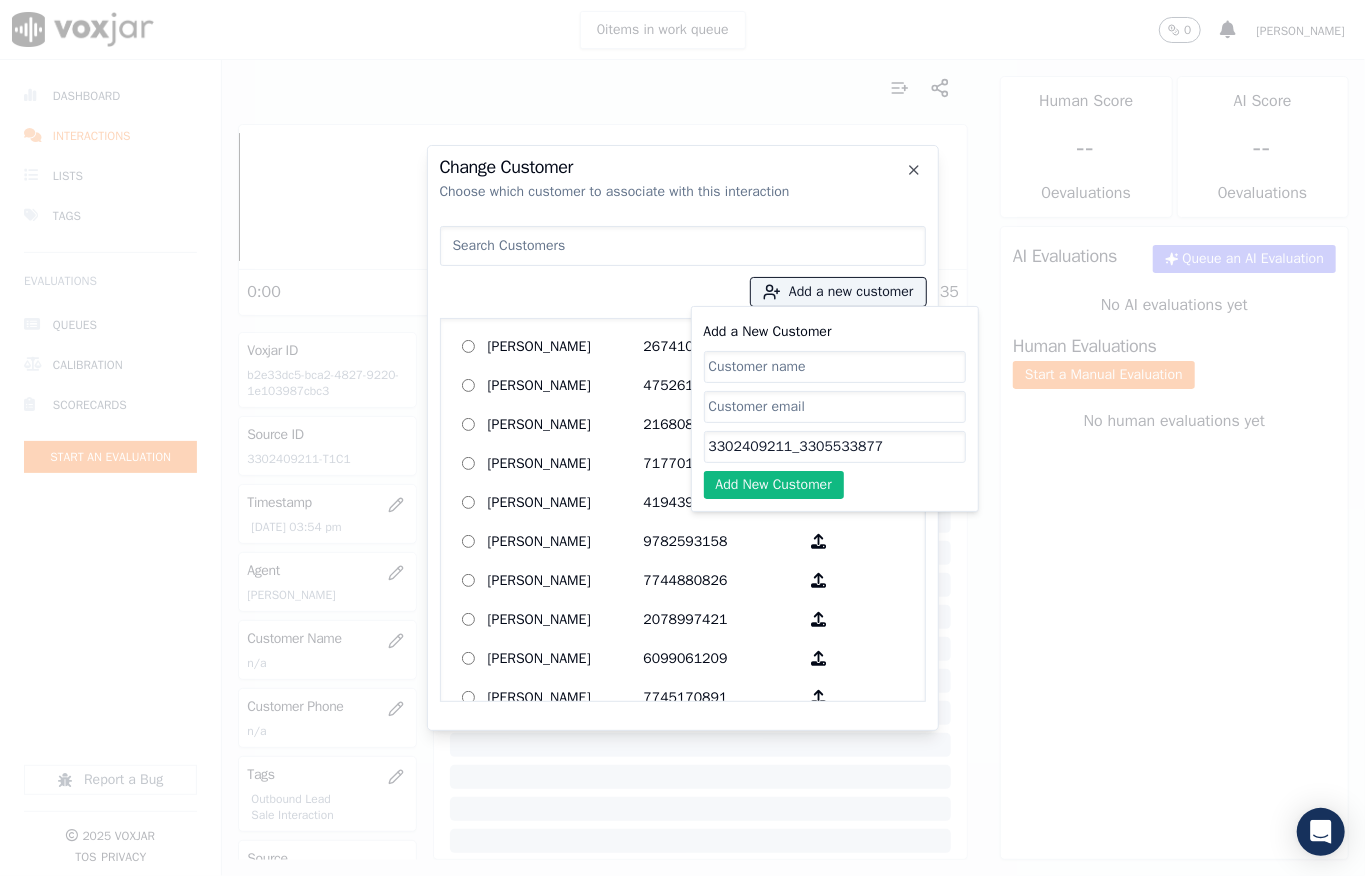 click on "Add a New Customer" 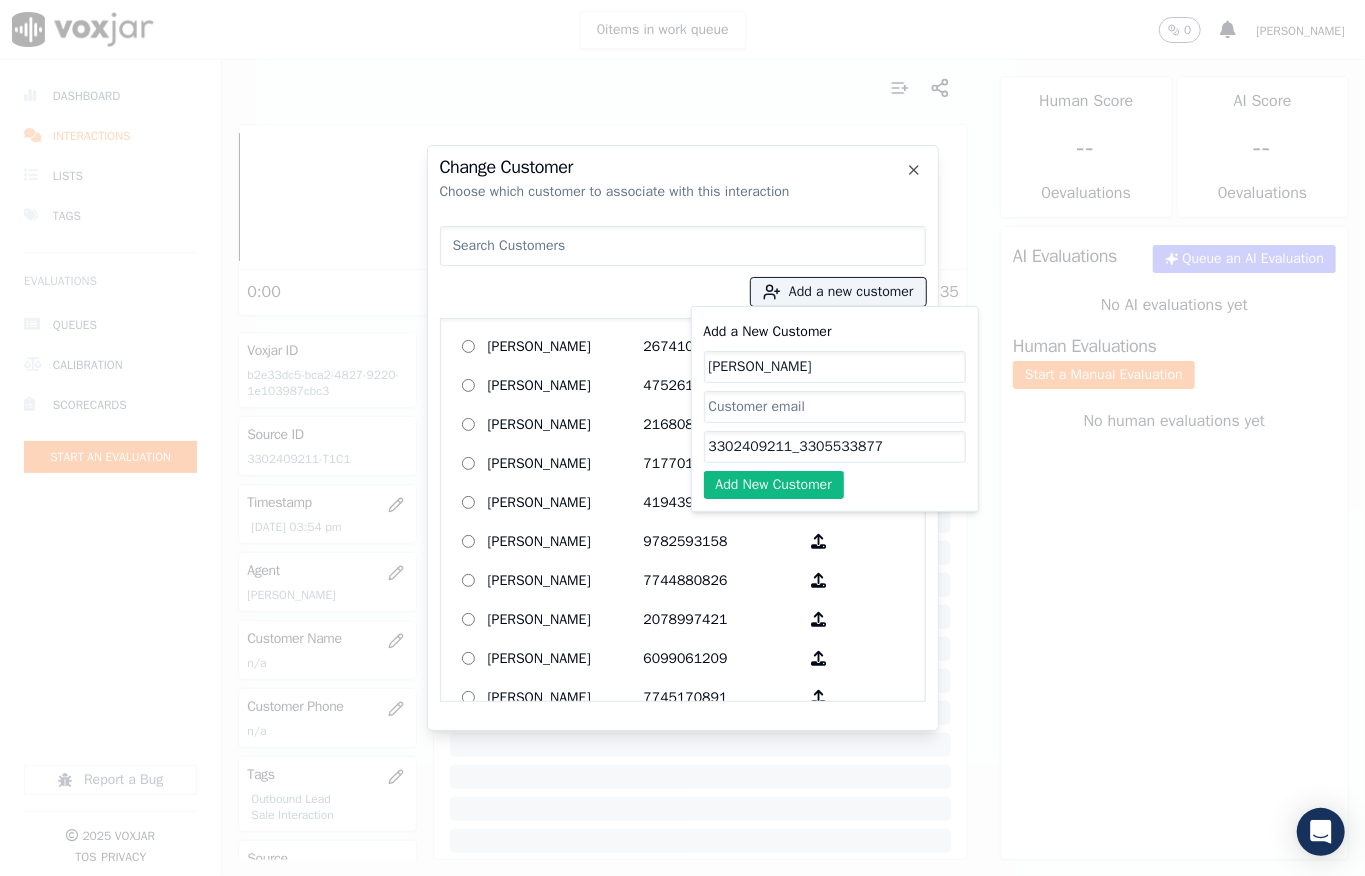 type on "Leslie A Harvey" 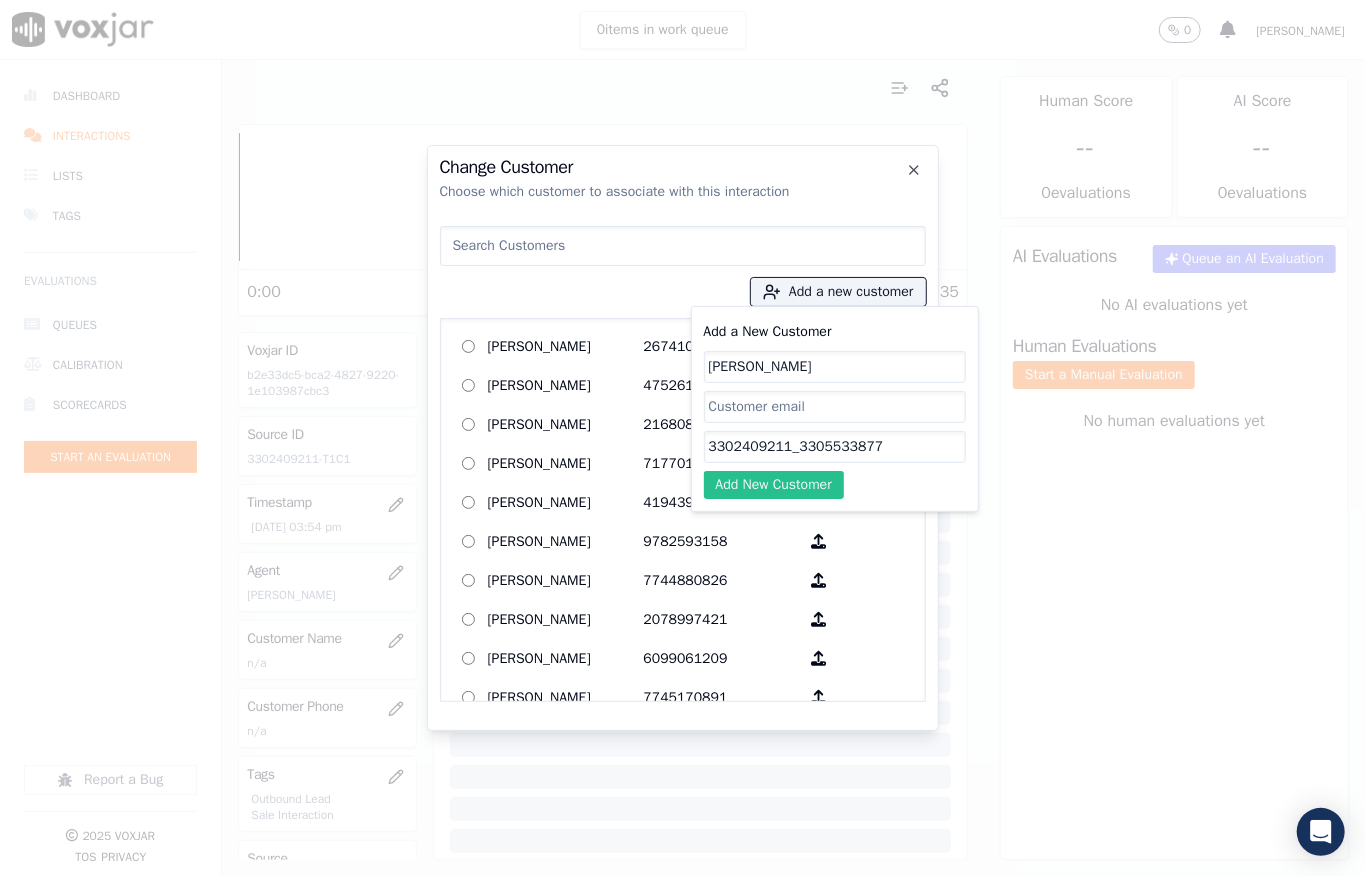 click on "Add New Customer" 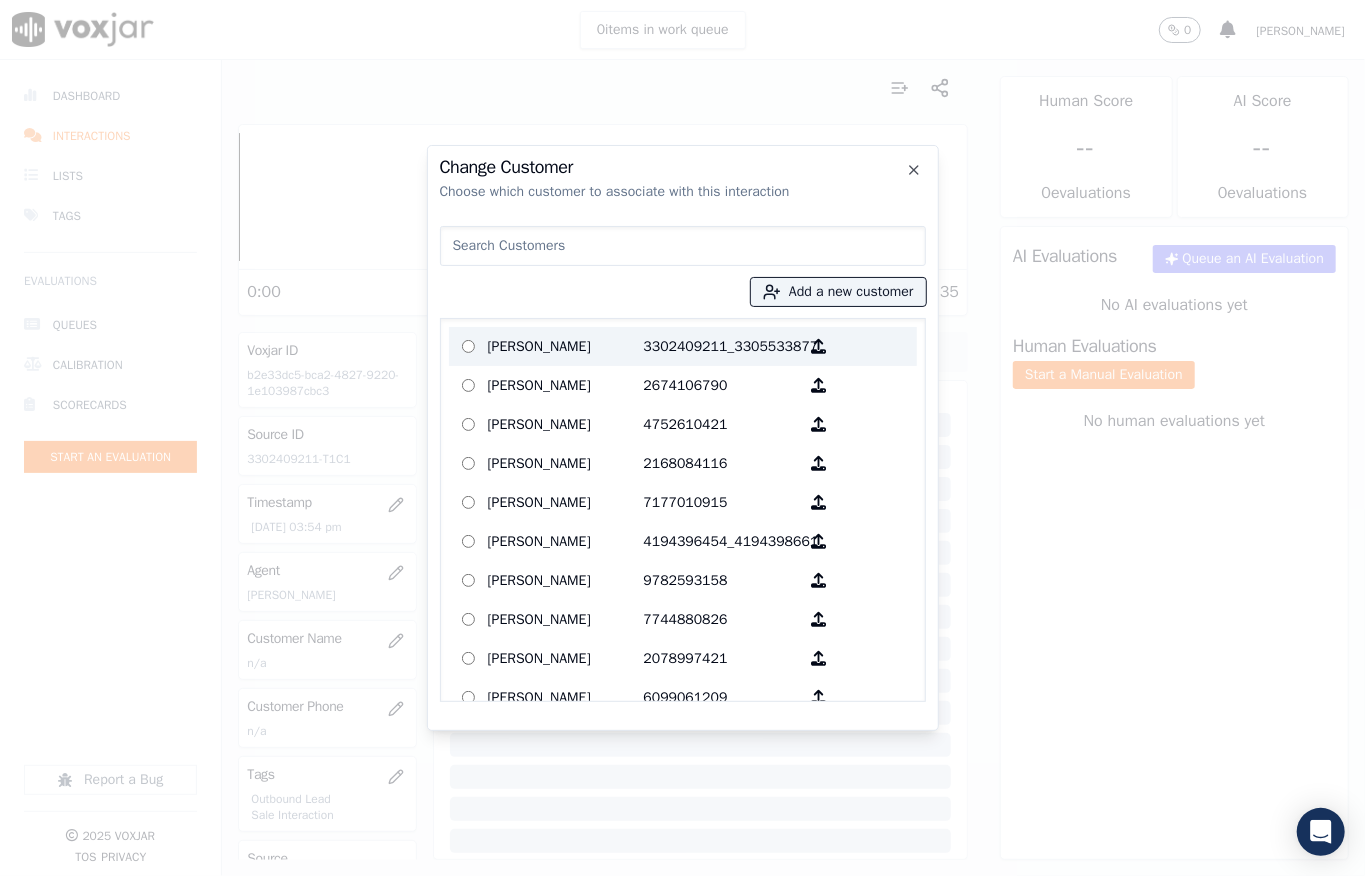 click on "Leslie A Harvey   3302409211_3305533877" at bounding box center (683, 346) 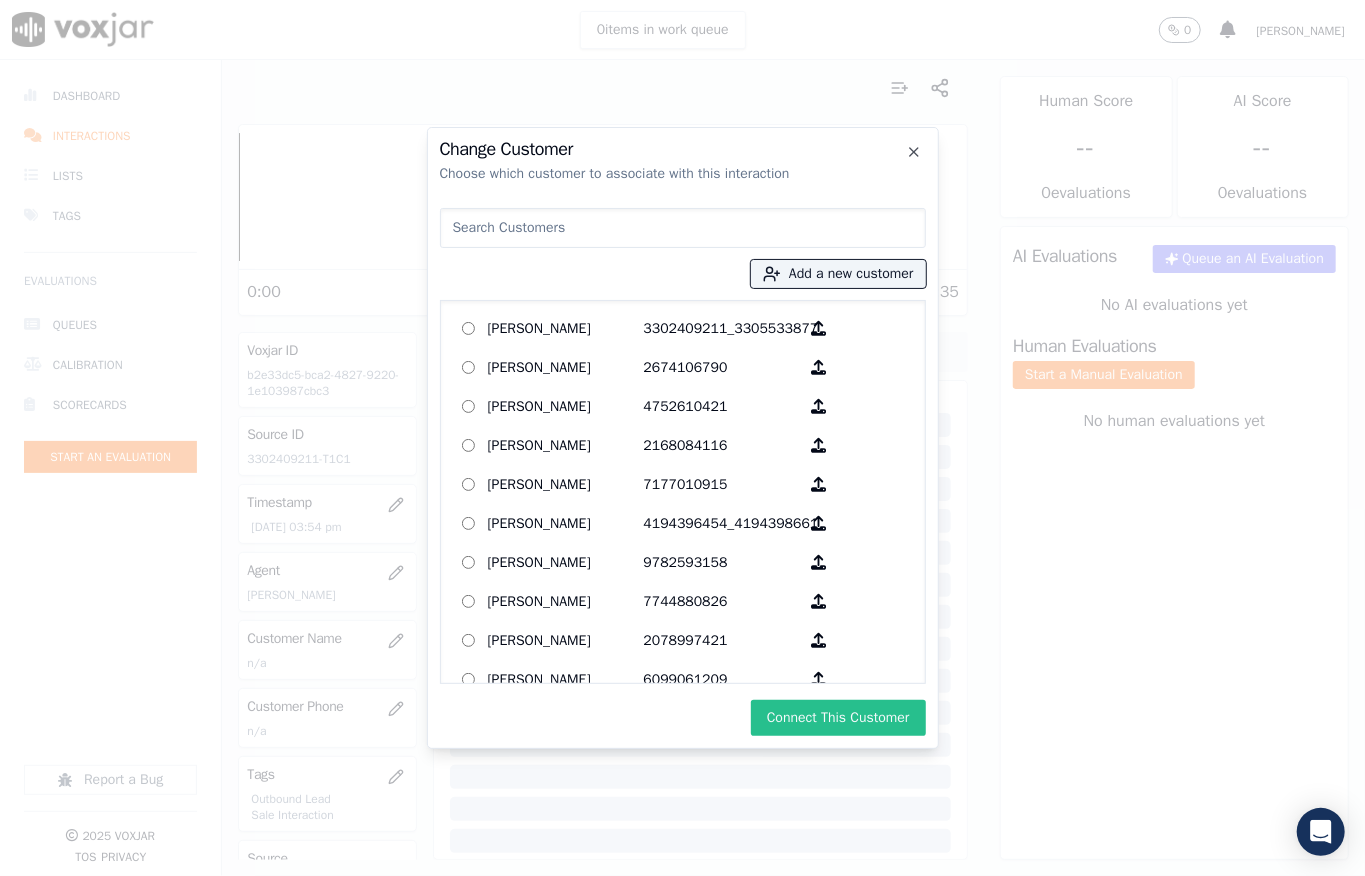 click on "Connect This Customer" at bounding box center (838, 718) 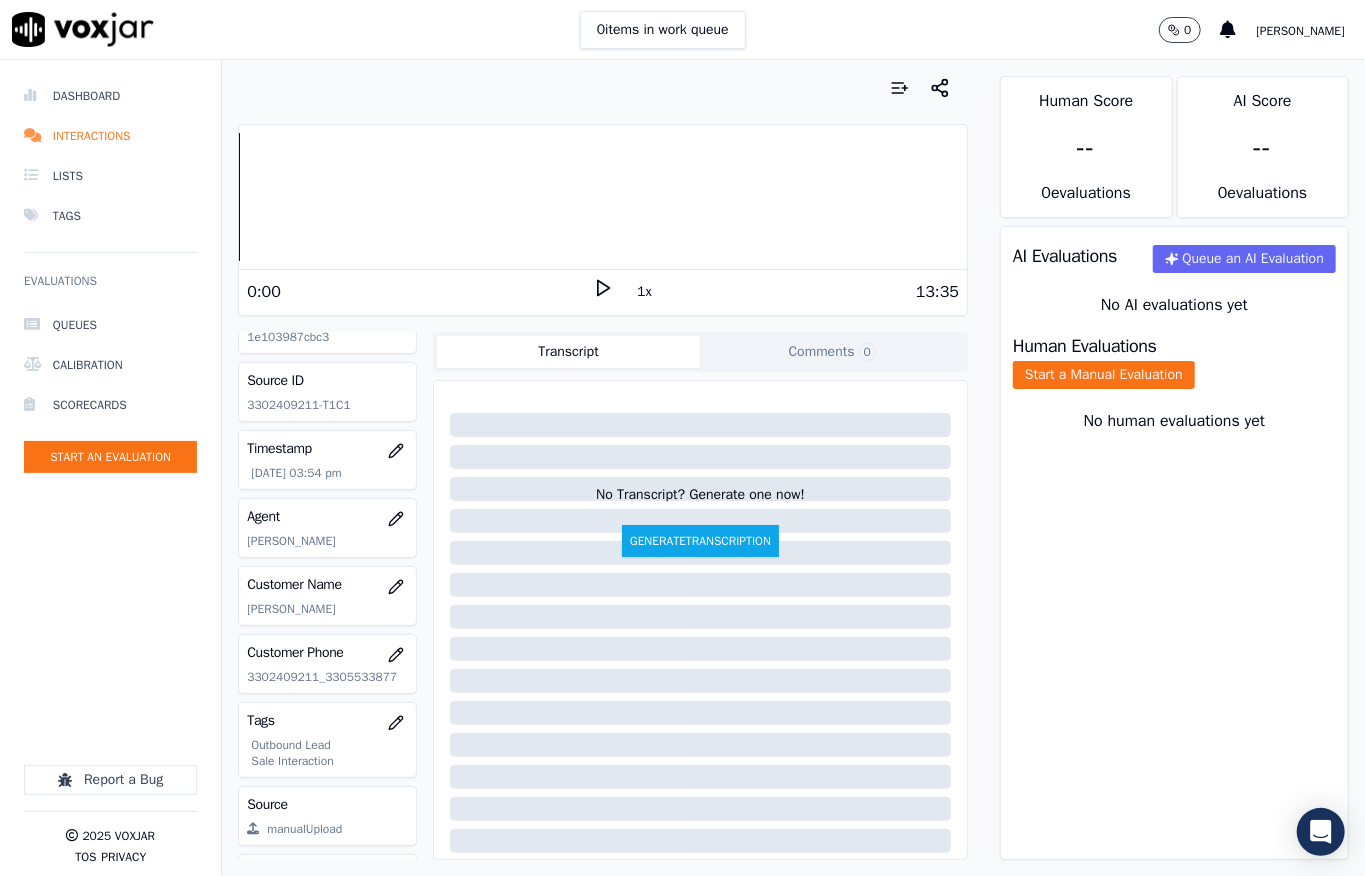 scroll, scrollTop: 0, scrollLeft: 0, axis: both 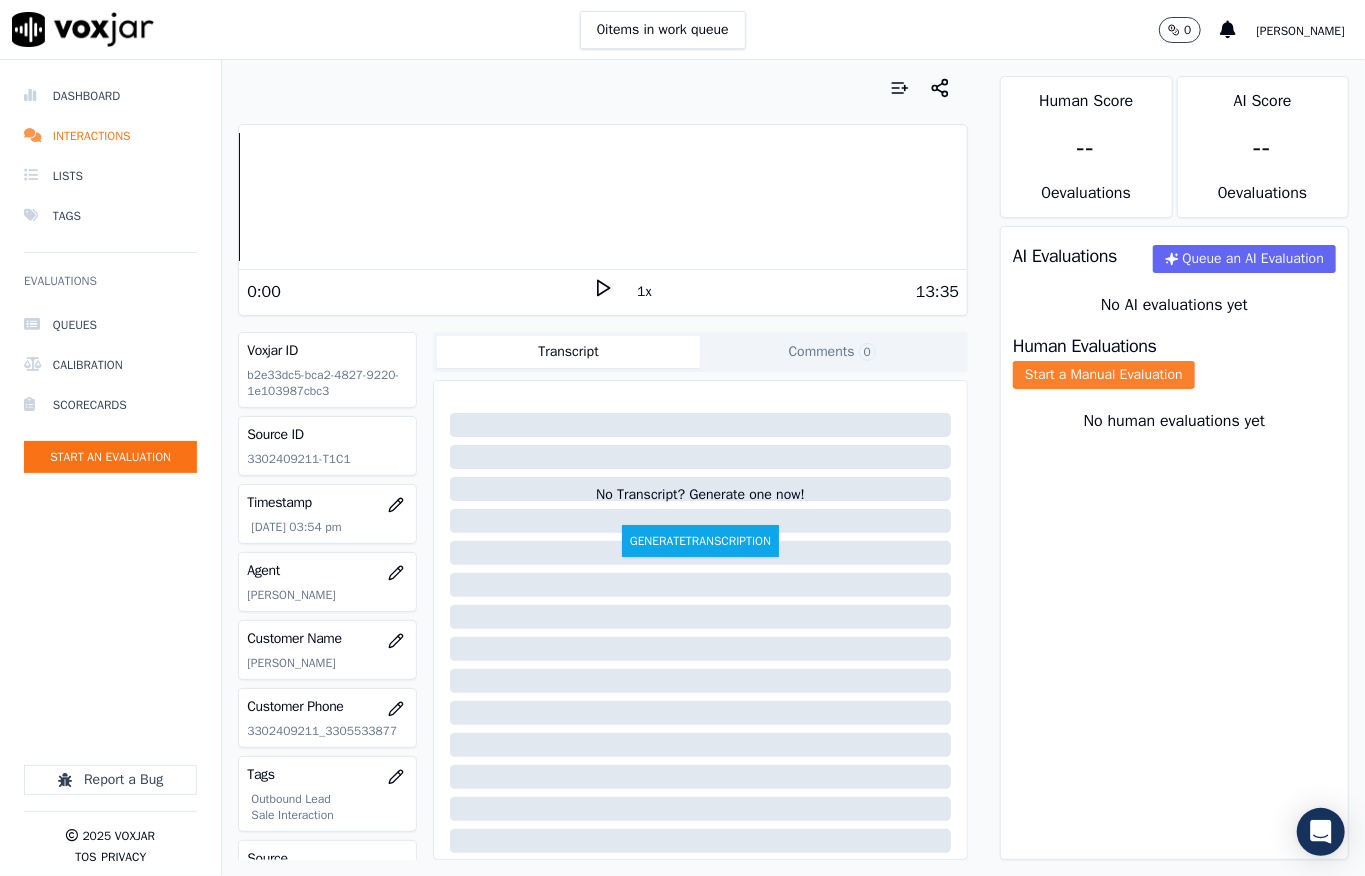 click on "Start a Manual Evaluation" 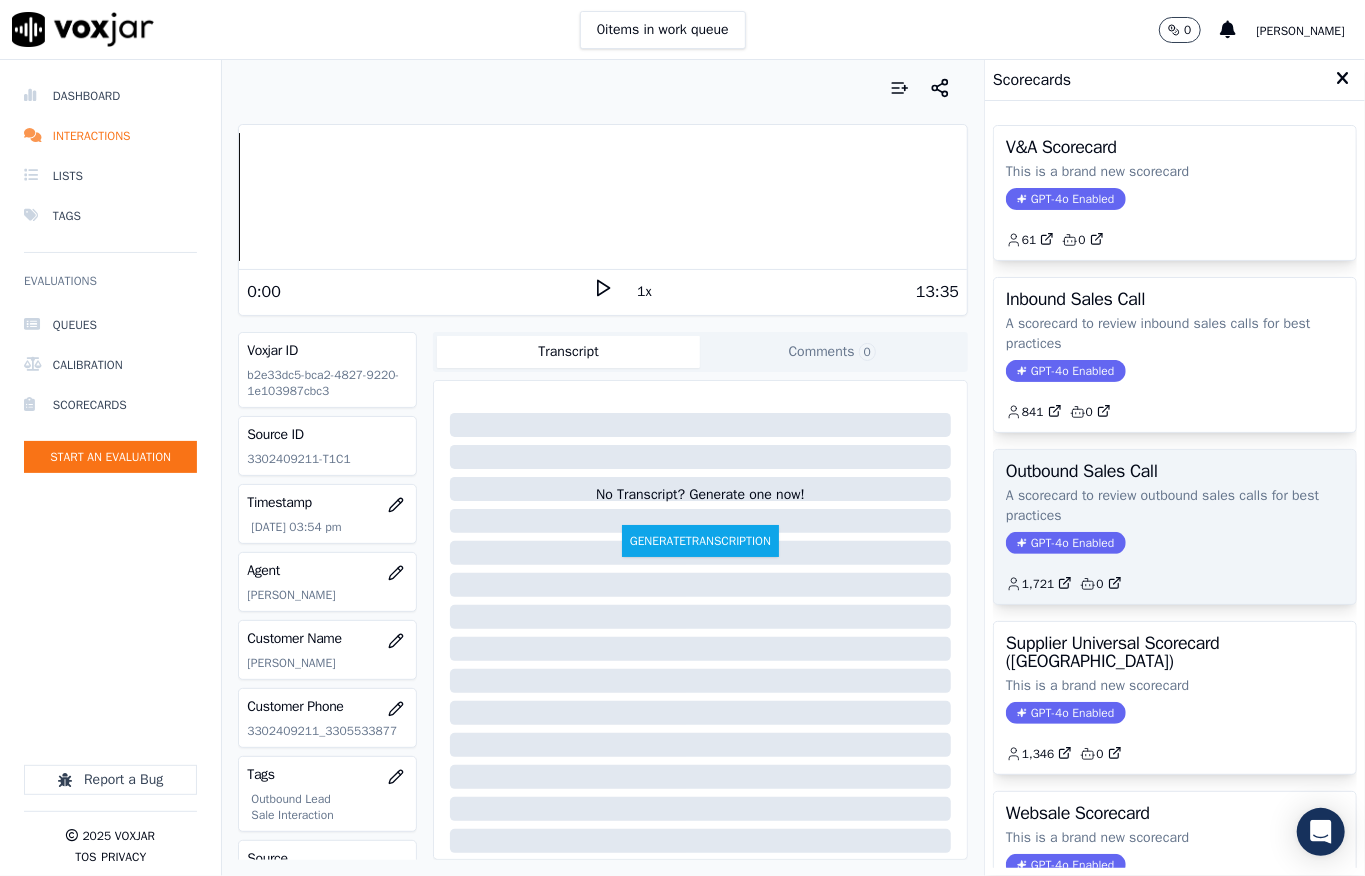 click on "GPT-4o Enabled" at bounding box center (1065, 543) 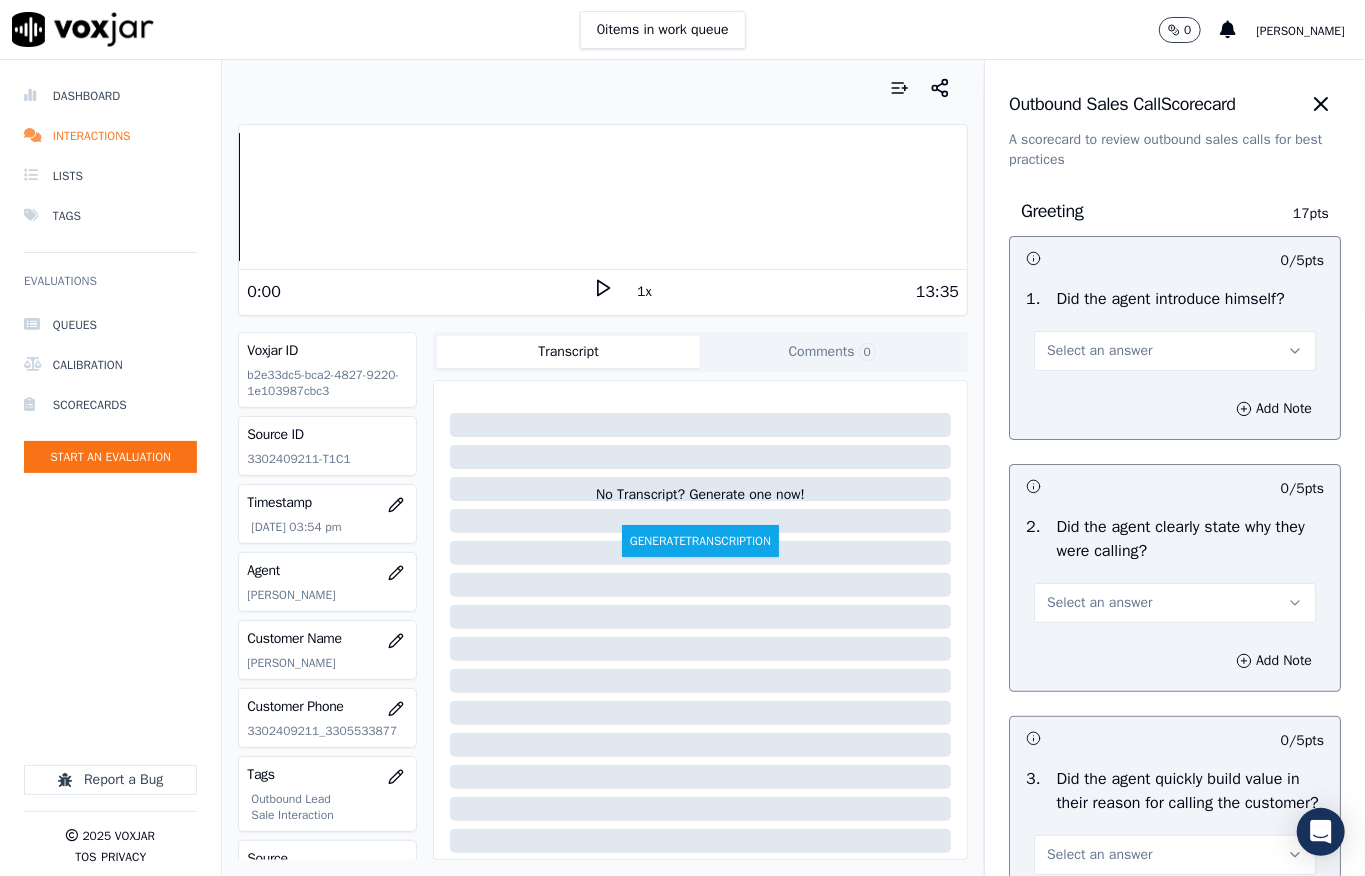 click on "Select an answer" at bounding box center [1099, 351] 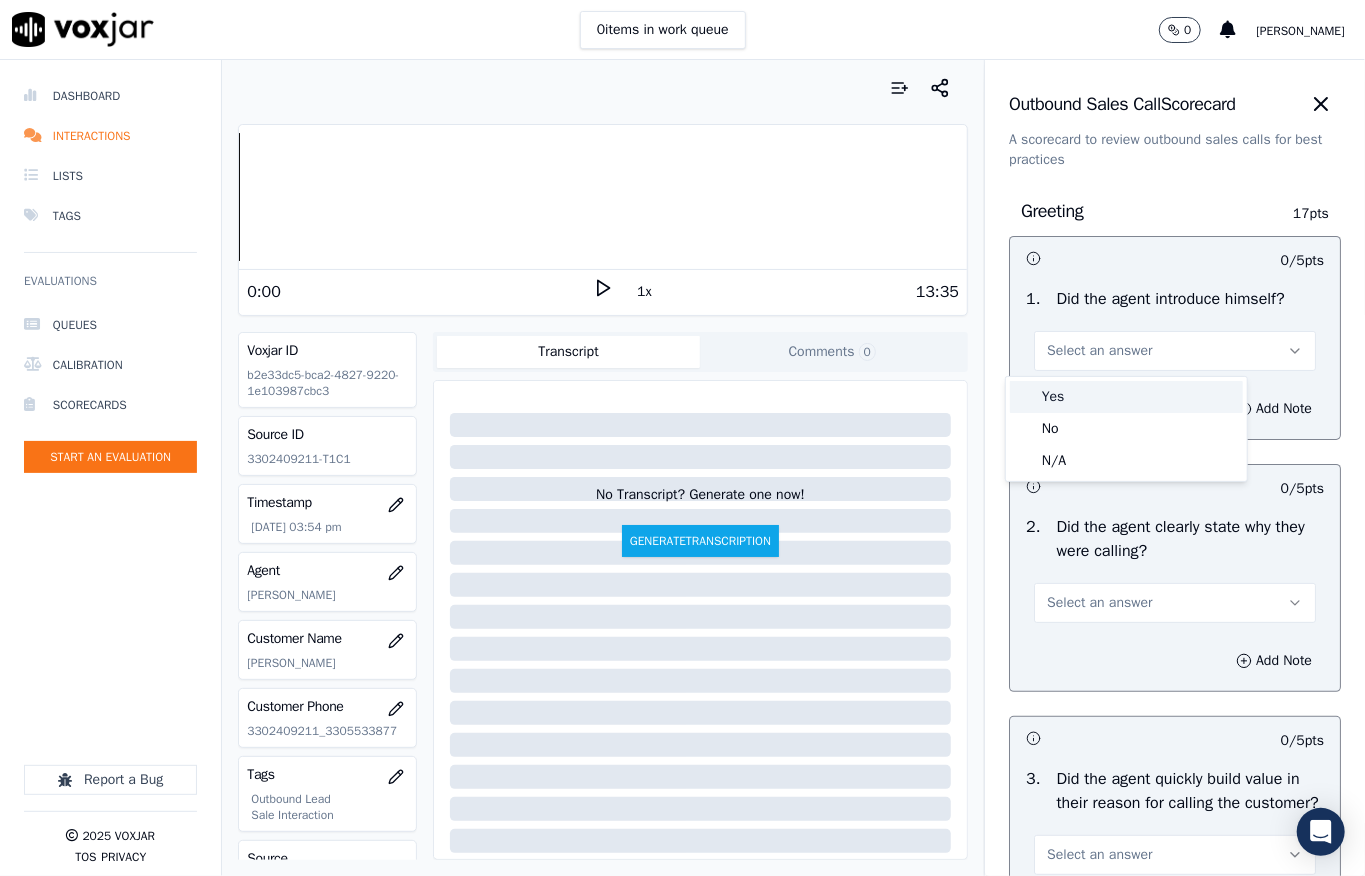 click on "Yes" at bounding box center [1126, 397] 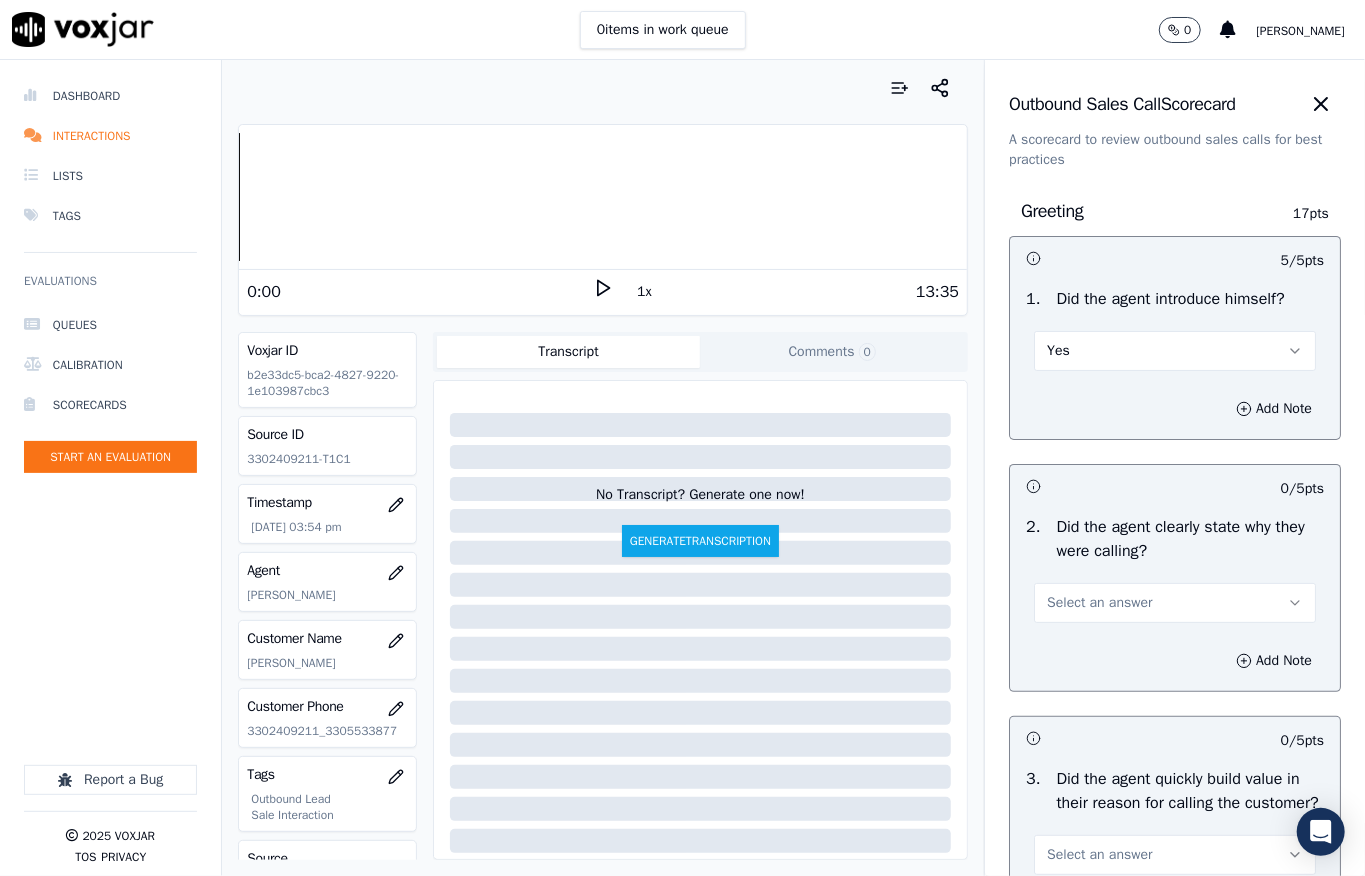scroll, scrollTop: 133, scrollLeft: 0, axis: vertical 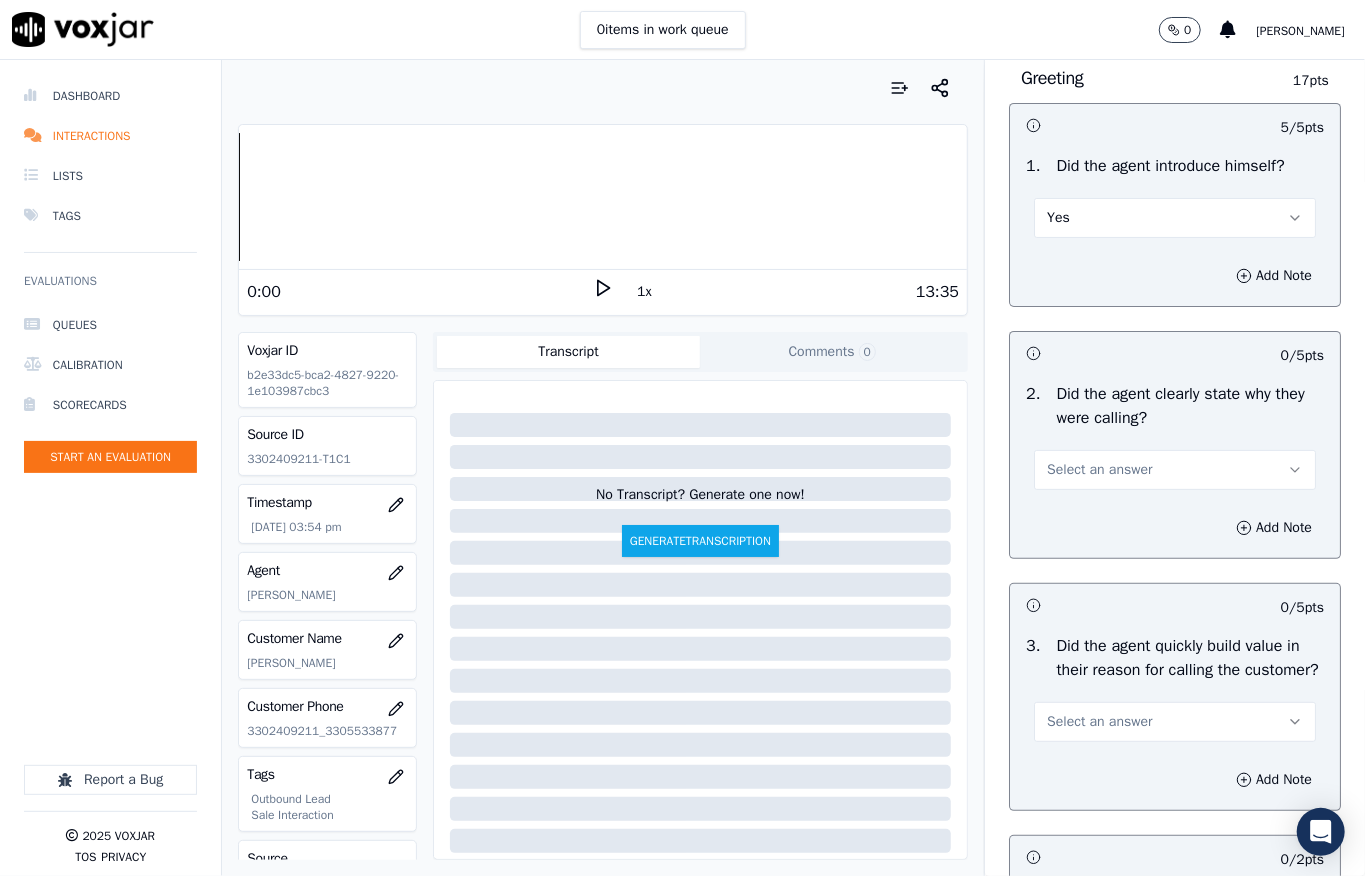 click on "Select an answer" at bounding box center [1175, 470] 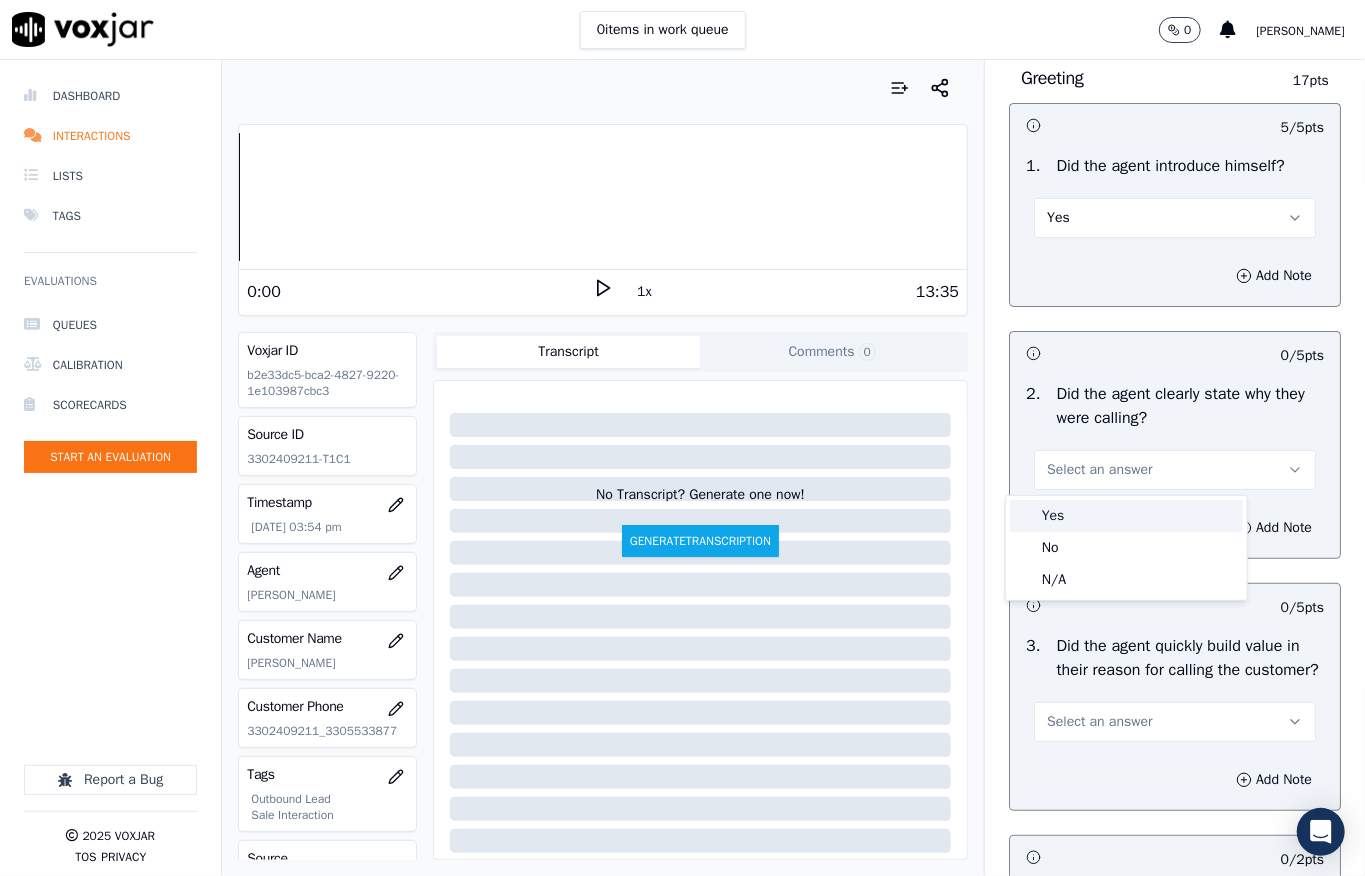 click on "Yes" at bounding box center [1126, 516] 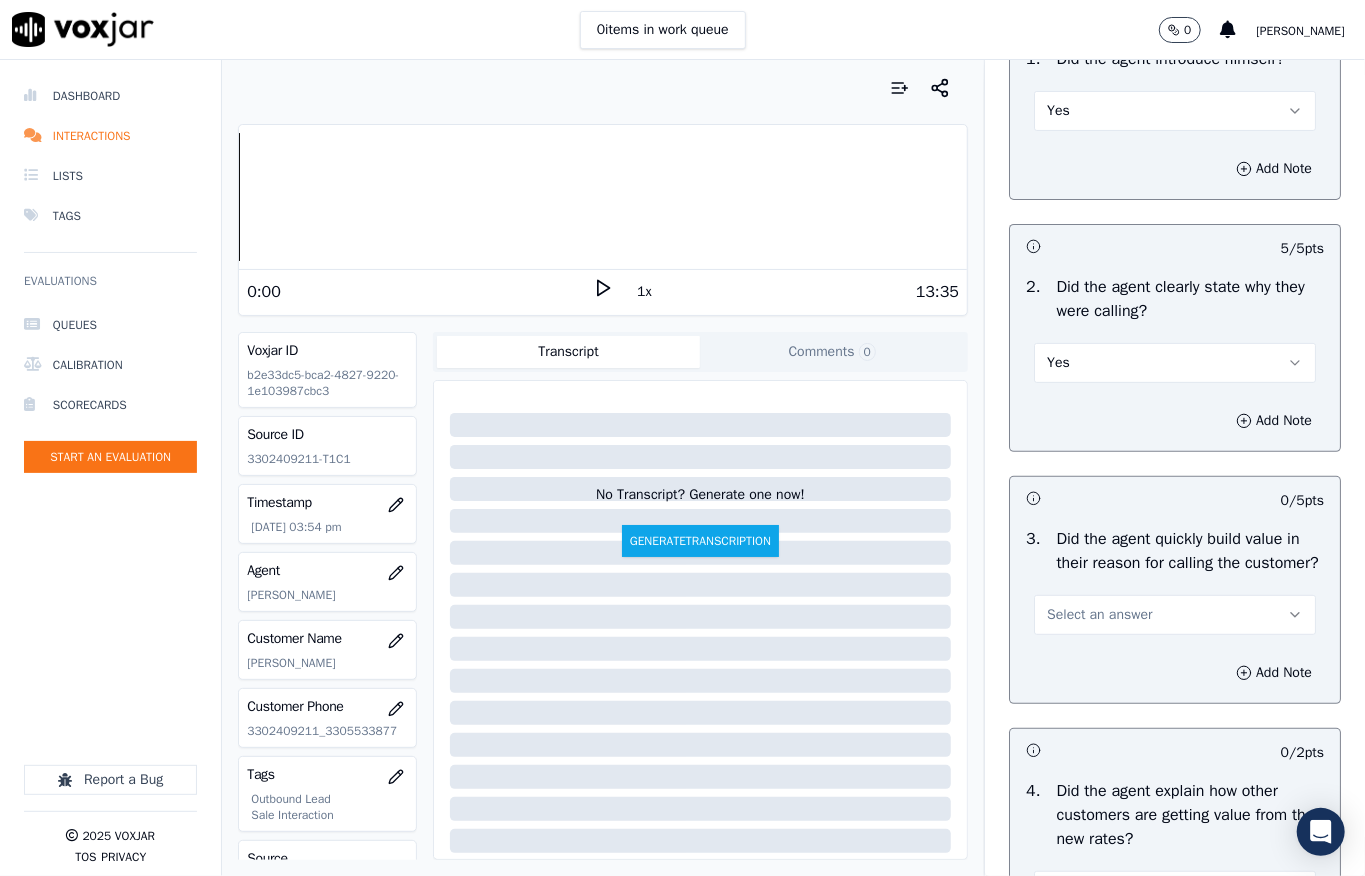 scroll, scrollTop: 400, scrollLeft: 0, axis: vertical 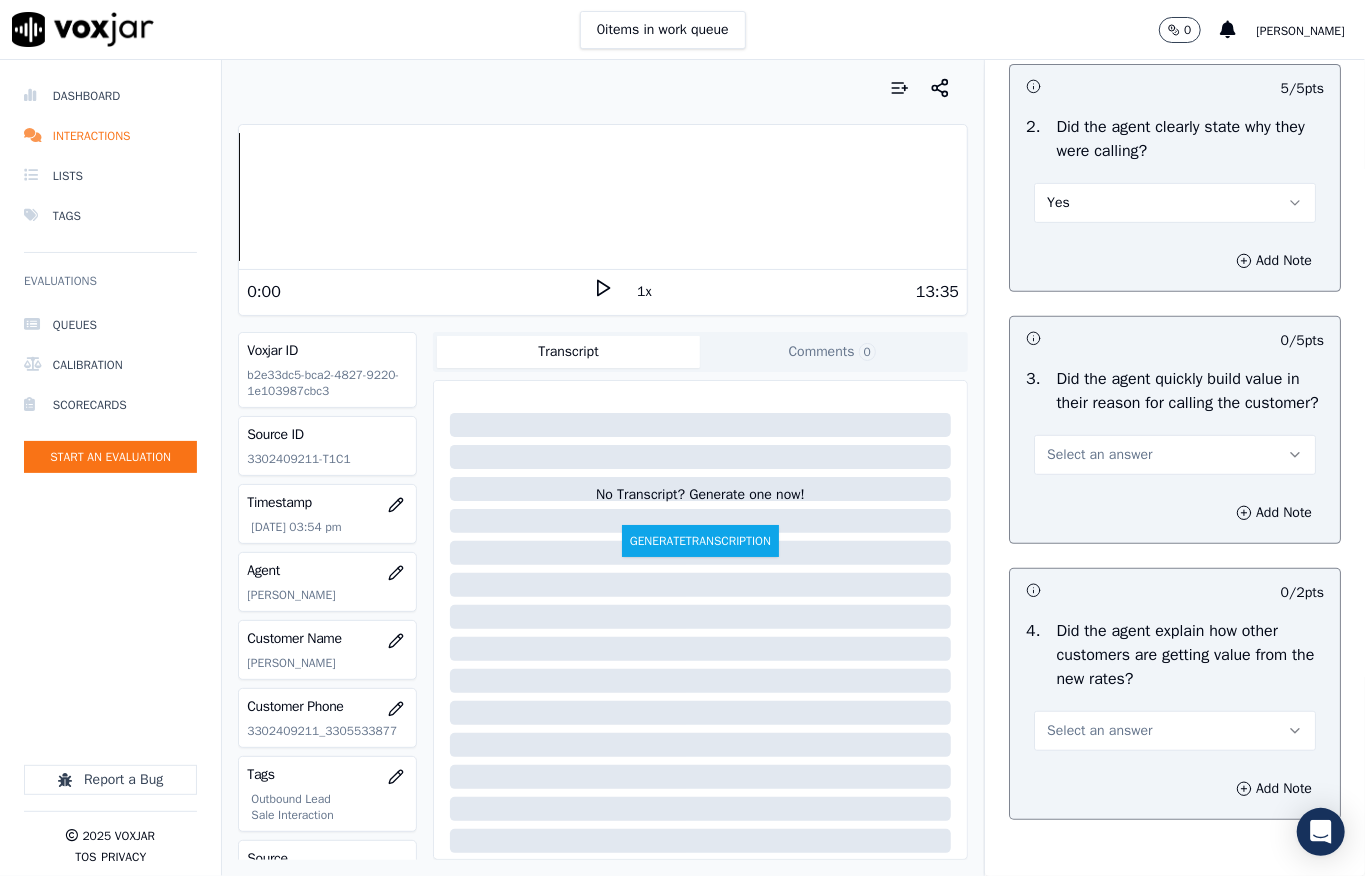 click on "Select an answer" at bounding box center (1175, 455) 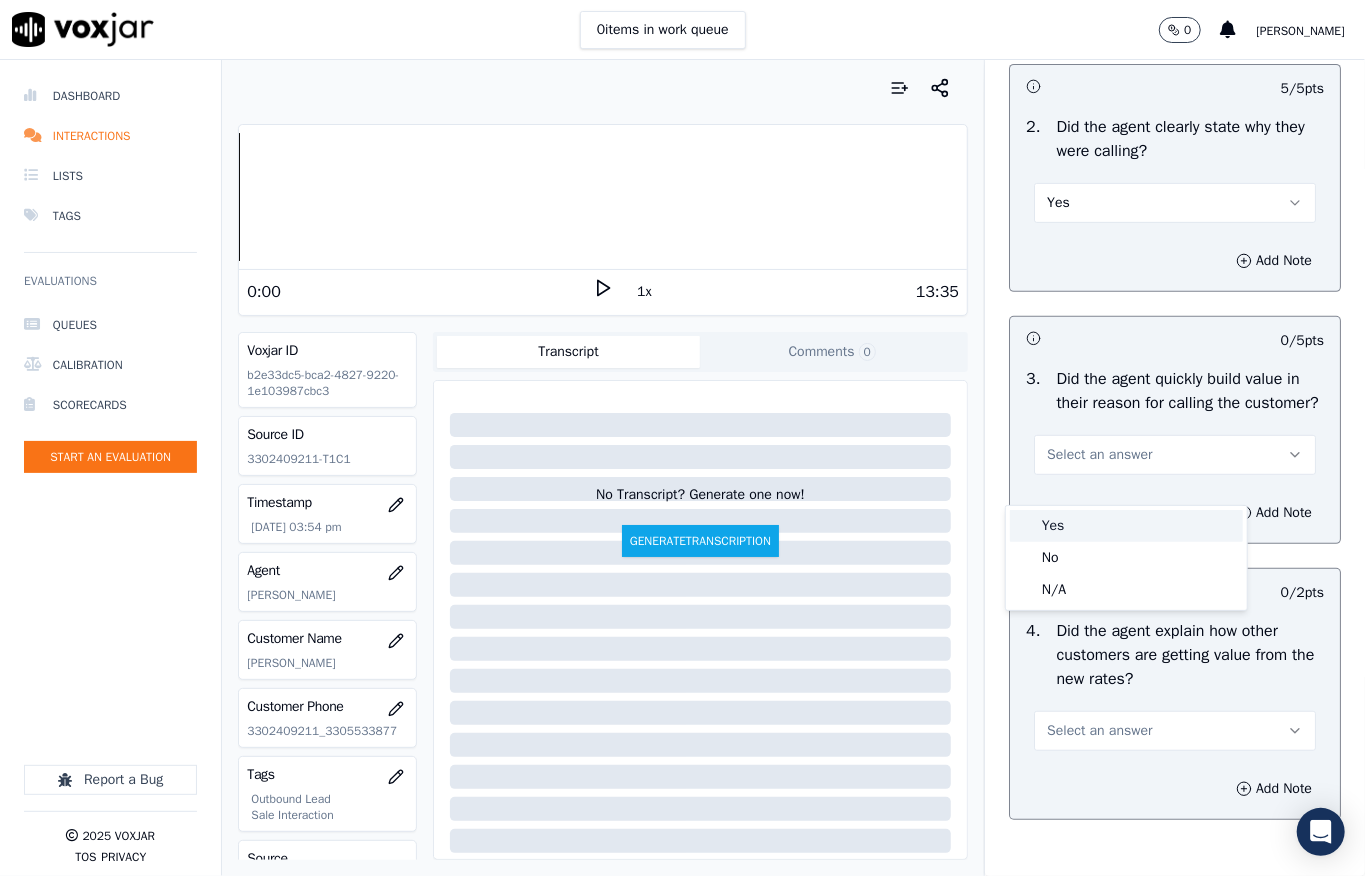 click on "Yes" at bounding box center [1126, 526] 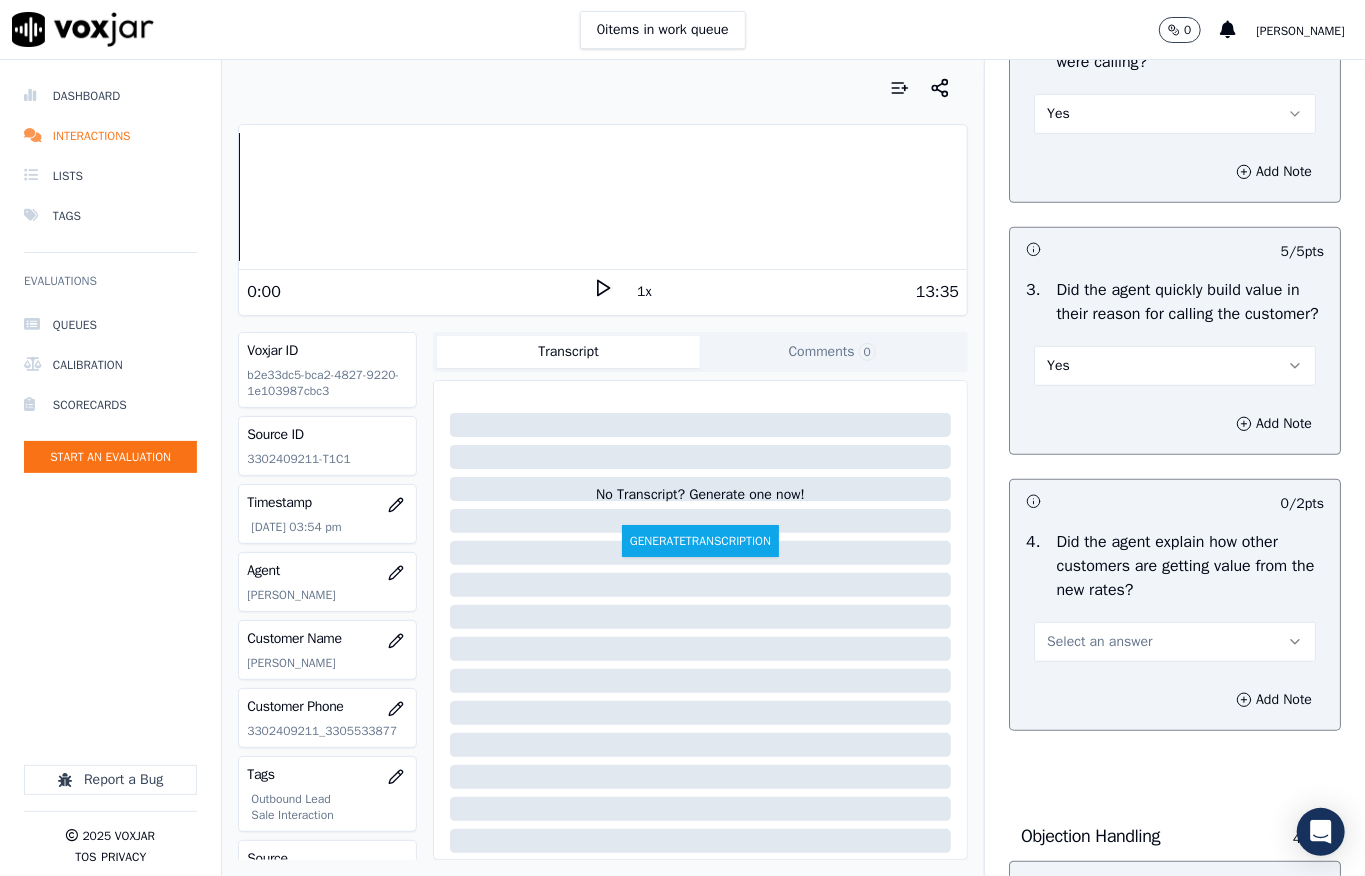 scroll, scrollTop: 666, scrollLeft: 0, axis: vertical 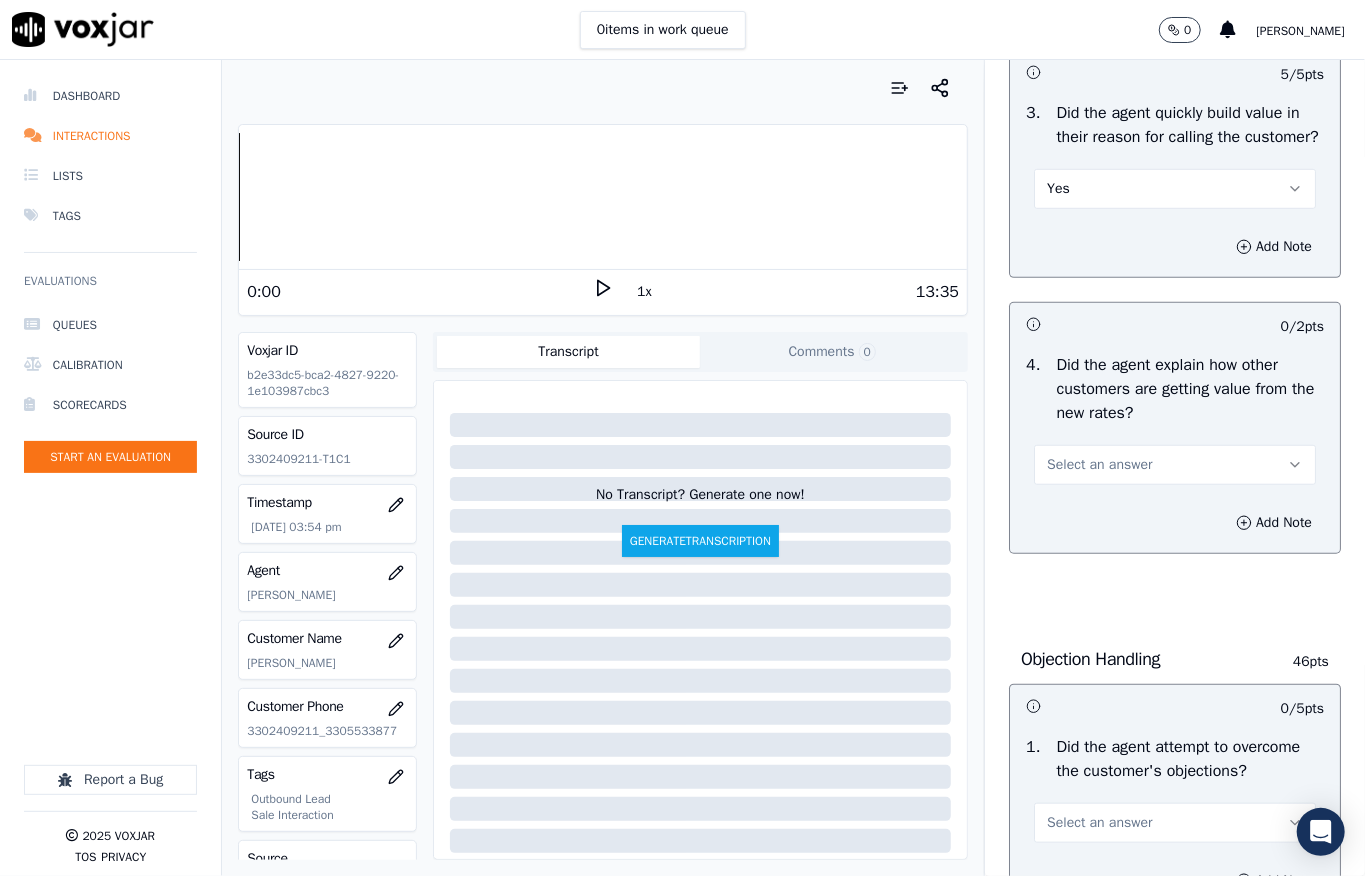 click on "Select an answer" at bounding box center [1099, 465] 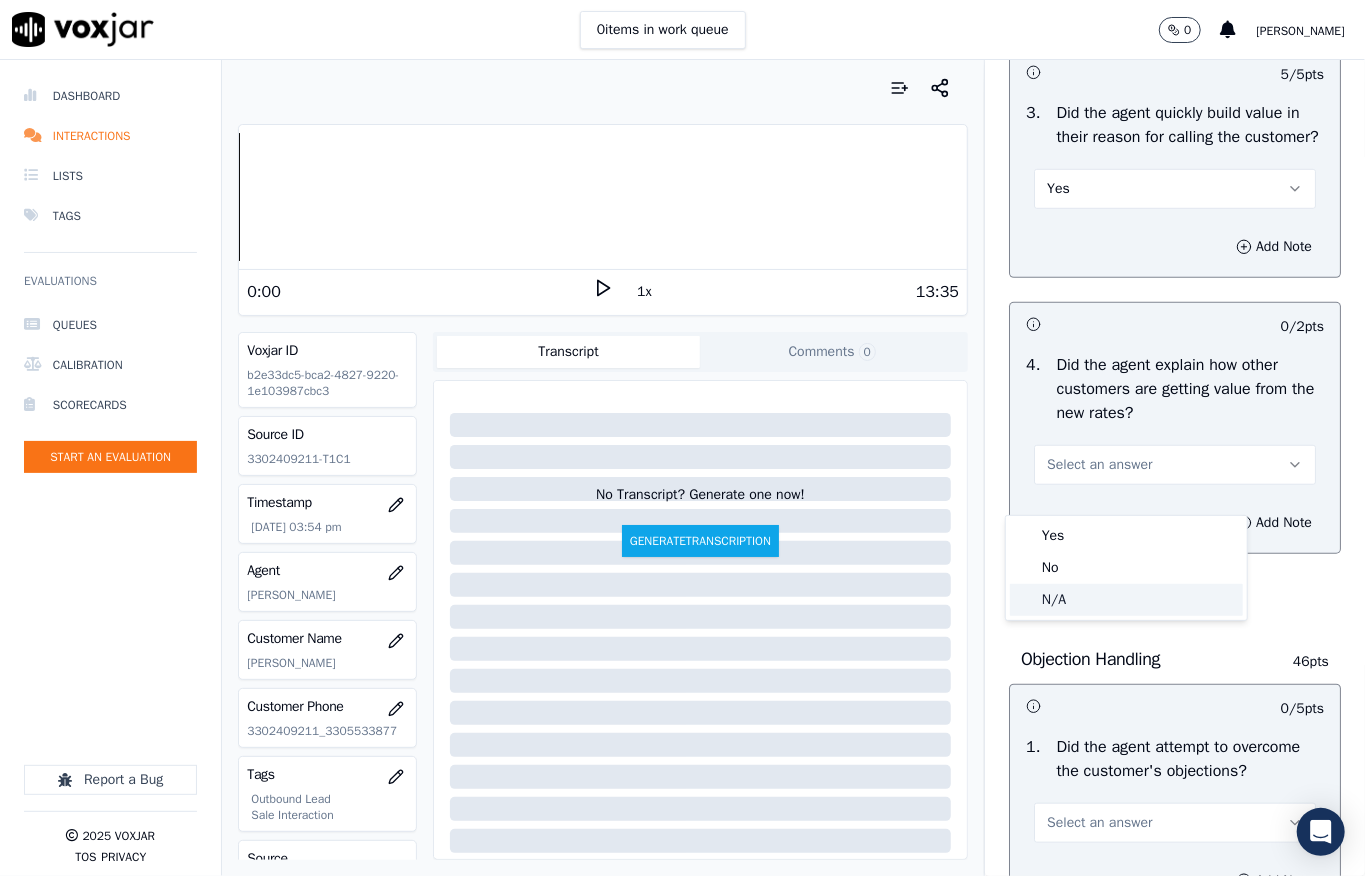 click on "N/A" 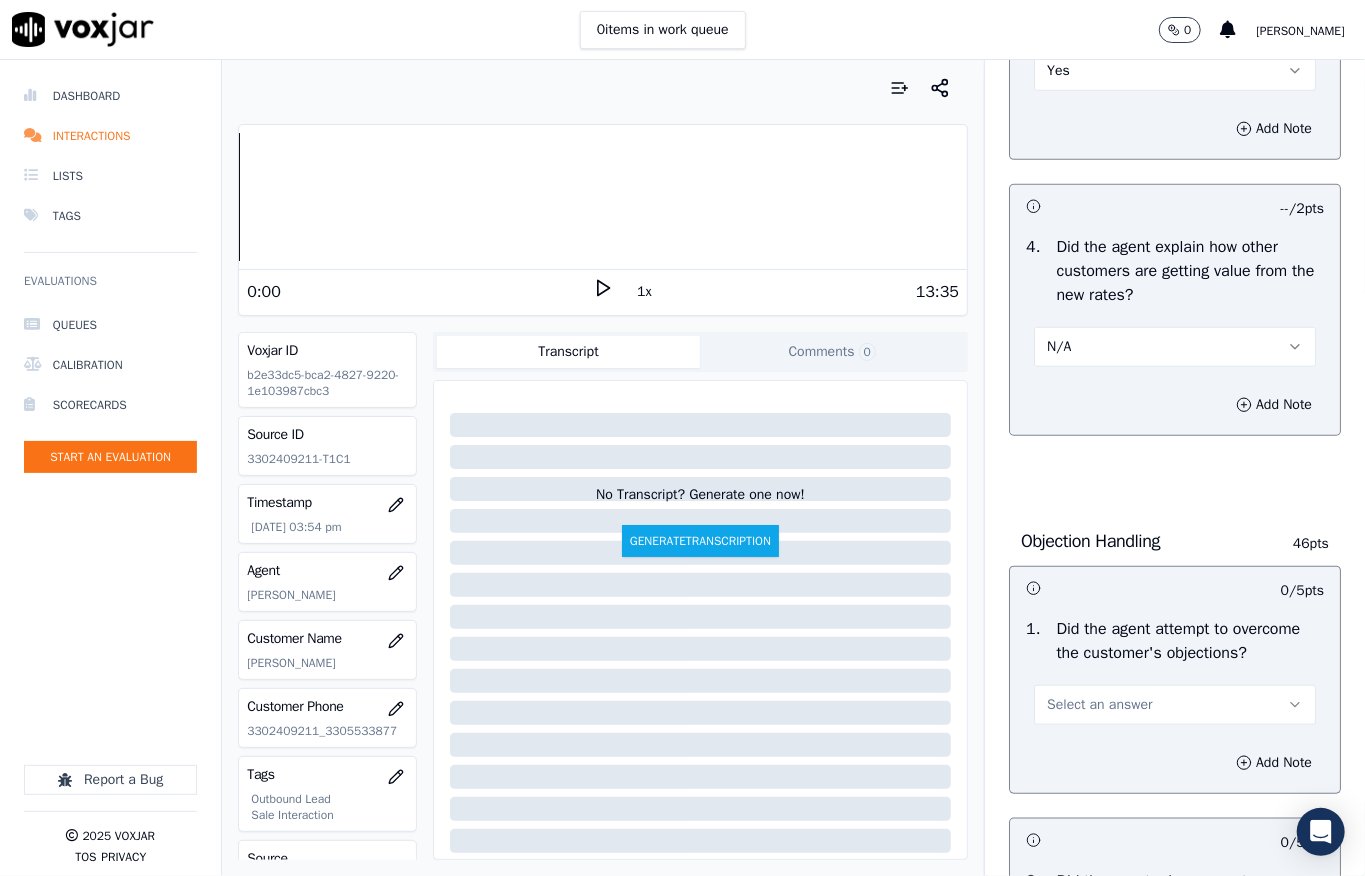 scroll, scrollTop: 1066, scrollLeft: 0, axis: vertical 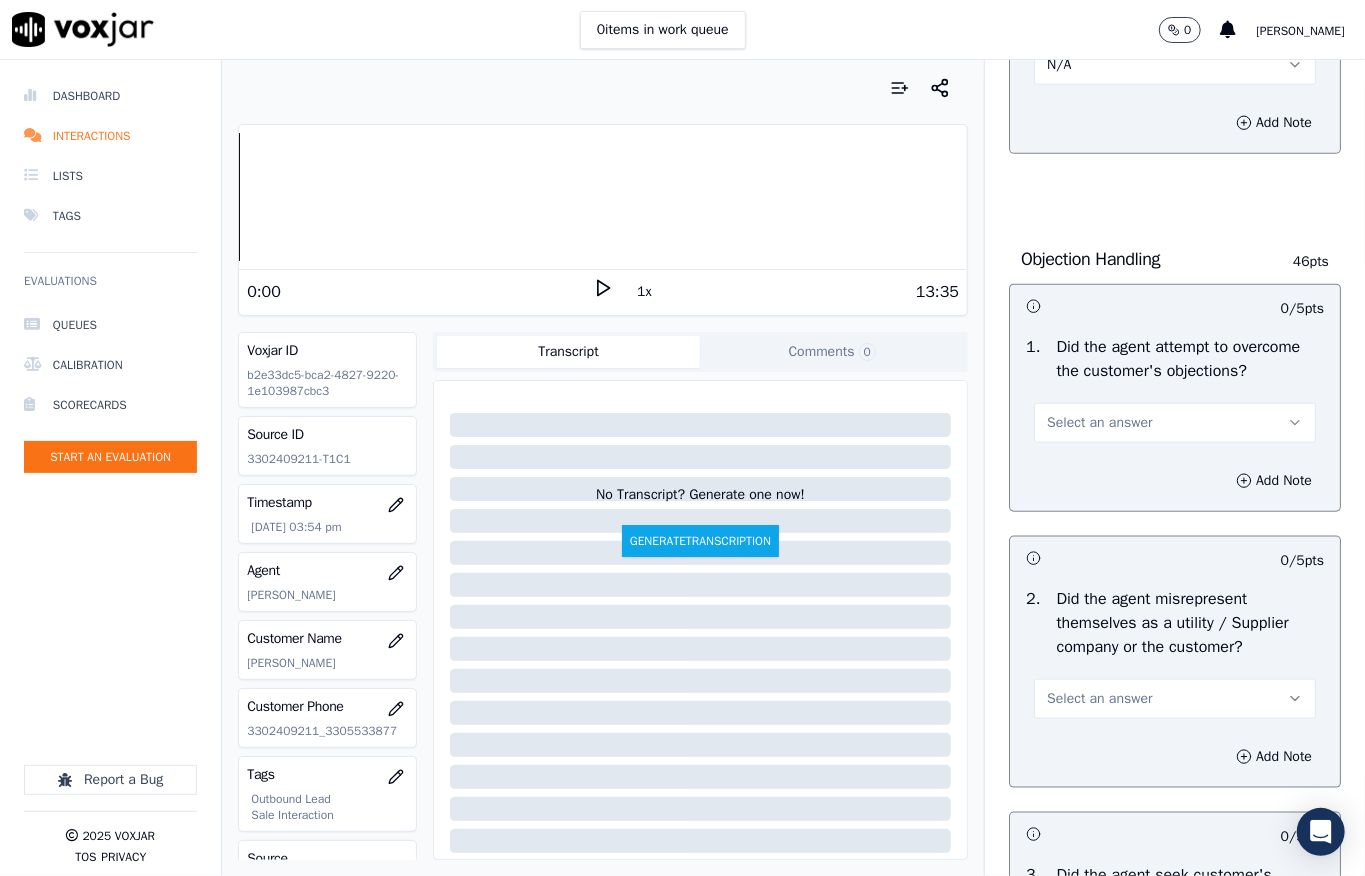 click on "Select an answer" at bounding box center (1099, 423) 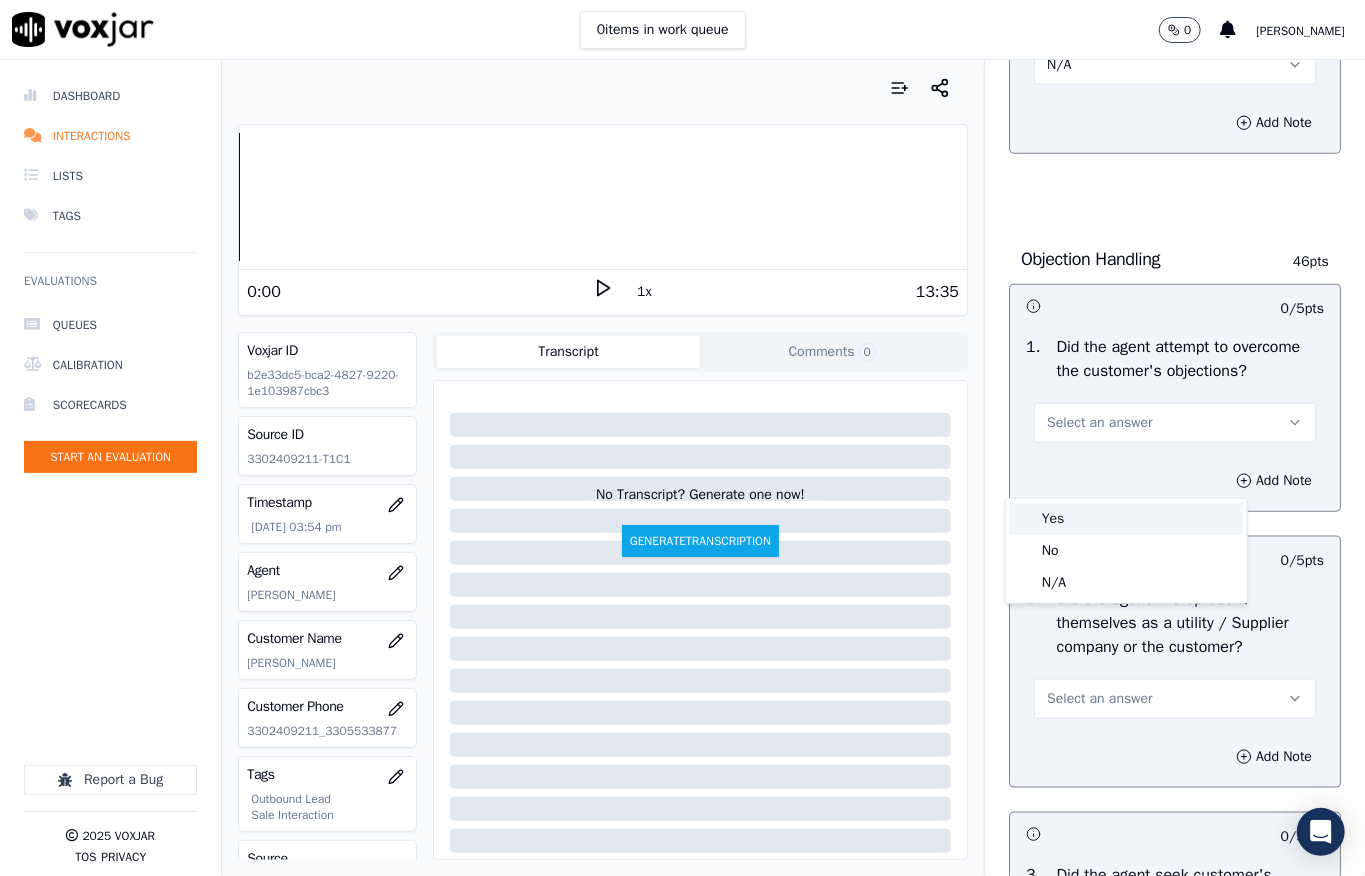 click on "Yes" at bounding box center (1126, 519) 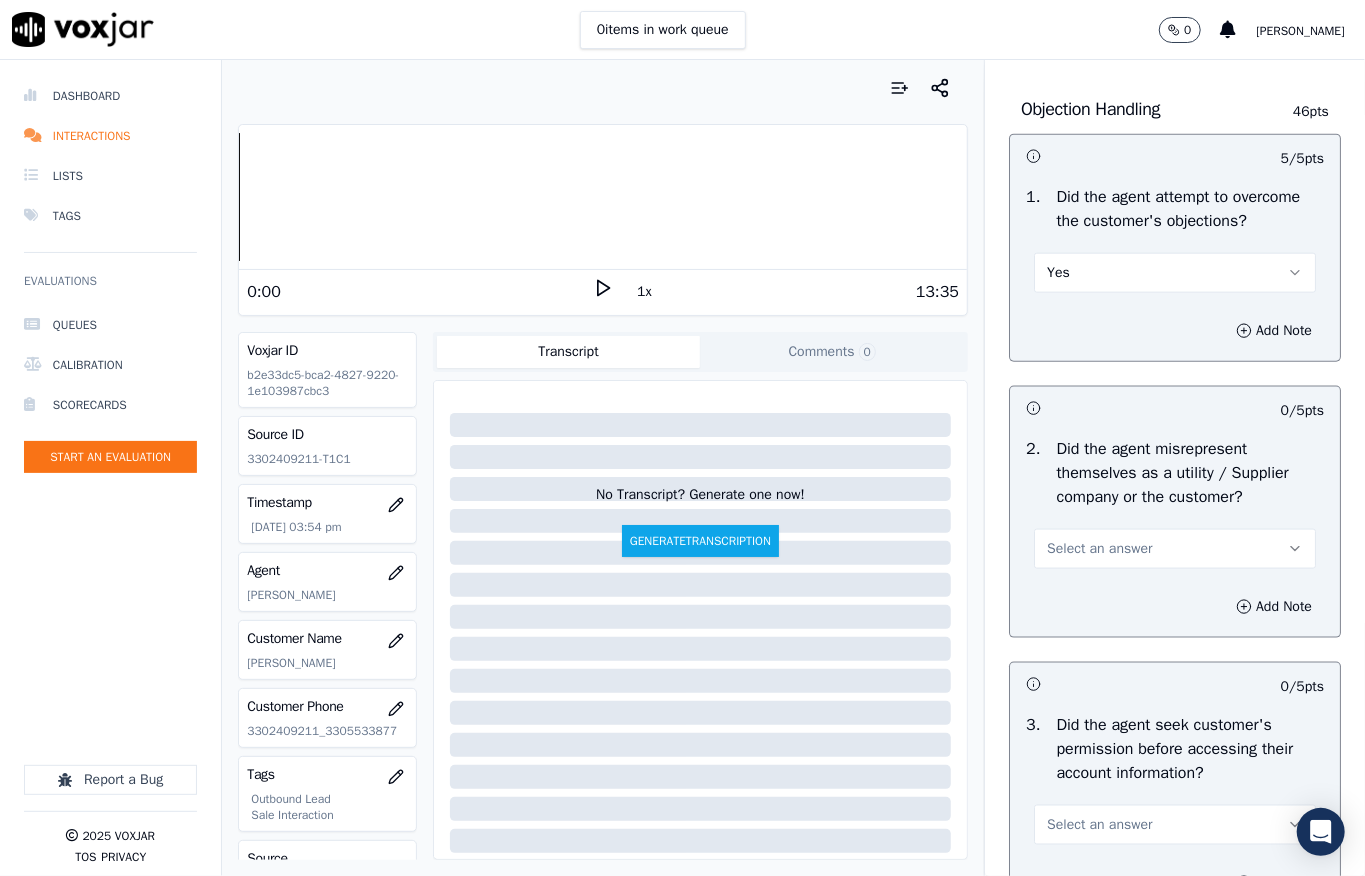 scroll, scrollTop: 1466, scrollLeft: 0, axis: vertical 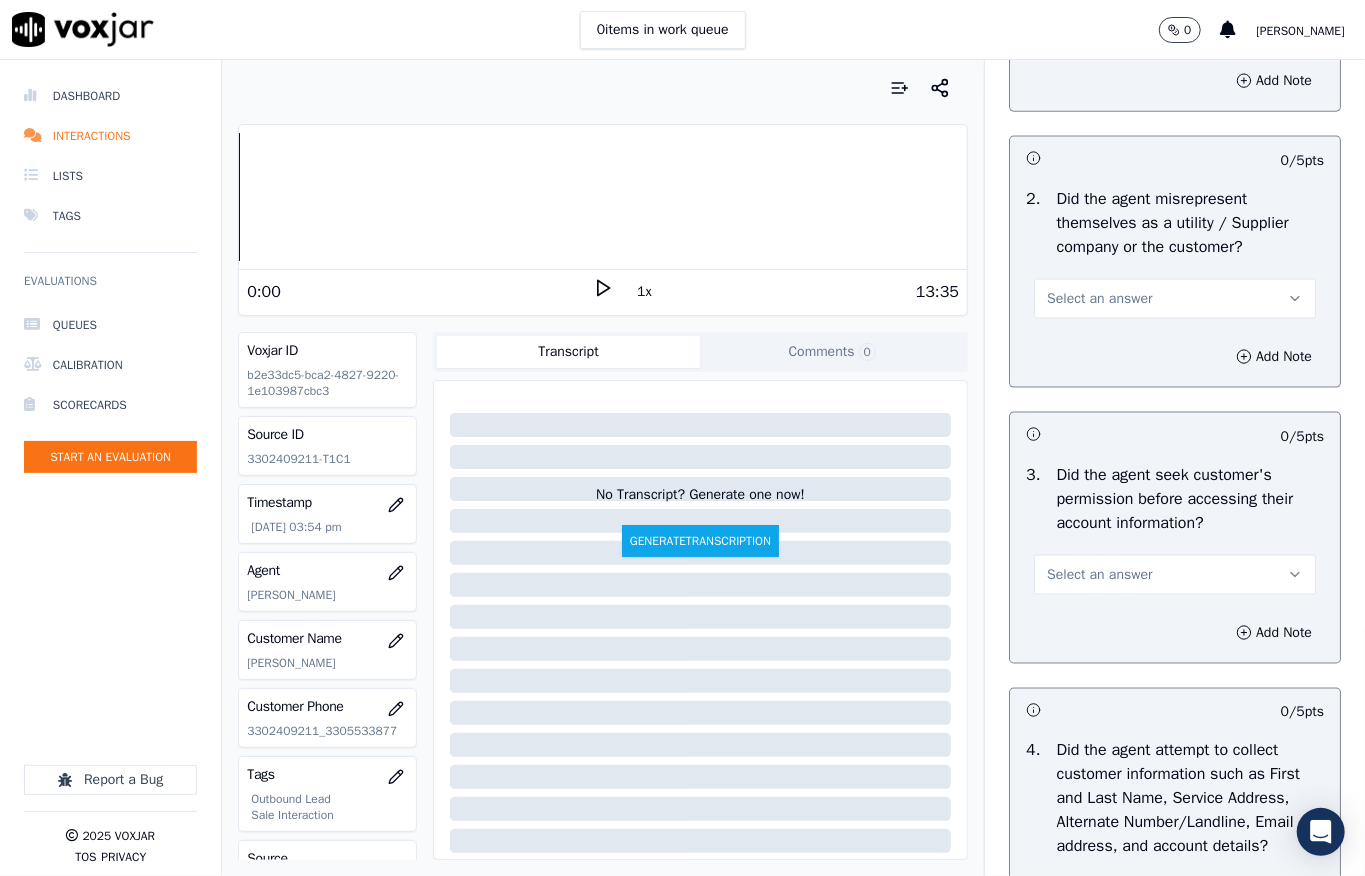 click on "Select an answer" at bounding box center (1099, 299) 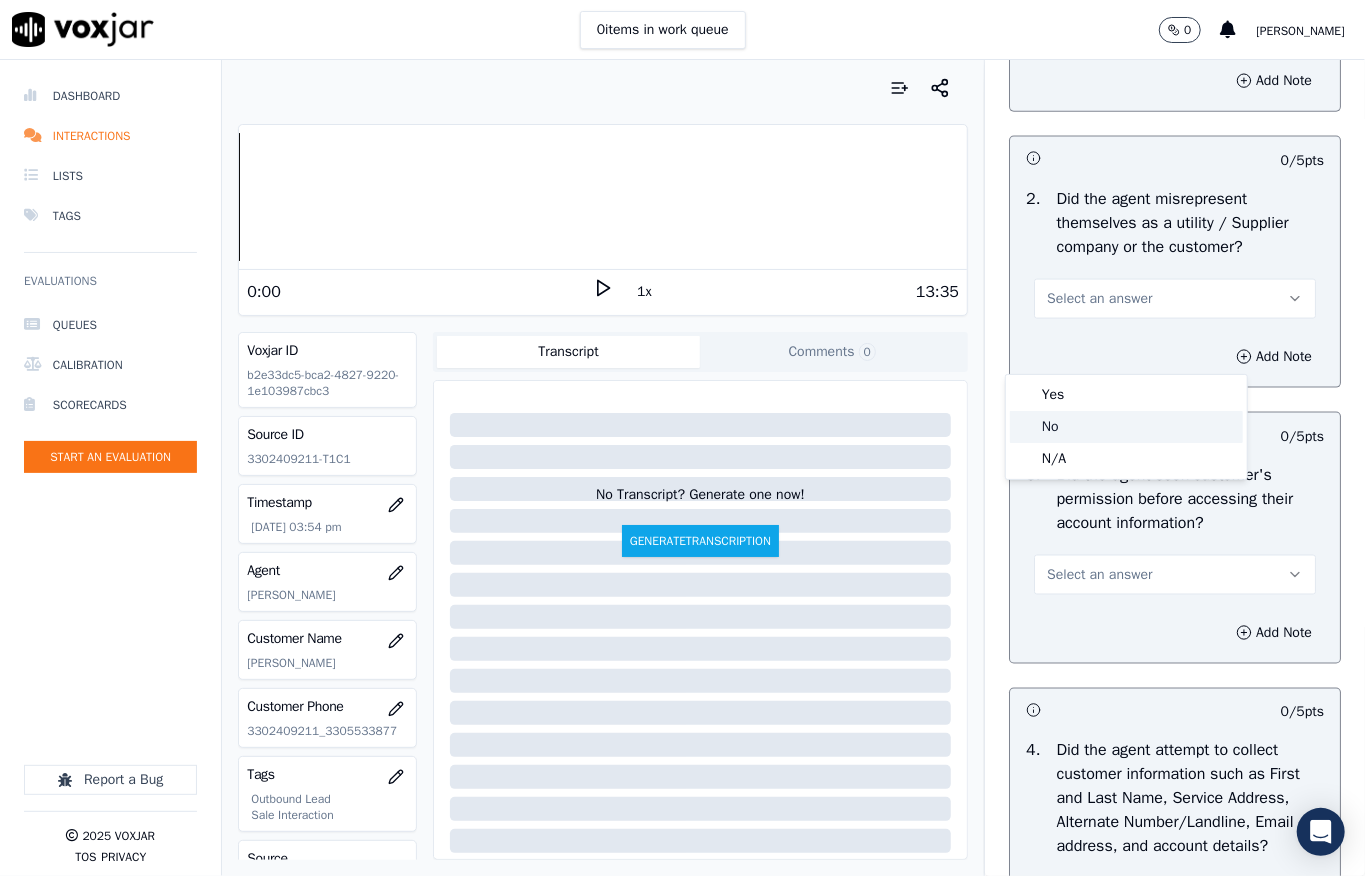 click on "No" 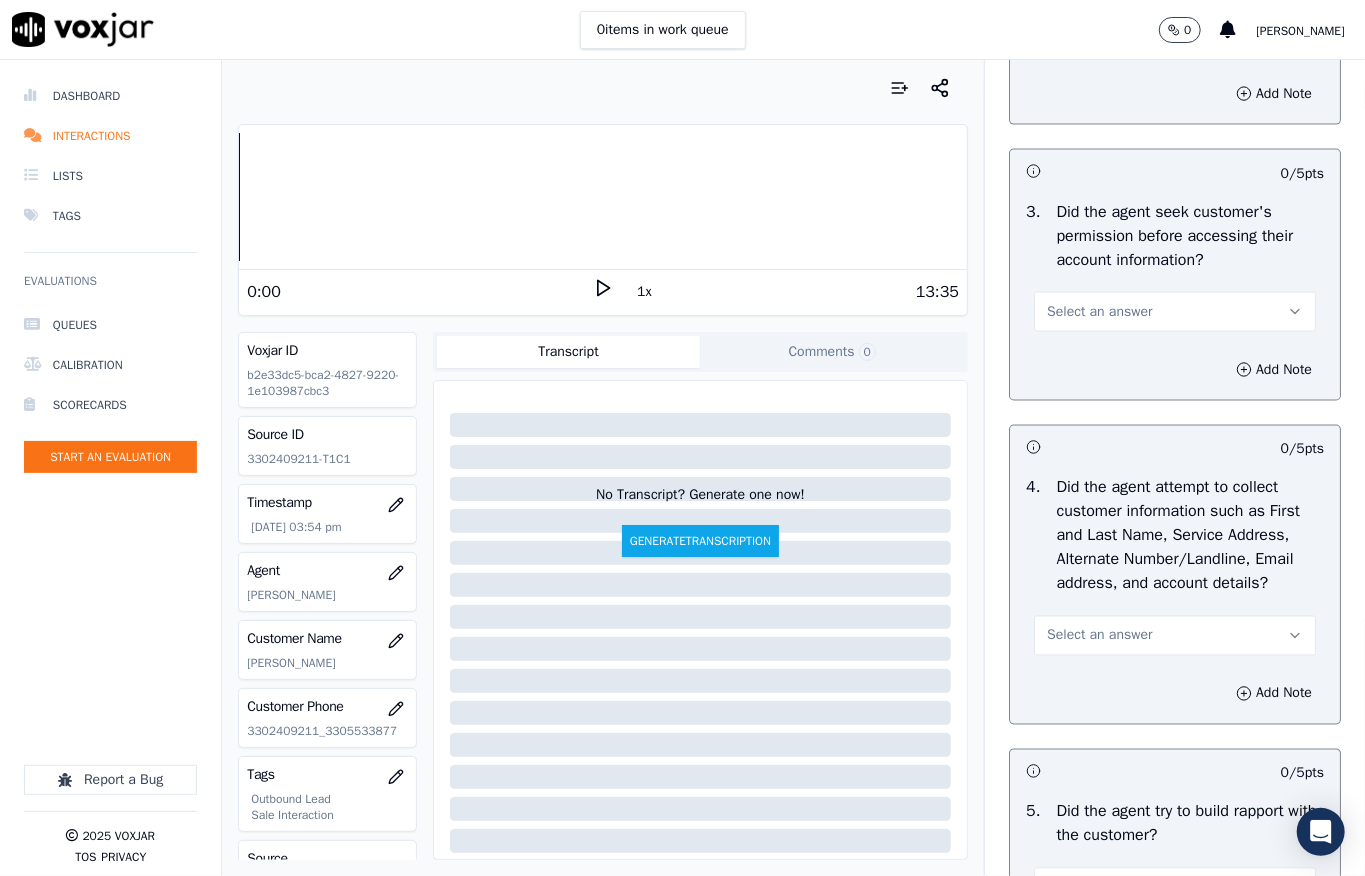 scroll, scrollTop: 1733, scrollLeft: 0, axis: vertical 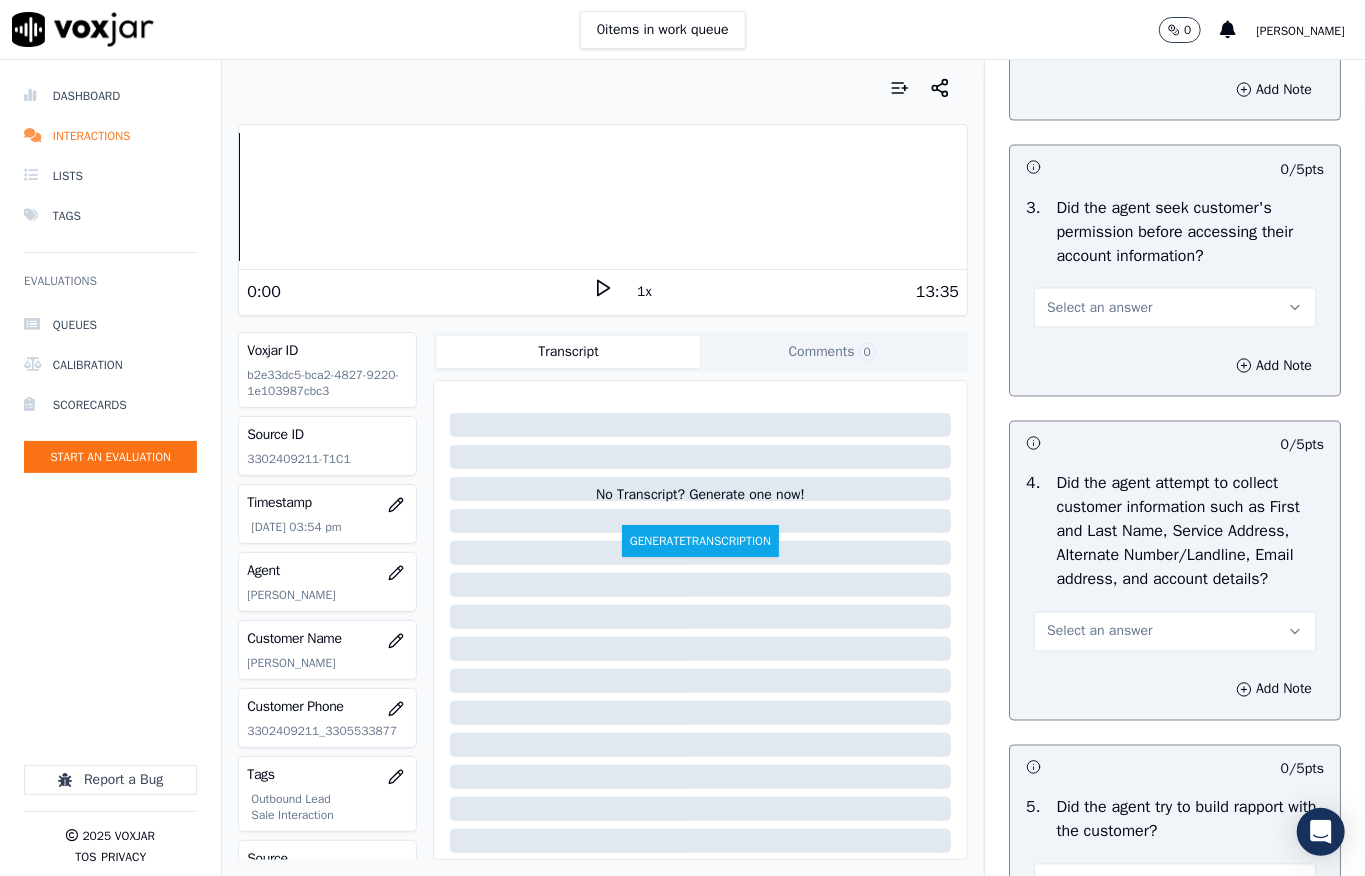 click on "Select an answer" at bounding box center (1175, 308) 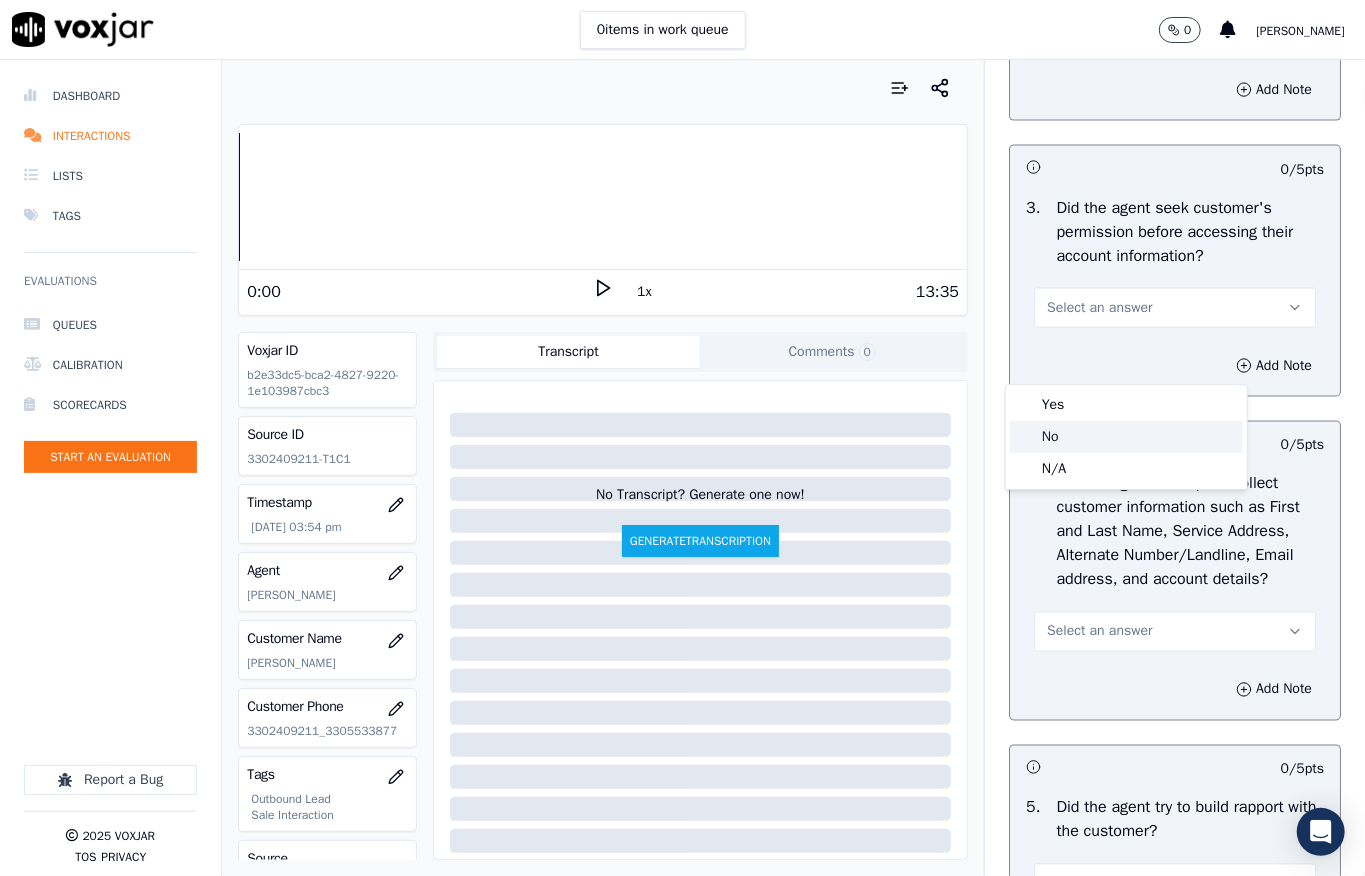 click on "No" 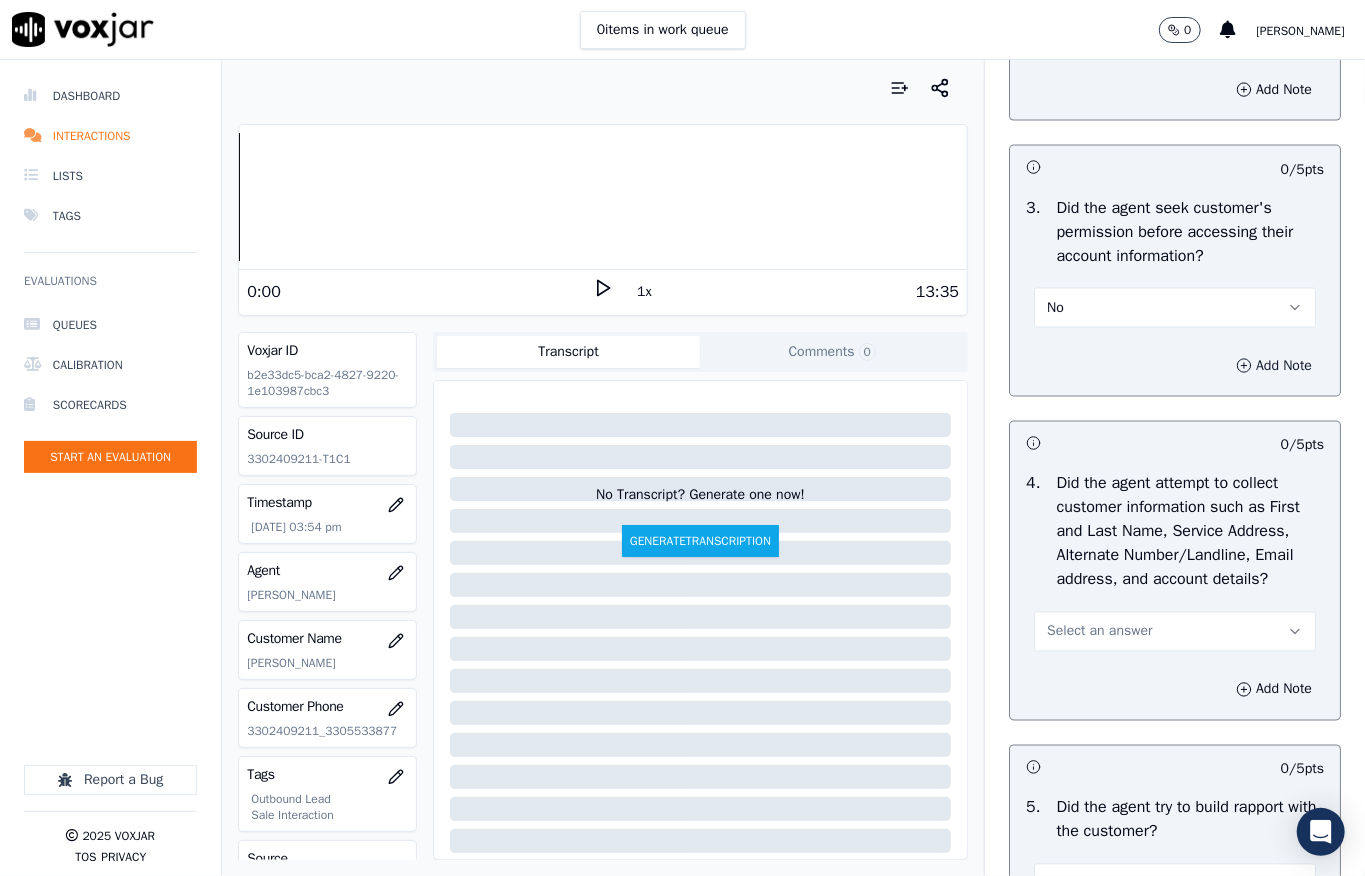 click on "Add Note" at bounding box center (1274, 366) 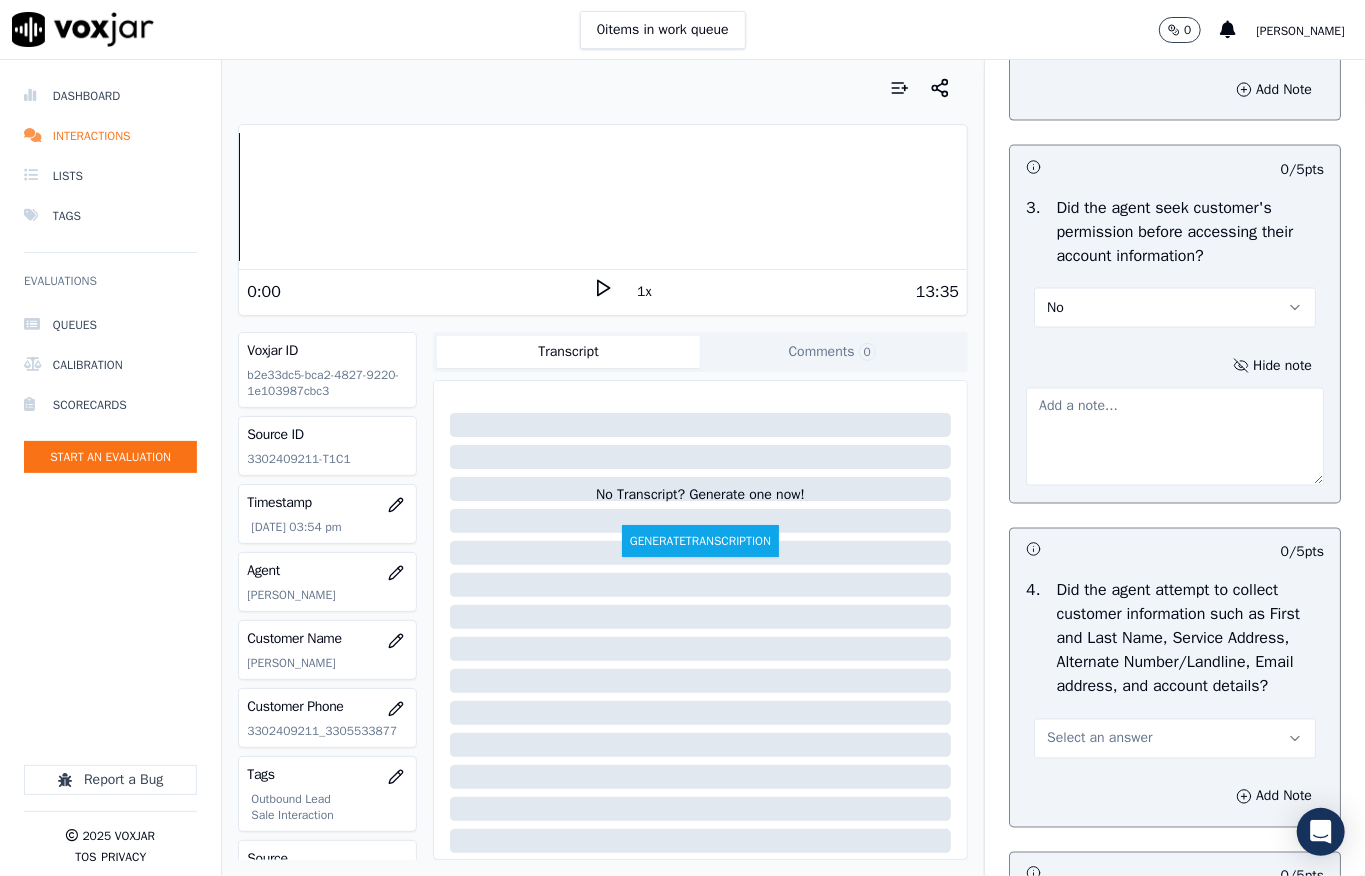 click at bounding box center [1175, 437] 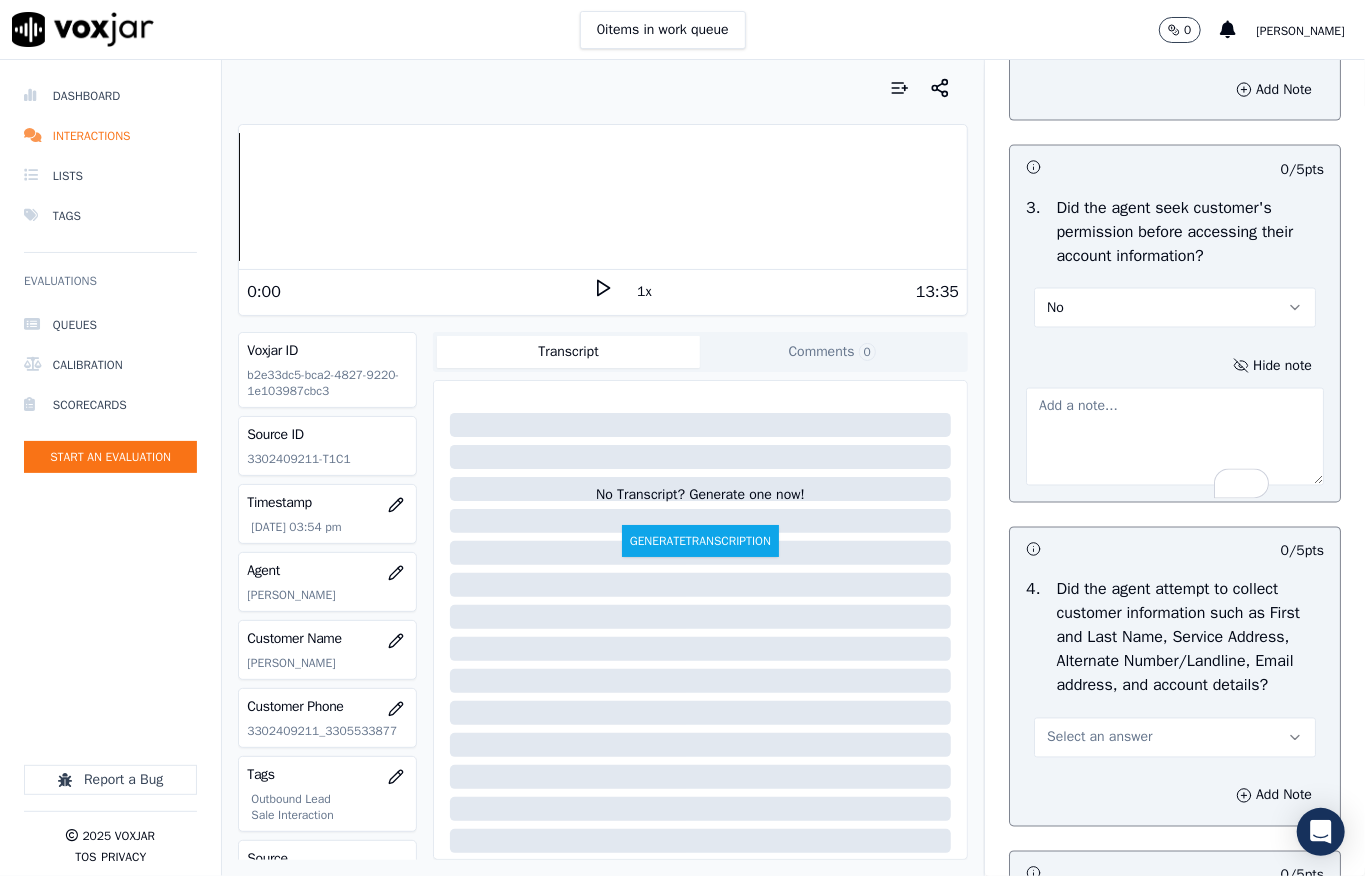 paste on "Call id - 20250708-125937_@3:00 - Agent shared the customer’s account information without first obtaining their permission //" 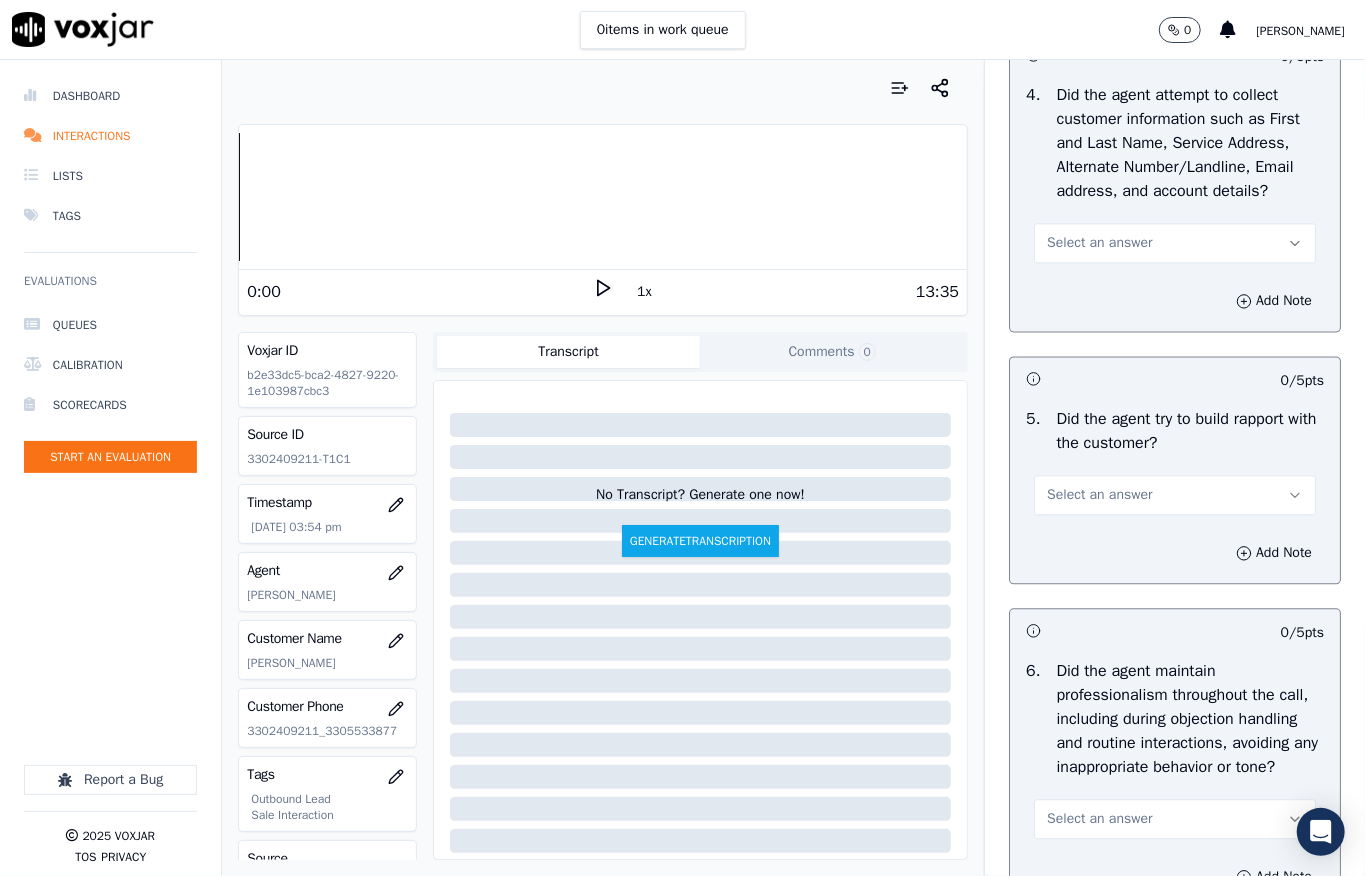 scroll, scrollTop: 2266, scrollLeft: 0, axis: vertical 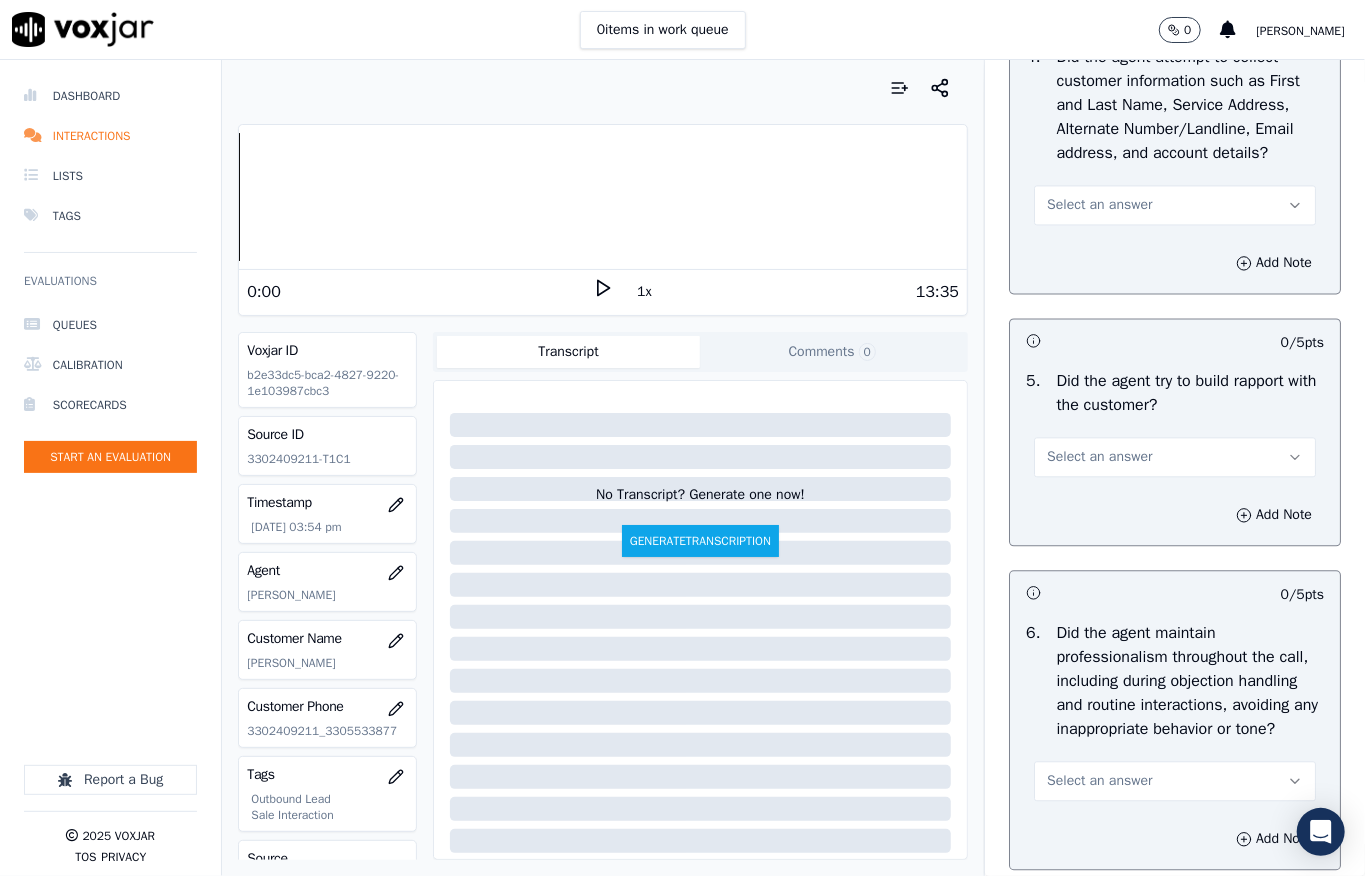 type on "Call id - 20250708-125937_@3:00 - Agent shared the customer’s account information without first obtaining their permission //" 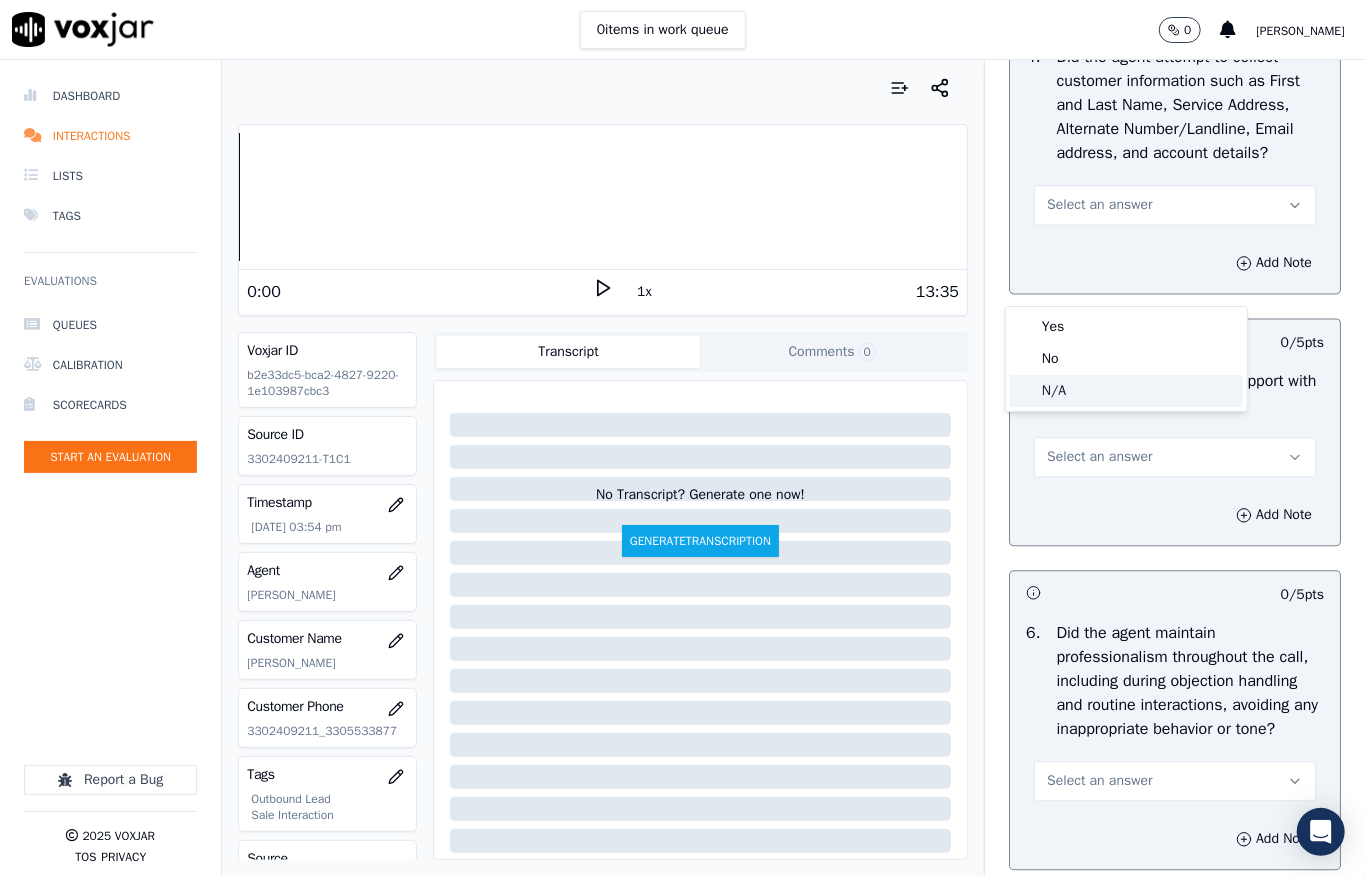 click on "N/A" 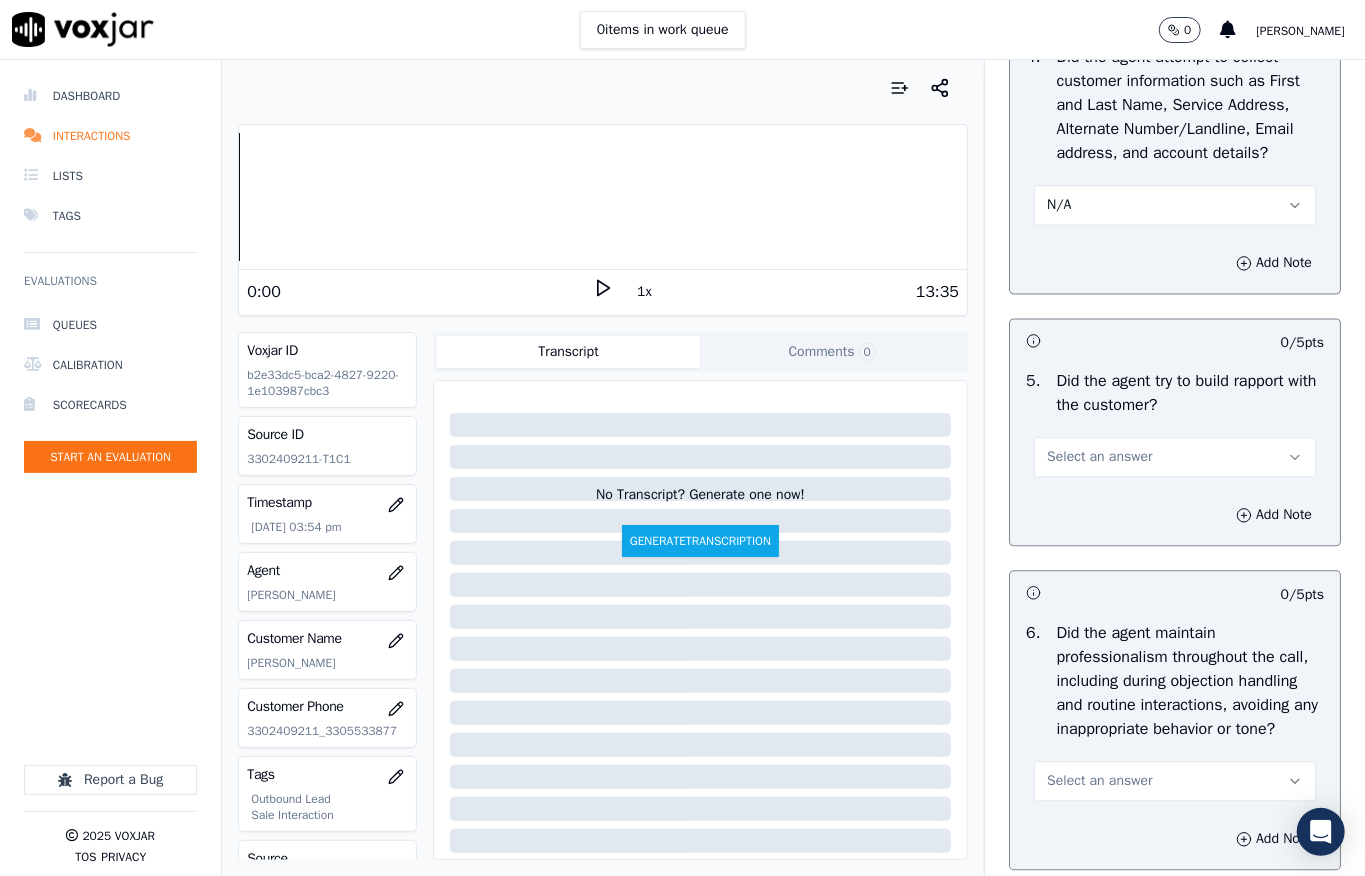 click on "Select an answer" at bounding box center (1099, 457) 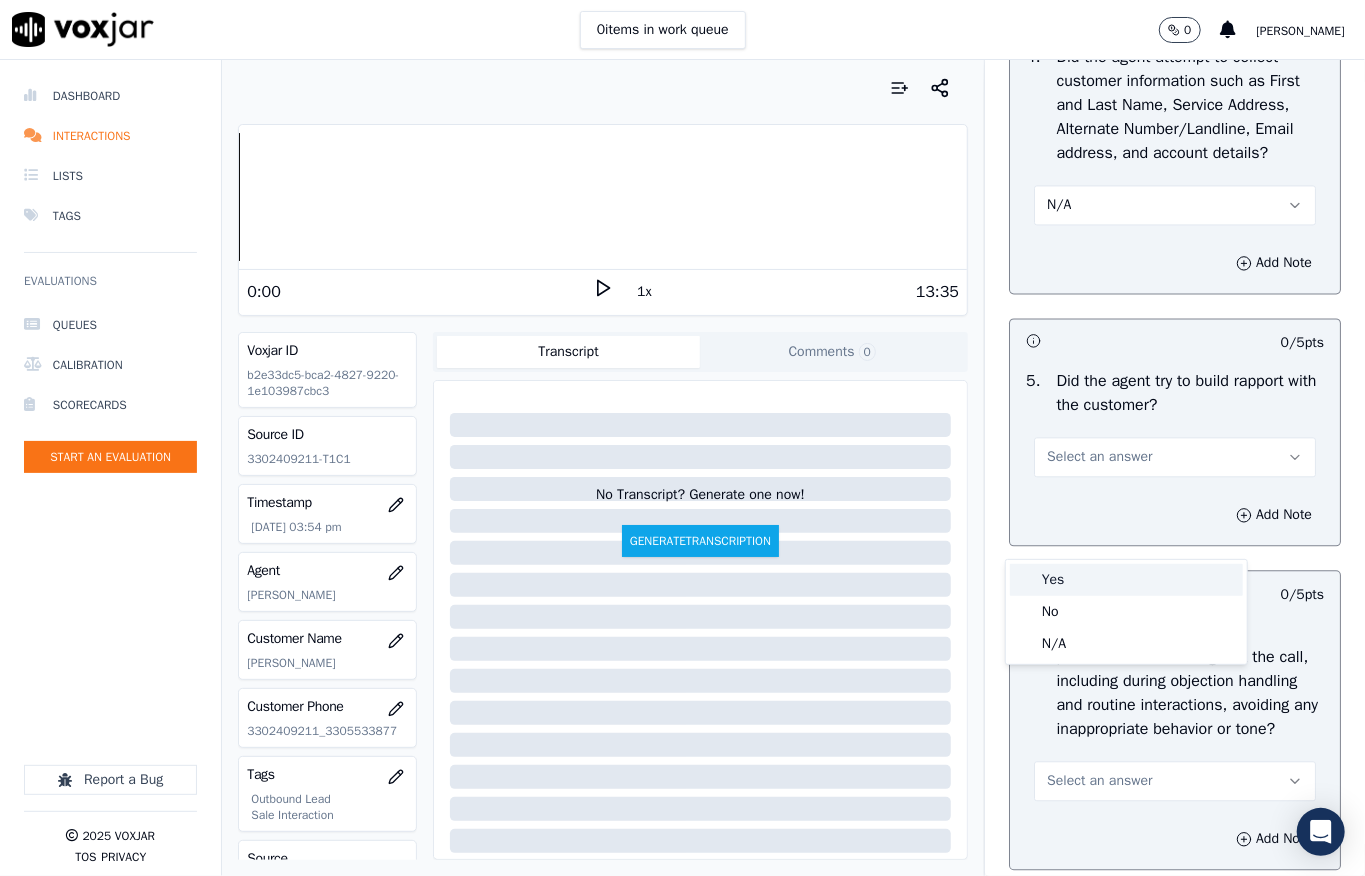 click on "Yes" at bounding box center [1126, 580] 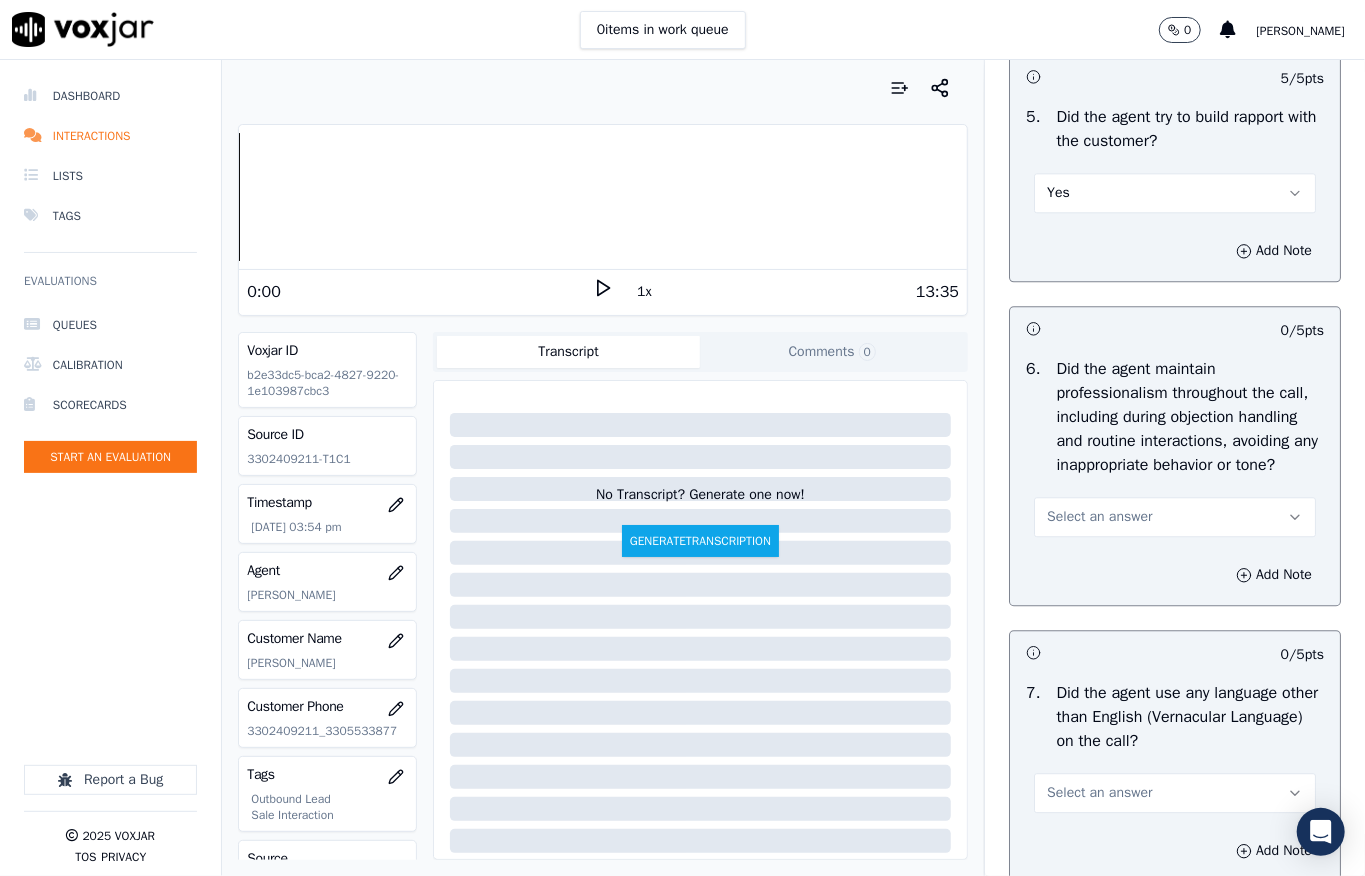 scroll, scrollTop: 2533, scrollLeft: 0, axis: vertical 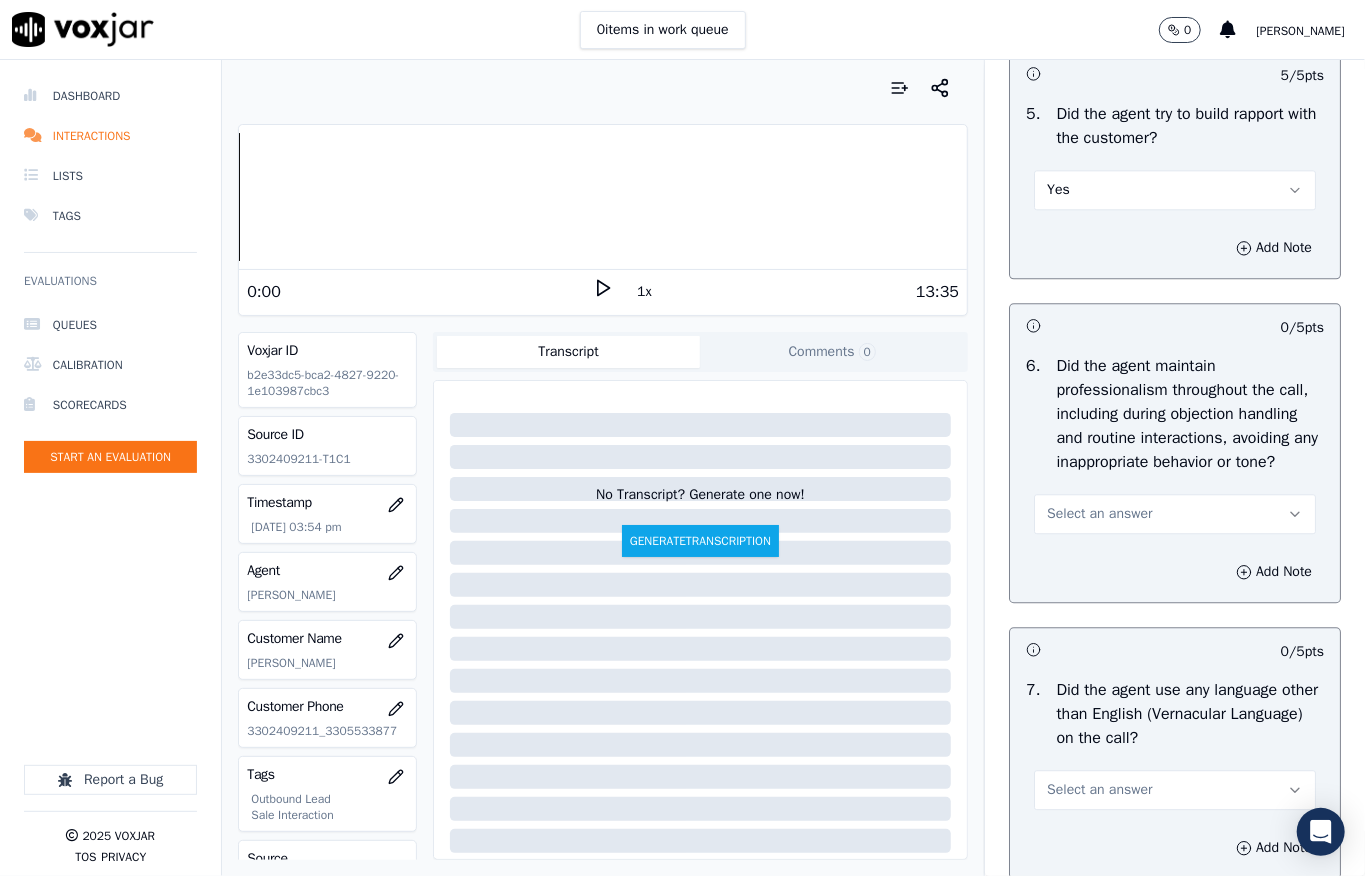 click on "Select an answer" at bounding box center (1099, 514) 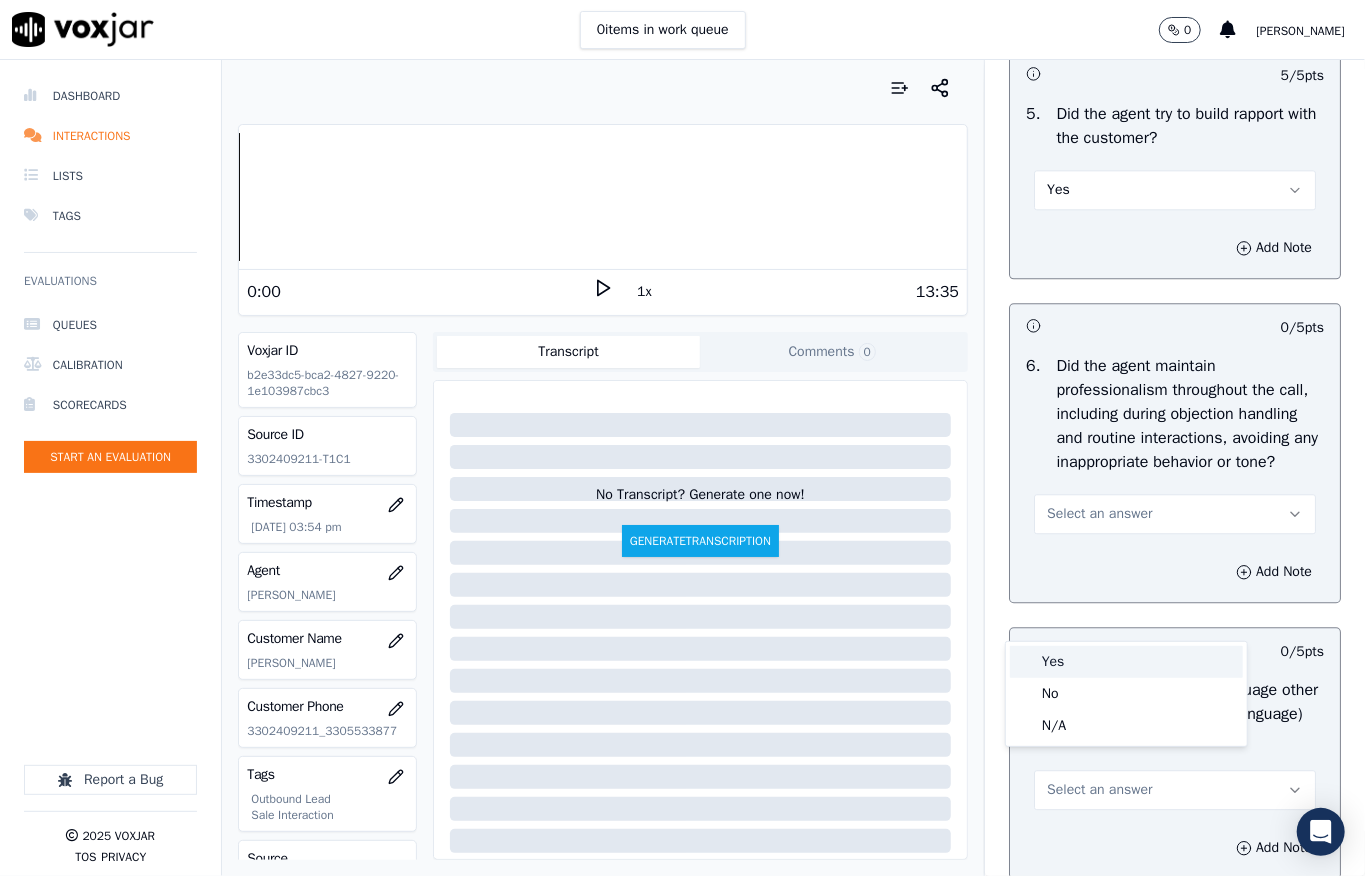 click on "Yes" at bounding box center (1126, 662) 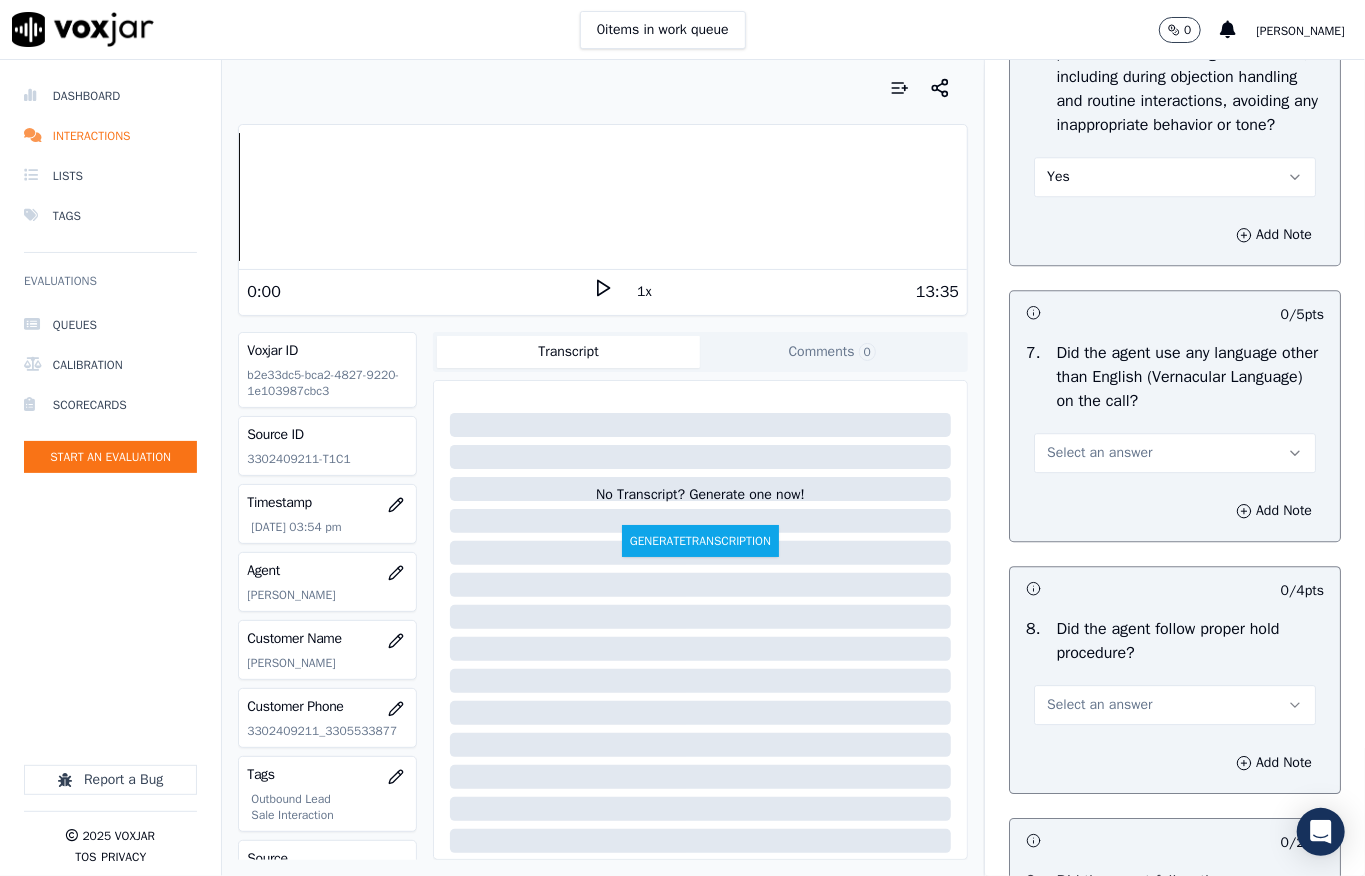 scroll, scrollTop: 3066, scrollLeft: 0, axis: vertical 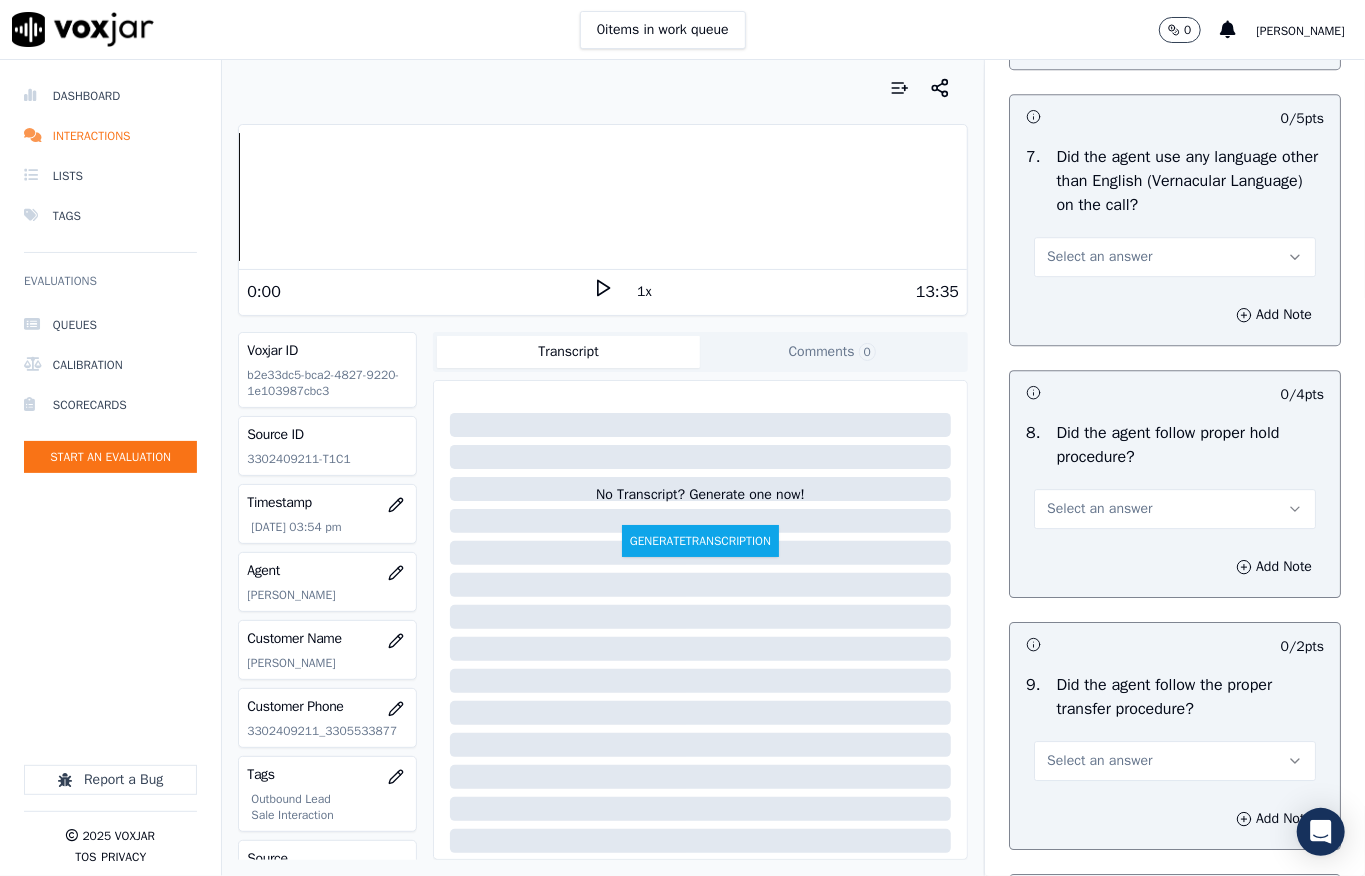 click on "Select an answer" at bounding box center [1175, 257] 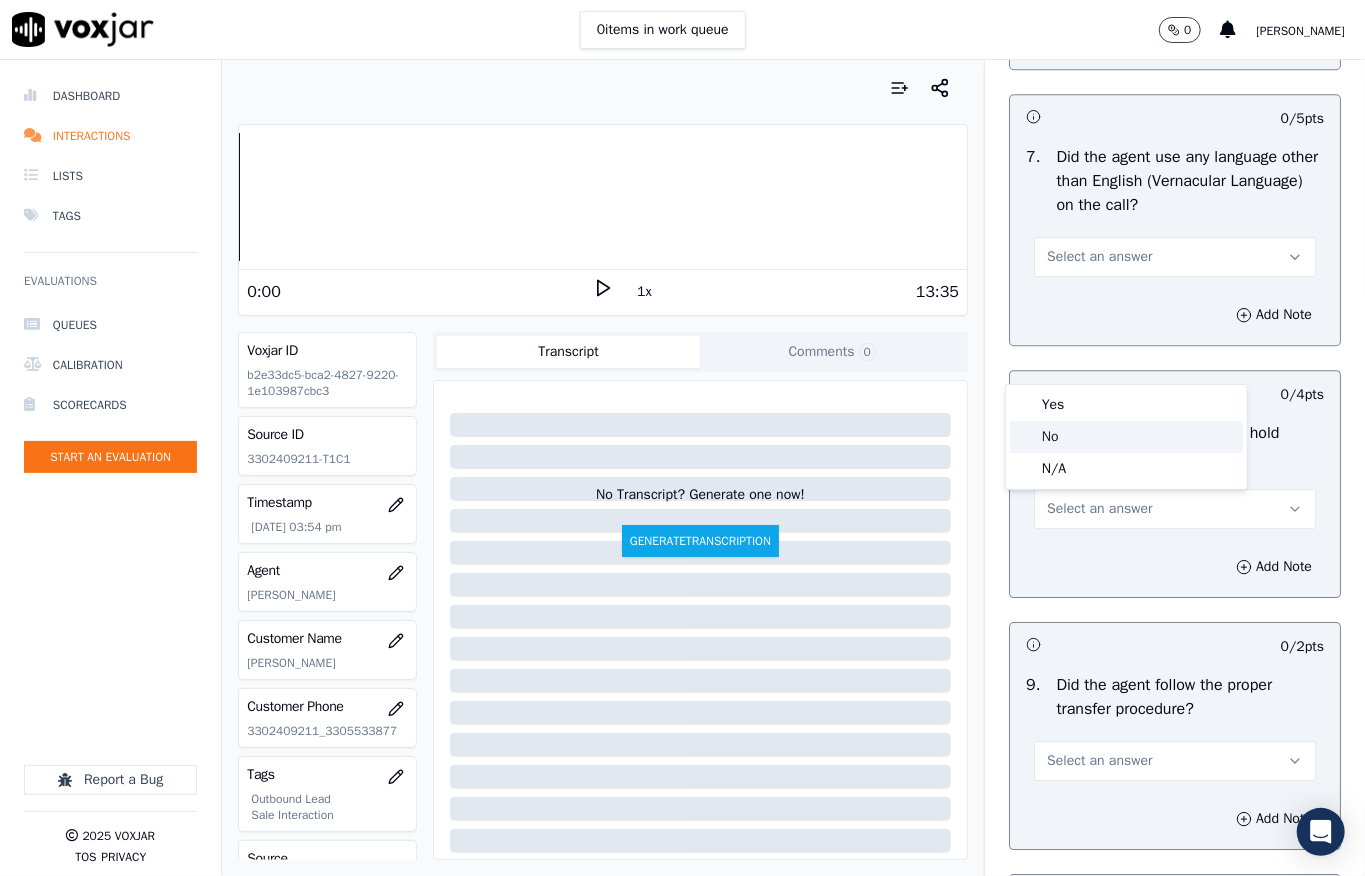 click on "No" 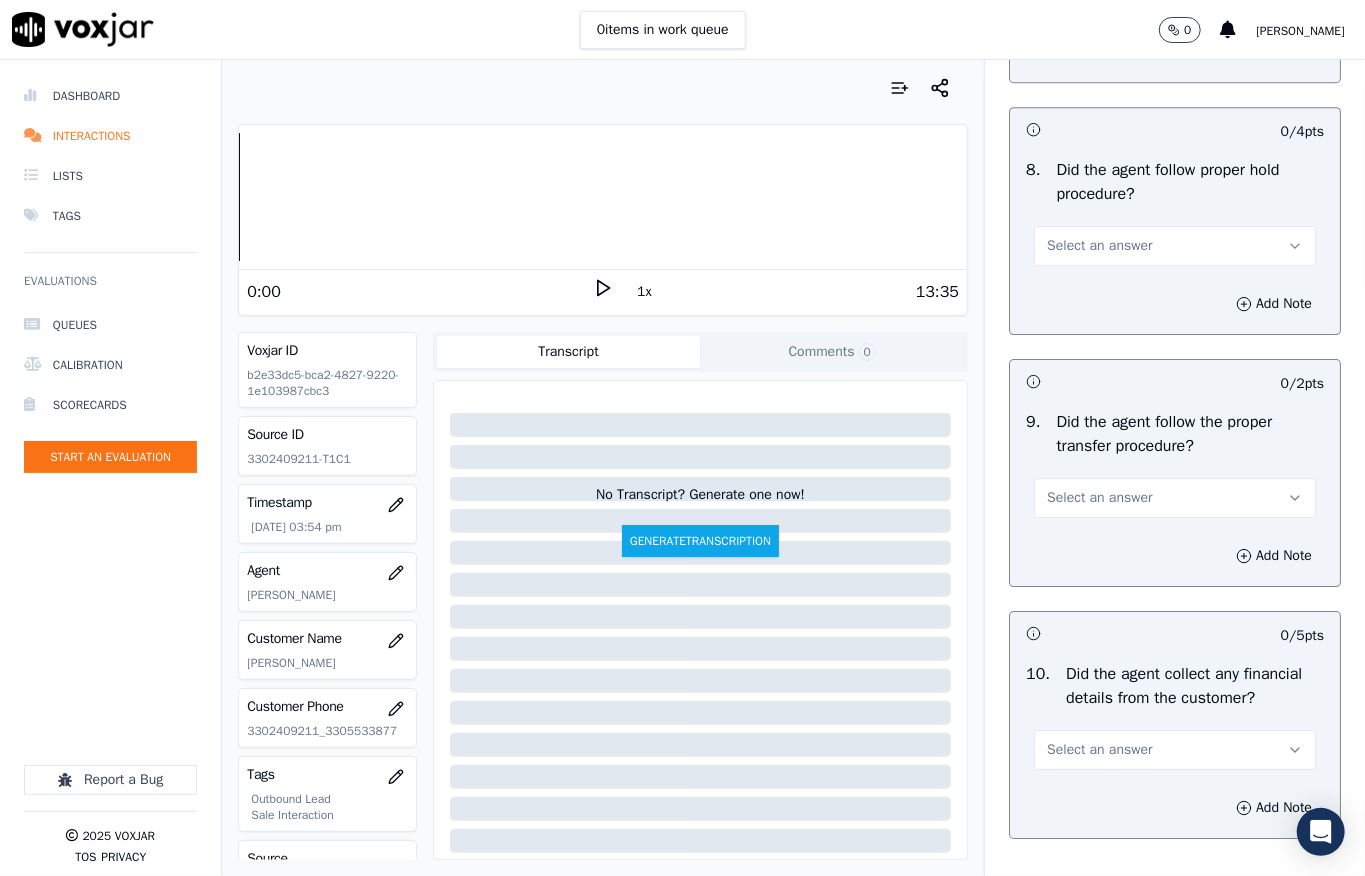 scroll, scrollTop: 3333, scrollLeft: 0, axis: vertical 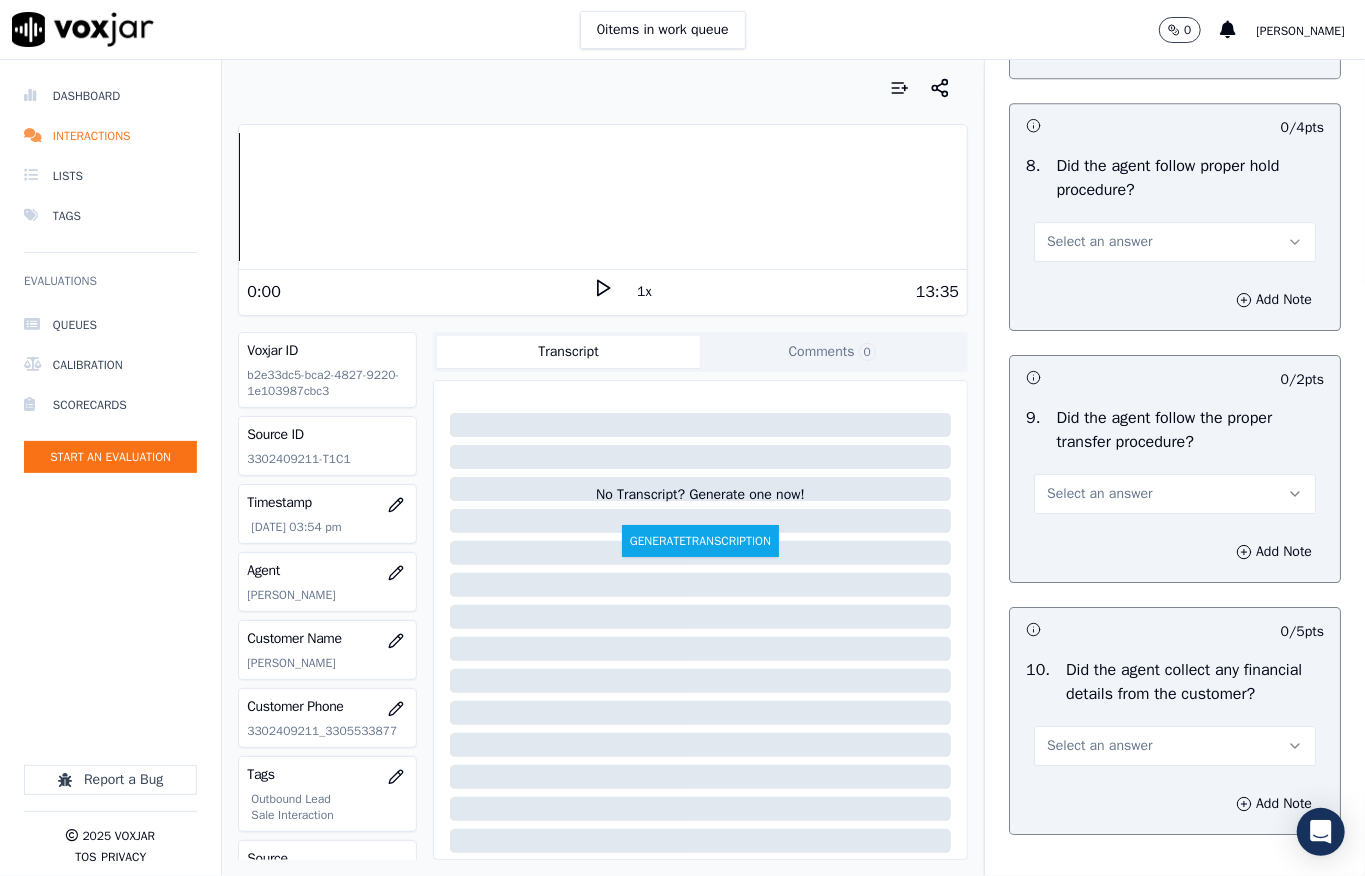 click on "Select an answer" at bounding box center [1175, 242] 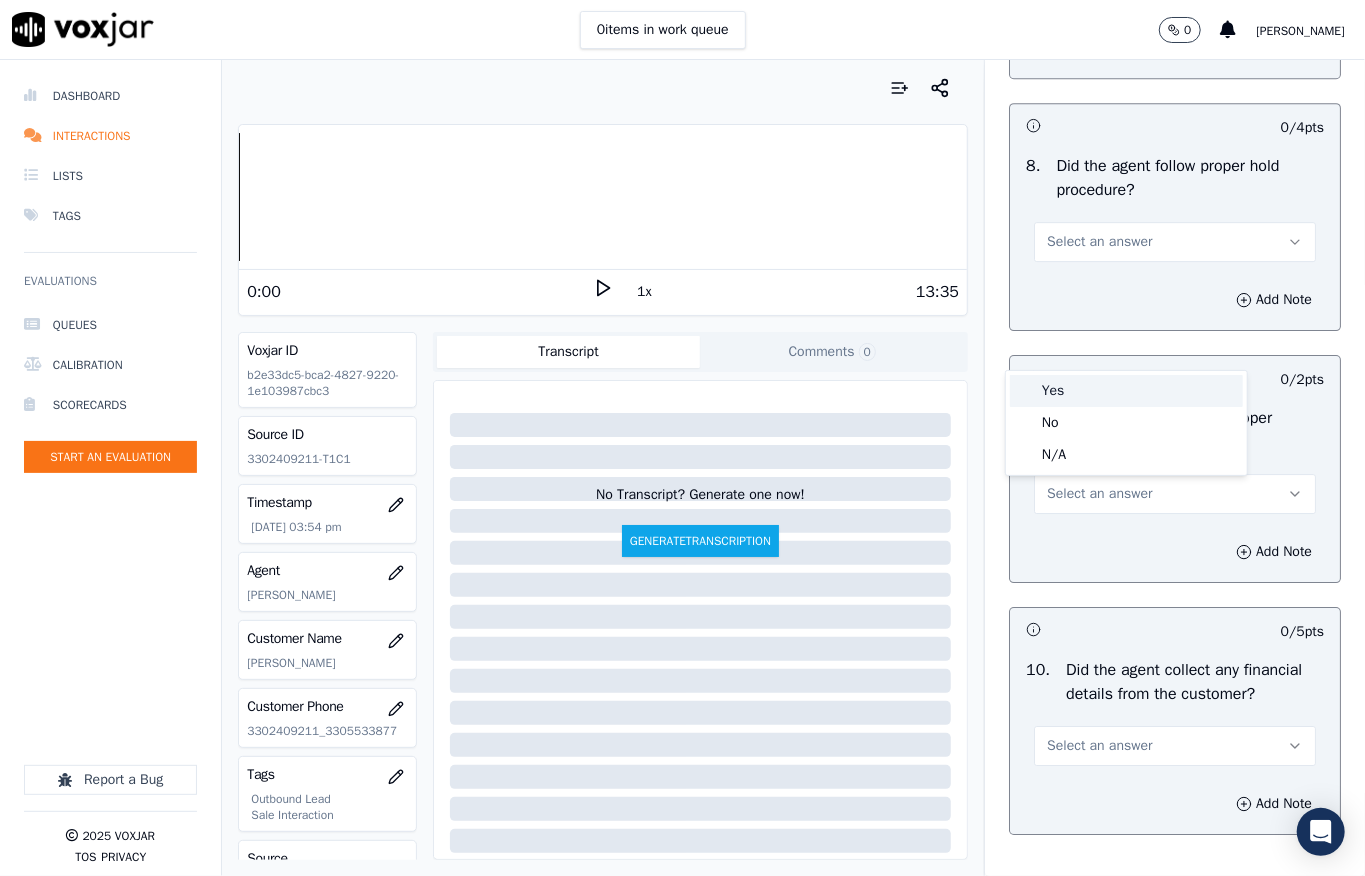 click on "Yes" at bounding box center [1126, 391] 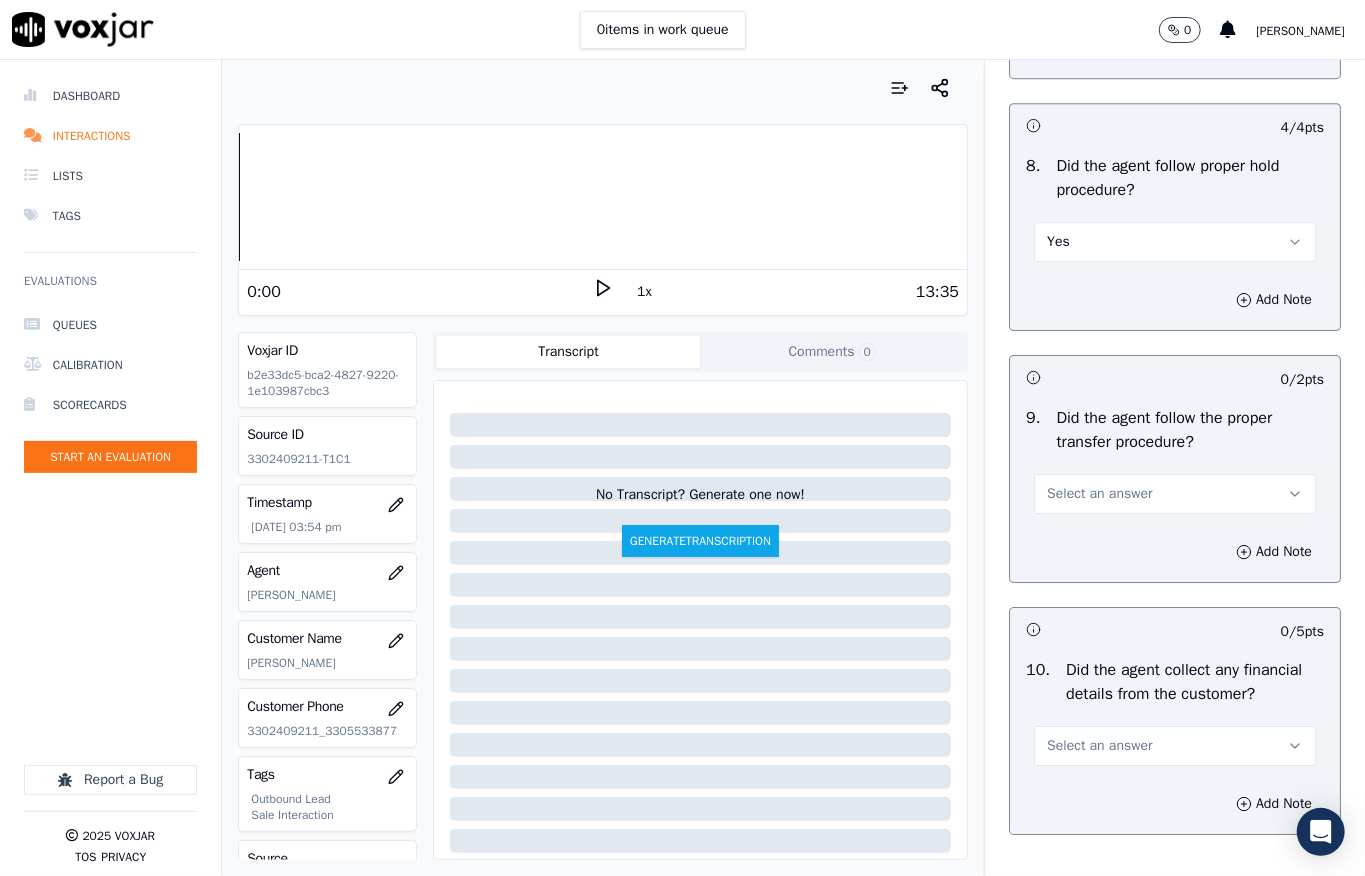 scroll, scrollTop: 3600, scrollLeft: 0, axis: vertical 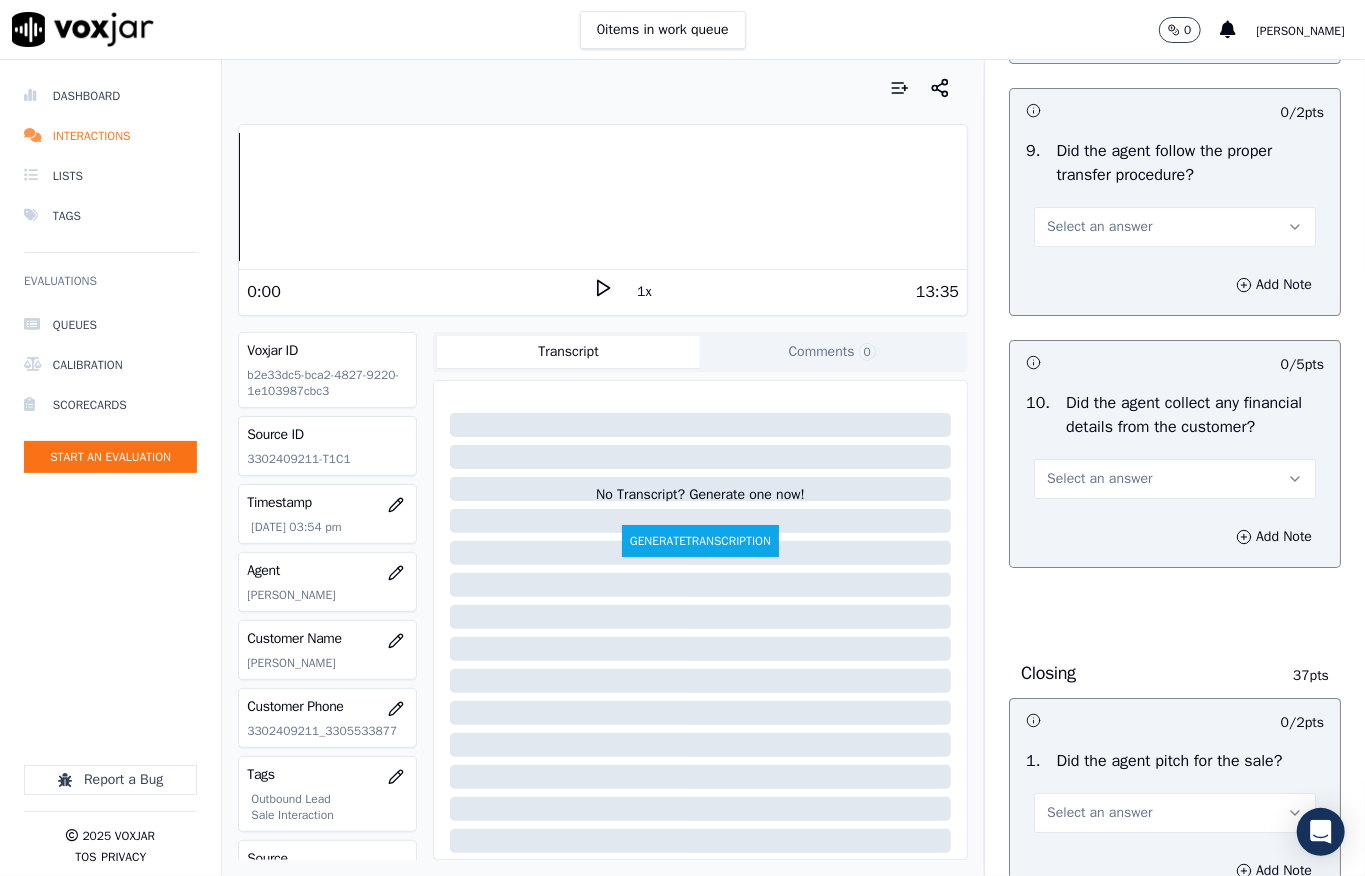 click on "Select an answer" at bounding box center [1099, 227] 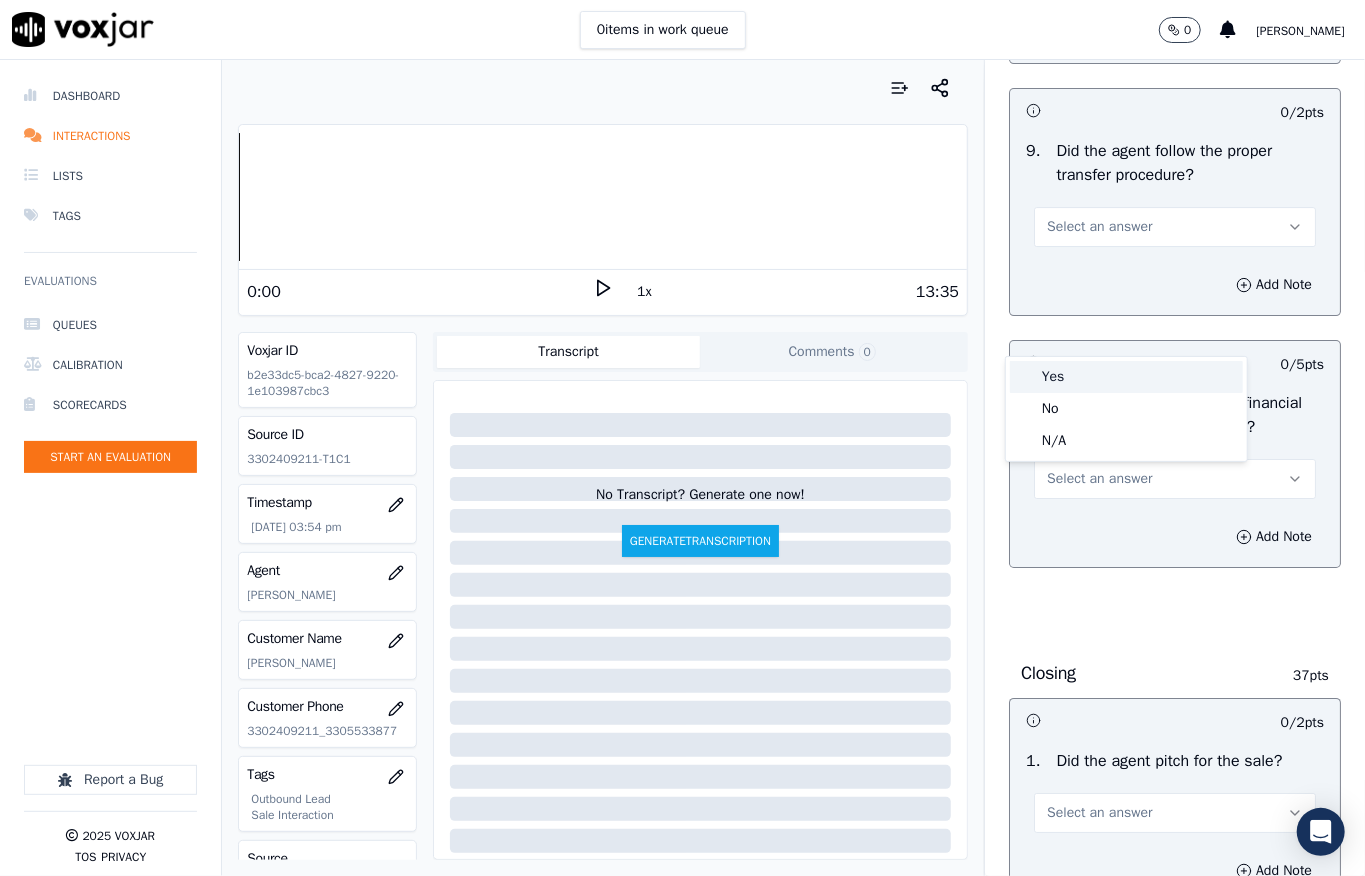 click on "Yes" at bounding box center (1126, 377) 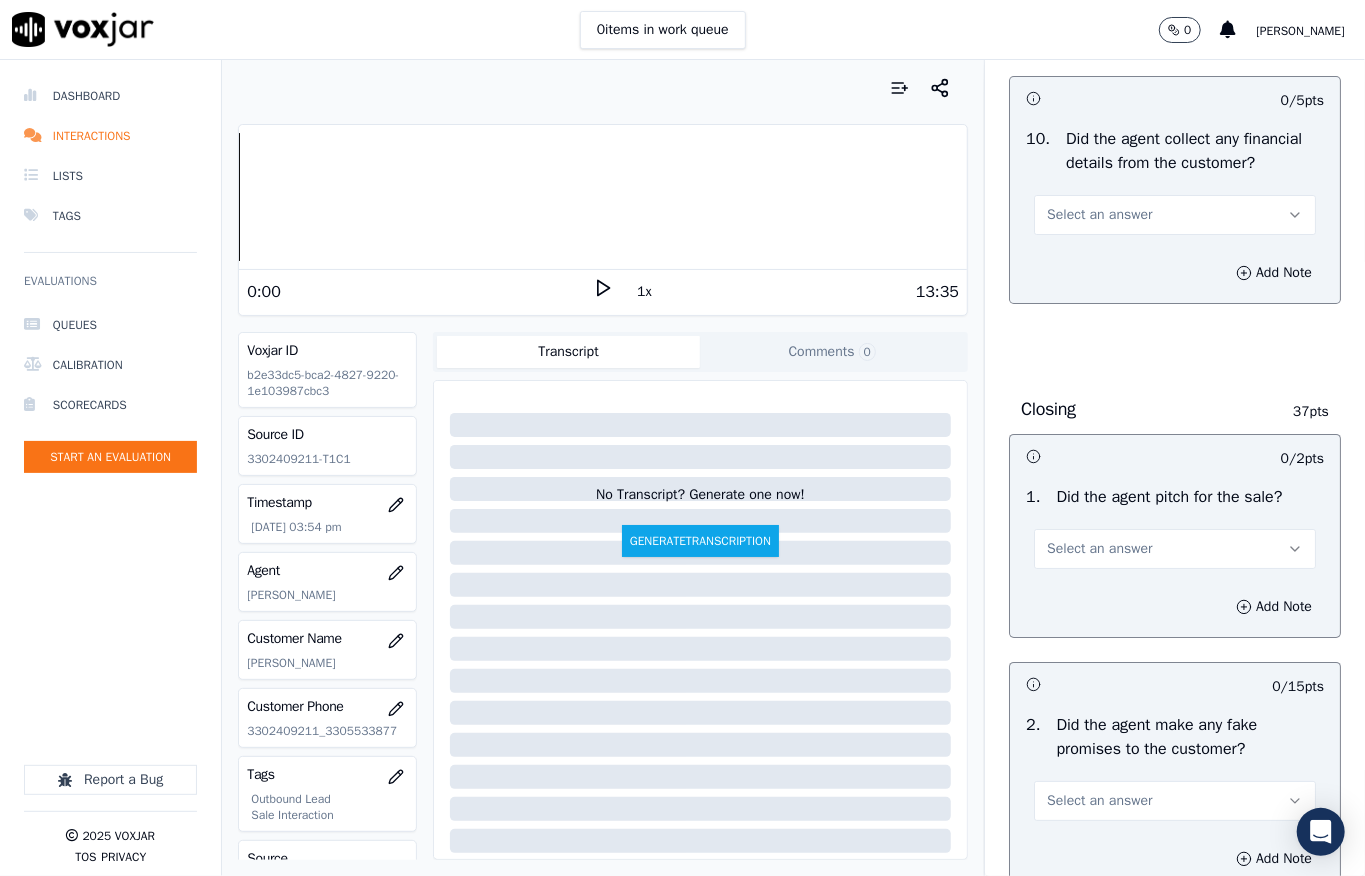 scroll, scrollTop: 3866, scrollLeft: 0, axis: vertical 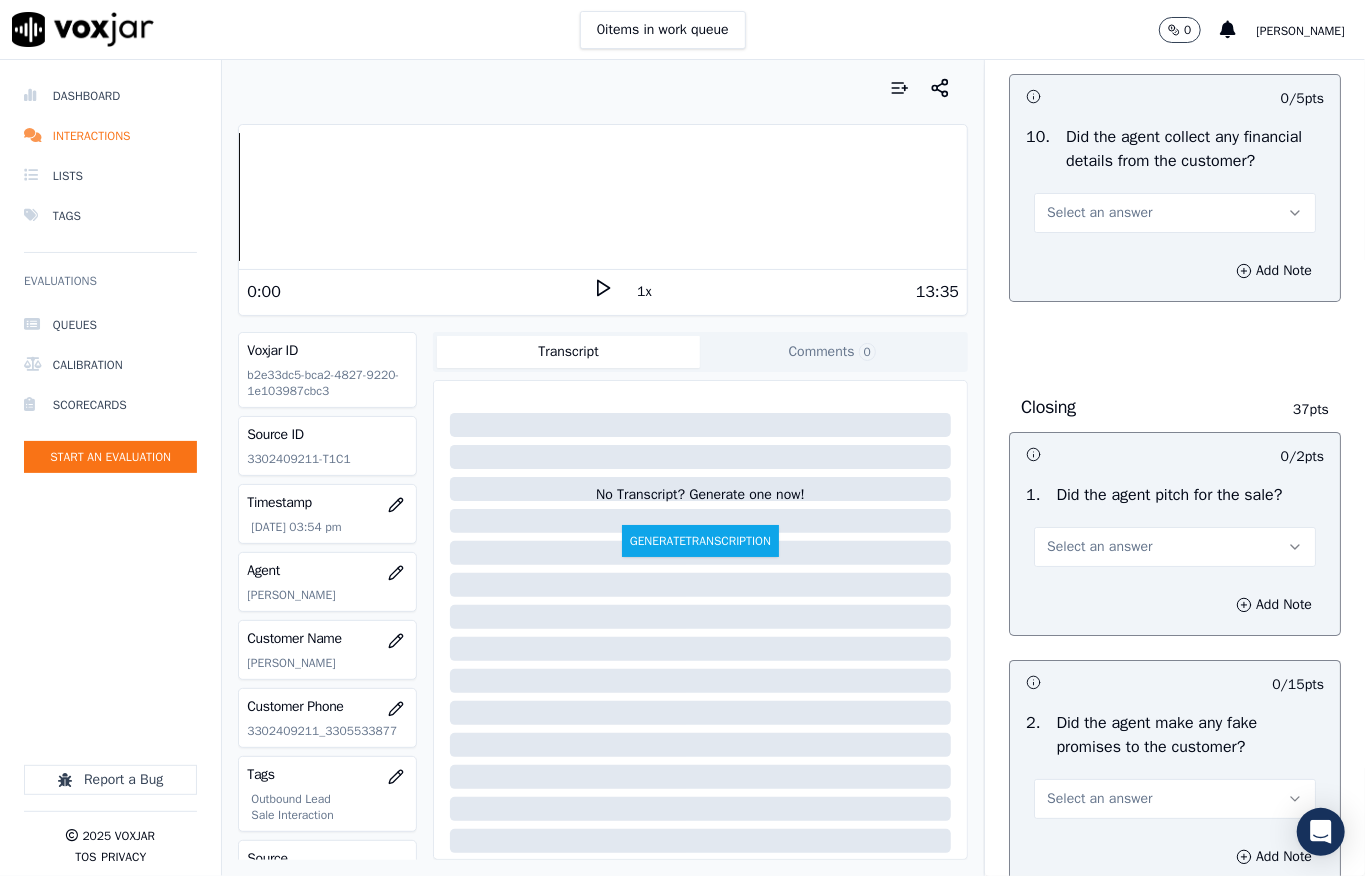 click on "Select an answer" at bounding box center (1099, 213) 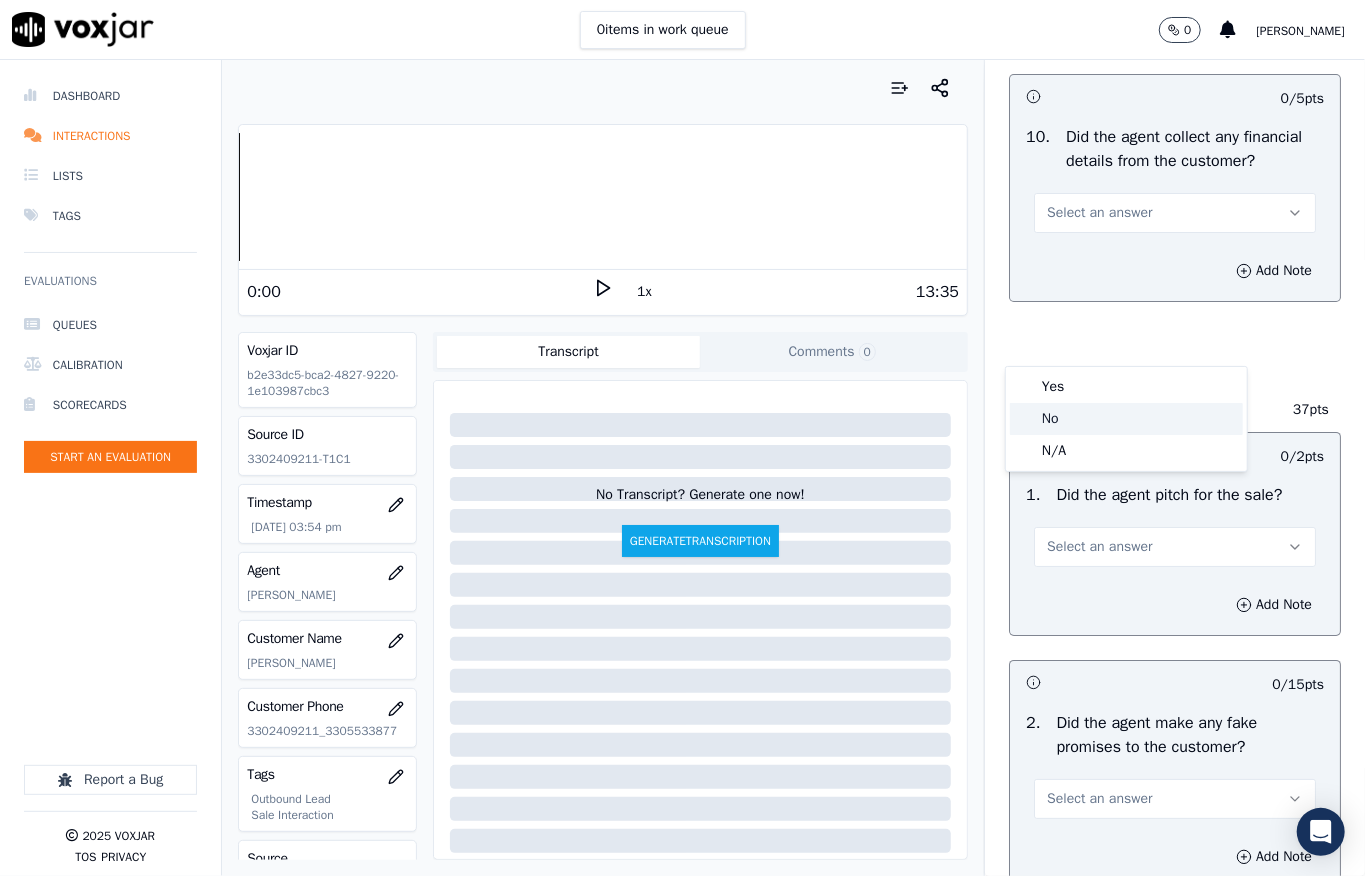 click on "No" 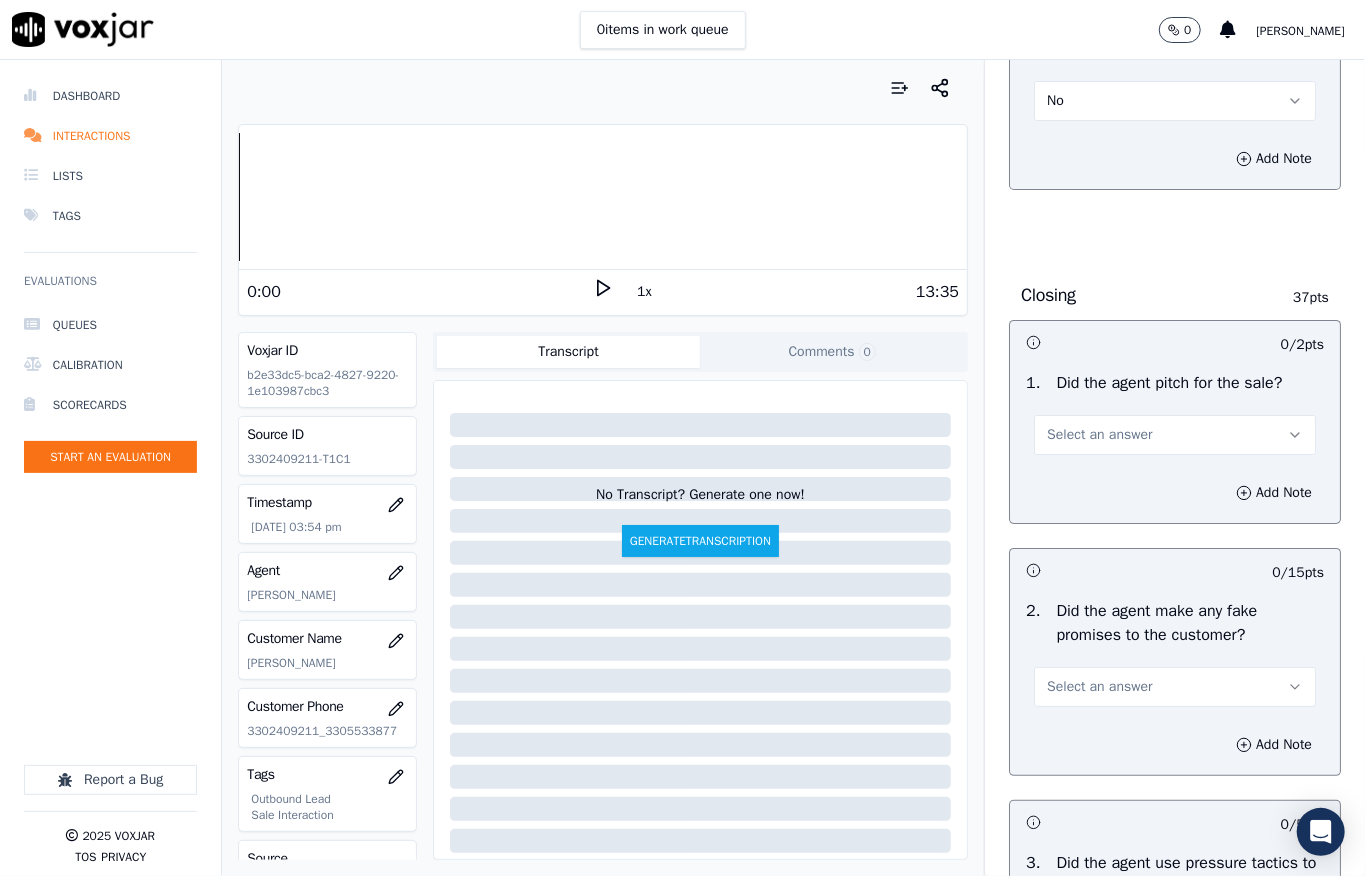 scroll, scrollTop: 4266, scrollLeft: 0, axis: vertical 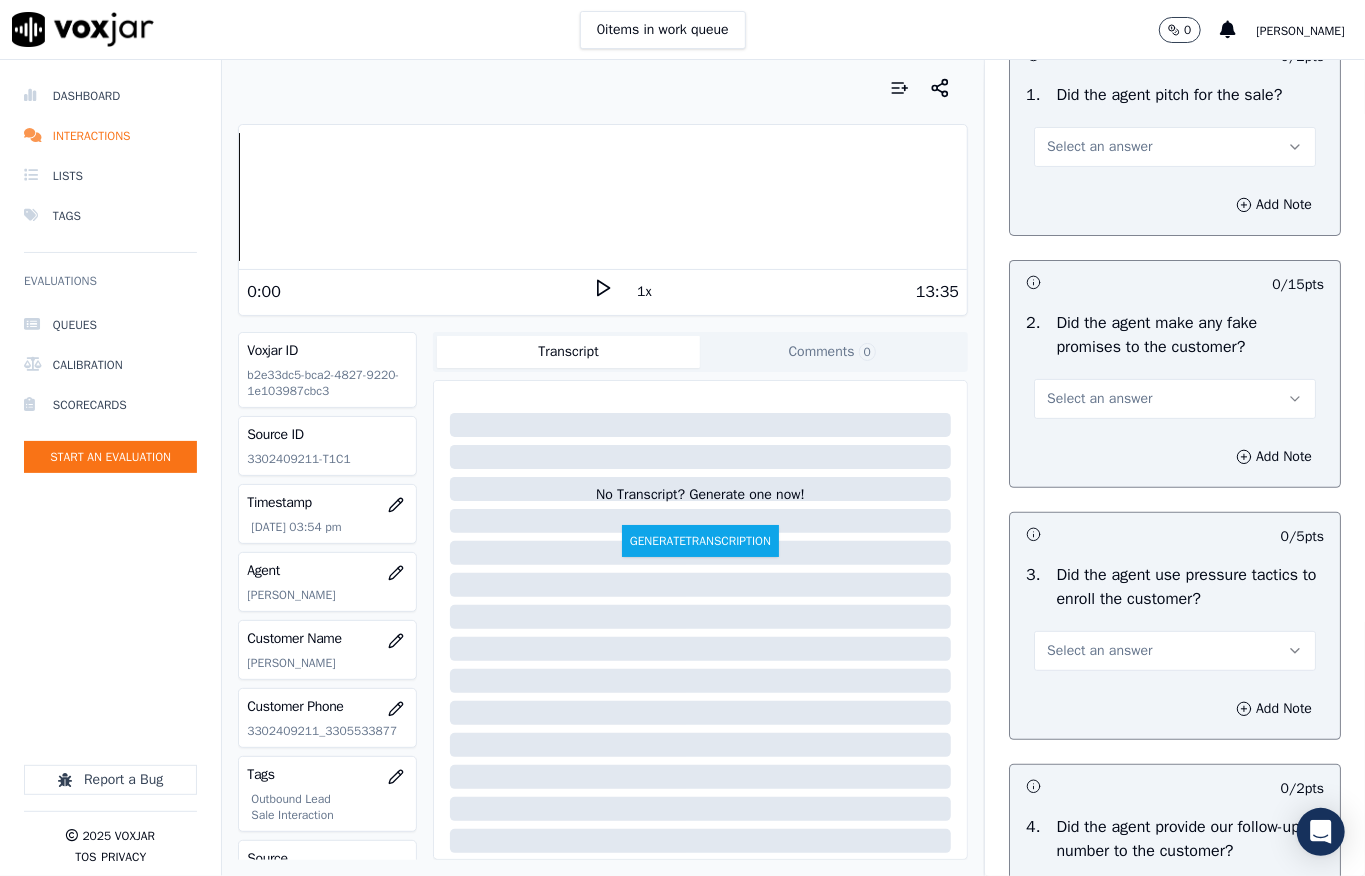click on "Select an answer" at bounding box center (1099, 147) 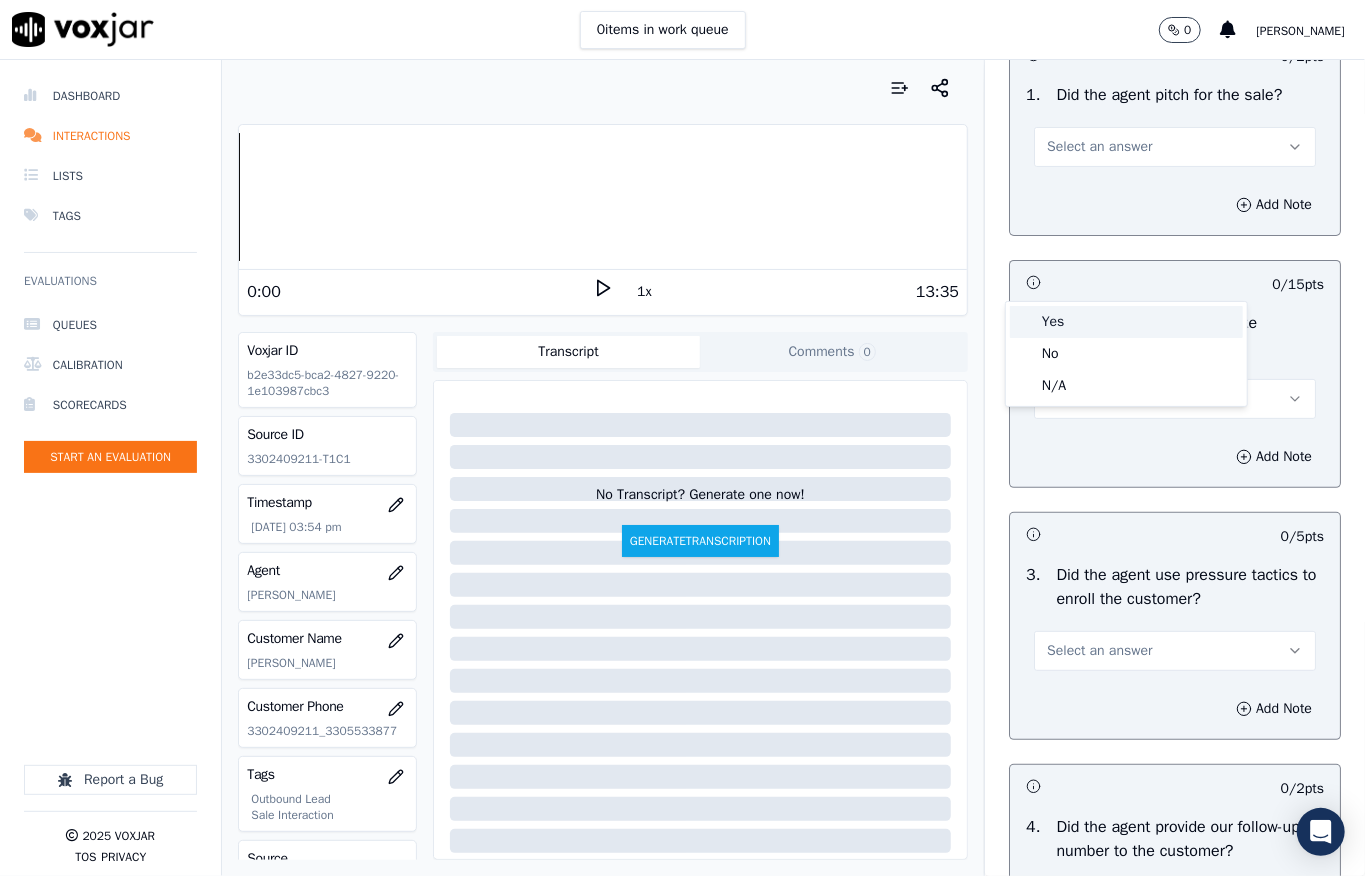click on "Yes" at bounding box center [1126, 322] 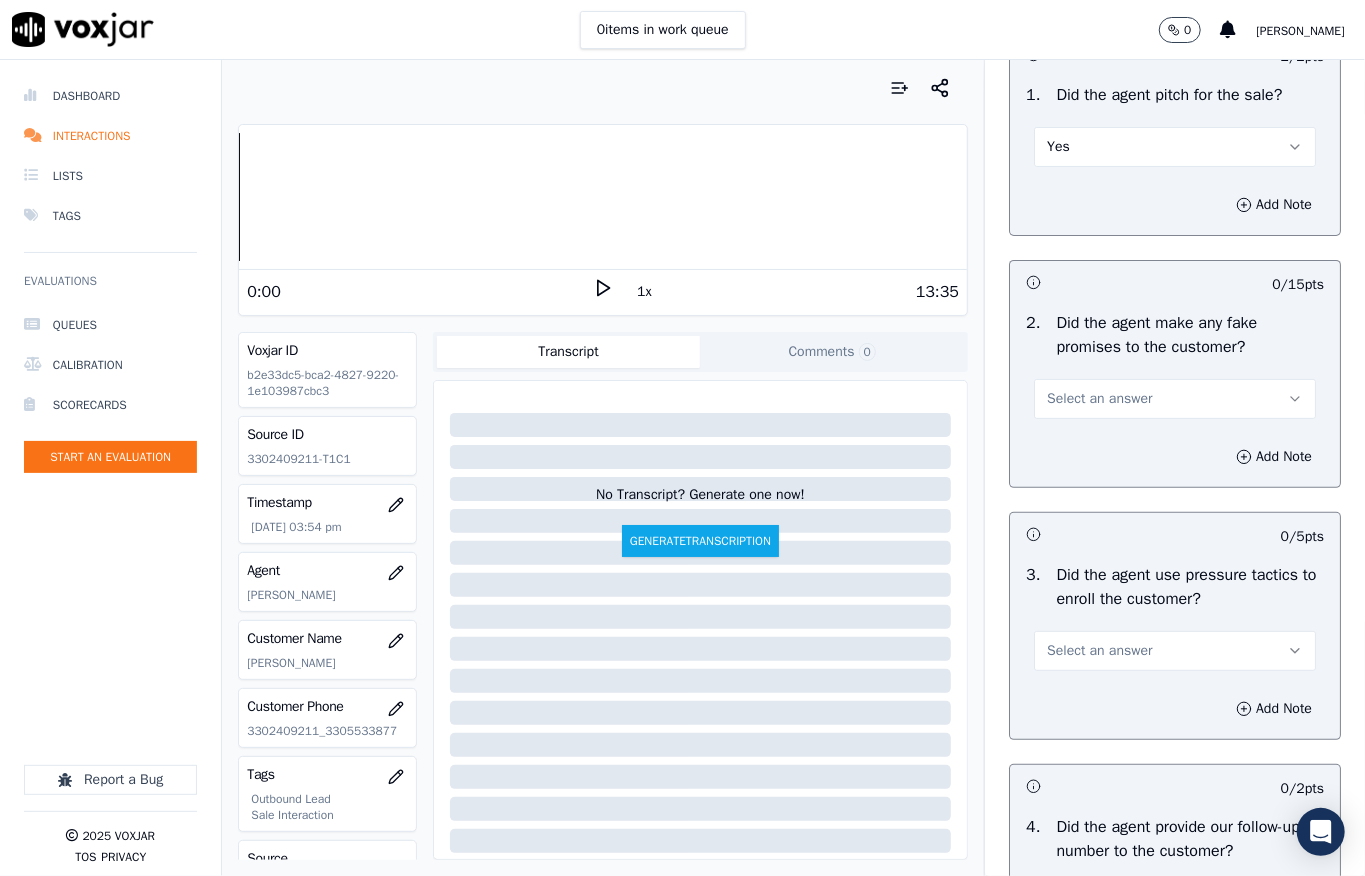 click on "Select an answer" at bounding box center [1099, 399] 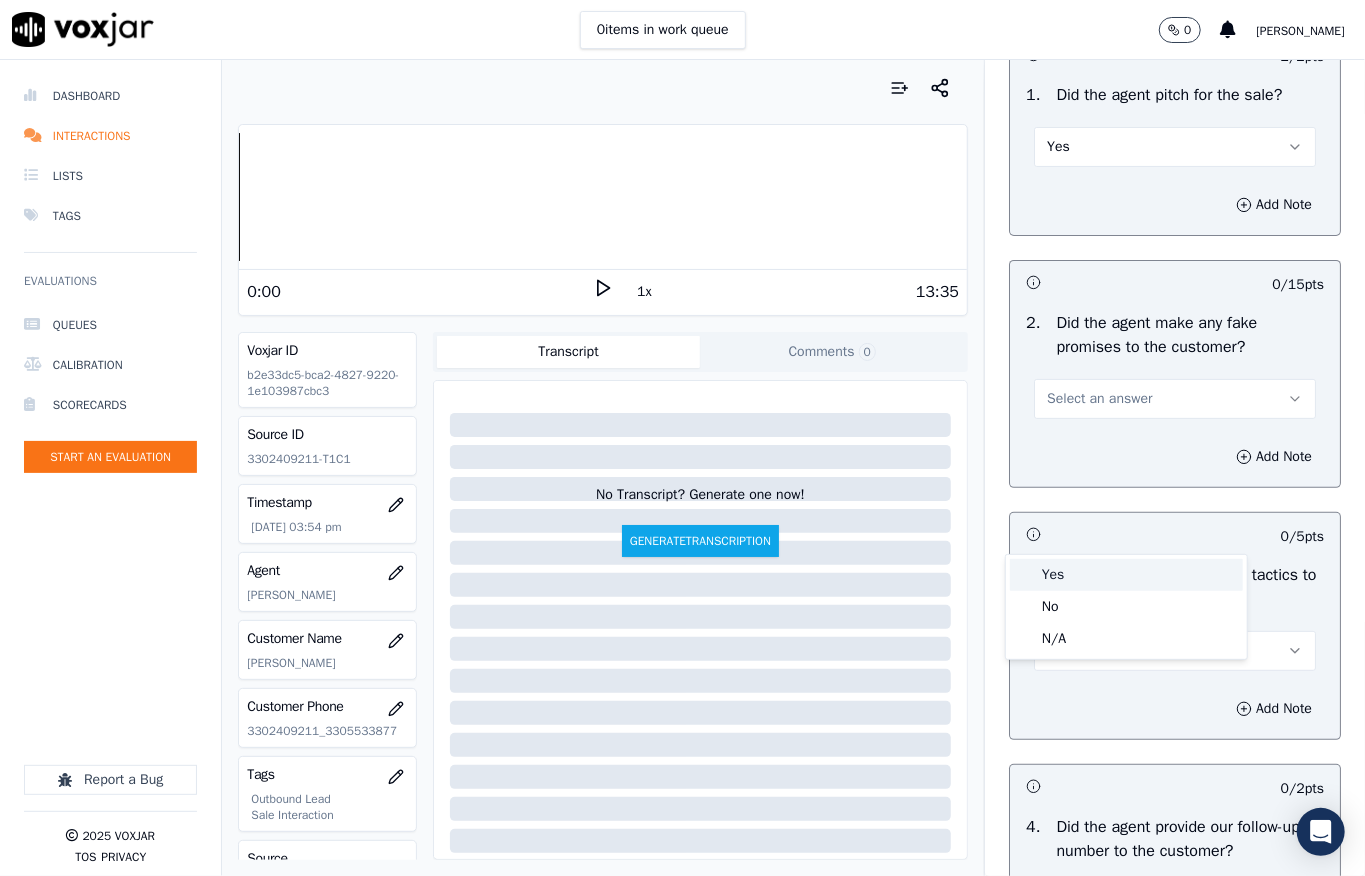 click on "Yes" at bounding box center [1126, 575] 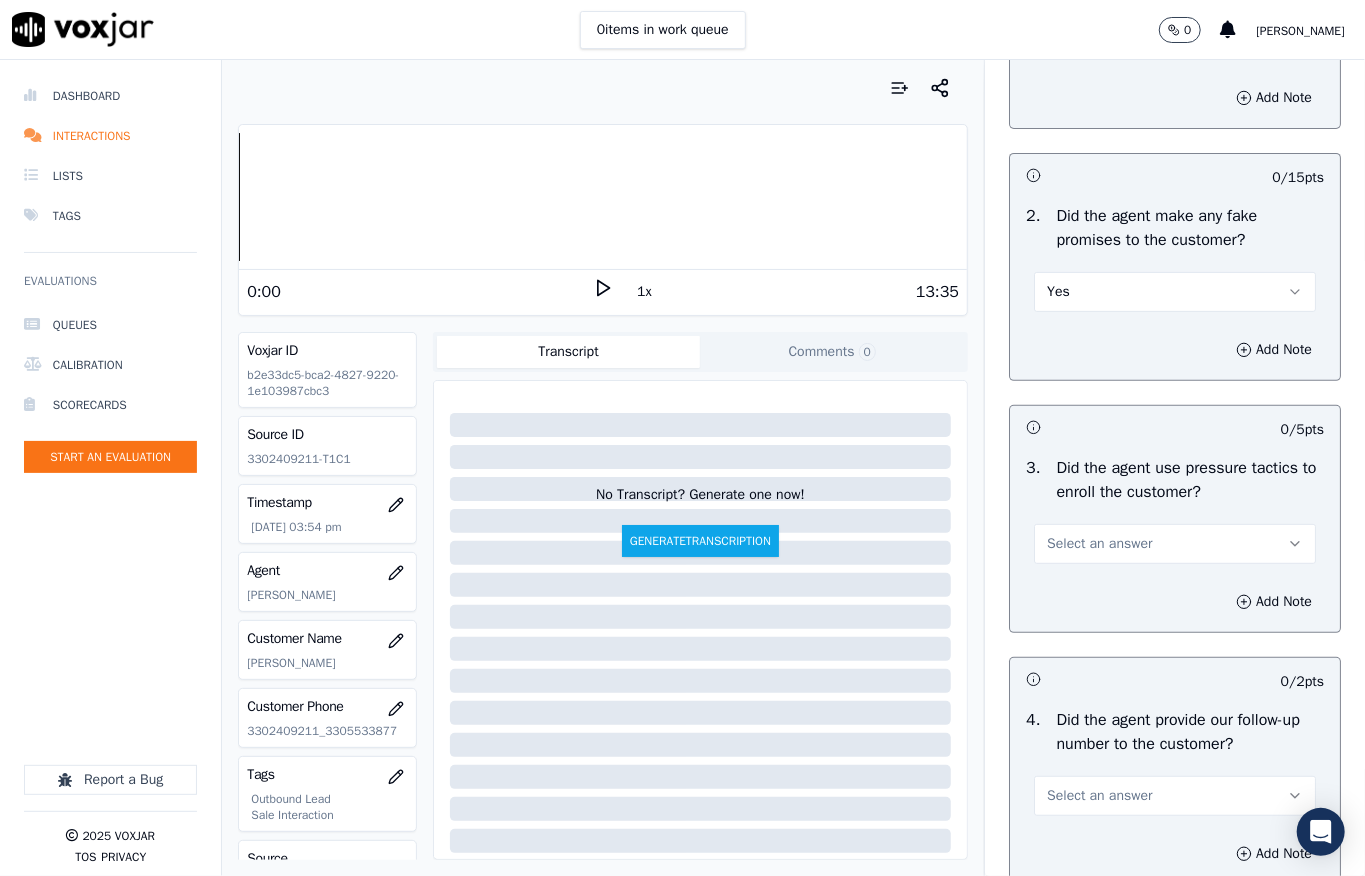 scroll, scrollTop: 4533, scrollLeft: 0, axis: vertical 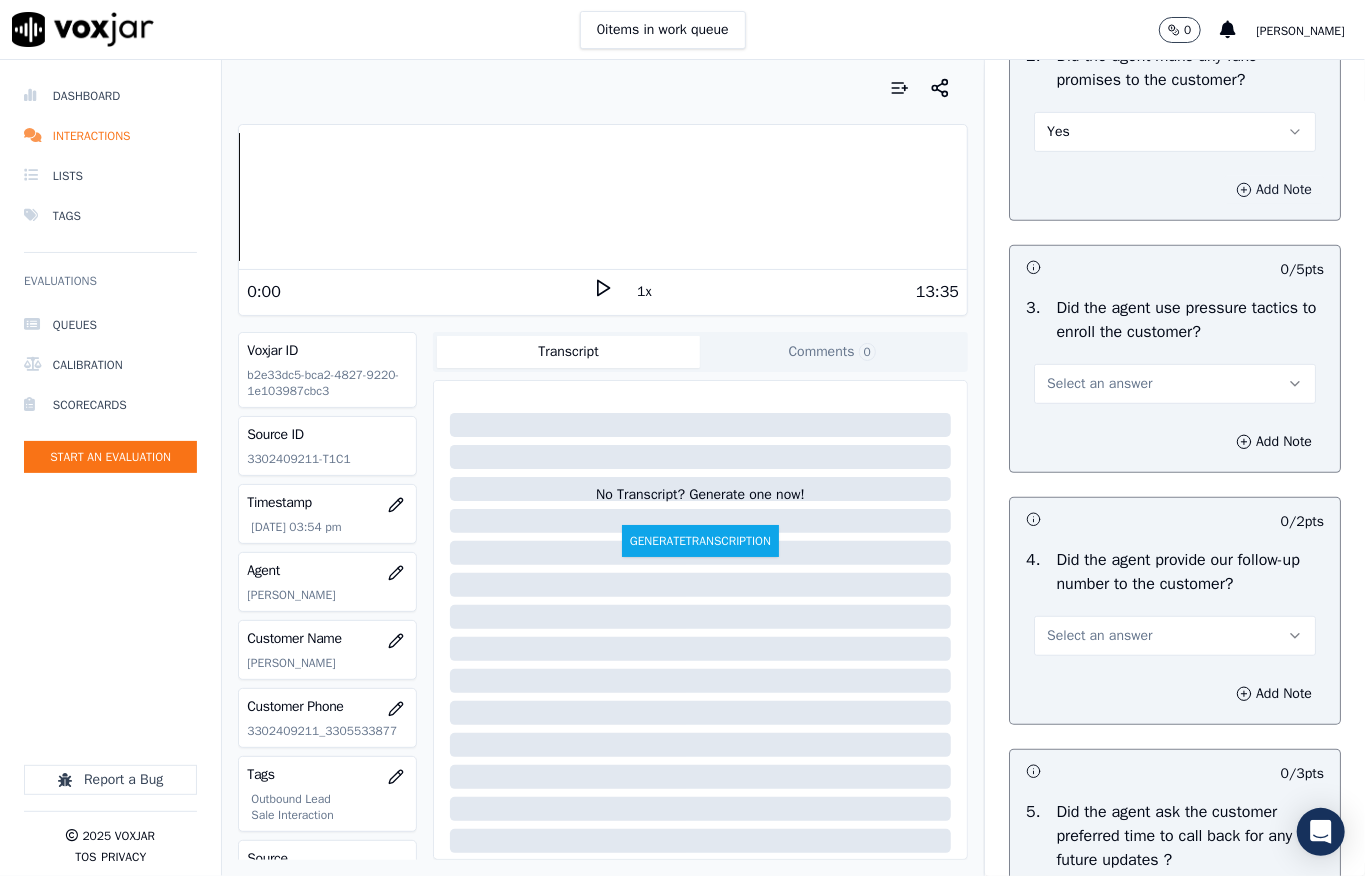 click on "Add Note" at bounding box center [1274, 190] 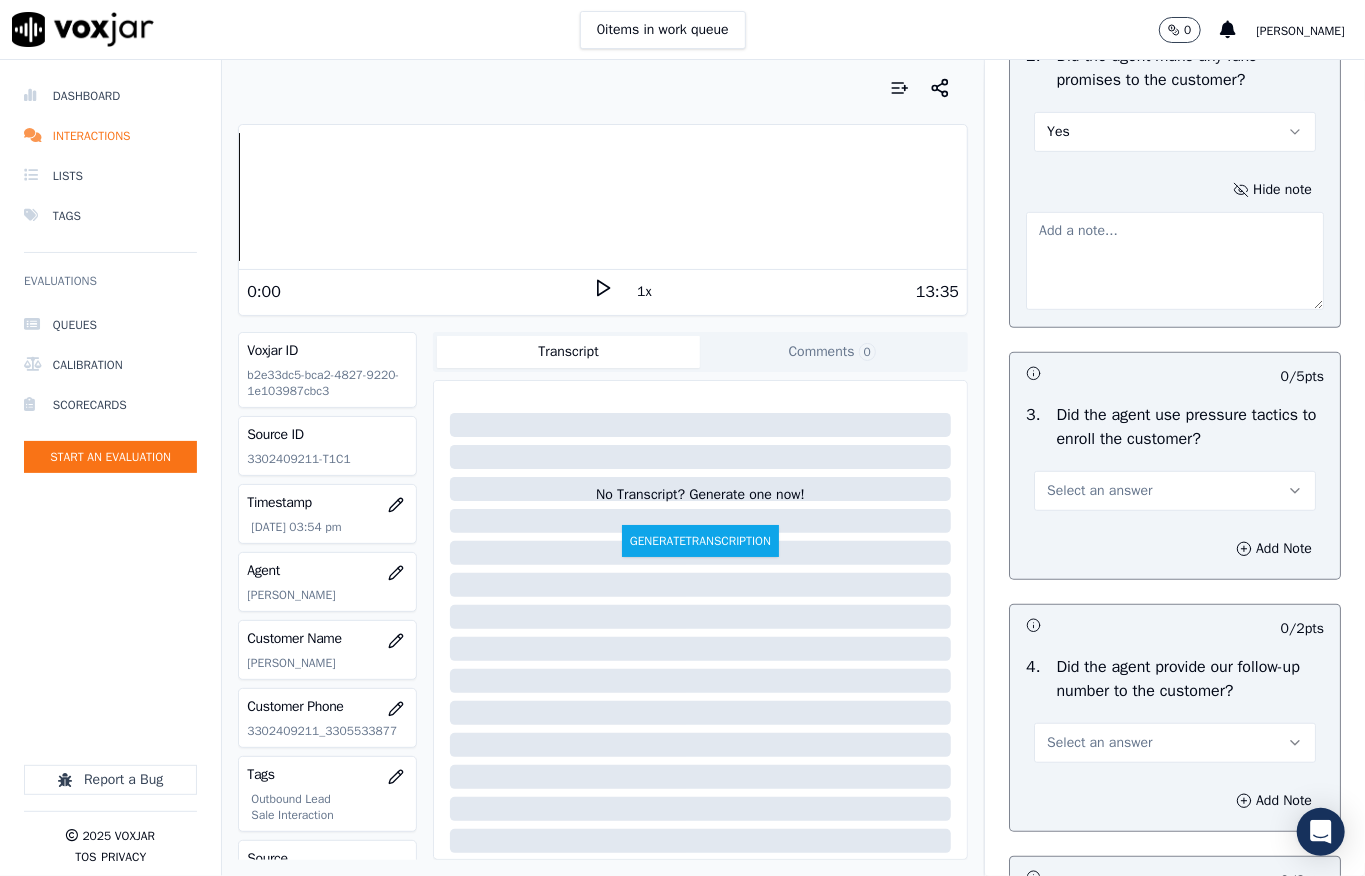 click at bounding box center (1175, 261) 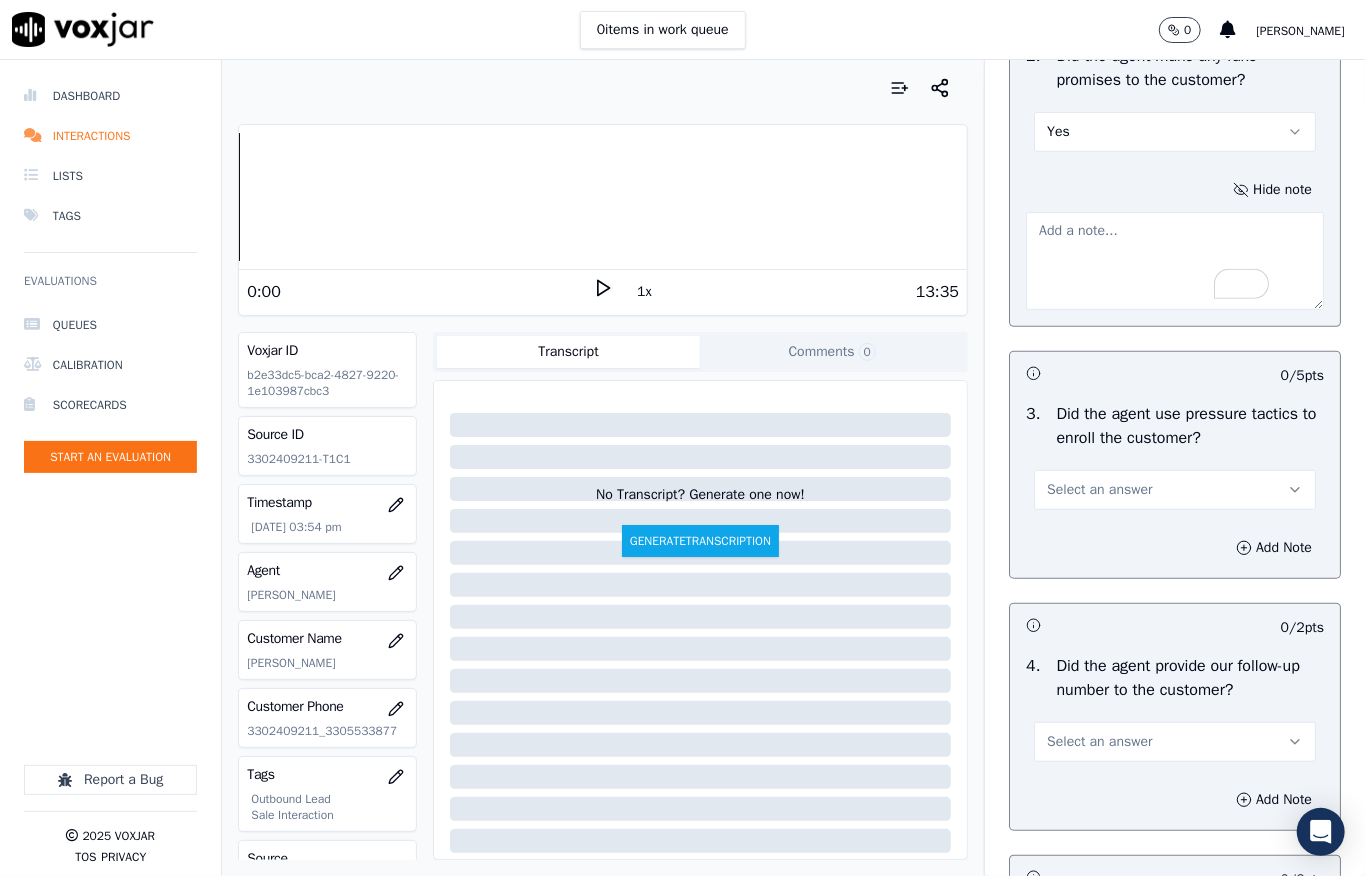 paste on "@8:08 -  Fronter: Vincent infomed the current gas rate are 7 to 8$ (fake) - Contract Rate : $5.51 per MCF" 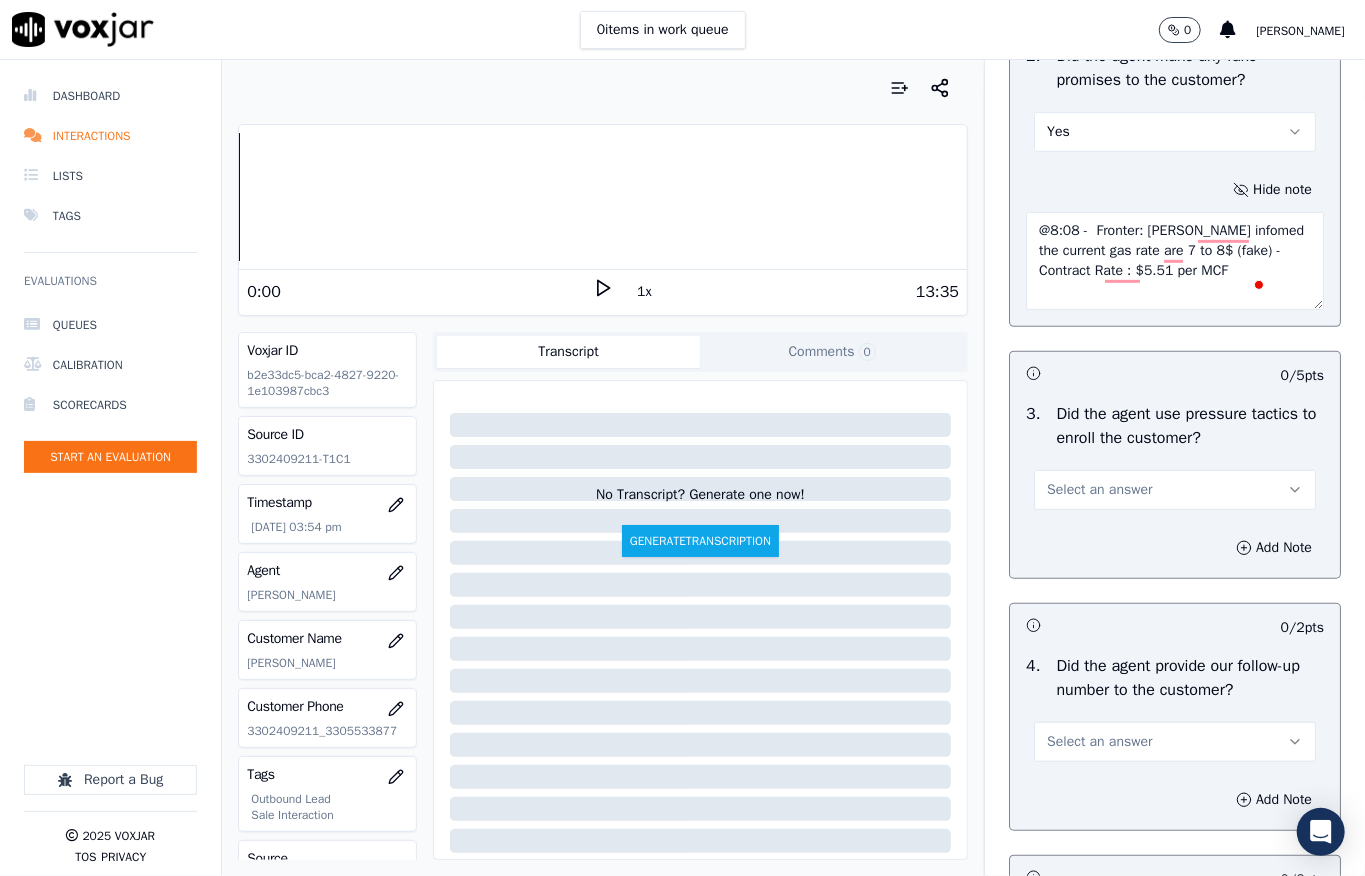 click on "Did the agent make any fake promises to the customer?" at bounding box center [1190, 68] 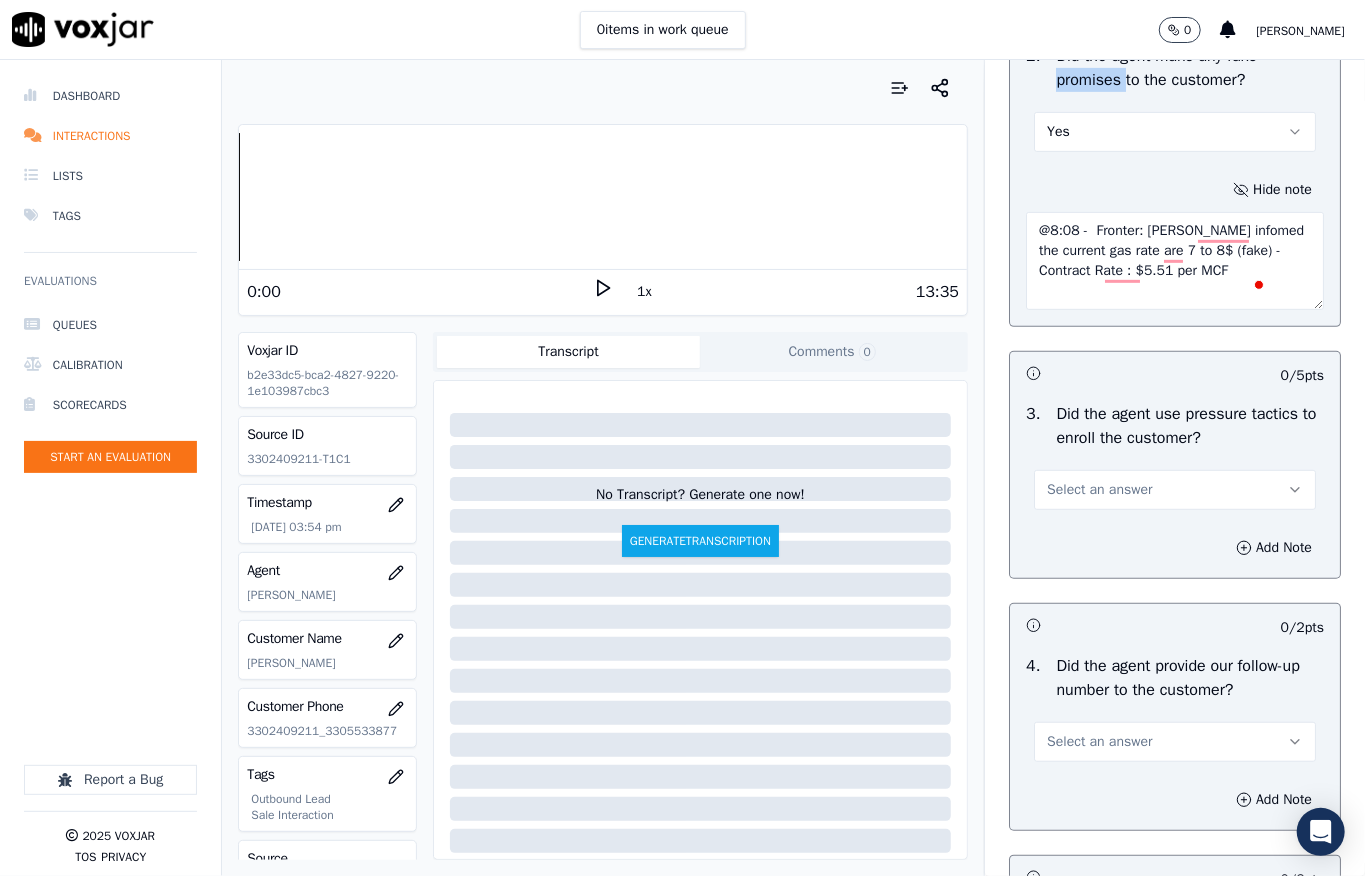 click on "Did the agent make any fake promises to the customer?" at bounding box center (1190, 68) 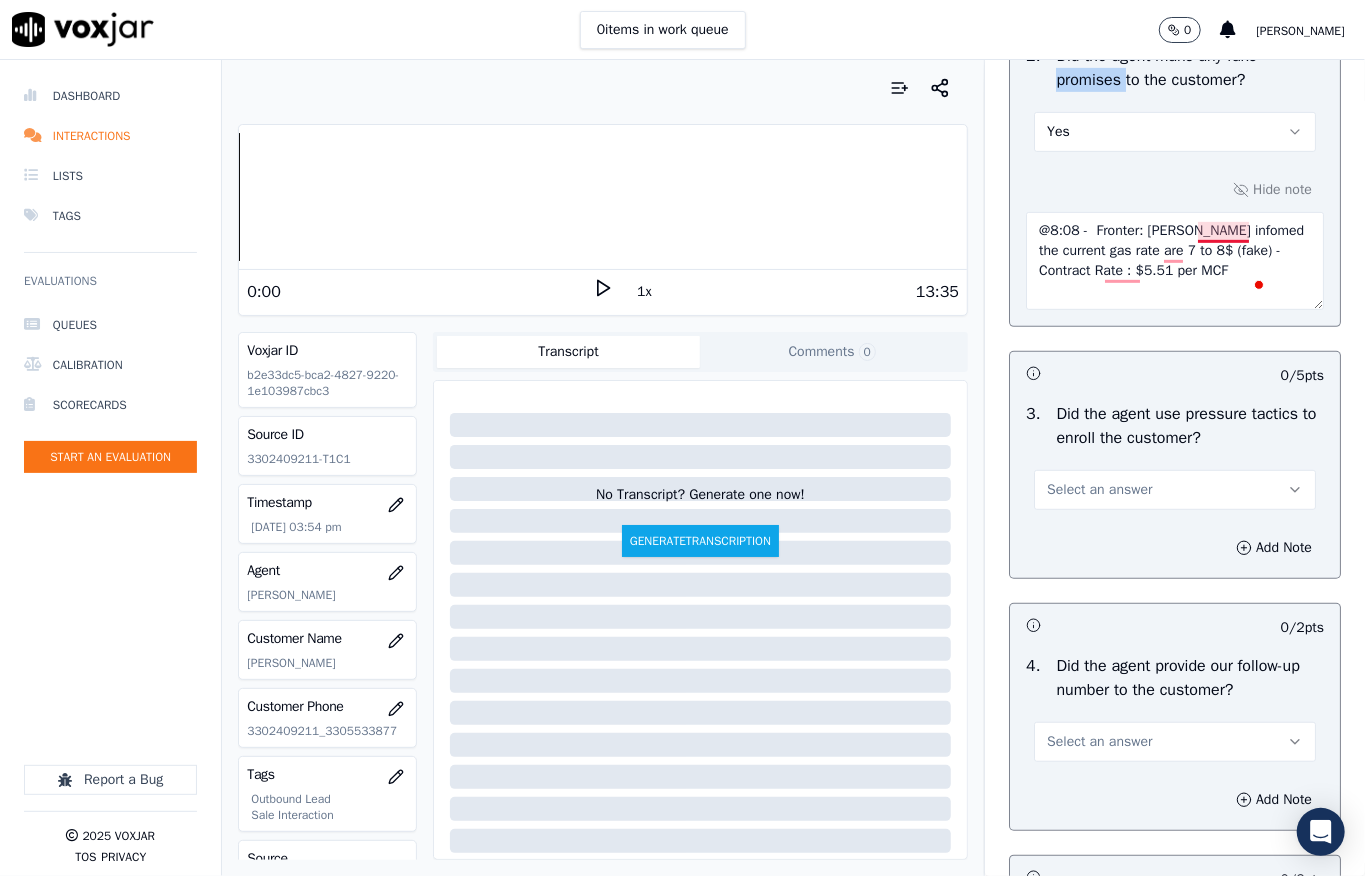 copy on "promises" 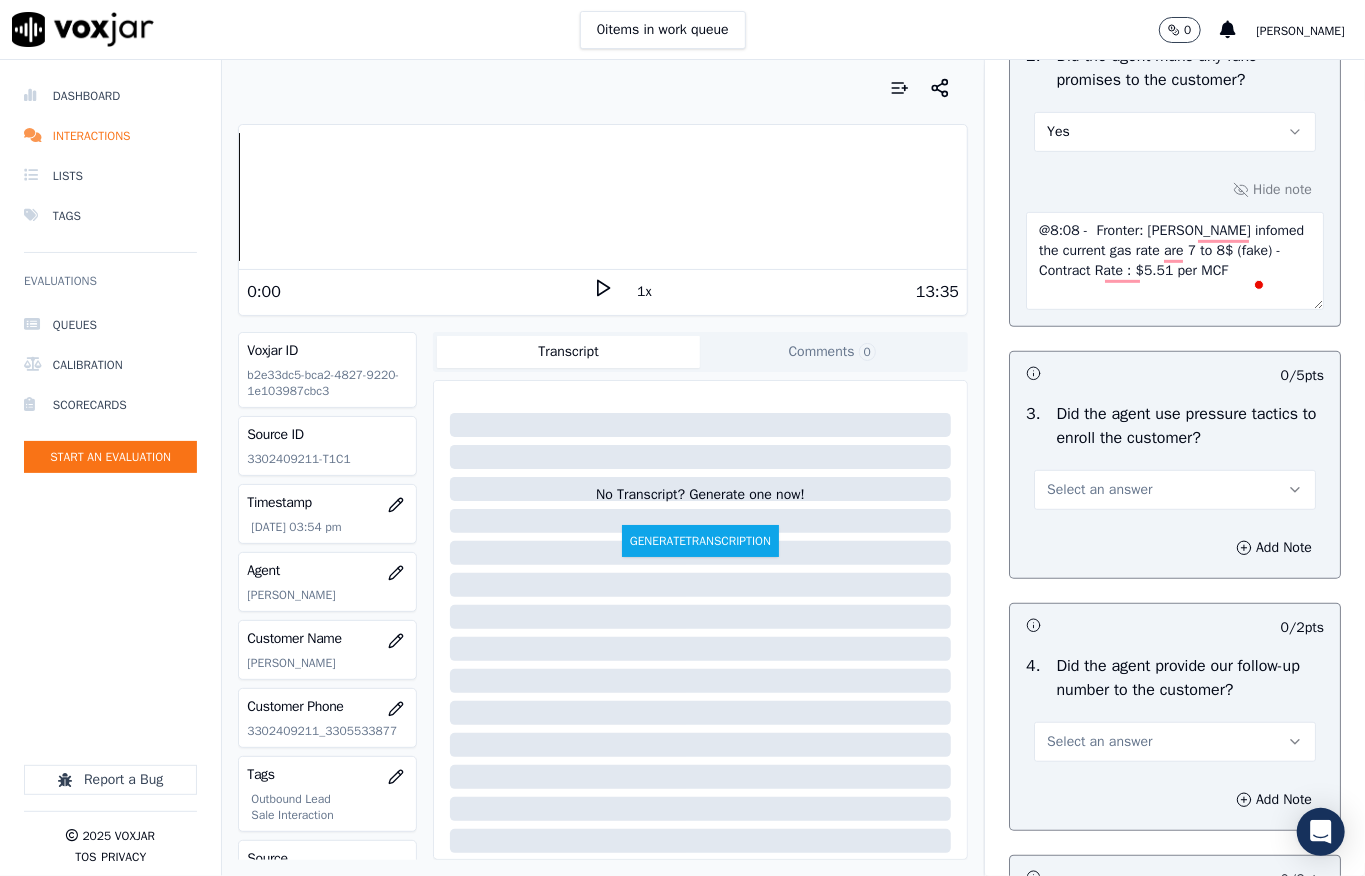 click on "@8:08 -  Fronter: Vincent infomed the current gas rate are 7 to 8$ (fake) - Contract Rate : $5.51 per MCF" at bounding box center [1175, 261] 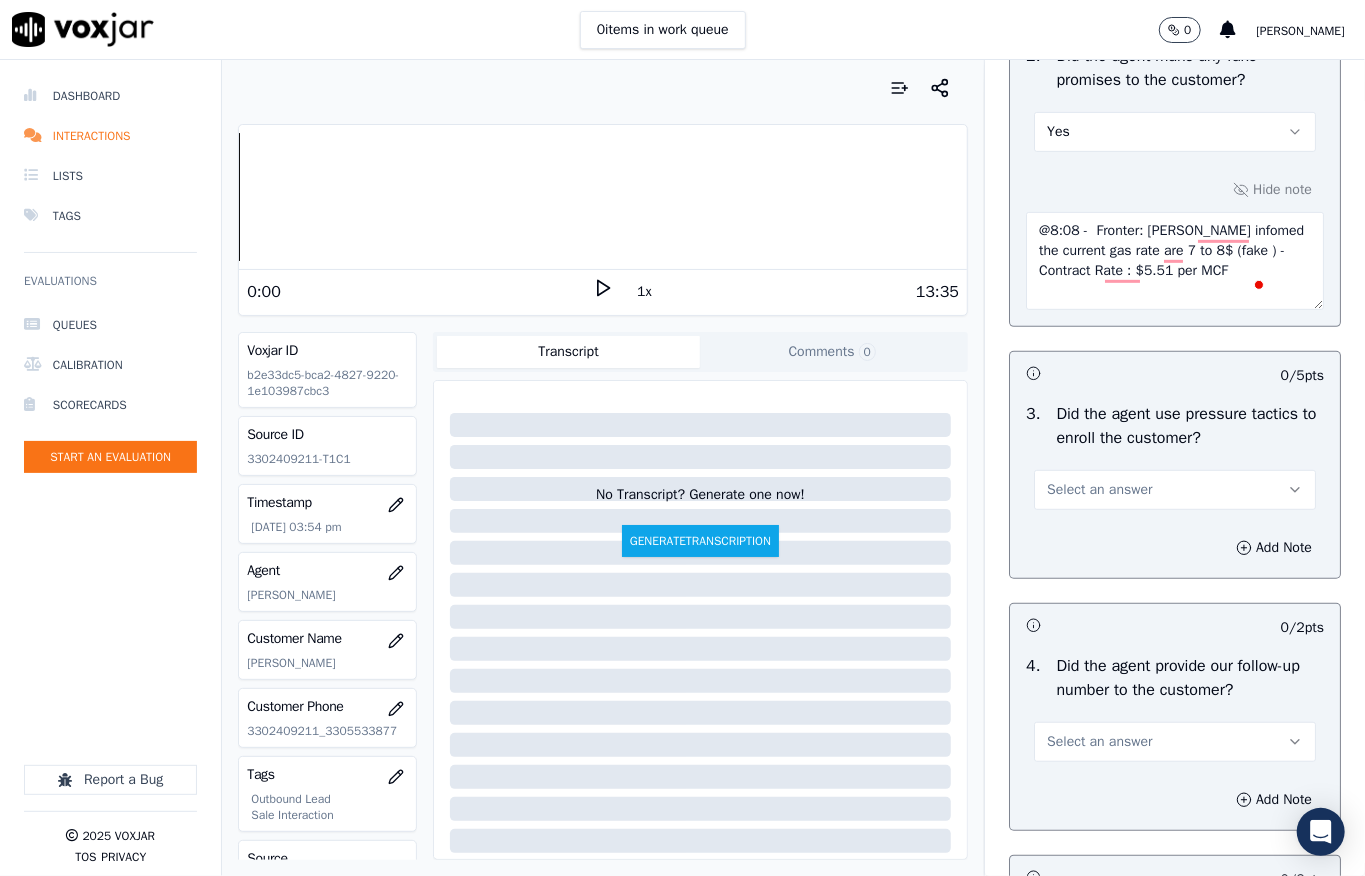 paste on "promises" 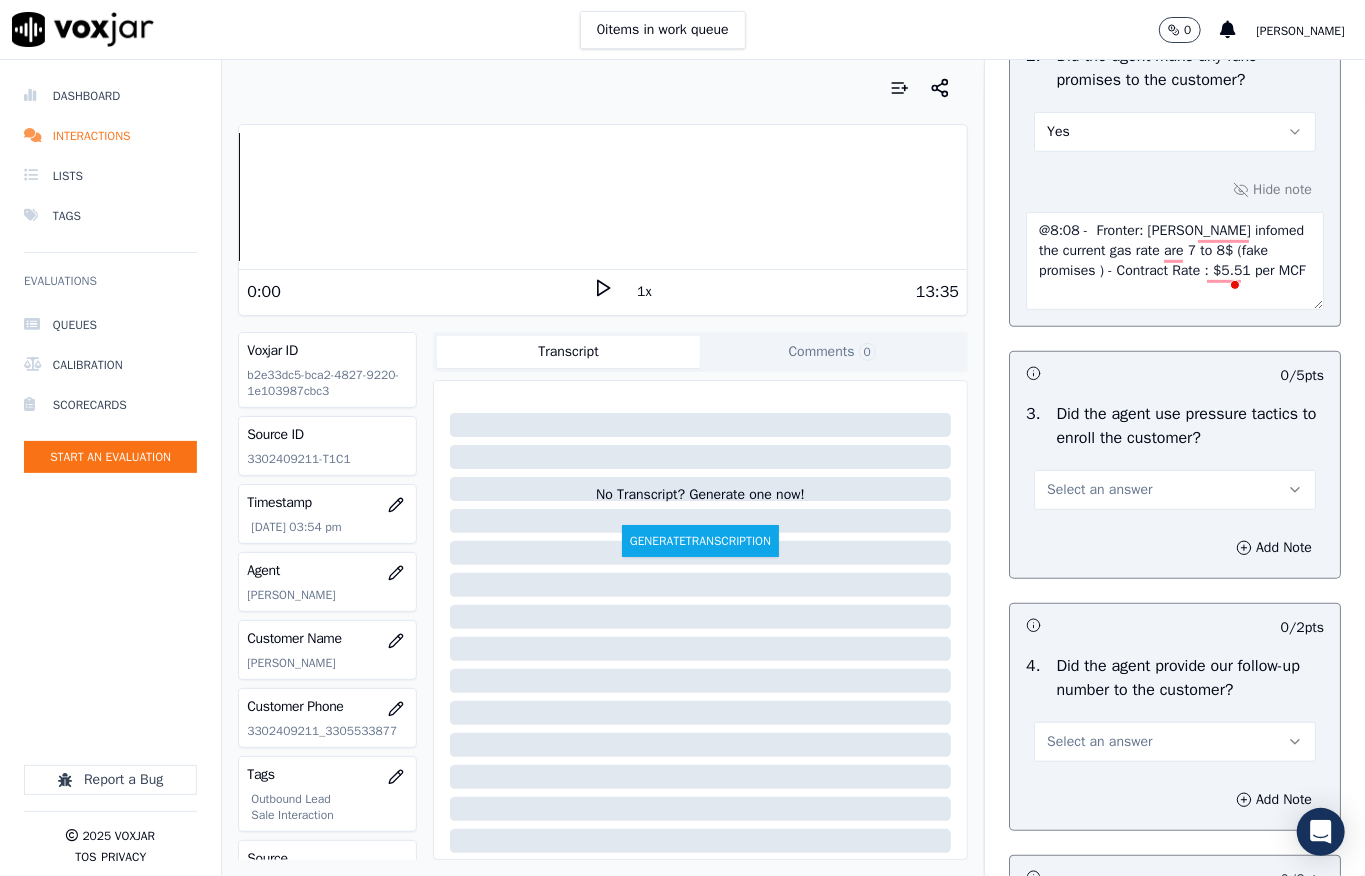 click on "@8:08 -  Fronter: Vincent infomed the current gas rate are 7 to 8$ (fake promises ) - Contract Rate : $5.51 per MCF" at bounding box center [1175, 261] 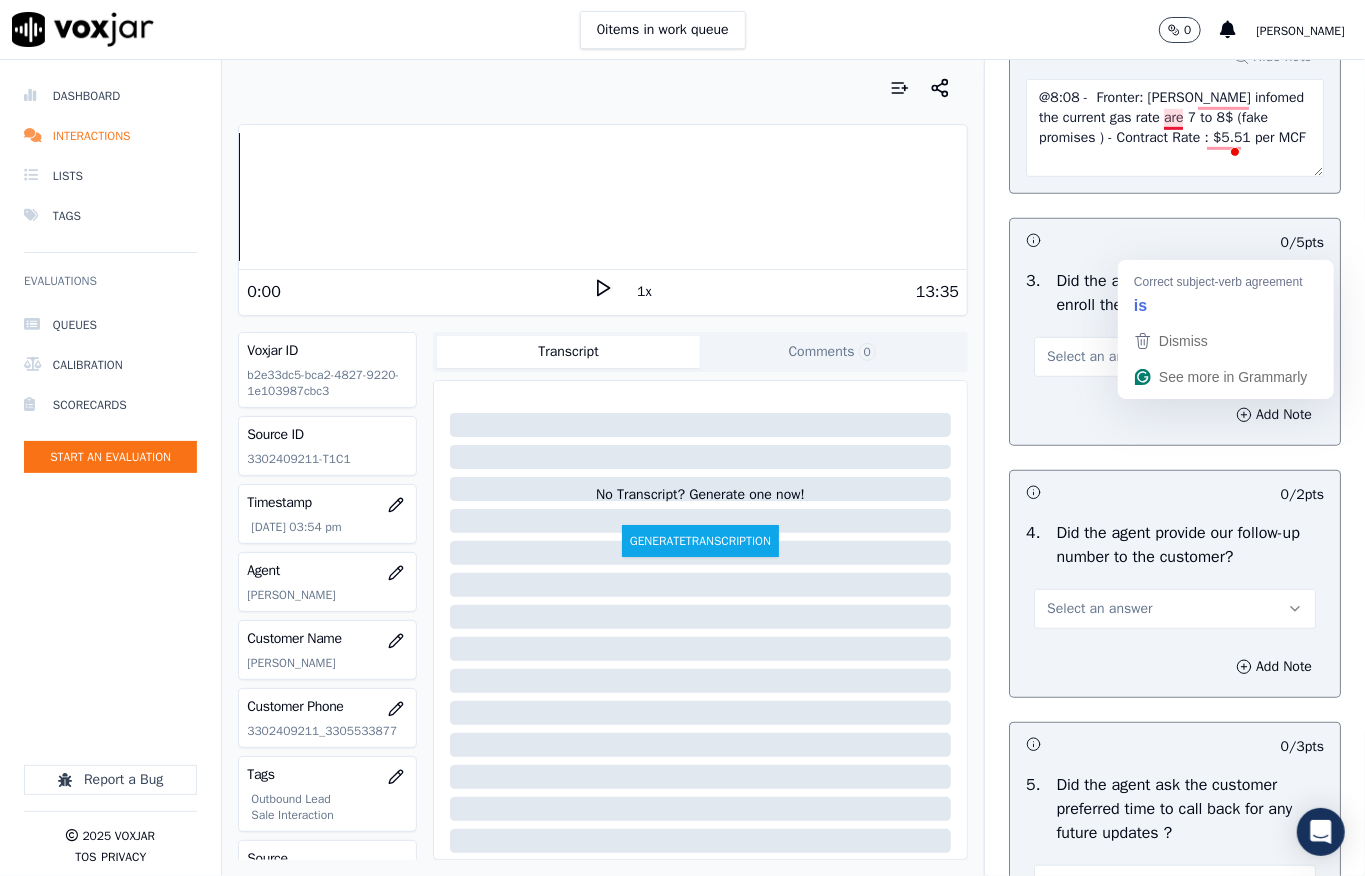 drag, startPoint x: 1165, startPoint y: 246, endPoint x: 1244, endPoint y: 262, distance: 80.60397 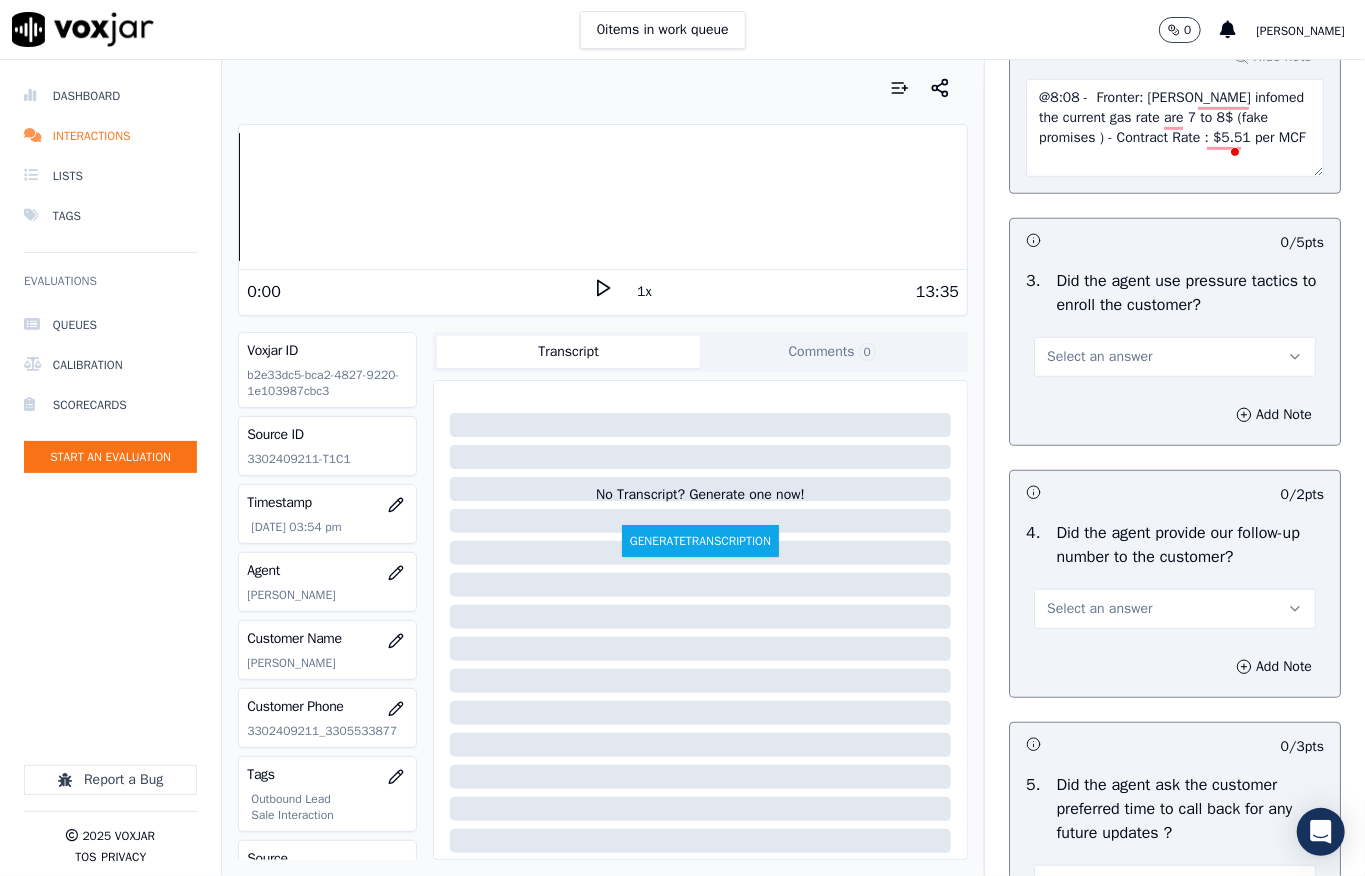 click on "@8:08 -  Fronter: Vincent infomed the current gas rate are 7 to 8$ (fake promises ) - Contract Rate : $5.51 per MCF" at bounding box center (1175, 128) 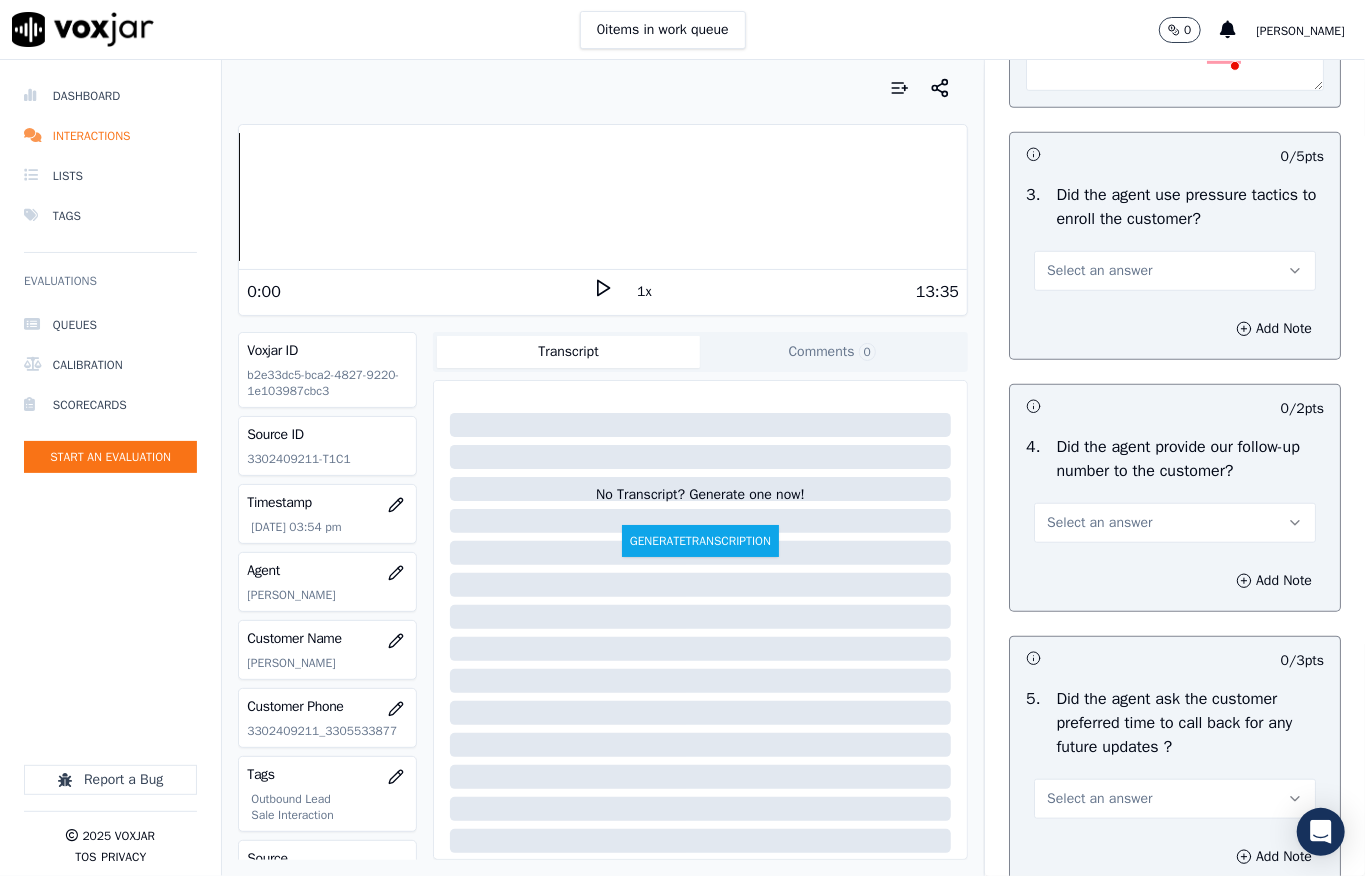 scroll, scrollTop: 4800, scrollLeft: 0, axis: vertical 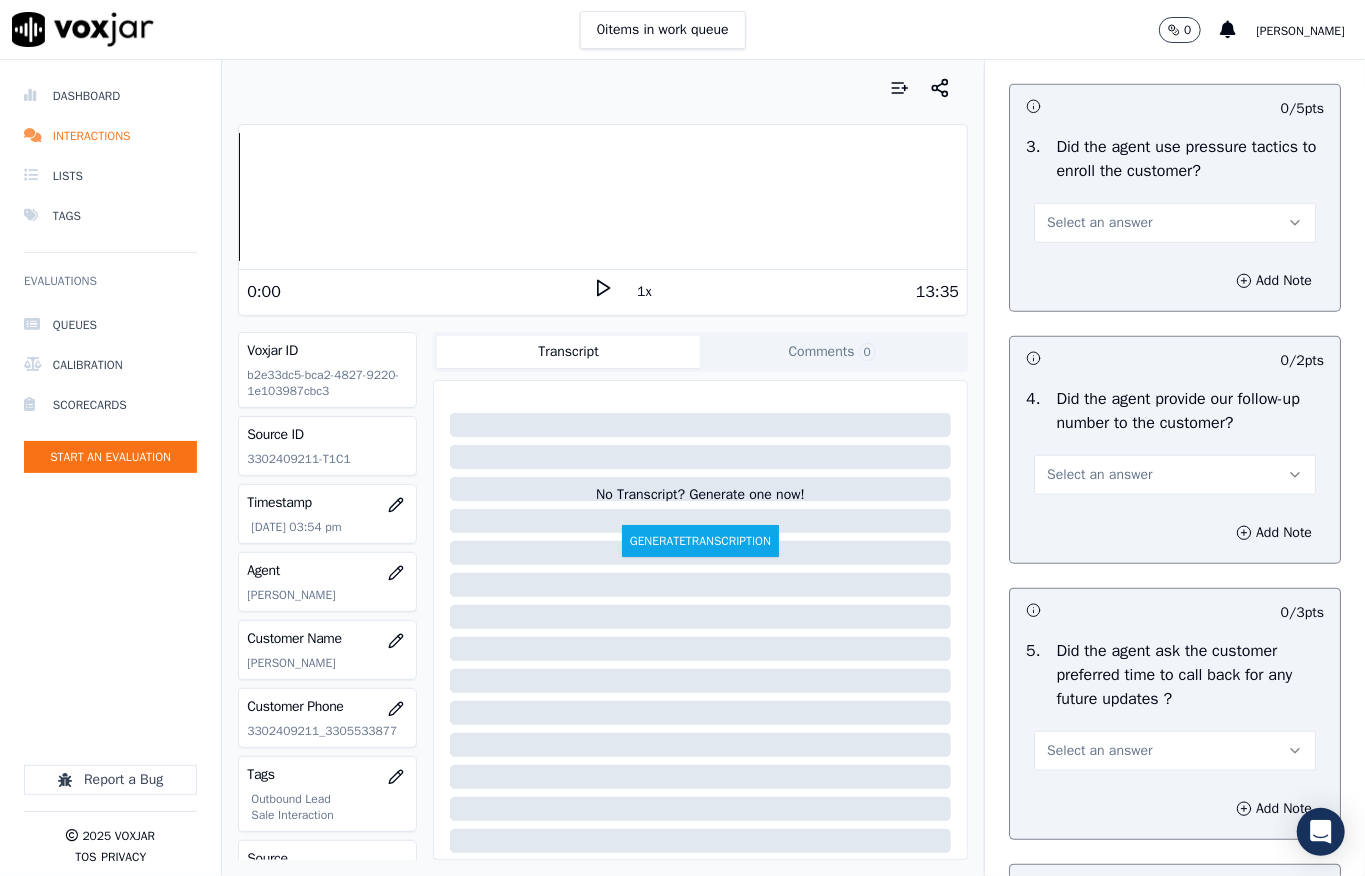 type on "@8:08 -  Fronter: Vincent infomed the current gas rate are 7$ to 8$ (fake promises ) - Contract Rate : $5.51 per MCF" 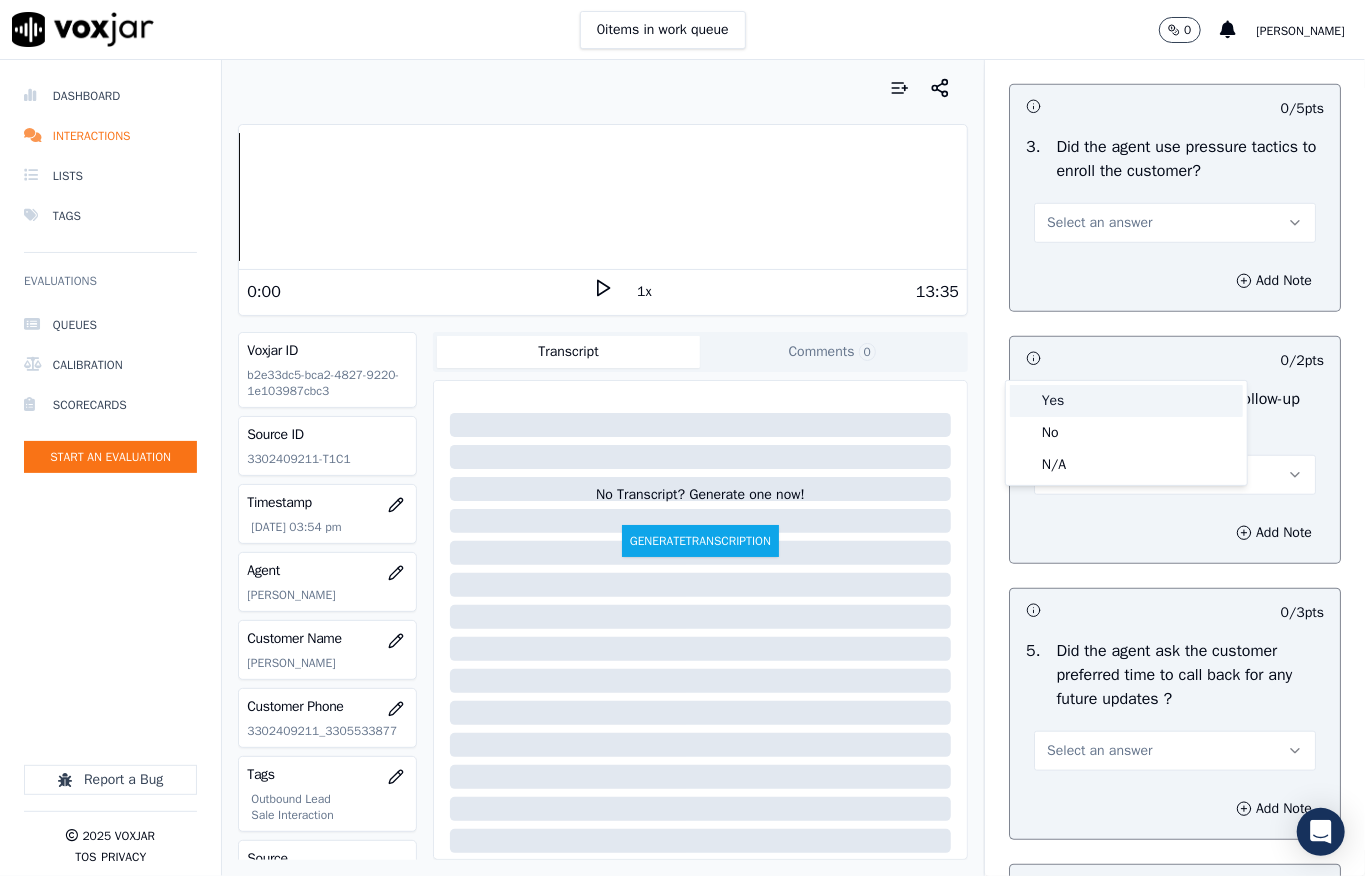 click on "Yes" at bounding box center [1126, 401] 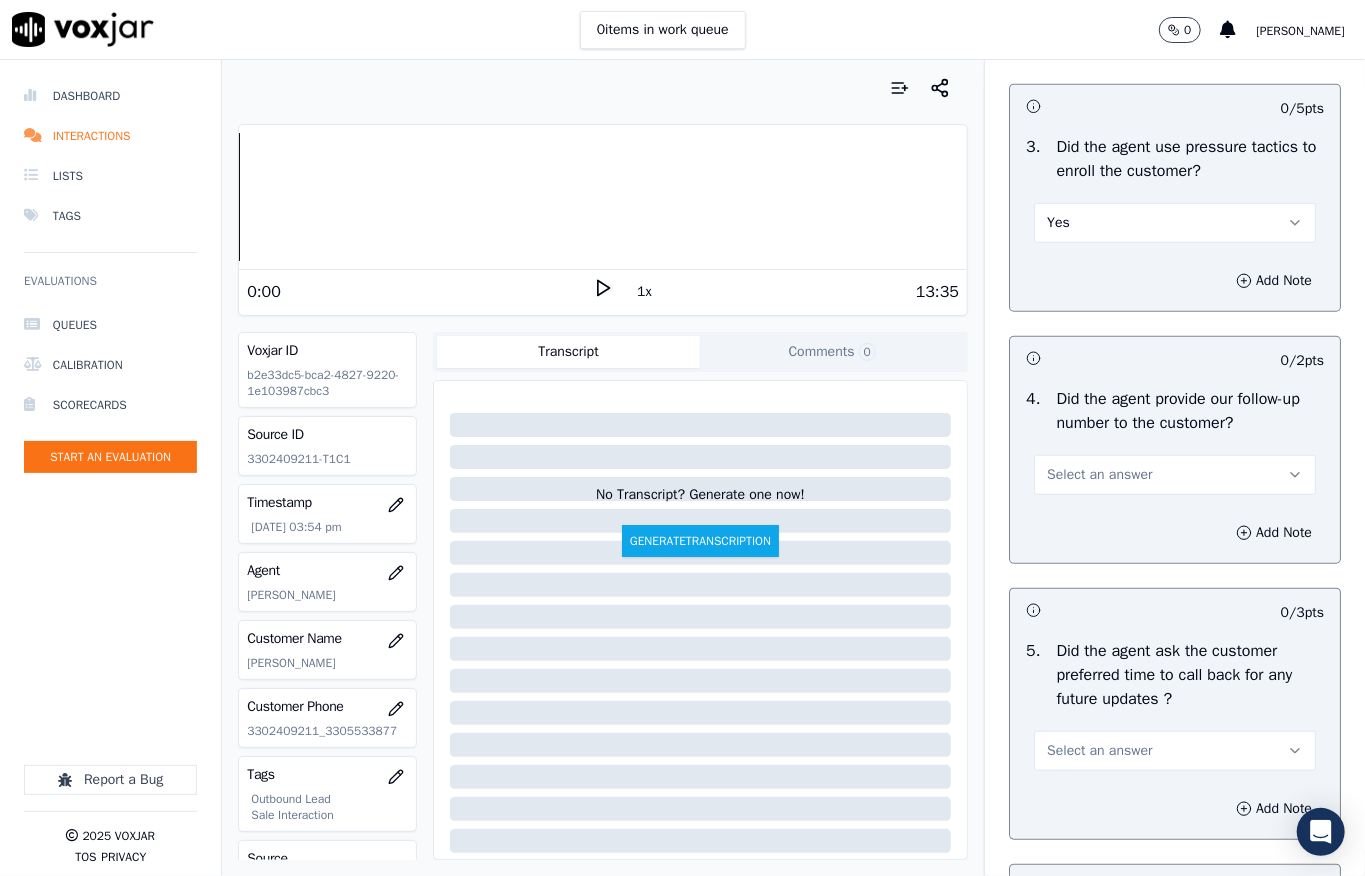 click on "Yes" at bounding box center (1175, 223) 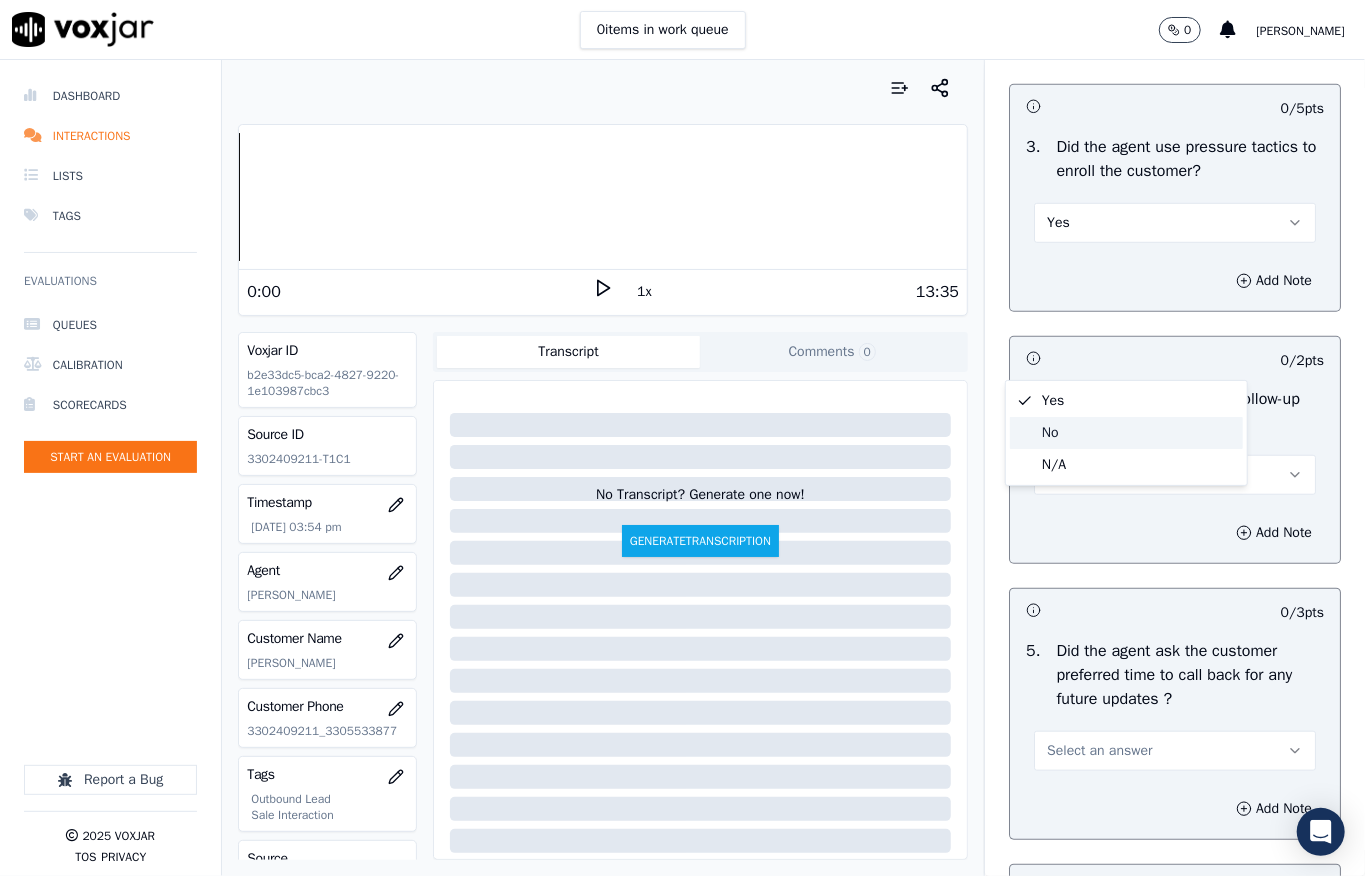 click on "No" 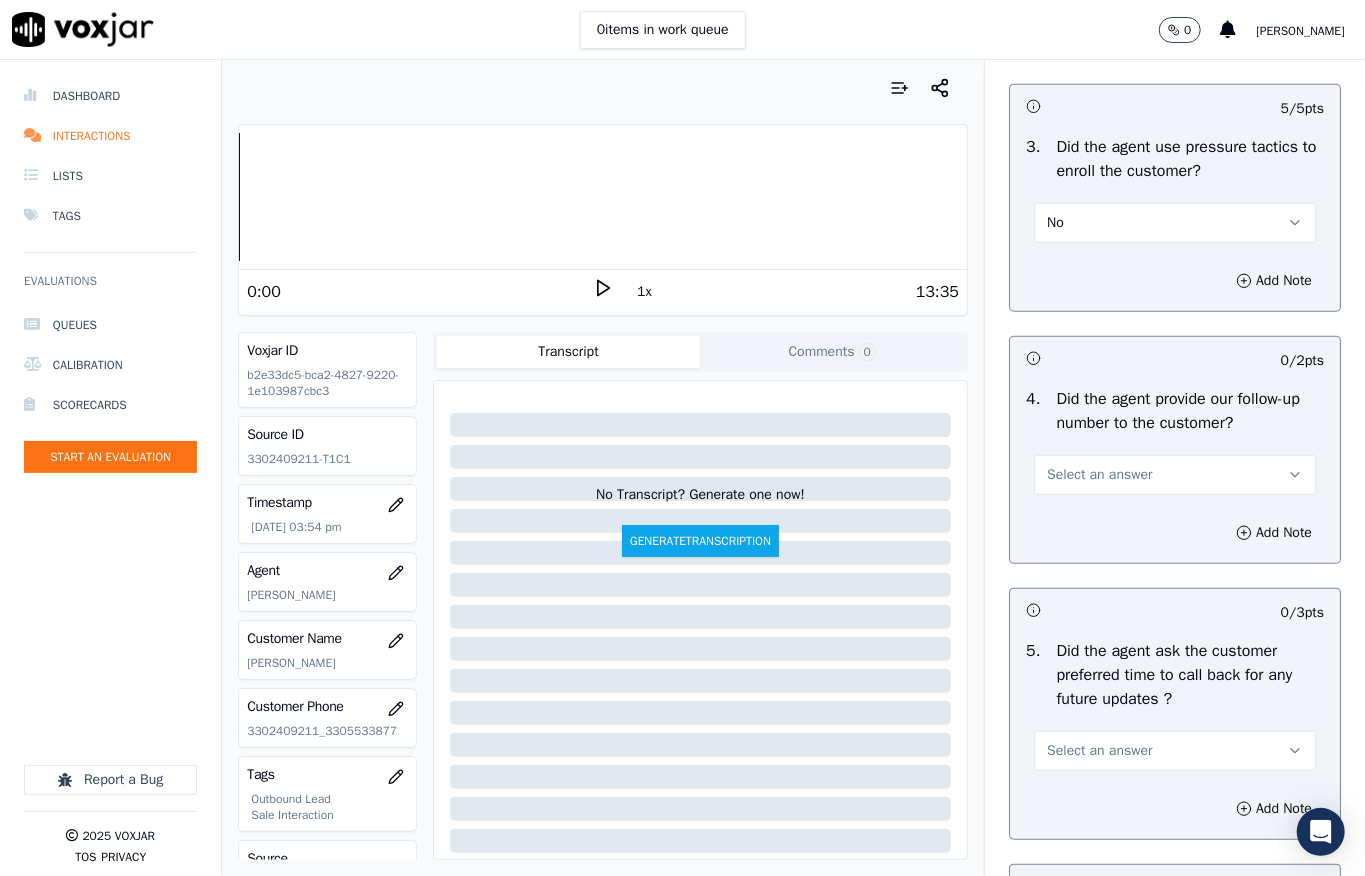 scroll, scrollTop: 16, scrollLeft: 0, axis: vertical 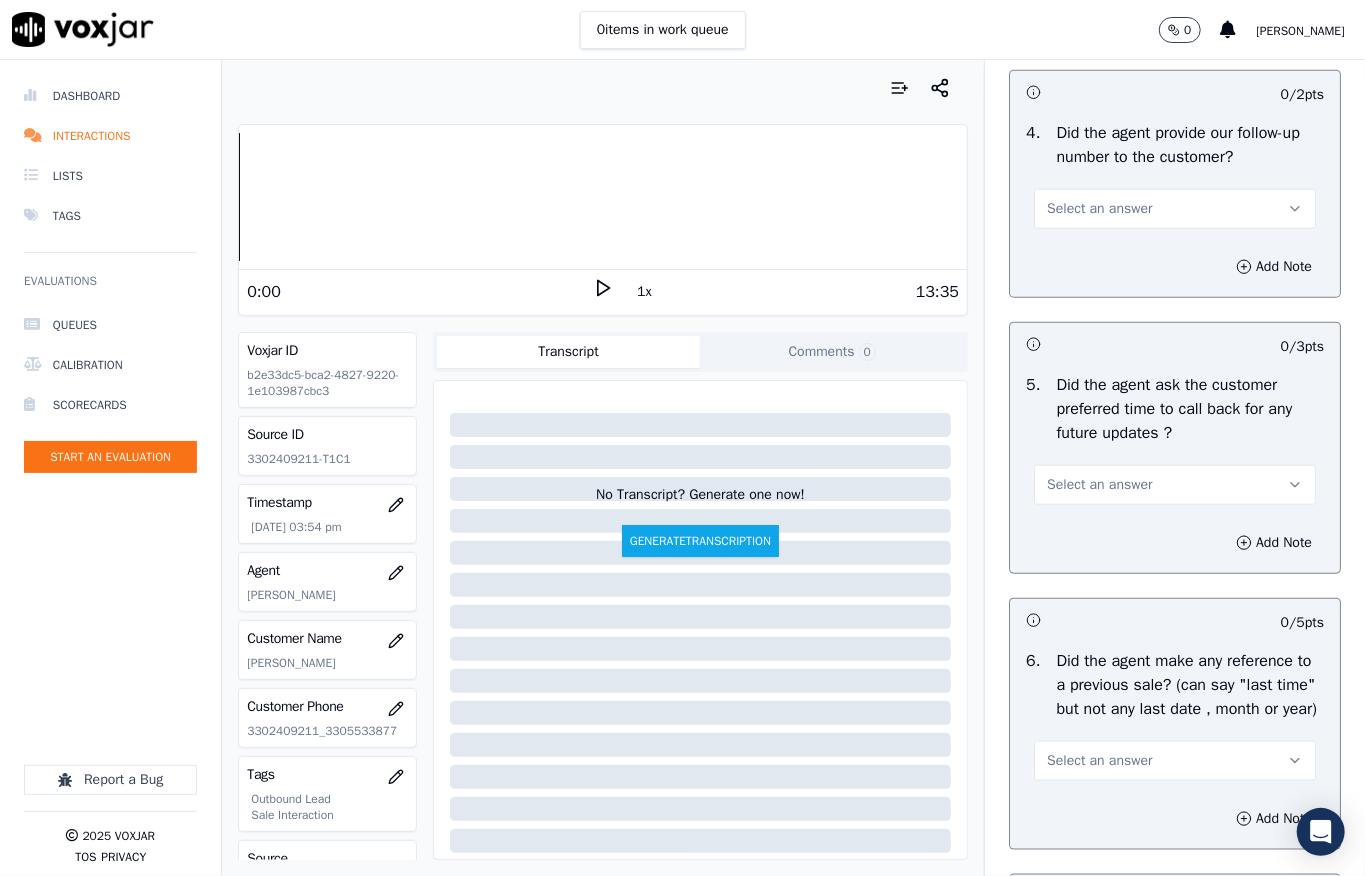 click on "Select an answer" at bounding box center [1099, 209] 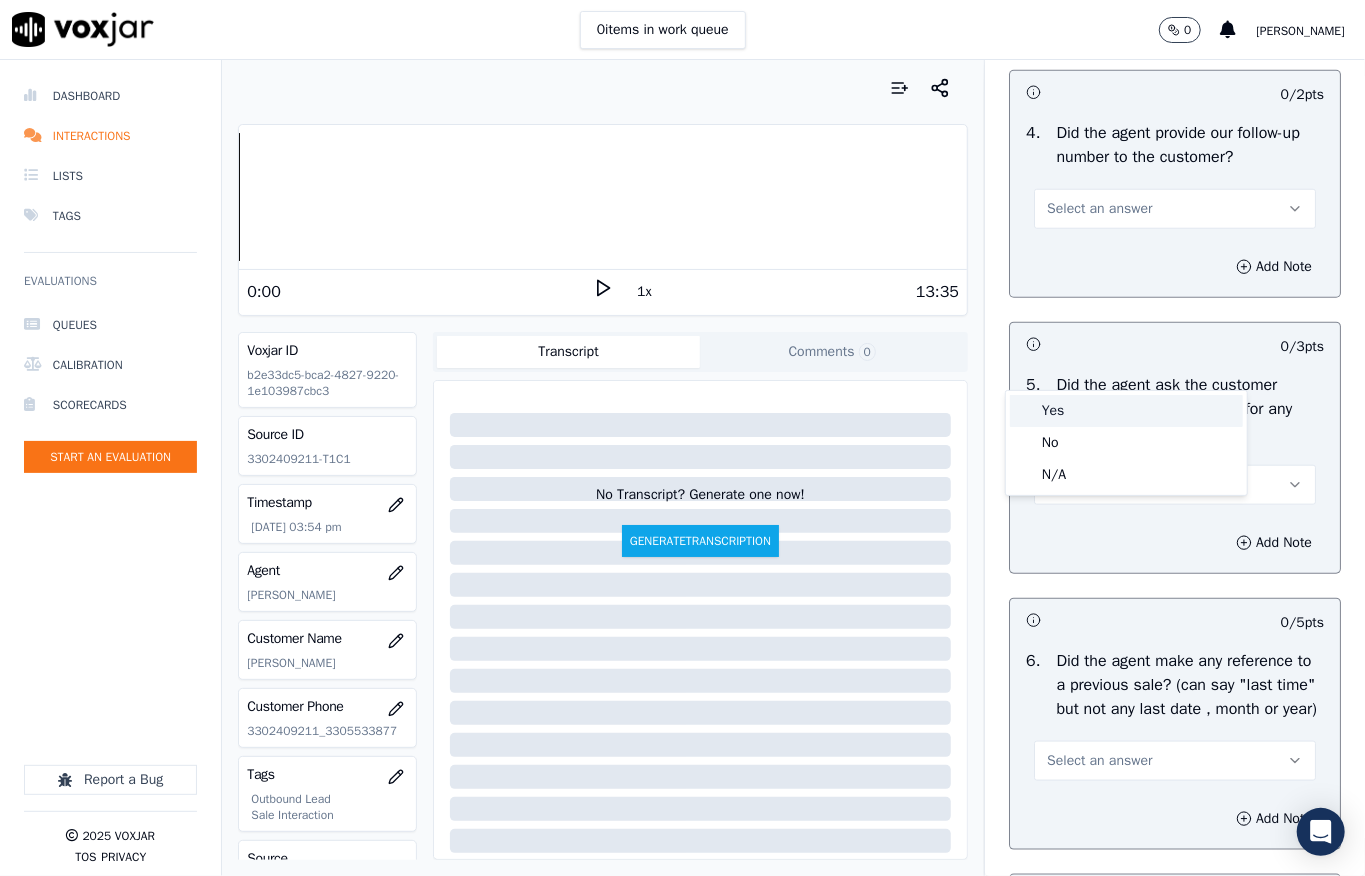 click on "Yes" at bounding box center [1126, 411] 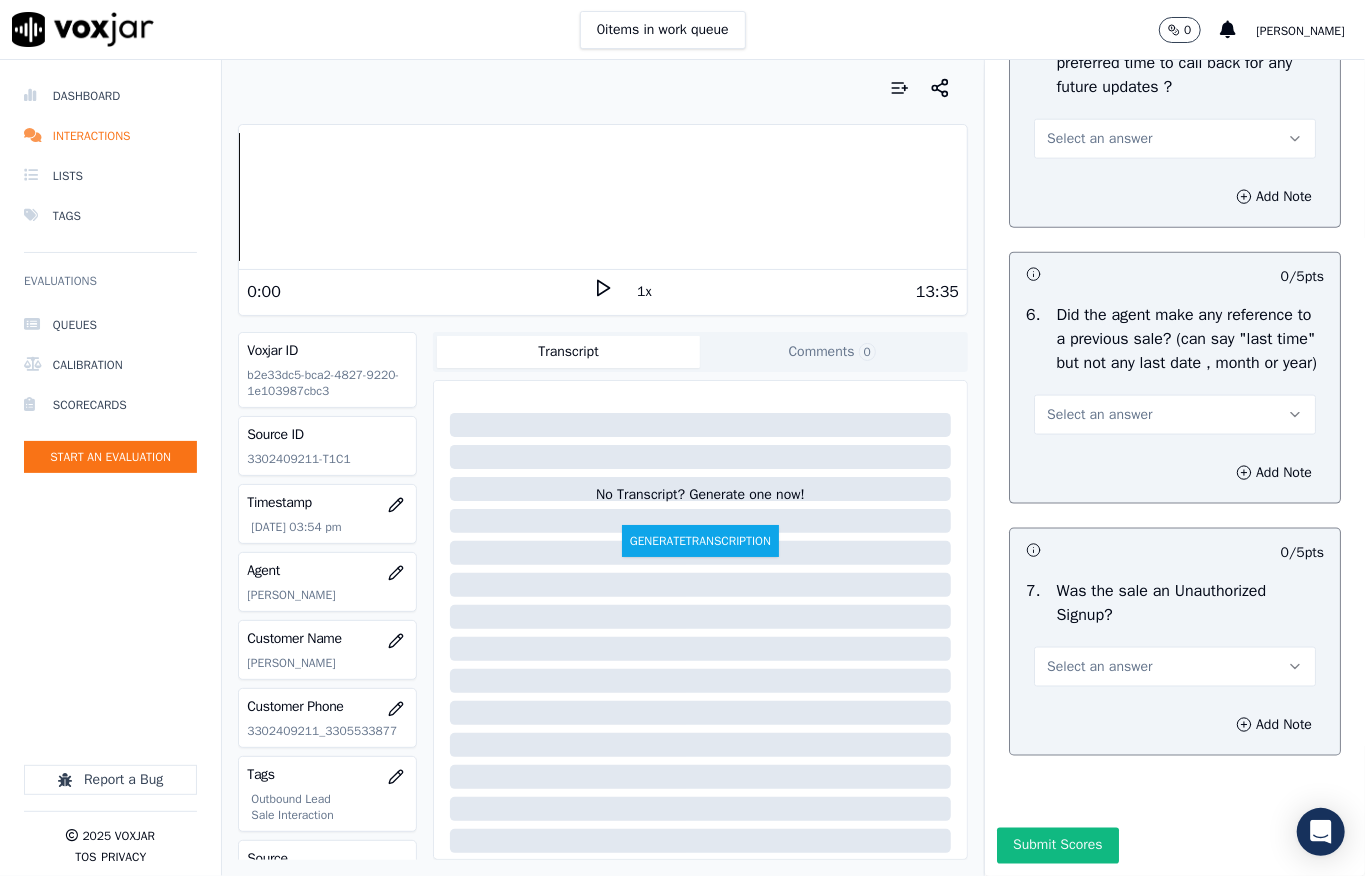 scroll, scrollTop: 5466, scrollLeft: 0, axis: vertical 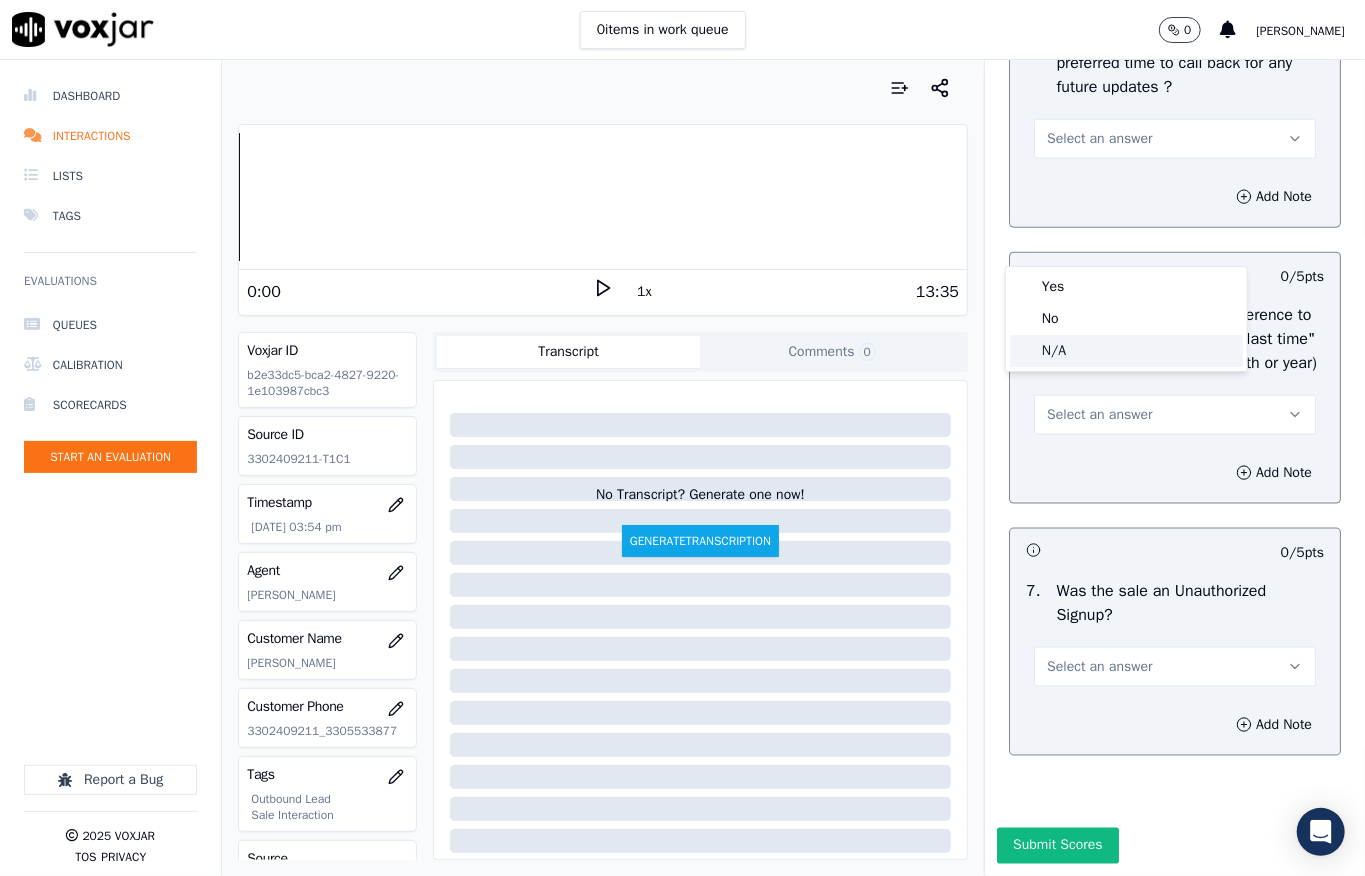 click on "N/A" 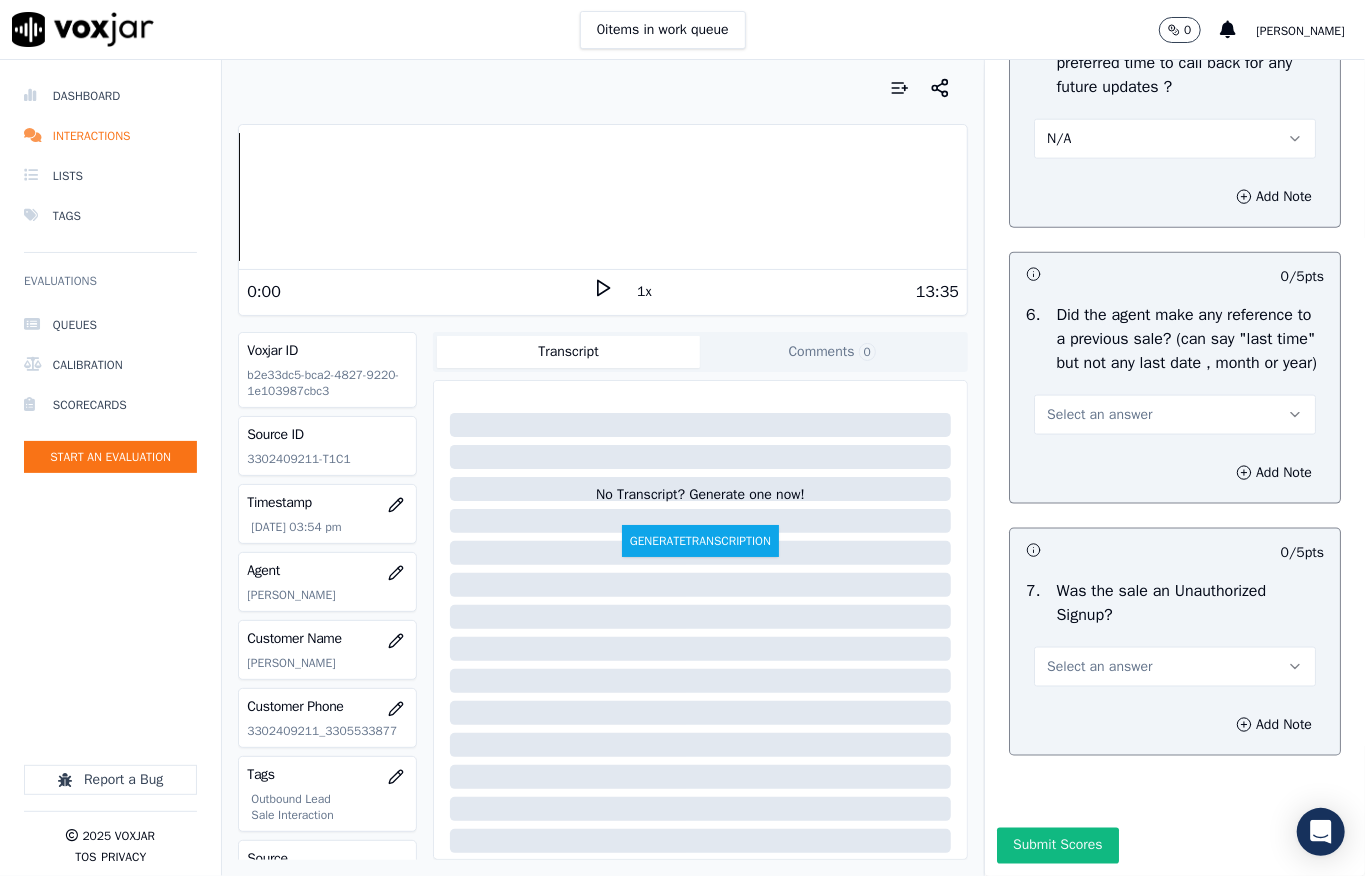 scroll, scrollTop: 5664, scrollLeft: 0, axis: vertical 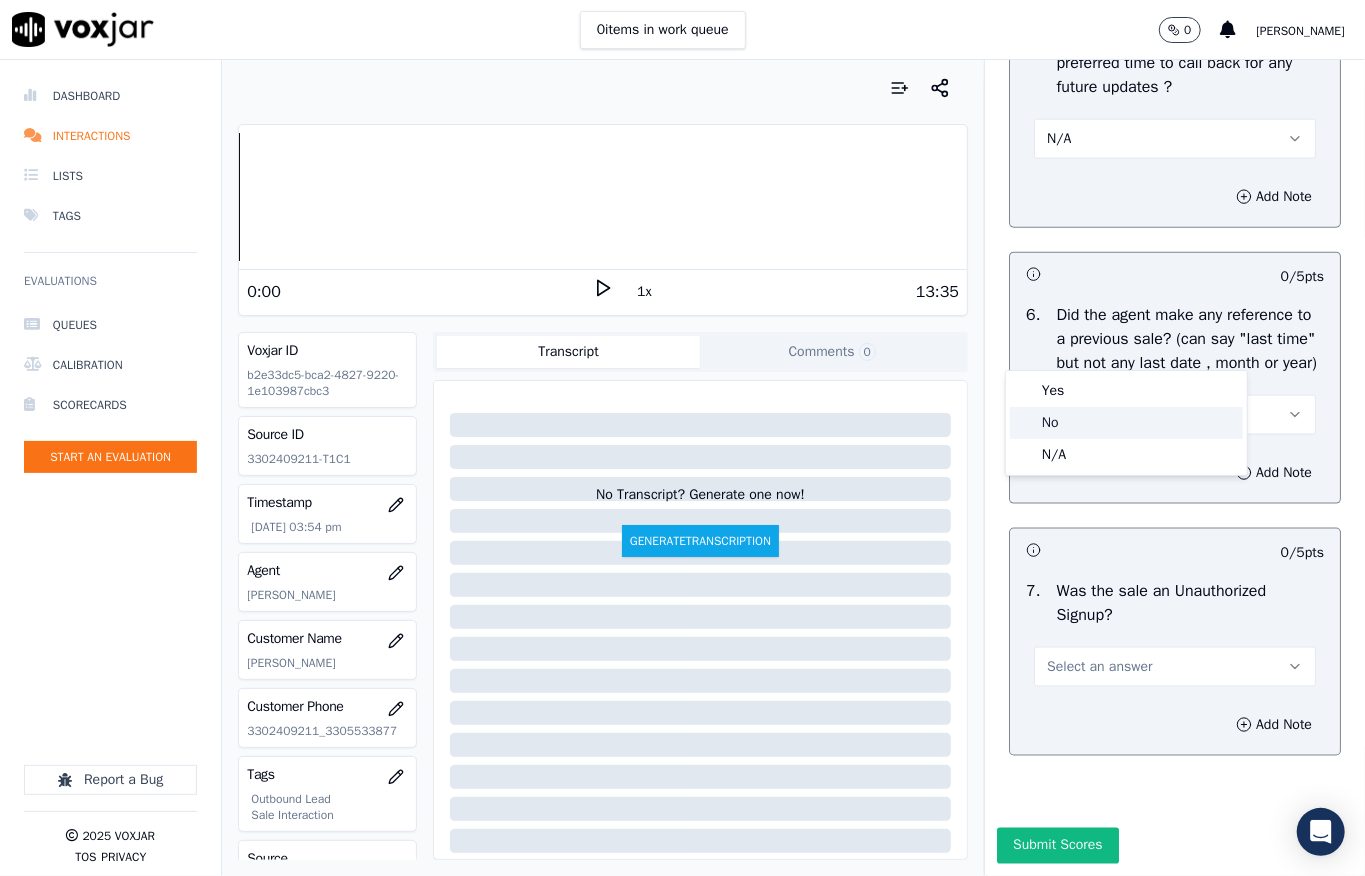 click on "No" 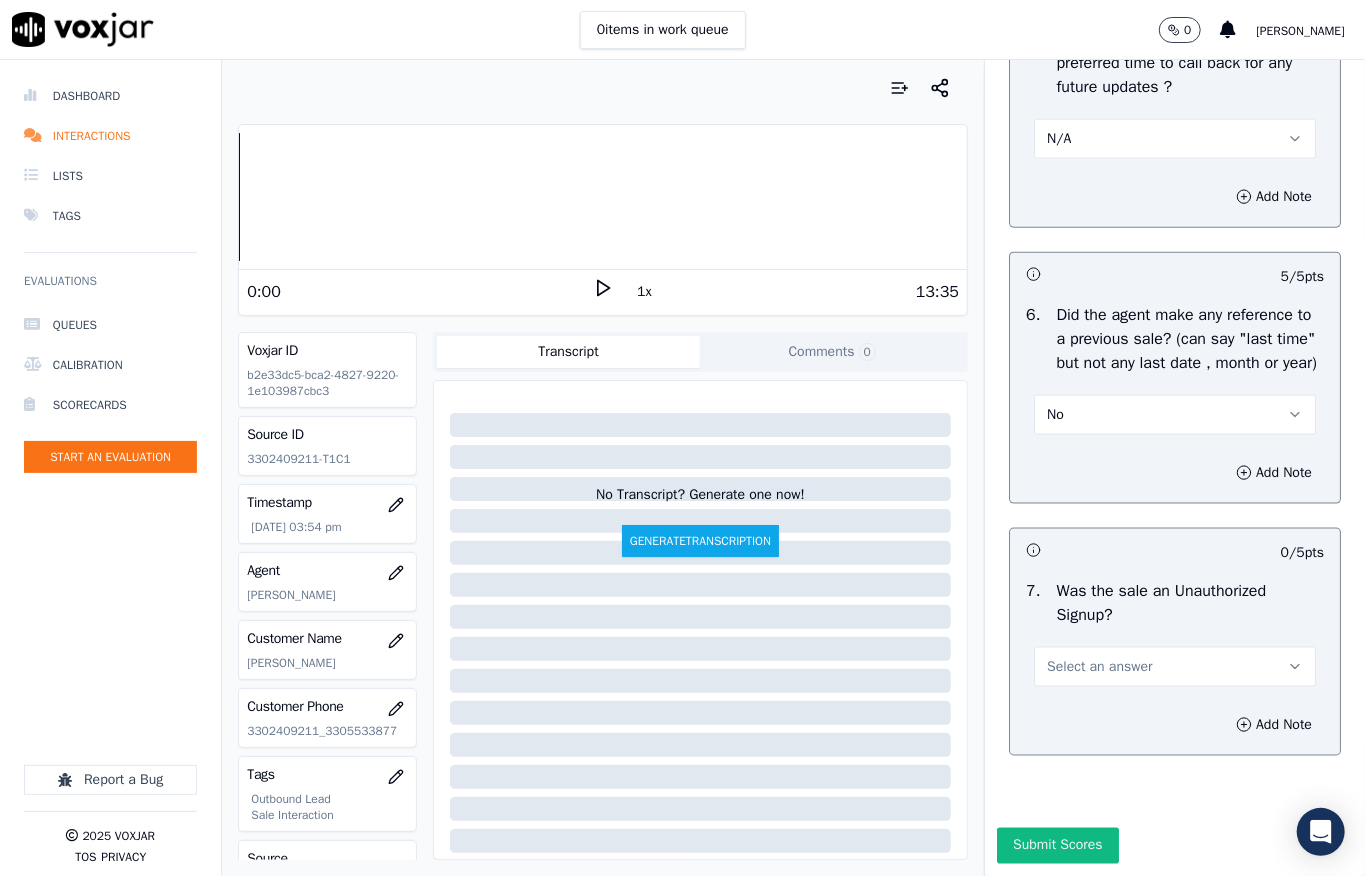 click on "Select an answer" at bounding box center (1099, 667) 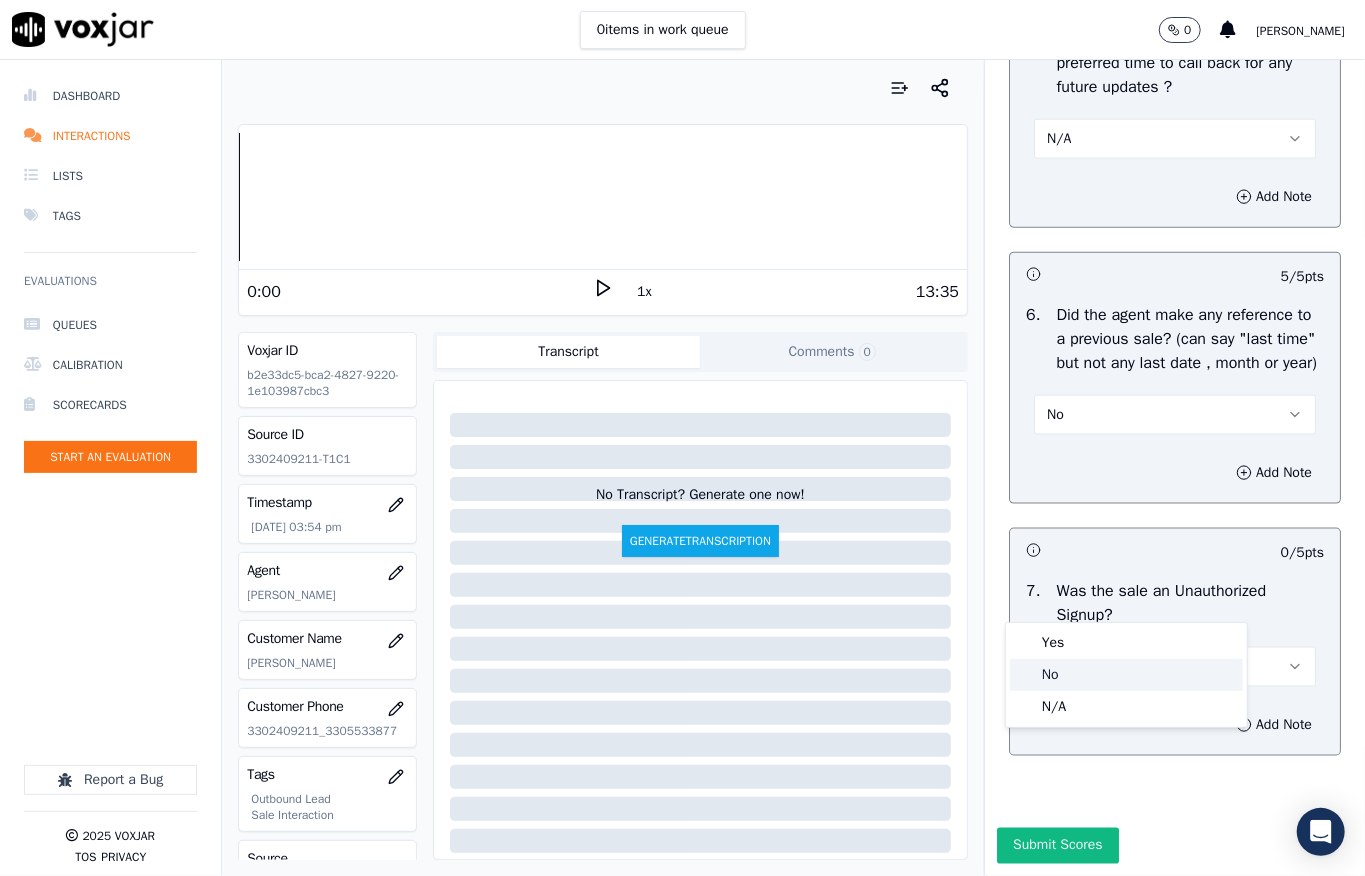 click on "No" 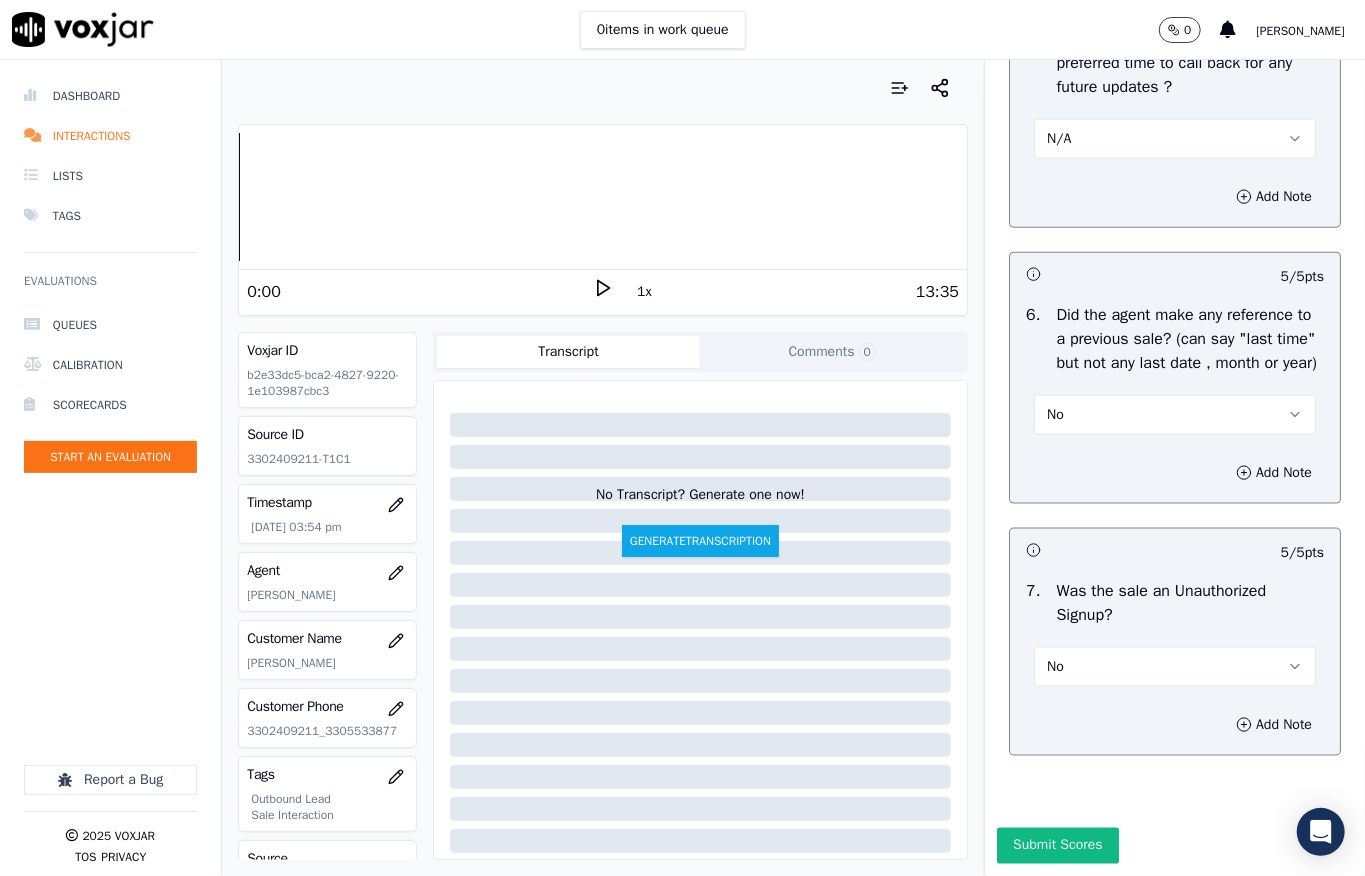 click on "Submit Scores" at bounding box center (1057, 846) 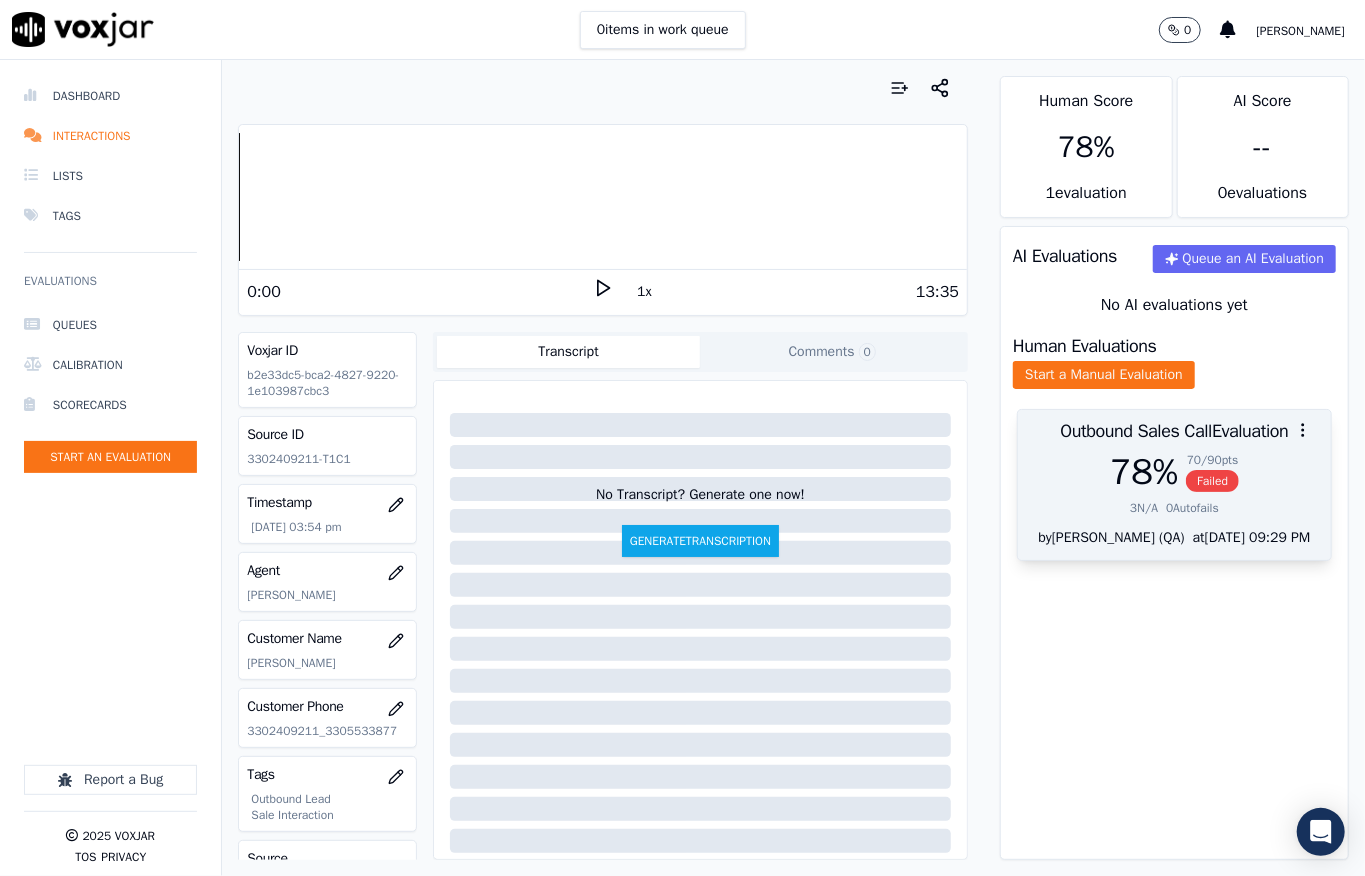 click on "Failed" at bounding box center (1212, 481) 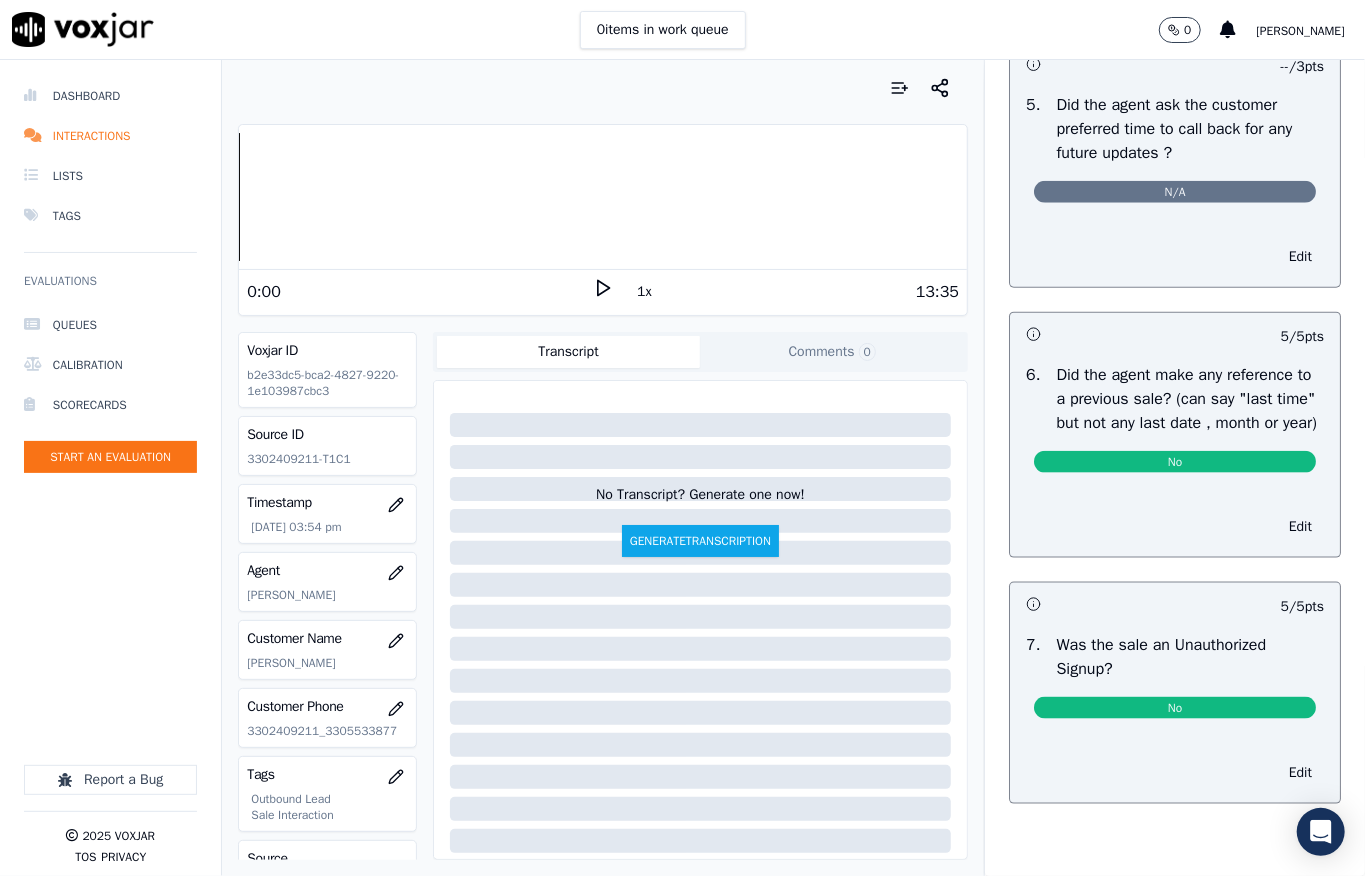 scroll, scrollTop: 0, scrollLeft: 0, axis: both 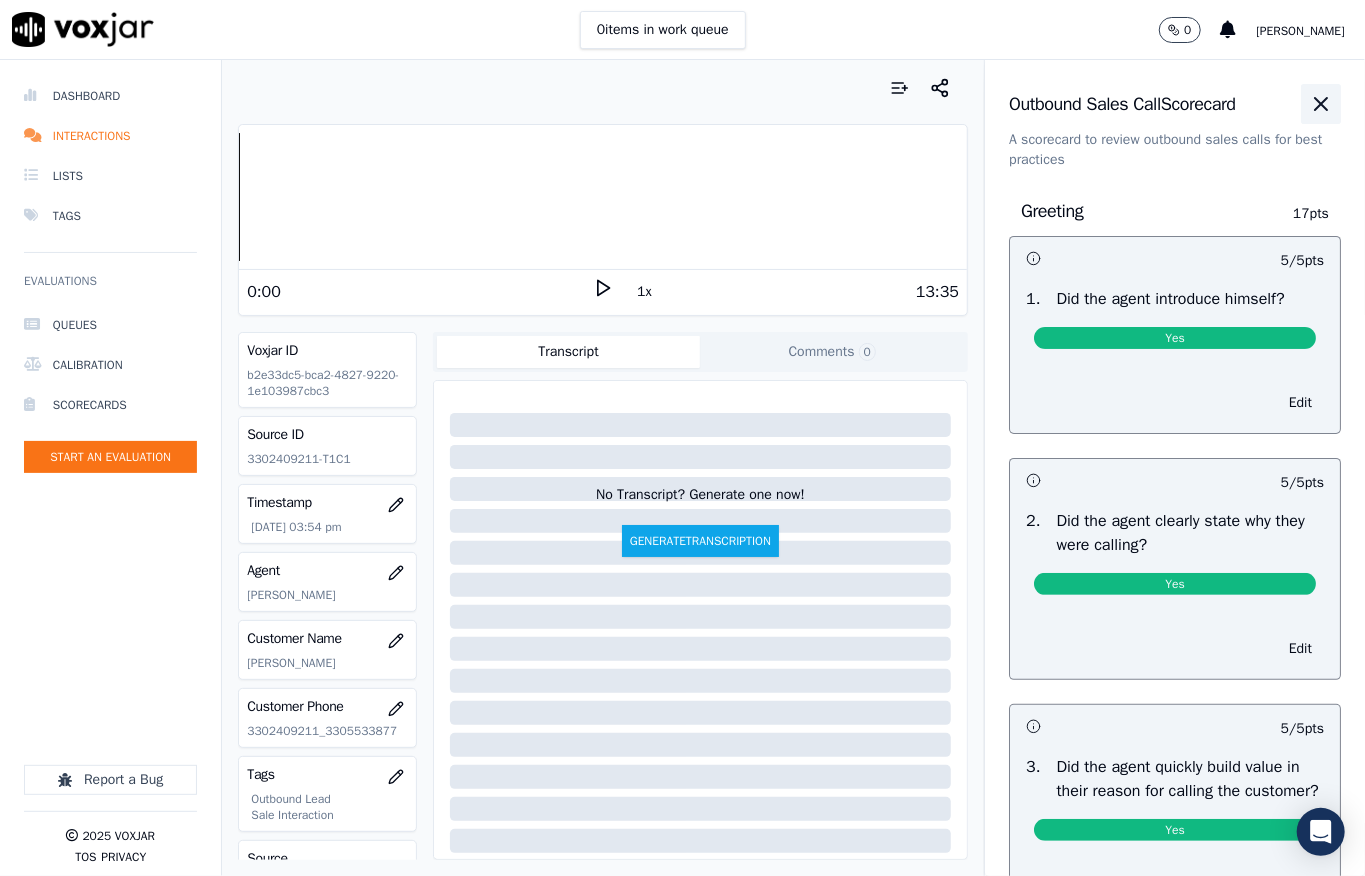 click 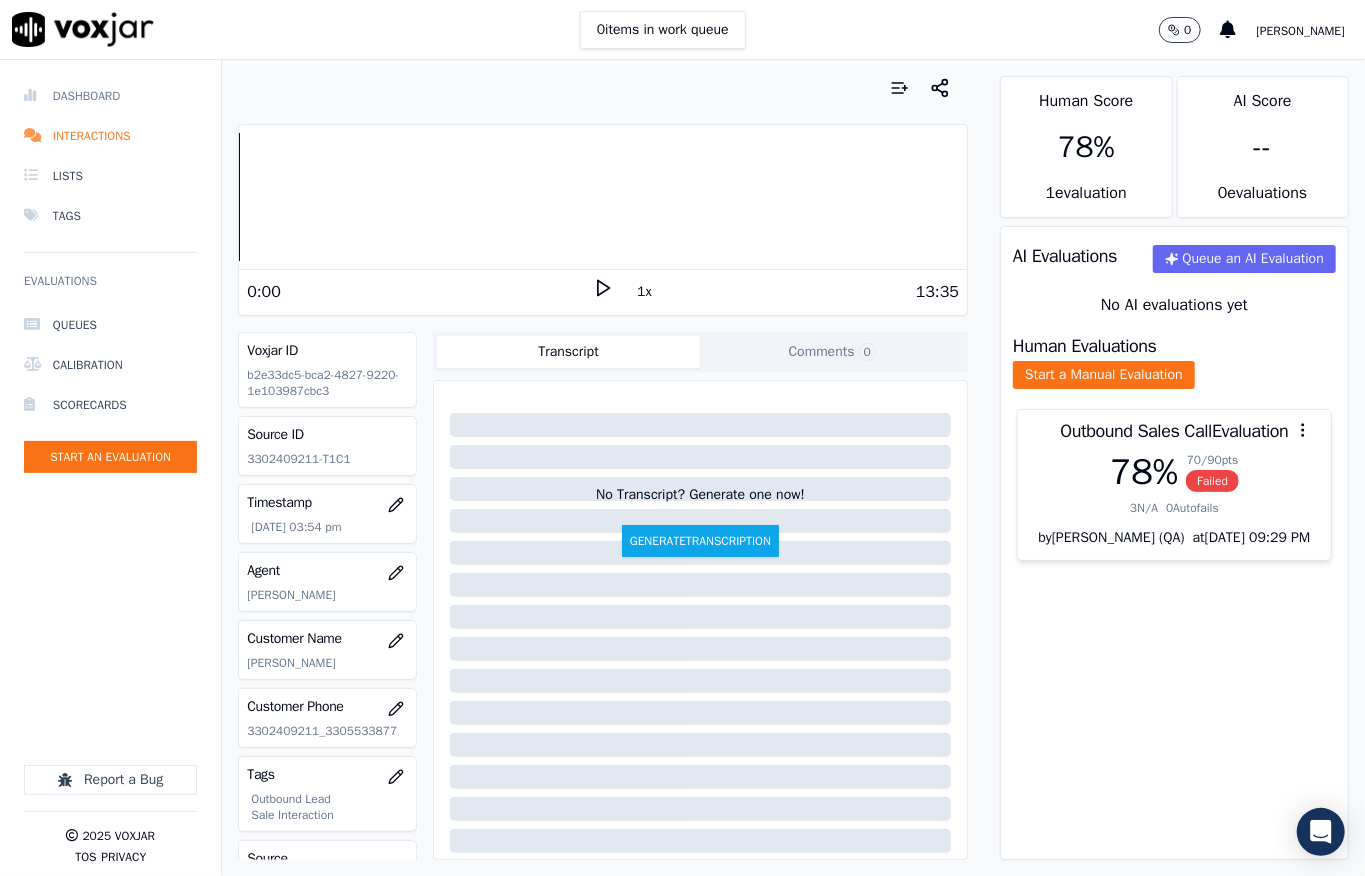 click on "Dashboard" at bounding box center (110, 96) 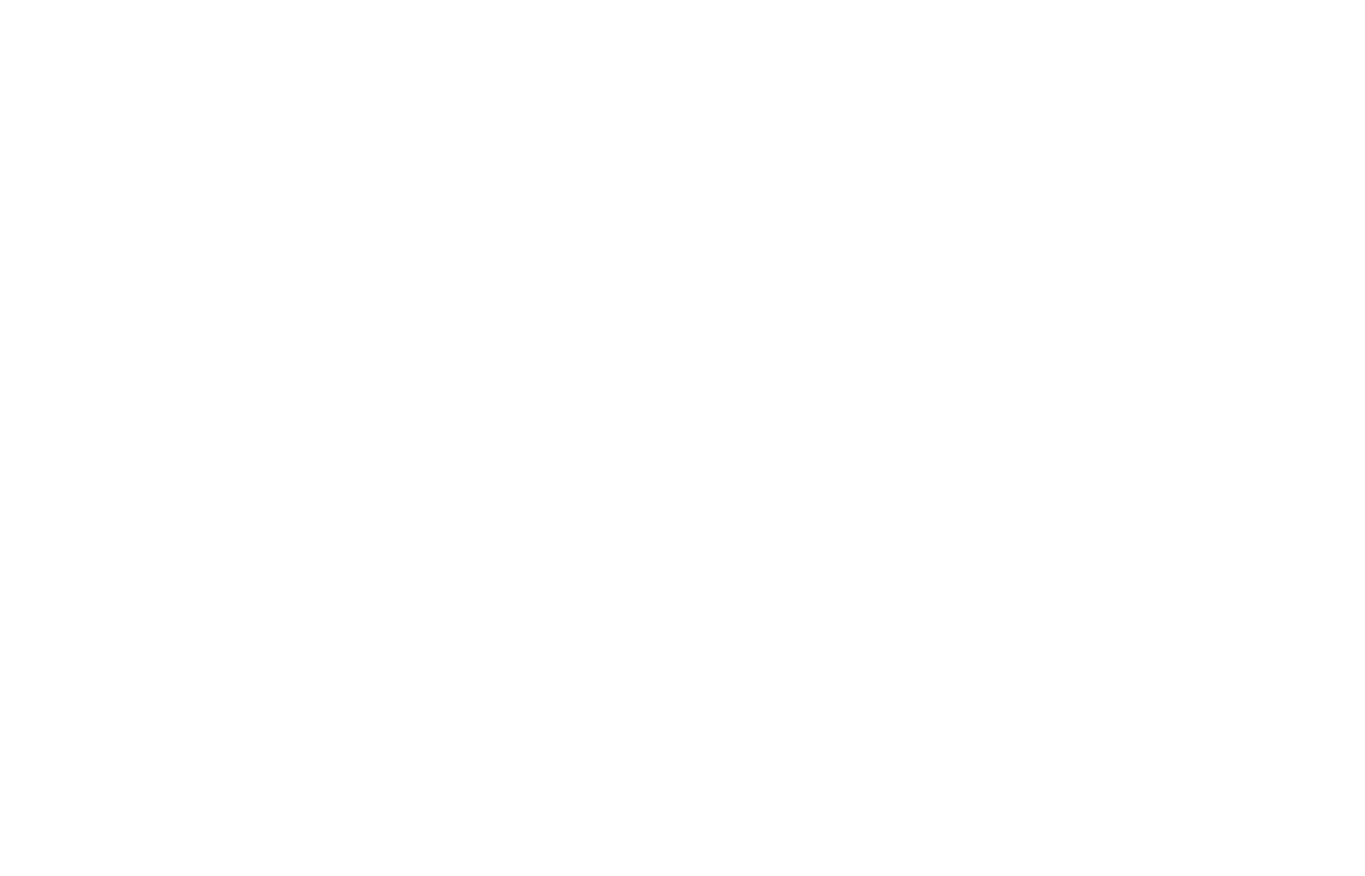 scroll, scrollTop: 0, scrollLeft: 0, axis: both 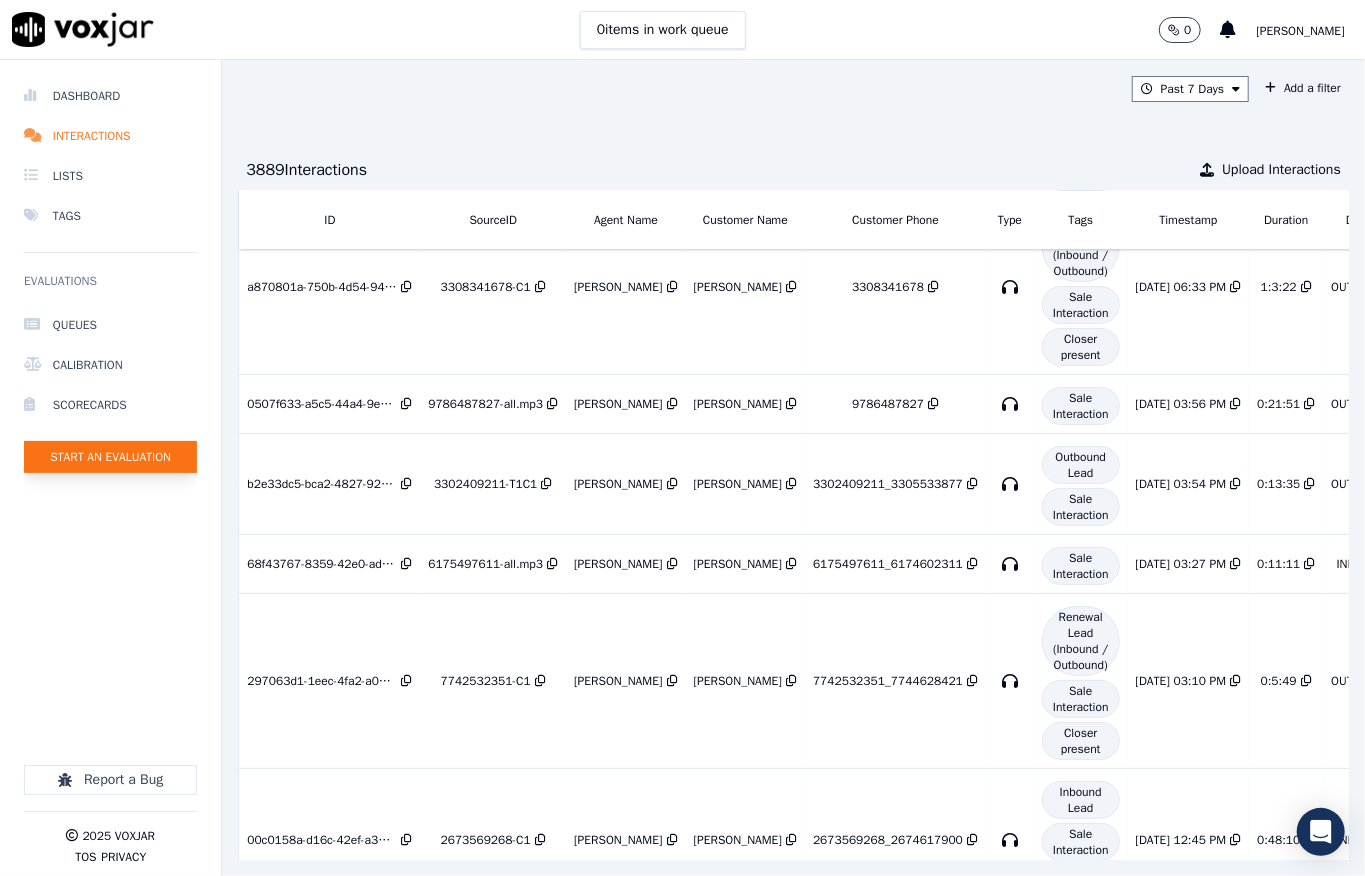 click on "Start an Evaluation" 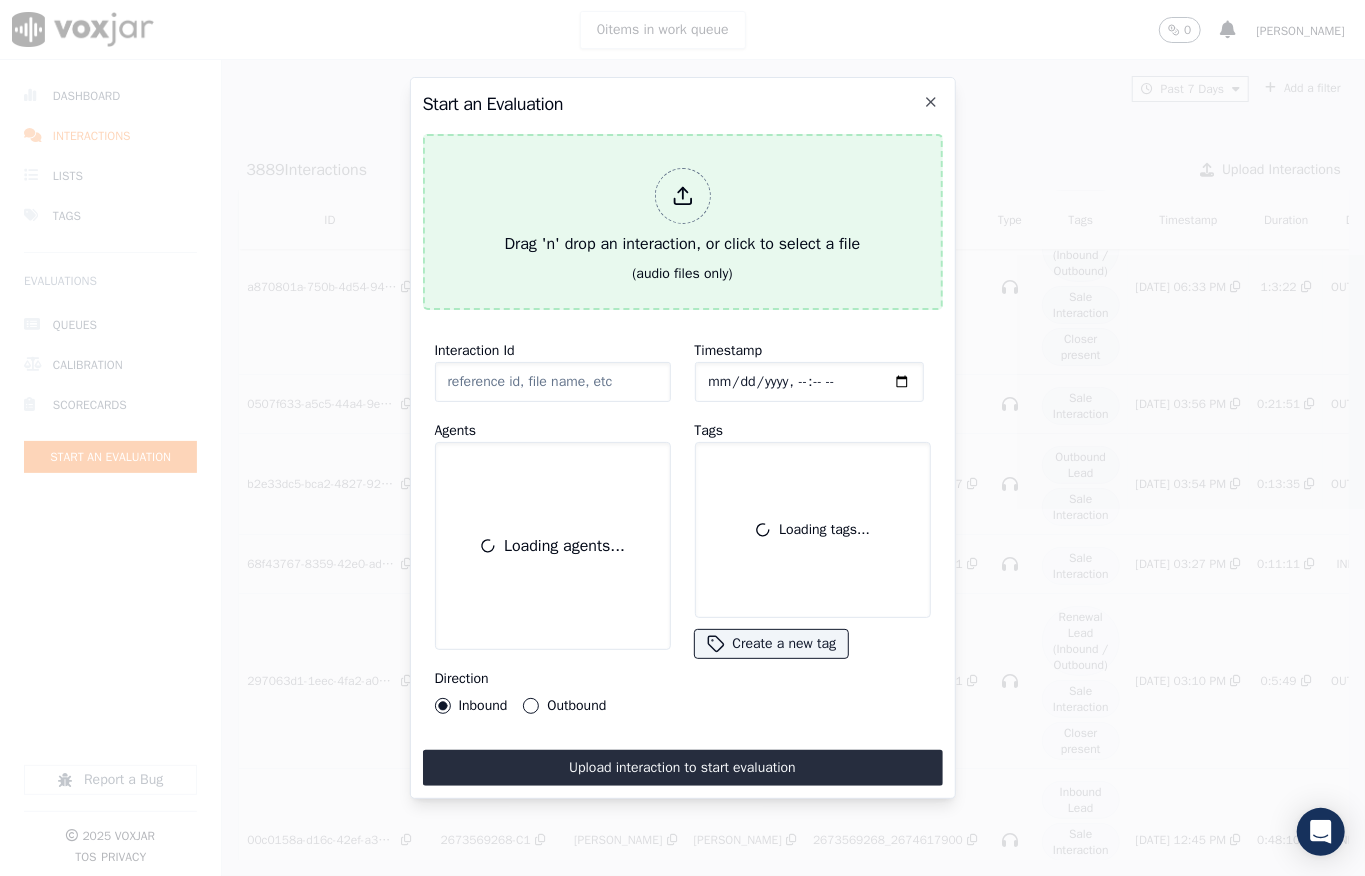 drag, startPoint x: 641, startPoint y: 181, endPoint x: 660, endPoint y: 181, distance: 19 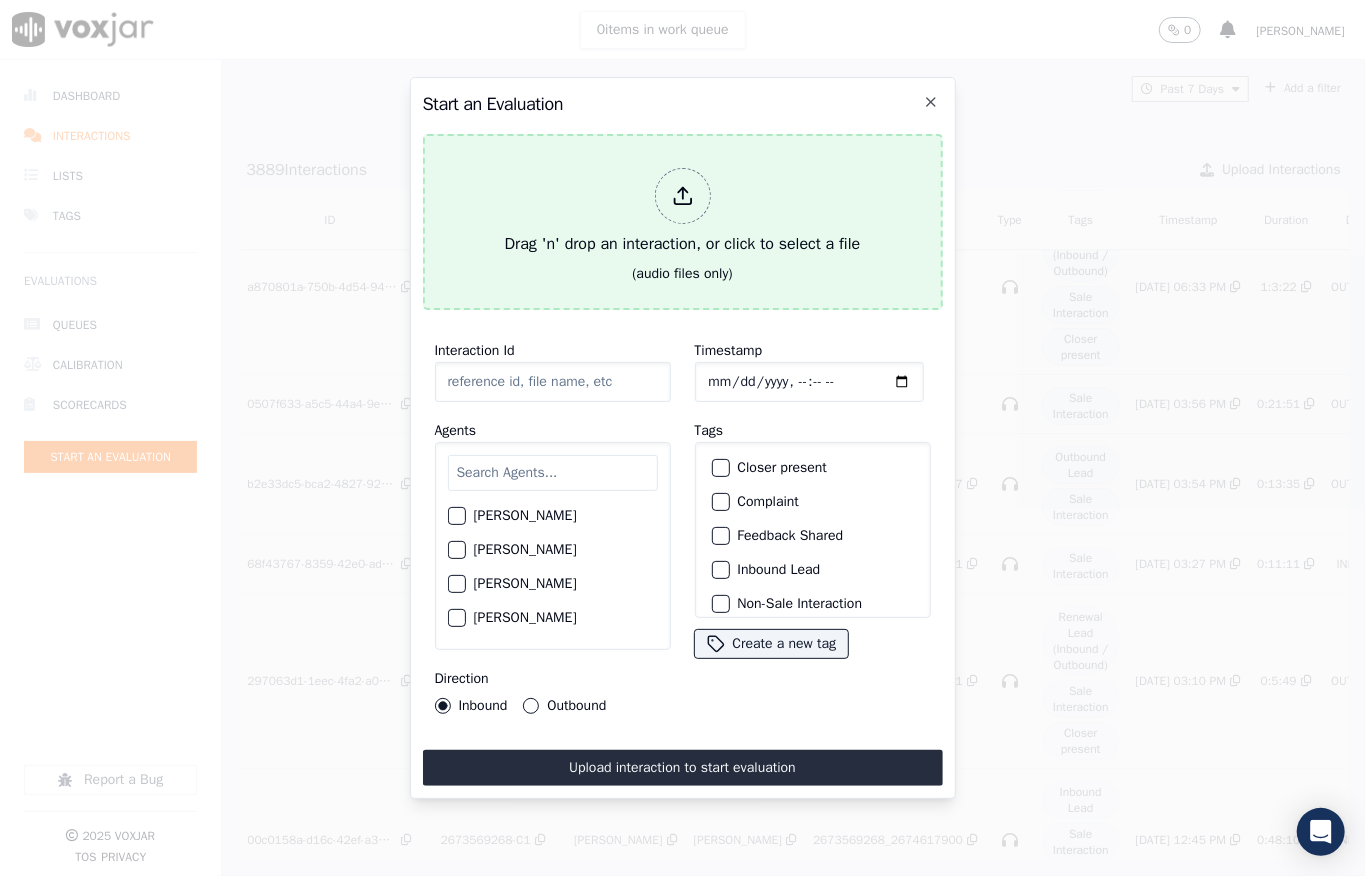 type on "20250708-140645_5132255511-all.mp3" 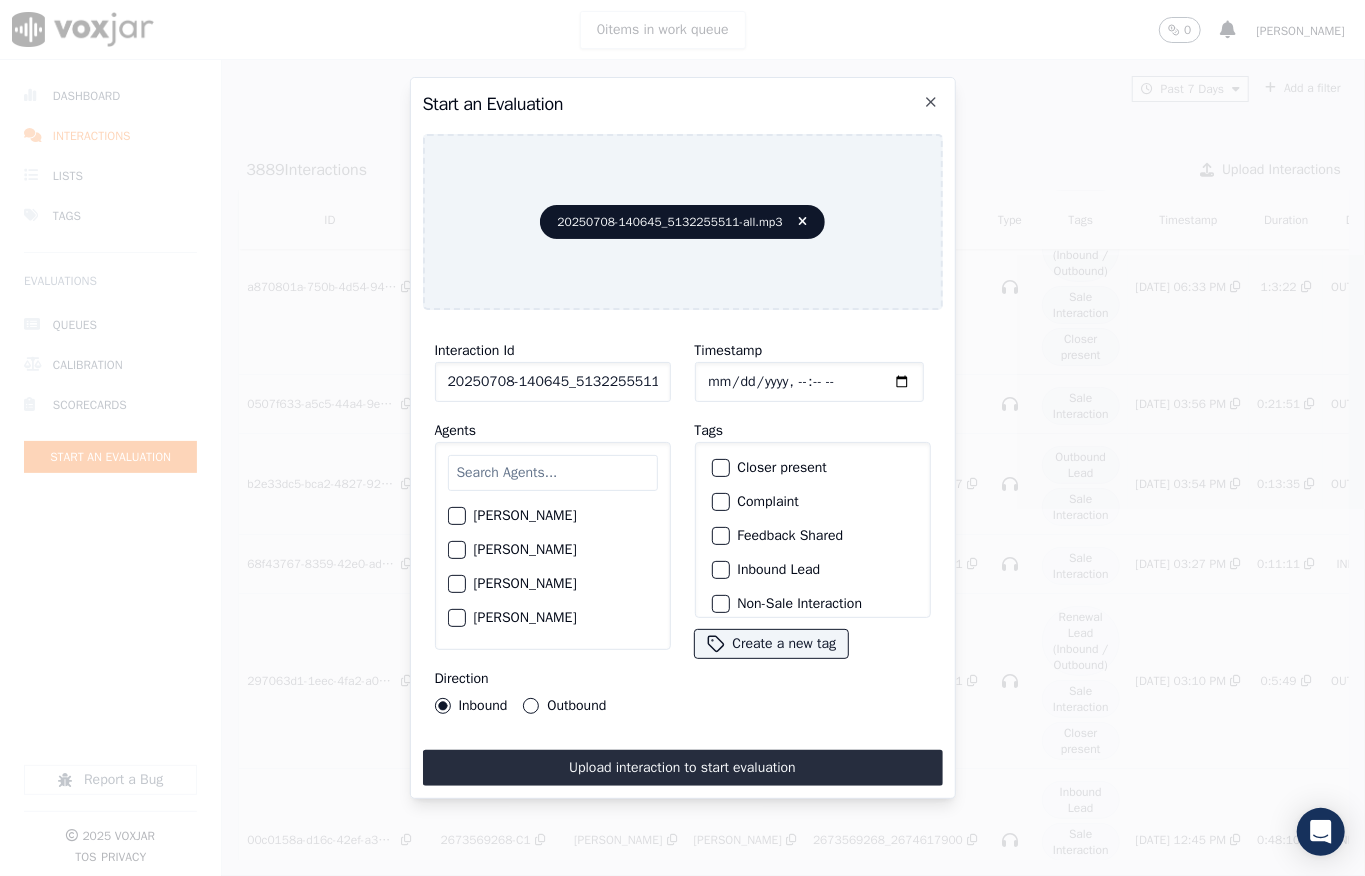 click on "Timestamp" 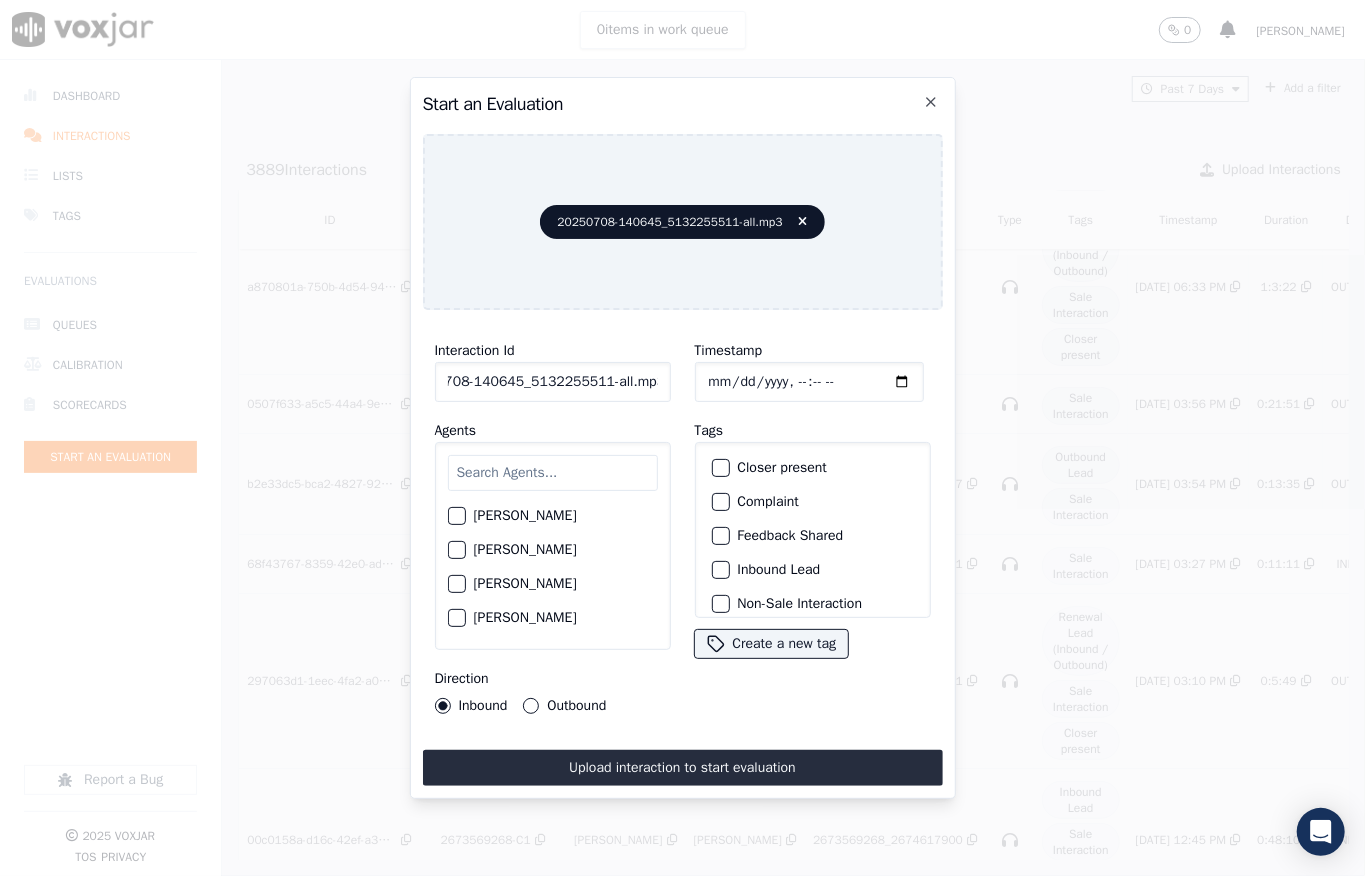 drag, startPoint x: 642, startPoint y: 373, endPoint x: 698, endPoint y: 362, distance: 57.070133 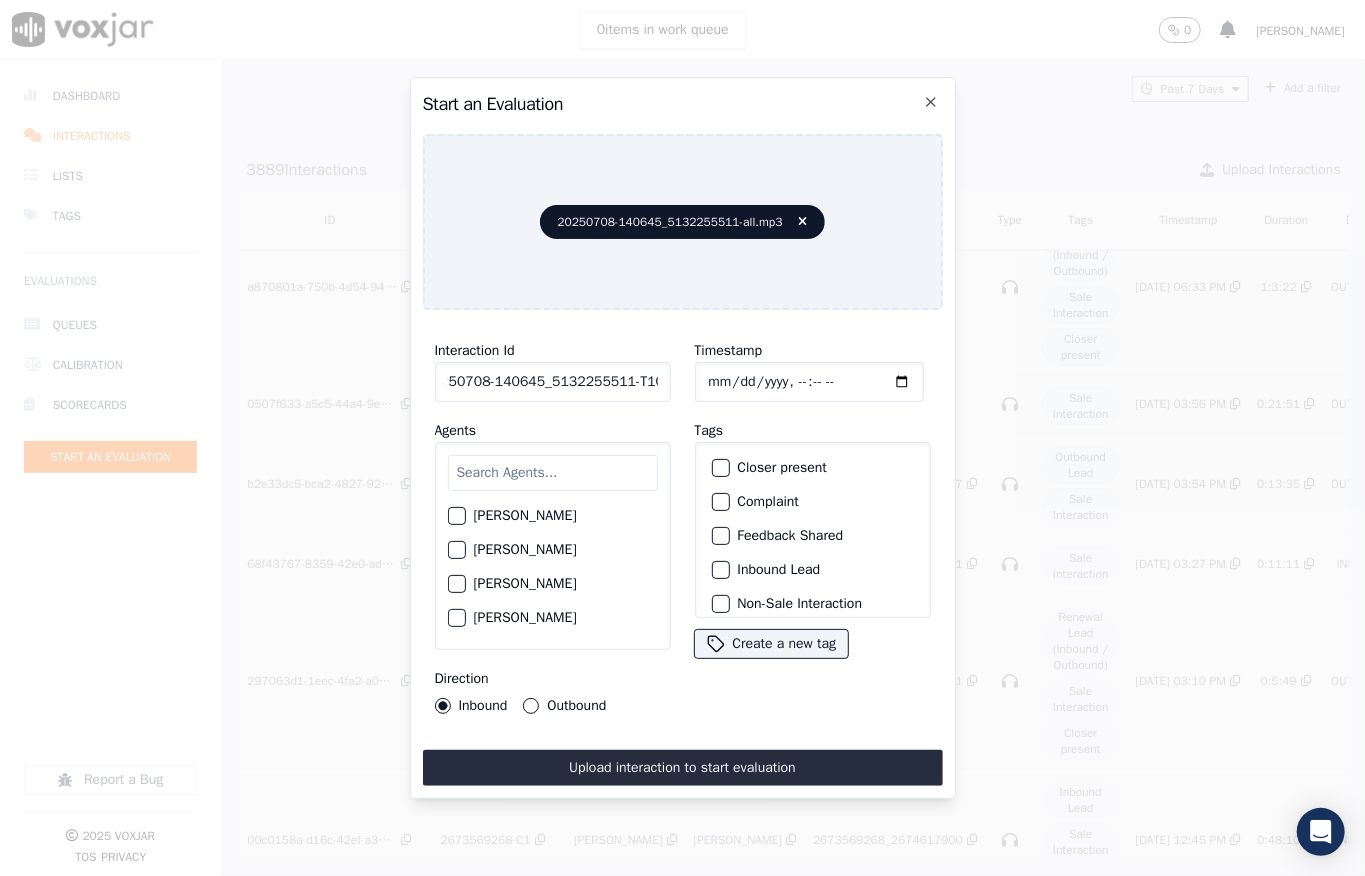 scroll, scrollTop: 0, scrollLeft: 32, axis: horizontal 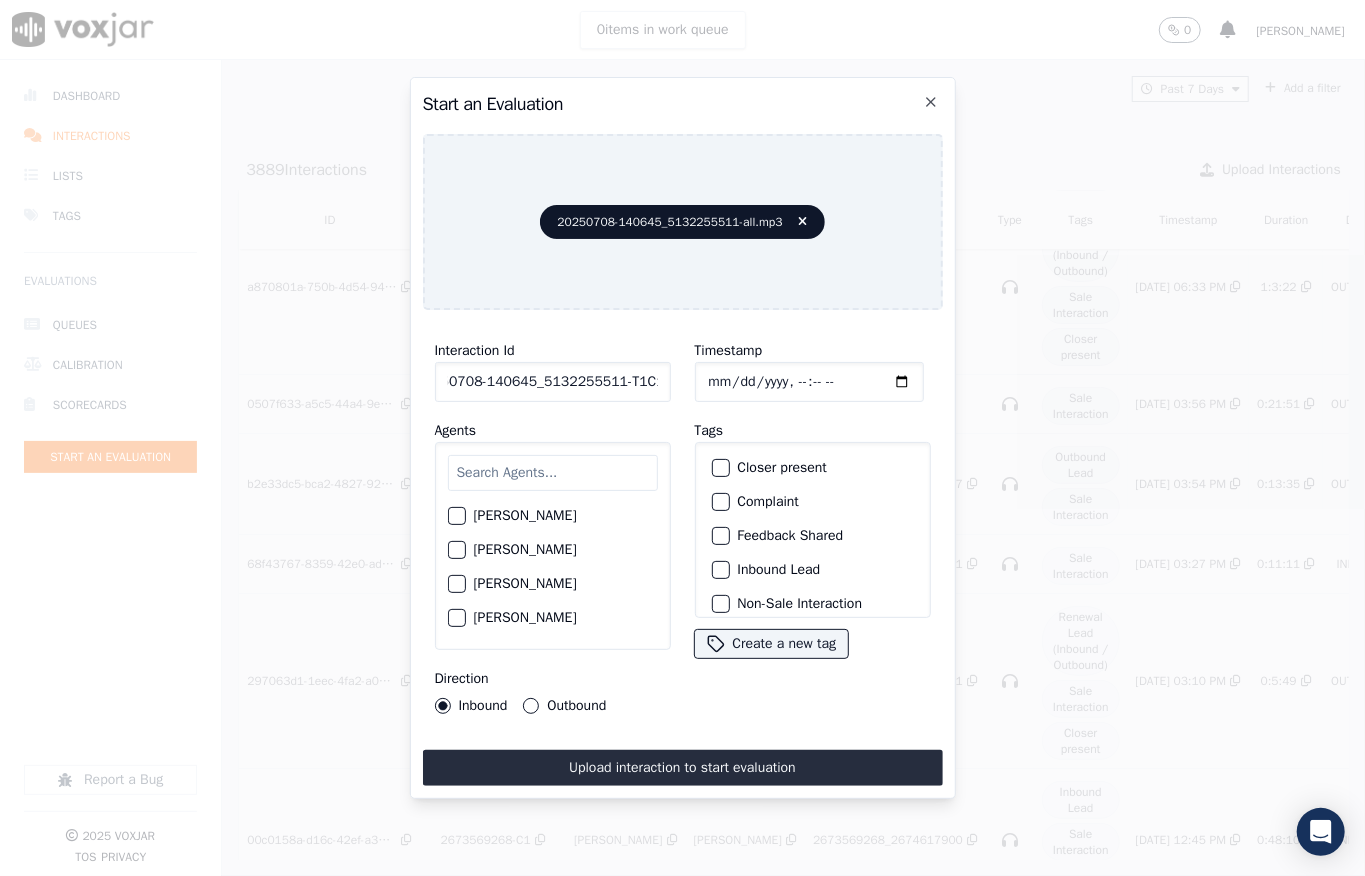 type on "20250708-140645_5132255511-T1C1" 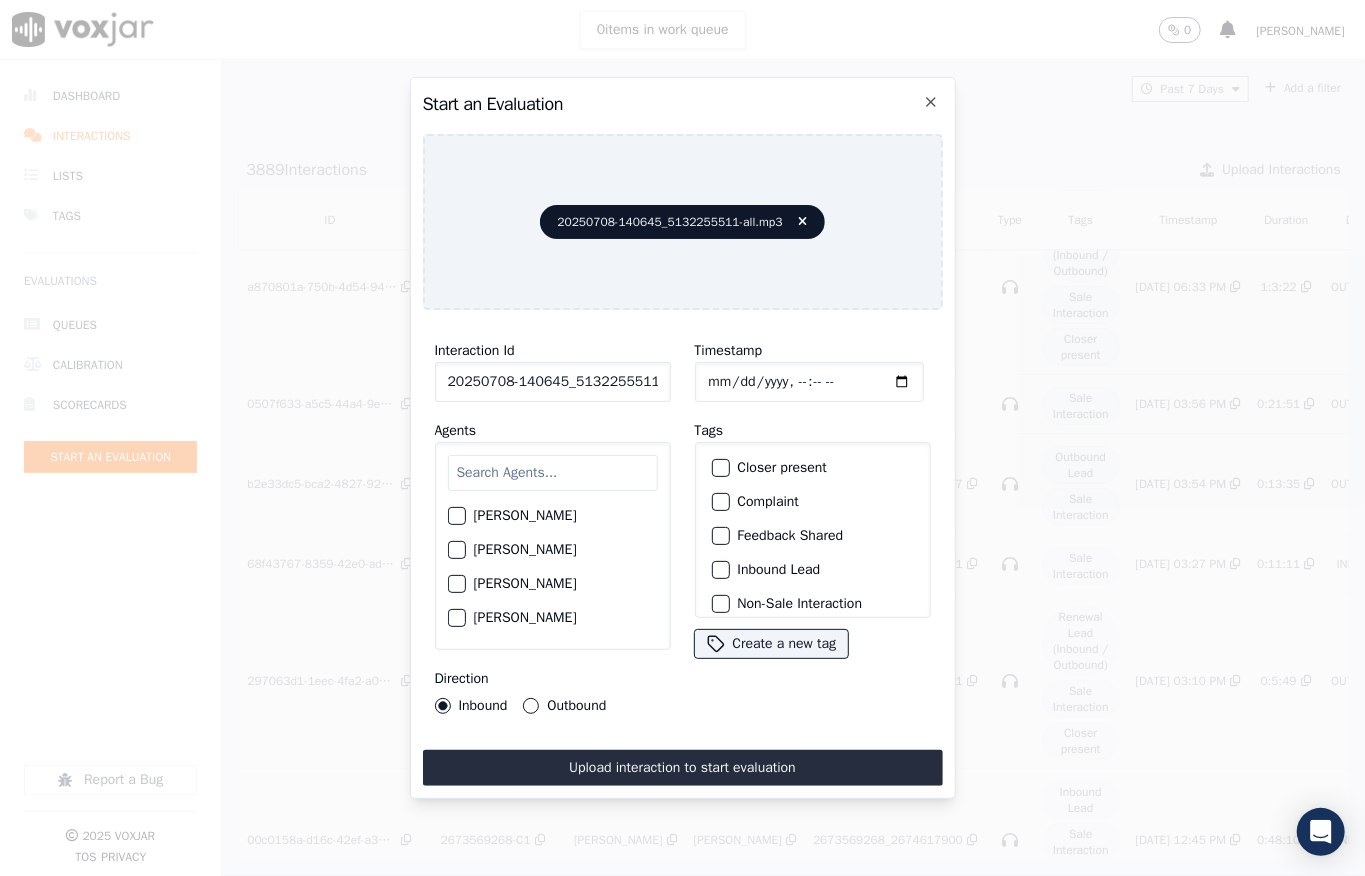 click on "Inbound Lead" at bounding box center (721, 570) 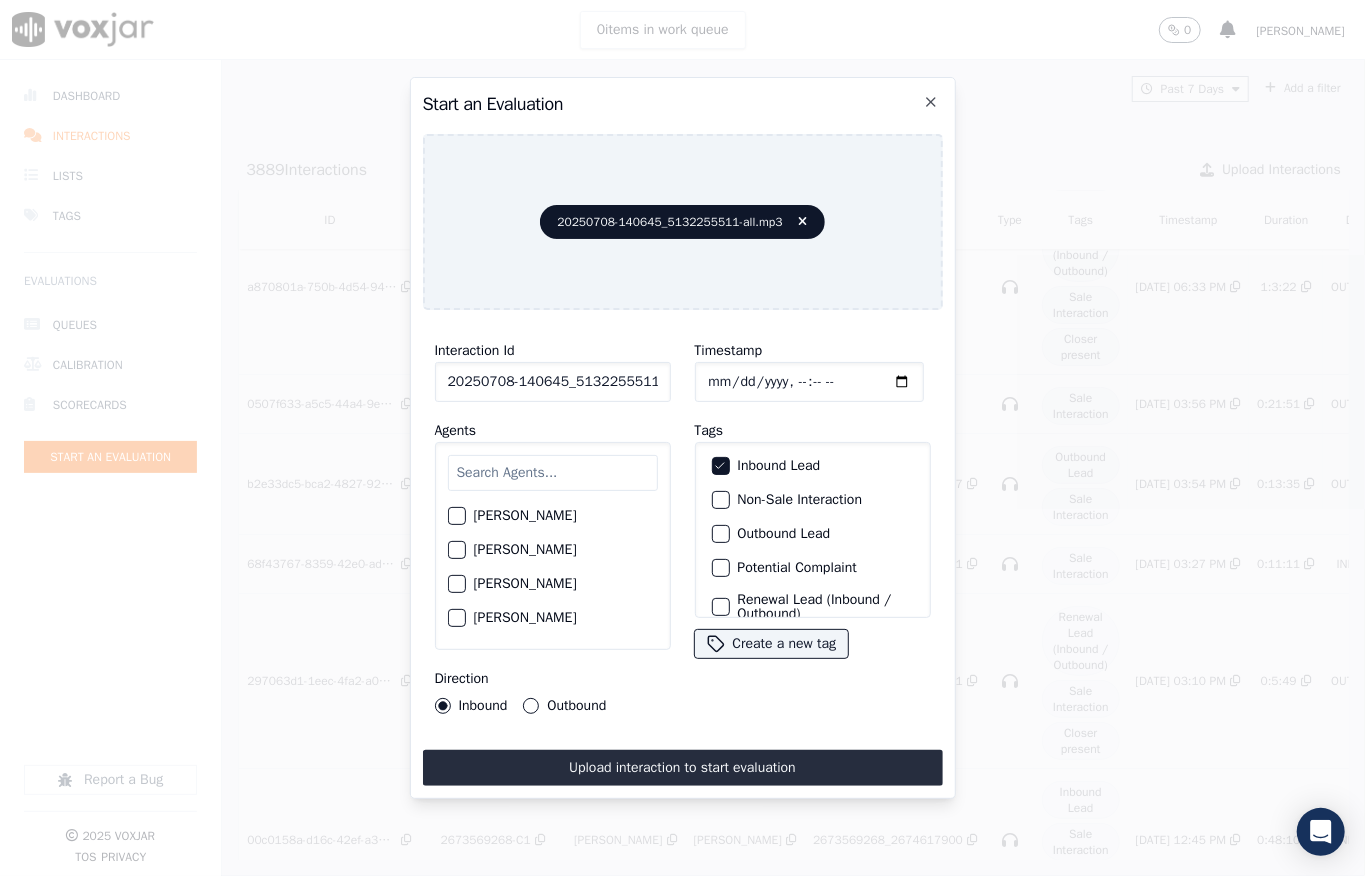scroll, scrollTop: 200, scrollLeft: 0, axis: vertical 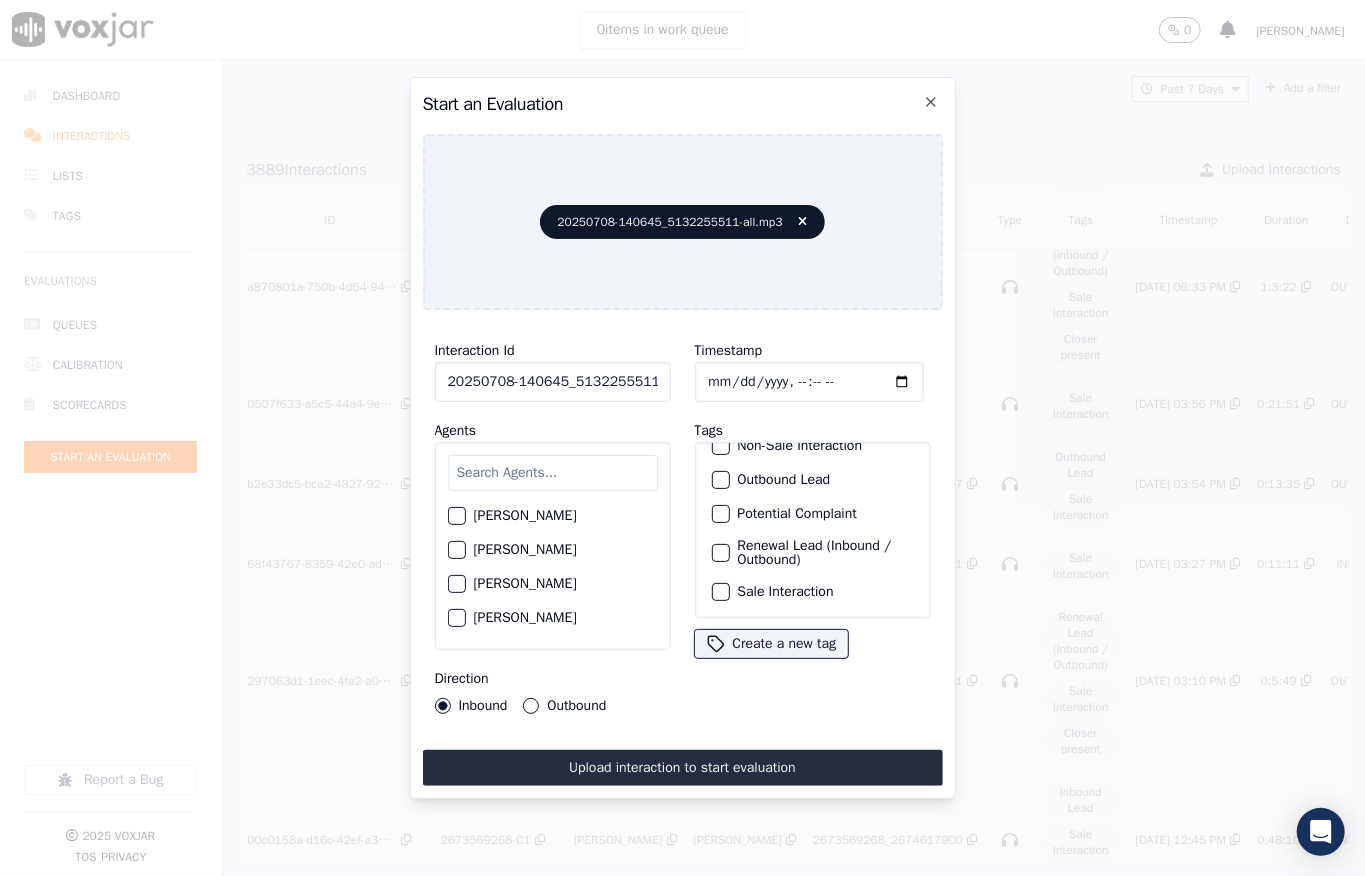 click at bounding box center (720, 592) 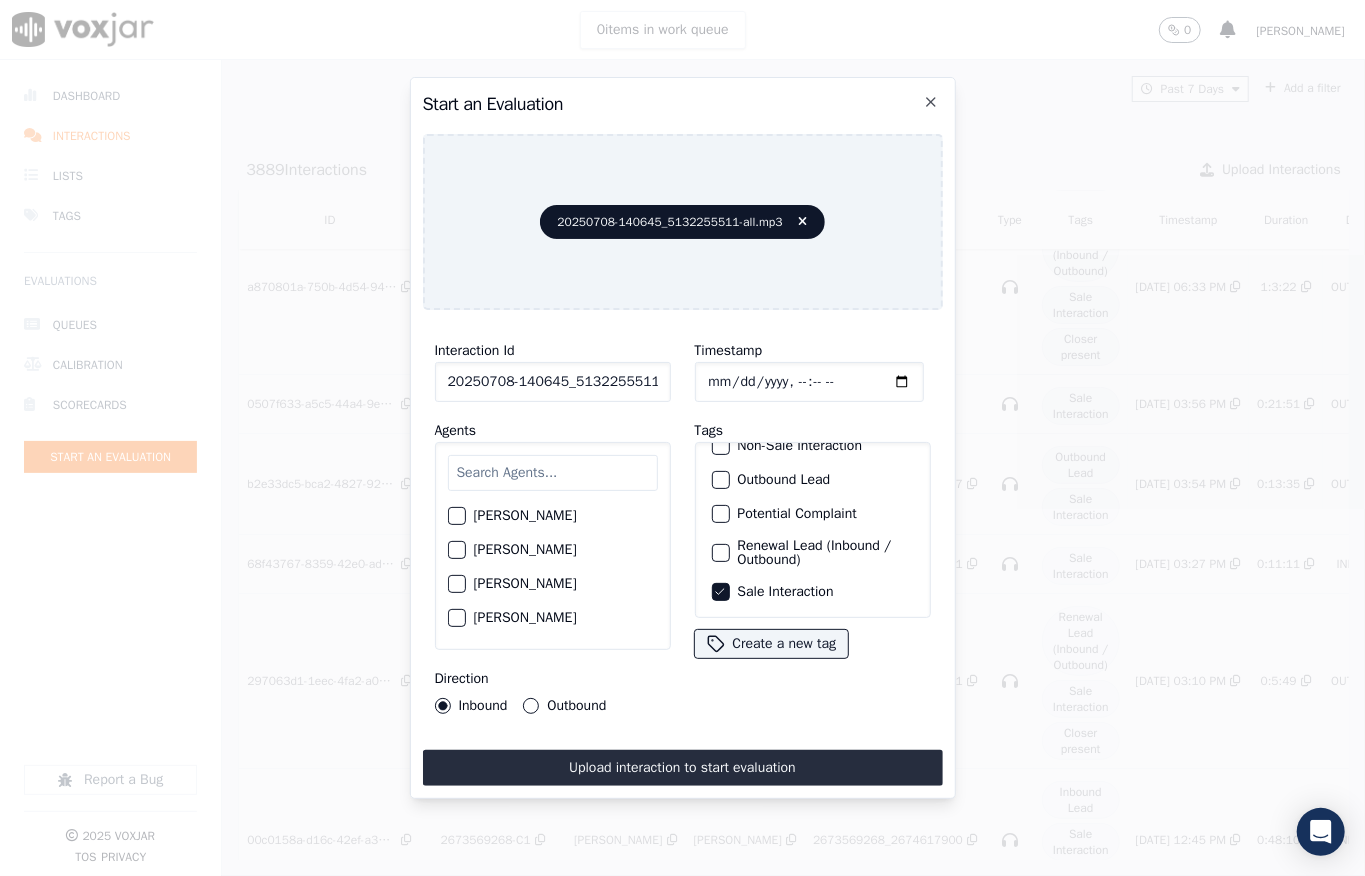 click at bounding box center (553, 473) 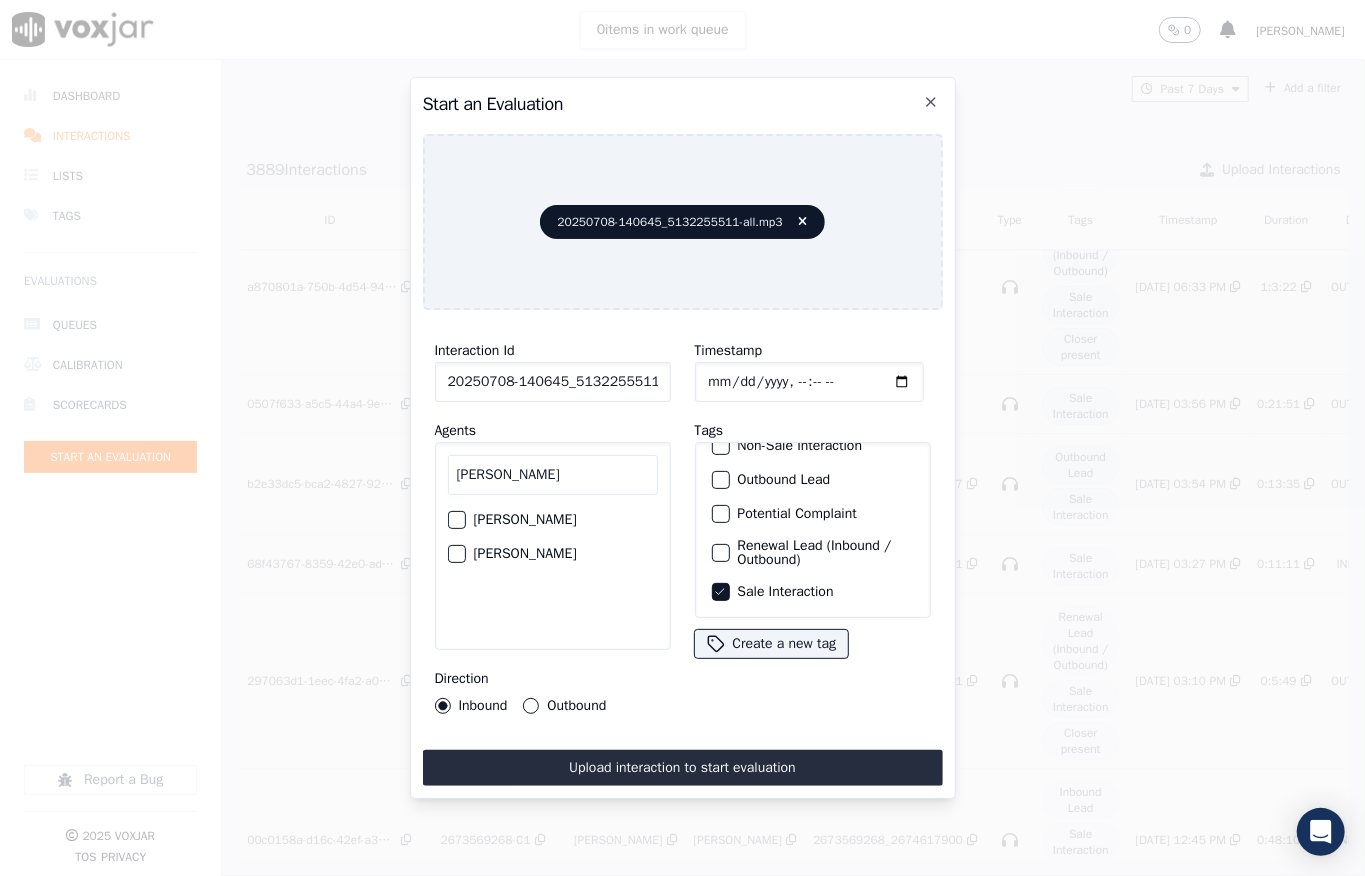 type on "ann" 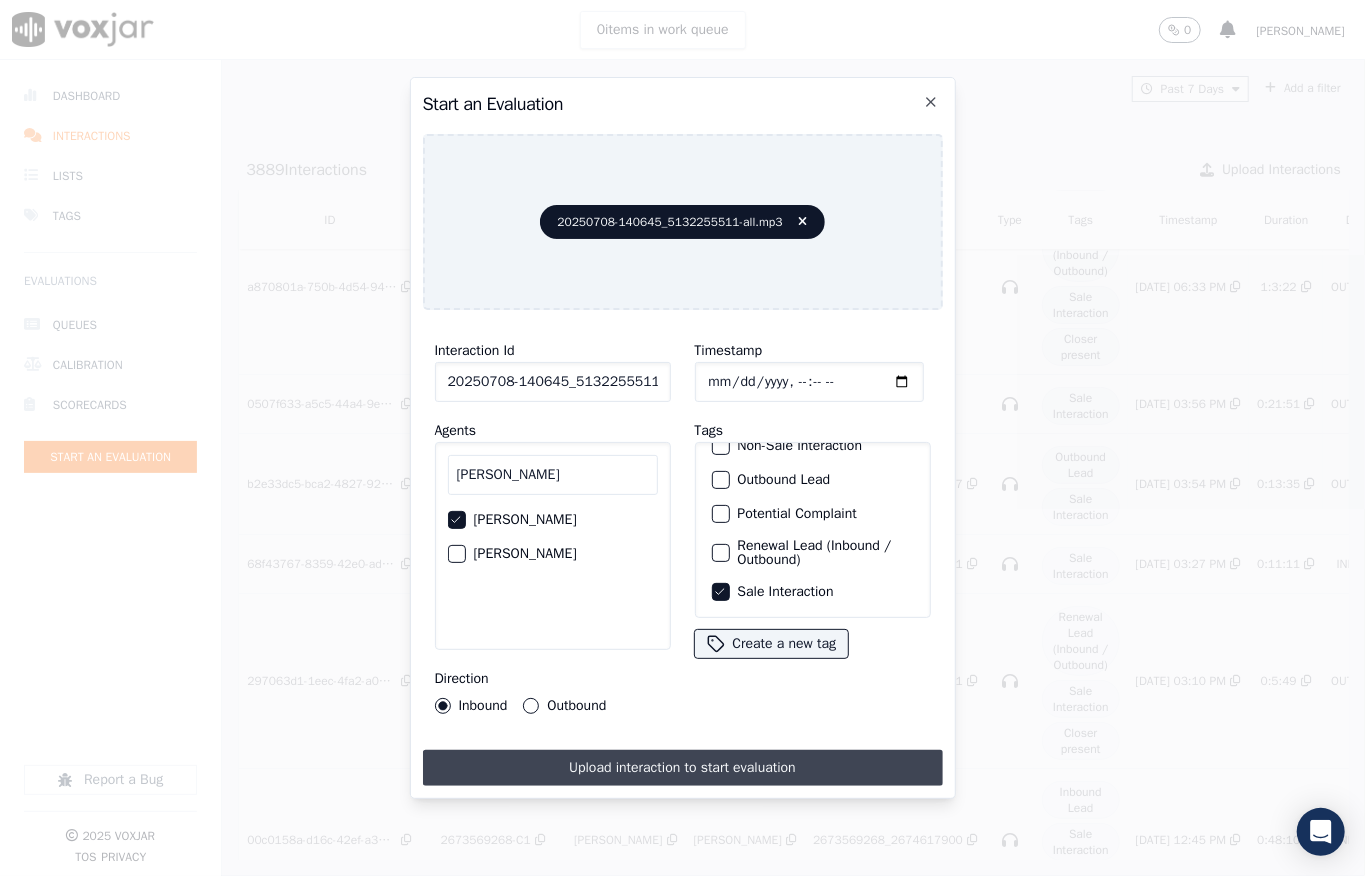 click on "Upload interaction to start evaluation" at bounding box center [683, 768] 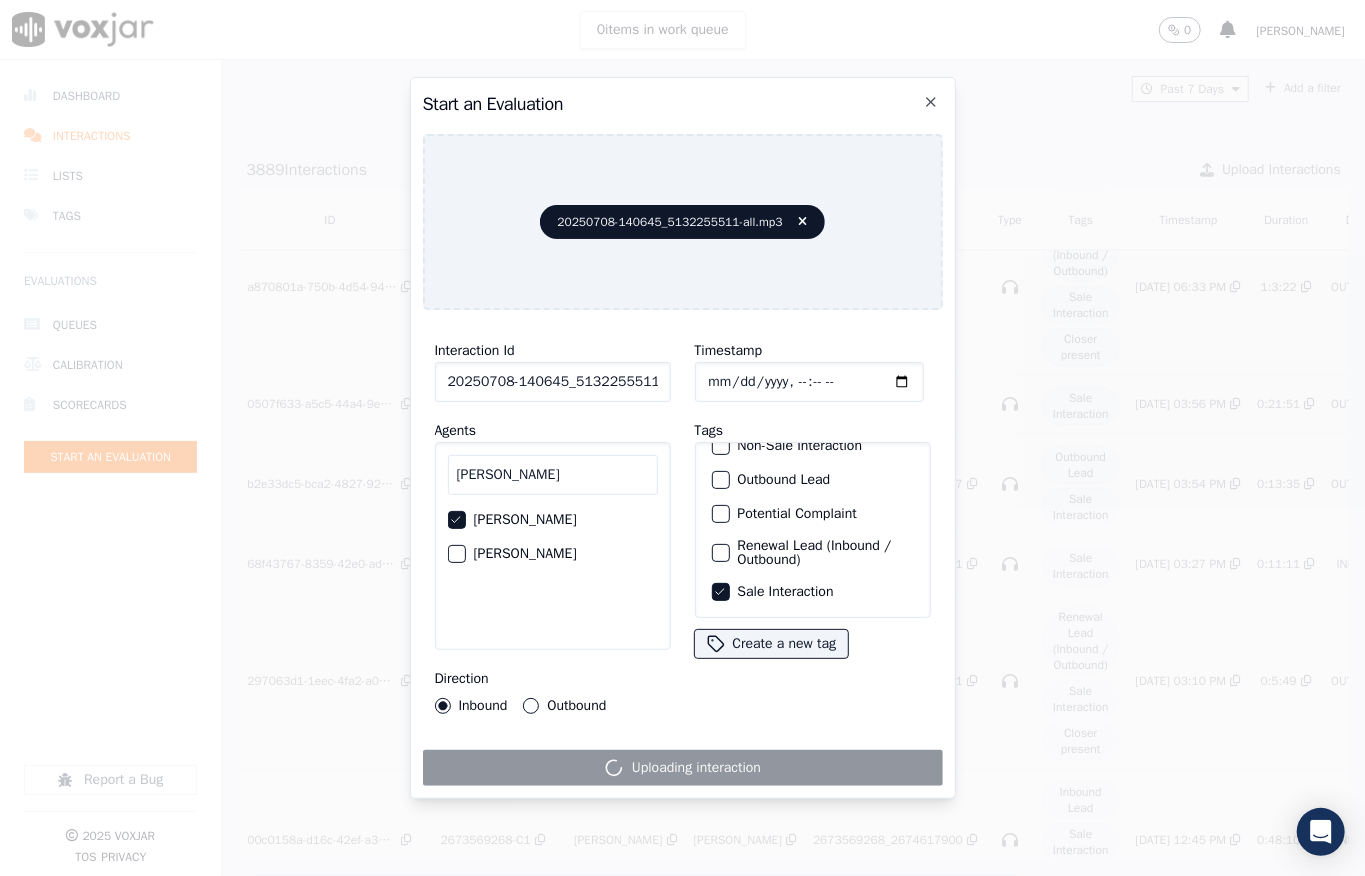 click on "20250708-140645_5132255511-T1C1" 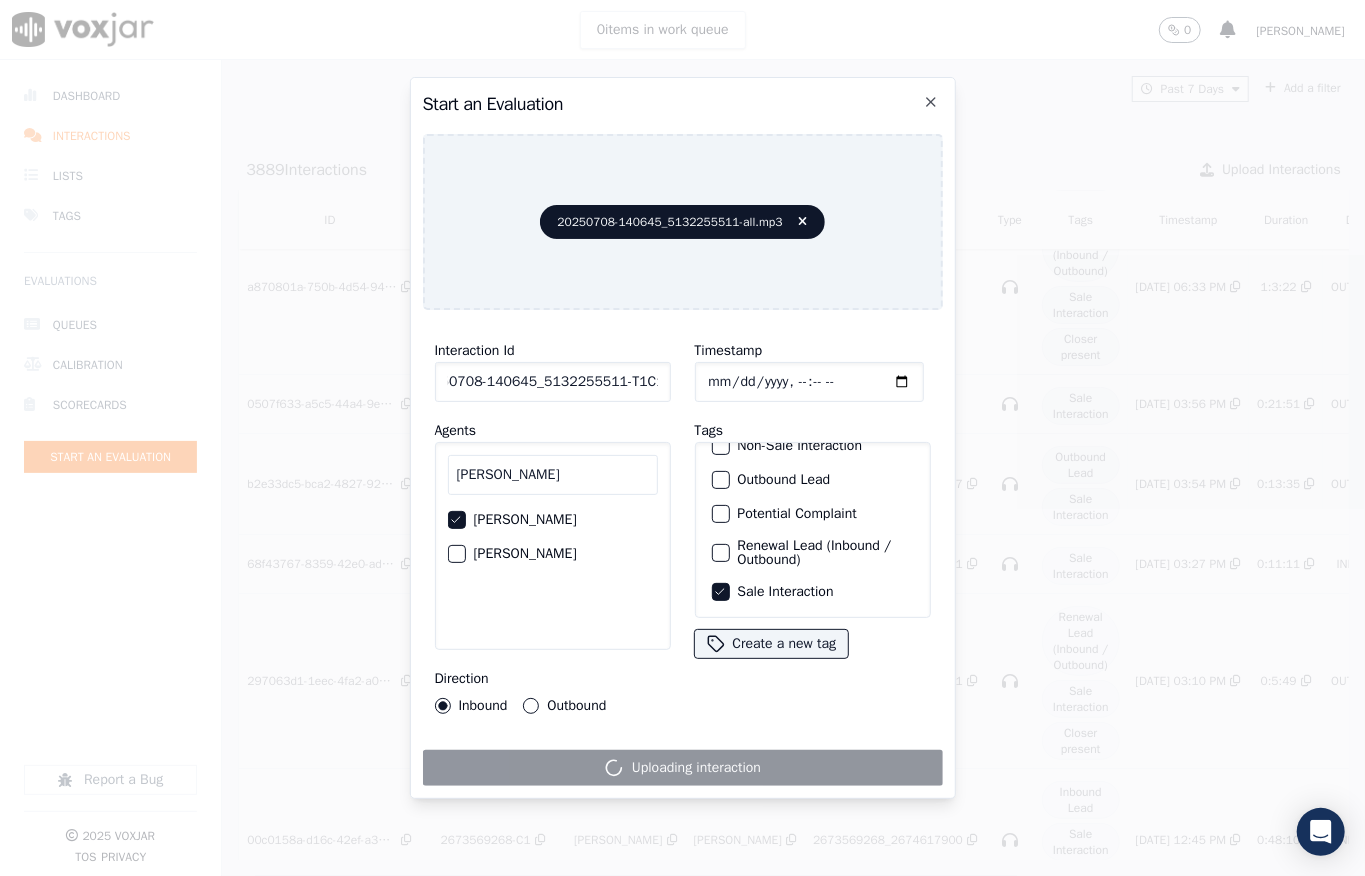 drag, startPoint x: 641, startPoint y: 372, endPoint x: 670, endPoint y: 372, distance: 29 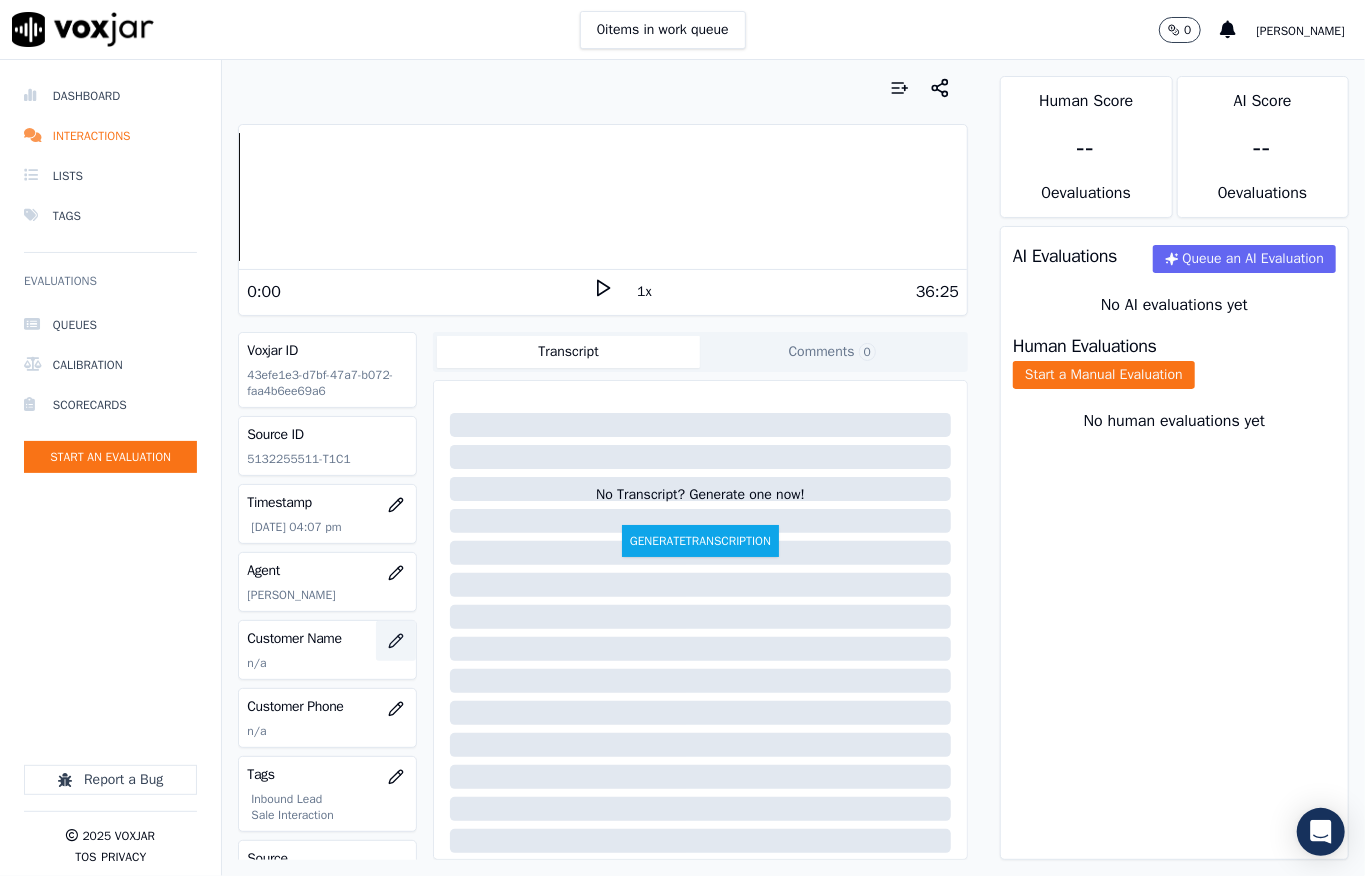 click 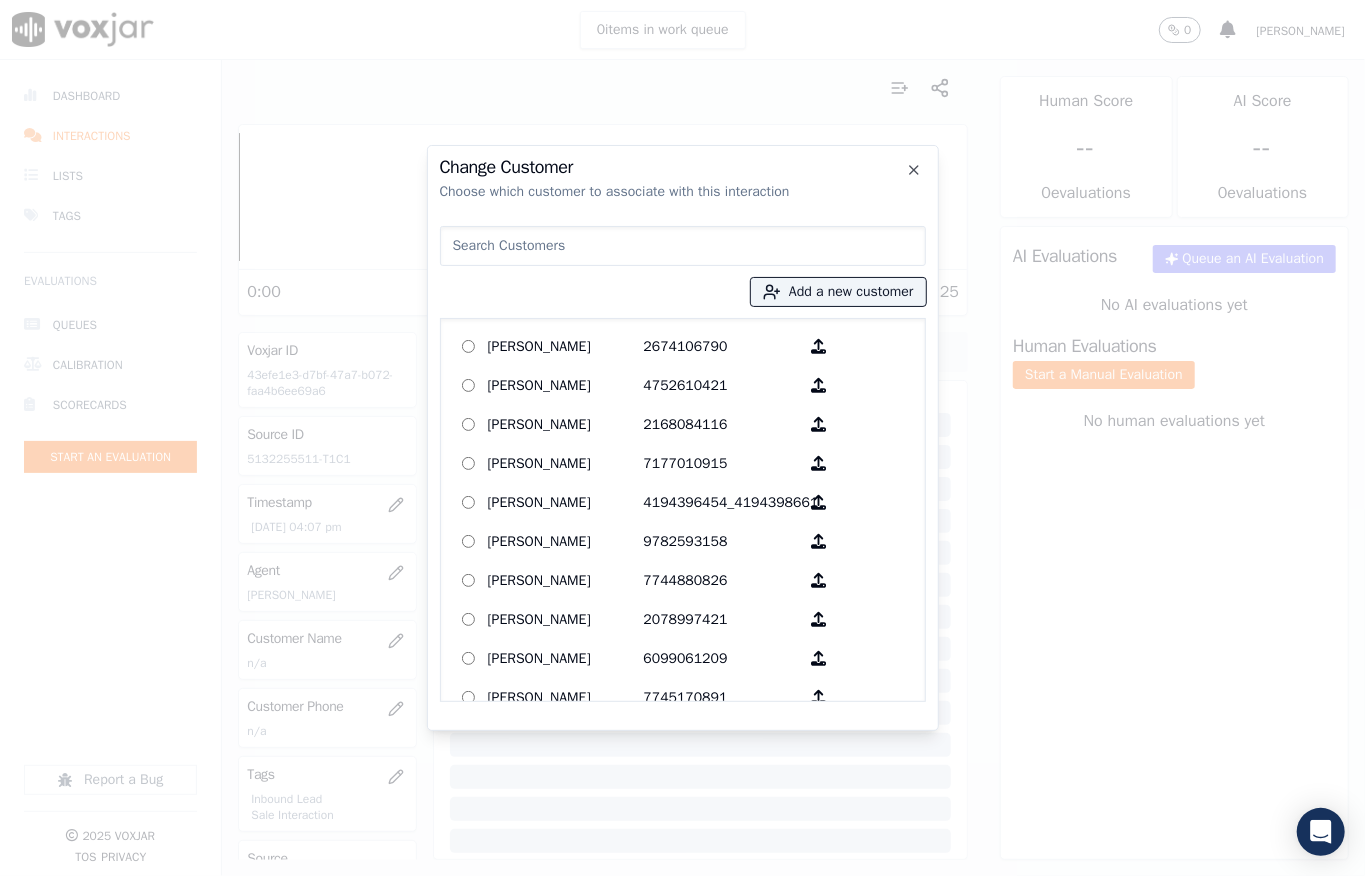 type on "Richard E Oplinger" 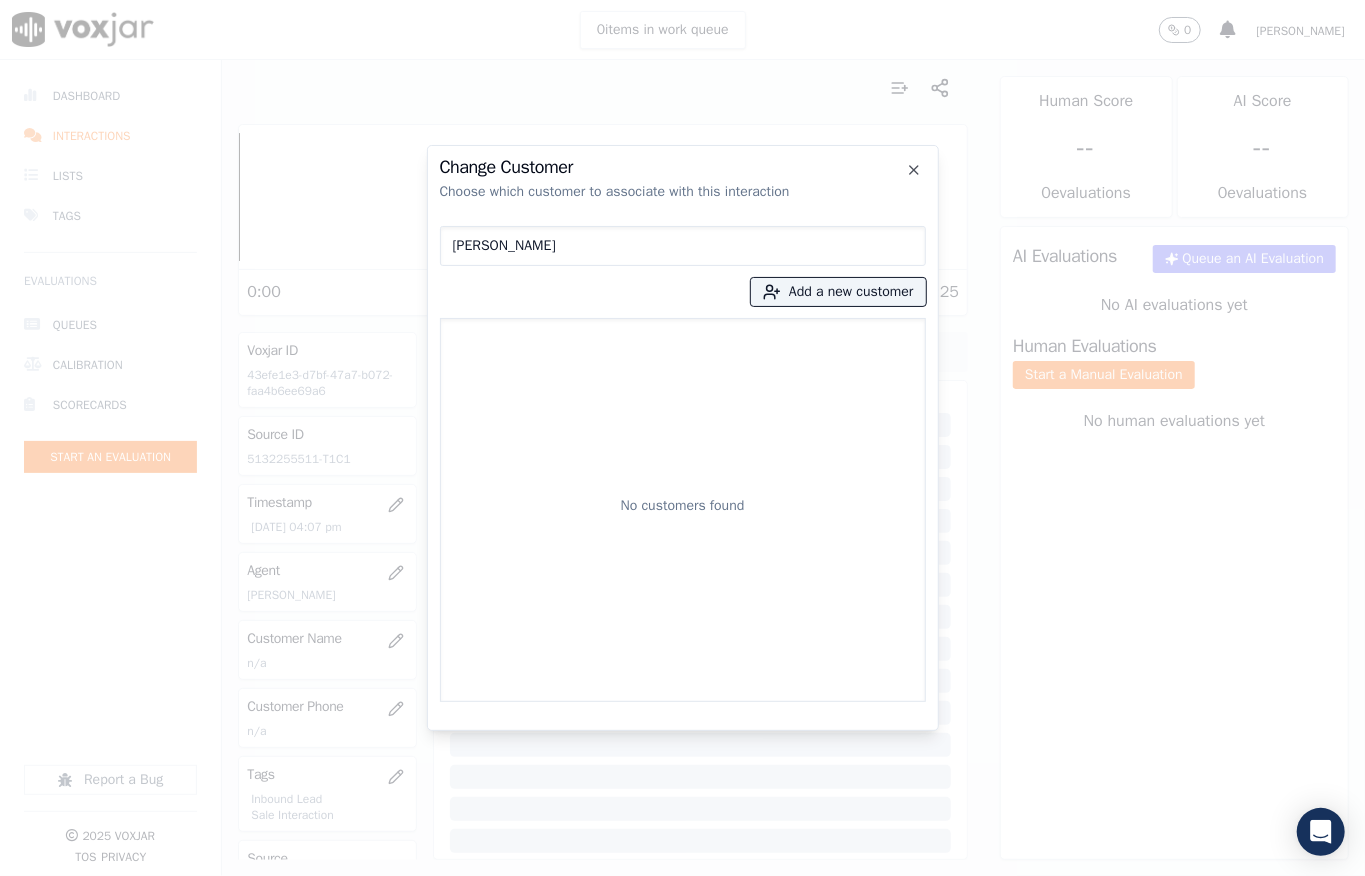 drag, startPoint x: 606, startPoint y: 250, endPoint x: 212, endPoint y: 293, distance: 396.3395 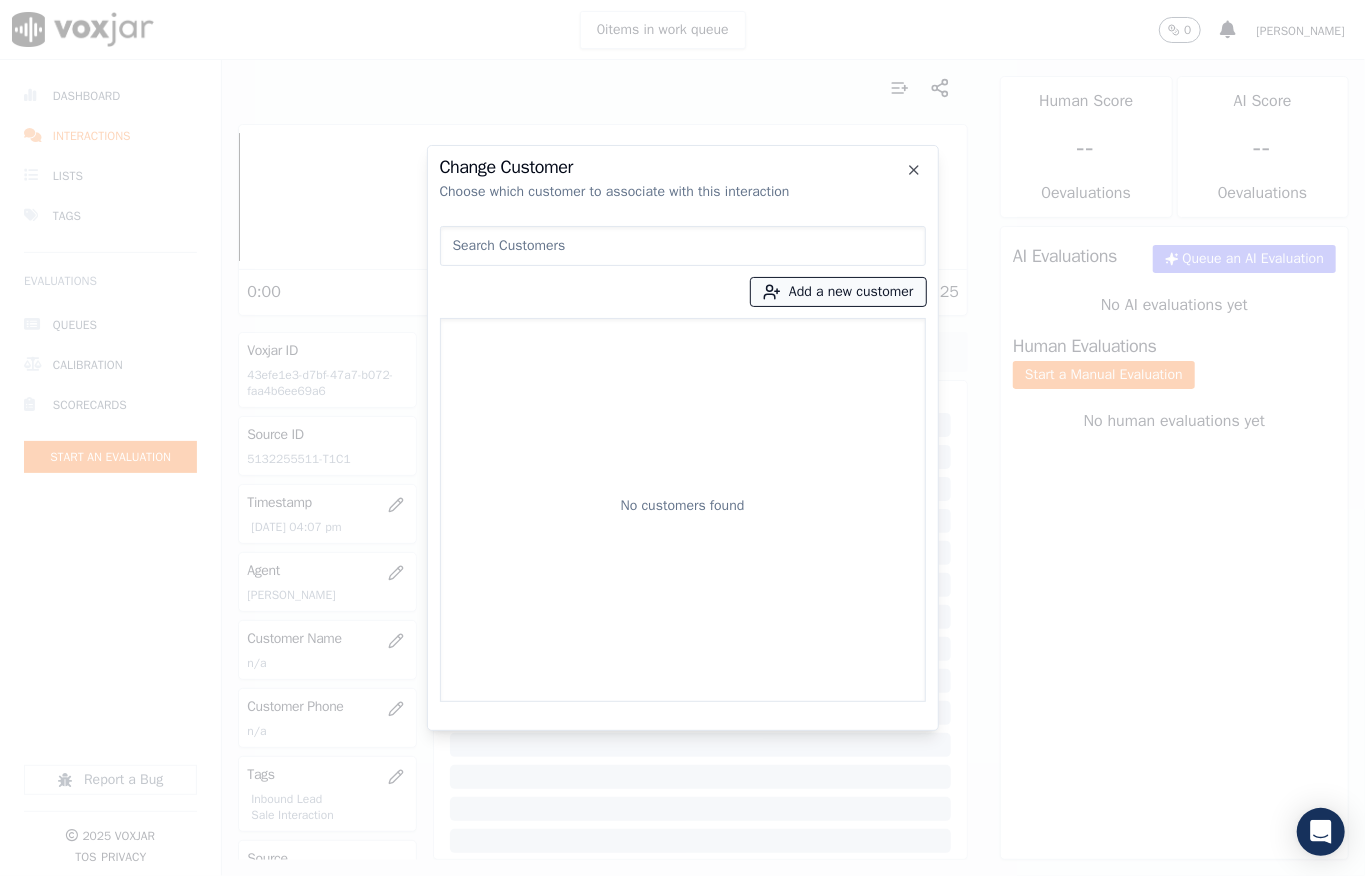click on "Add a new customer" at bounding box center [838, 292] 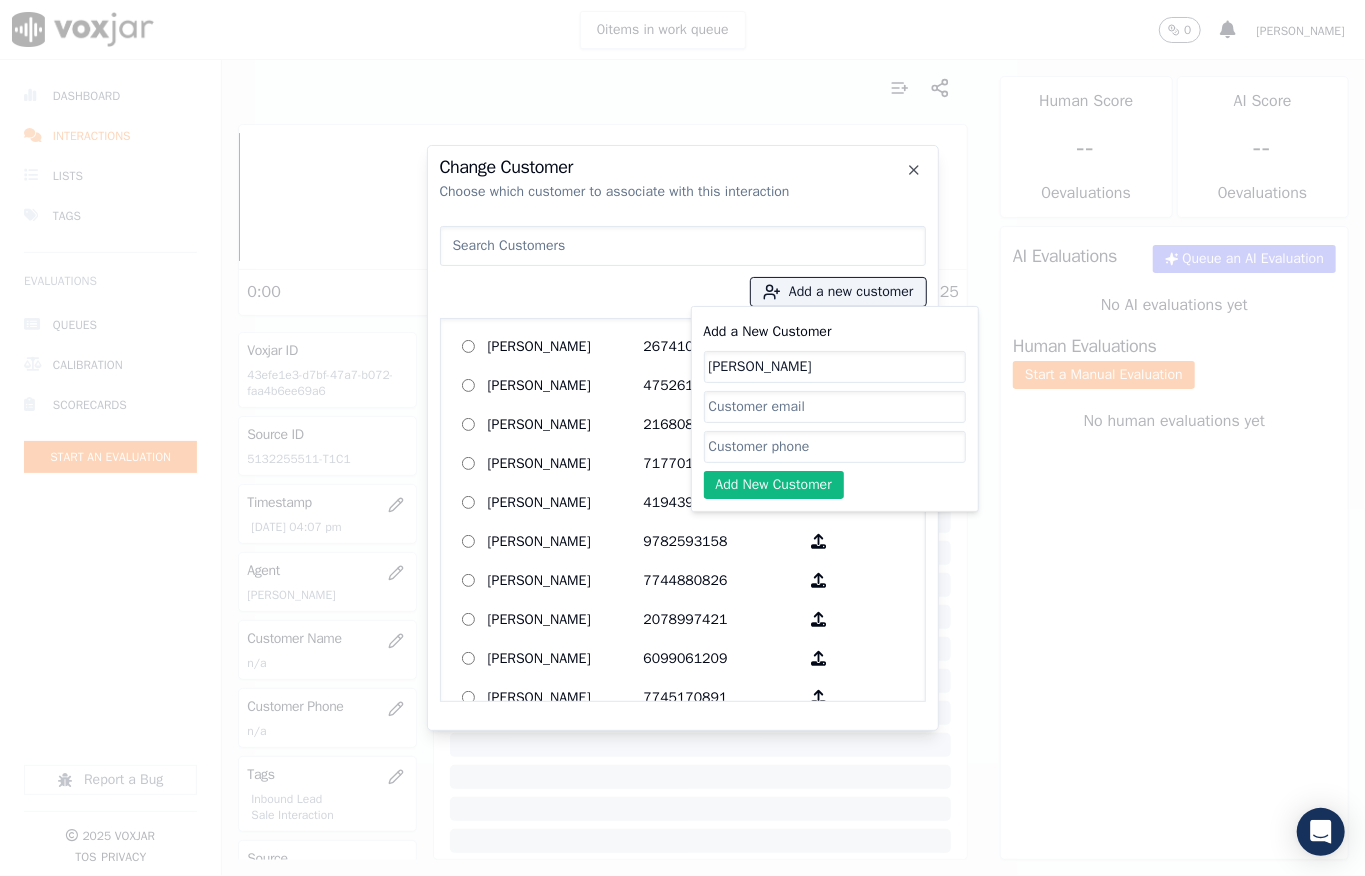type on "Richard E Oplinger" 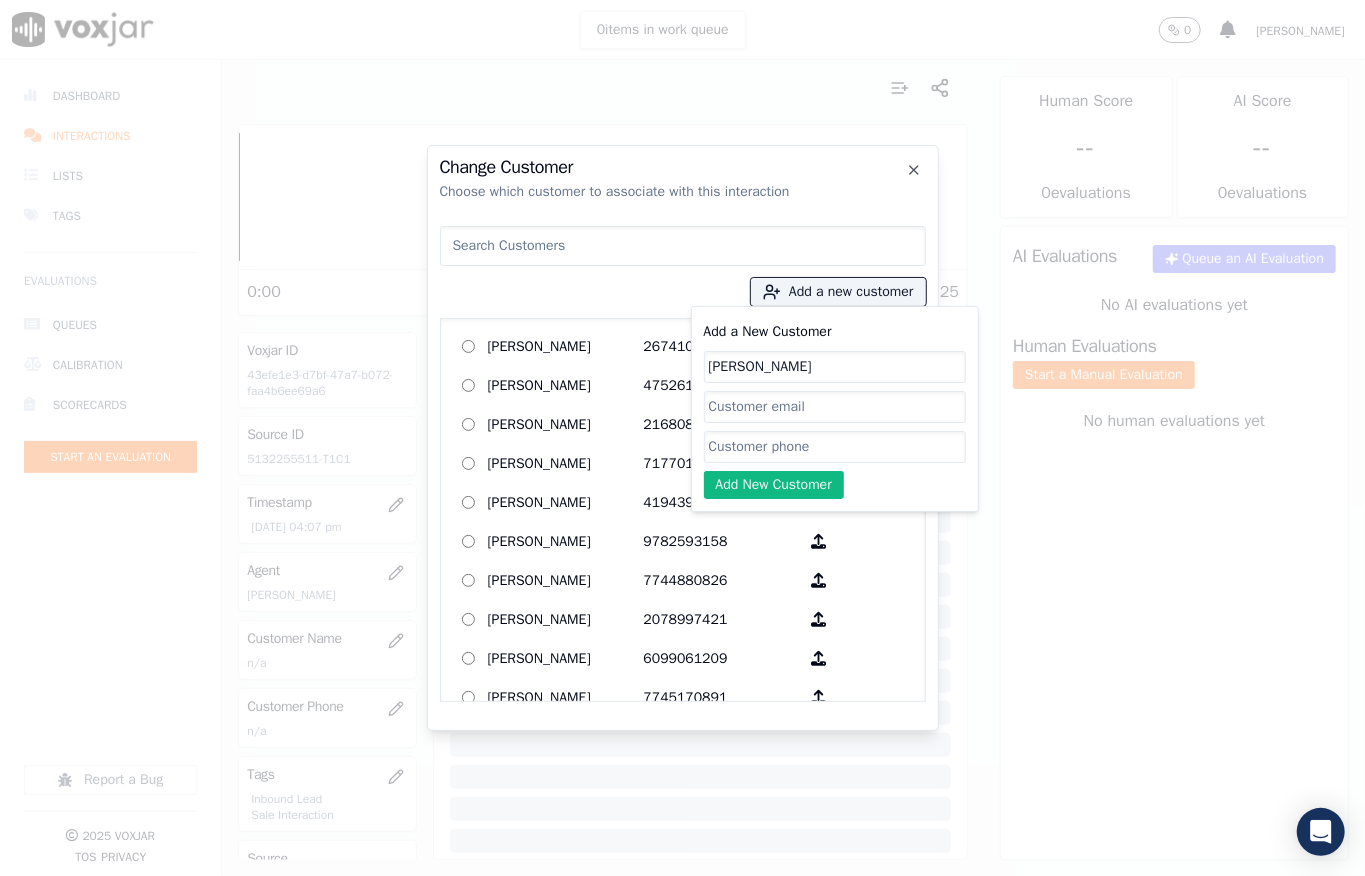 click on "Add a New Customer" 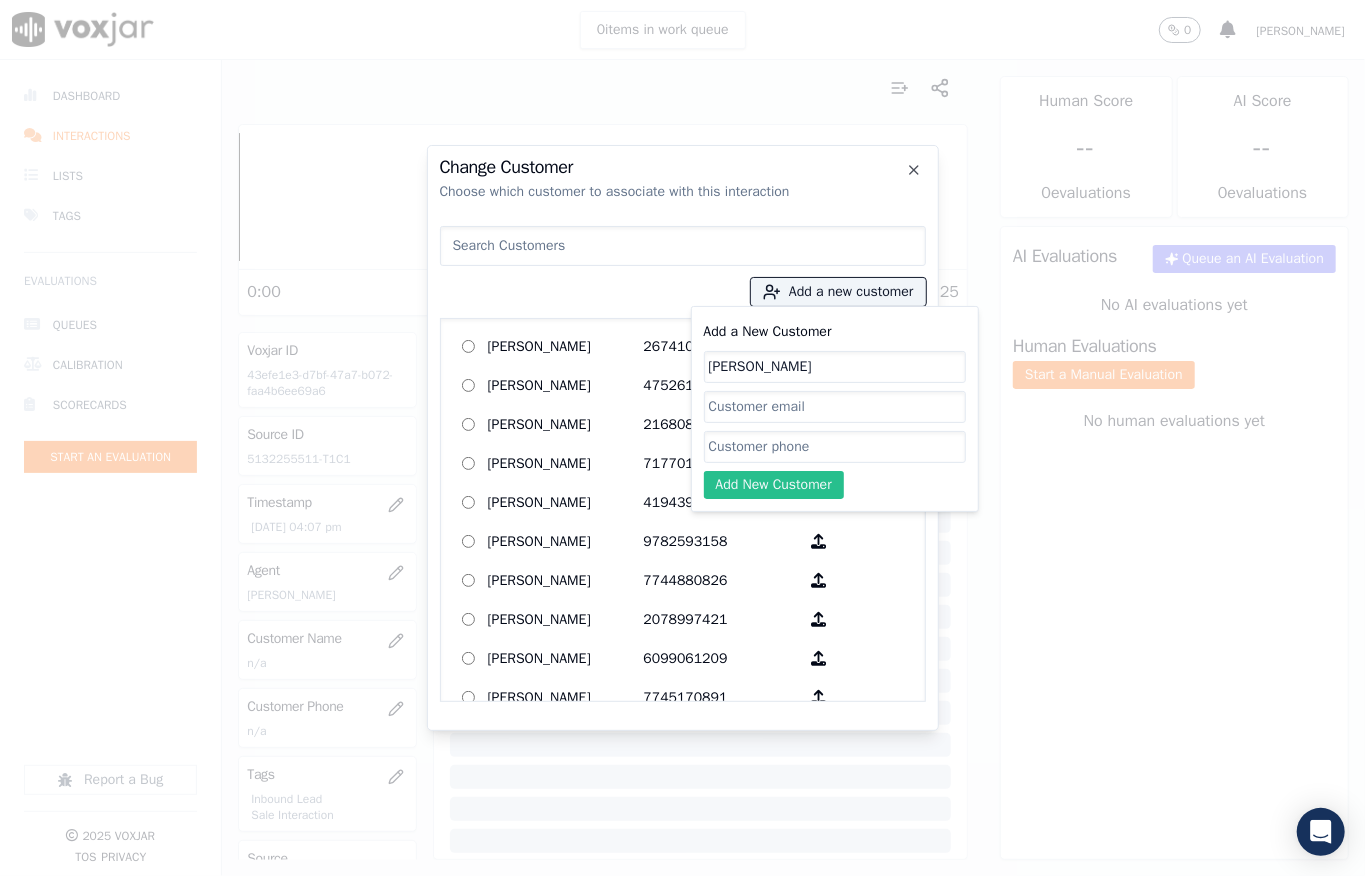 paste on "5132255511" 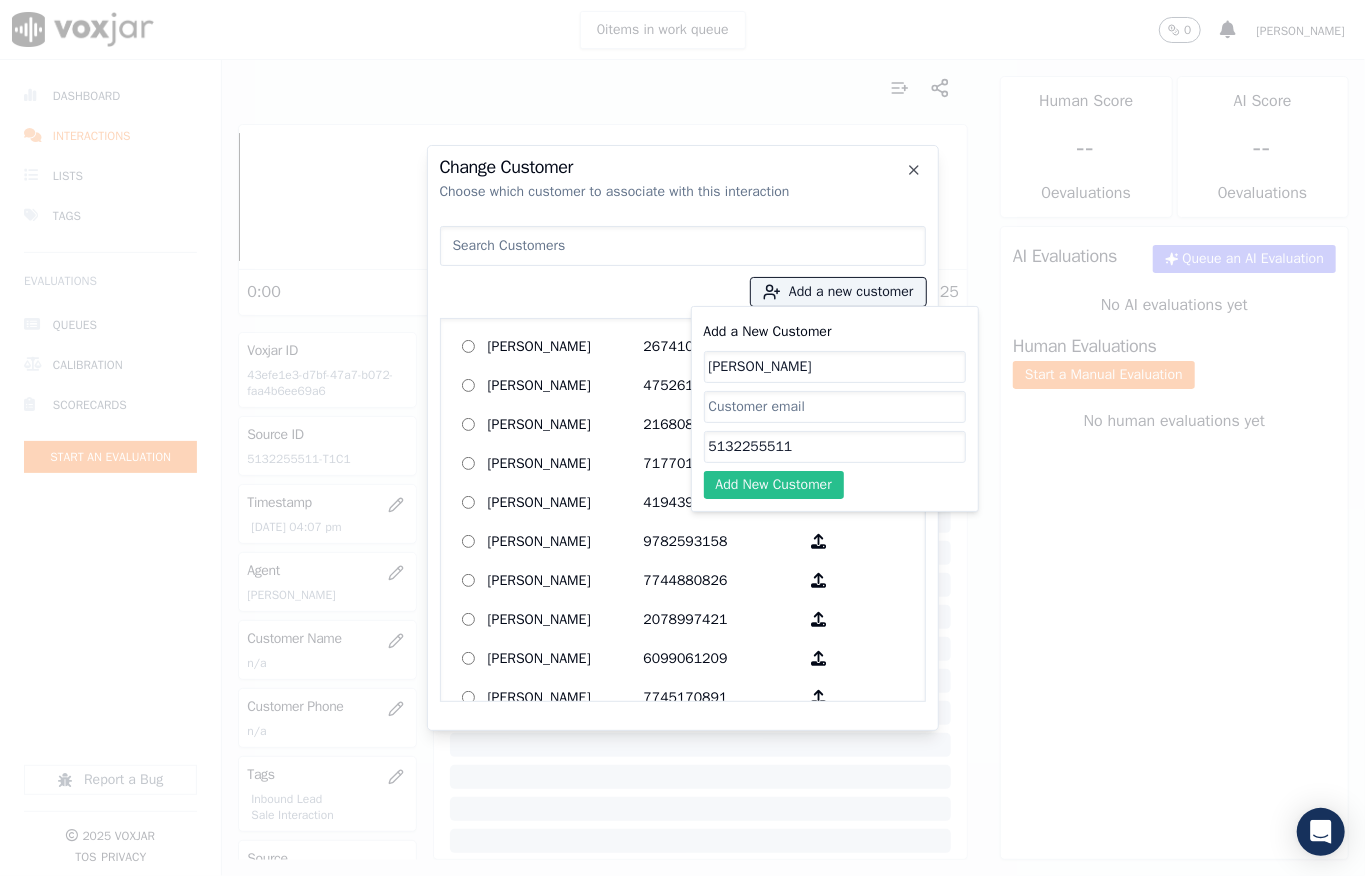 type on "5132255511" 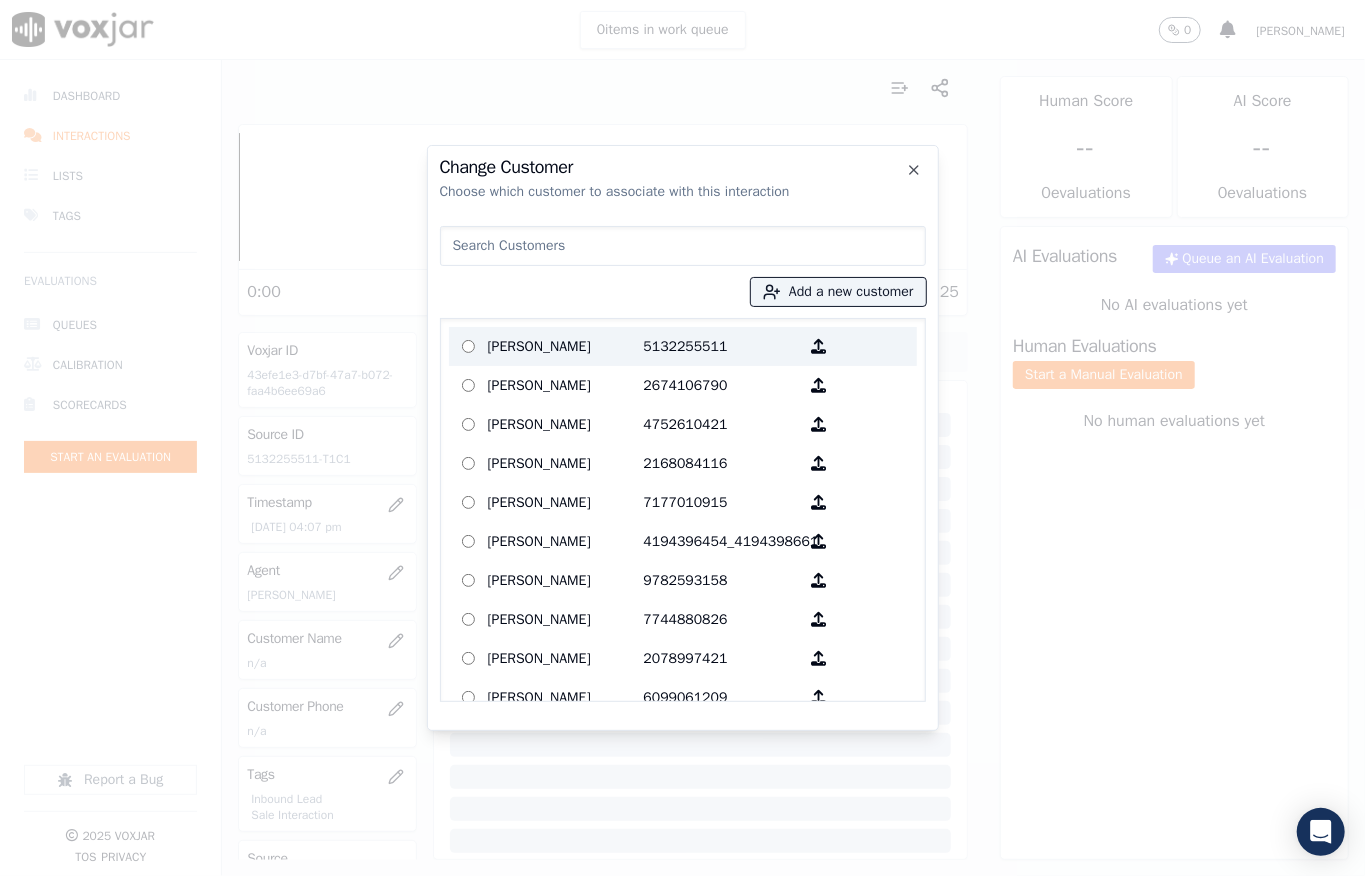 click on "Richard E Oplinger" at bounding box center (566, 346) 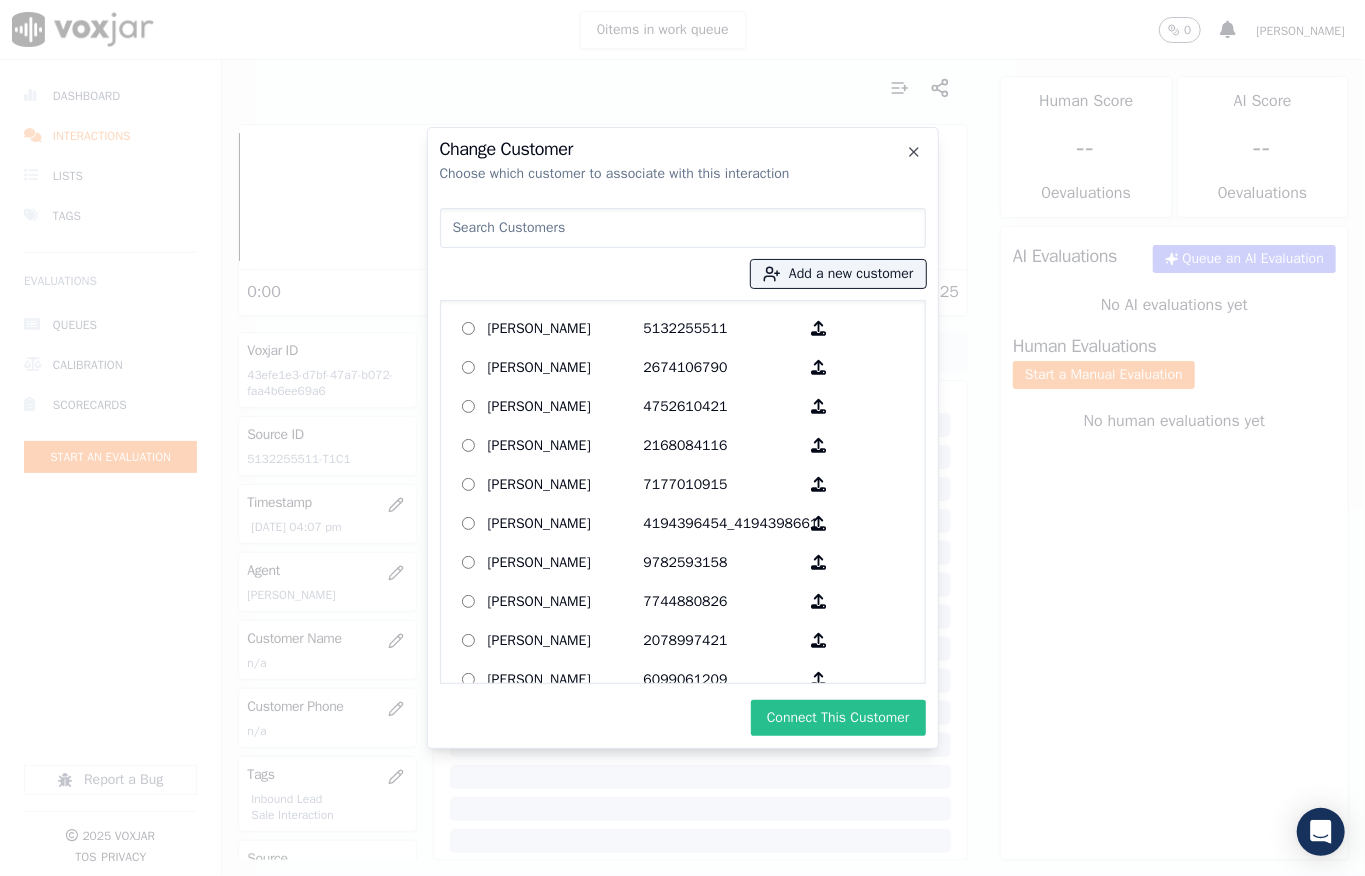 click on "Connect This Customer" at bounding box center [838, 718] 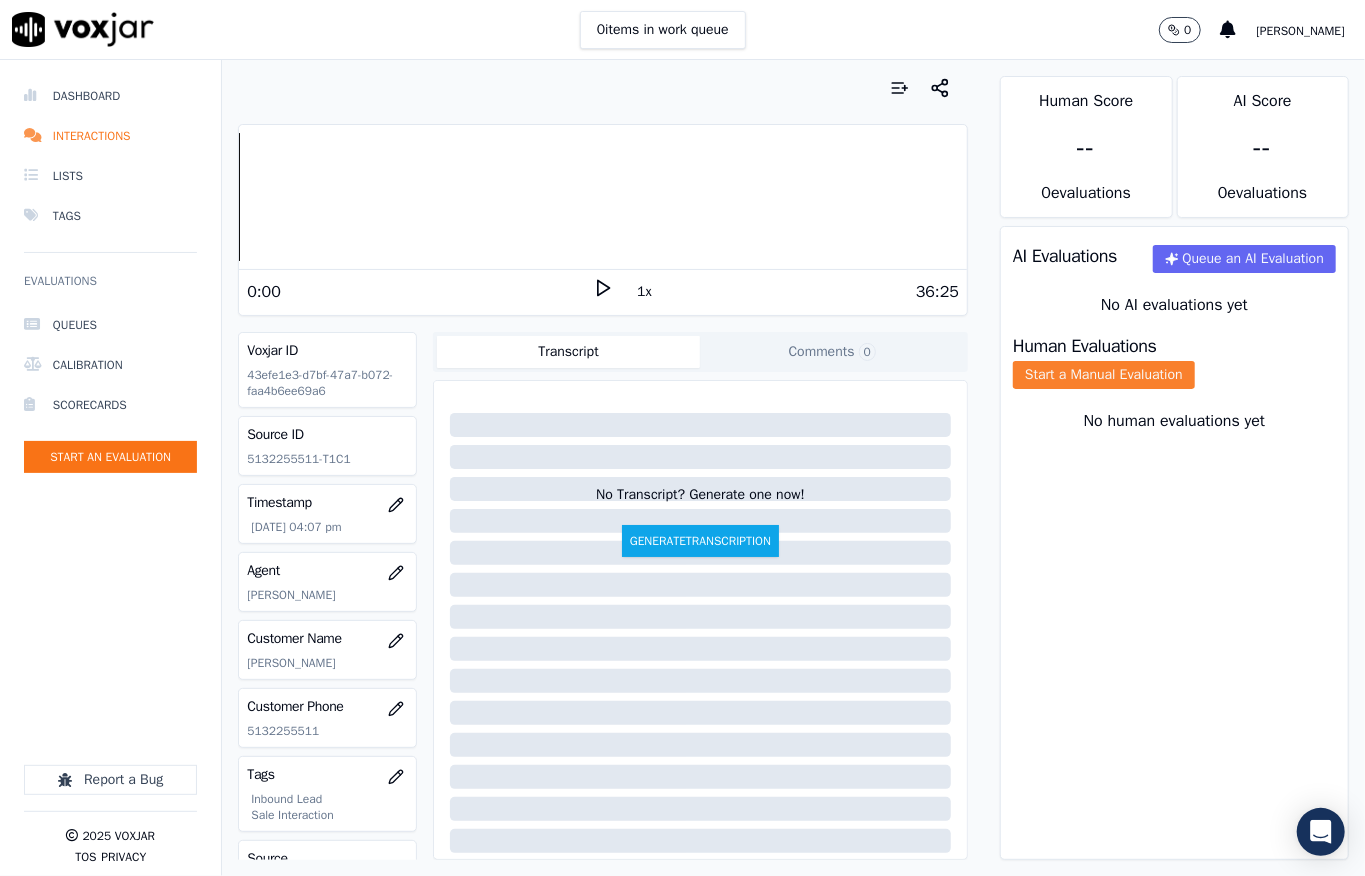 click on "Start a Manual Evaluation" 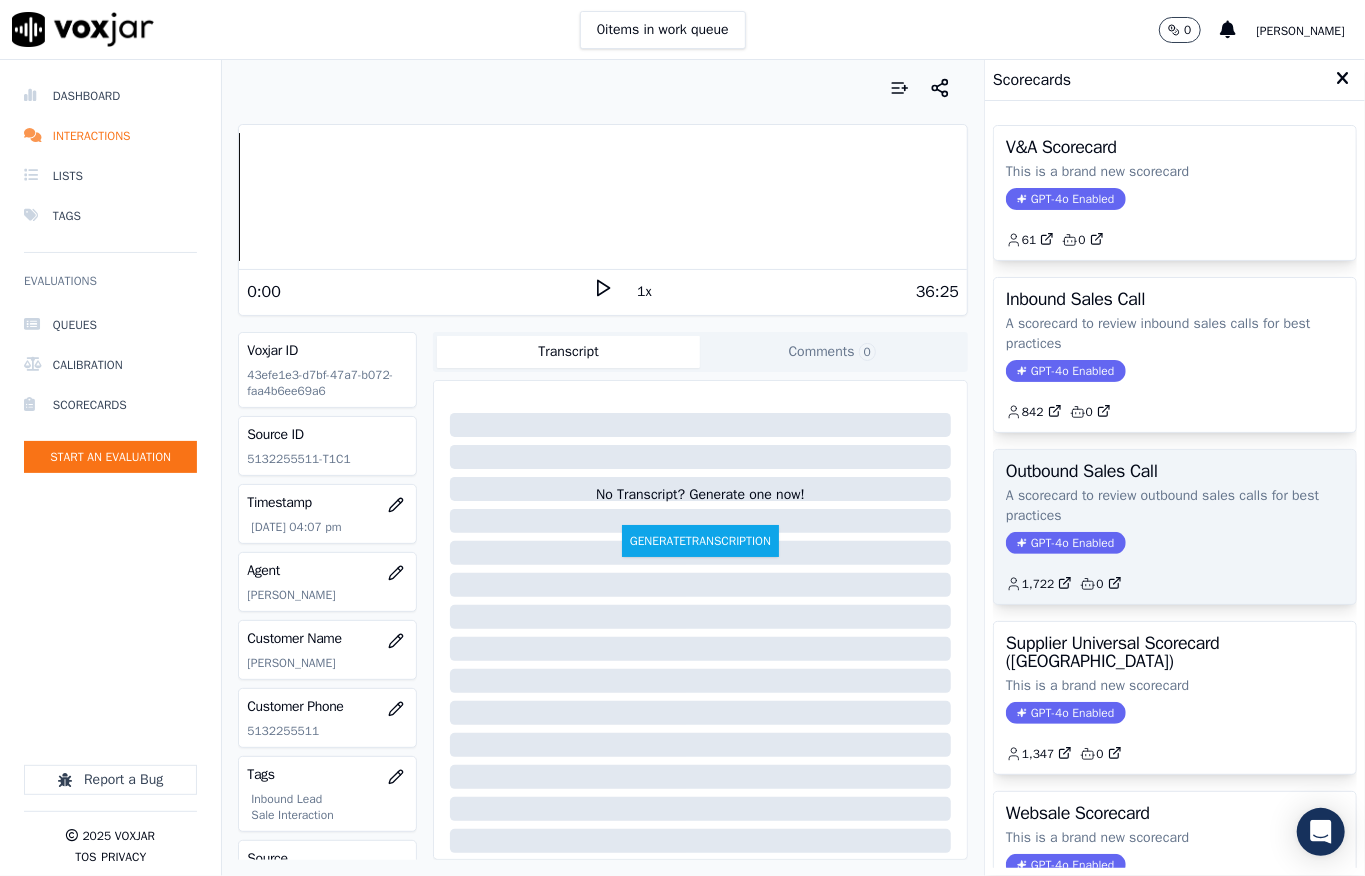 click on "GPT-4o Enabled" at bounding box center (1065, 543) 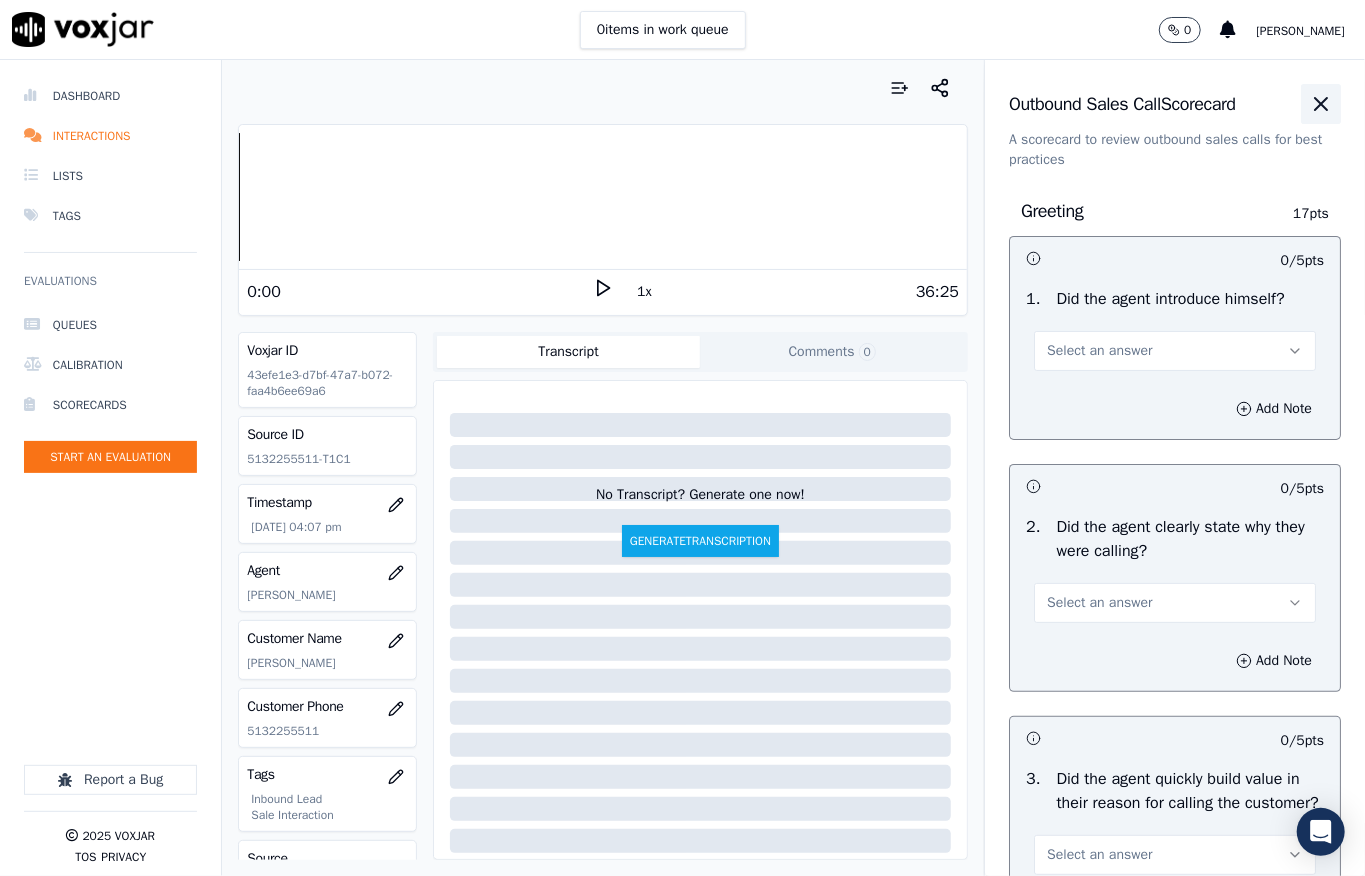 click 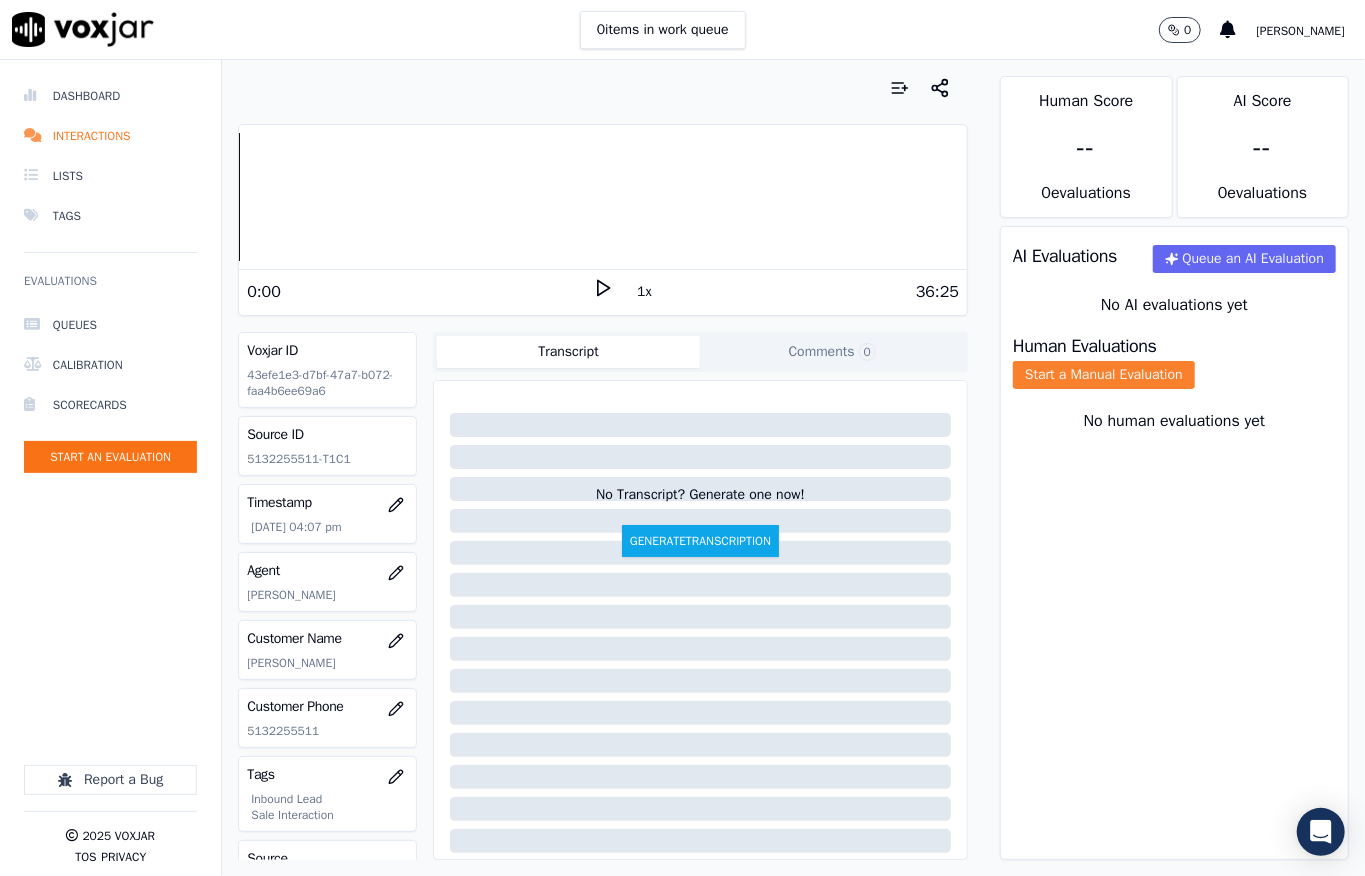 click on "Start a Manual Evaluation" 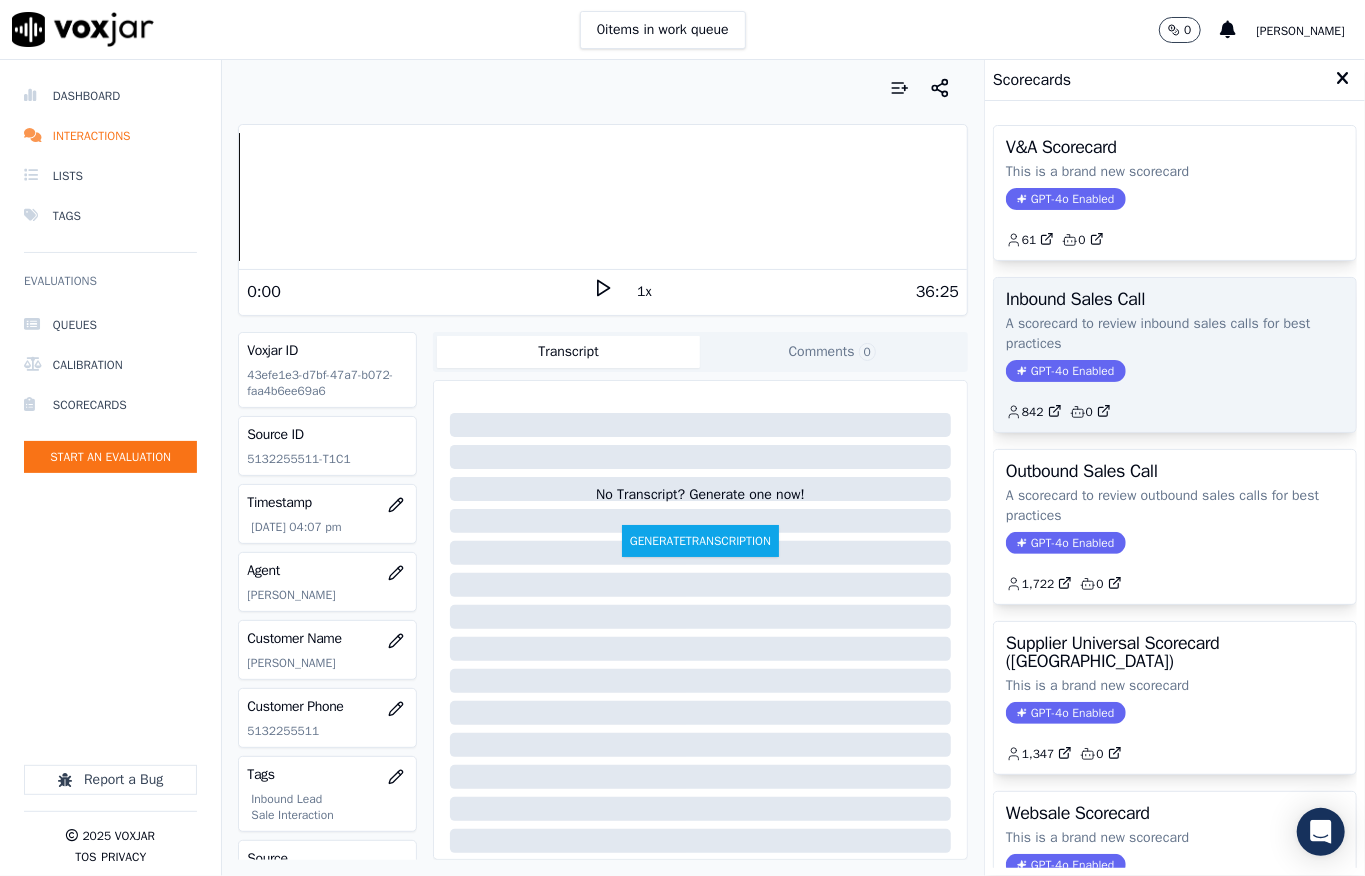 click on "GPT-4o Enabled" at bounding box center (1065, 371) 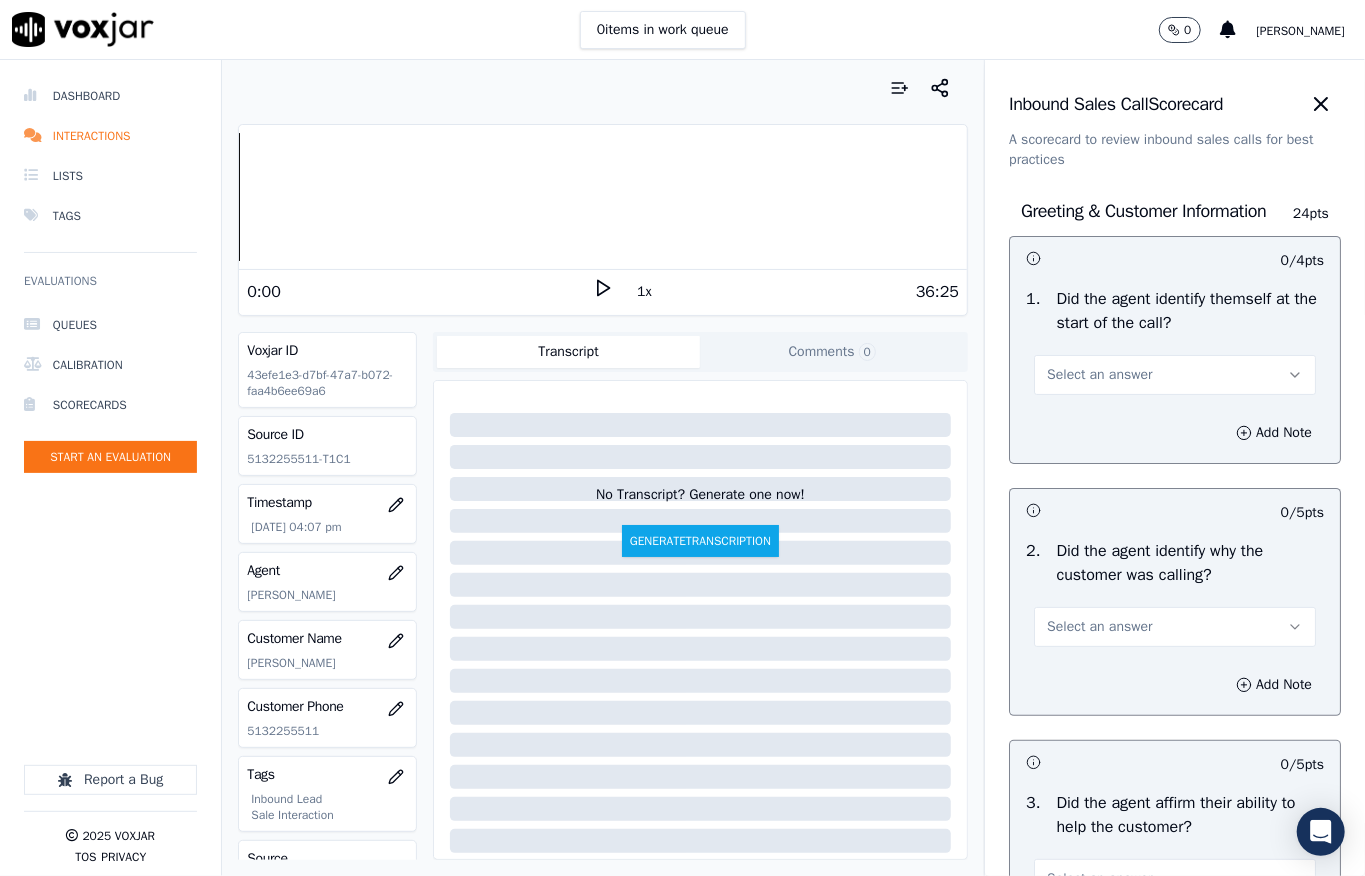 click on "Select an answer" at bounding box center [1099, 375] 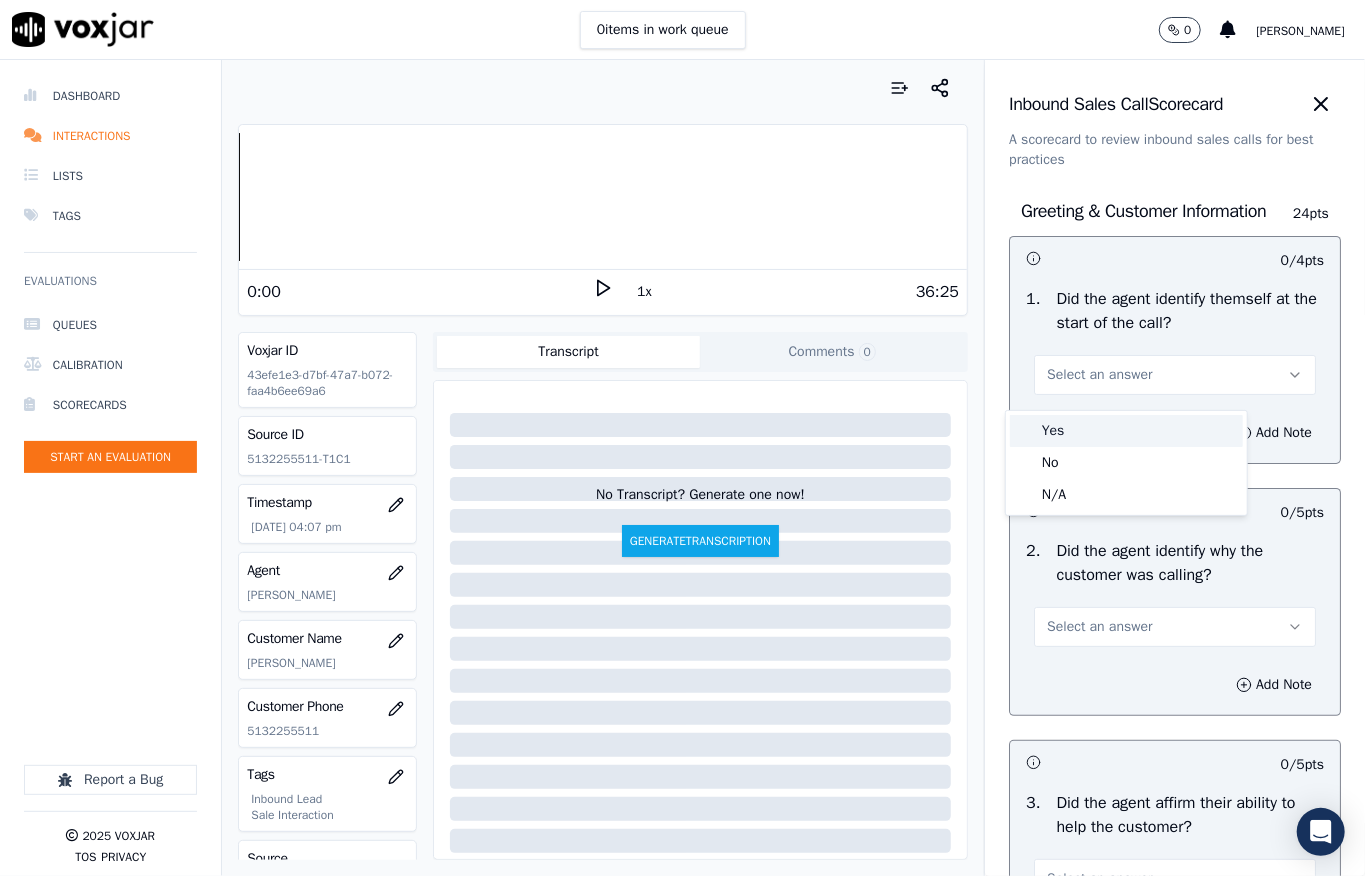click on "Yes" at bounding box center [1126, 431] 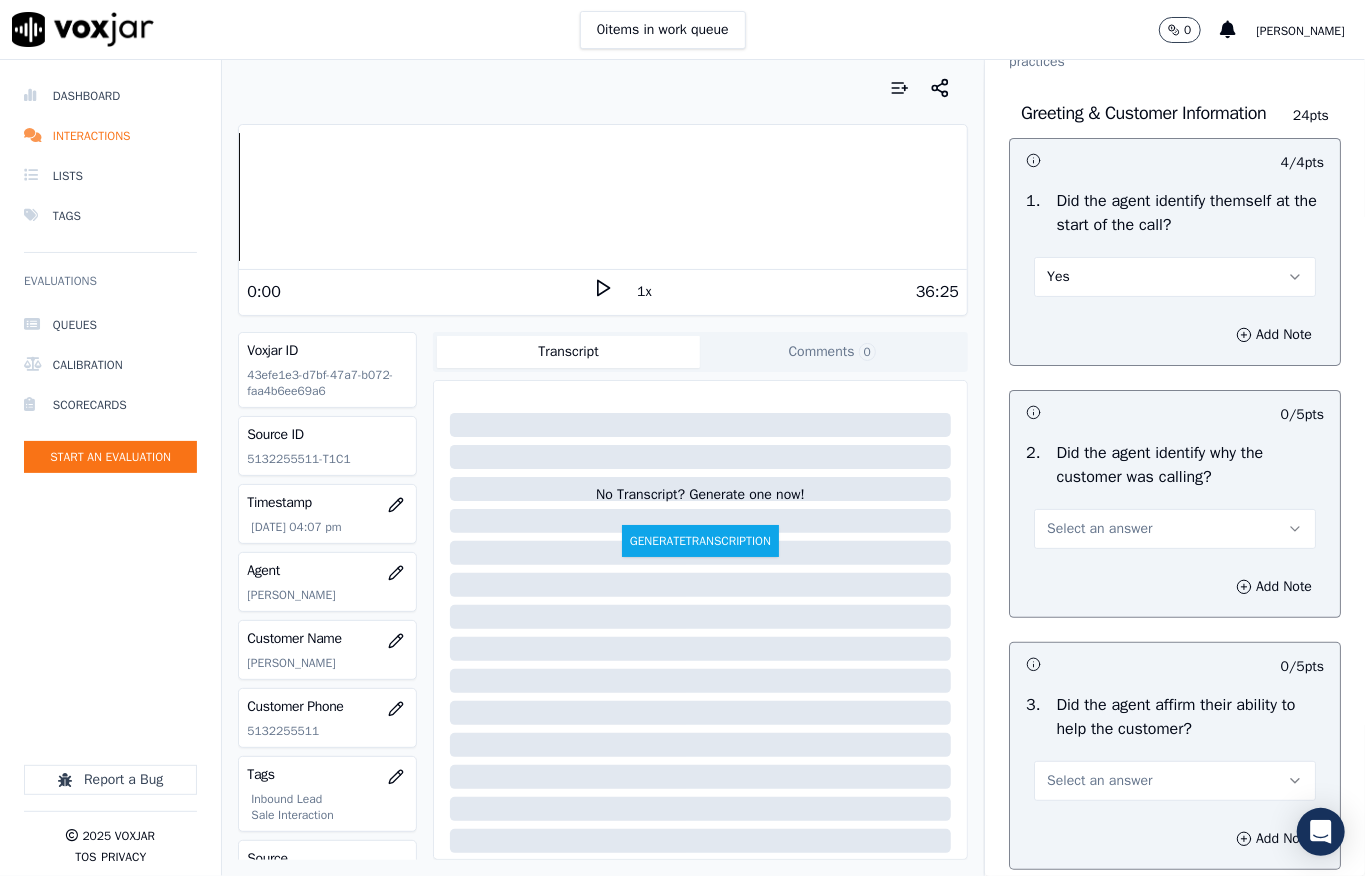 scroll, scrollTop: 266, scrollLeft: 0, axis: vertical 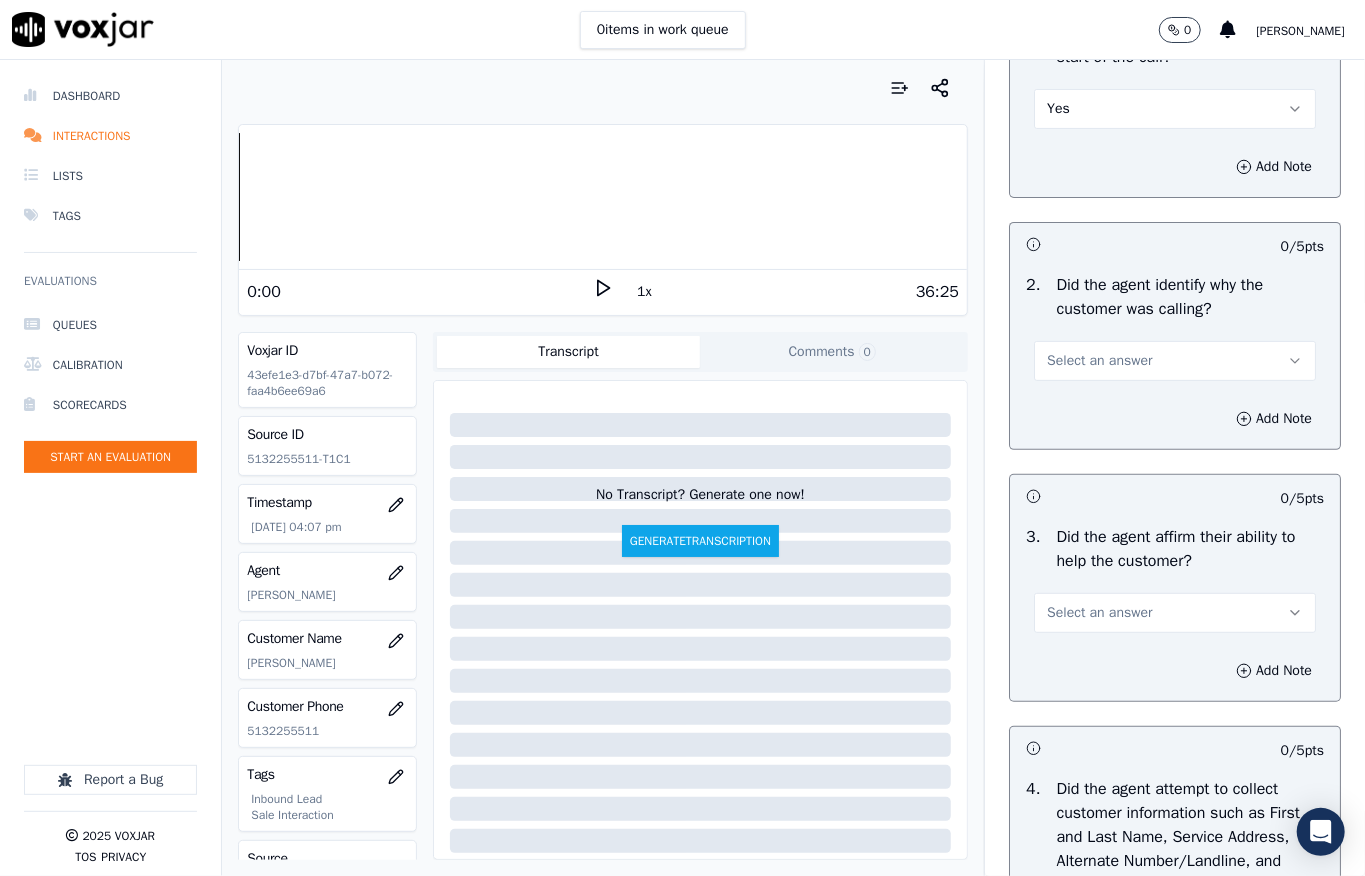 click on "Select an answer" at bounding box center [1099, 361] 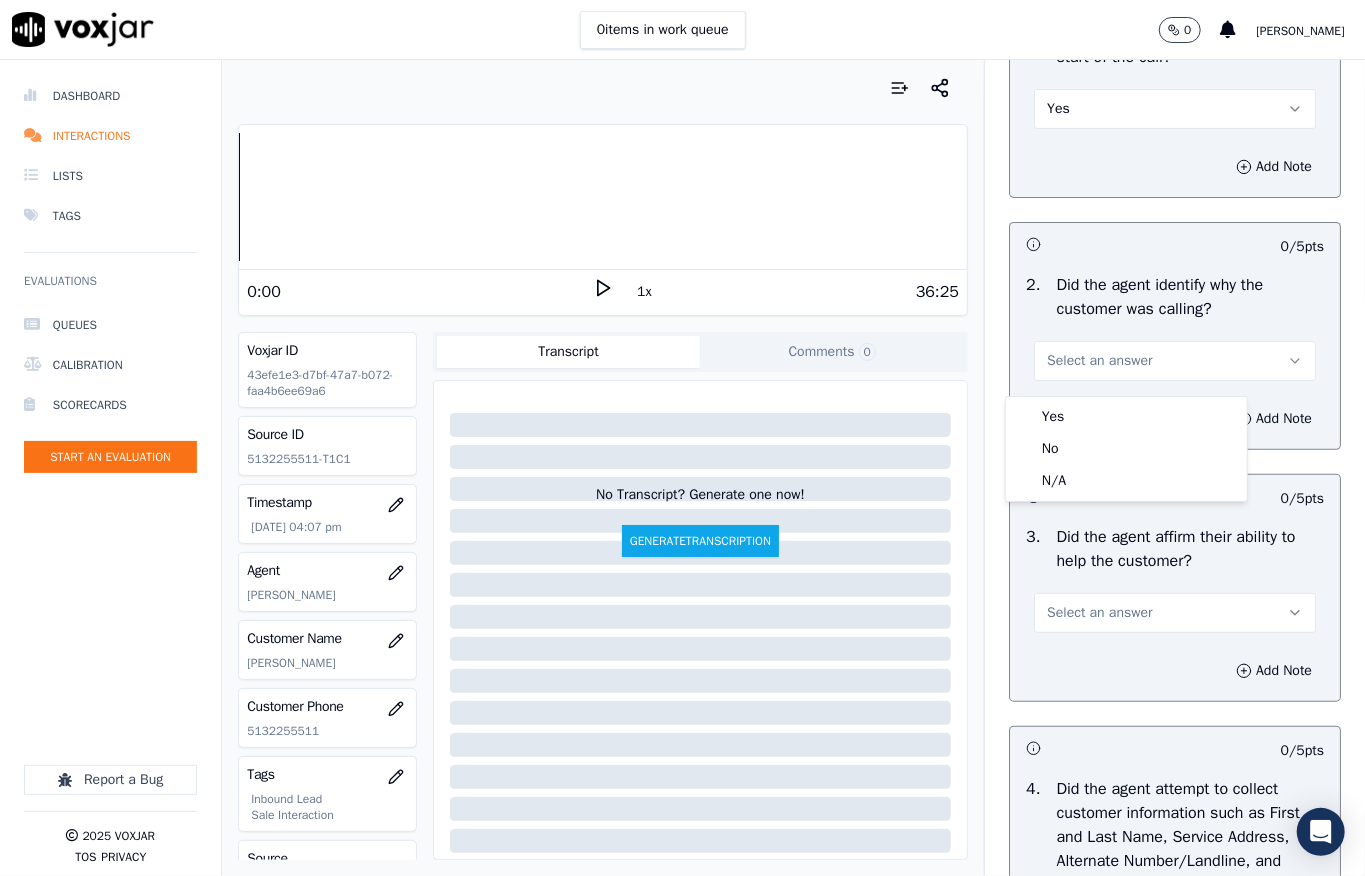 click on "Yes   No     N/A" at bounding box center [1126, 449] 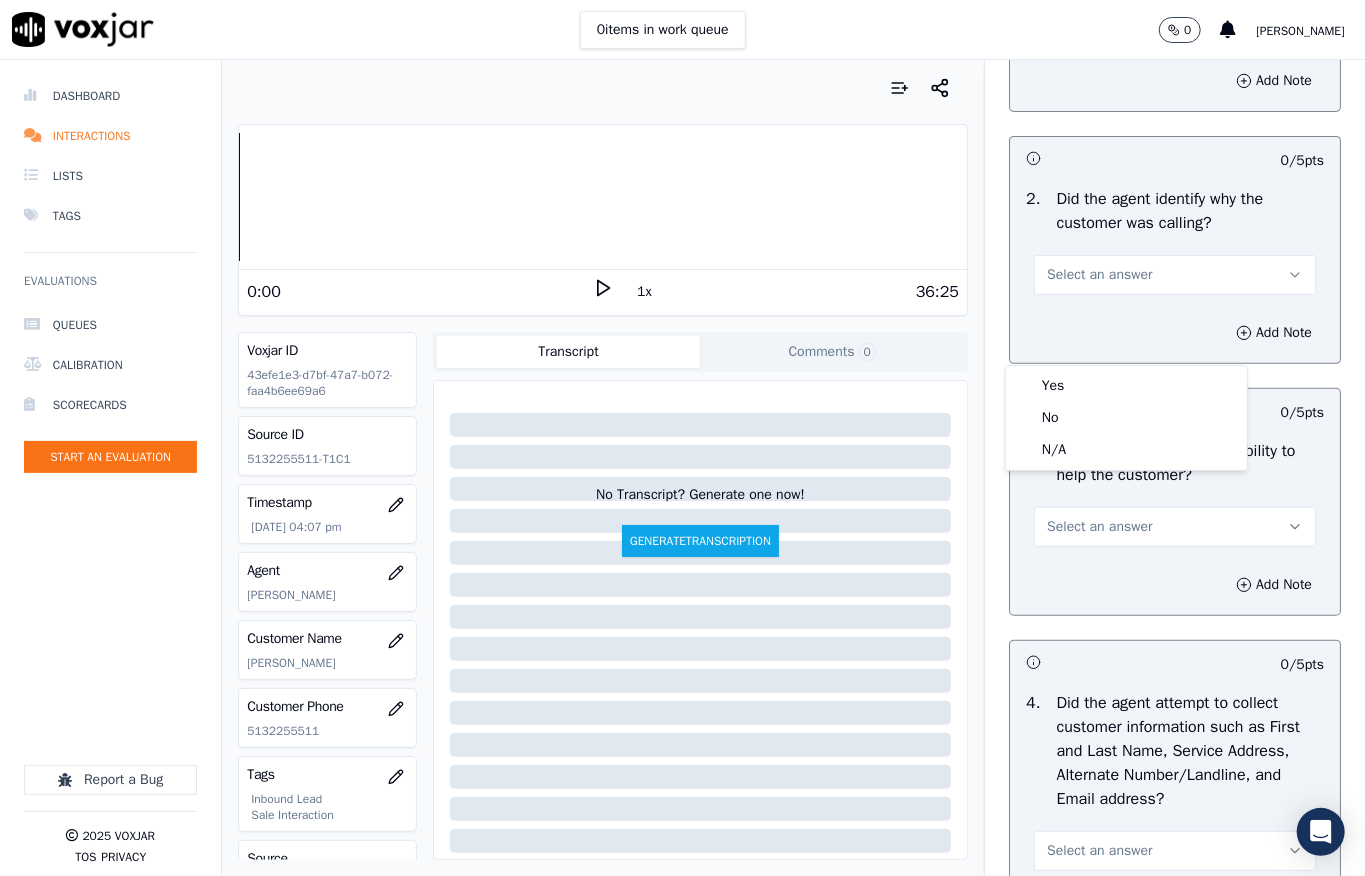 scroll, scrollTop: 400, scrollLeft: 0, axis: vertical 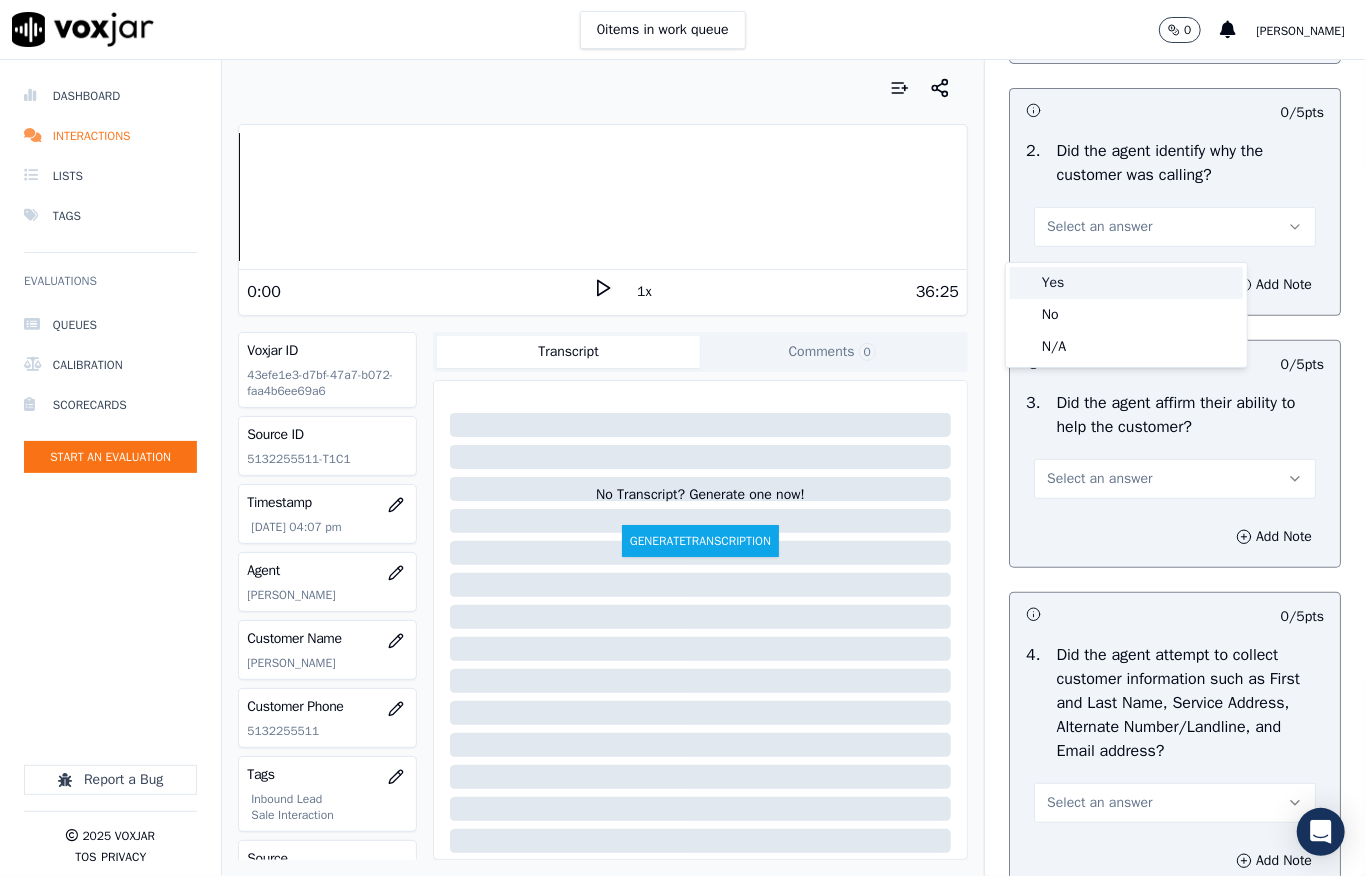 click on "Yes" at bounding box center (1126, 283) 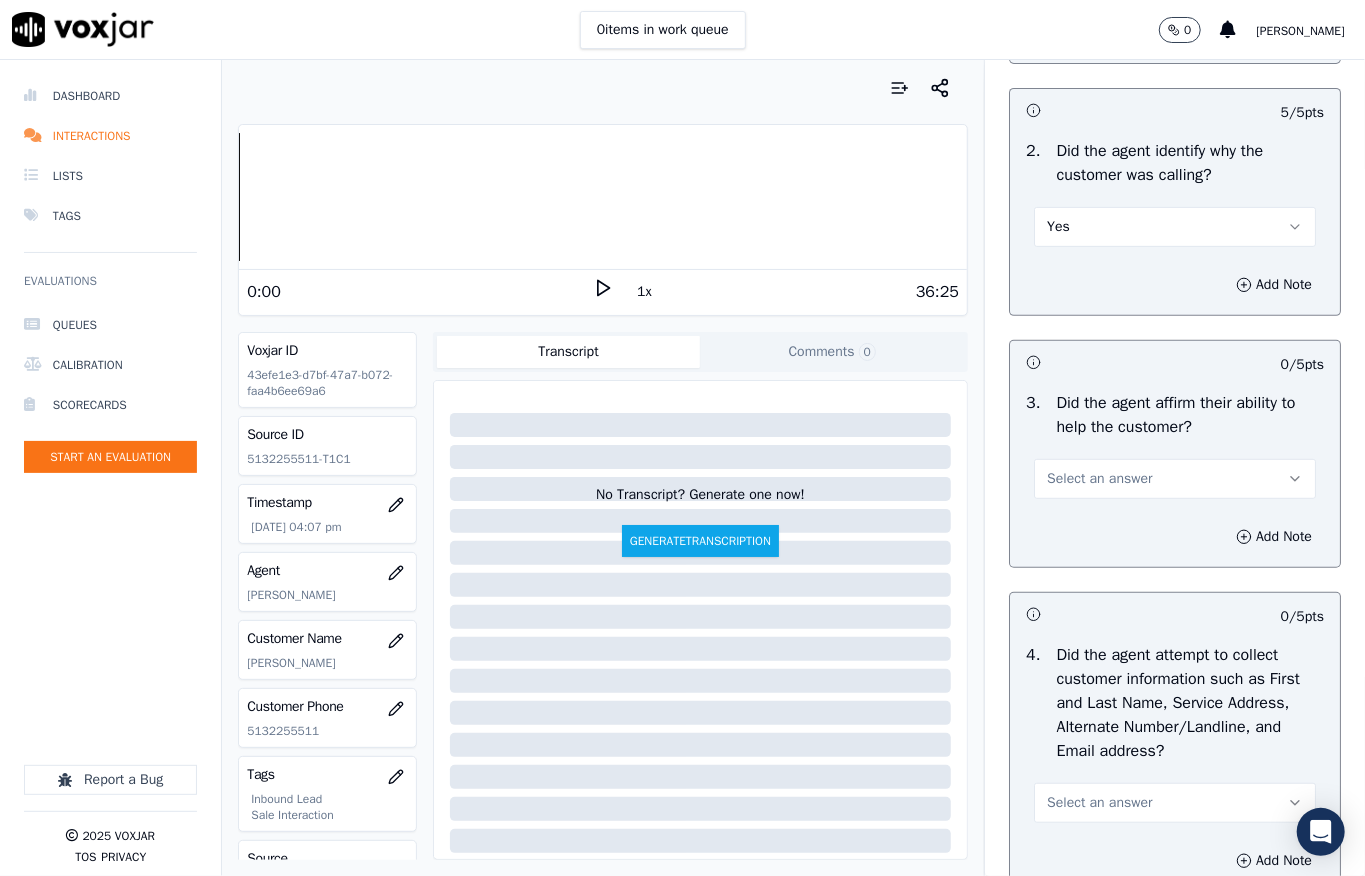 click on "Select an answer" at bounding box center (1175, 479) 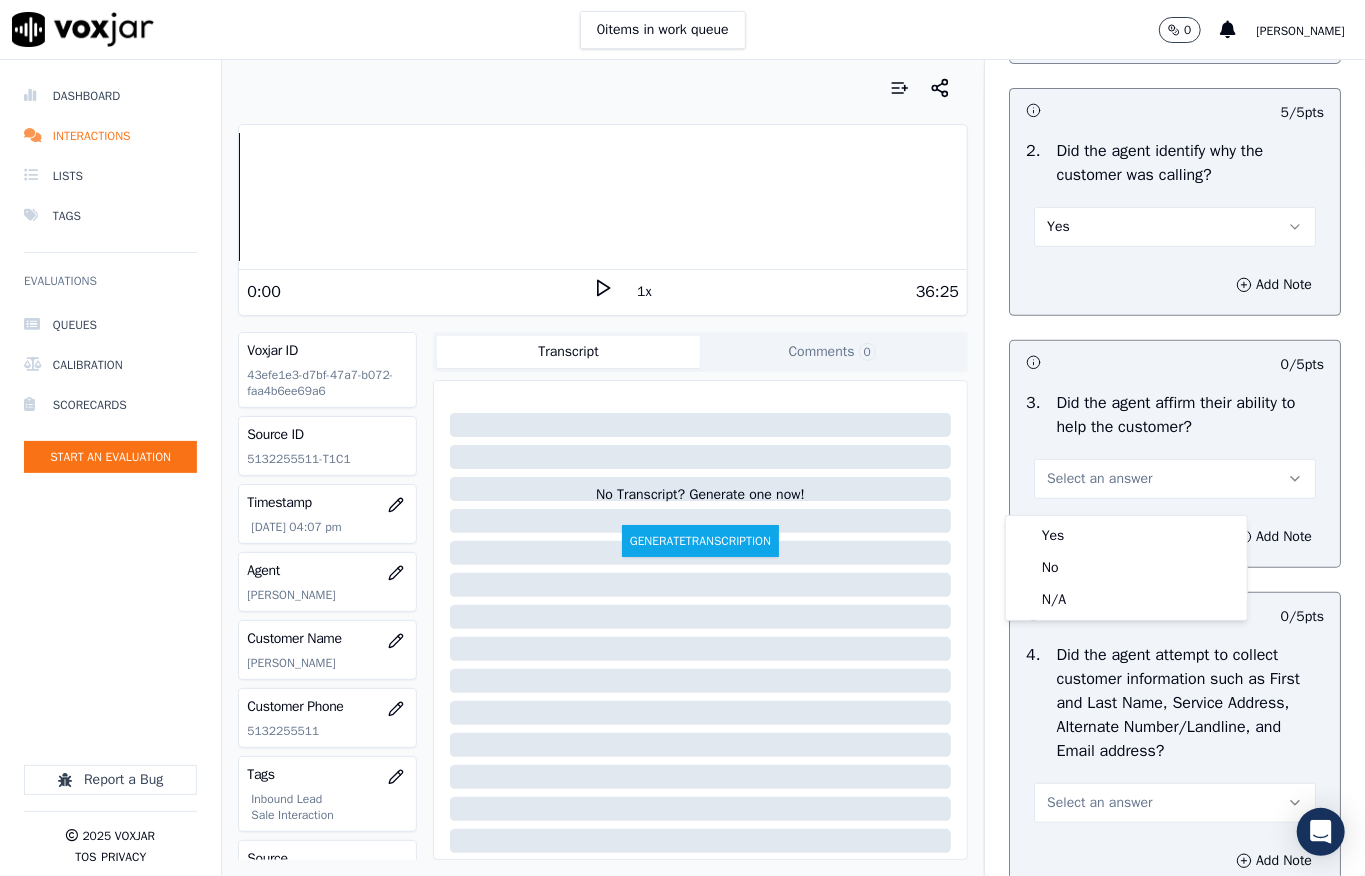 click on "Yes" at bounding box center [1126, 536] 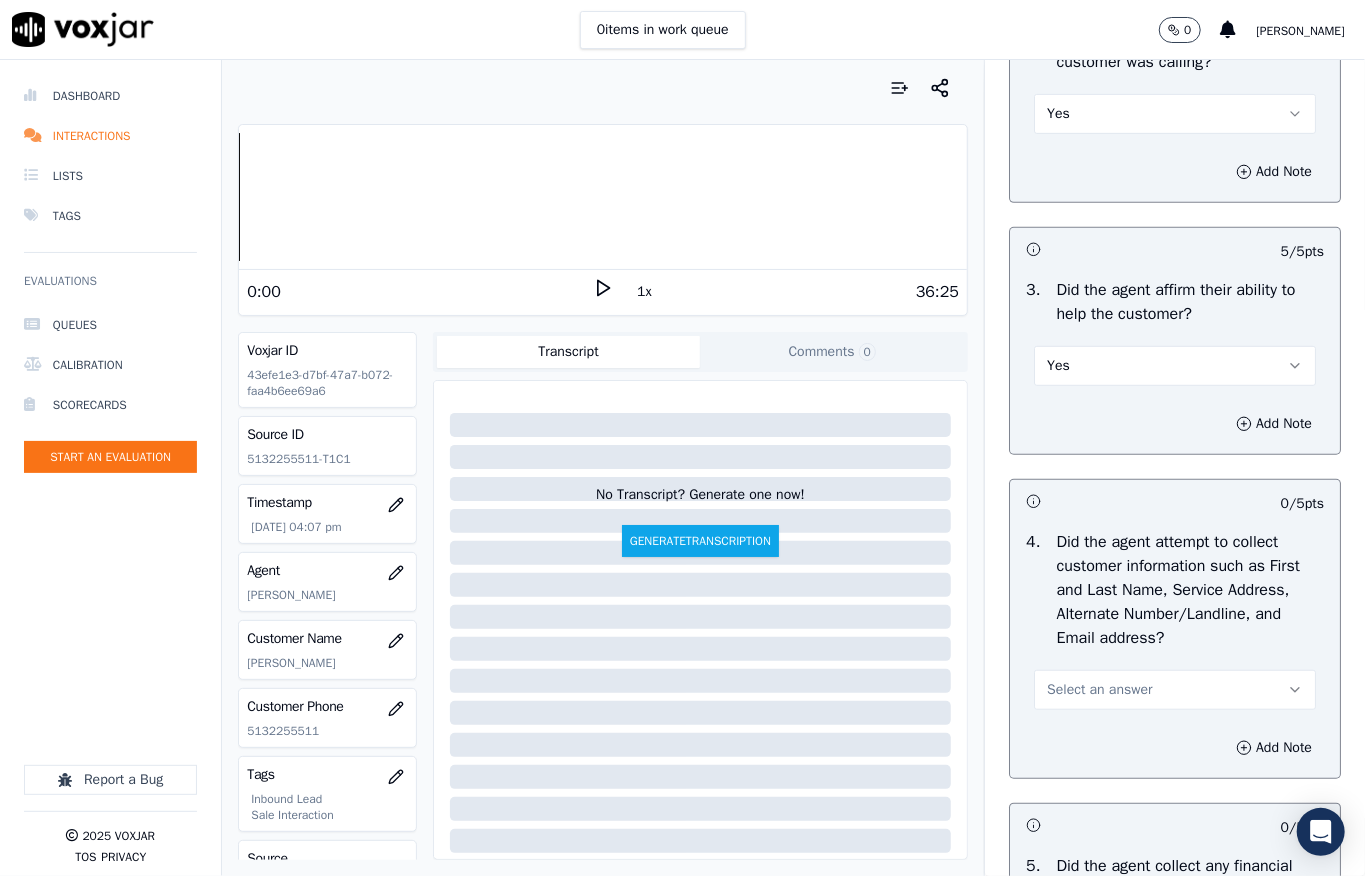 scroll, scrollTop: 800, scrollLeft: 0, axis: vertical 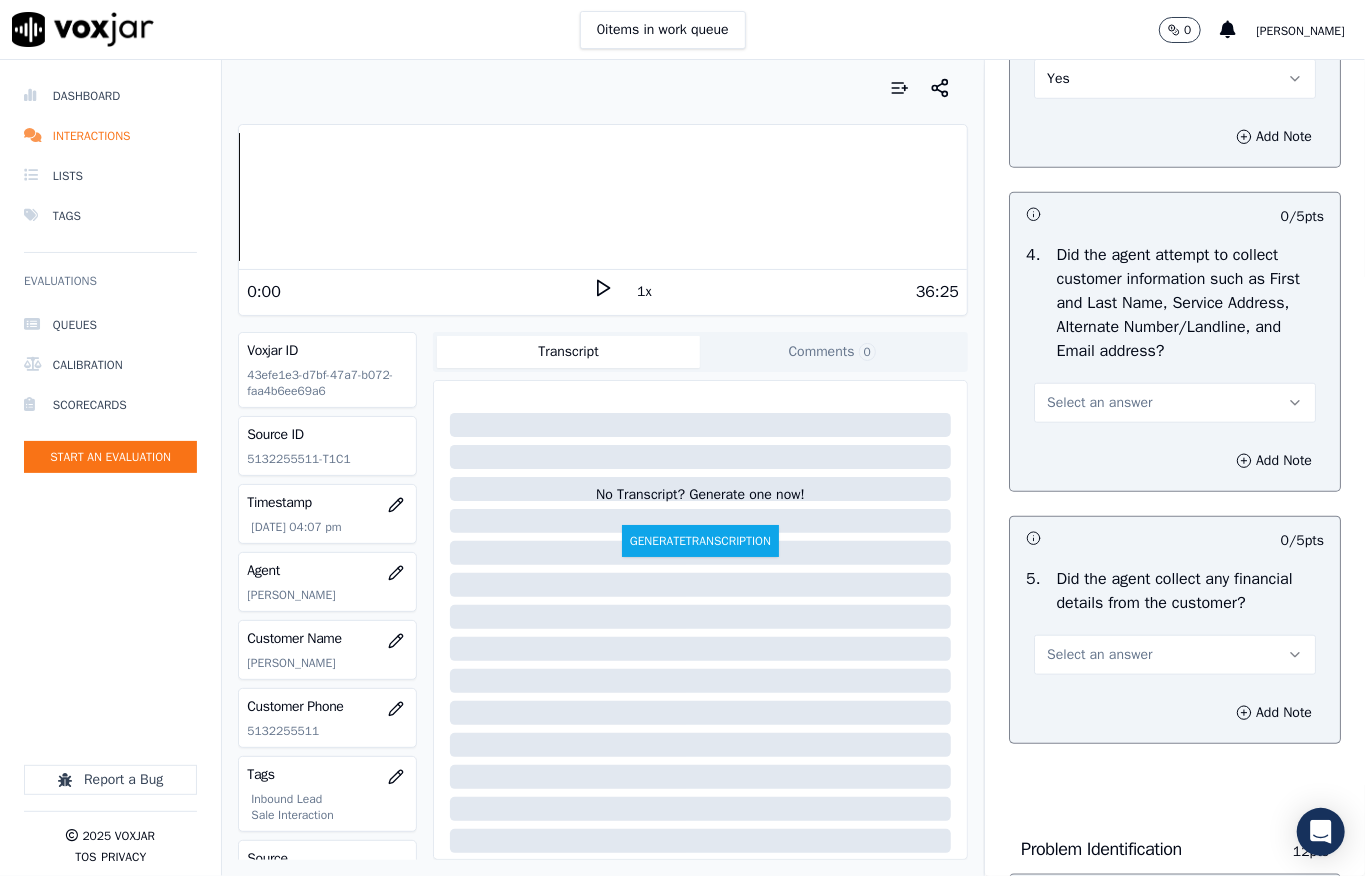 click on "Select an answer" at bounding box center (1099, 403) 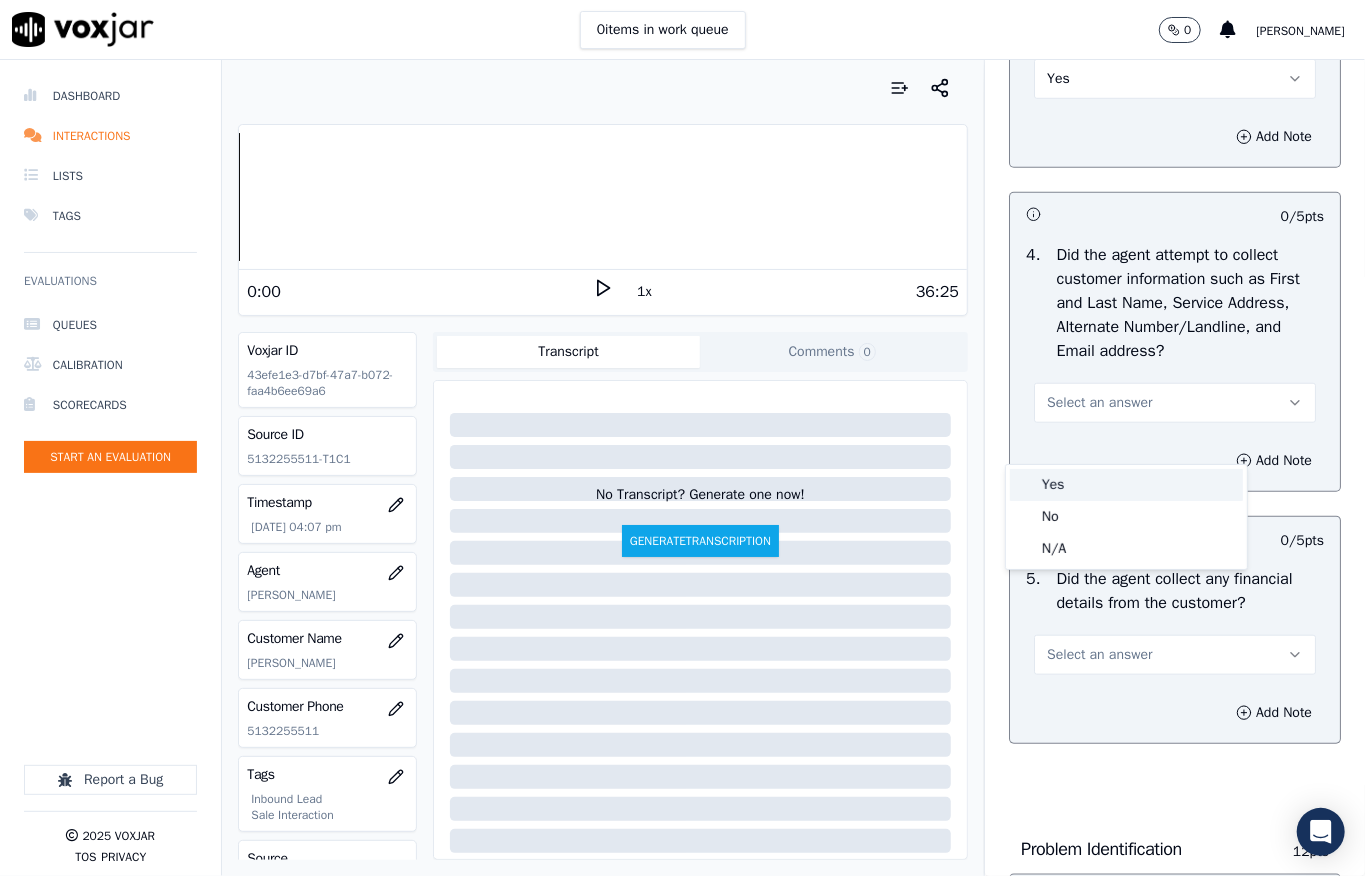 click on "Yes" at bounding box center (1126, 485) 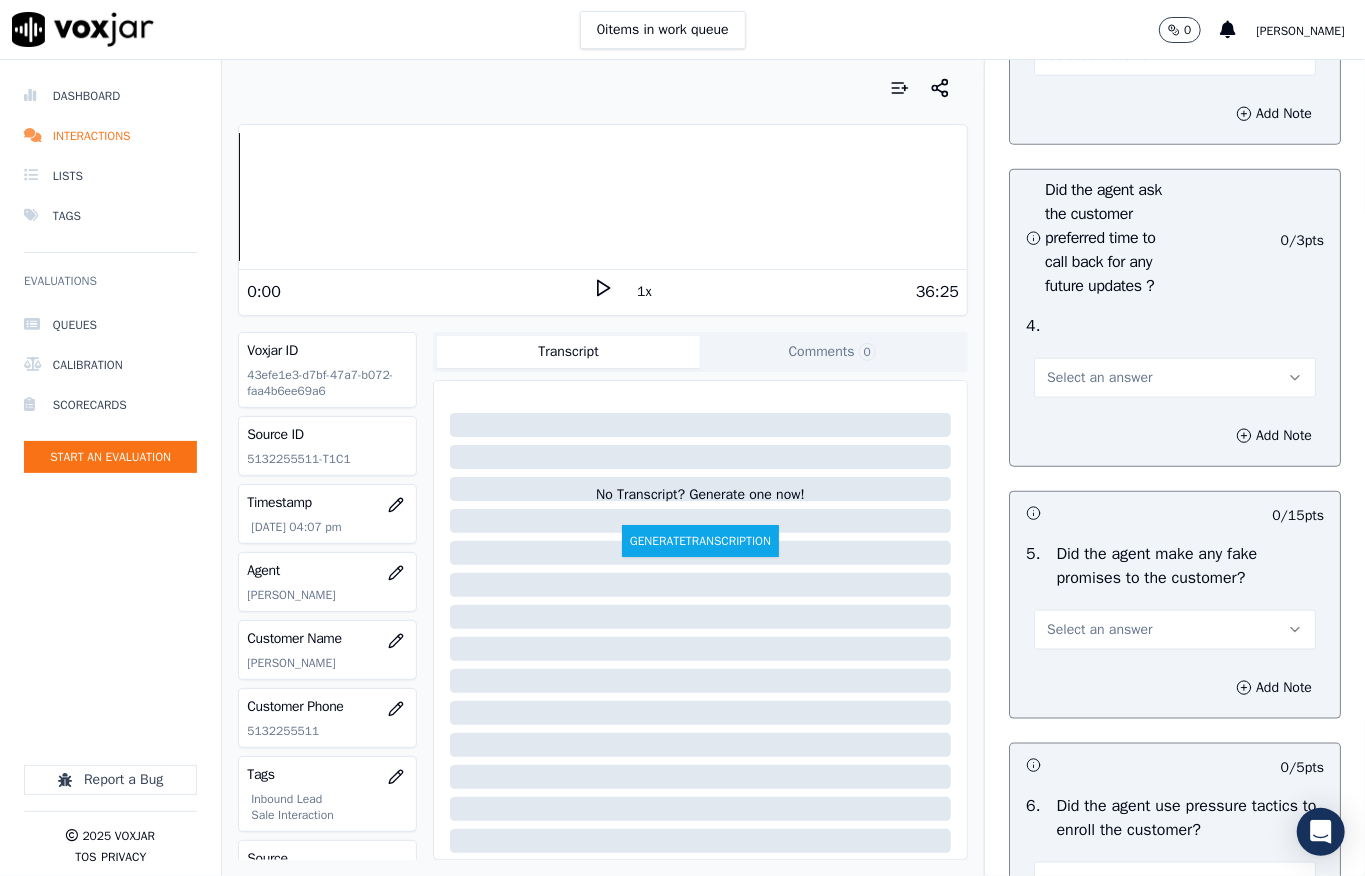 scroll, scrollTop: 5170, scrollLeft: 0, axis: vertical 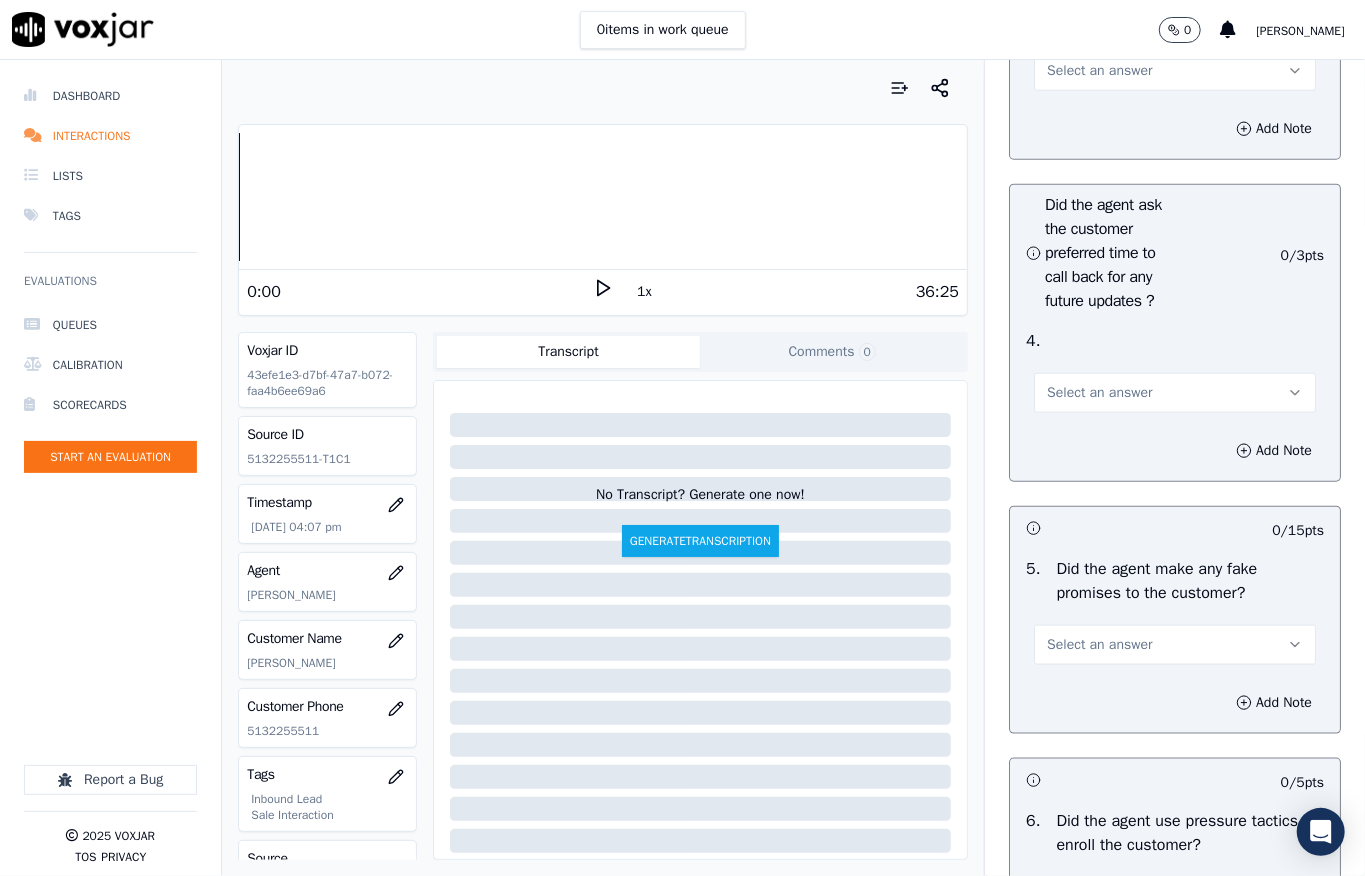 click on "Select an answer" at bounding box center [1099, 71] 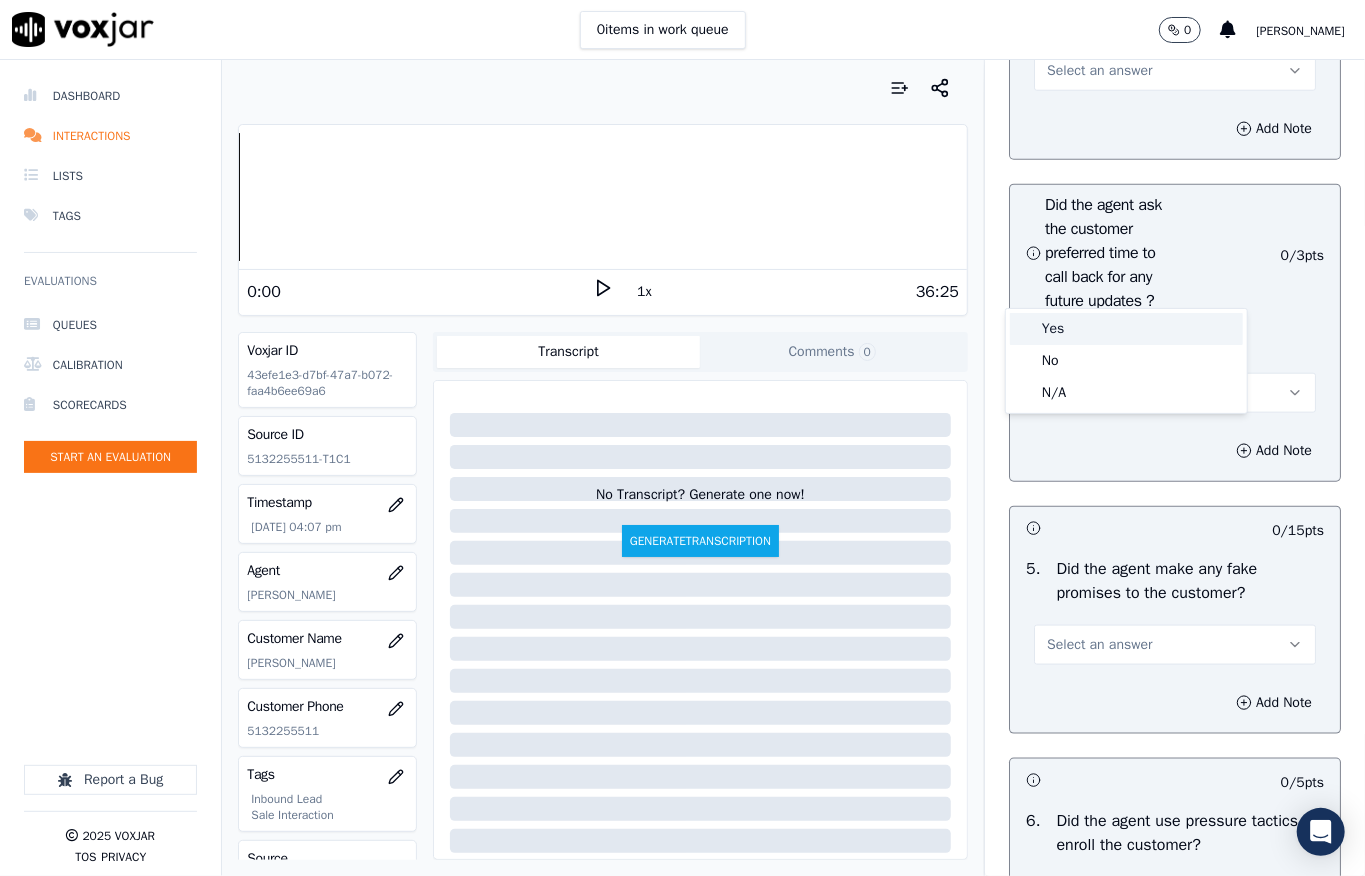 click on "Yes" at bounding box center (1126, 329) 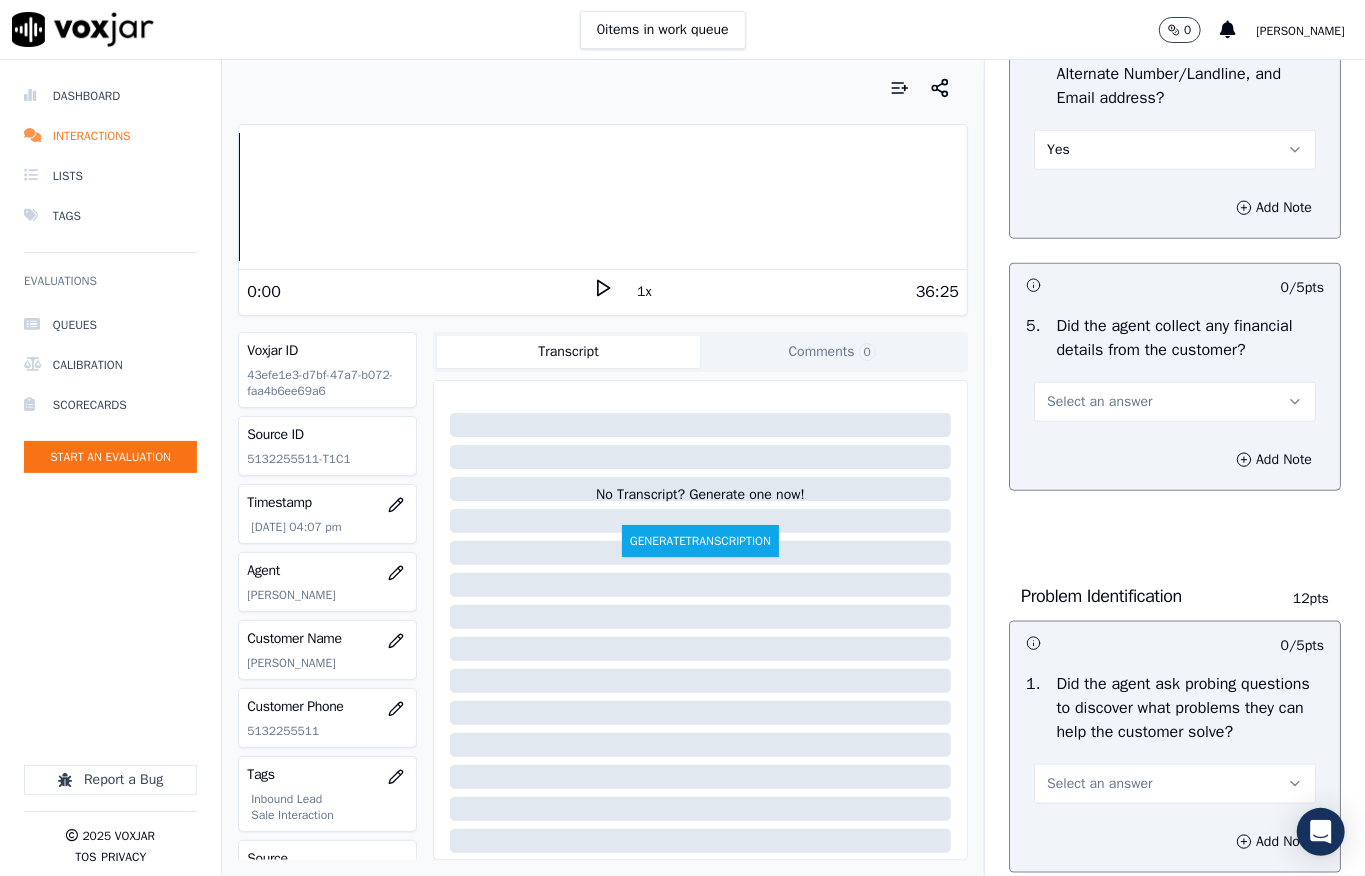 scroll, scrollTop: 1066, scrollLeft: 0, axis: vertical 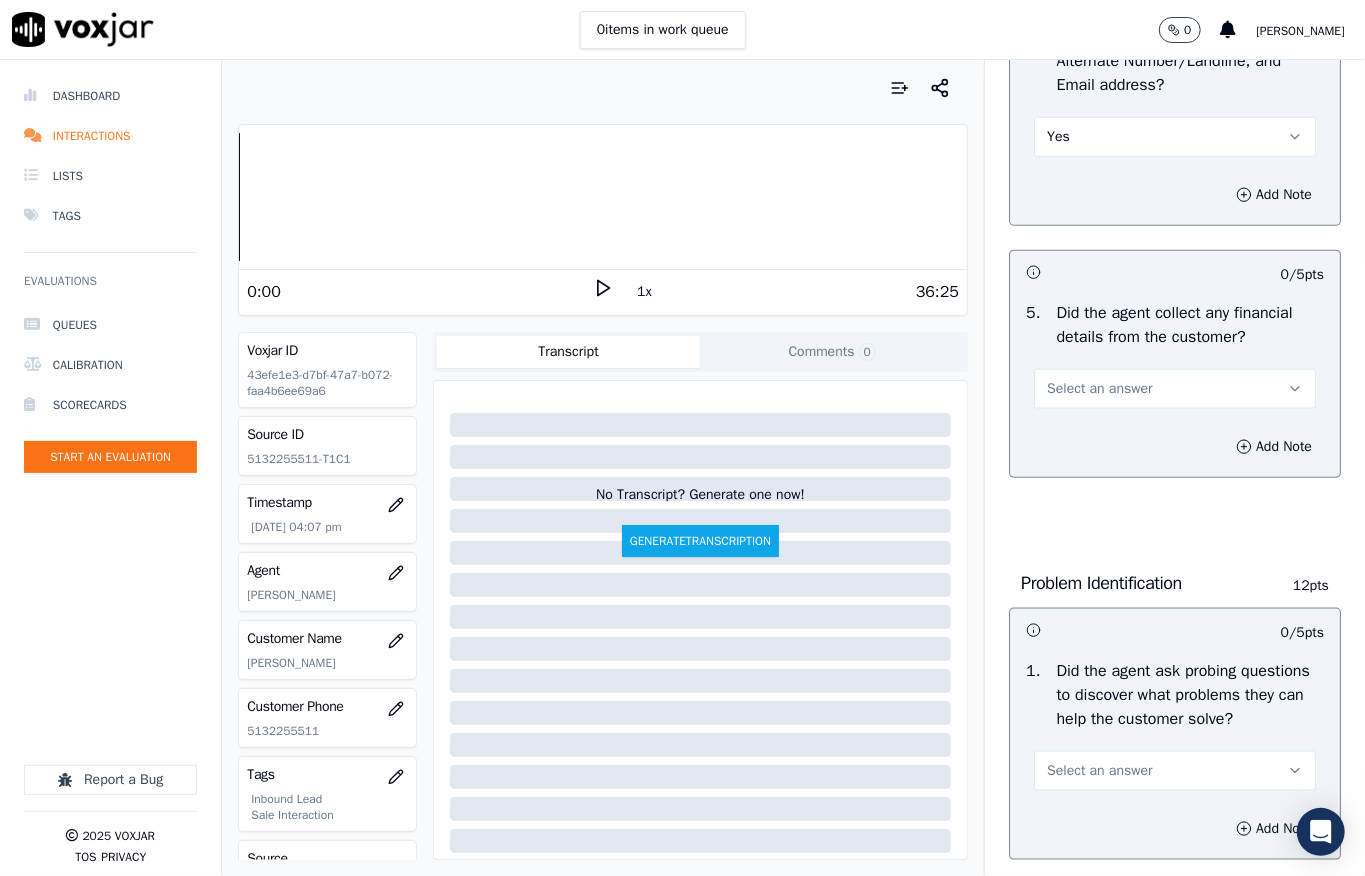 click on "Select an answer" at bounding box center (1099, 389) 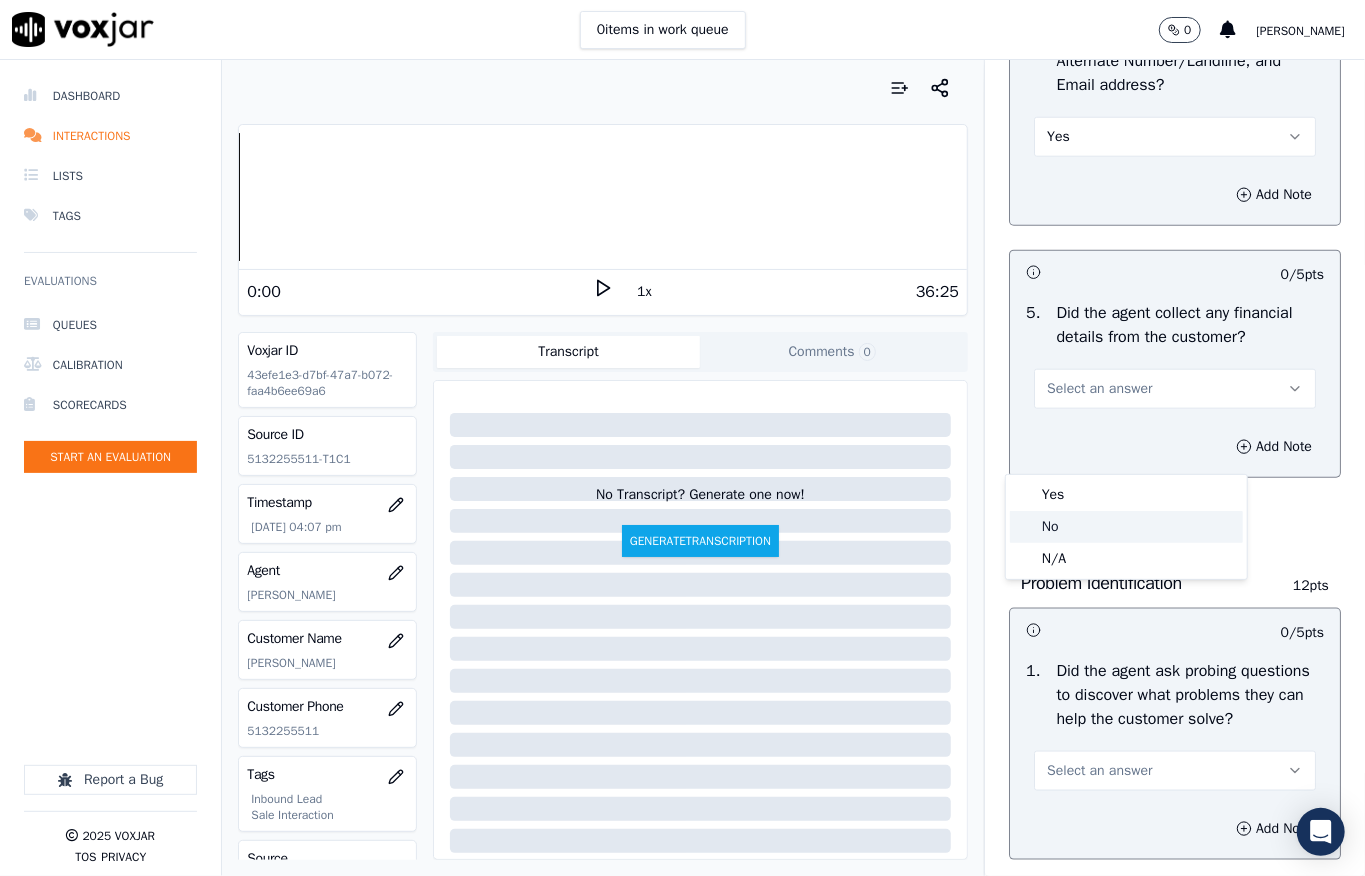 click on "No" 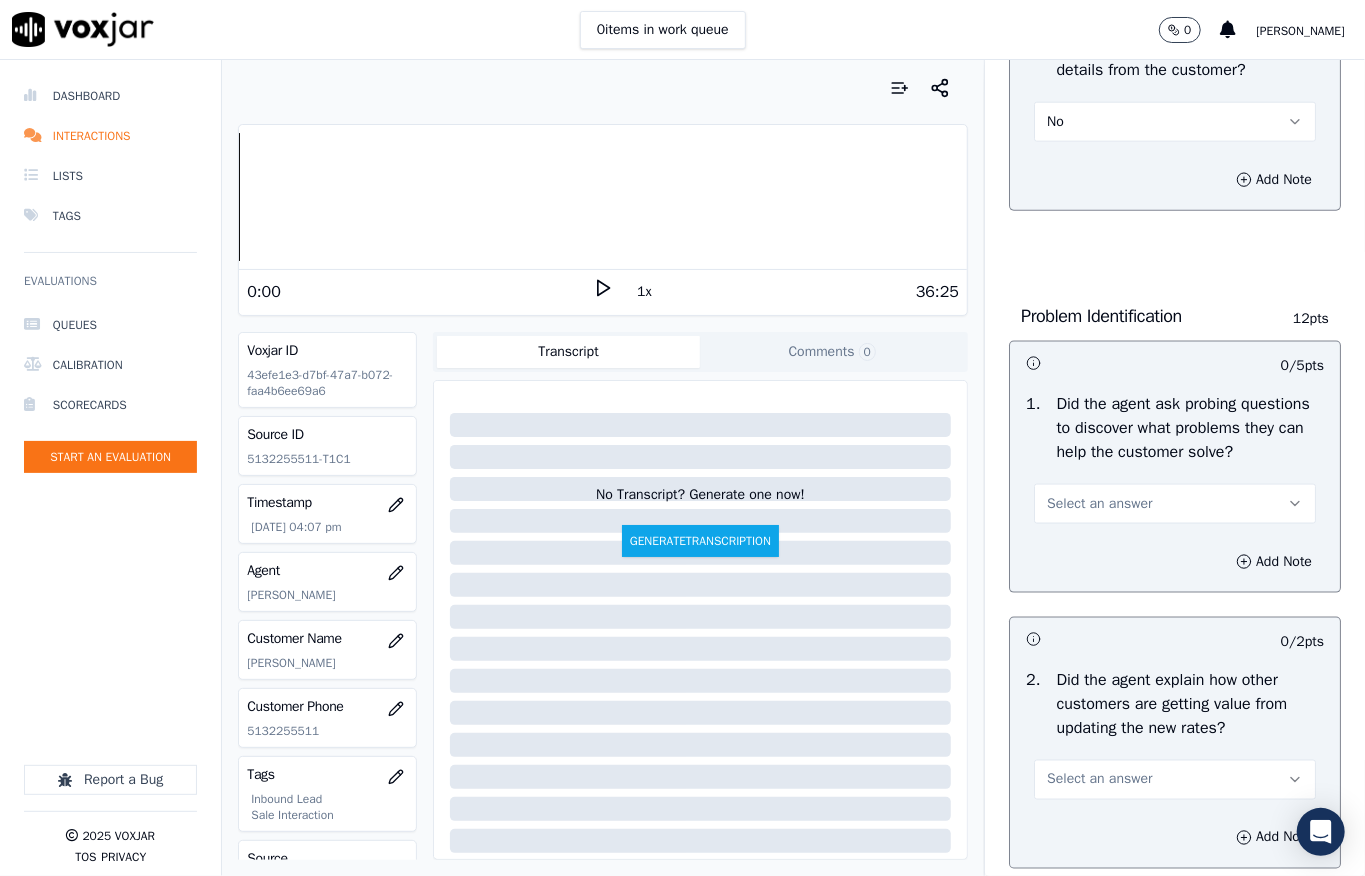 scroll, scrollTop: 1466, scrollLeft: 0, axis: vertical 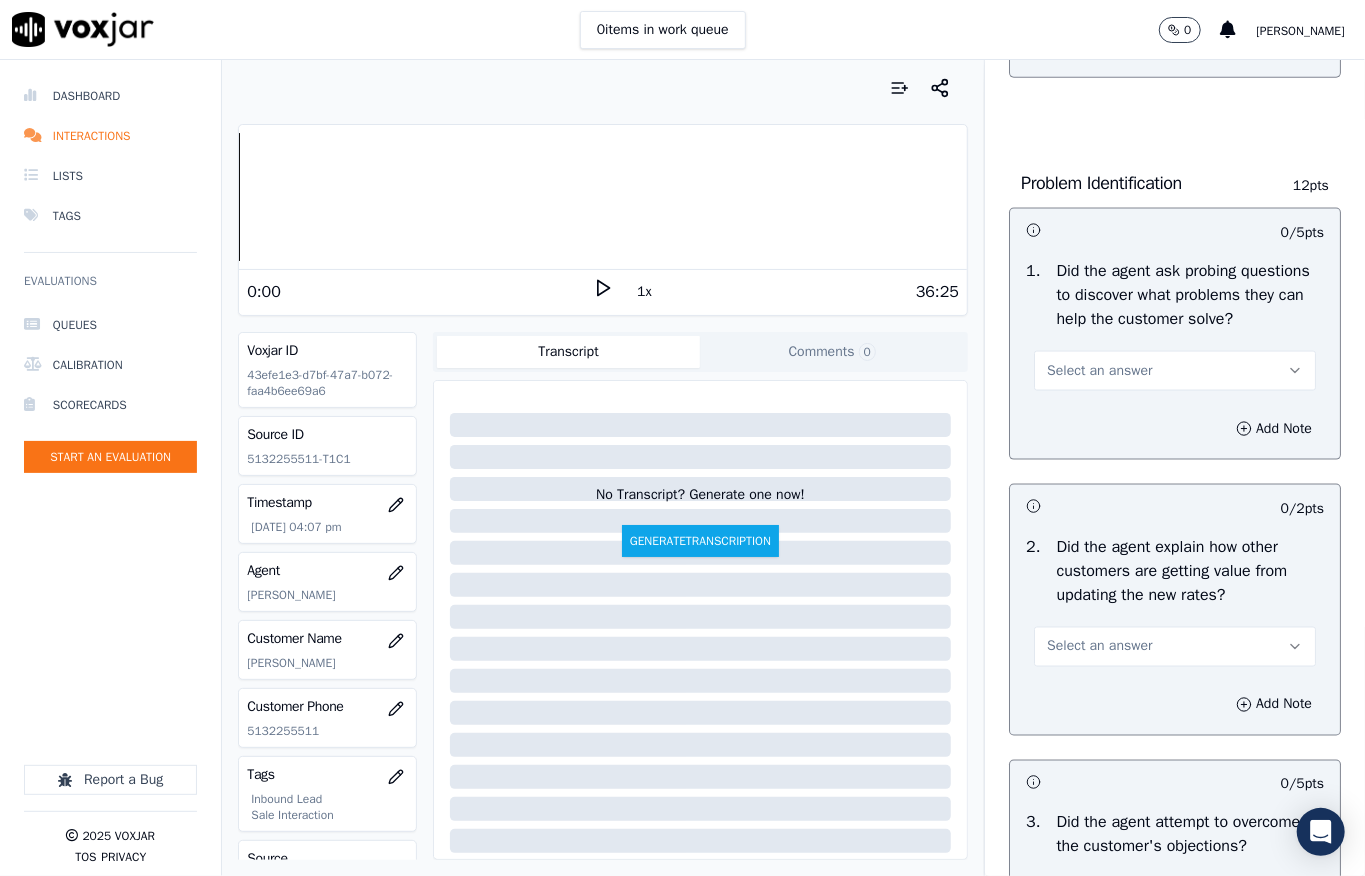click on "Select an answer" at bounding box center [1099, 371] 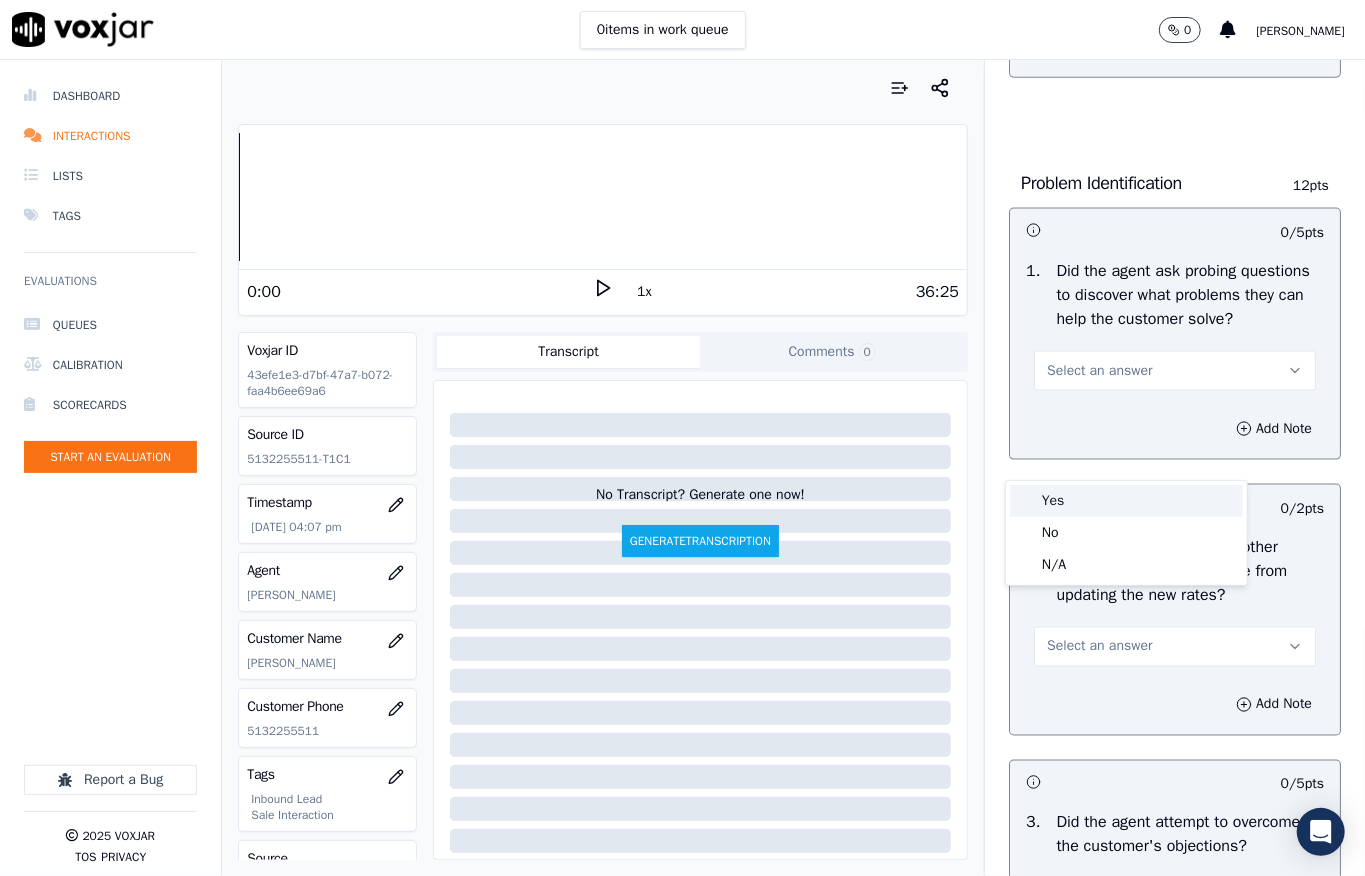 click on "Yes" at bounding box center (1126, 501) 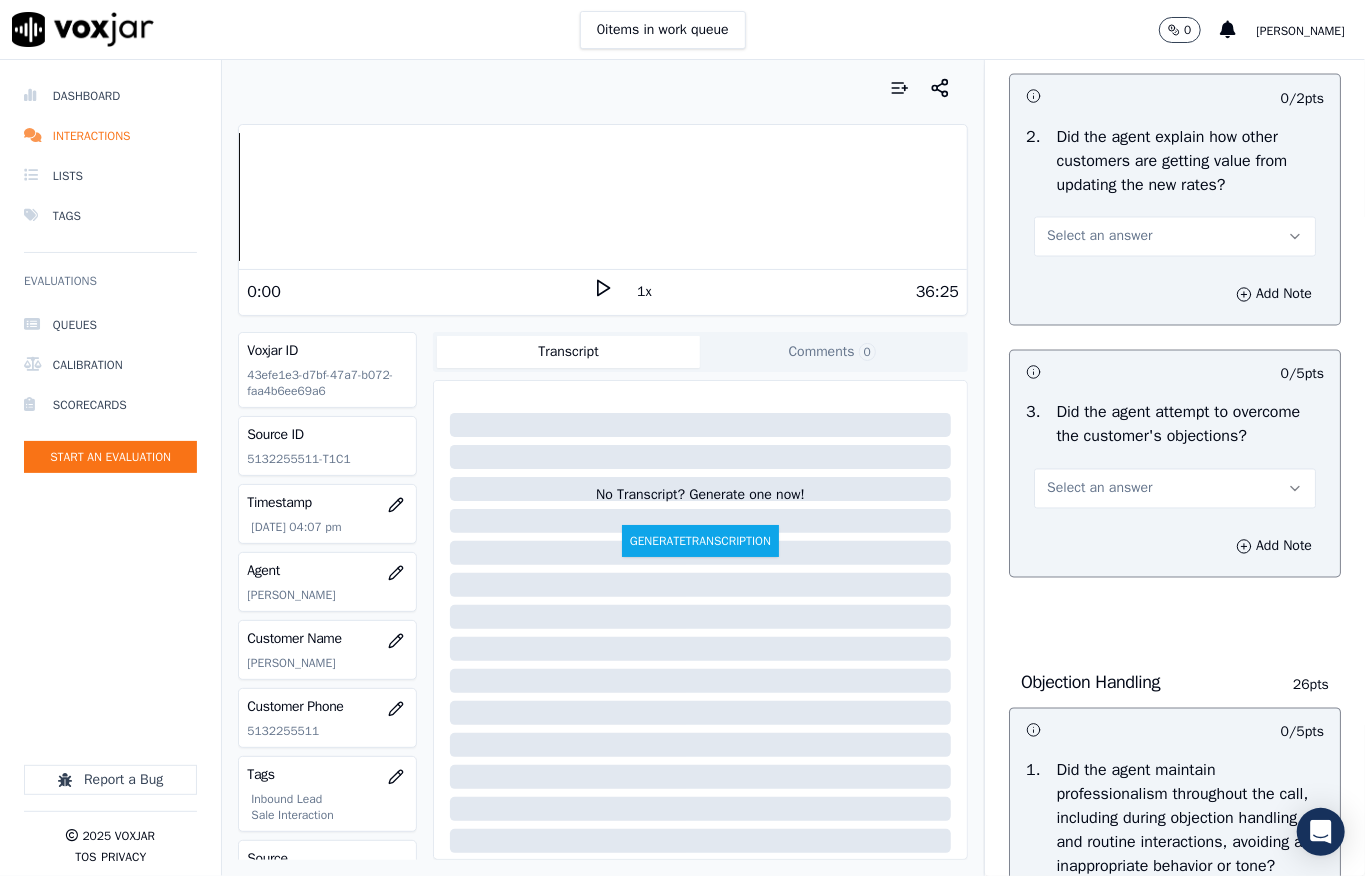 scroll, scrollTop: 2000, scrollLeft: 0, axis: vertical 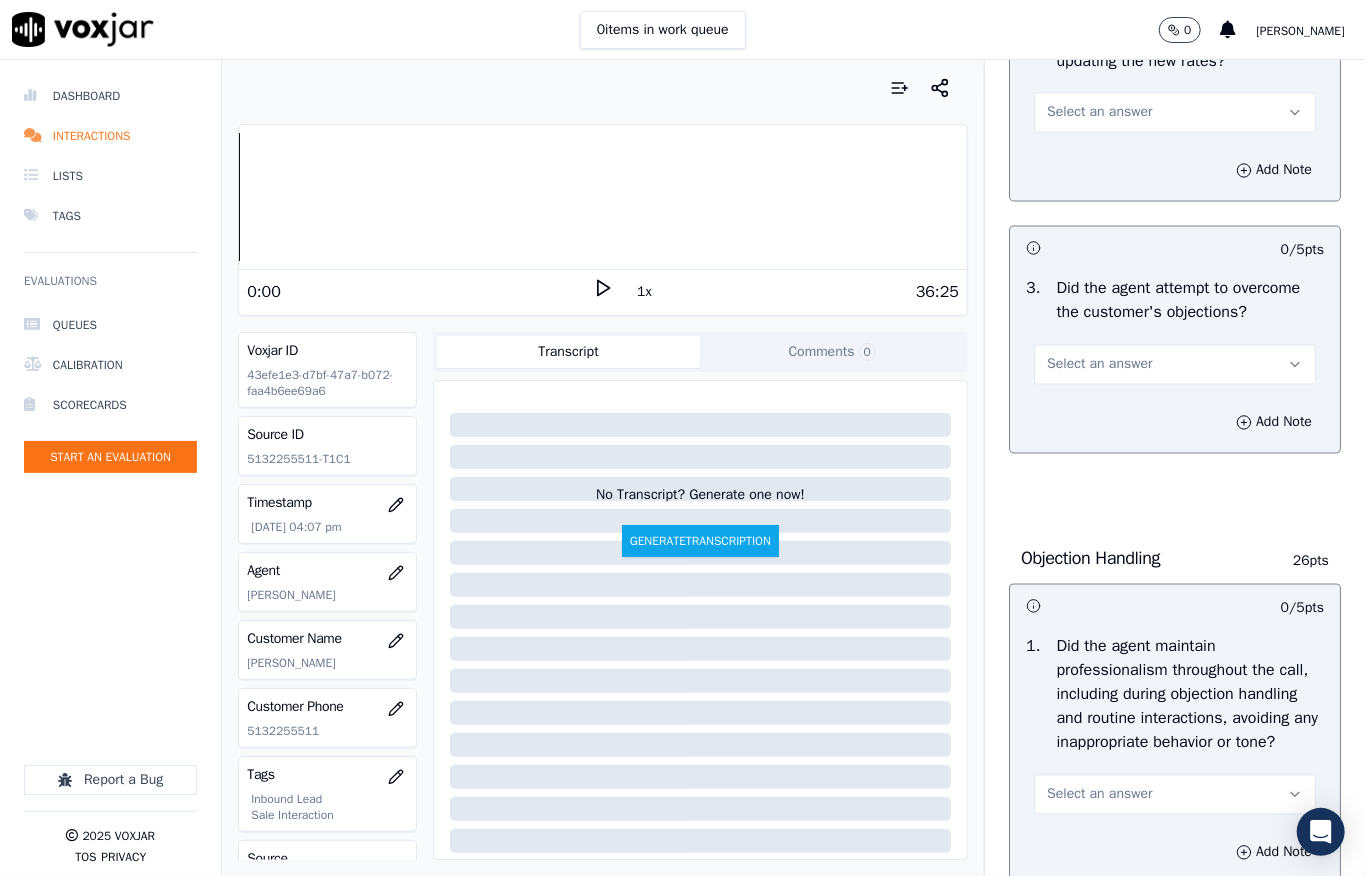 click on "Select an answer" at bounding box center (1099, 113) 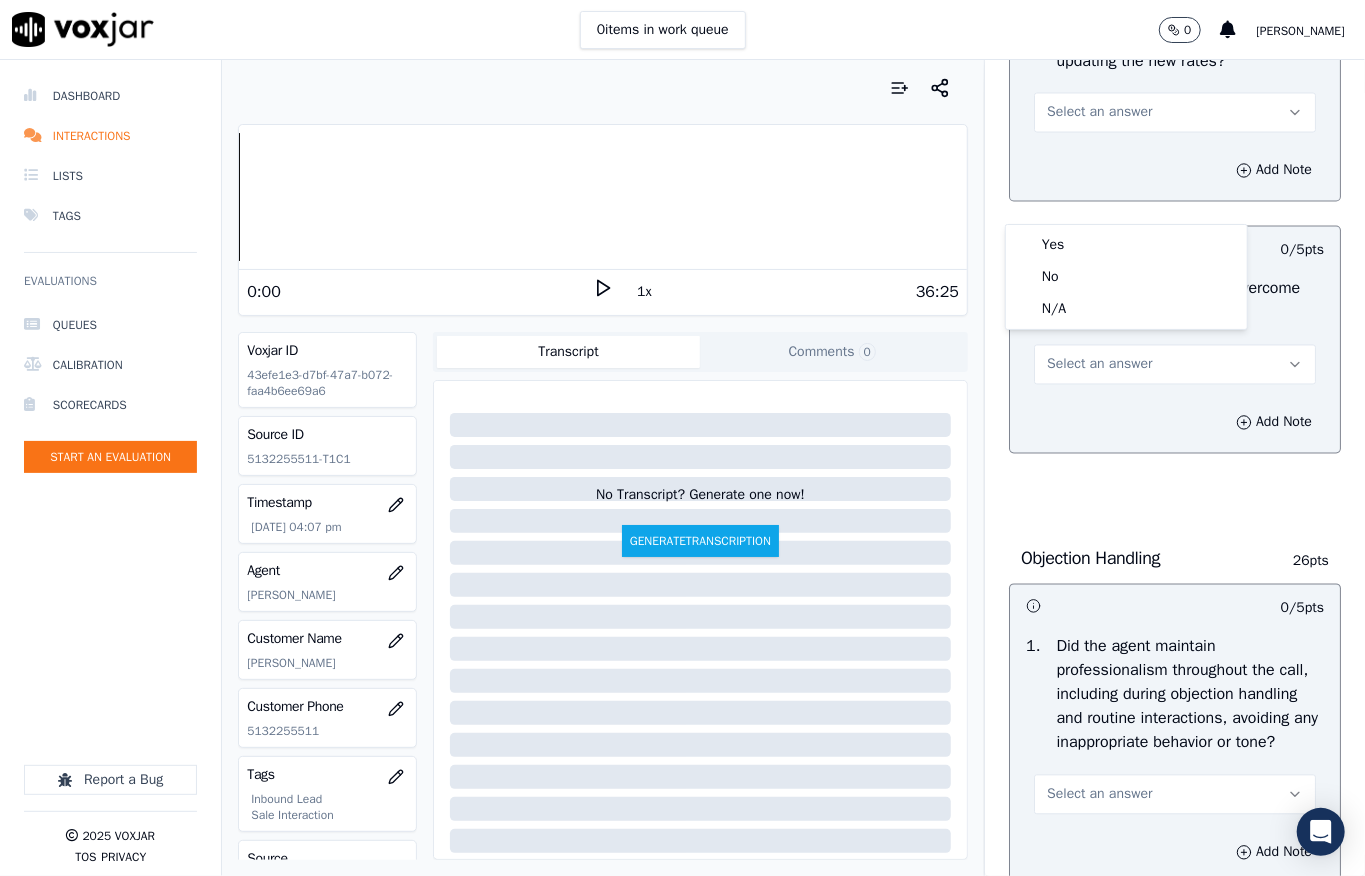 click on "N/A" 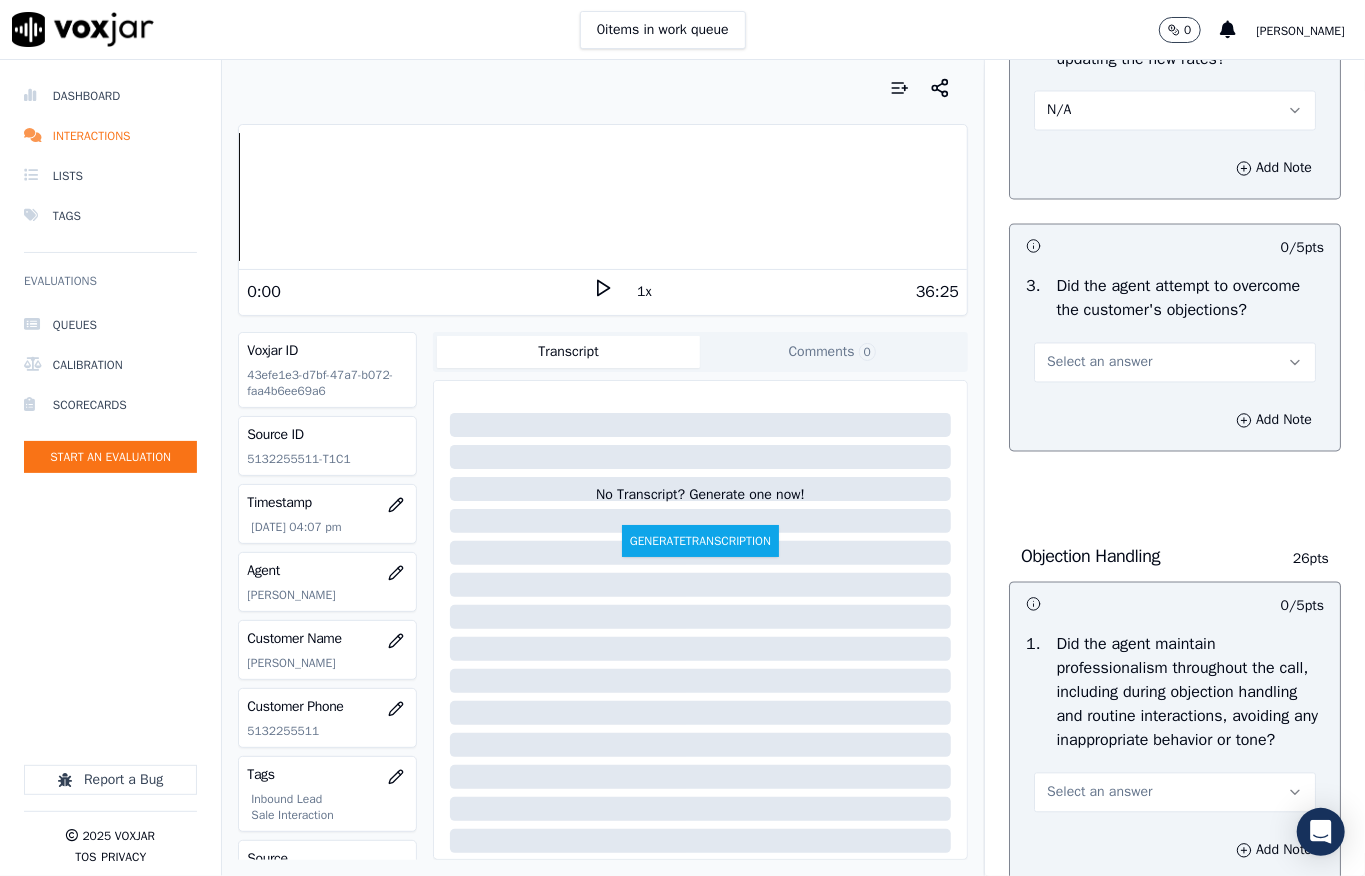 scroll, scrollTop: 2133, scrollLeft: 0, axis: vertical 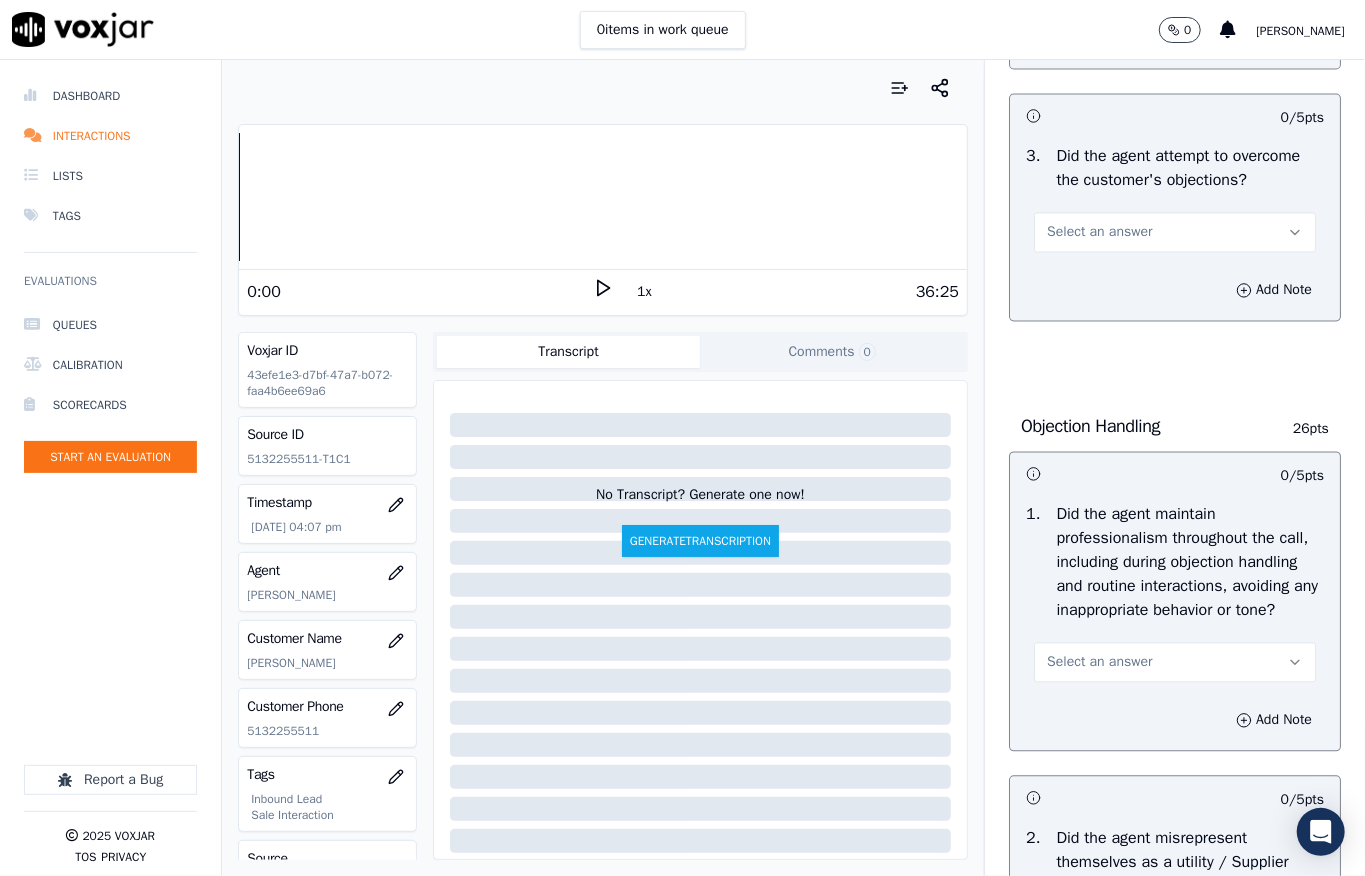 click on "Select an answer" at bounding box center (1175, 232) 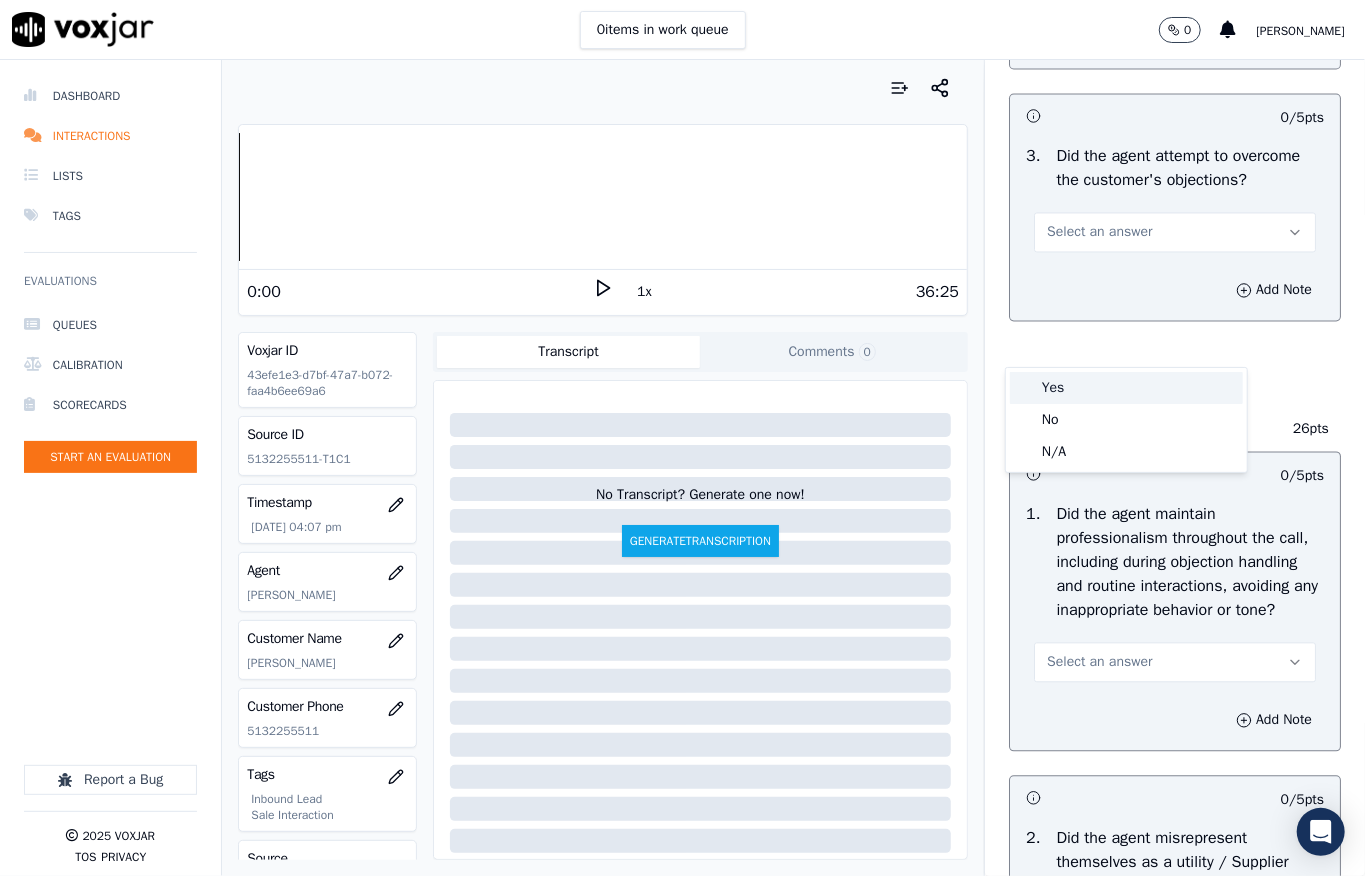 click on "Yes   No     N/A" at bounding box center (1126, 420) 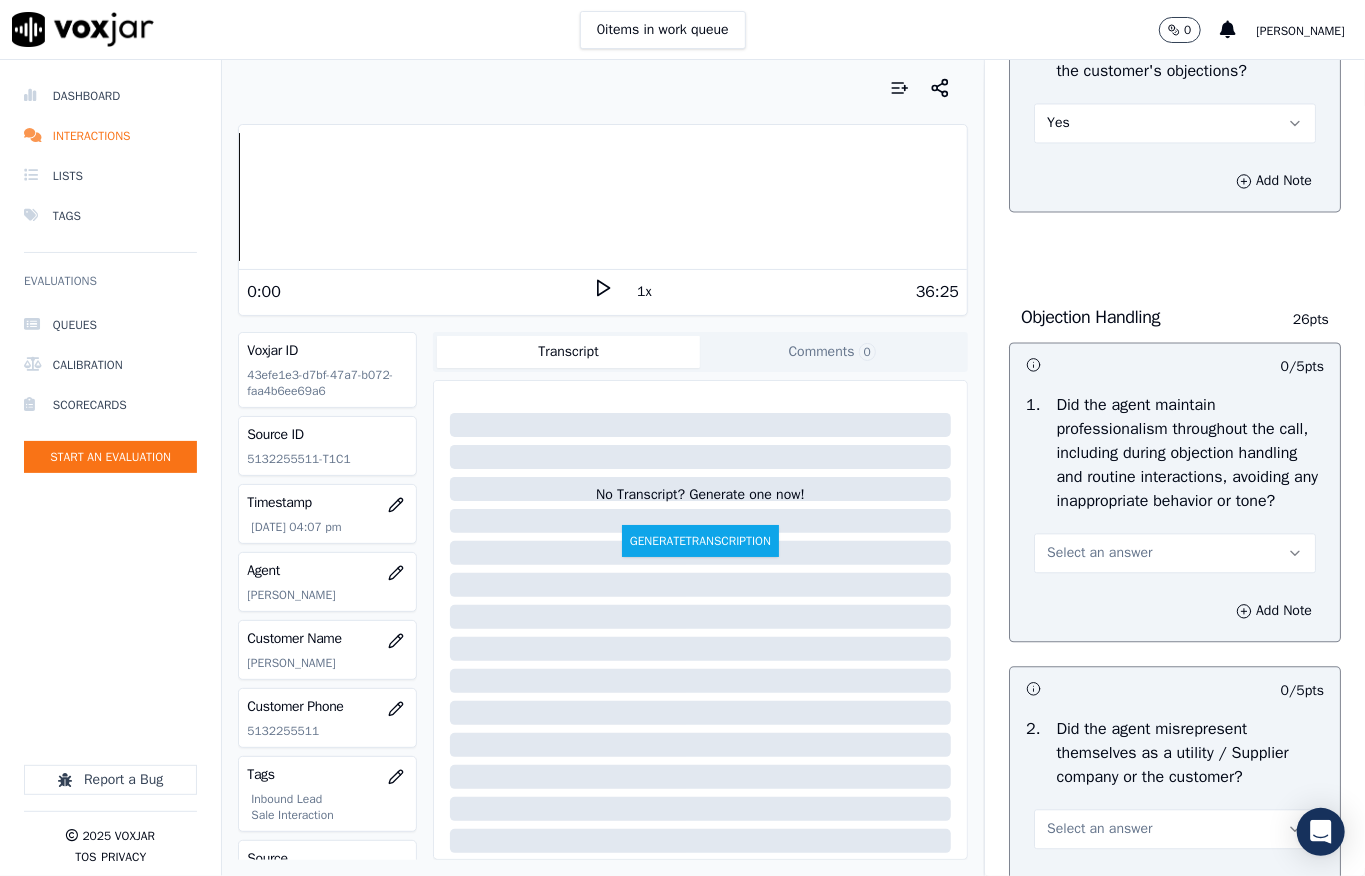 scroll, scrollTop: 2400, scrollLeft: 0, axis: vertical 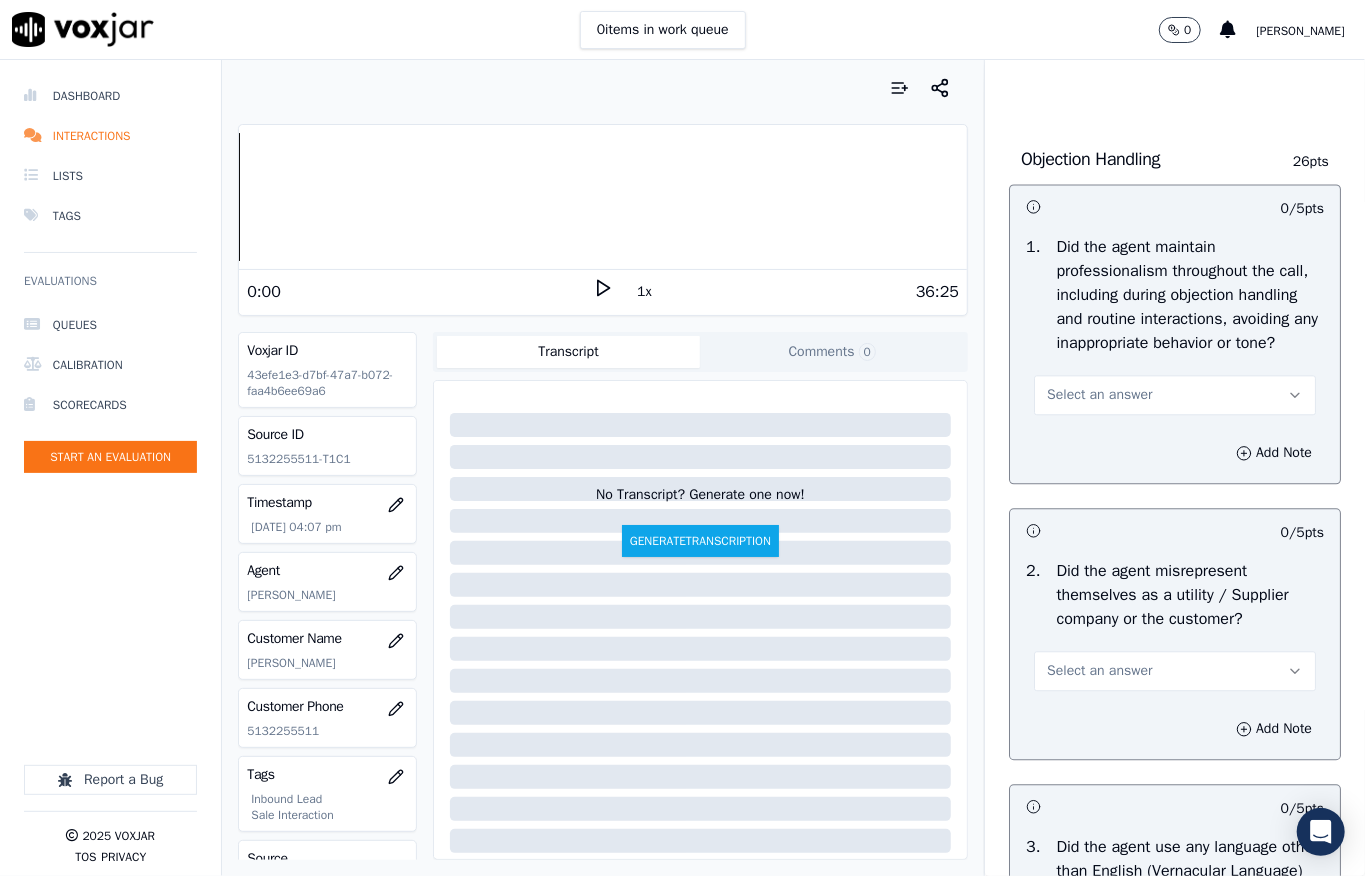 click on "Select an answer" at bounding box center (1099, 395) 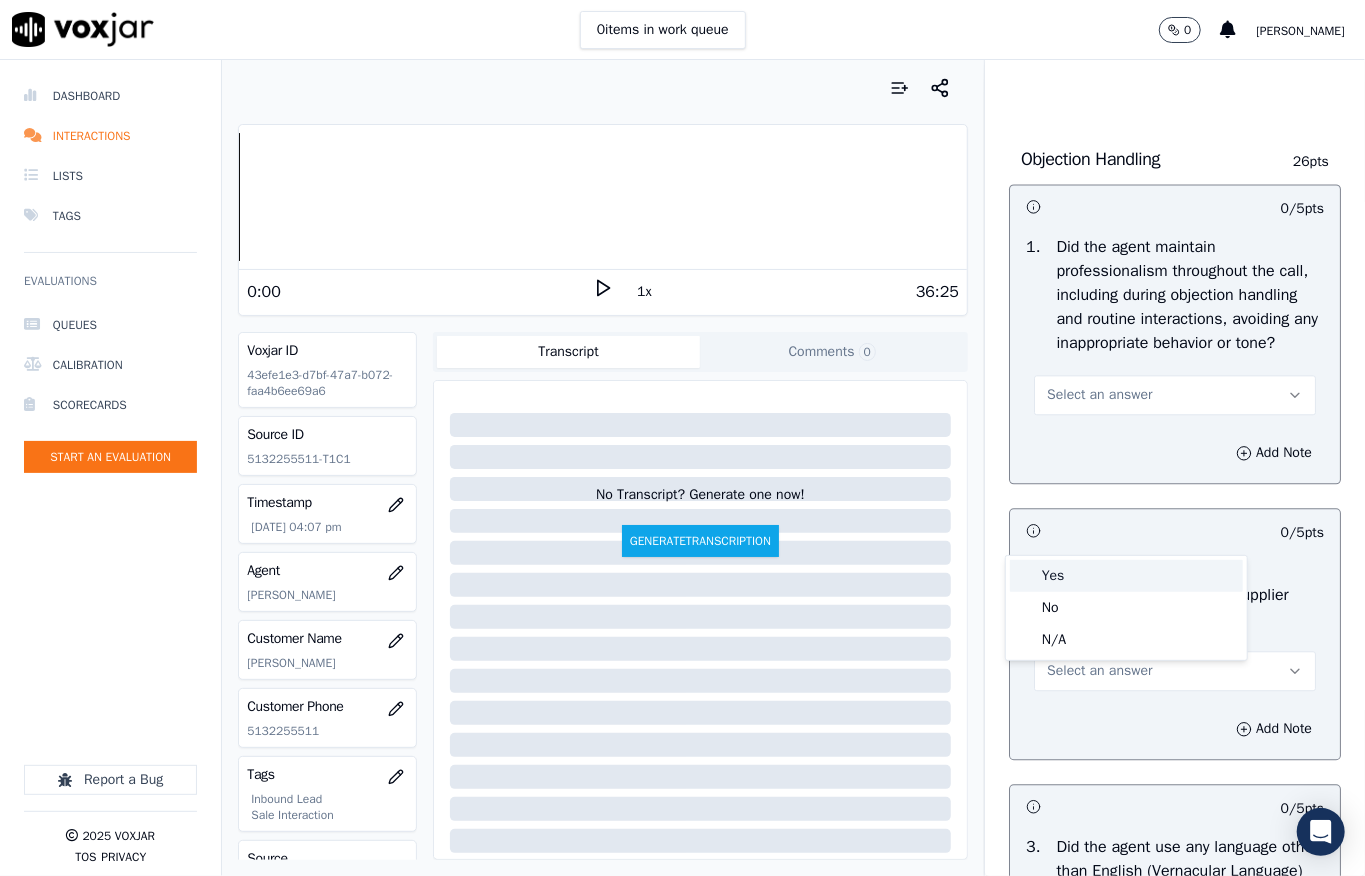 click on "Yes" at bounding box center [1126, 576] 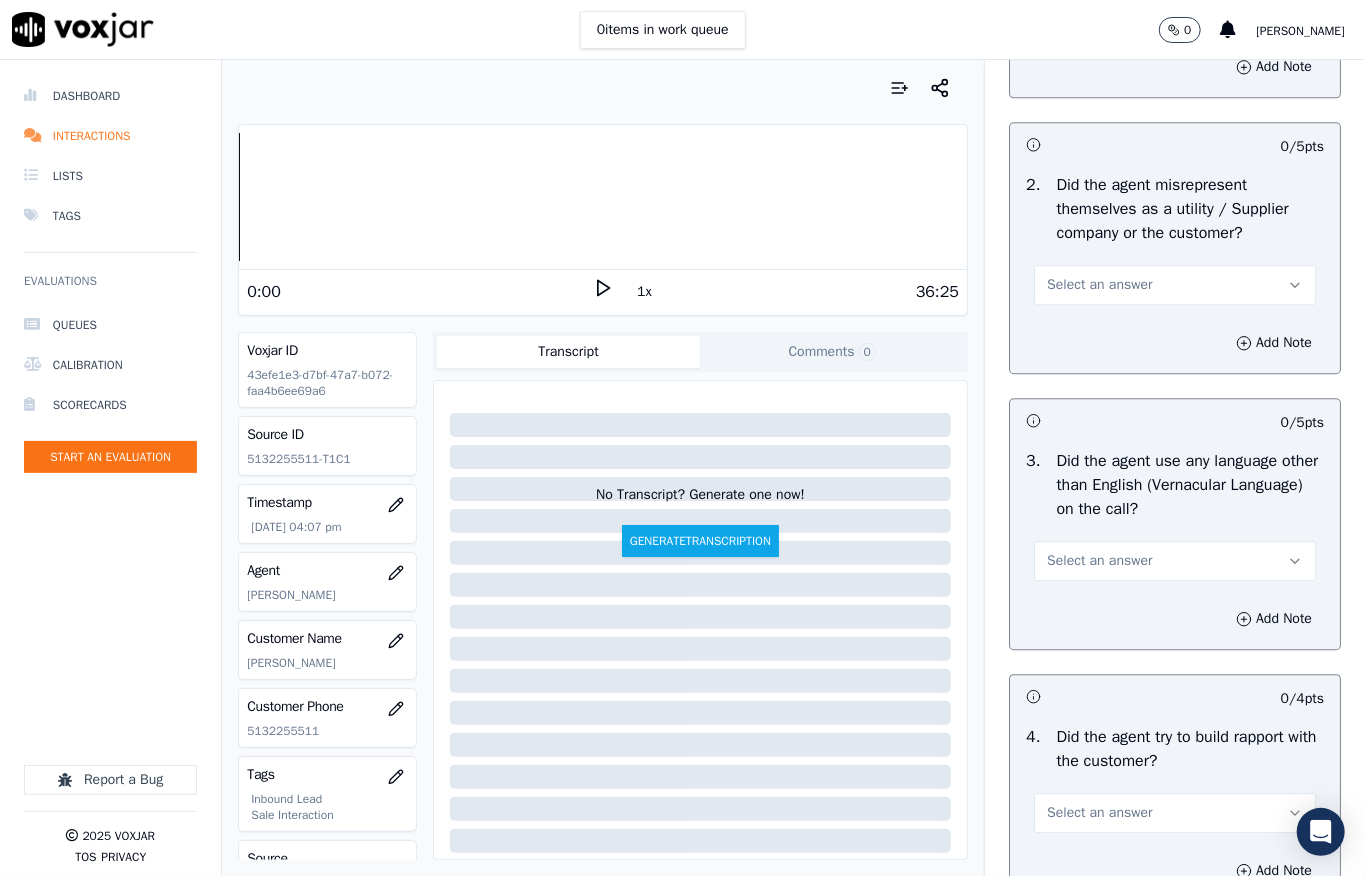 scroll, scrollTop: 2800, scrollLeft: 0, axis: vertical 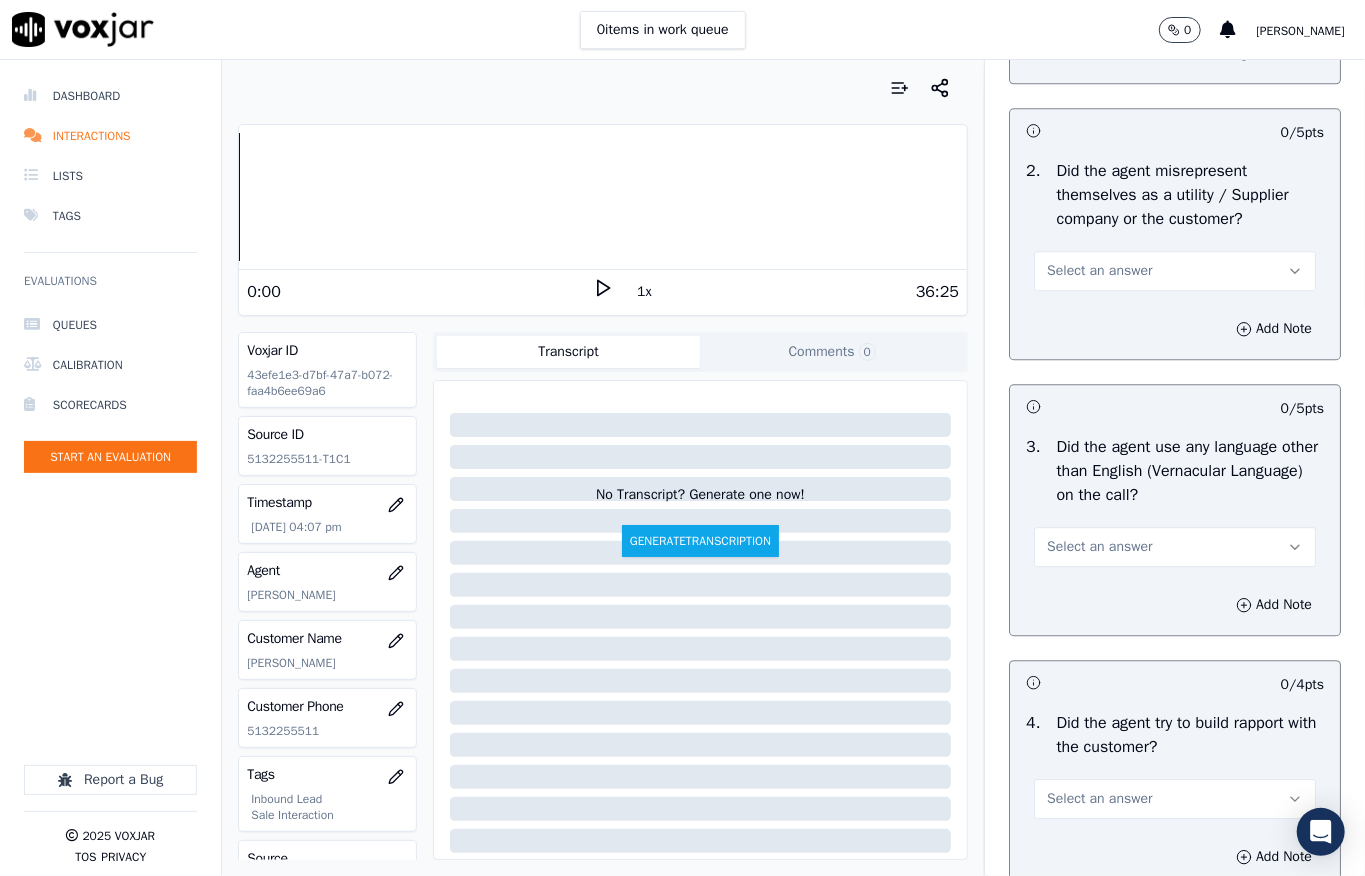 click on "Select an answer" at bounding box center [1099, 271] 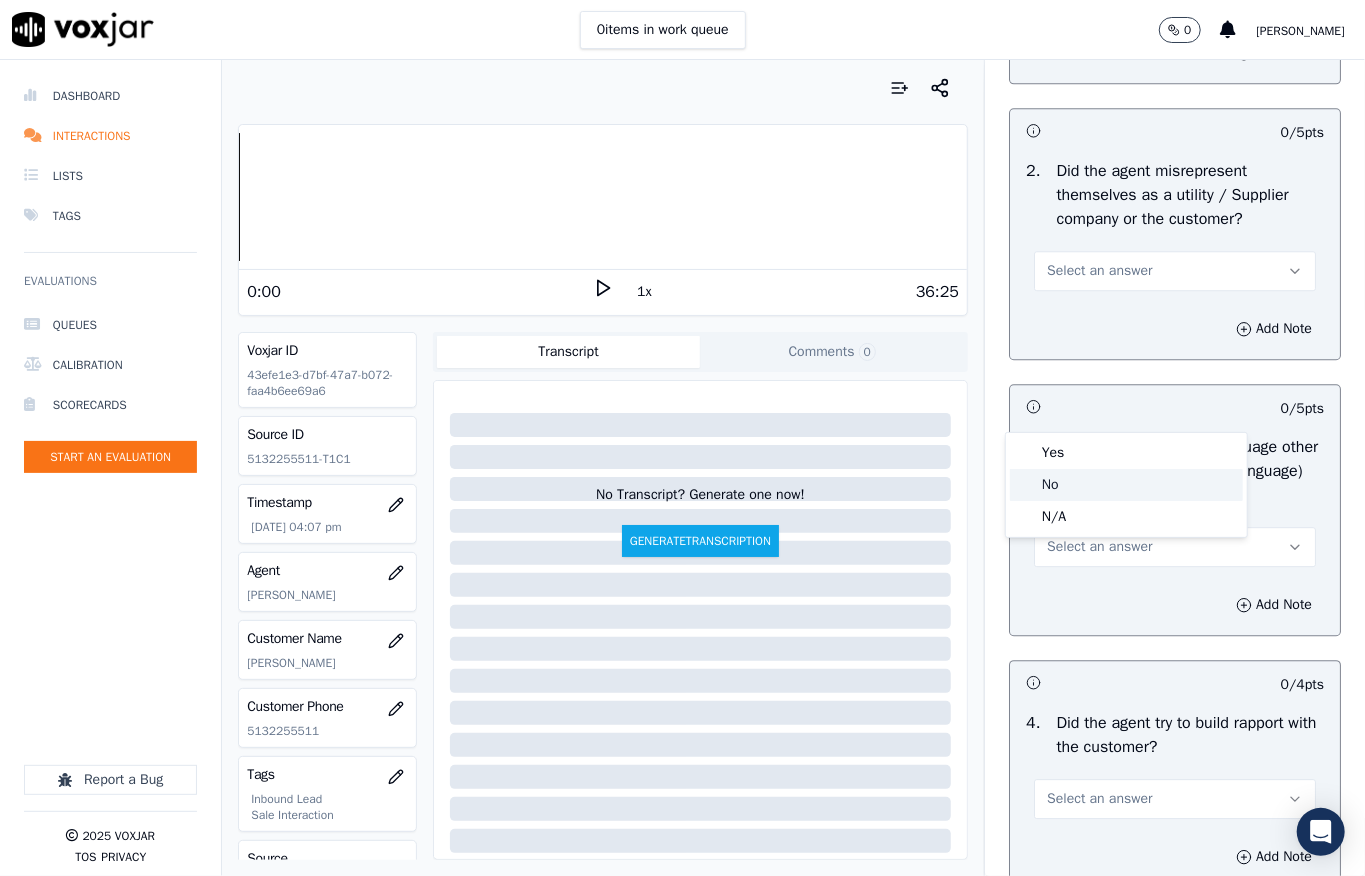 click on "No" 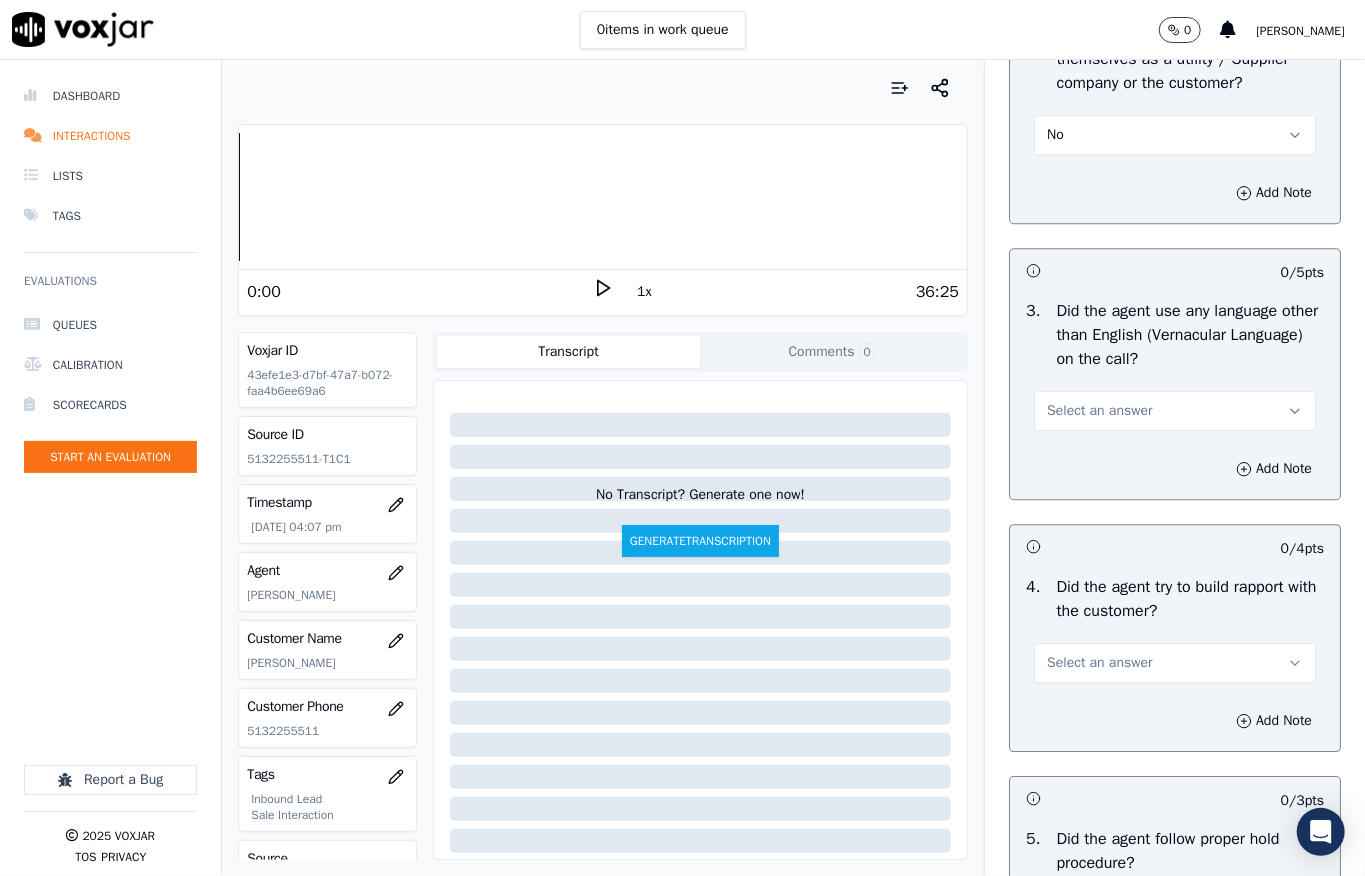 scroll, scrollTop: 3066, scrollLeft: 0, axis: vertical 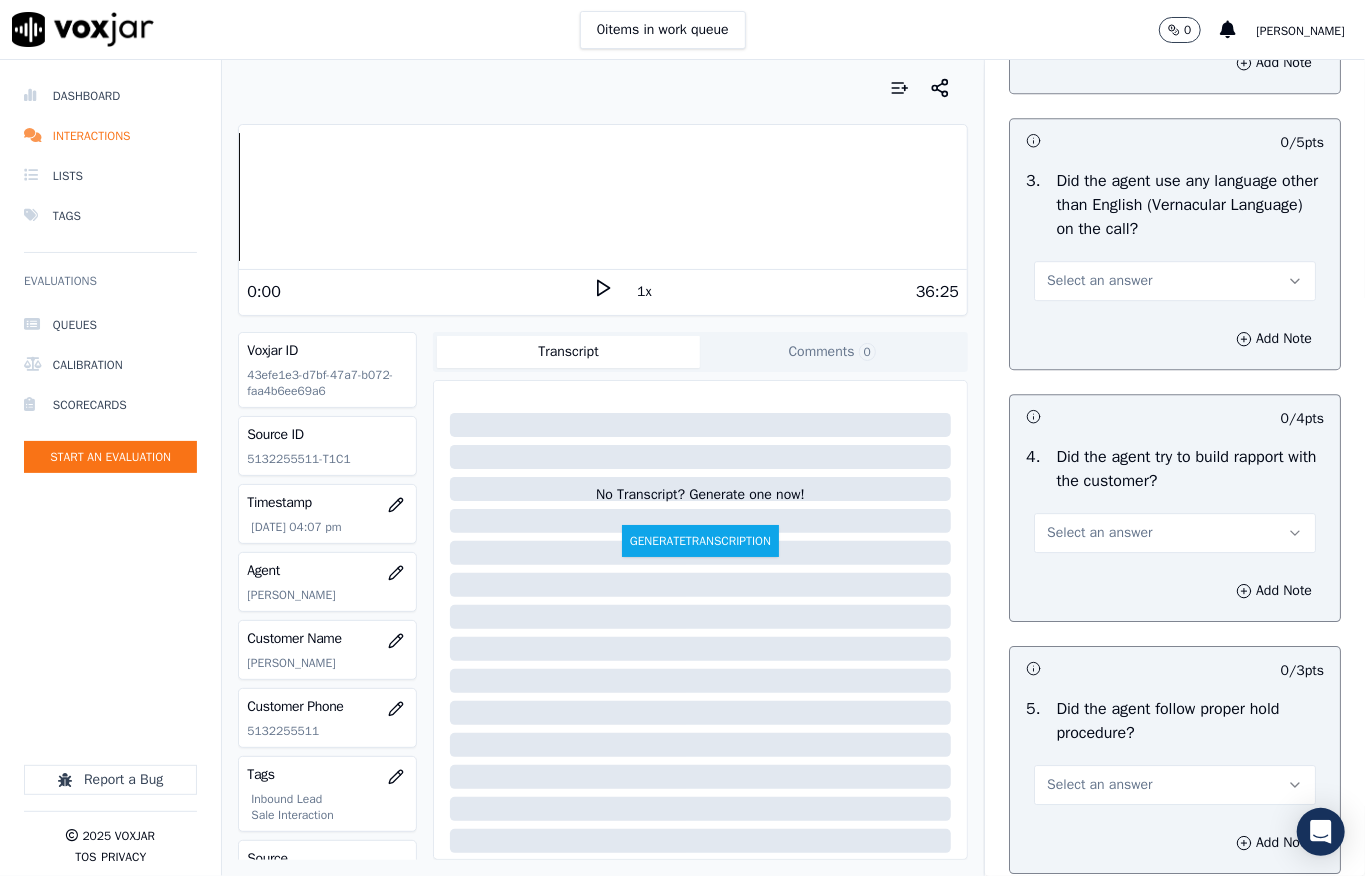 click on "Select an answer" at bounding box center (1099, 281) 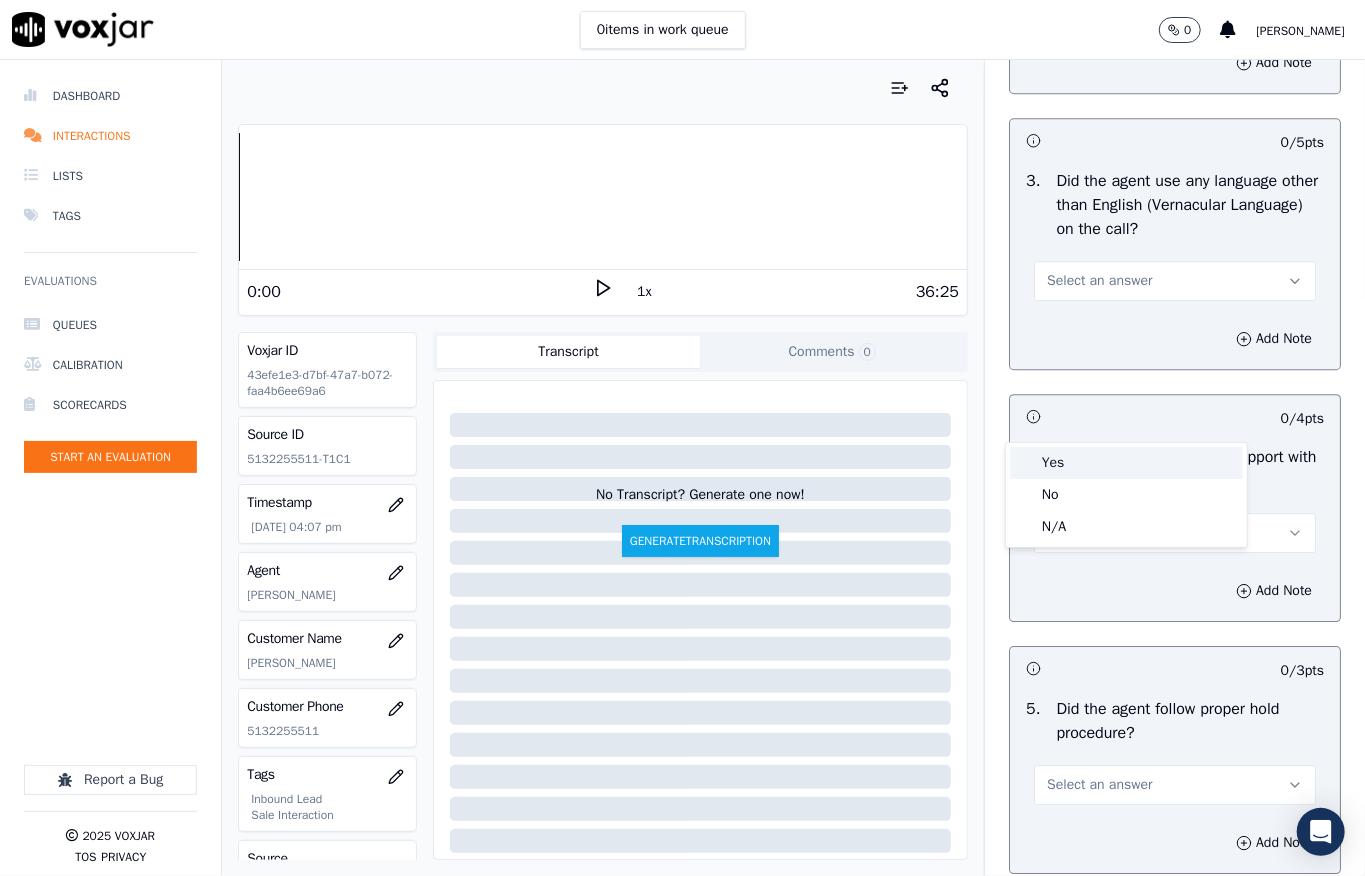 click on "Yes" at bounding box center (1126, 463) 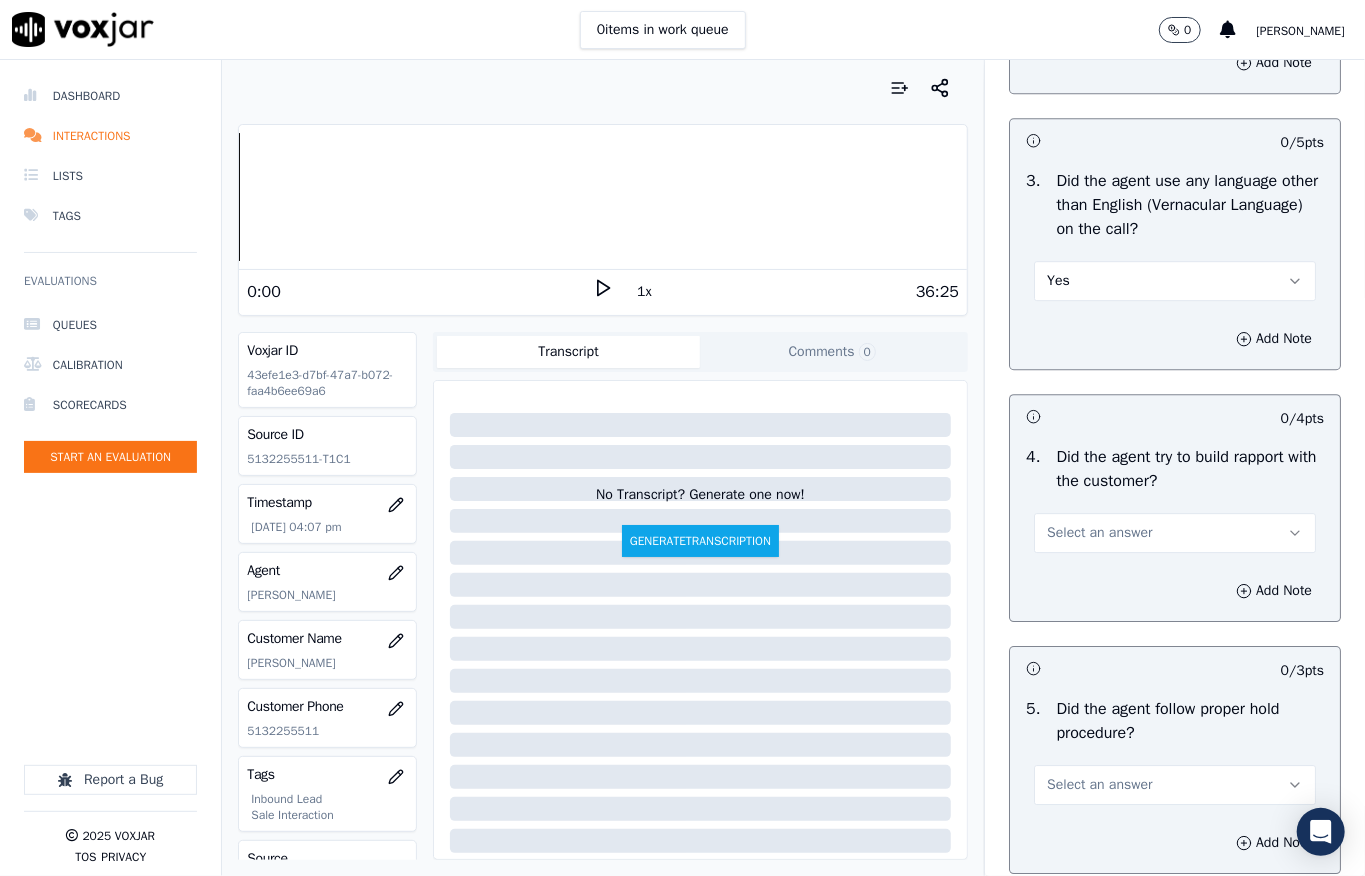 click on "Yes" at bounding box center [1175, 281] 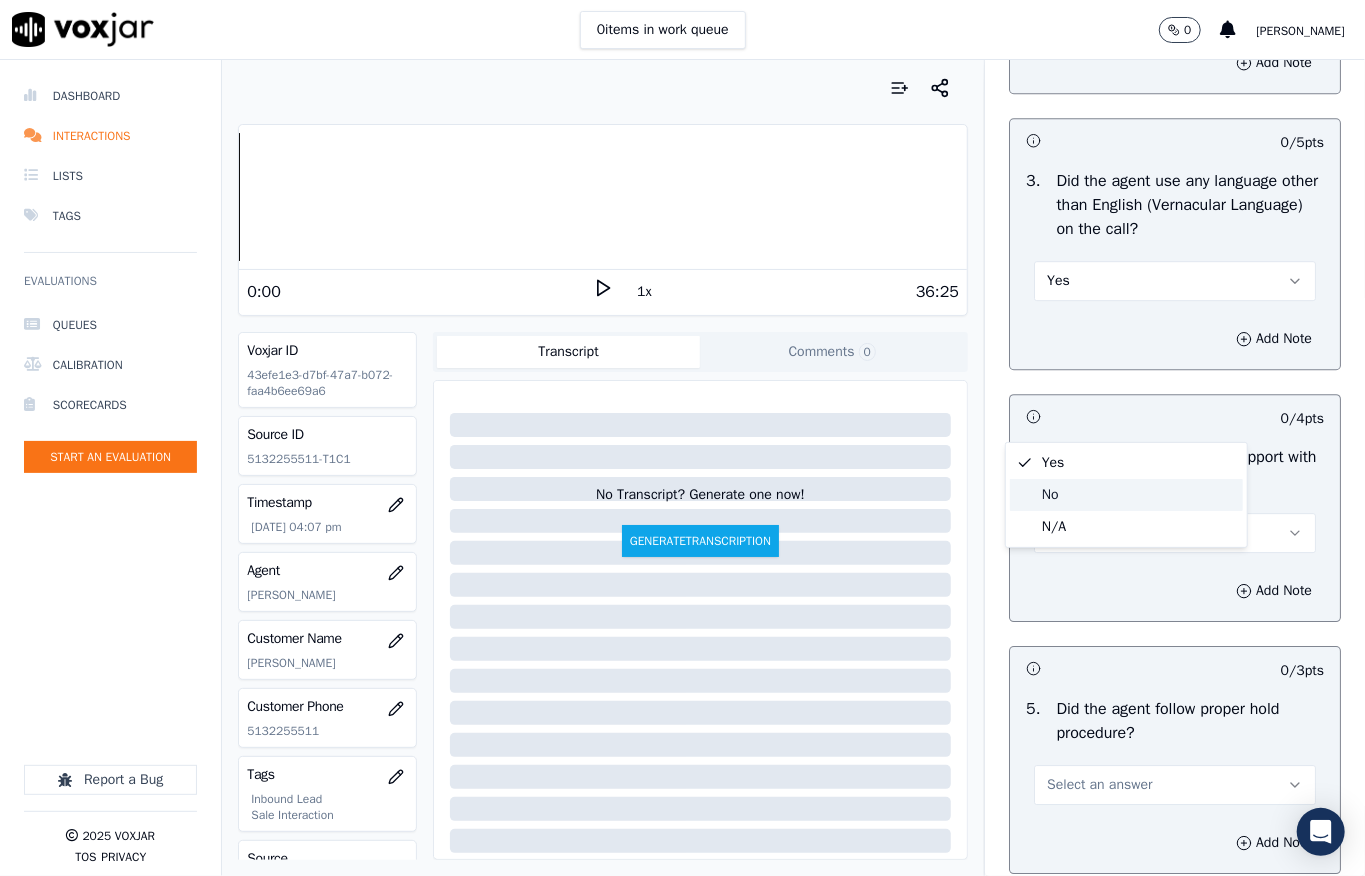 drag, startPoint x: 1062, startPoint y: 500, endPoint x: 1077, endPoint y: 416, distance: 85.32877 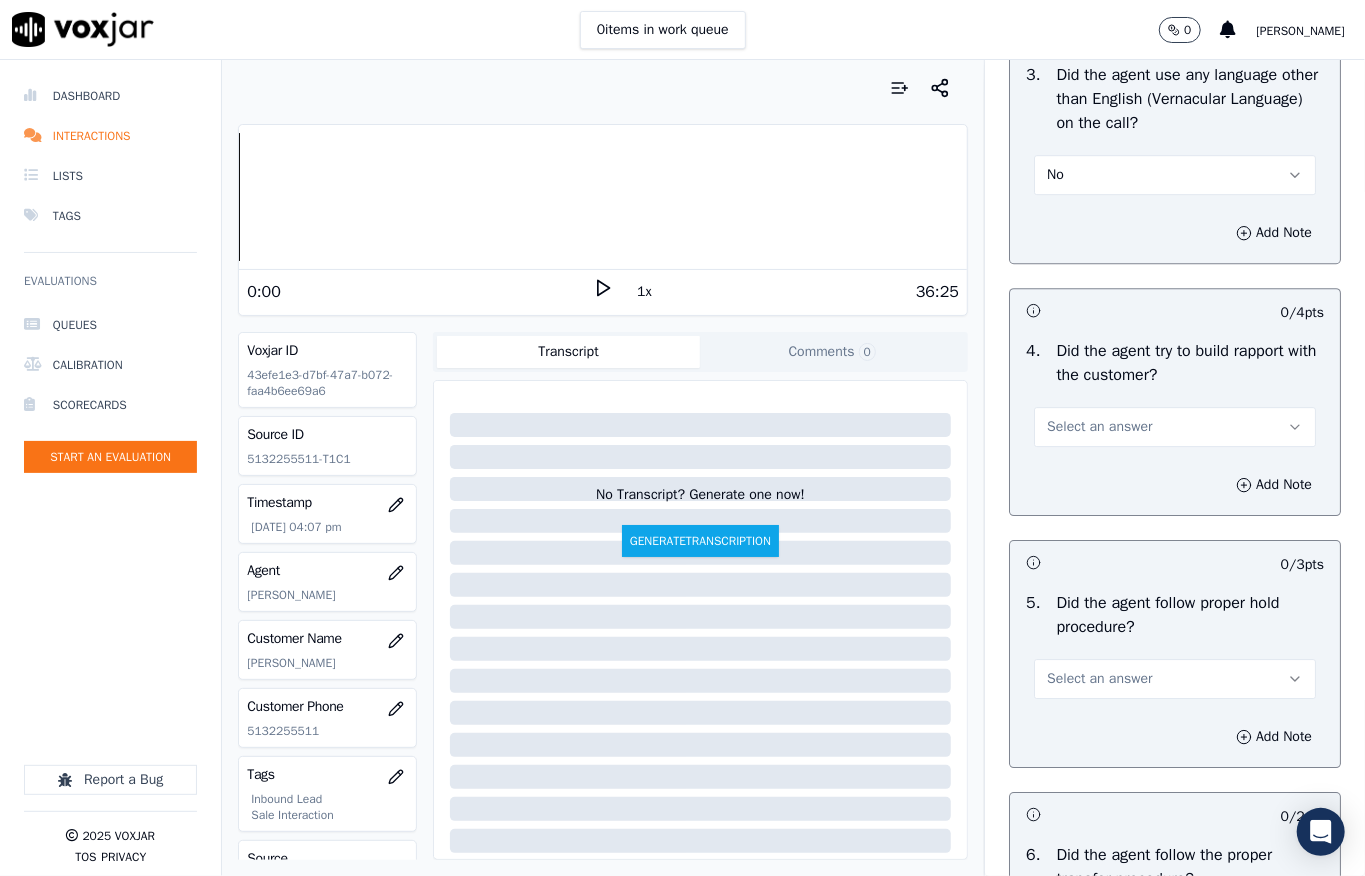 scroll, scrollTop: 3466, scrollLeft: 0, axis: vertical 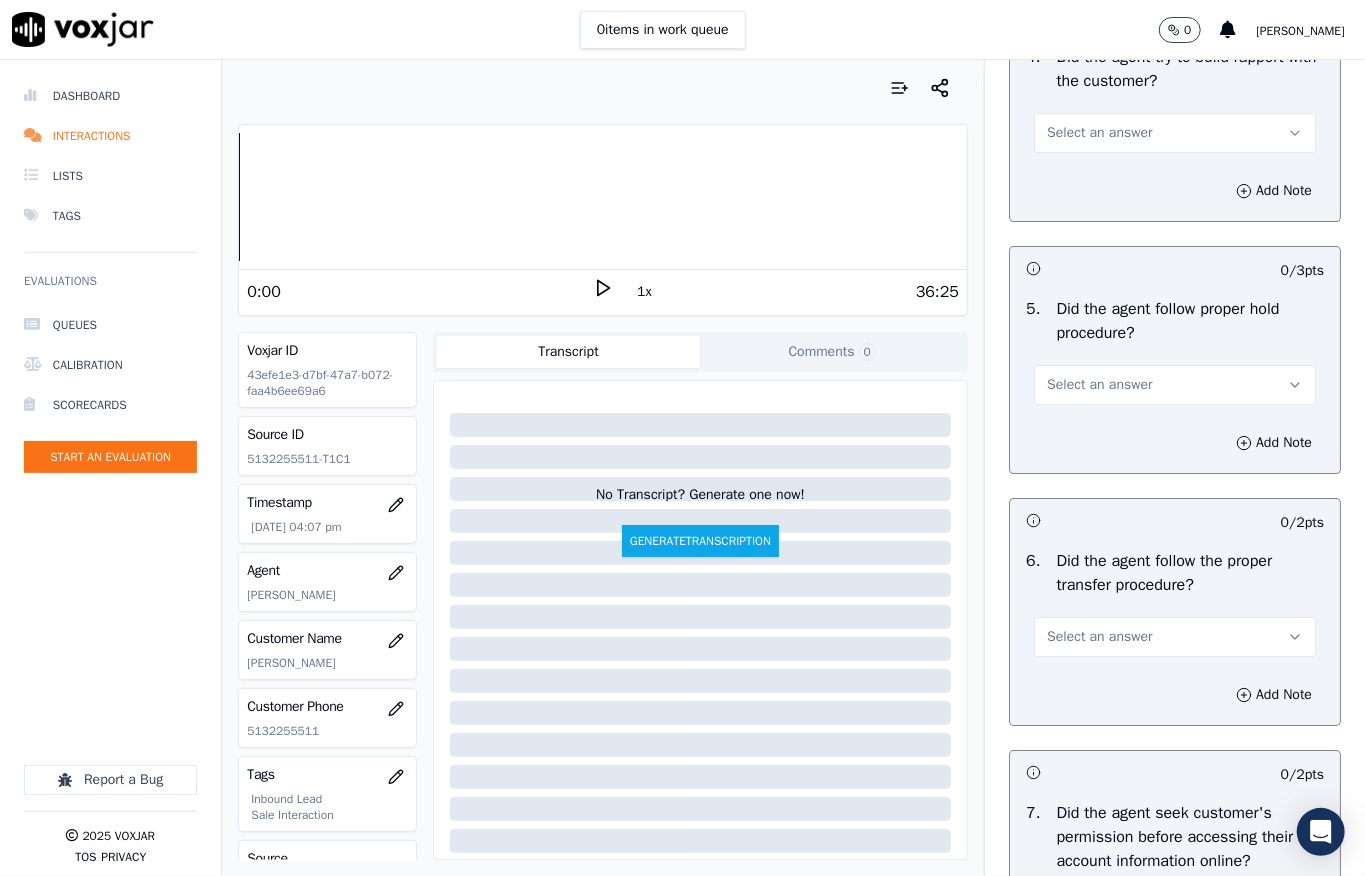 click on "Select an answer" at bounding box center [1099, 133] 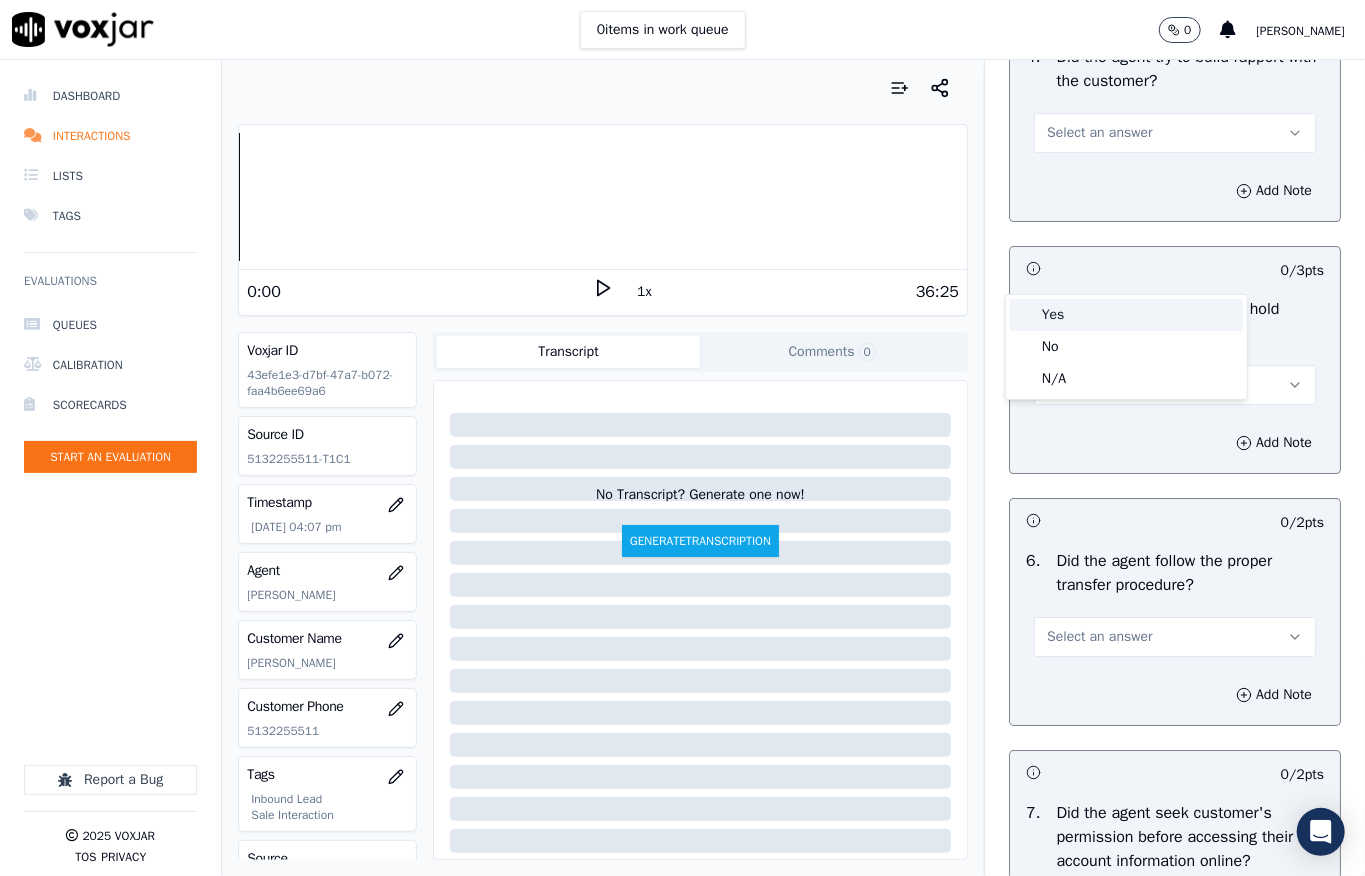 click on "Yes" at bounding box center (1126, 315) 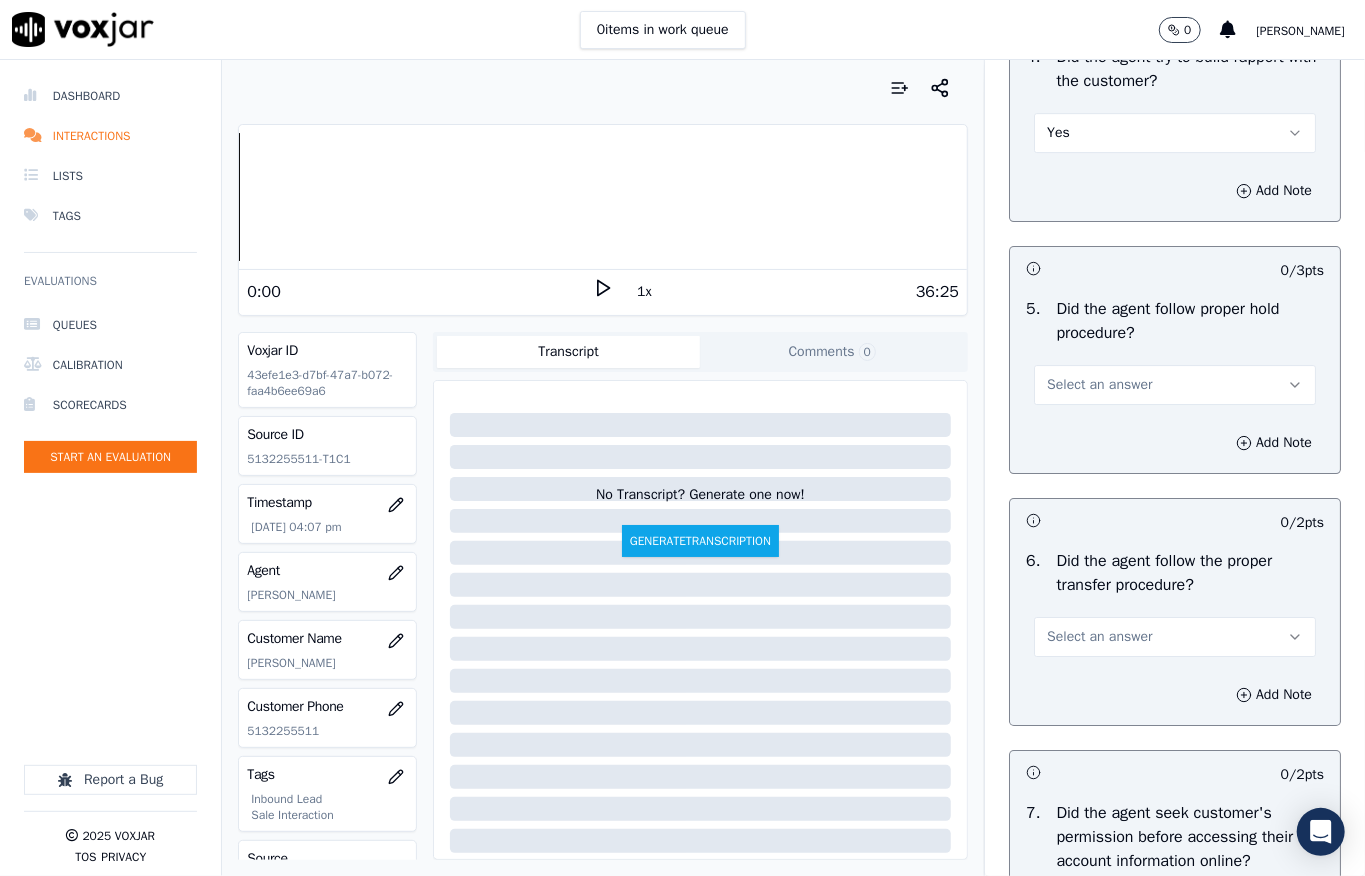 click on "Yes" at bounding box center [1175, 133] 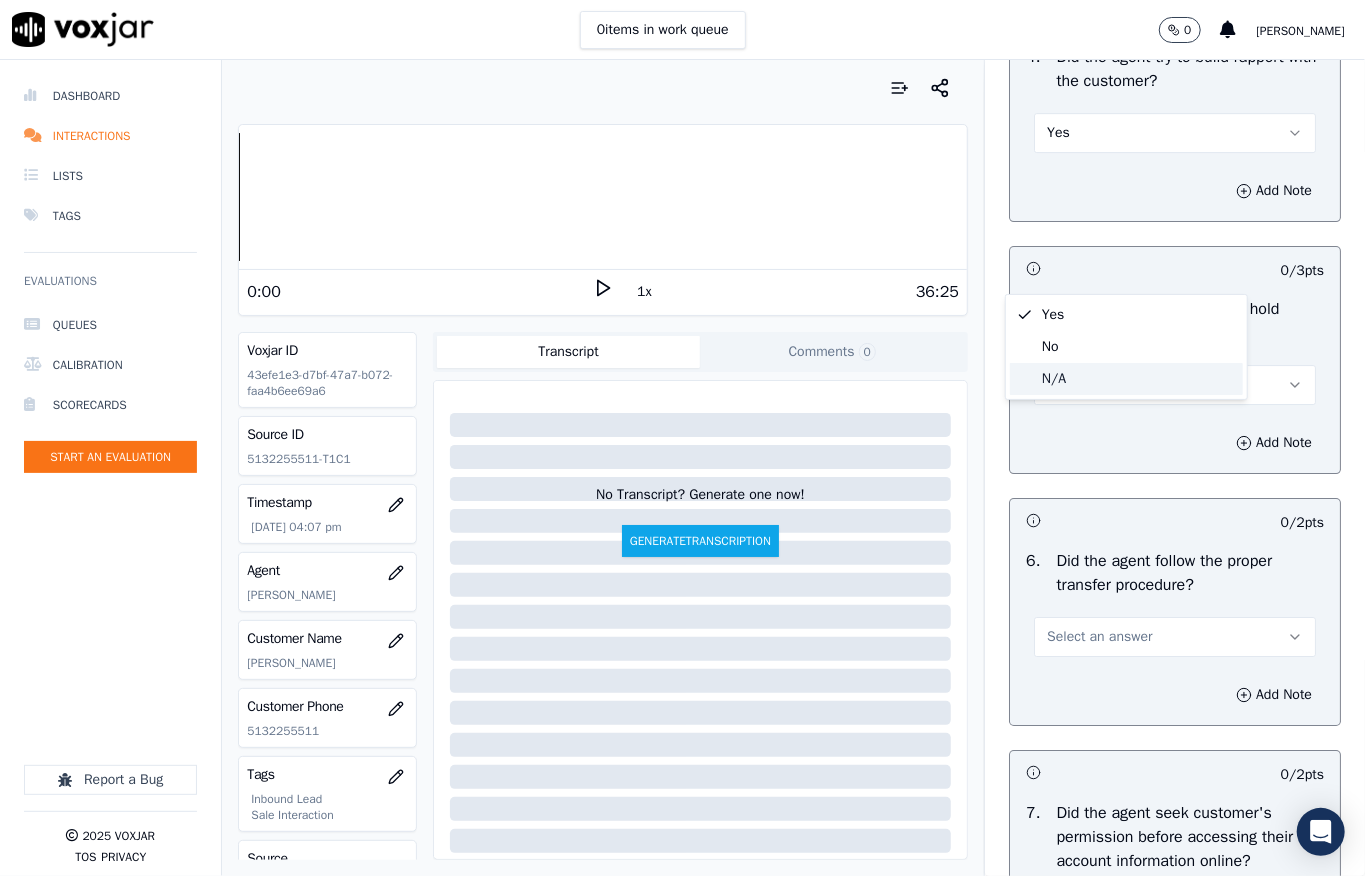 click on "N/A" 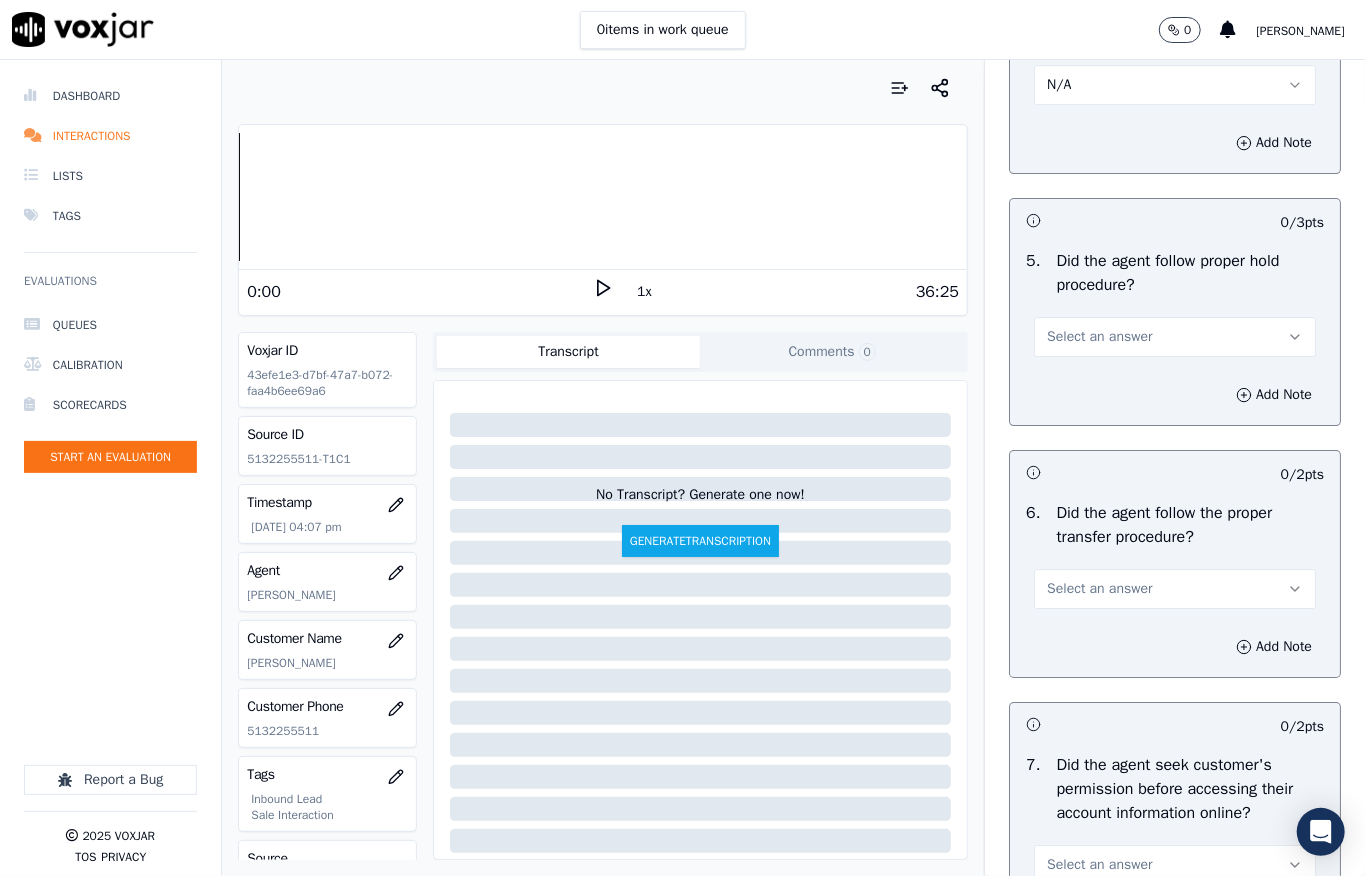 scroll, scrollTop: 3600, scrollLeft: 0, axis: vertical 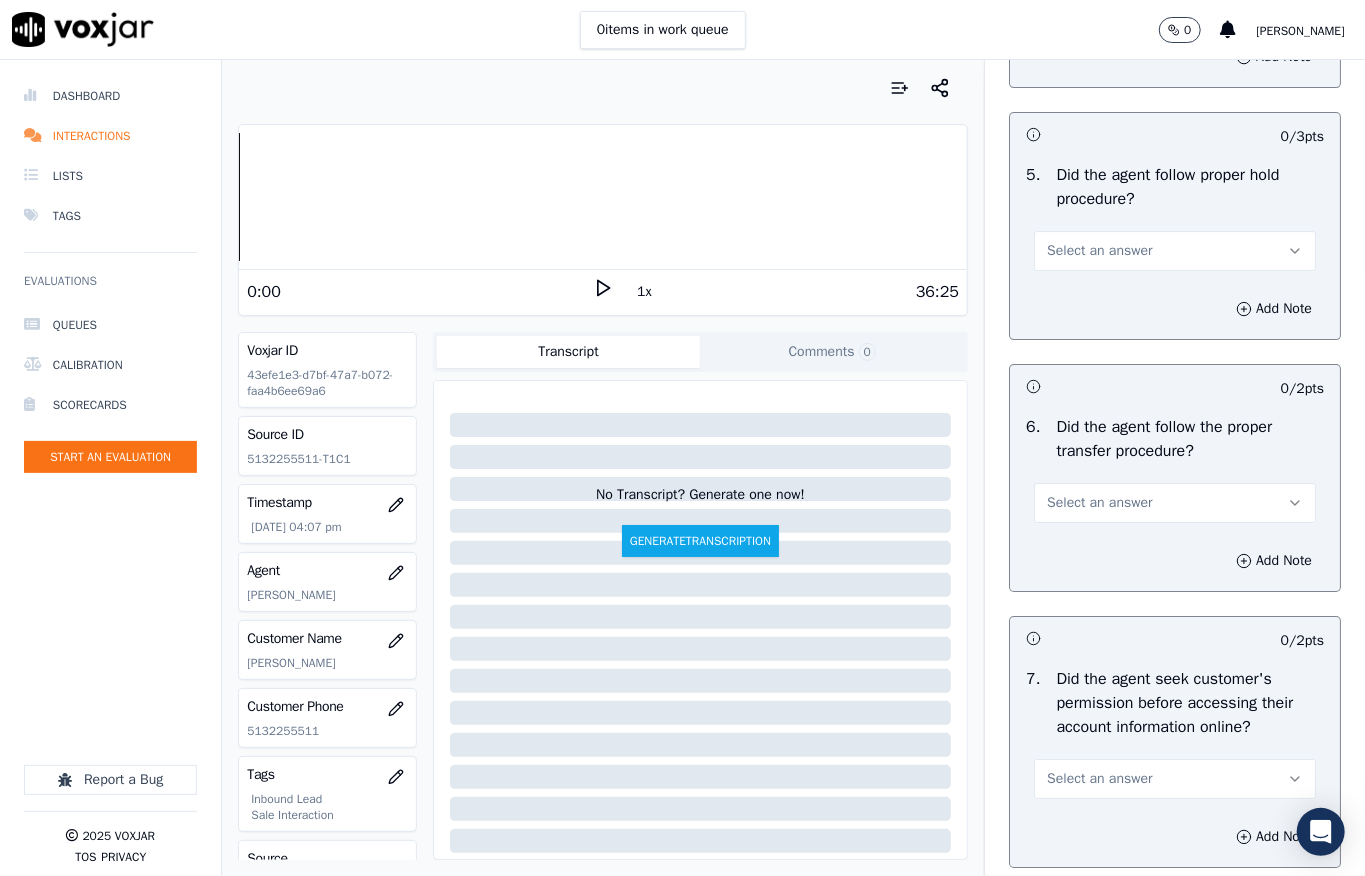 click on "Select an answer" at bounding box center (1099, 251) 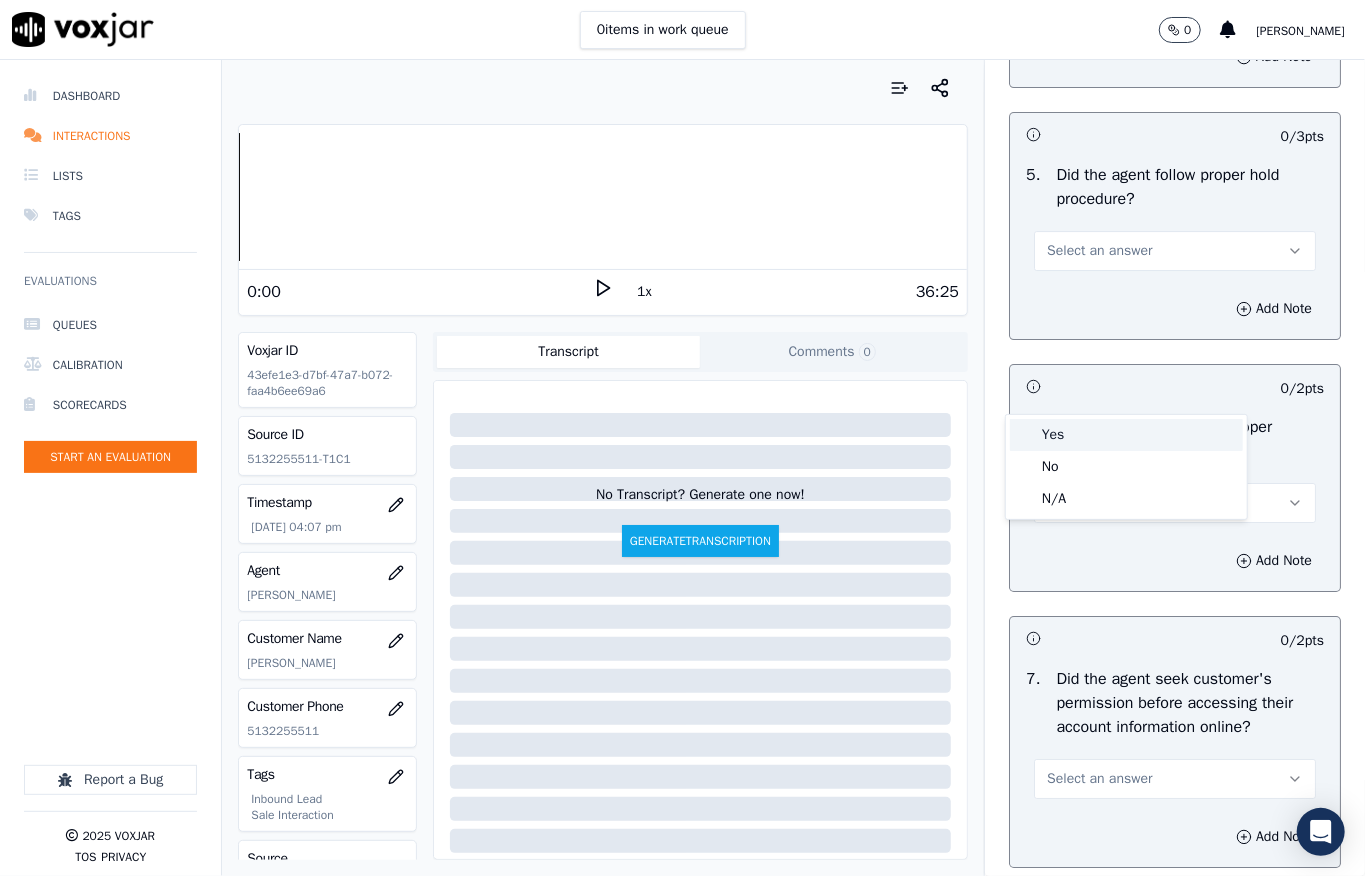 click on "Yes" at bounding box center (1126, 435) 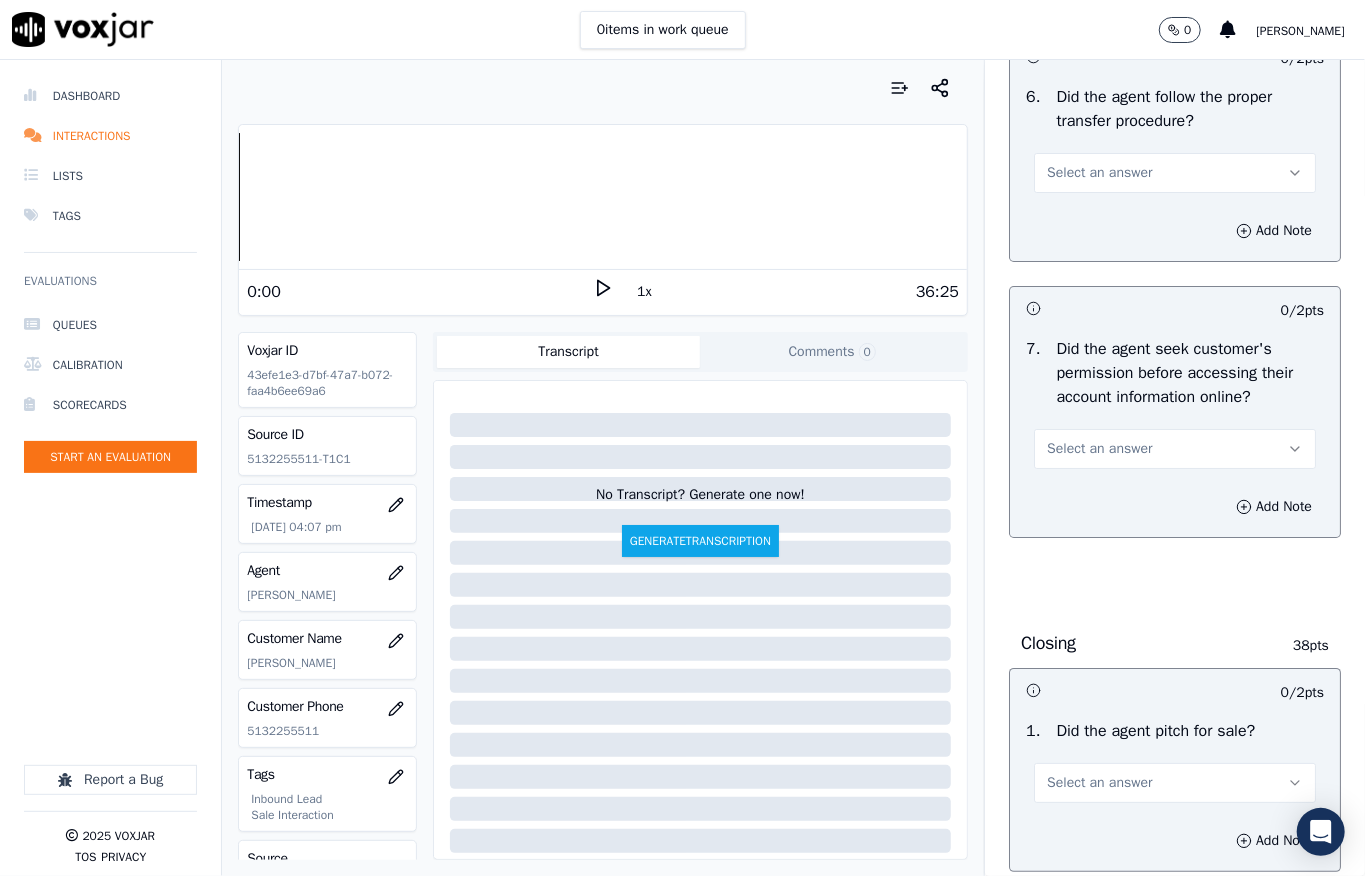 scroll, scrollTop: 4000, scrollLeft: 0, axis: vertical 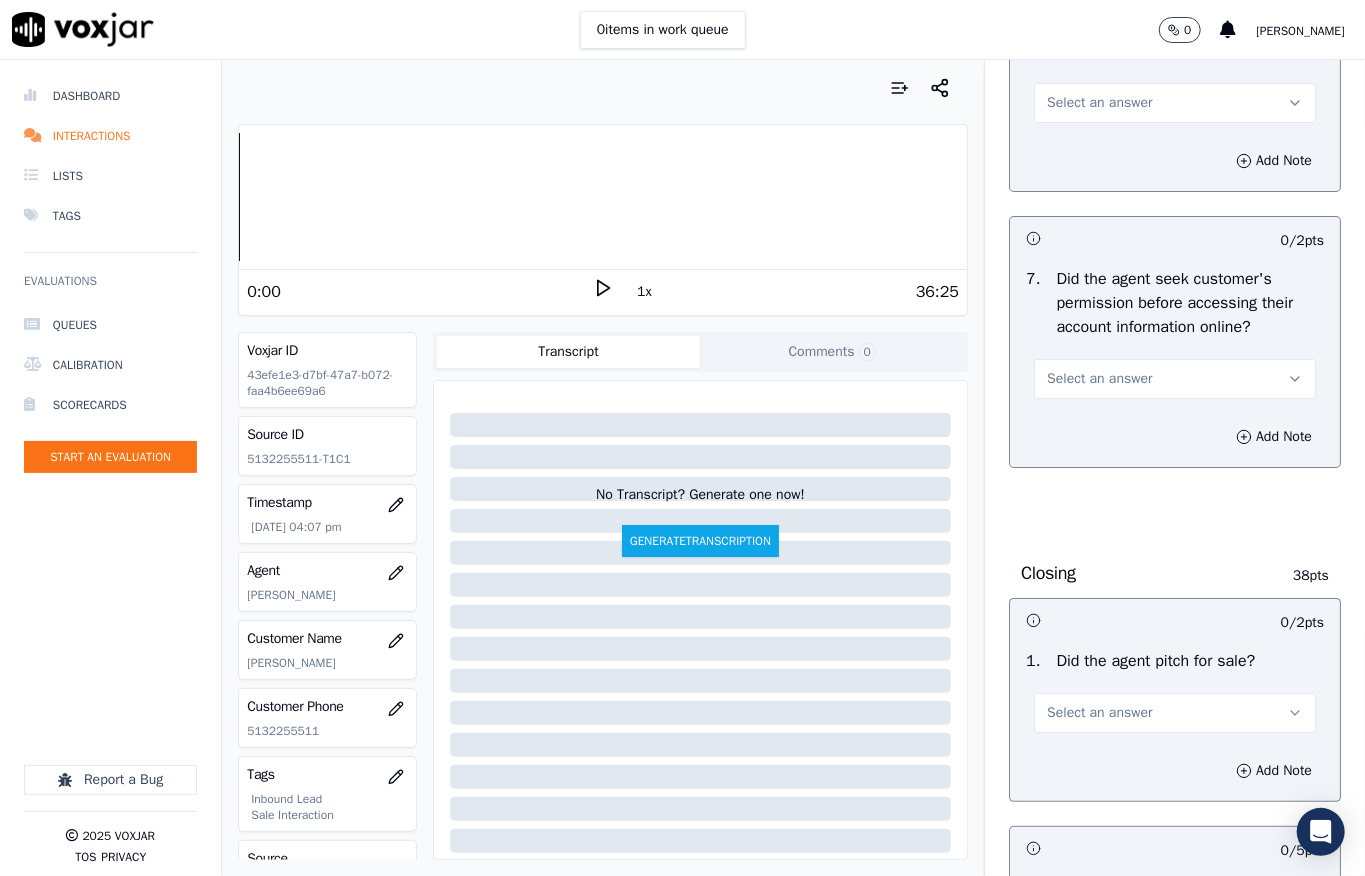 click on "Select an answer" at bounding box center (1099, 103) 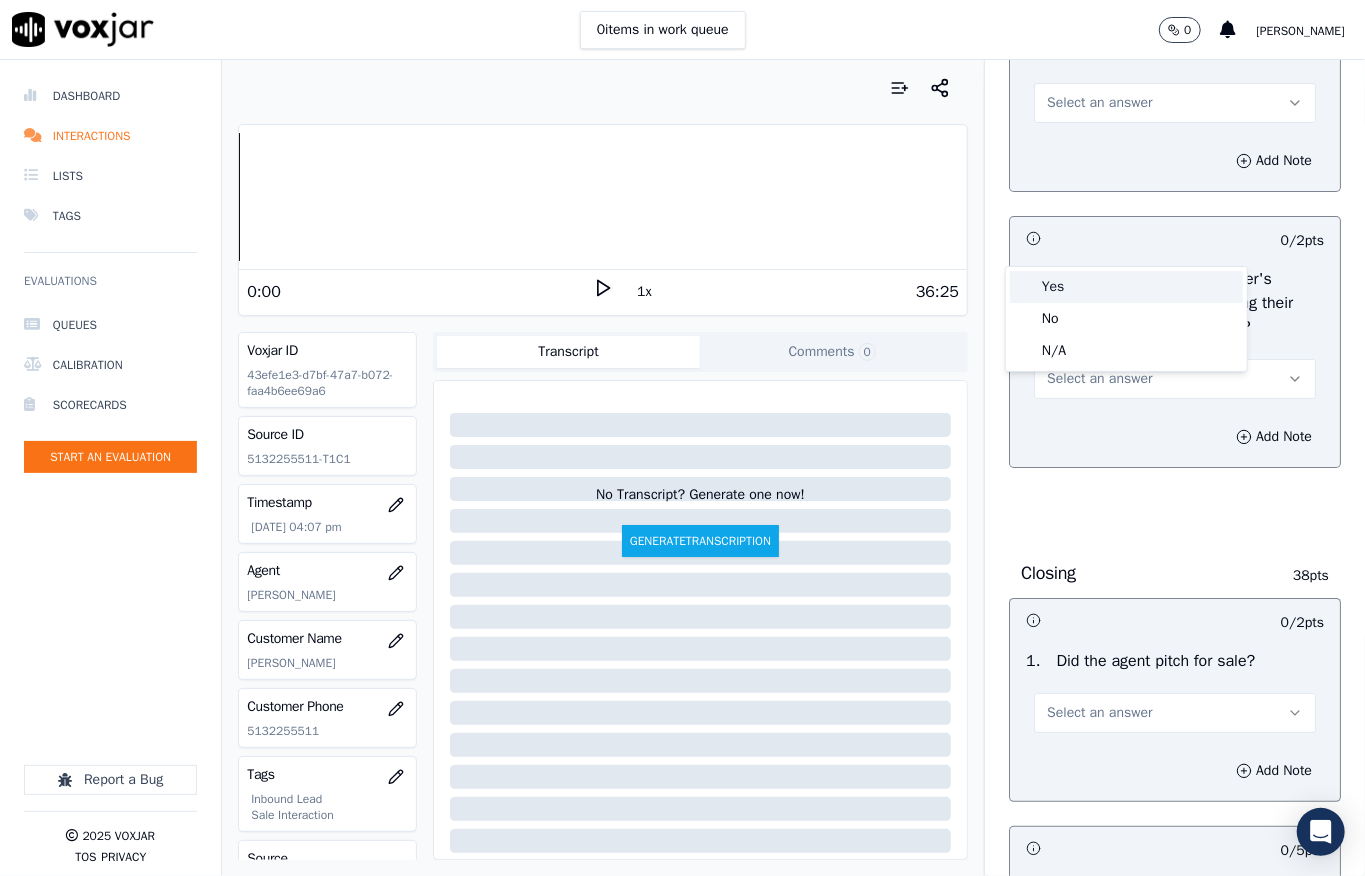 click on "Yes" at bounding box center (1126, 287) 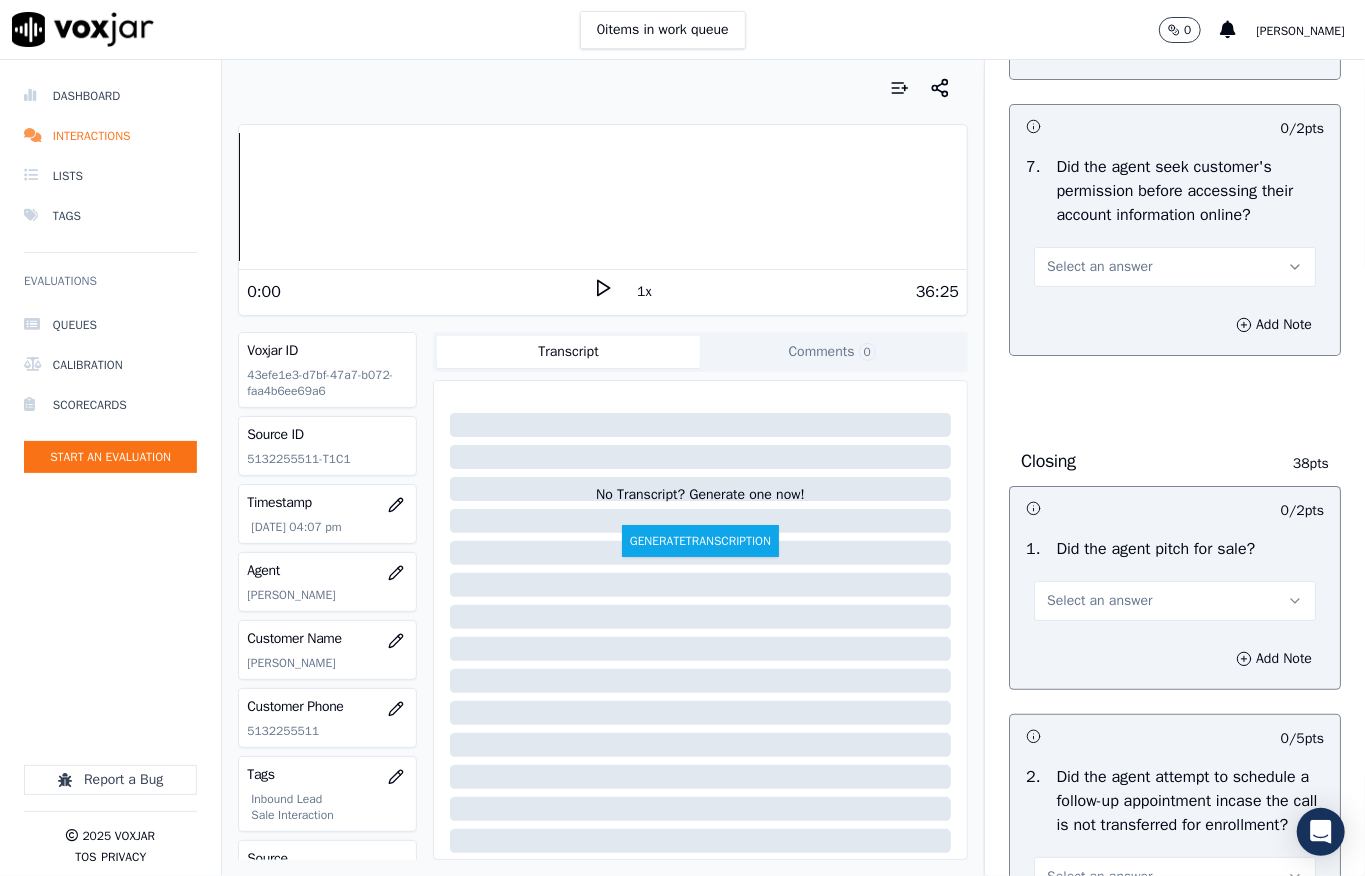 scroll, scrollTop: 4266, scrollLeft: 0, axis: vertical 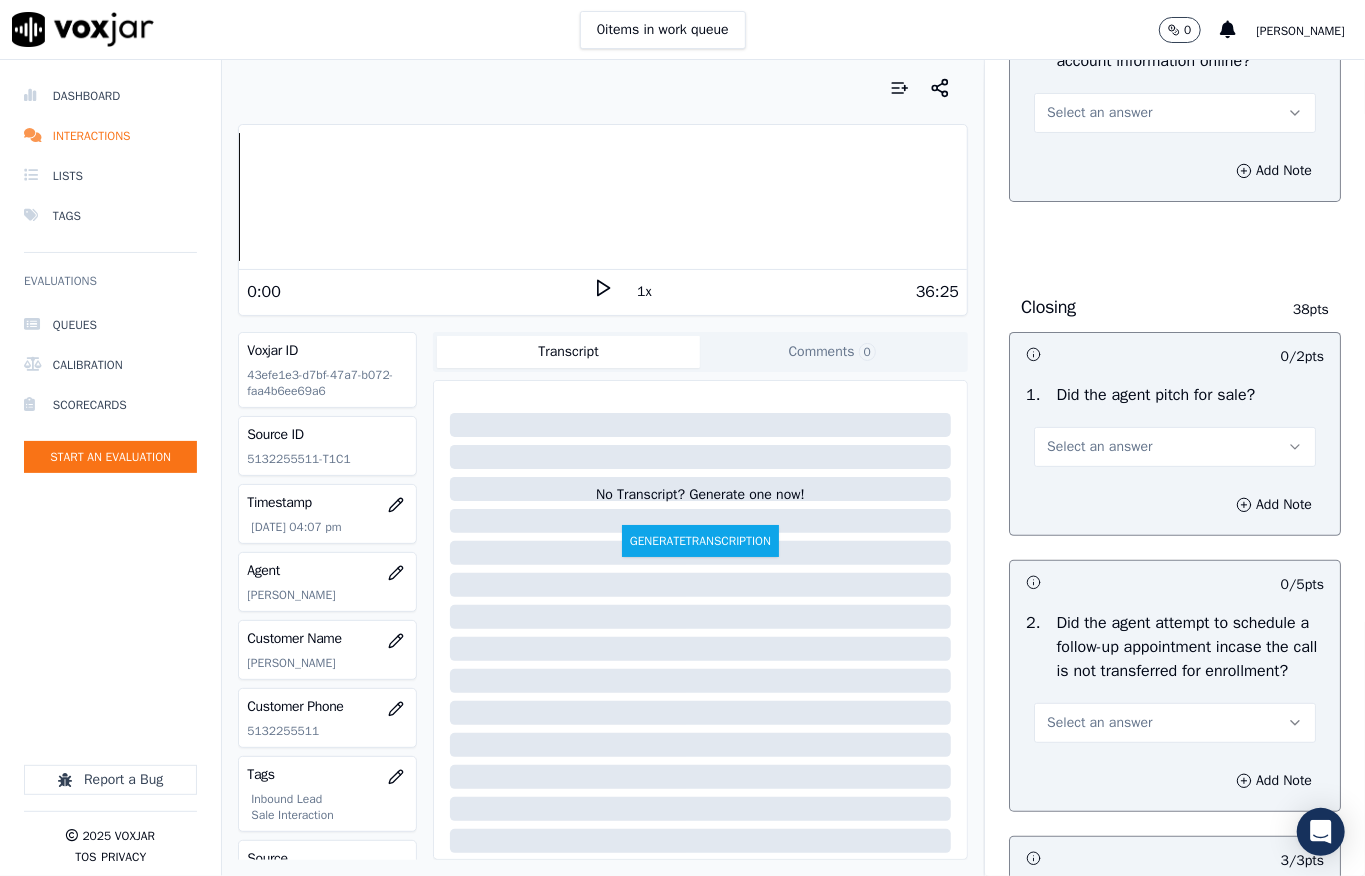 click on "Select an answer" at bounding box center (1099, 113) 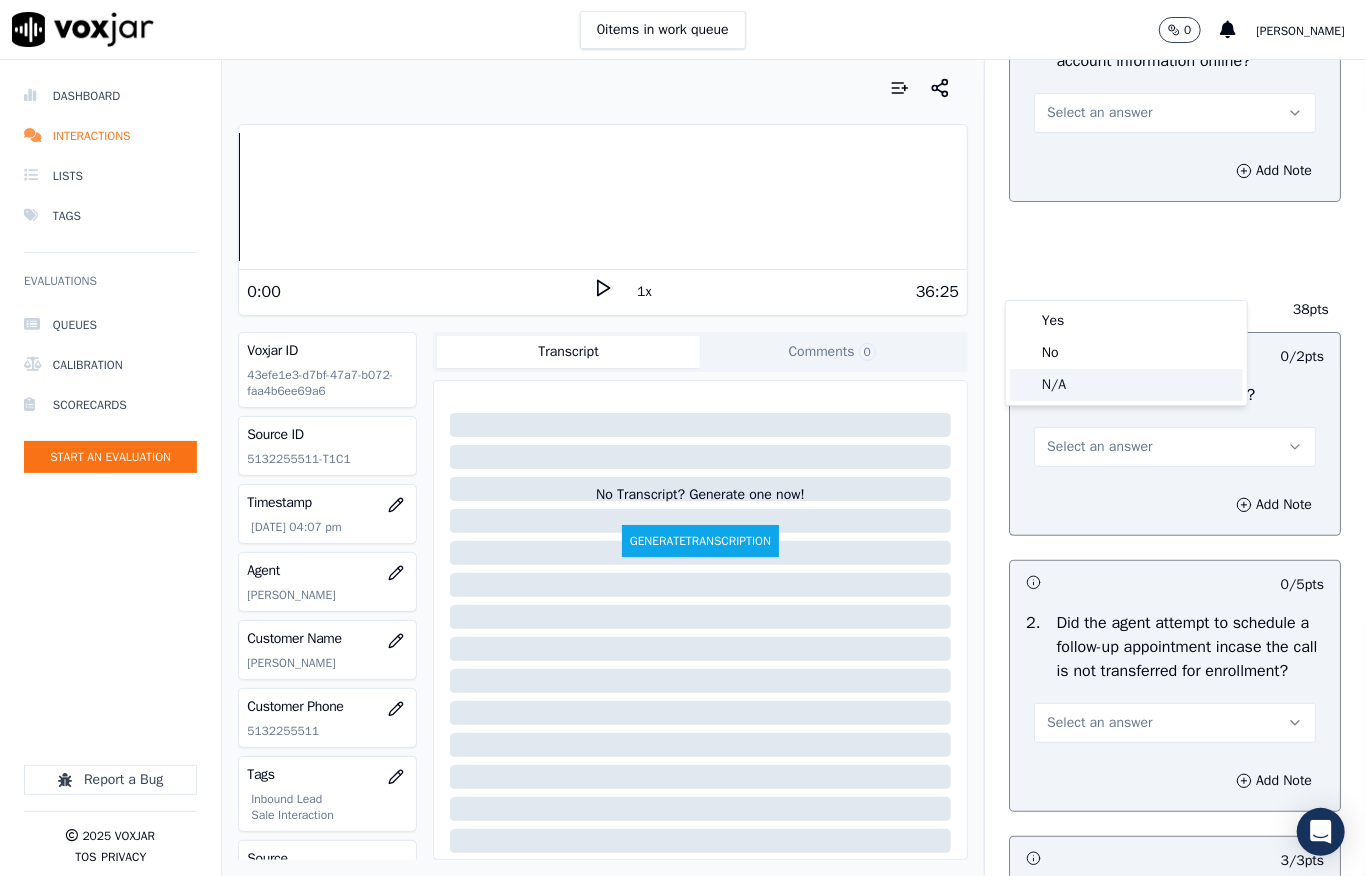 click on "N/A" 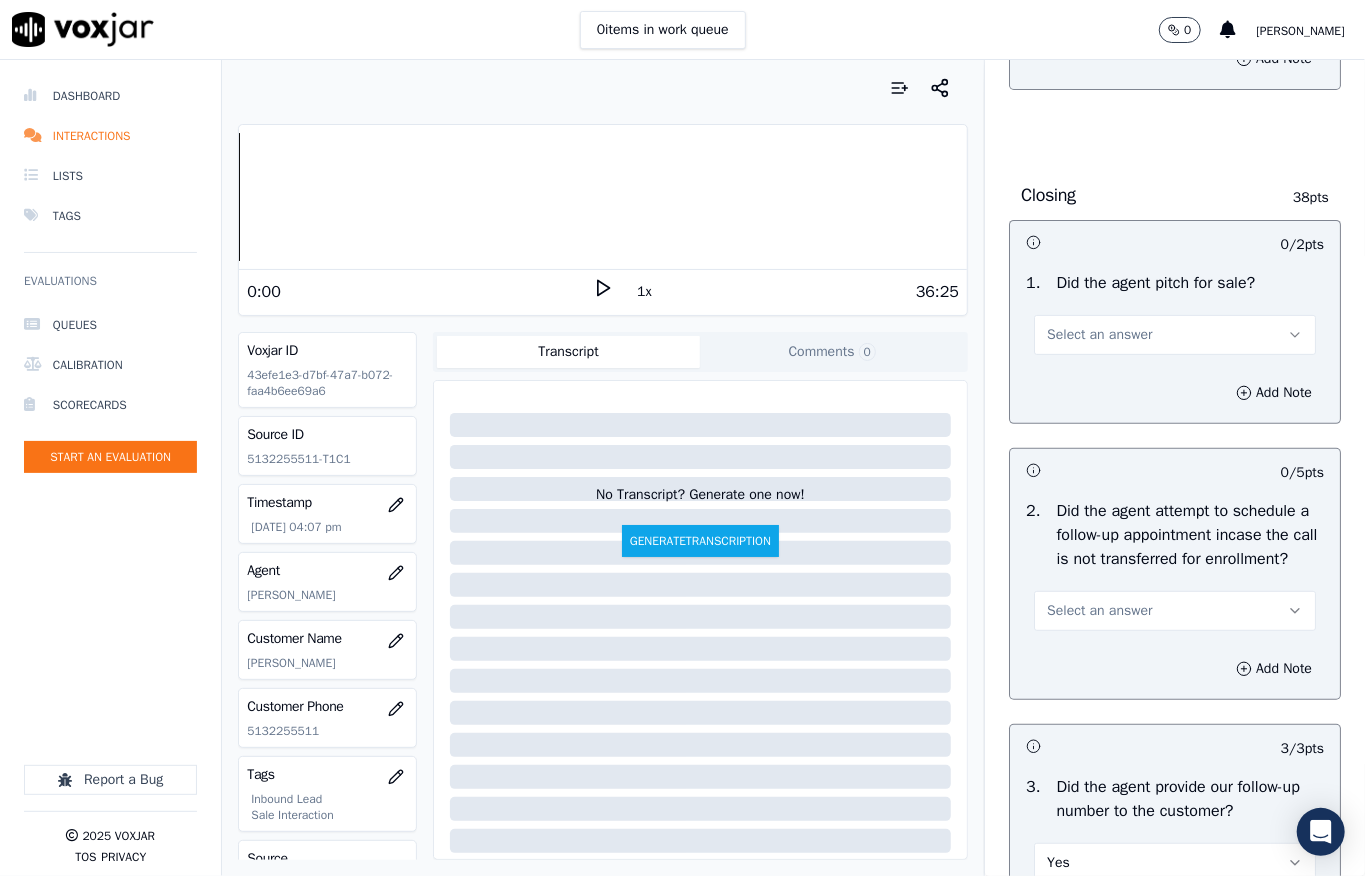 scroll, scrollTop: 4533, scrollLeft: 0, axis: vertical 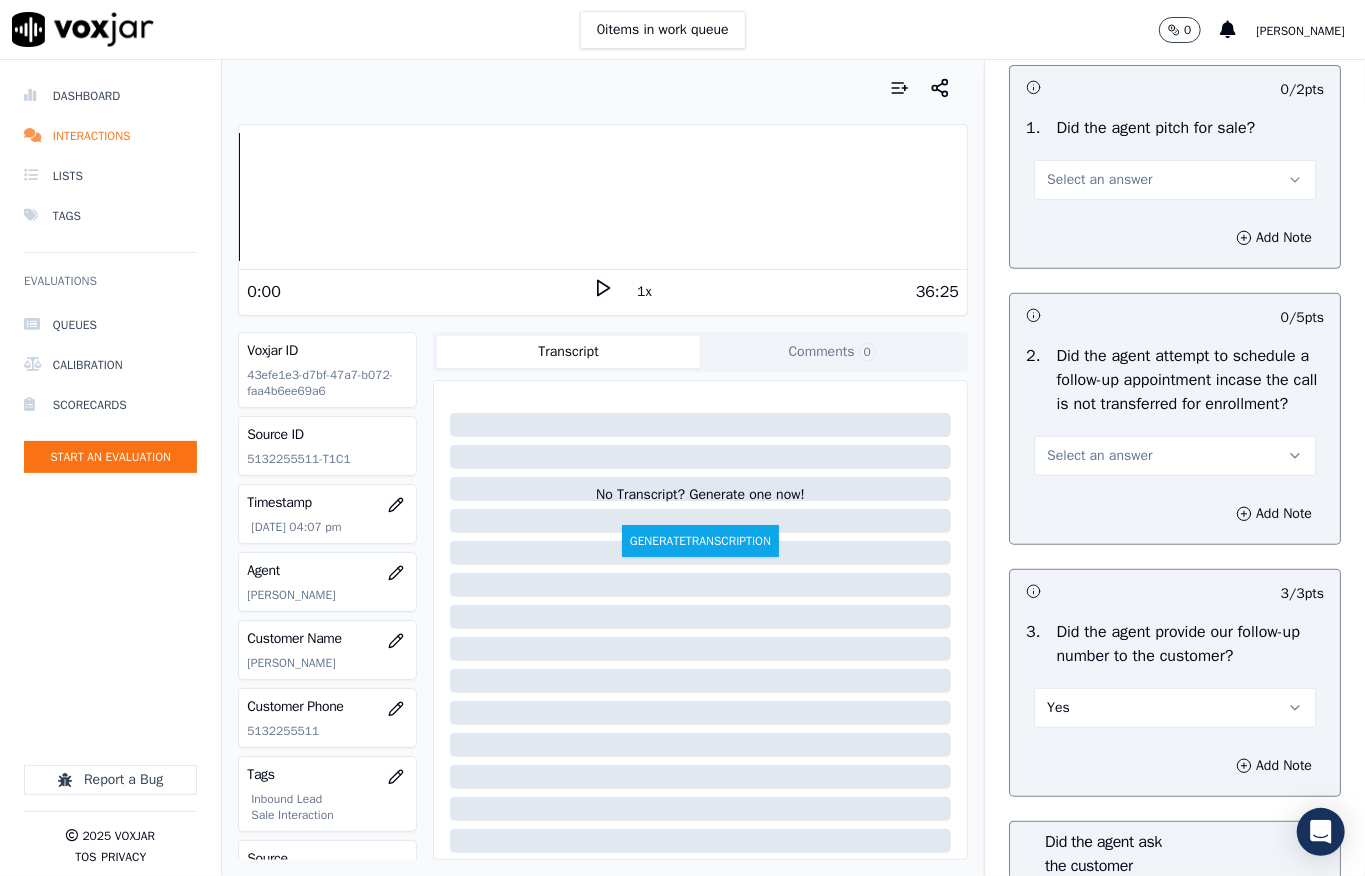 click on "Select an answer" at bounding box center (1175, 180) 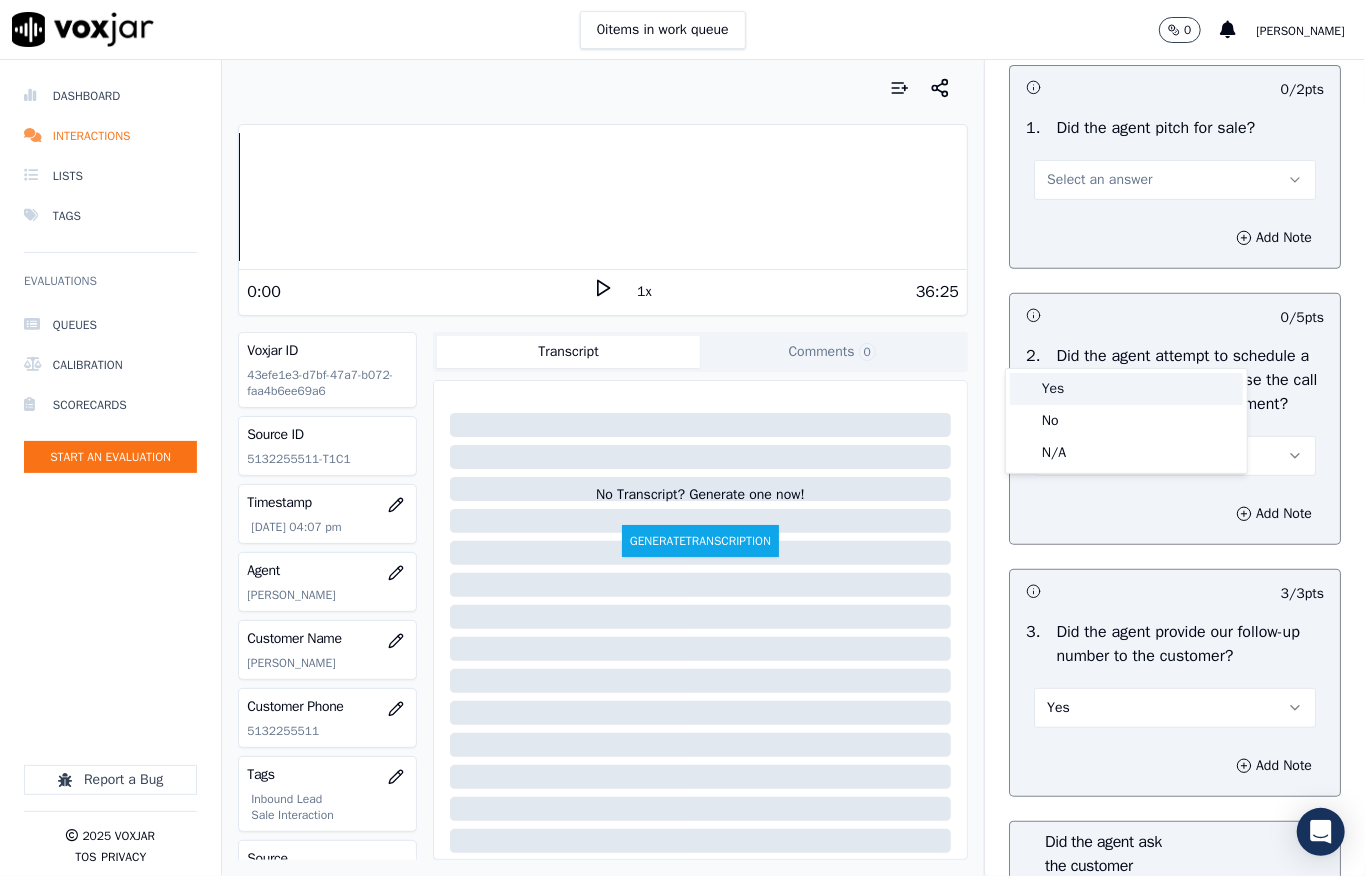 click on "Yes" at bounding box center [1126, 389] 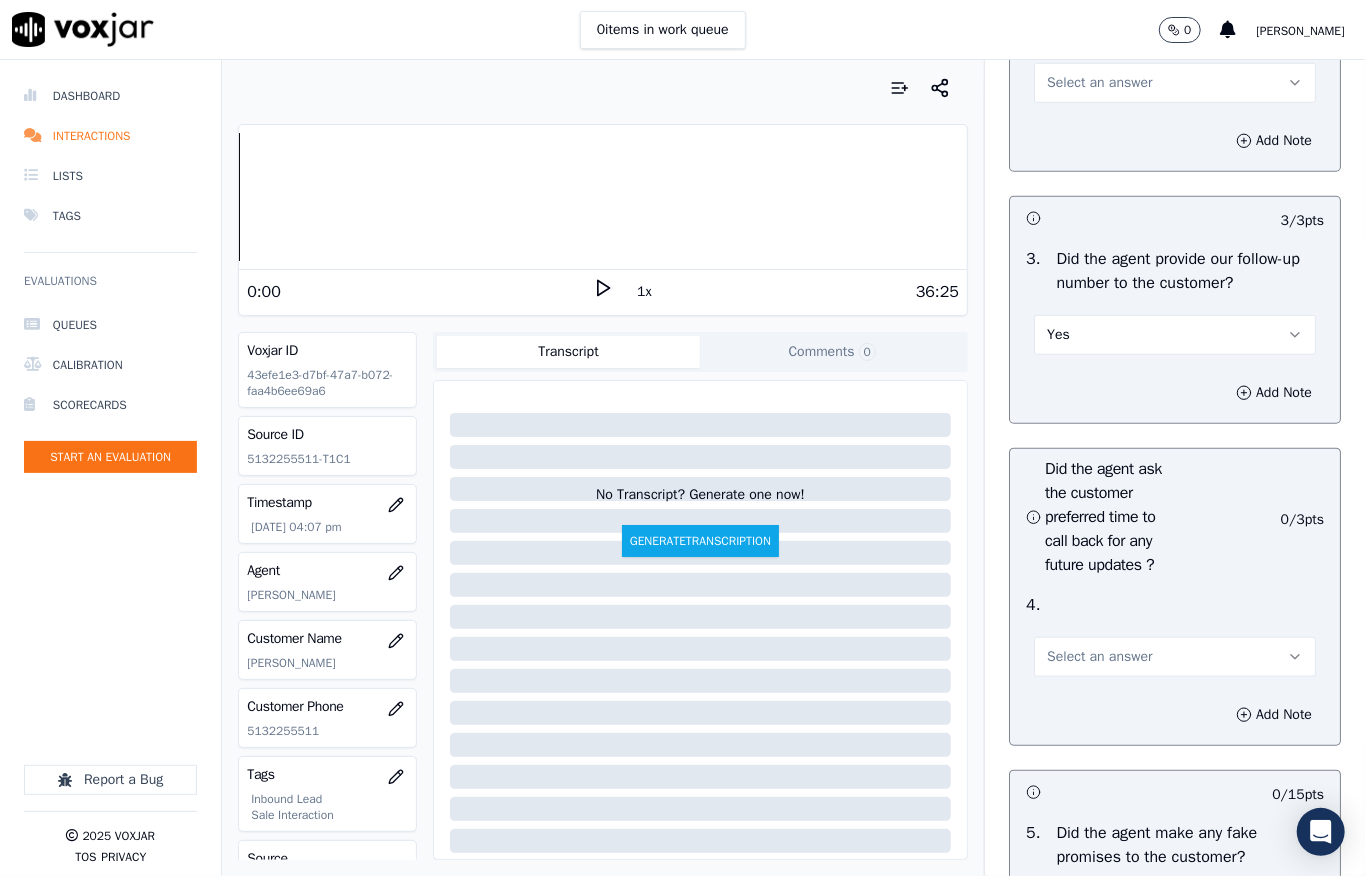 scroll, scrollTop: 4933, scrollLeft: 0, axis: vertical 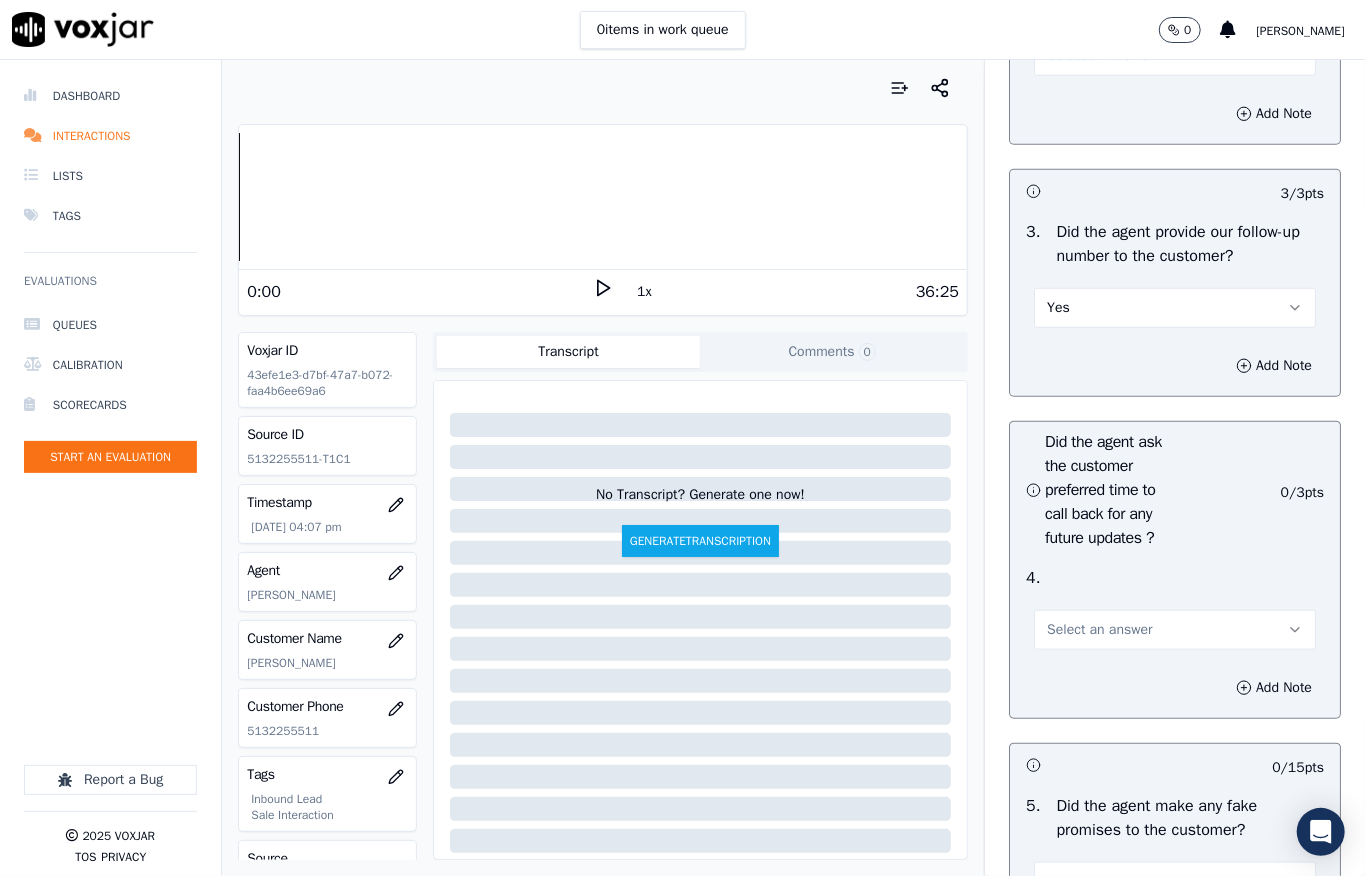 click on "Select an answer" at bounding box center (1099, 56) 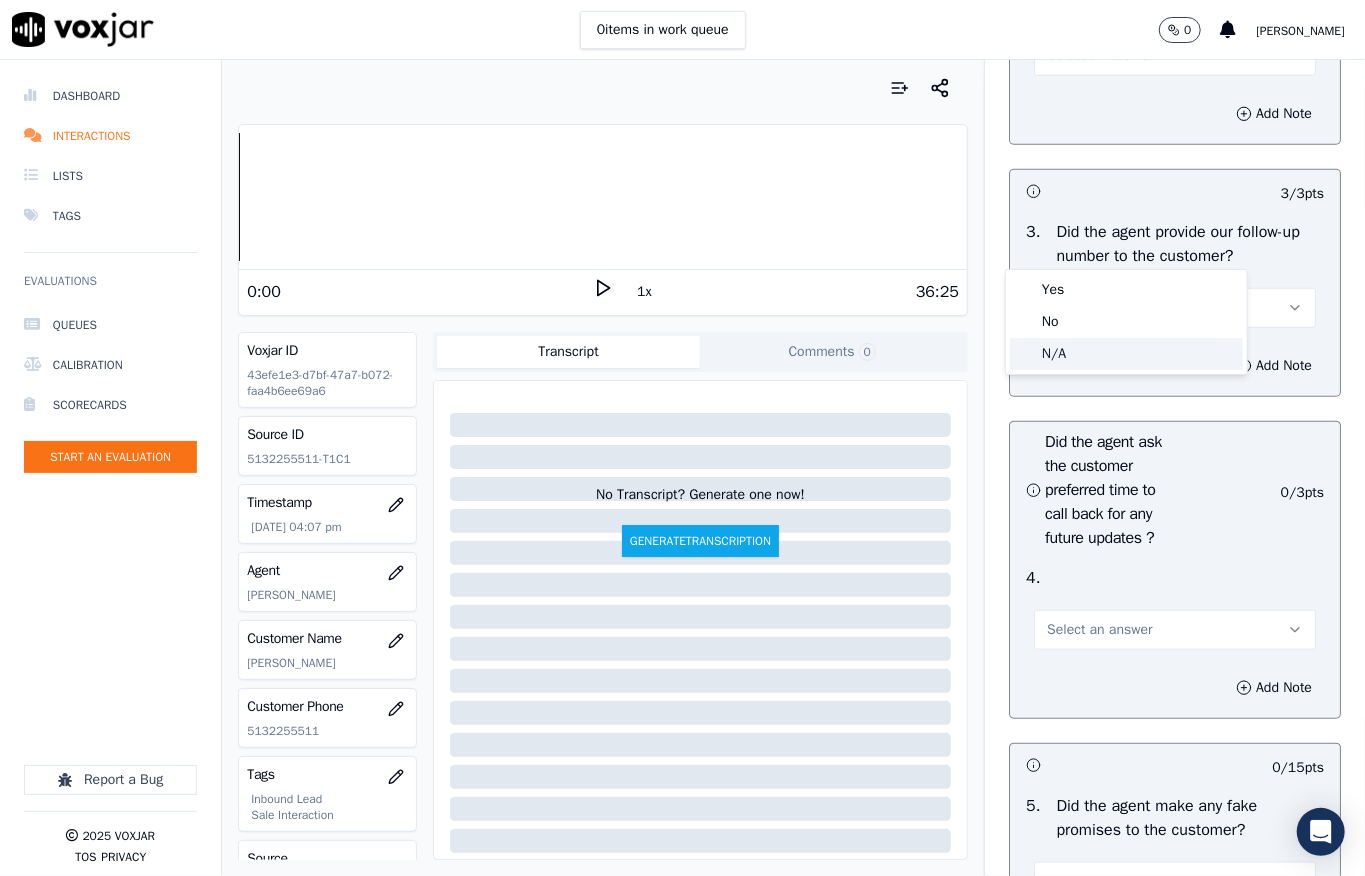 click on "N/A" 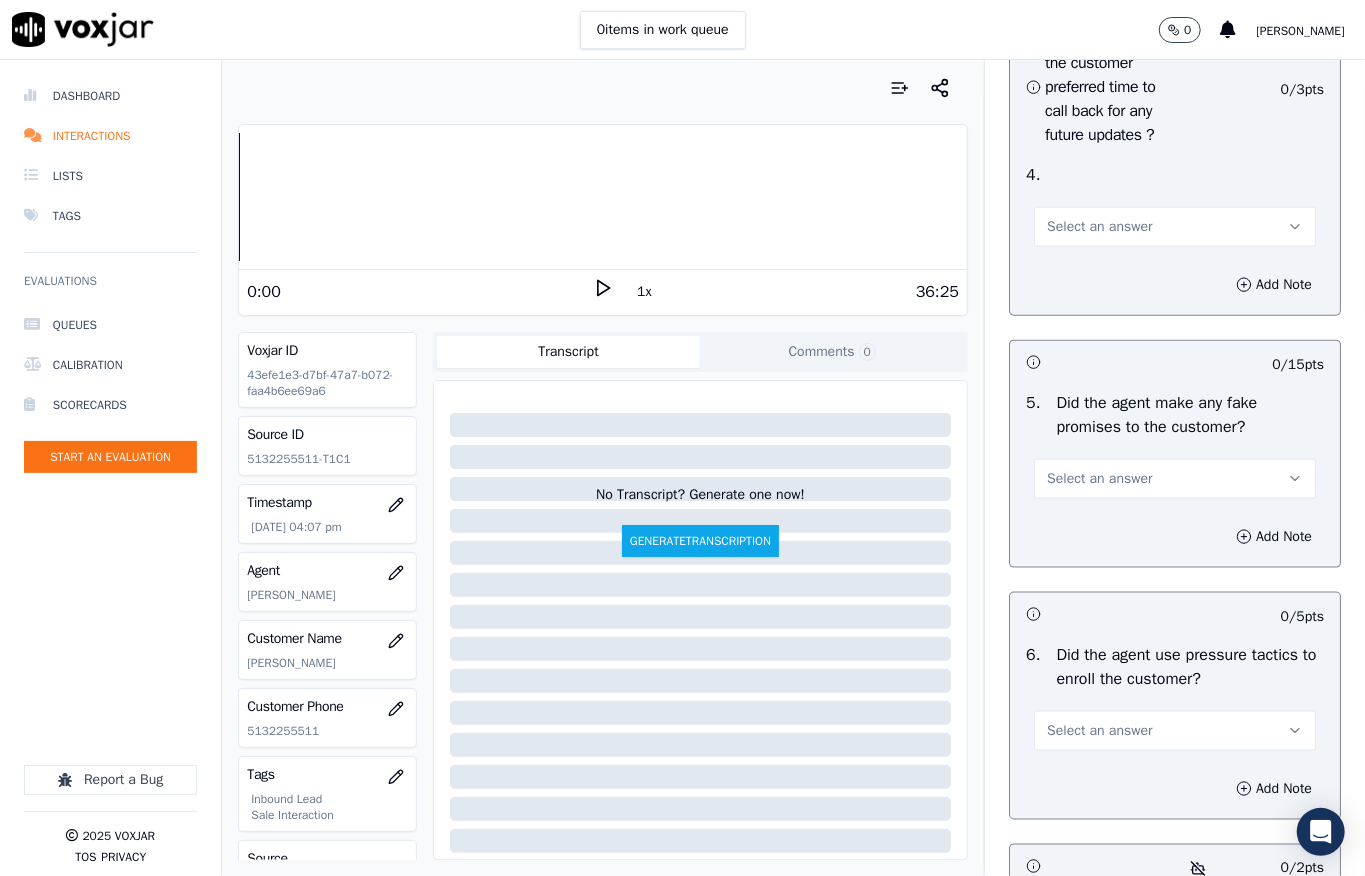 scroll, scrollTop: 5466, scrollLeft: 0, axis: vertical 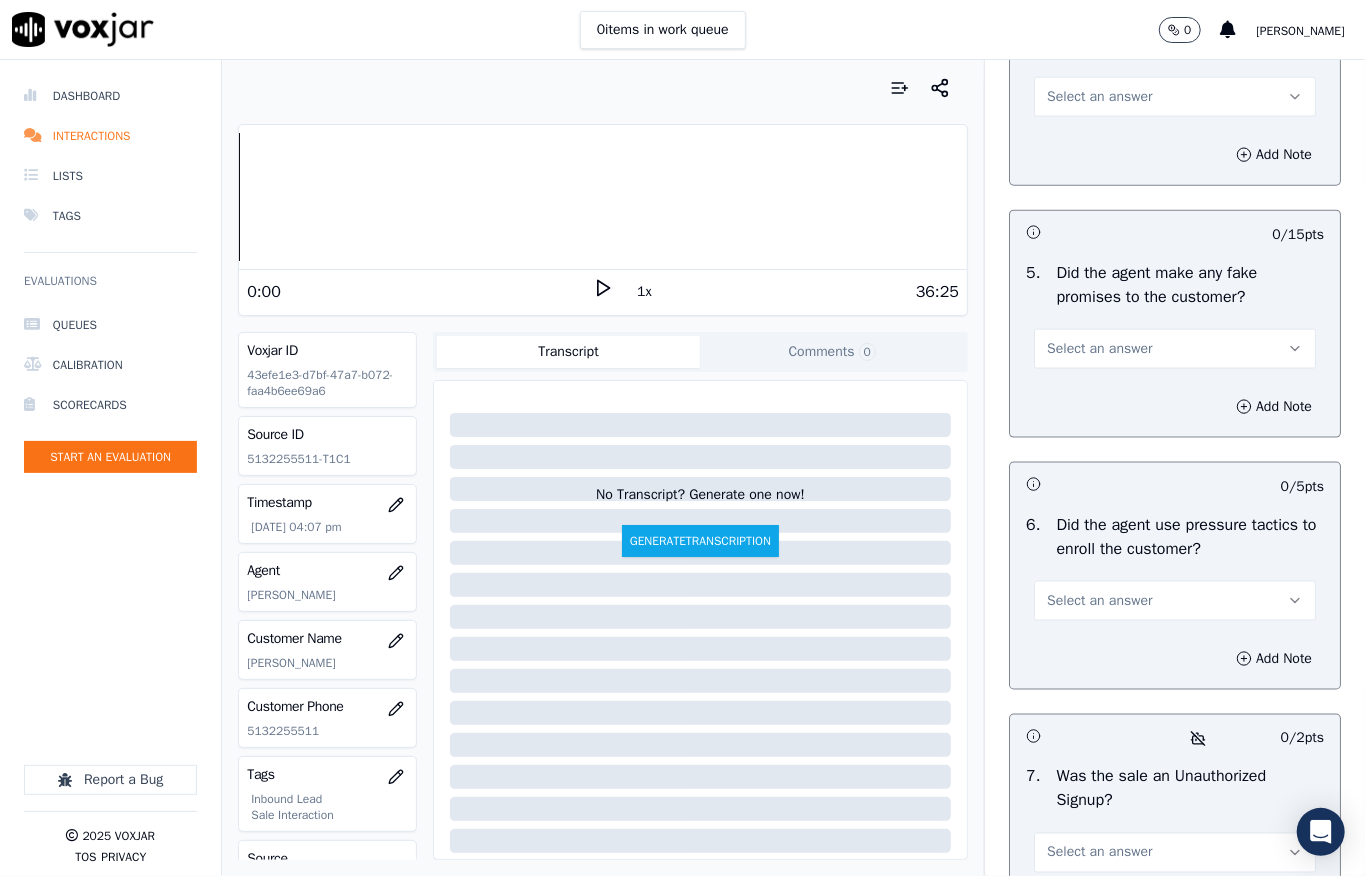 click on "Select an answer" at bounding box center (1099, 97) 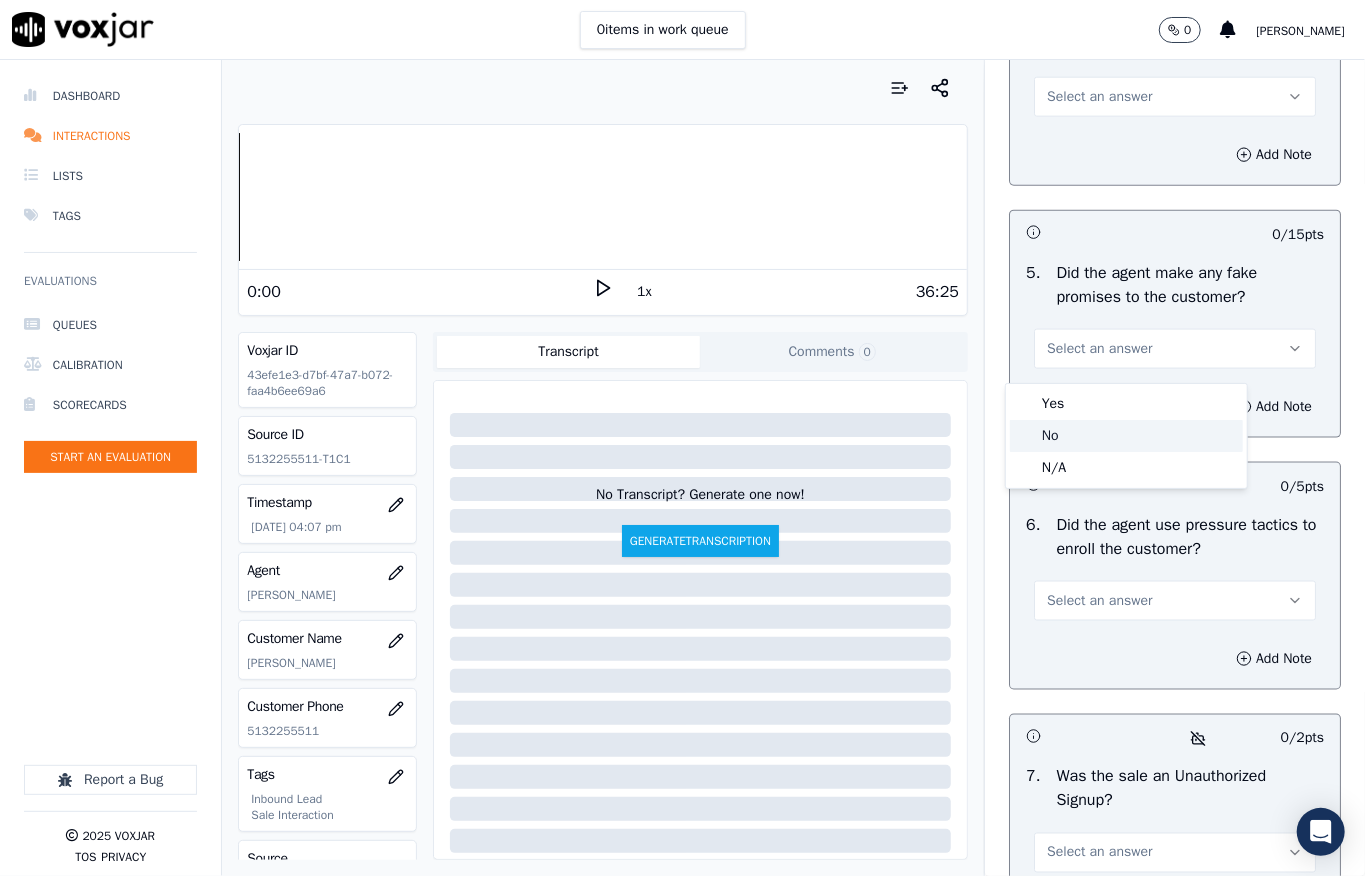drag, startPoint x: 1058, startPoint y: 438, endPoint x: 1068, endPoint y: 429, distance: 13.453624 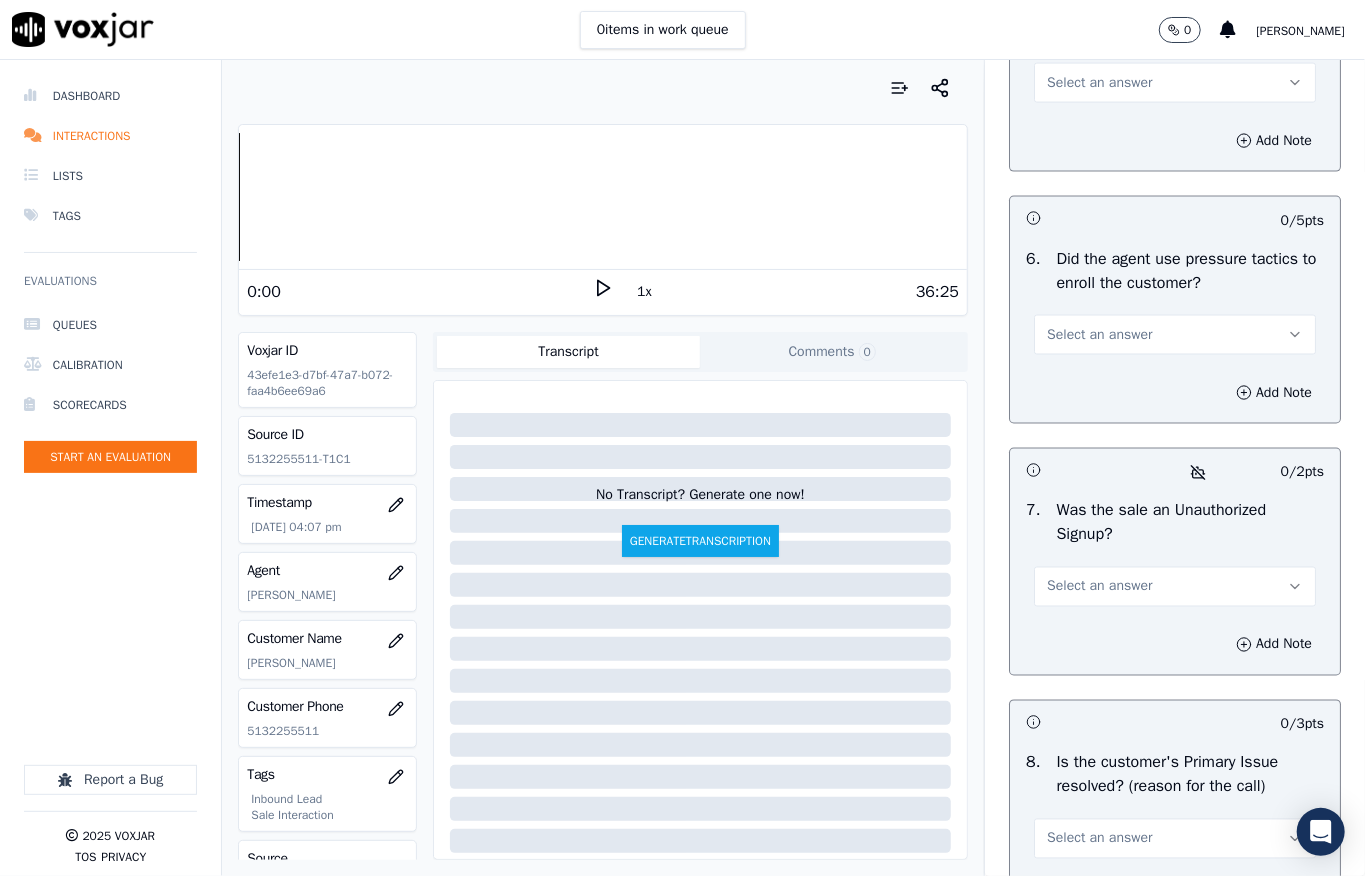 scroll, scrollTop: 5733, scrollLeft: 0, axis: vertical 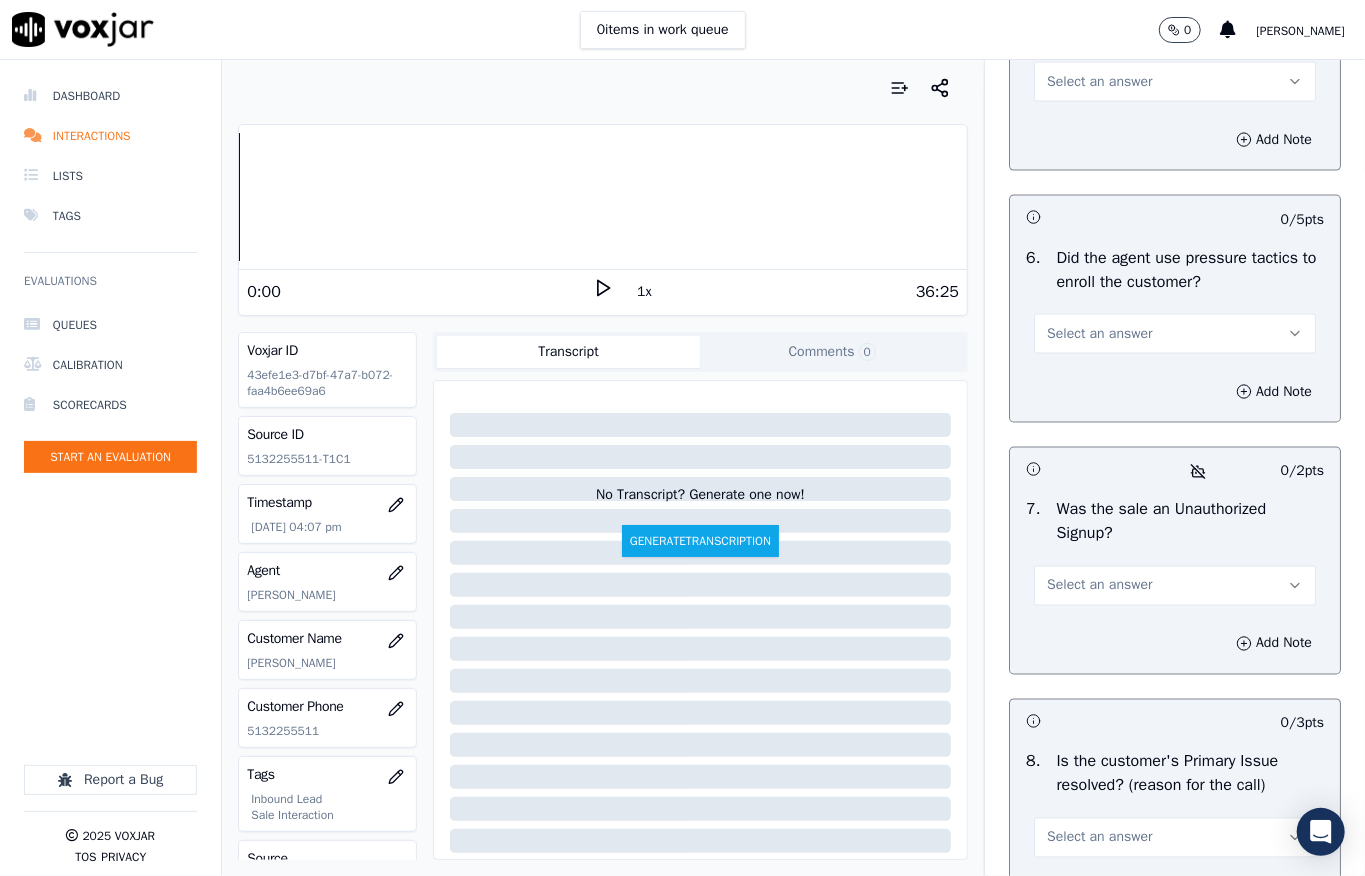 click on "Select an answer" at bounding box center [1099, 82] 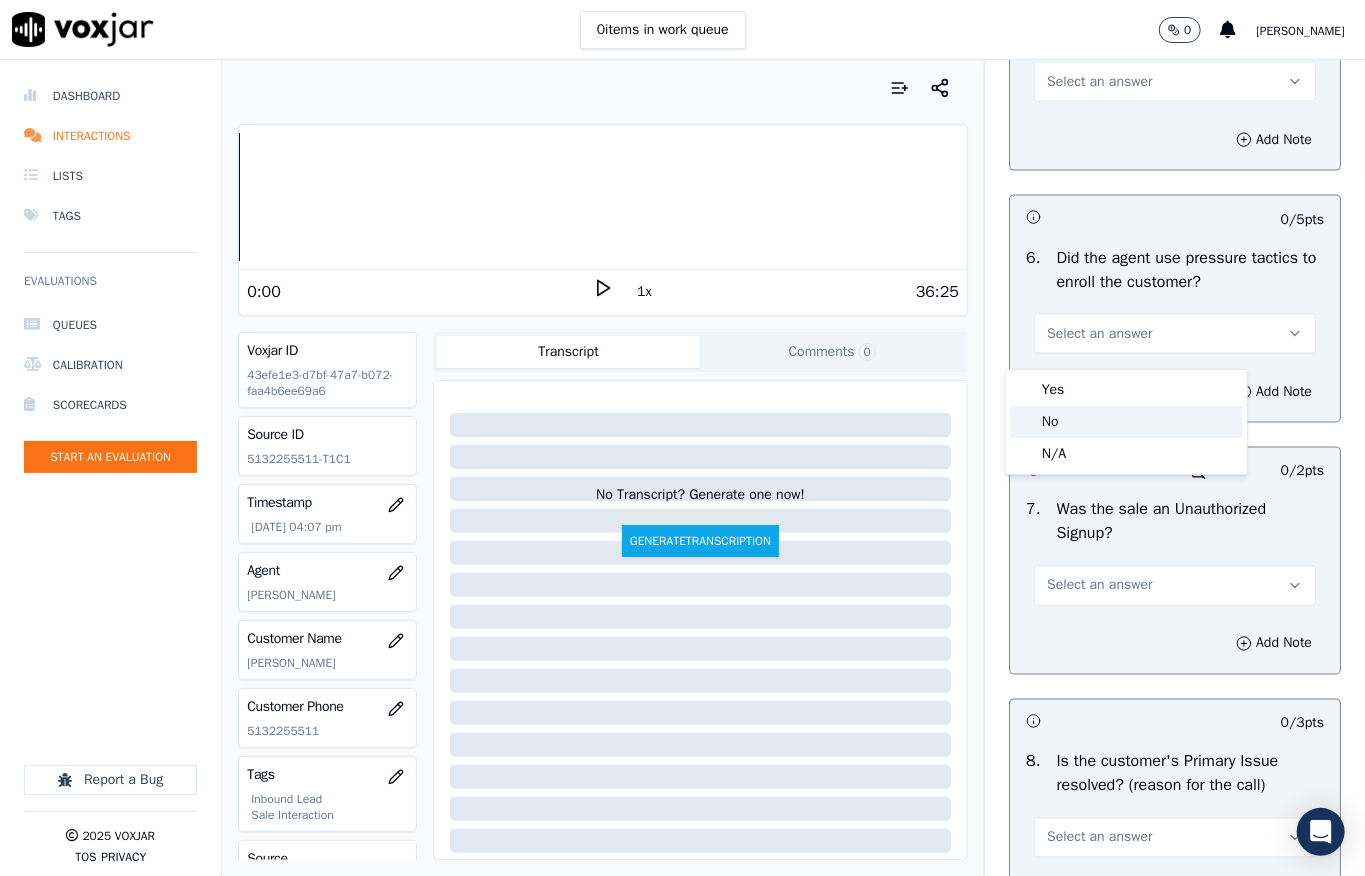 click on "No" 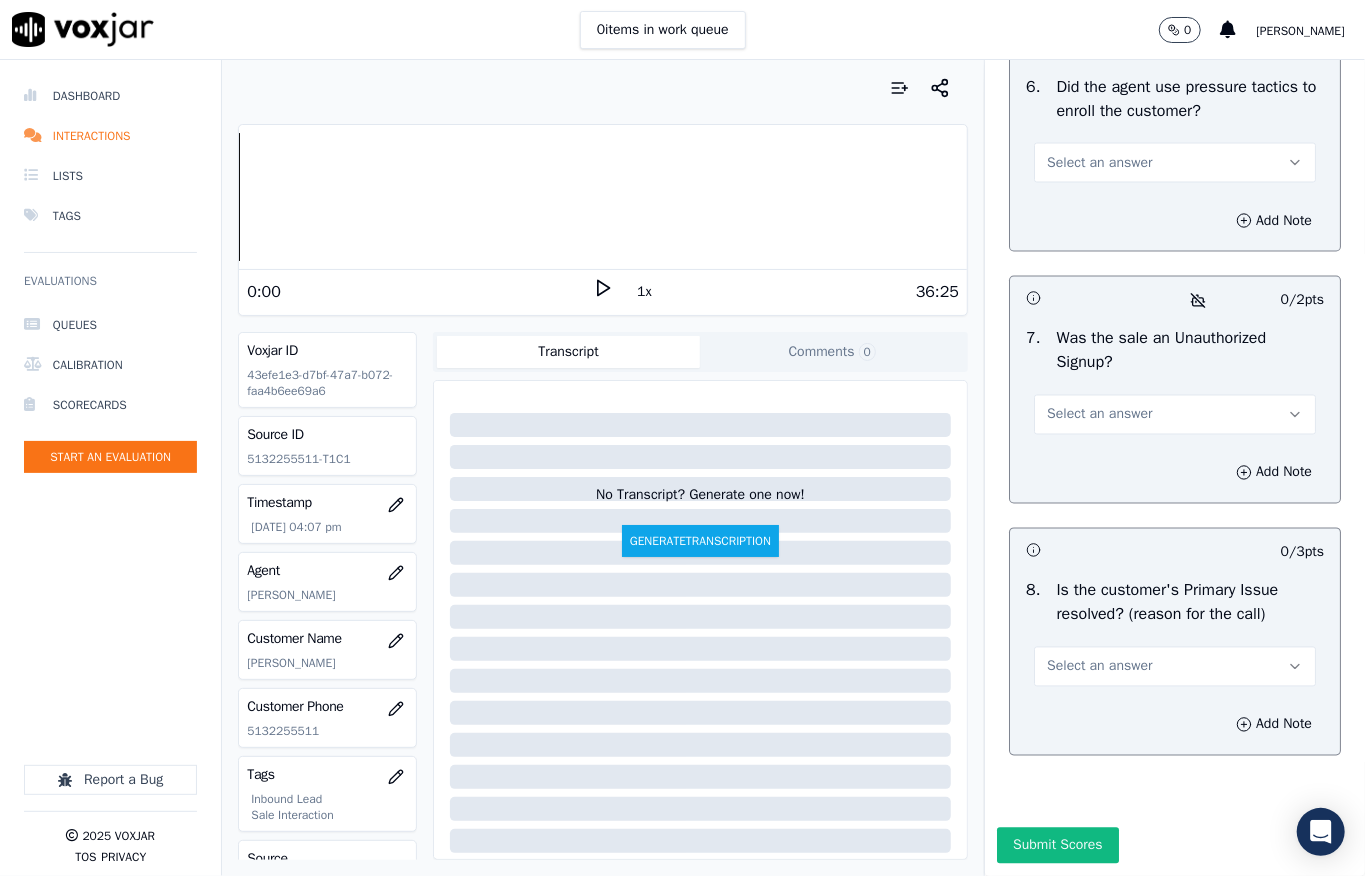 scroll, scrollTop: 6133, scrollLeft: 0, axis: vertical 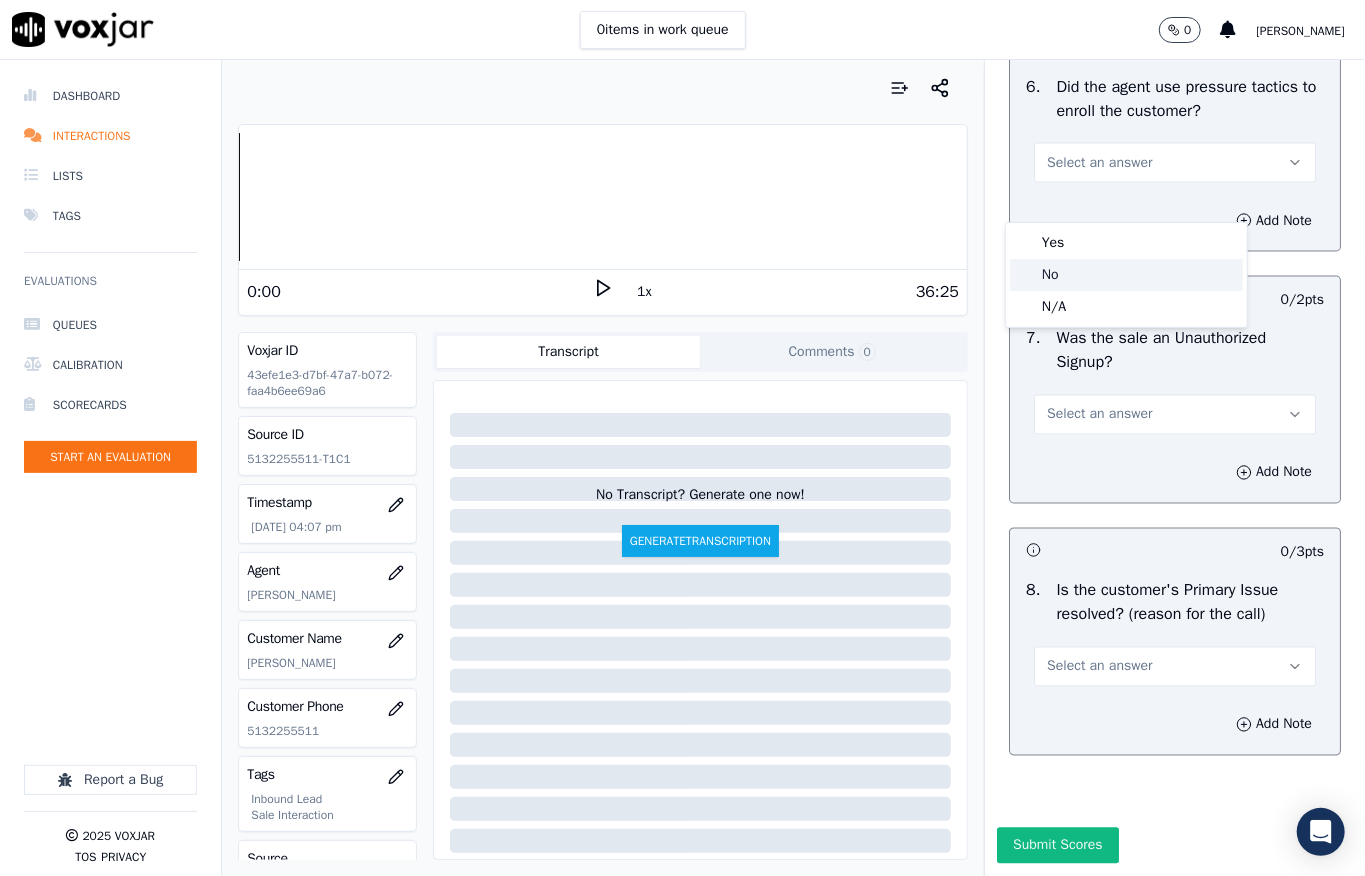 click on "No" 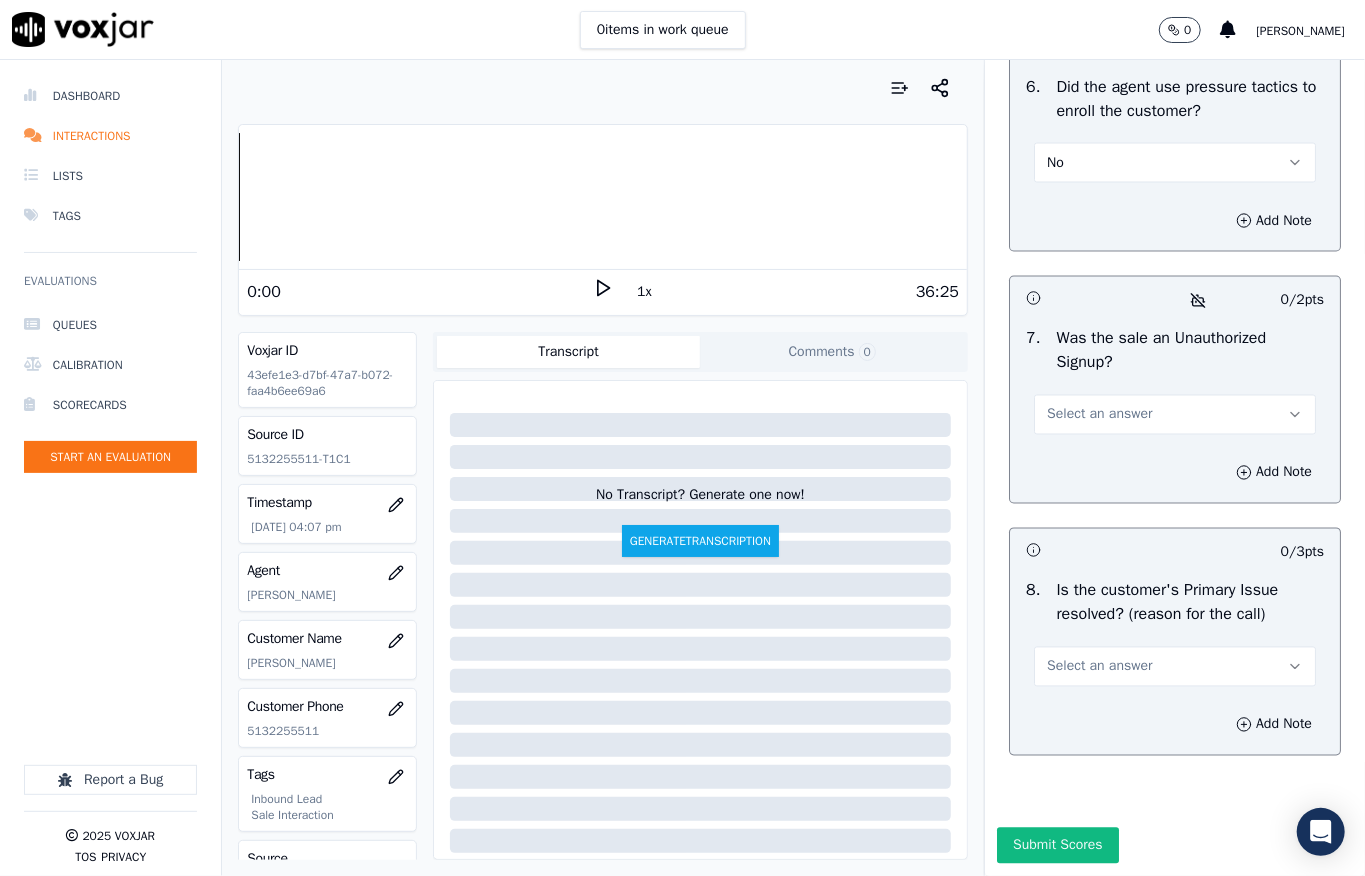click on "Select an answer" at bounding box center (1099, 415) 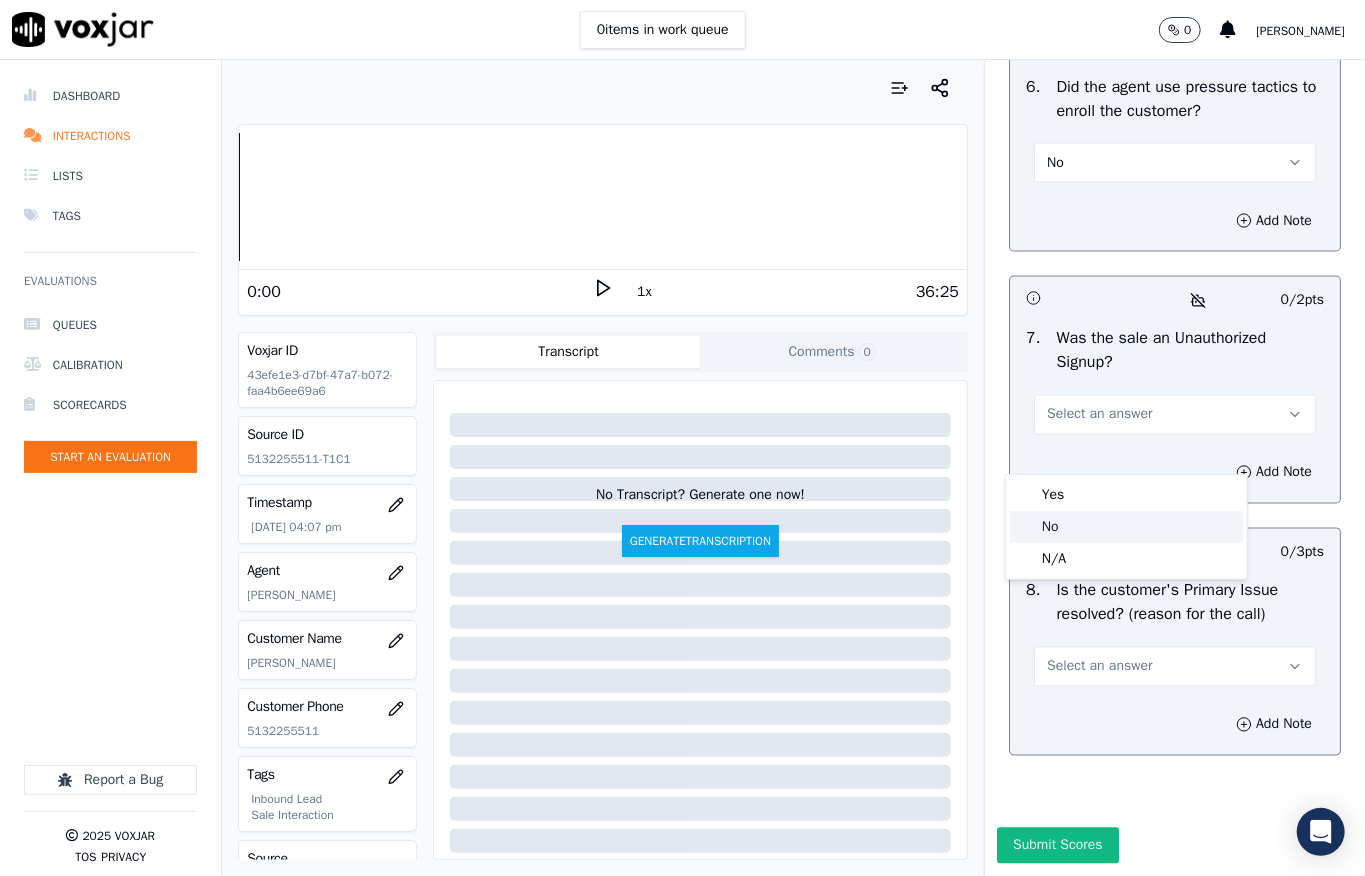 click on "No" 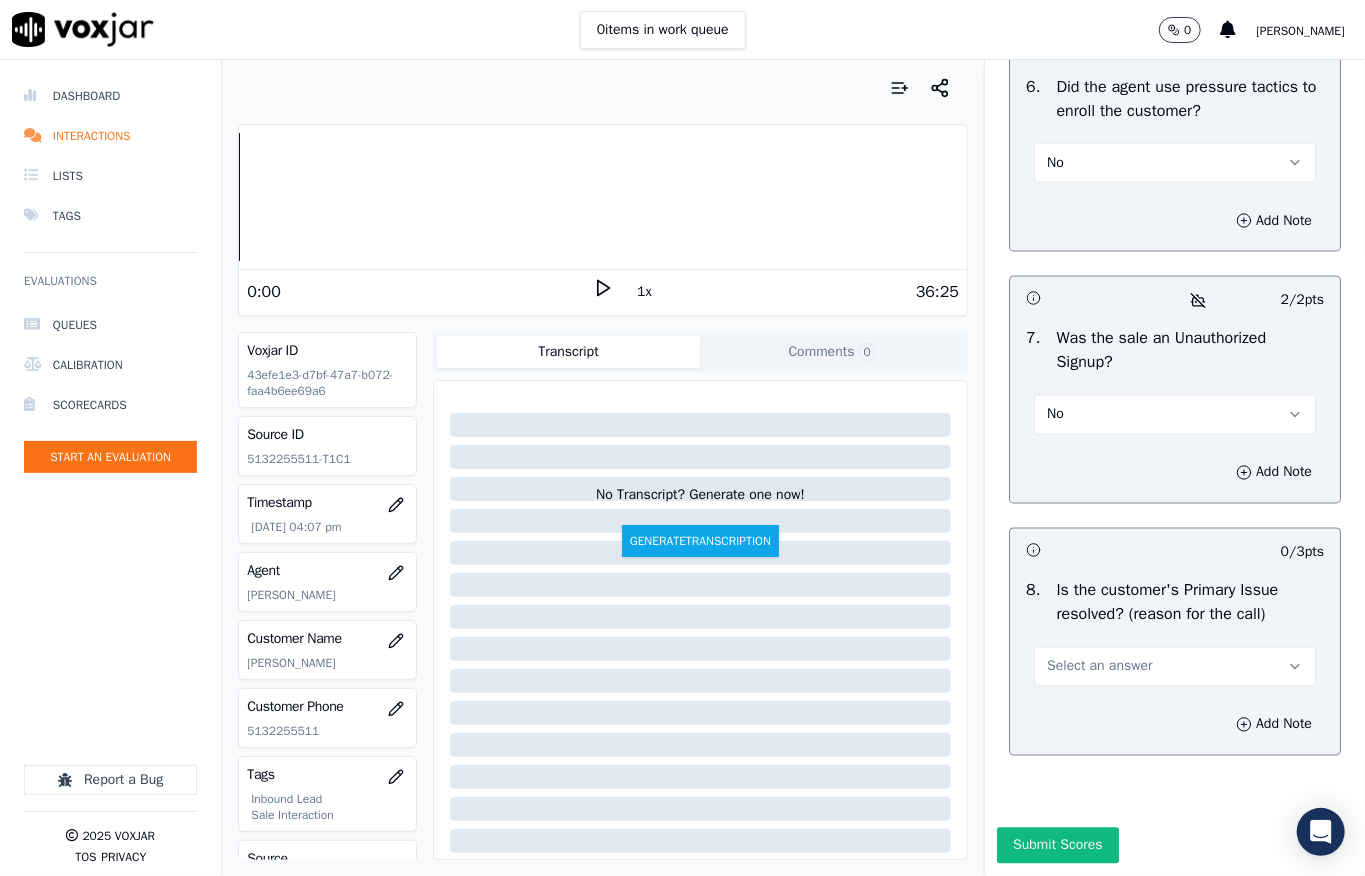 scroll, scrollTop: 6237, scrollLeft: 0, axis: vertical 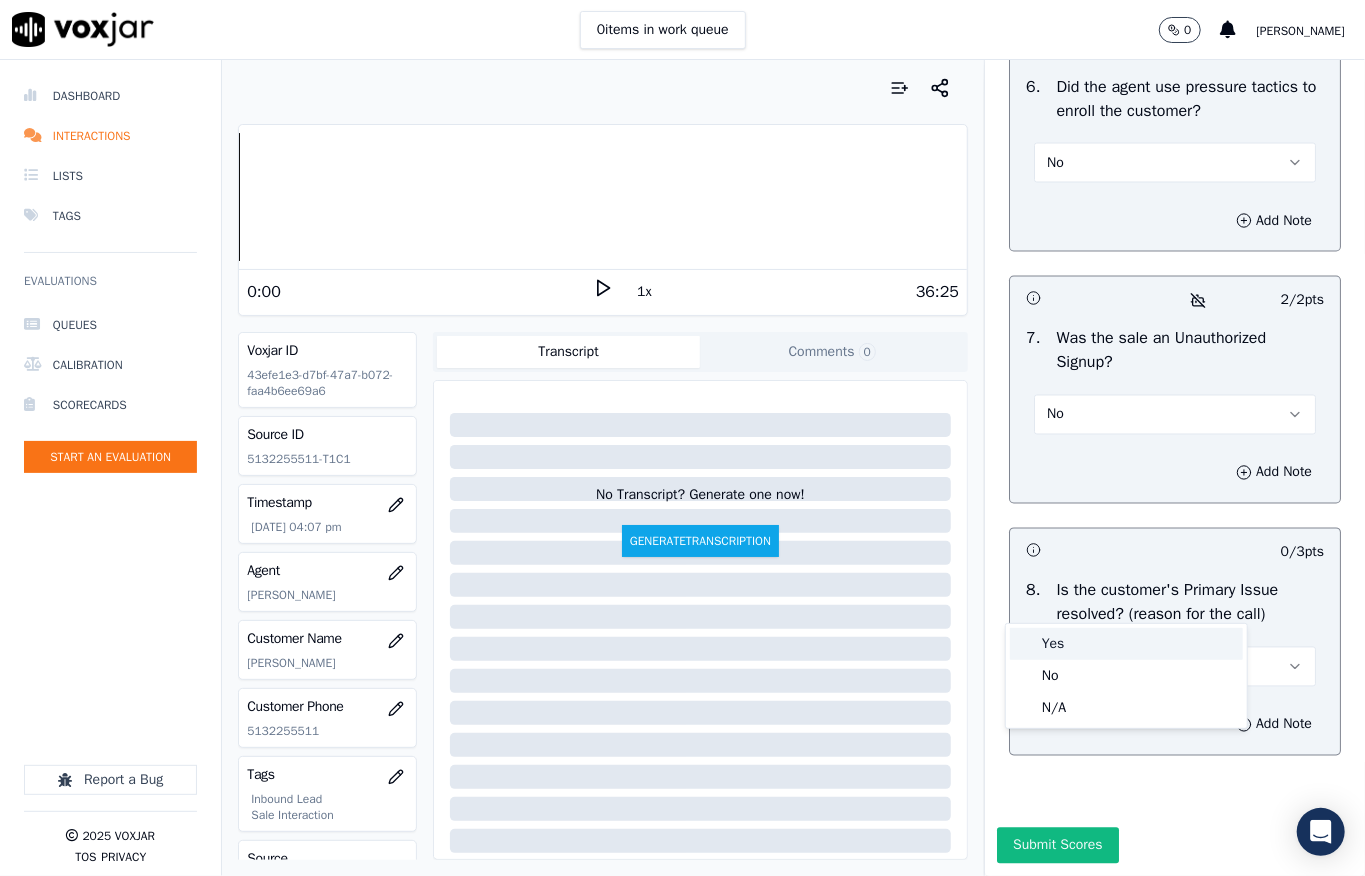 click on "Yes" at bounding box center (1126, 644) 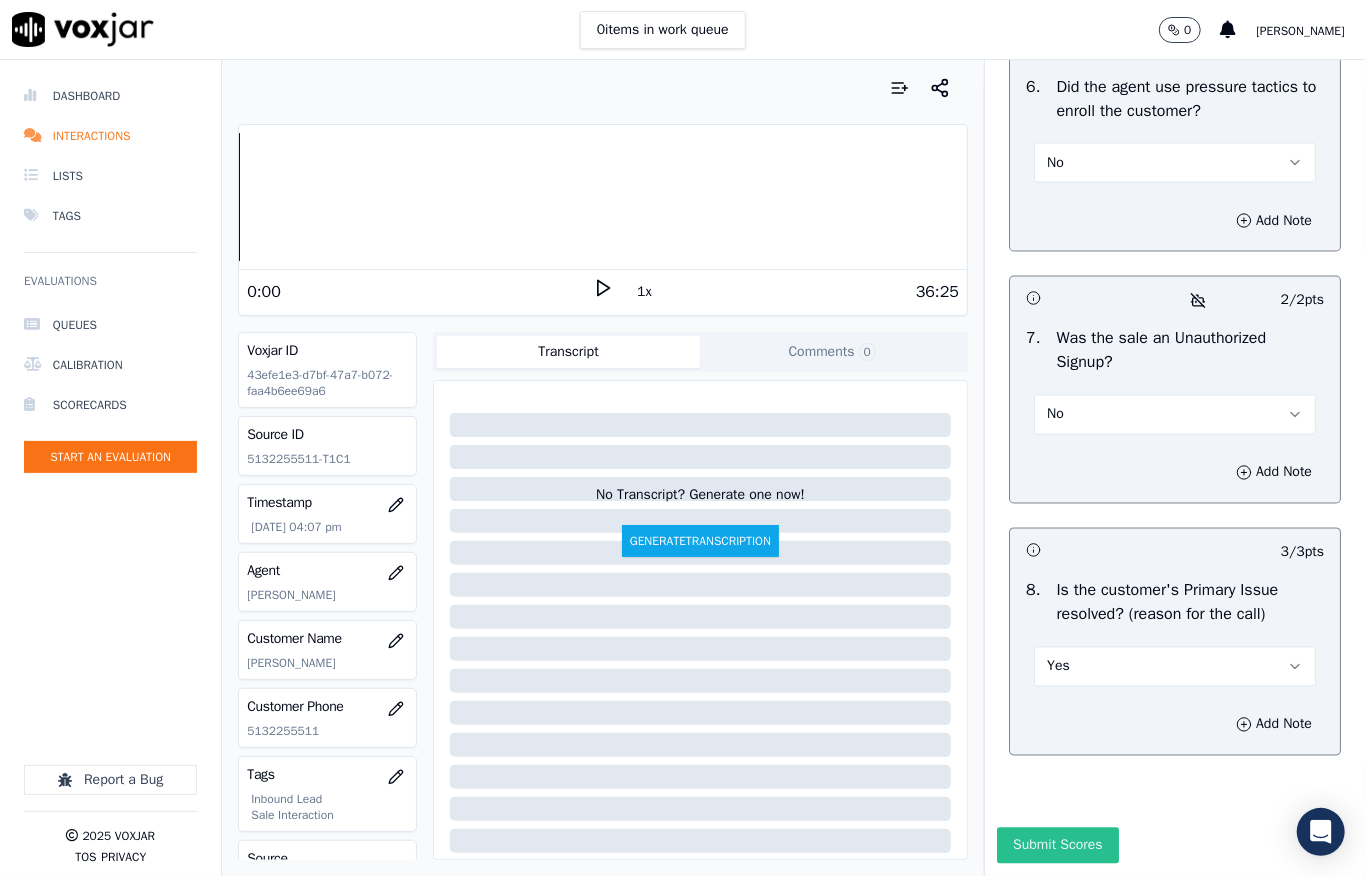 click on "Submit Scores" at bounding box center (1057, 846) 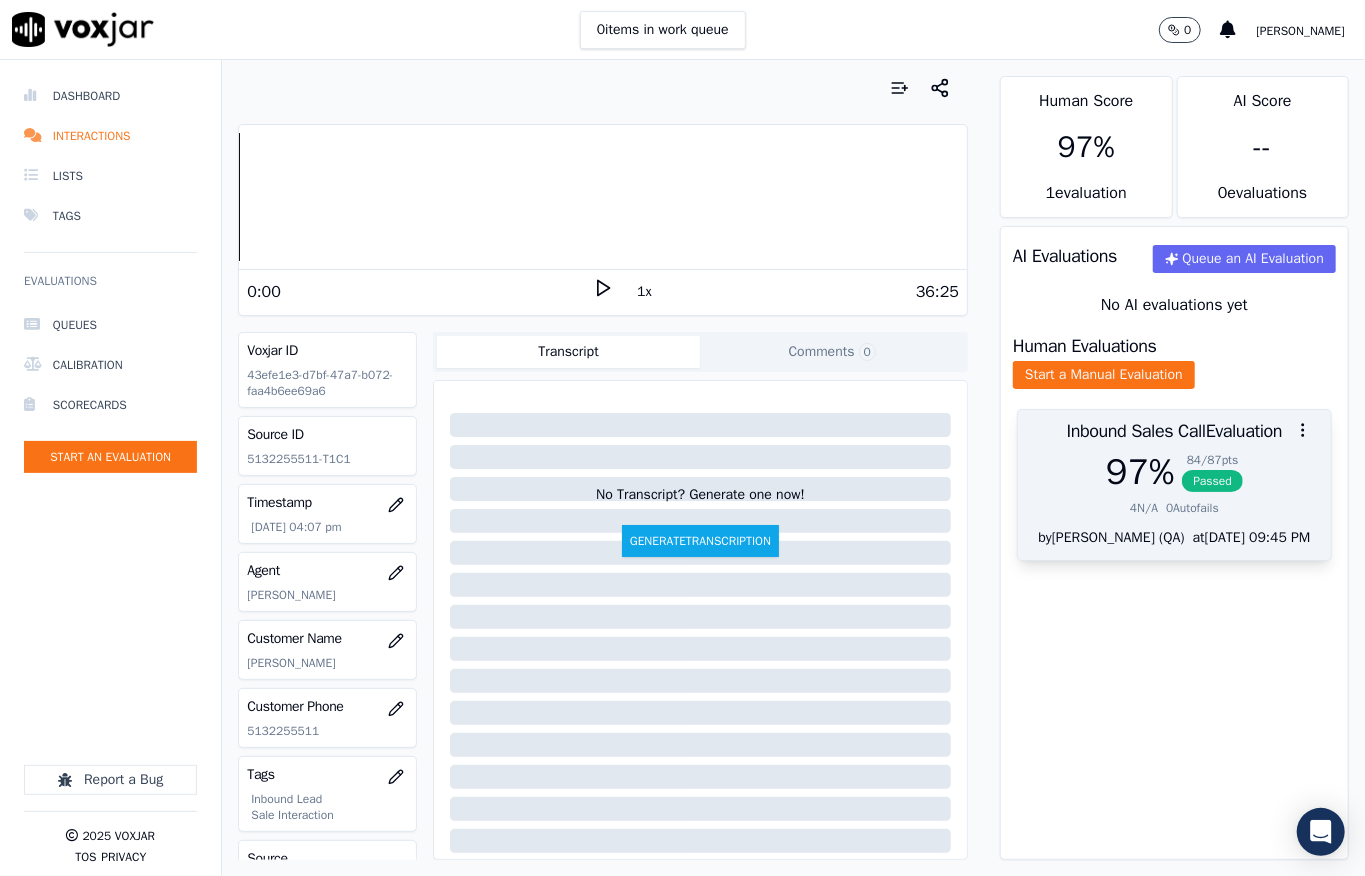 click on "Passed" at bounding box center [1212, 481] 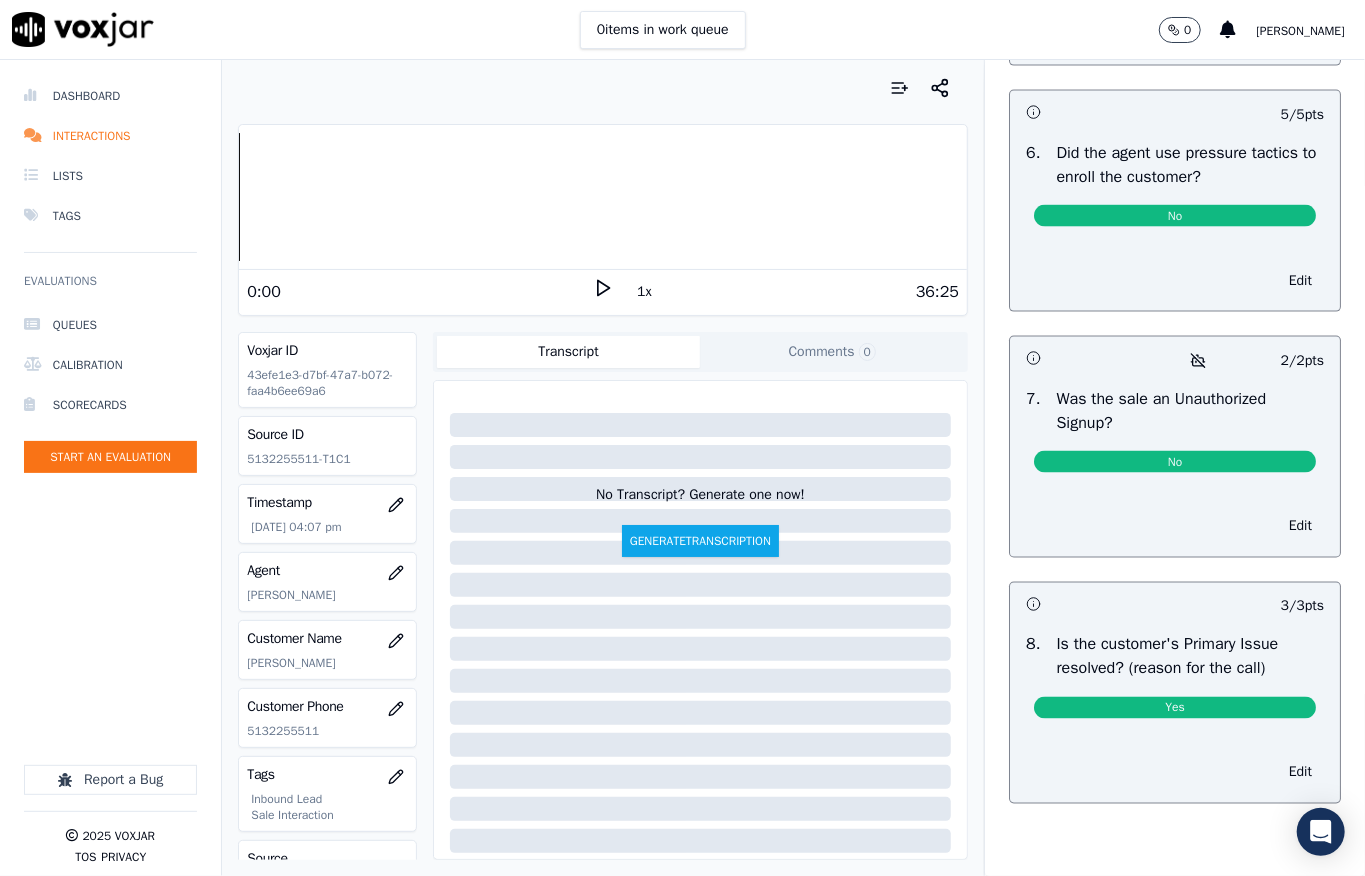 scroll, scrollTop: 0, scrollLeft: 0, axis: both 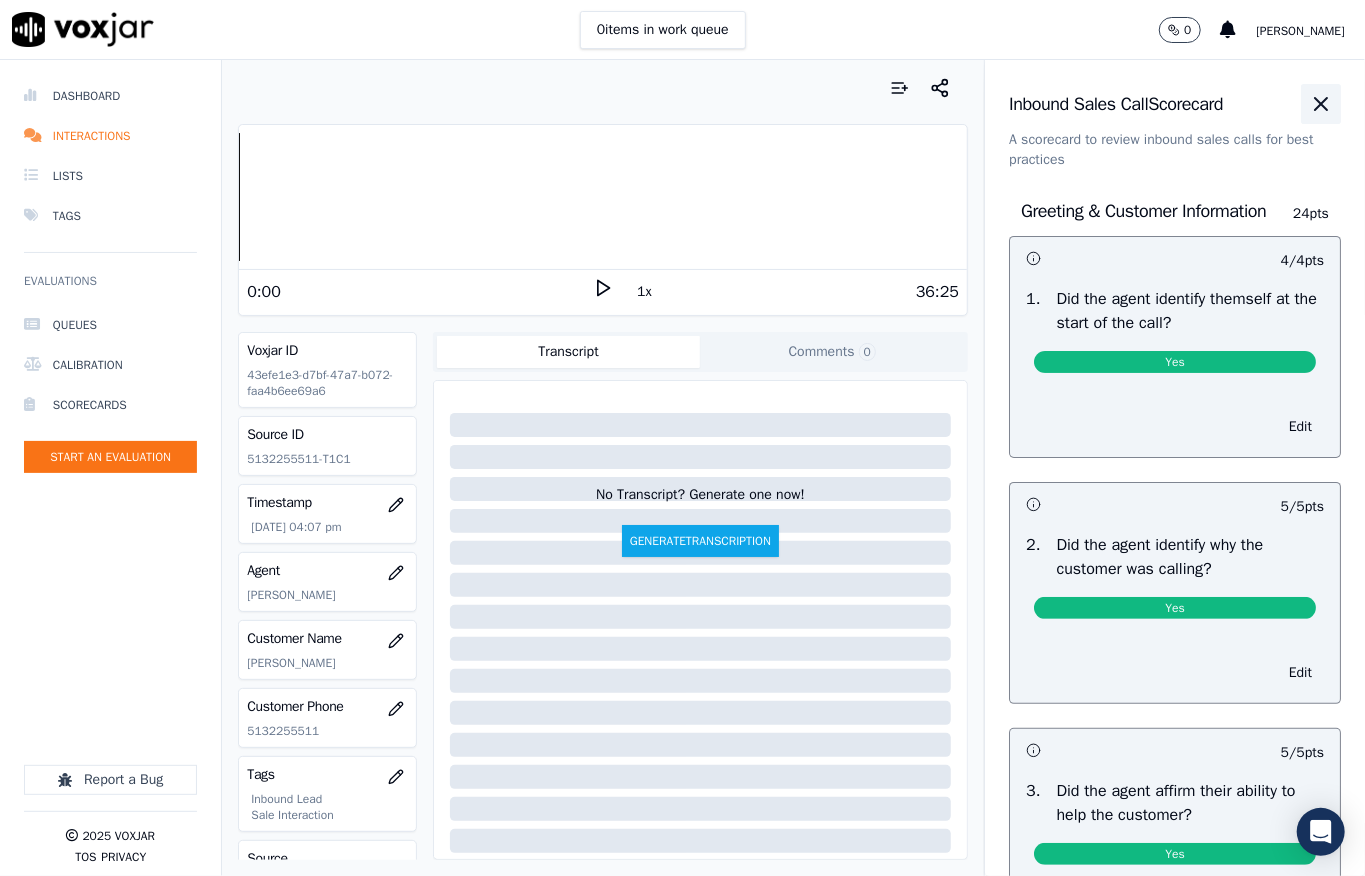 click 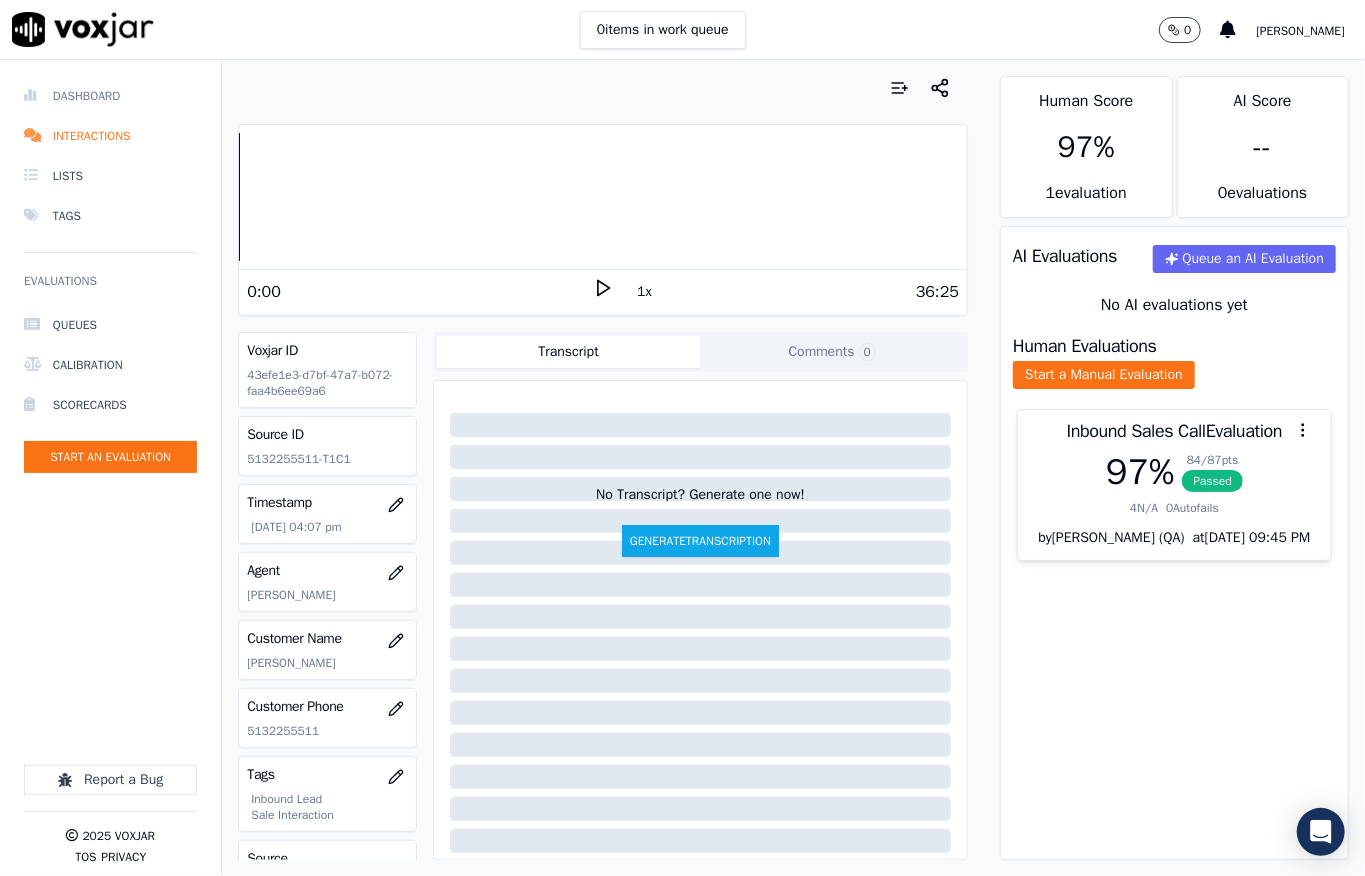 click on "Dashboard" at bounding box center (110, 96) 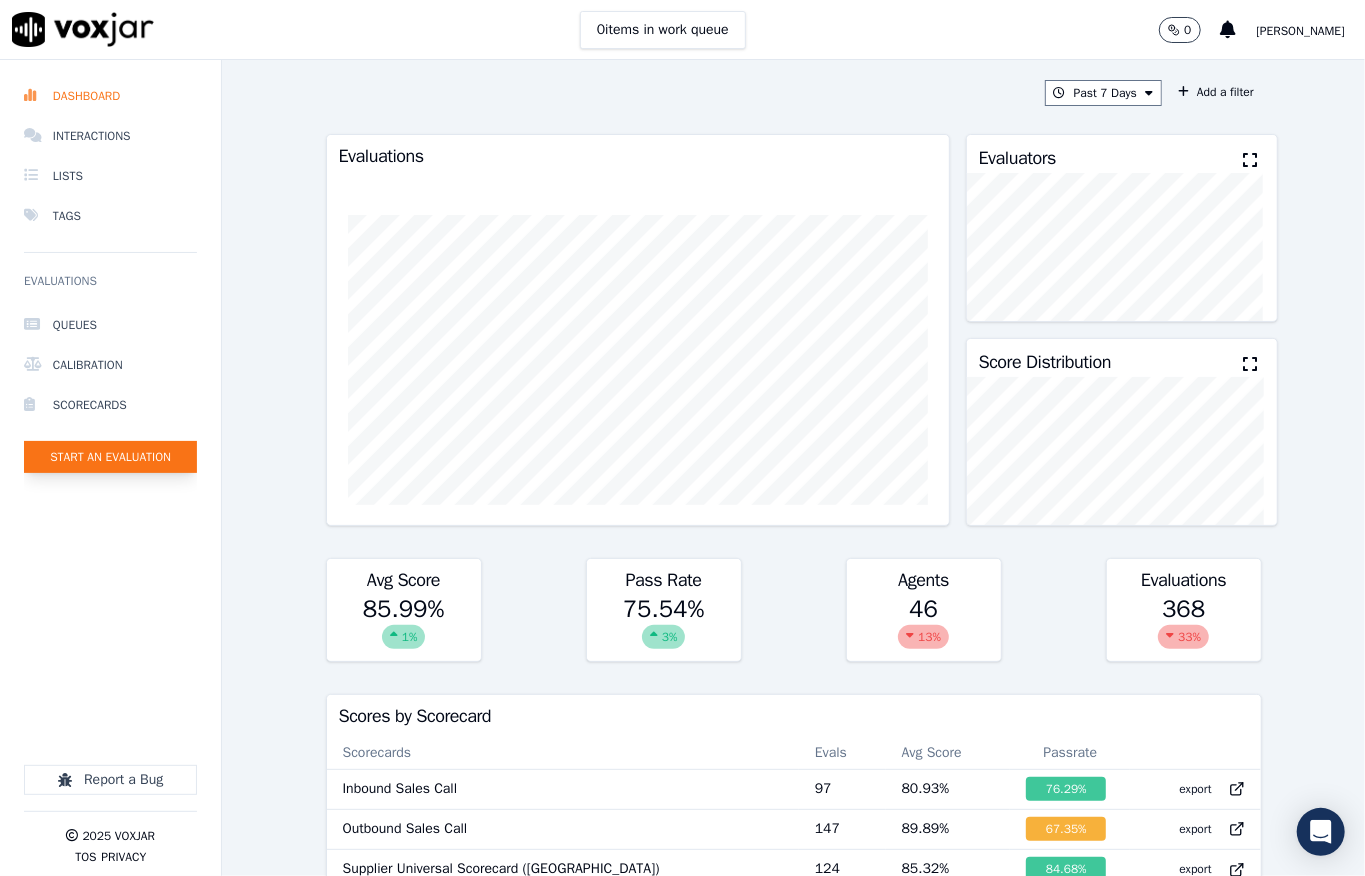 click on "Start an Evaluation" 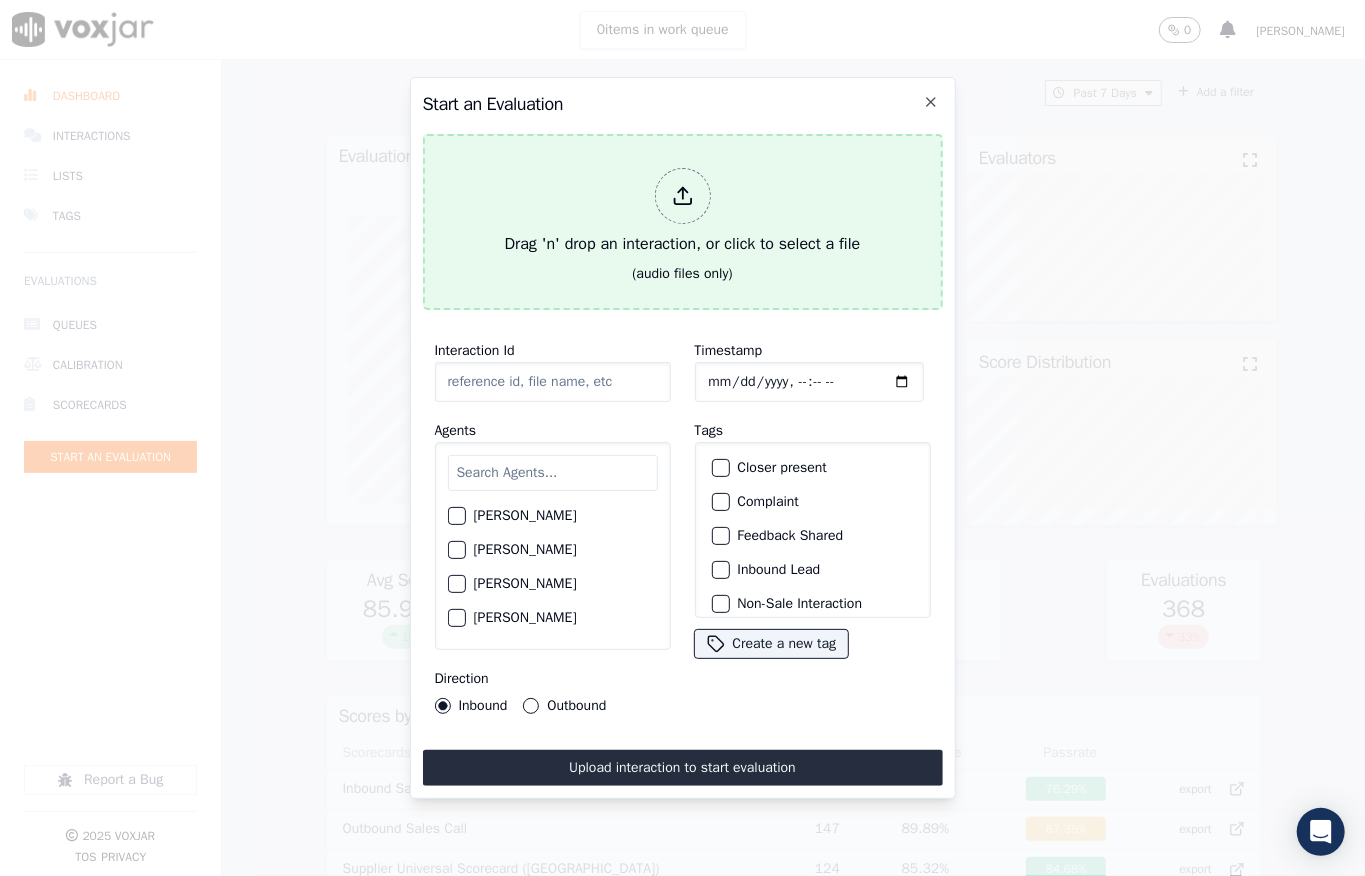 click on "Drag 'n' drop an interaction, or click to select a file" at bounding box center (683, 212) 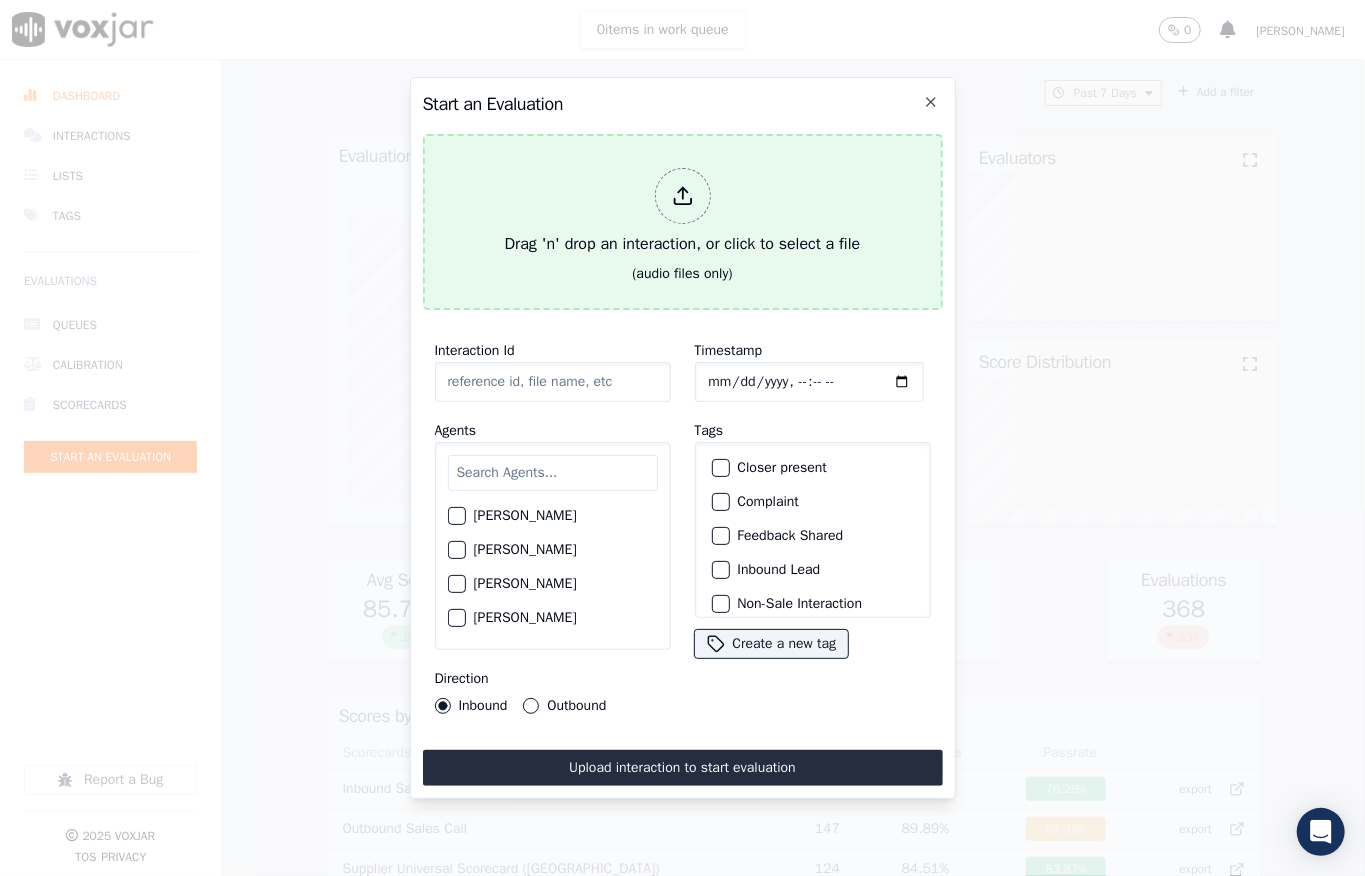 type on "20250708-151325_2679750164-all.mp3" 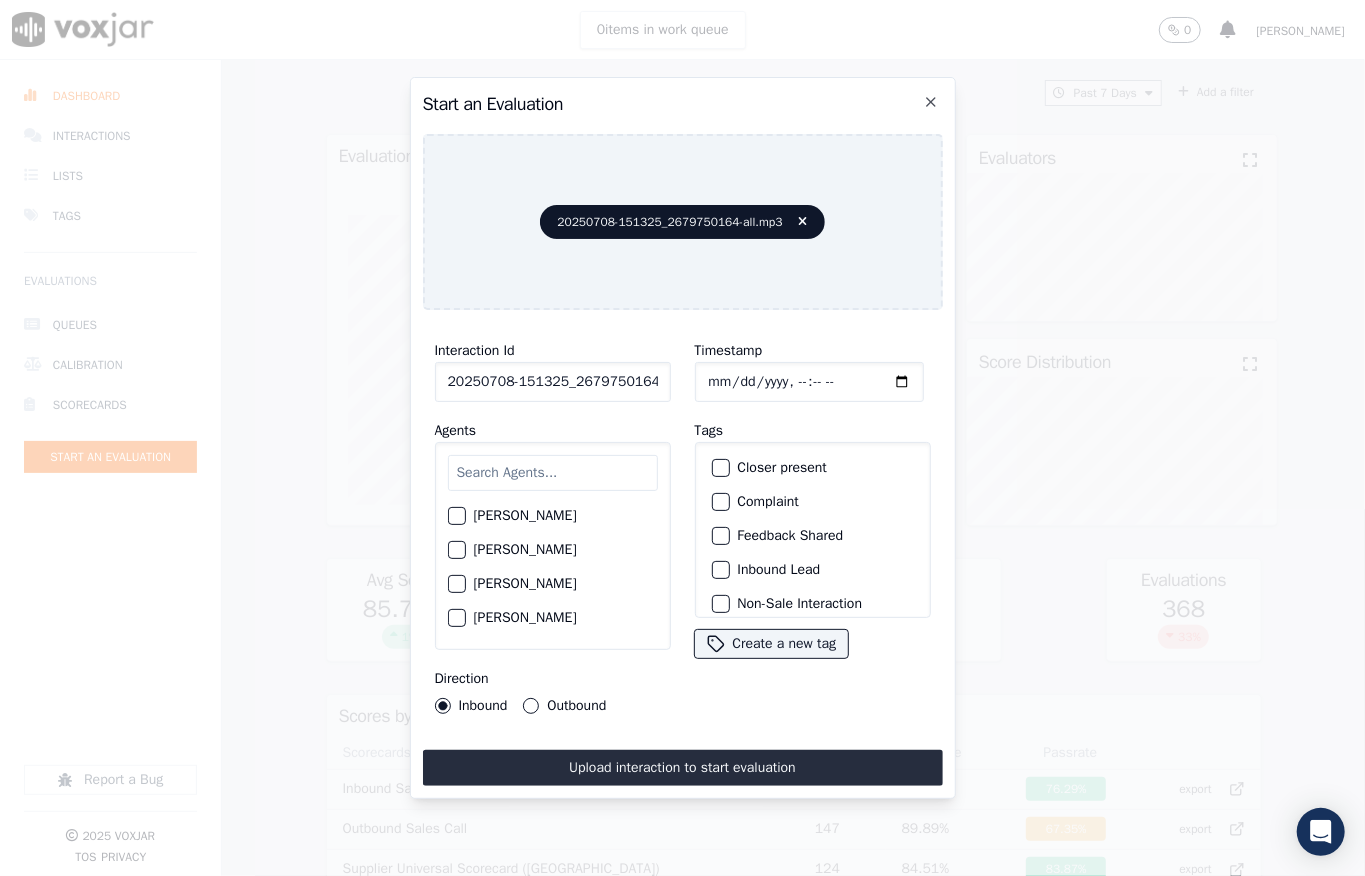 click on "Timestamp" 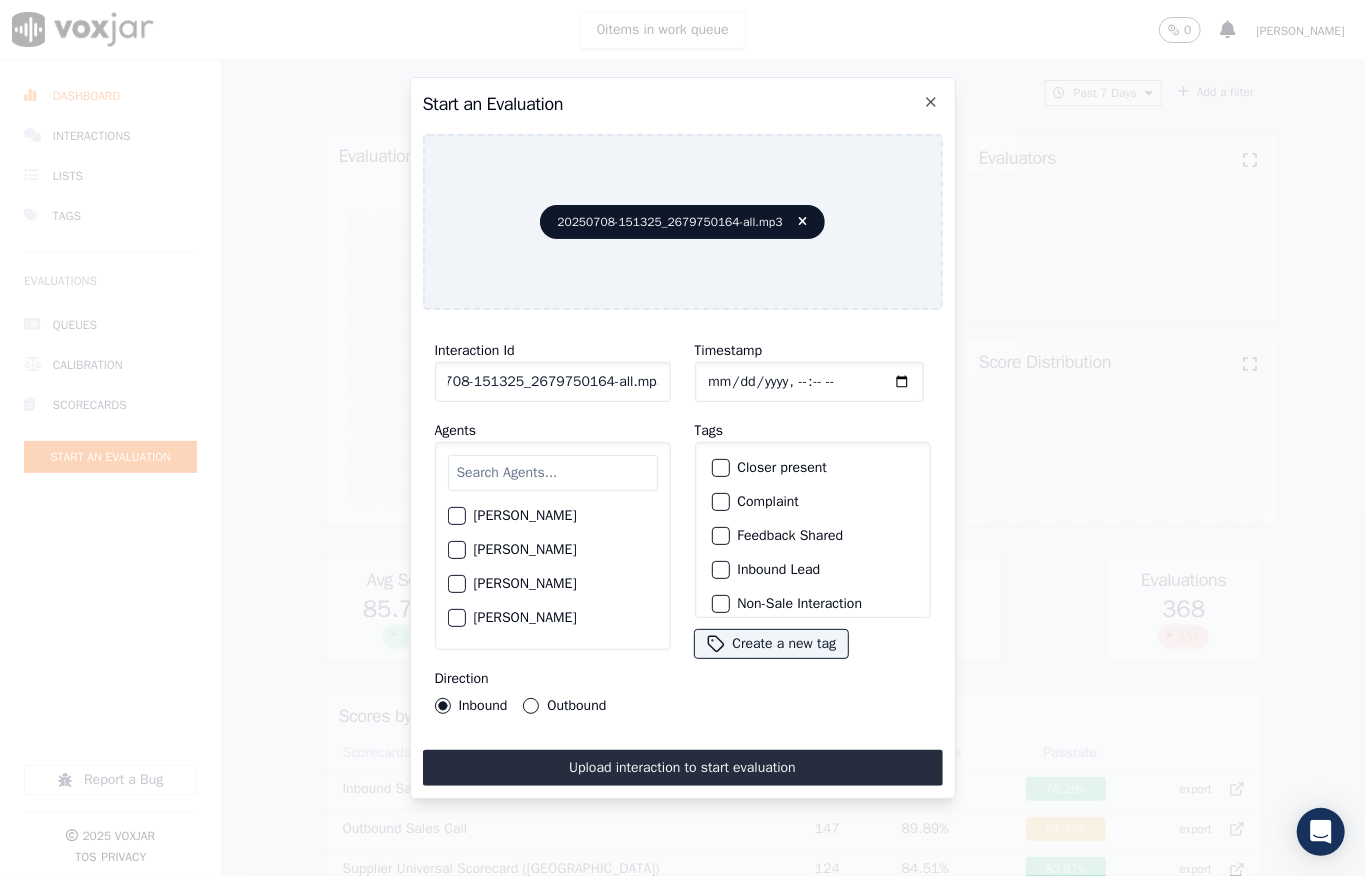 drag, startPoint x: 644, startPoint y: 376, endPoint x: 718, endPoint y: 374, distance: 74.02702 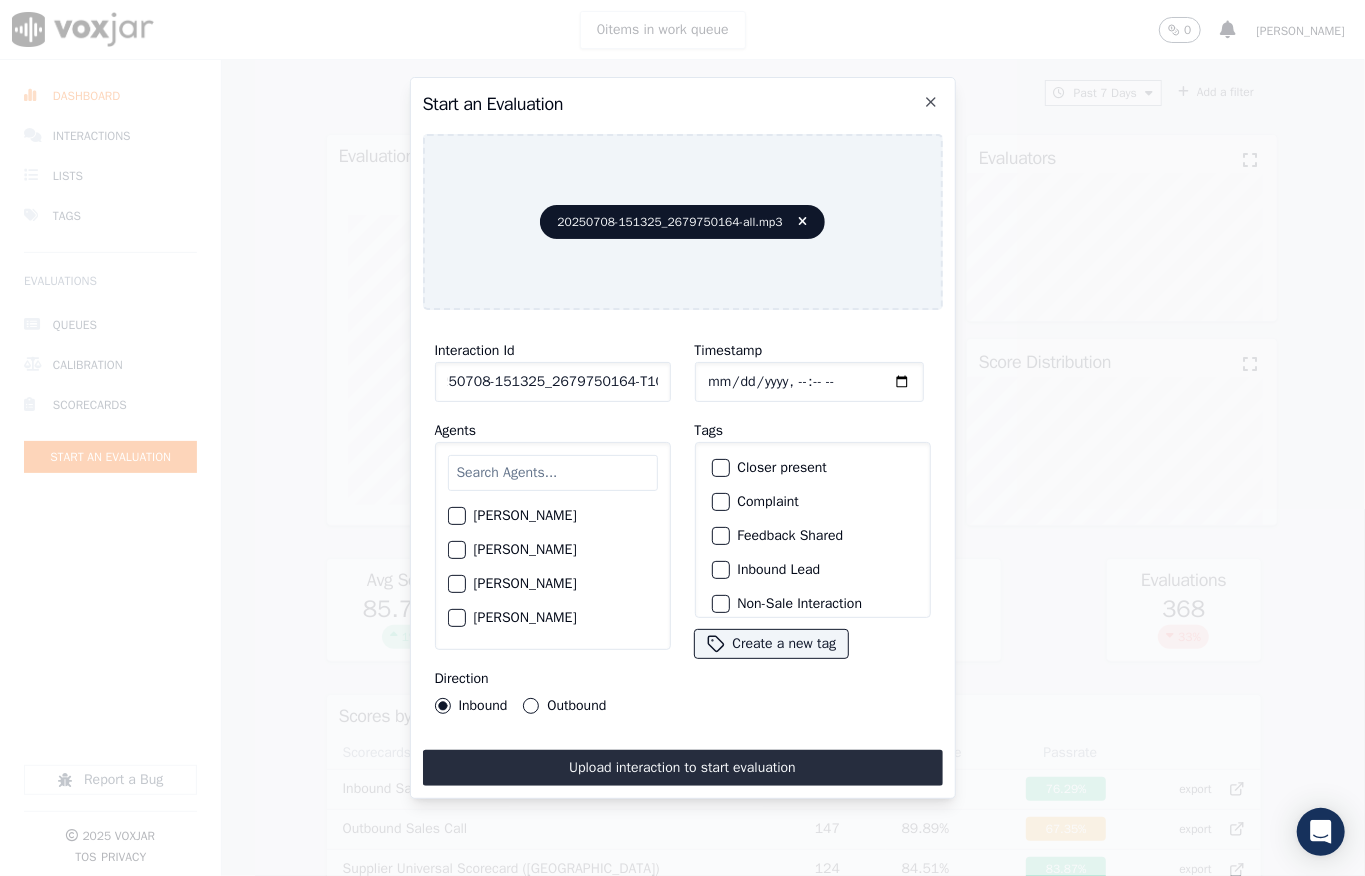 scroll, scrollTop: 0, scrollLeft: 32, axis: horizontal 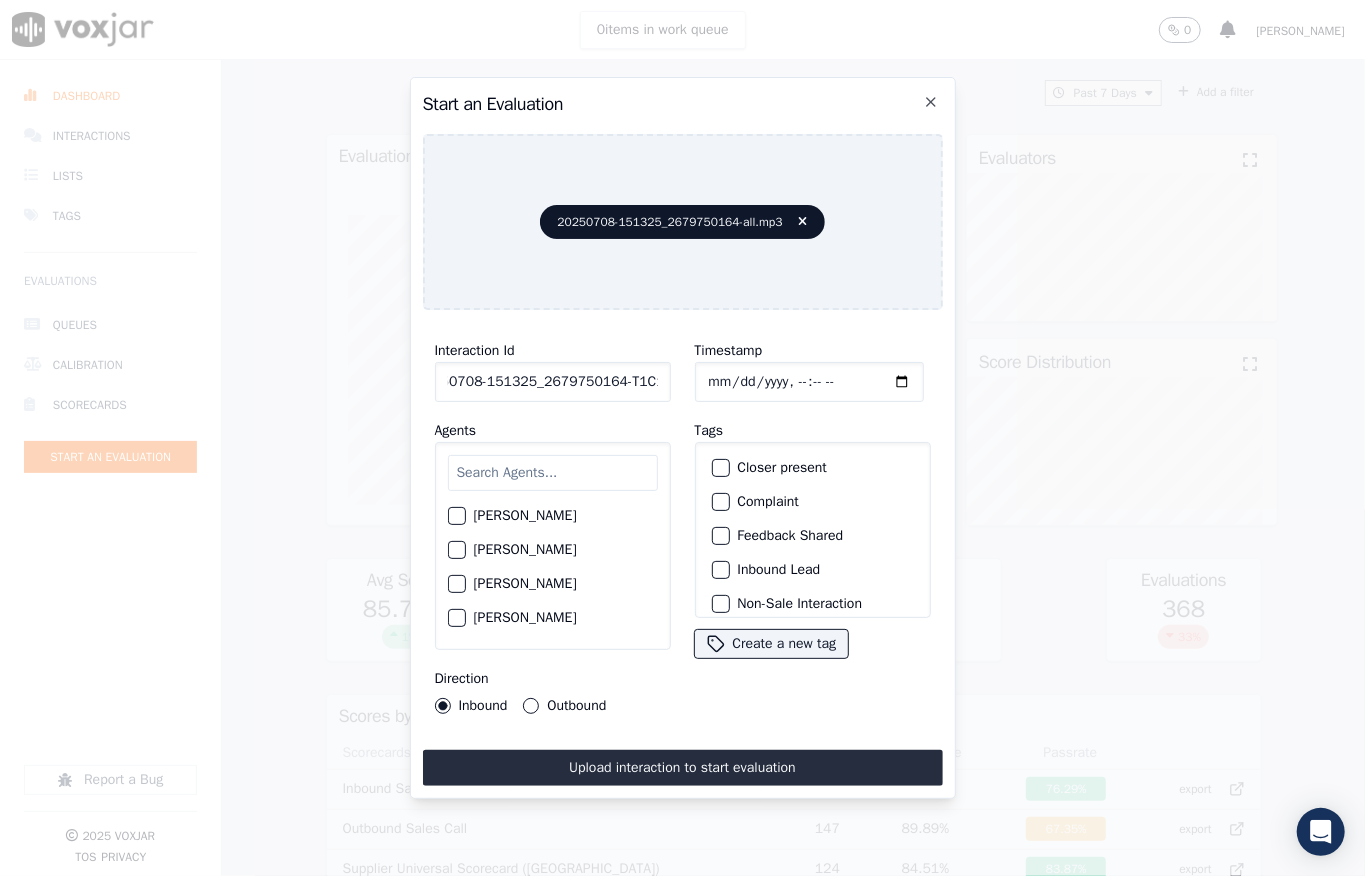 type on "20250708-151325_2679750164-T1C1" 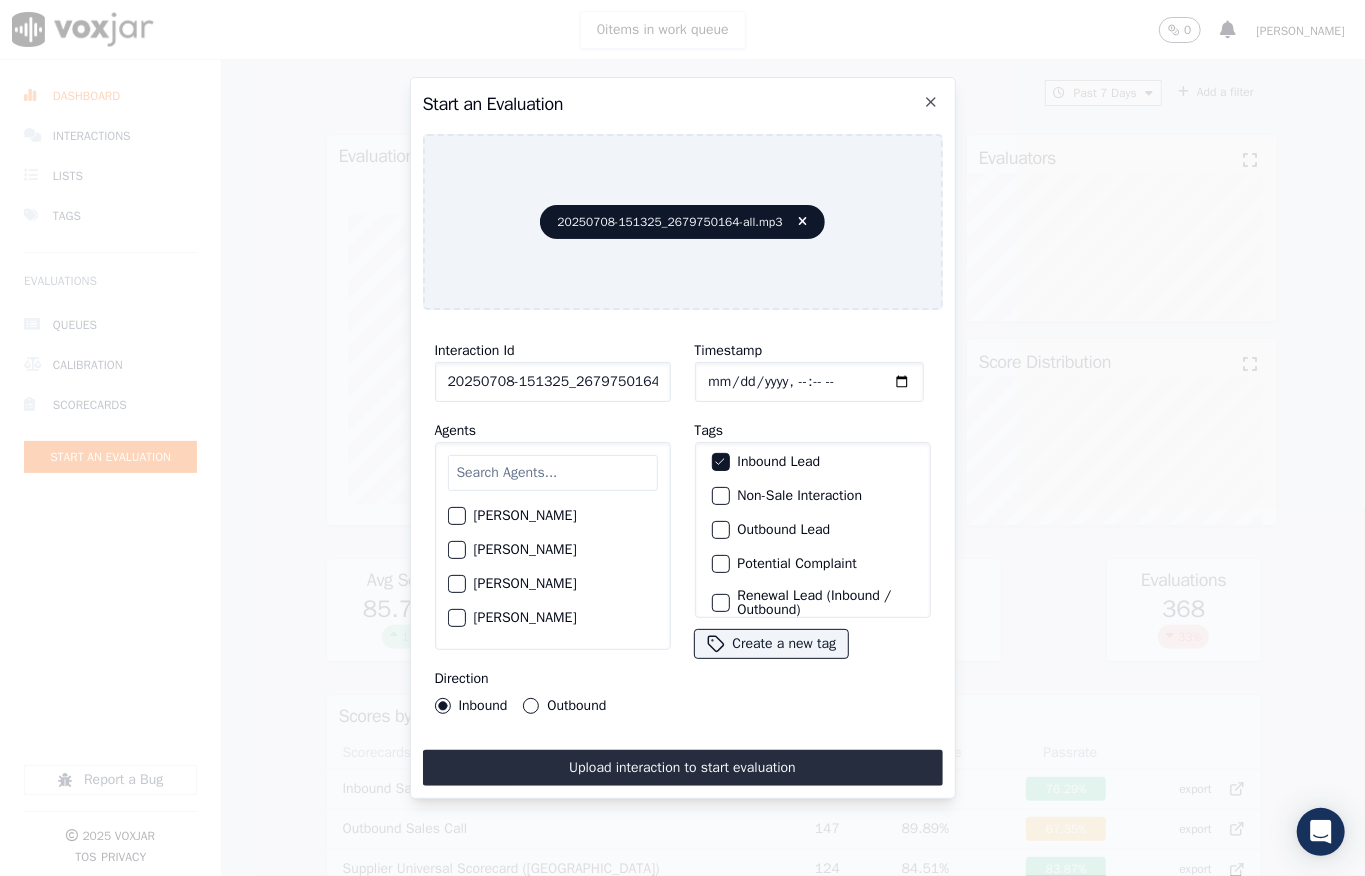 scroll, scrollTop: 200, scrollLeft: 0, axis: vertical 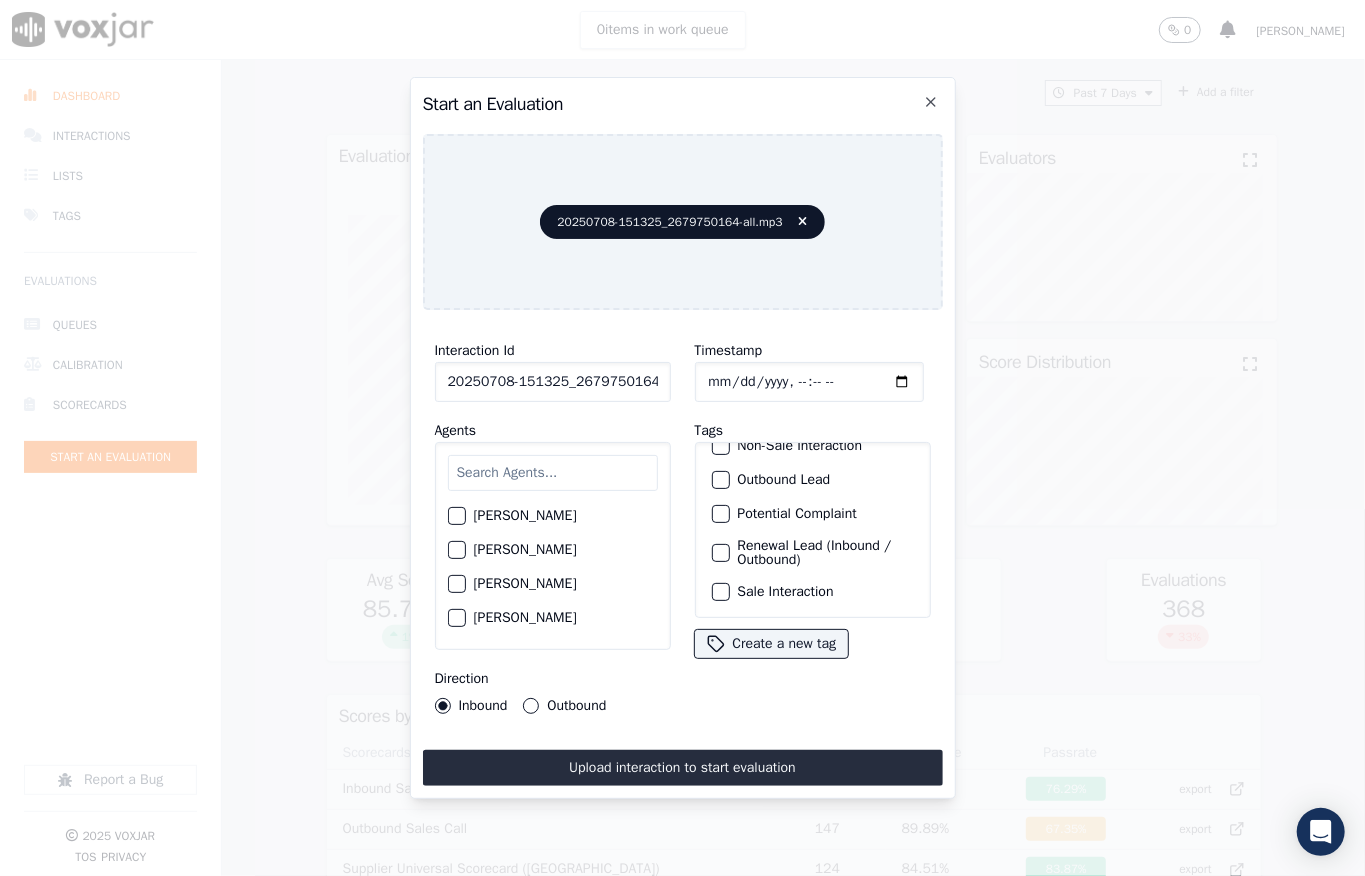 click on "Sale Interaction" at bounding box center [813, 592] 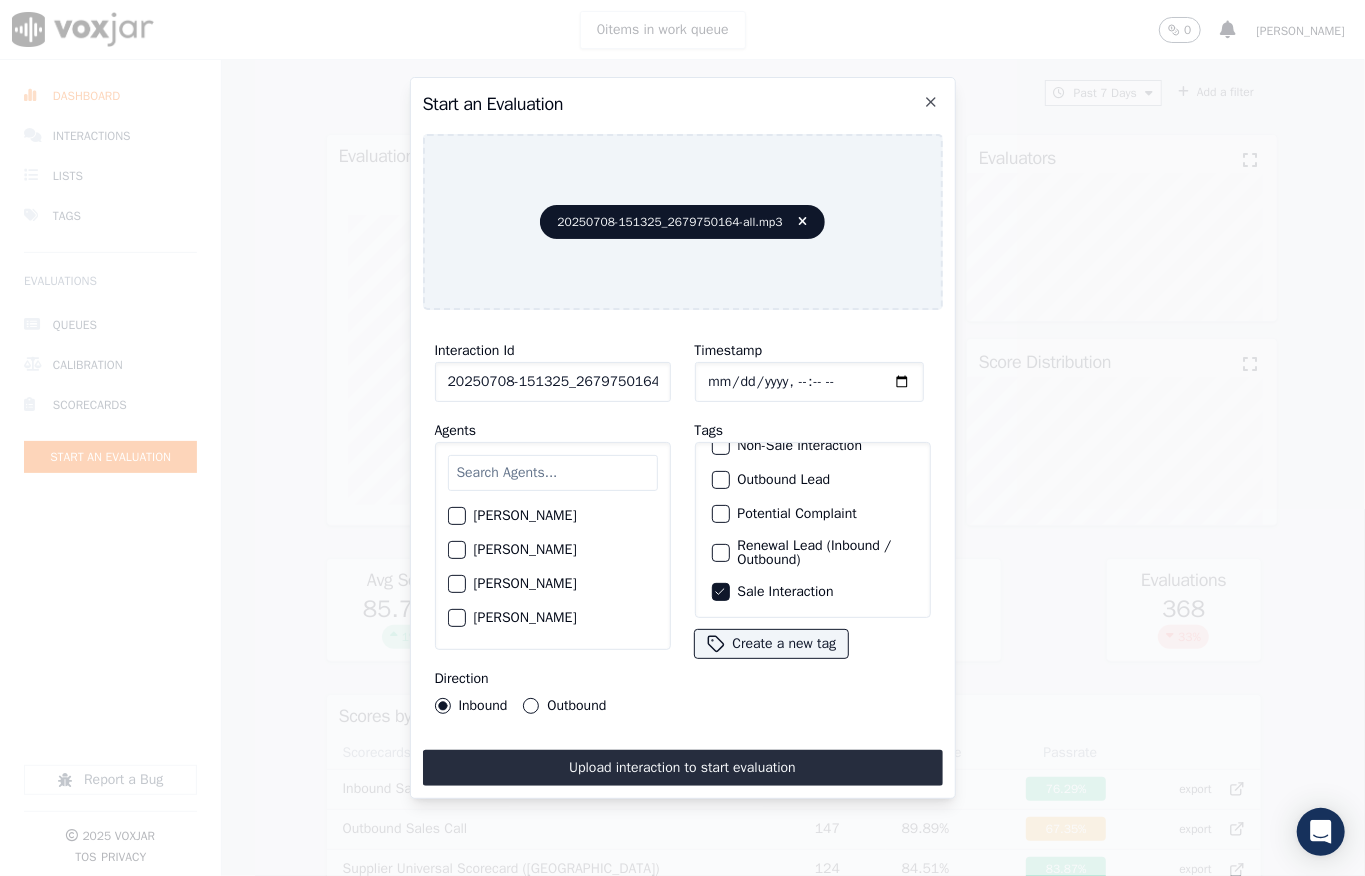 click at bounding box center [553, 473] 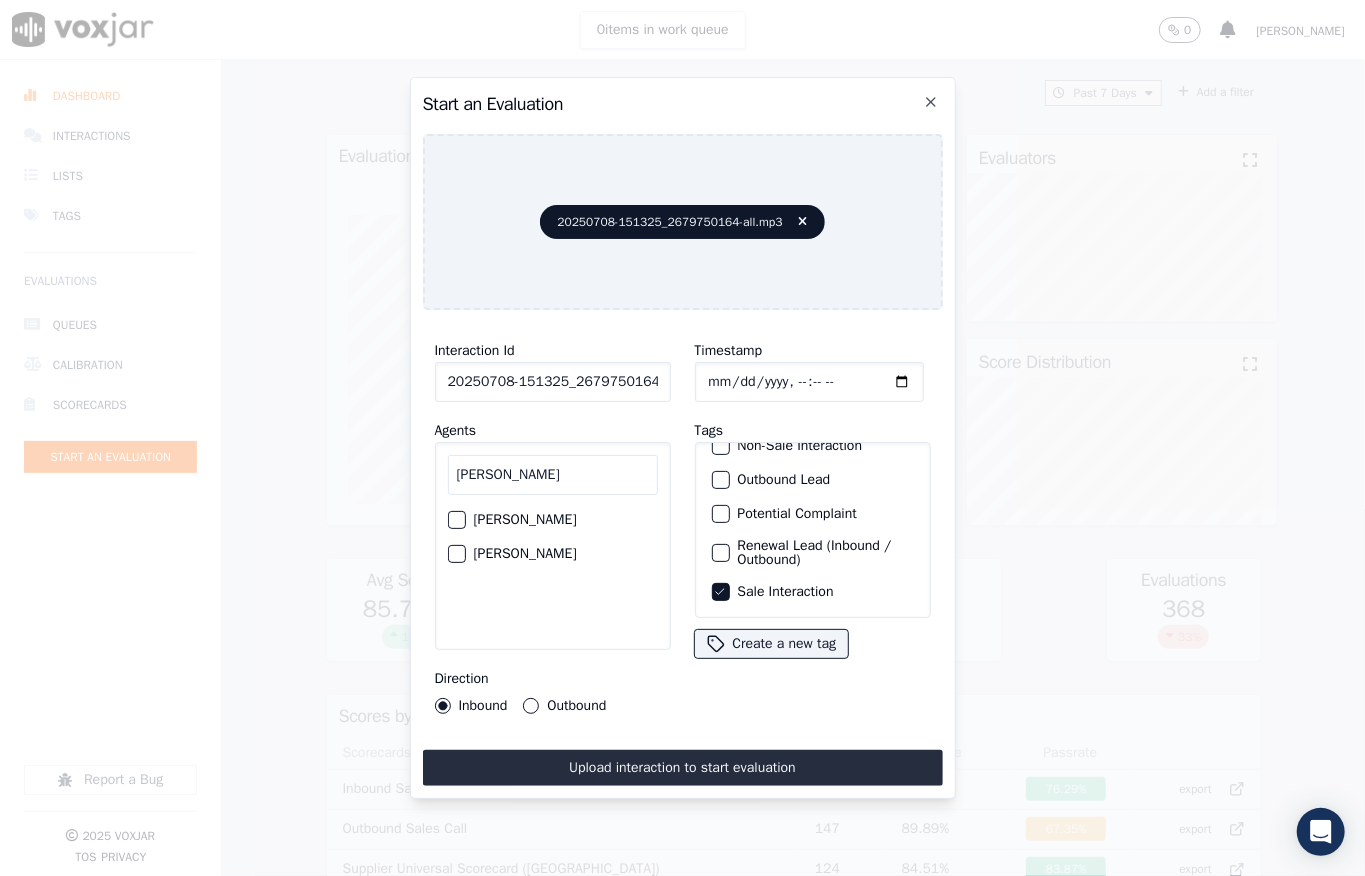 type on "dan" 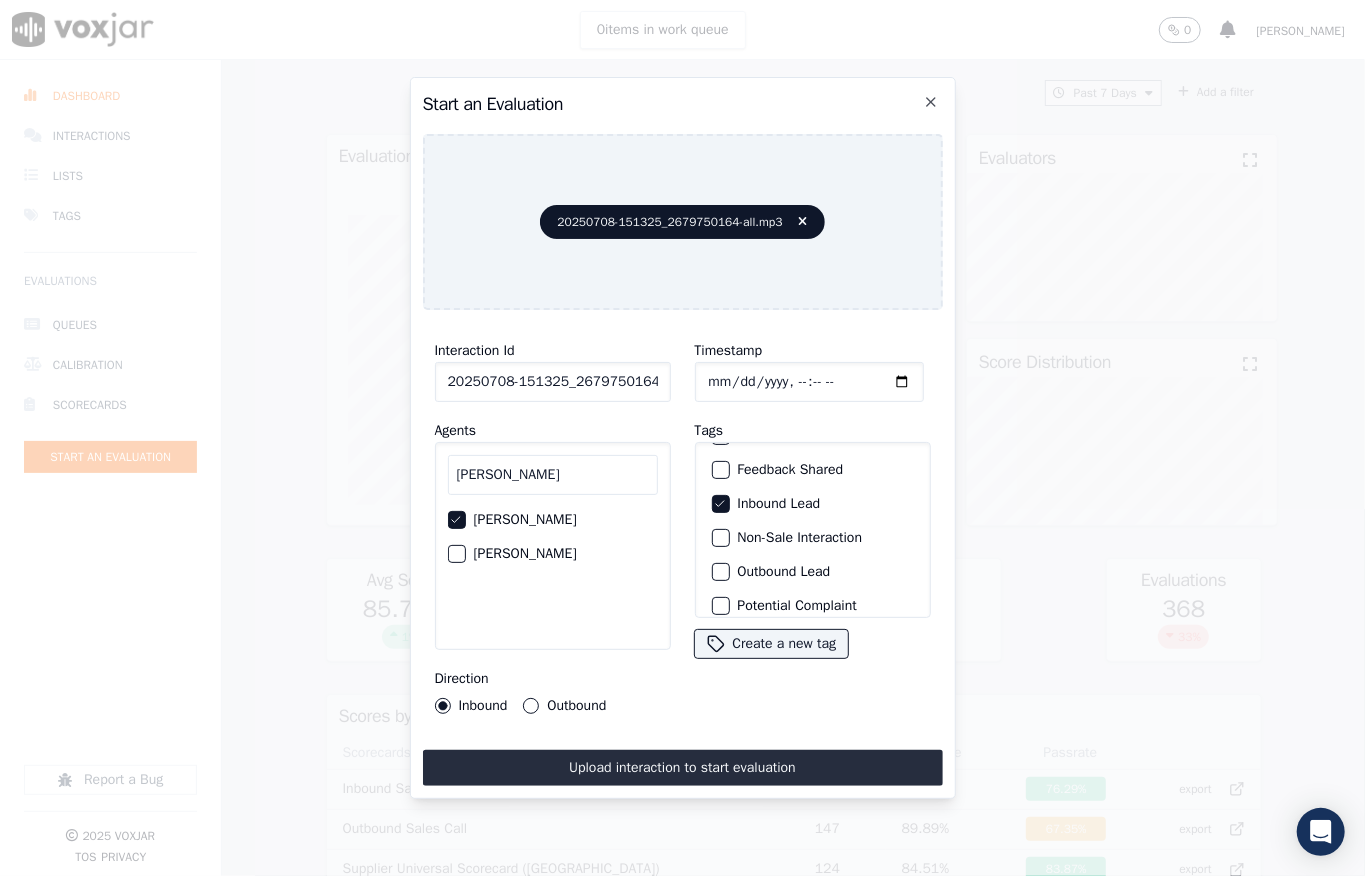 scroll, scrollTop: 0, scrollLeft: 0, axis: both 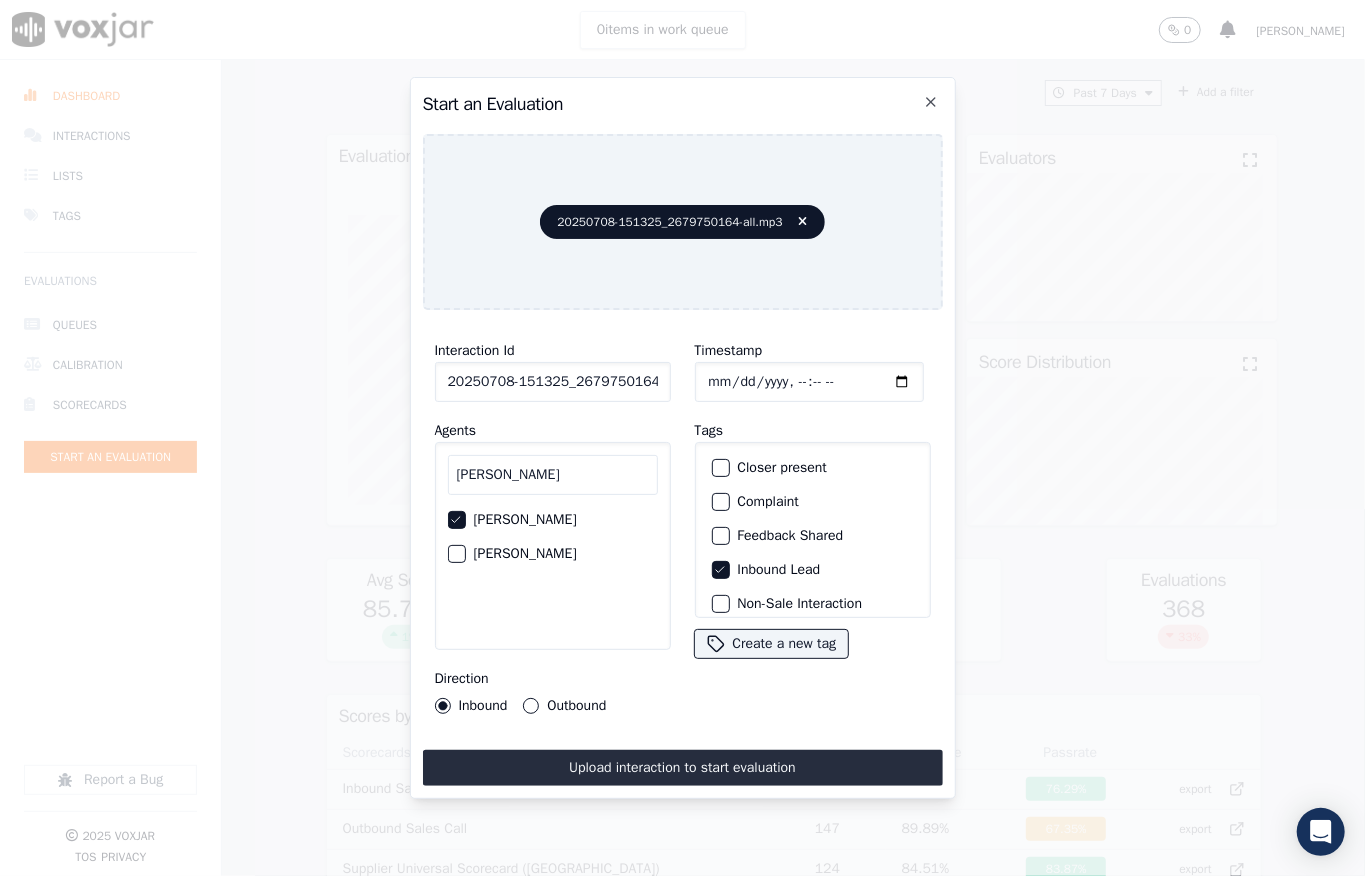 click at bounding box center (720, 468) 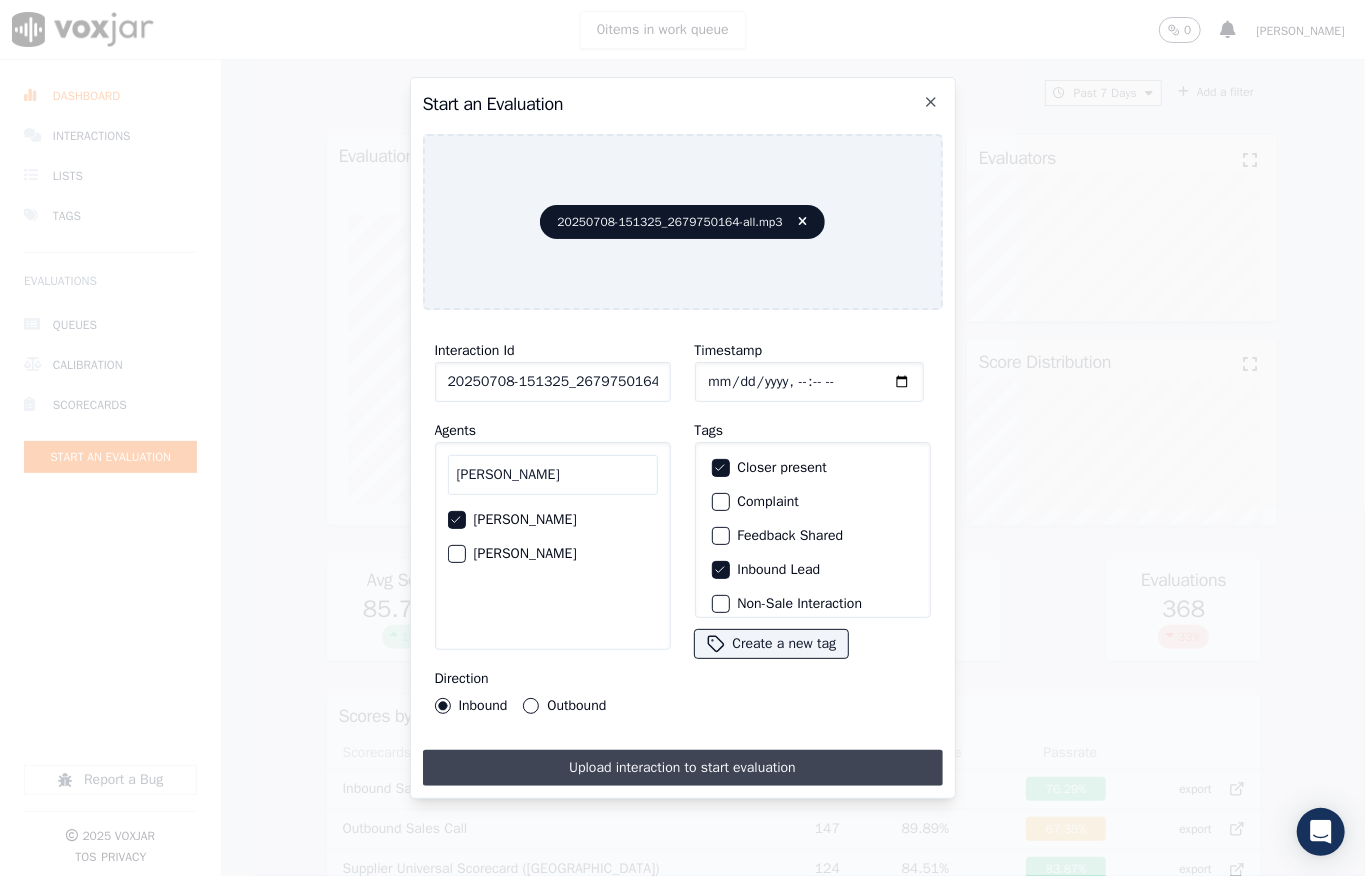 click on "Upload interaction to start evaluation" at bounding box center [683, 768] 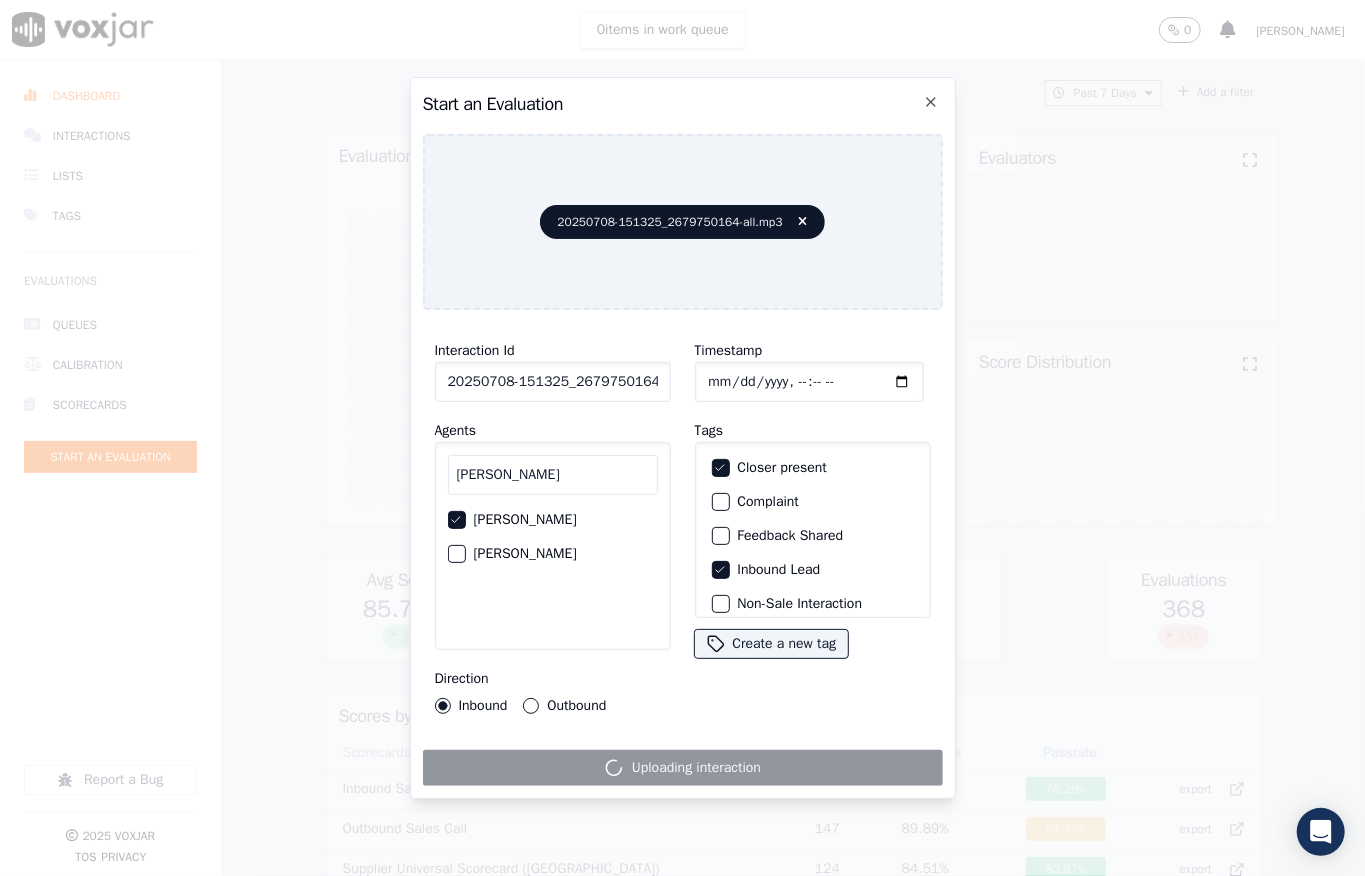 scroll, scrollTop: 0, scrollLeft: 32, axis: horizontal 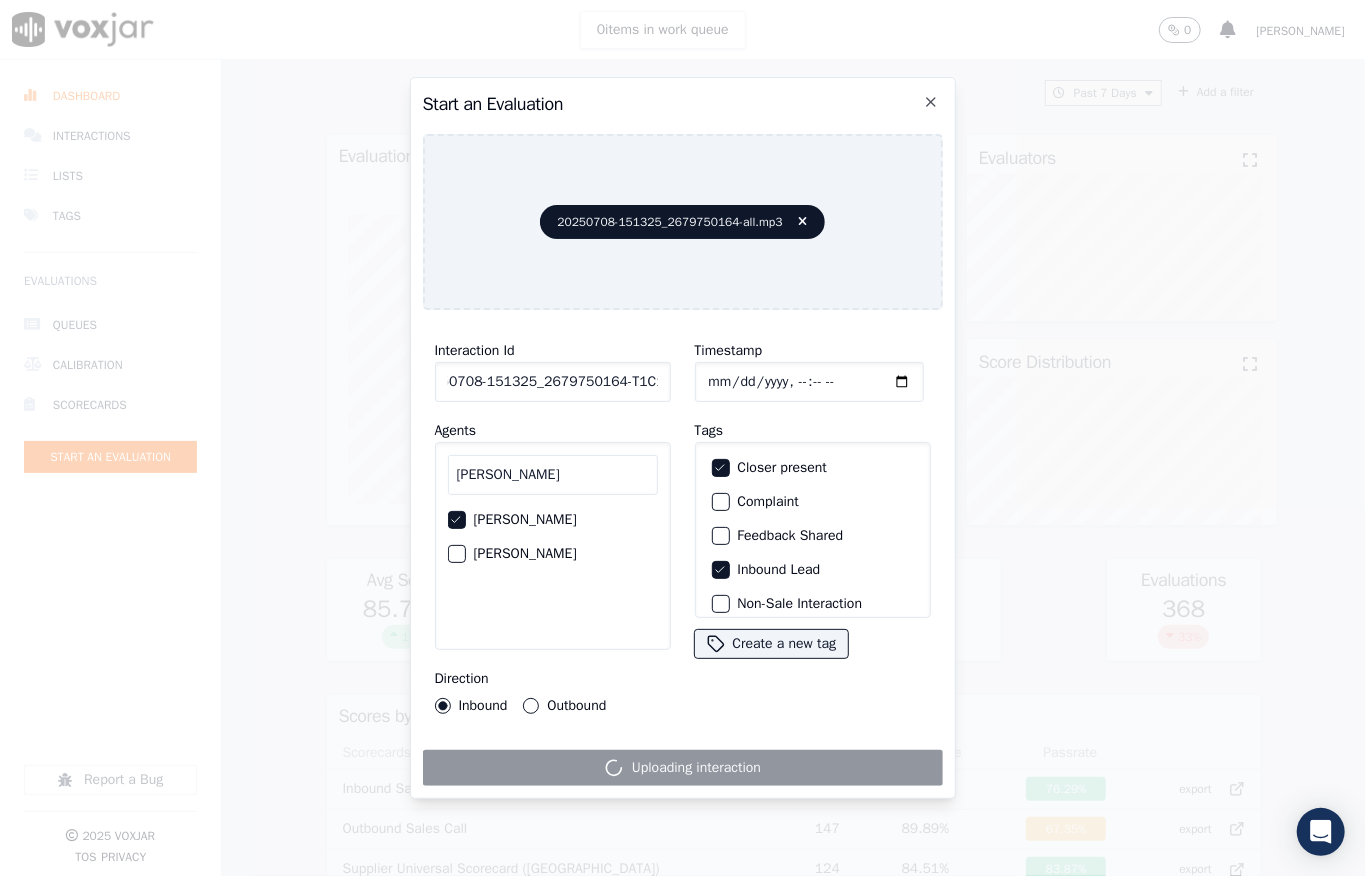 drag, startPoint x: 685, startPoint y: 378, endPoint x: 705, endPoint y: 384, distance: 20.880613 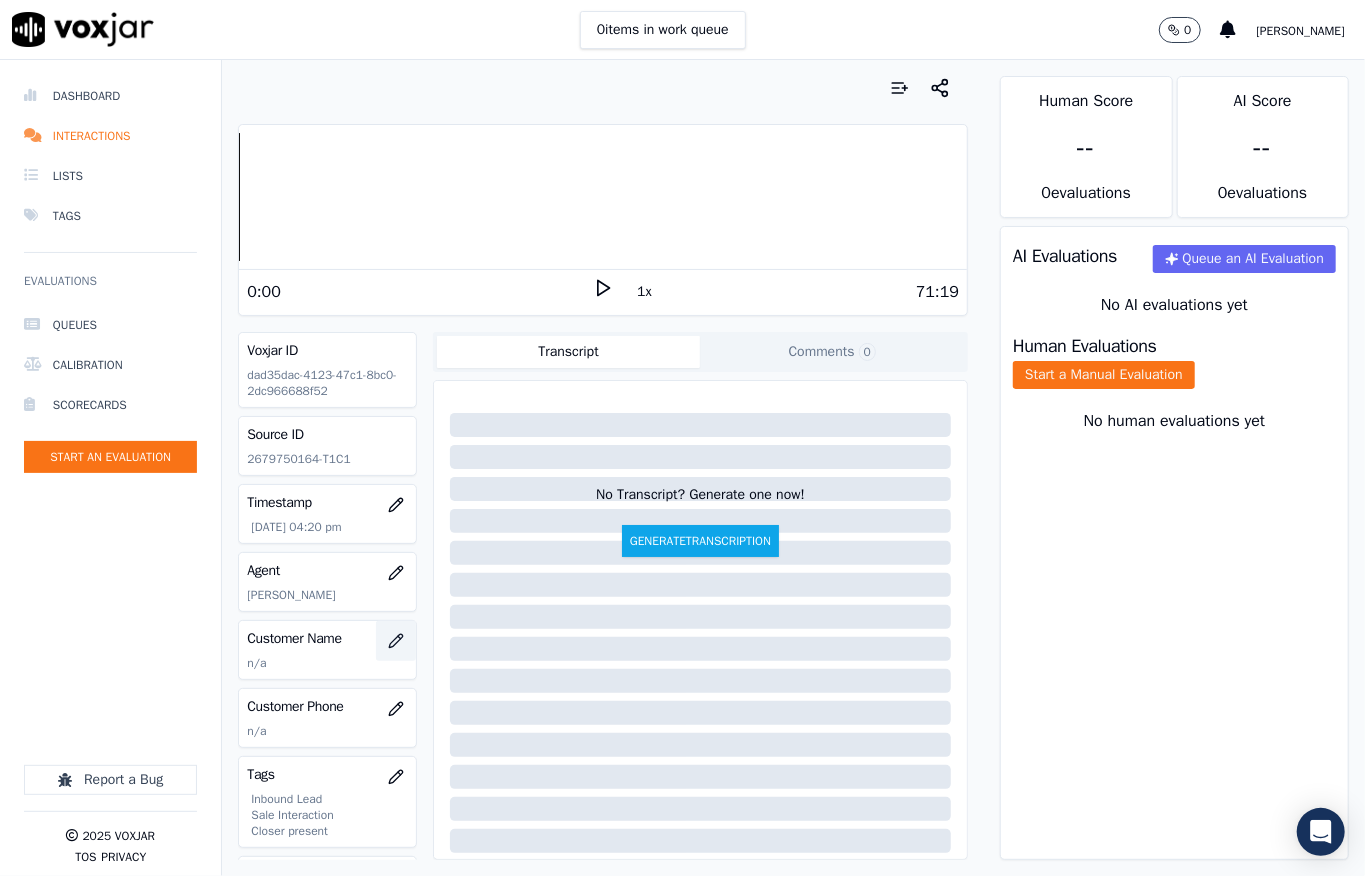 click 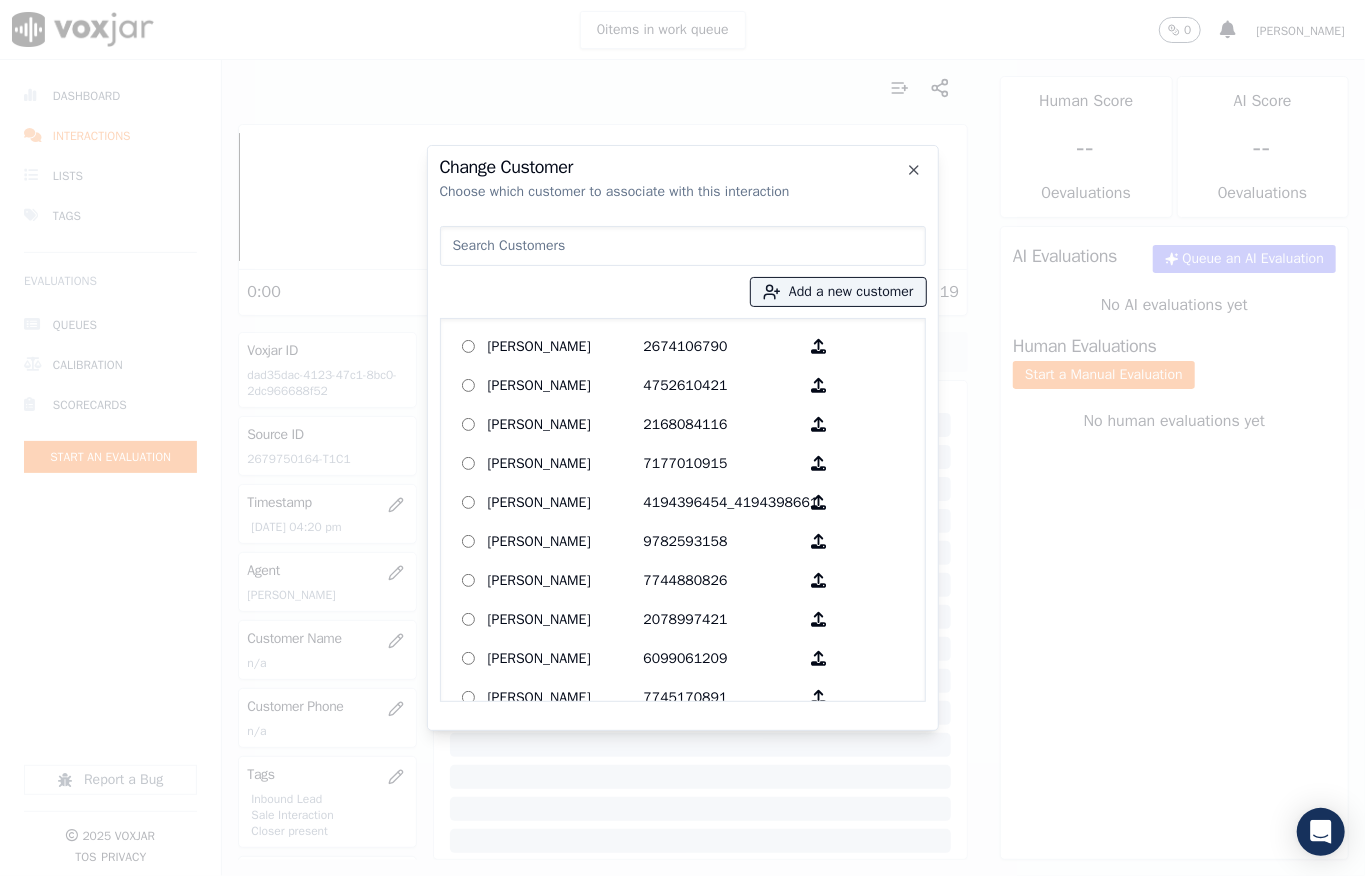 type on "XAVIER Z LIGGEONS" 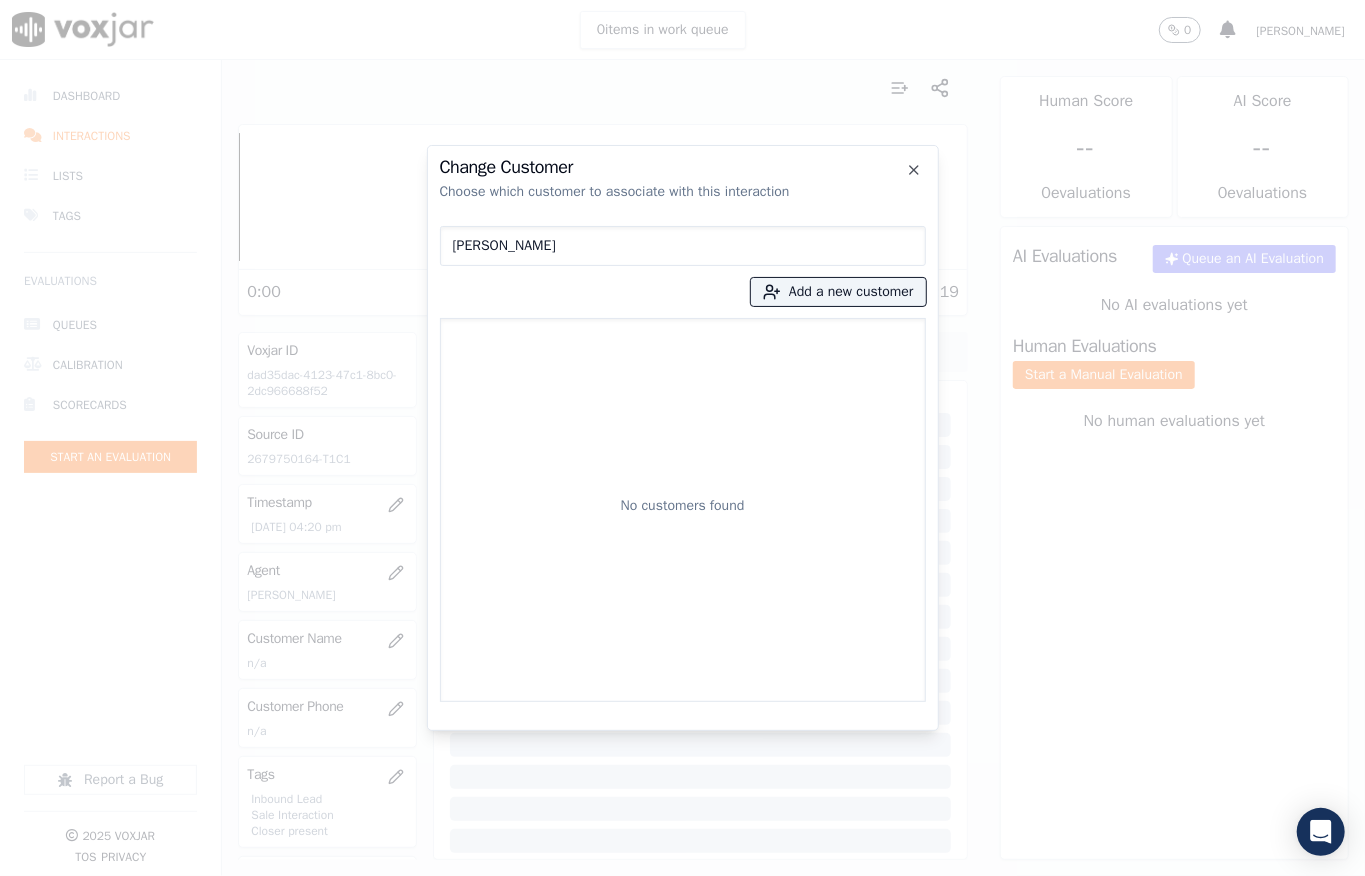 drag, startPoint x: 609, startPoint y: 242, endPoint x: 160, endPoint y: 236, distance: 449.0401 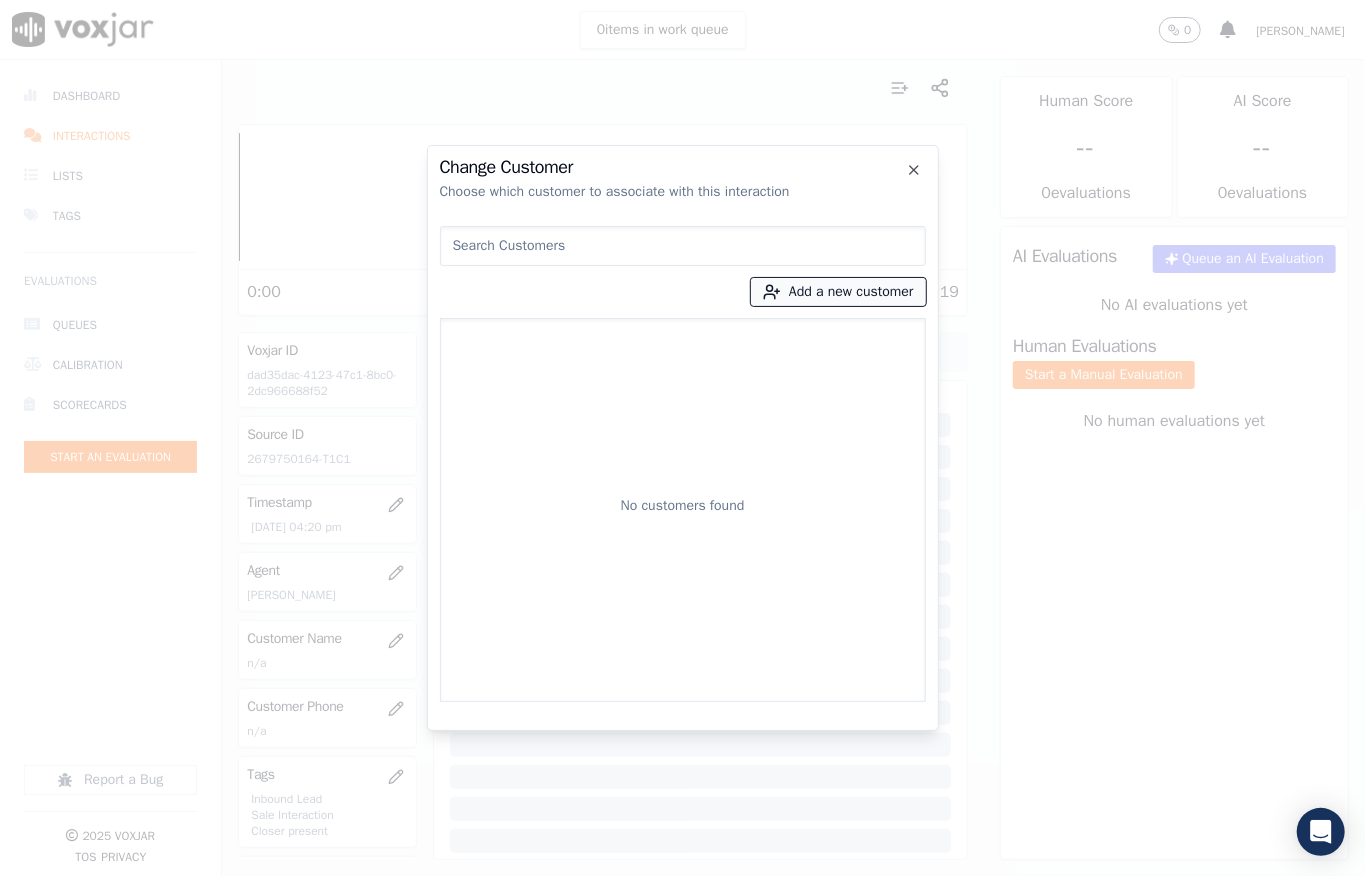 click on "Add a new customer" at bounding box center [838, 292] 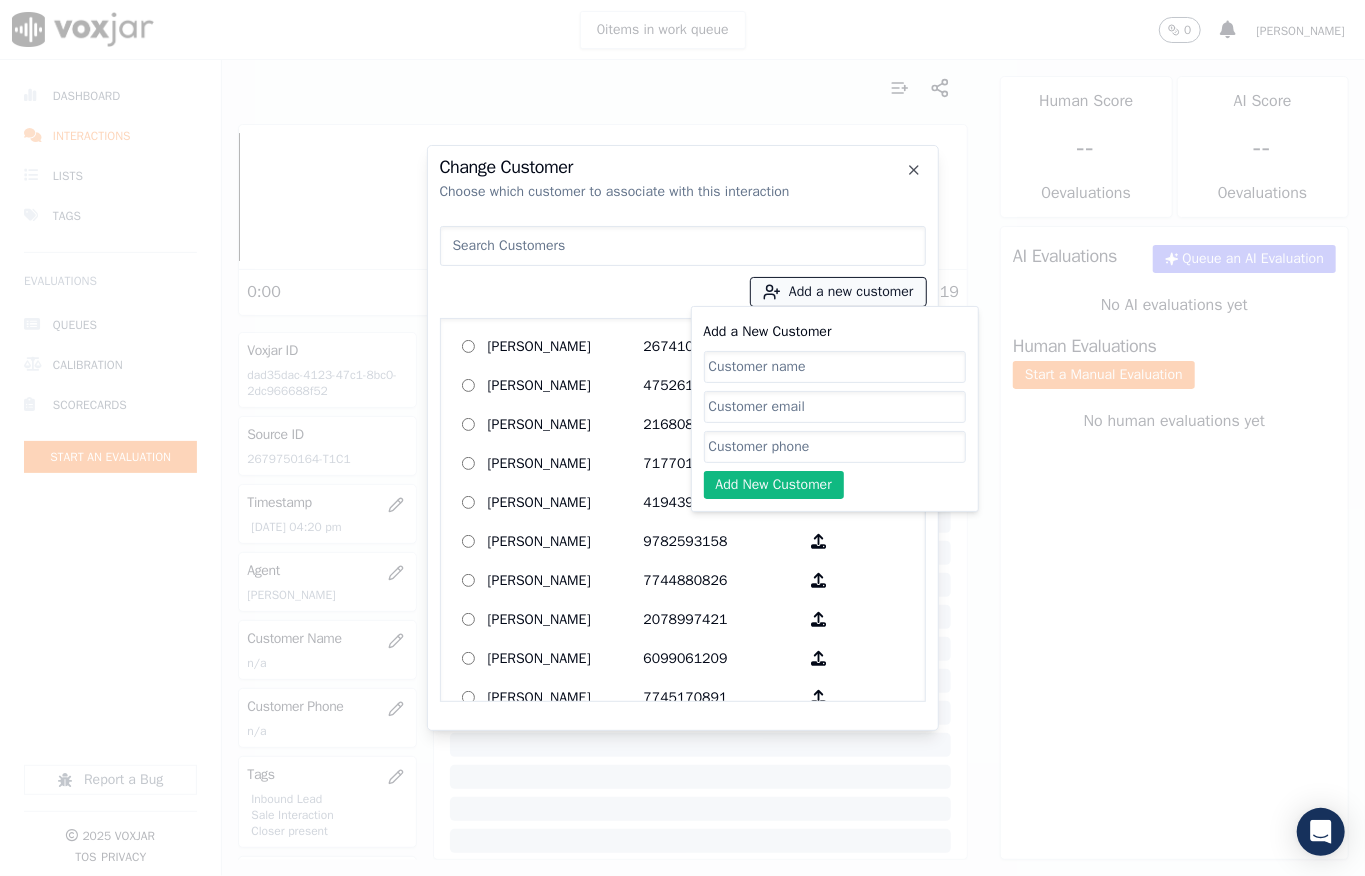 paste on "XAVIER Z LIGGEONS" 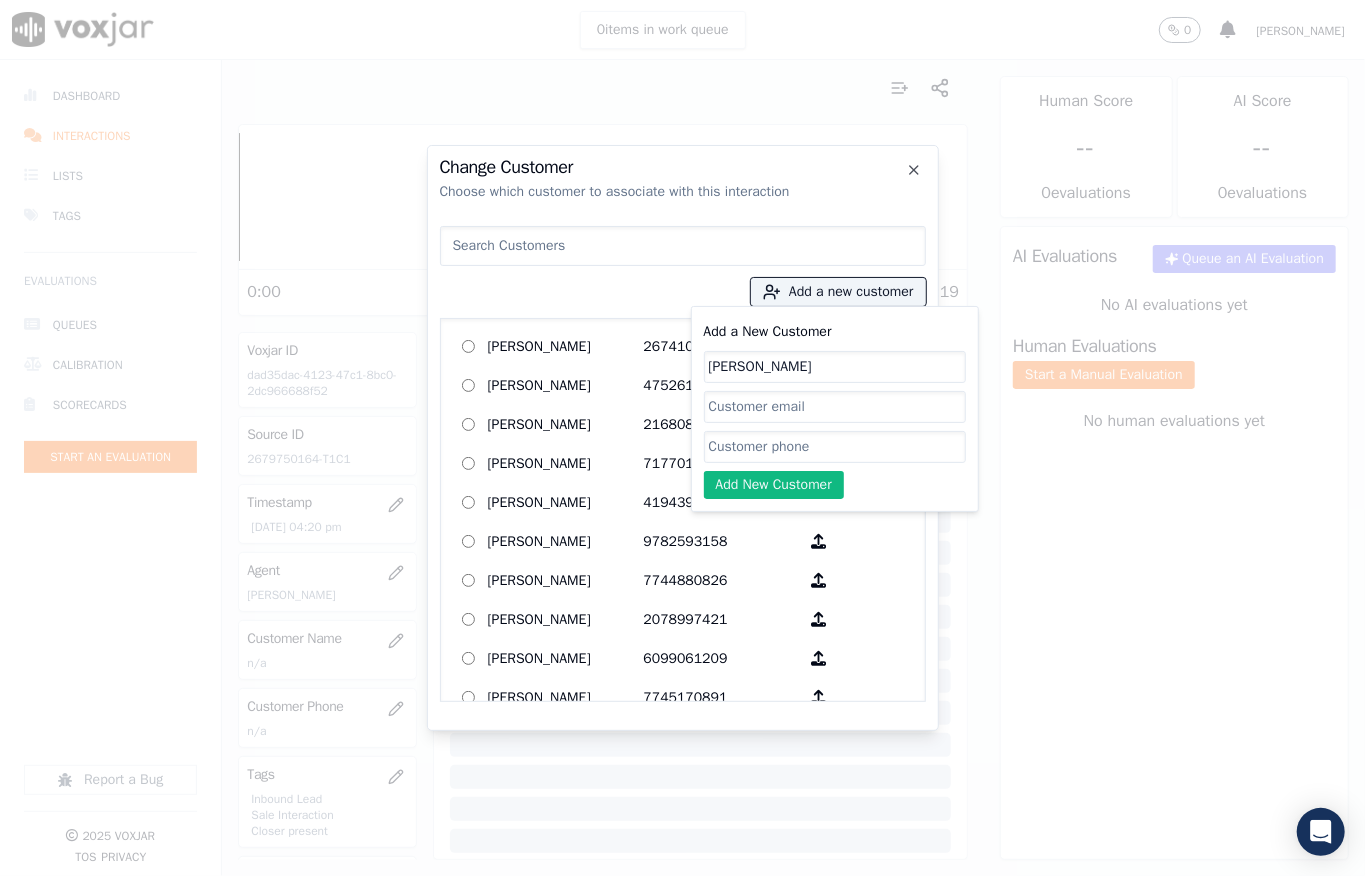 type on "XAVIER Z LIGGEONS" 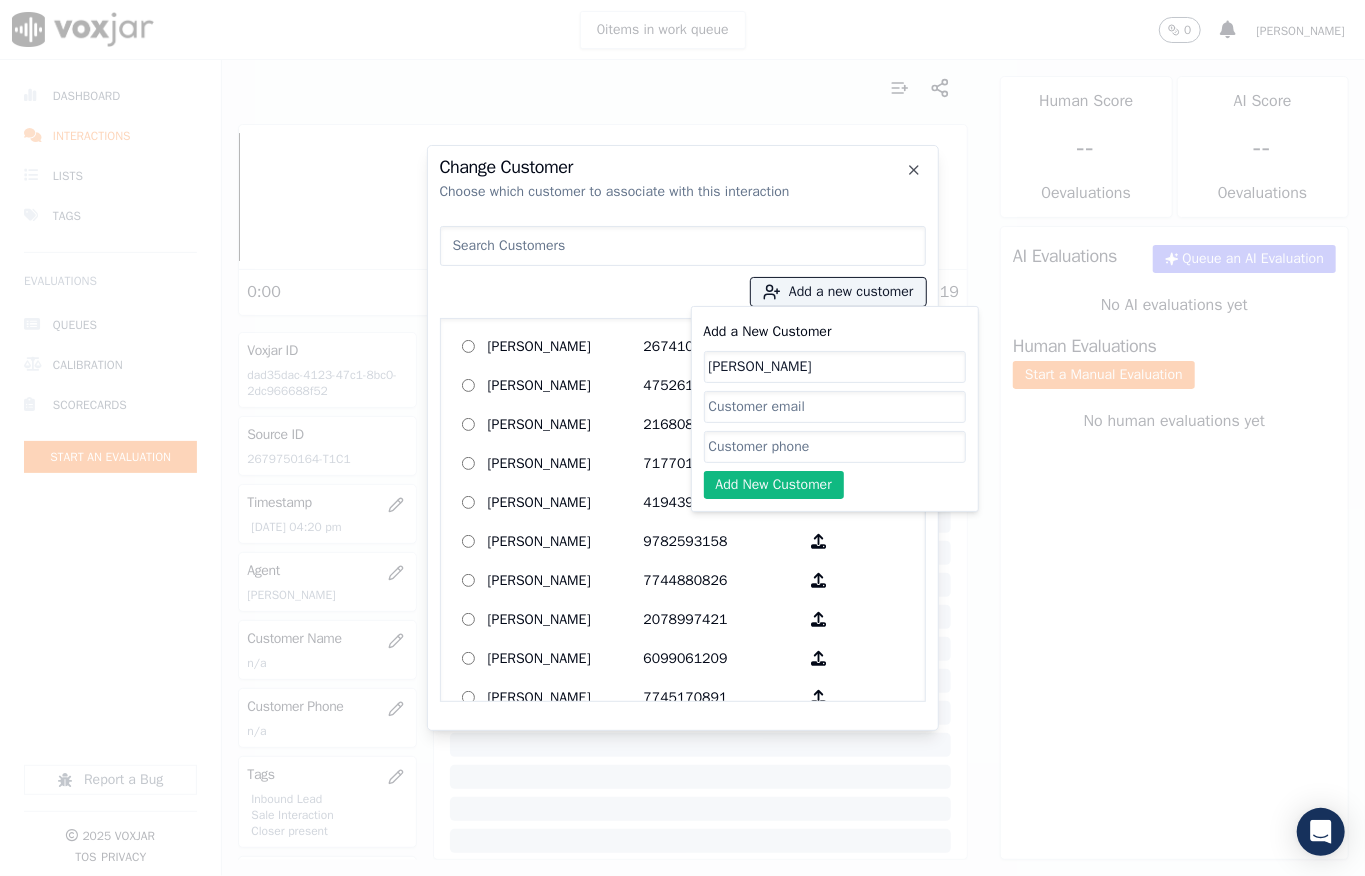 click on "Add a New Customer" 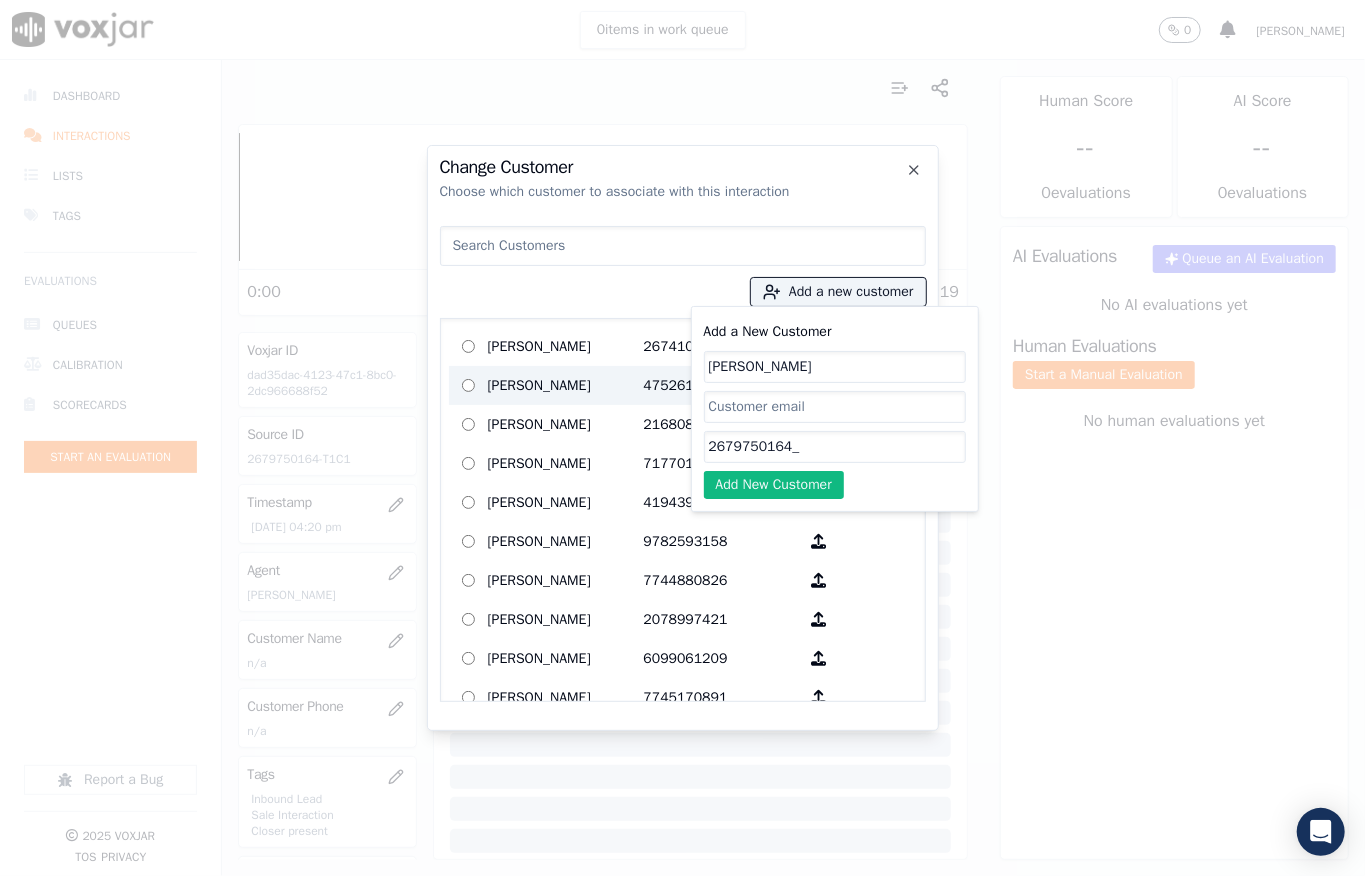 paste on "2679632393" 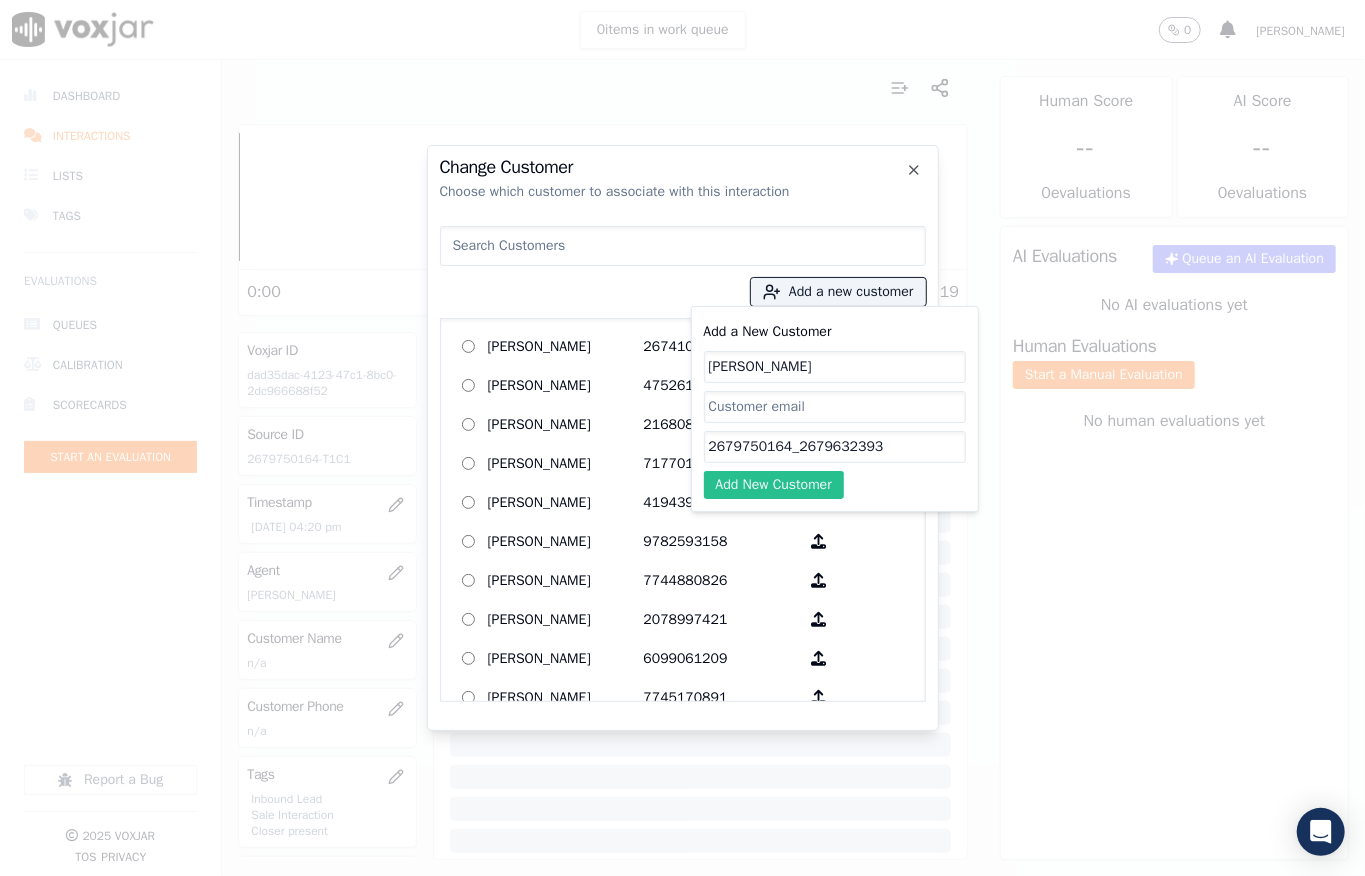 type on "2679750164_2679632393" 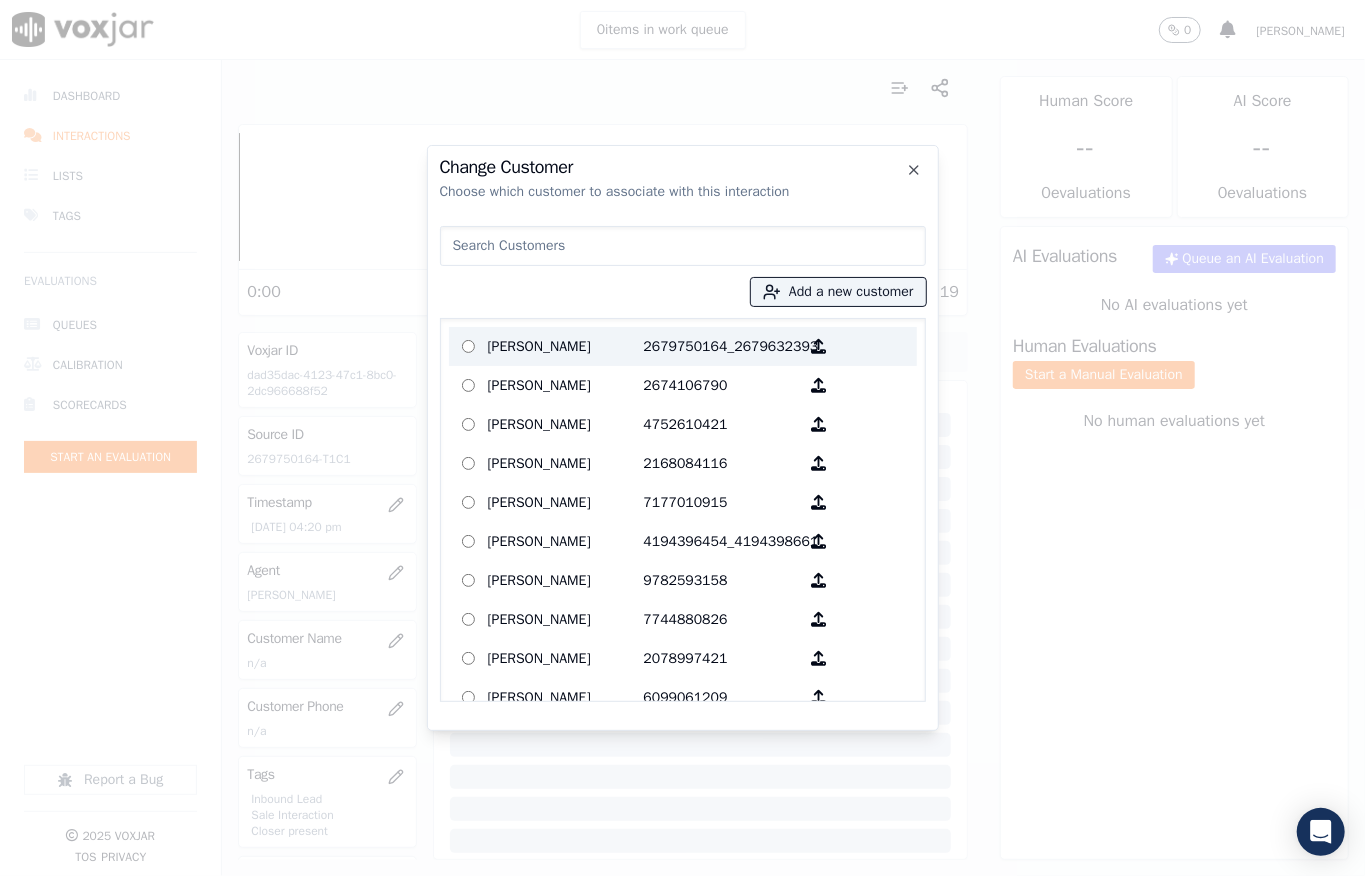 click on "XAVIER Z LIGGEONS" at bounding box center (566, 346) 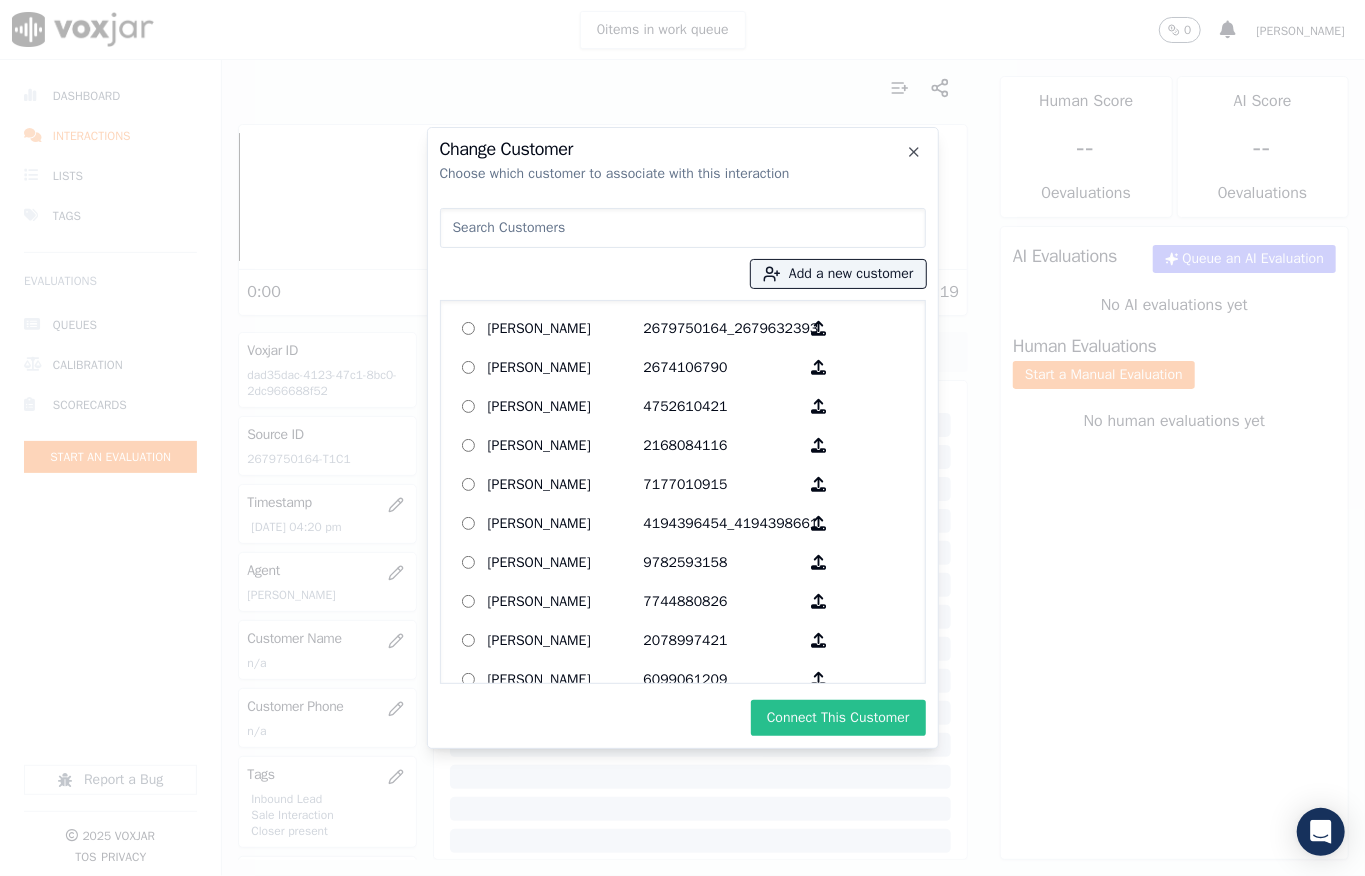 click on "Connect This Customer" at bounding box center (838, 718) 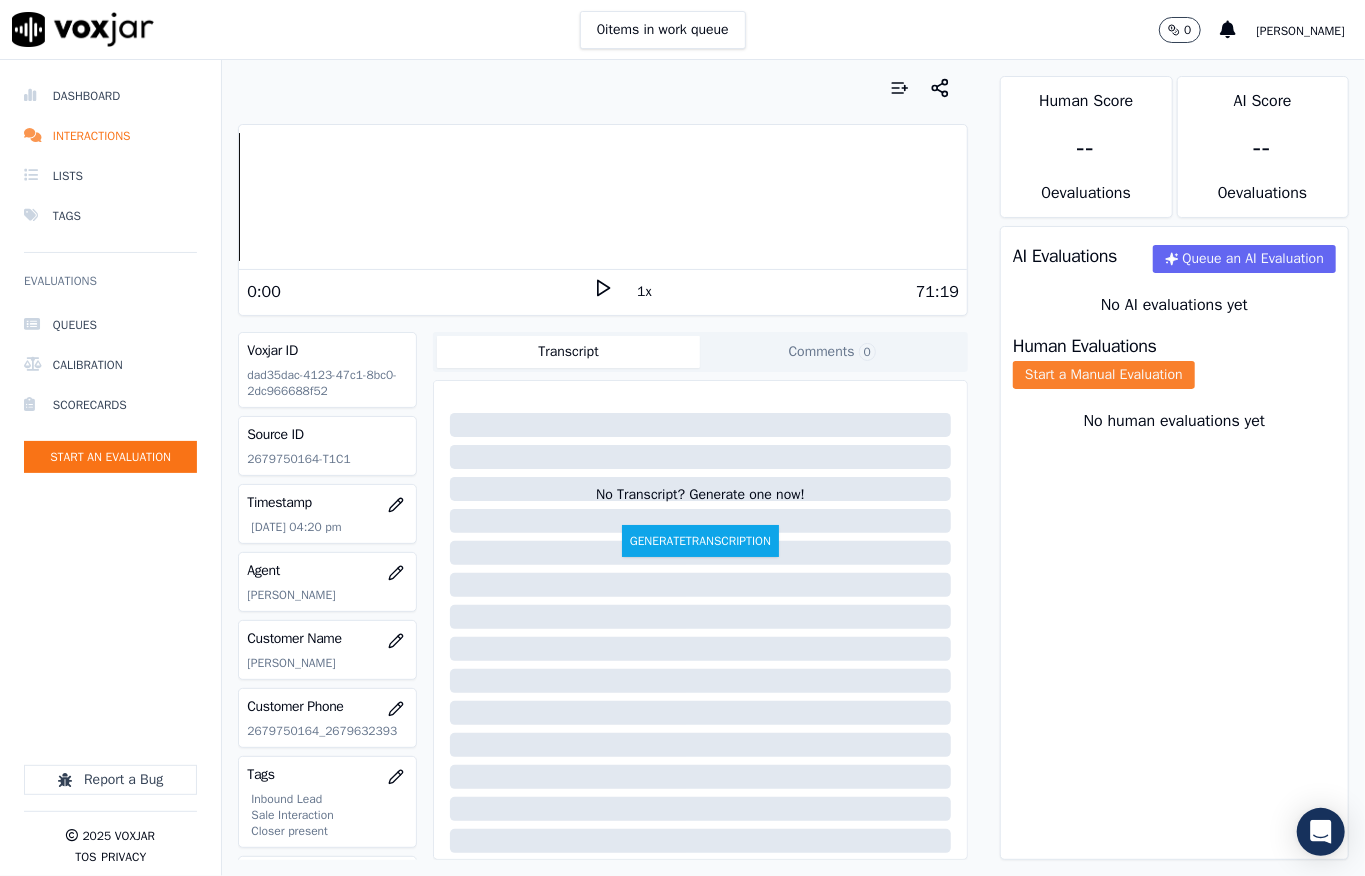 click on "Start a Manual Evaluation" 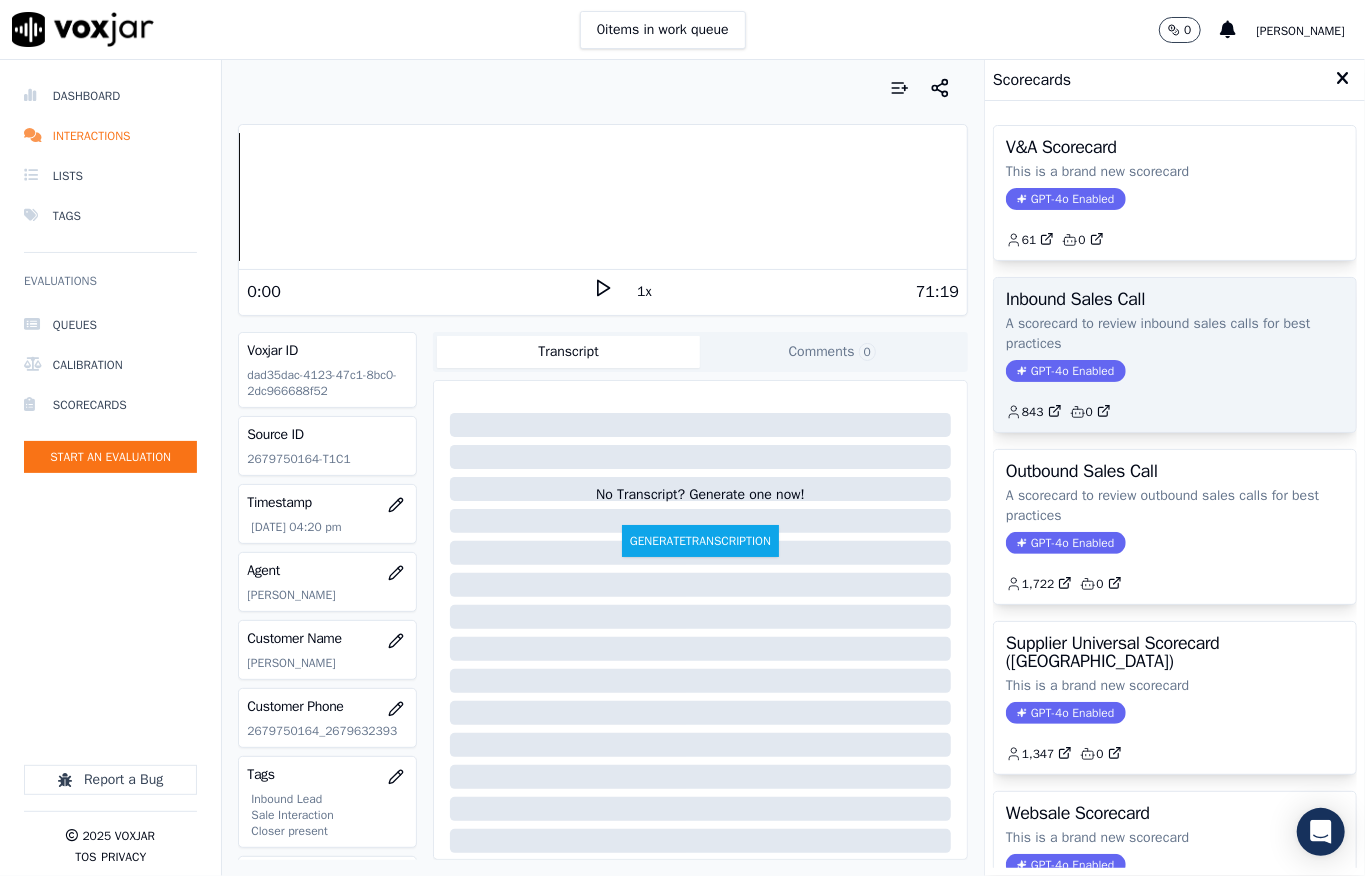 click on "GPT-4o Enabled" at bounding box center [1065, 371] 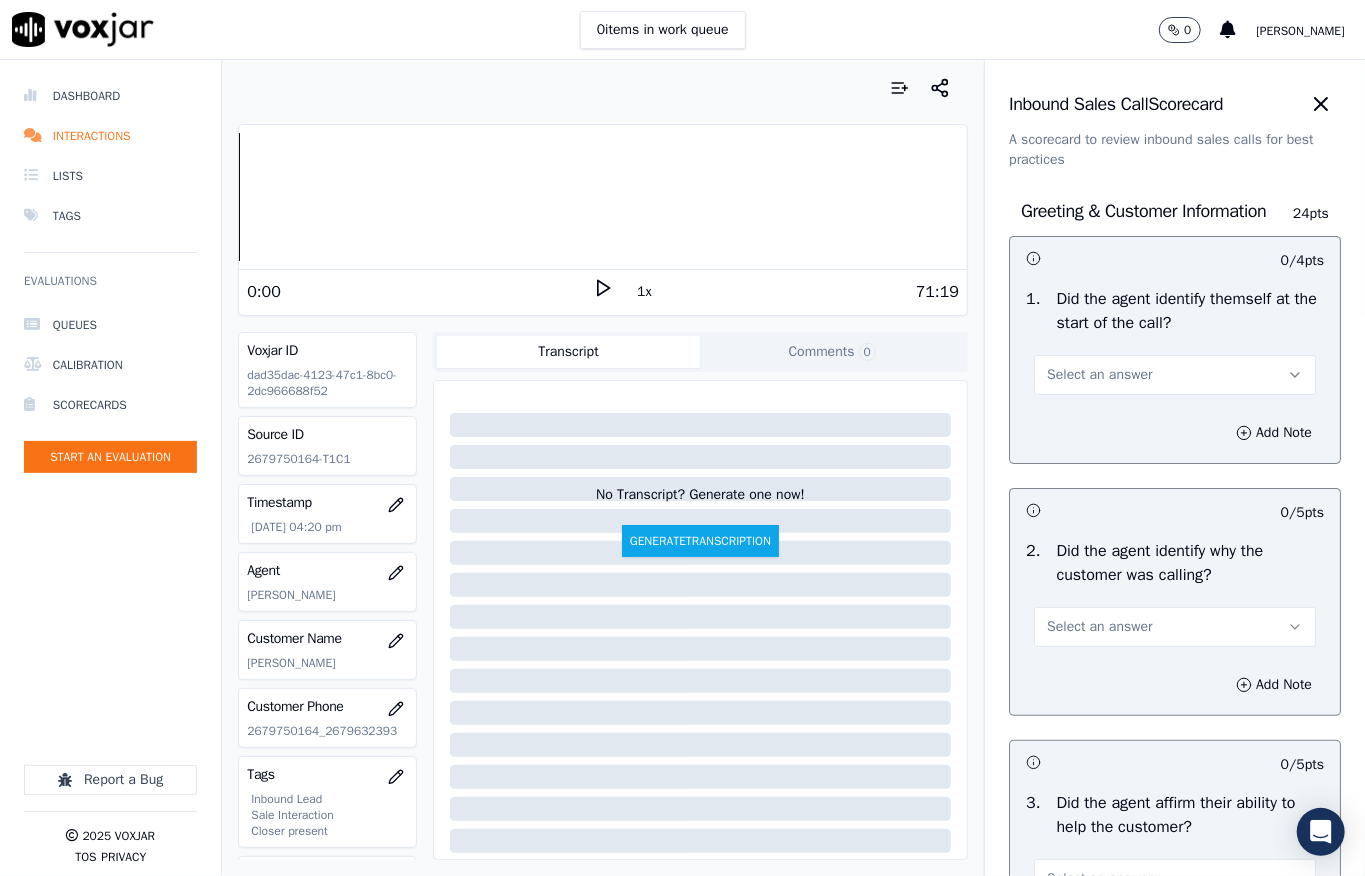 click on "Select an answer" at bounding box center [1175, 375] 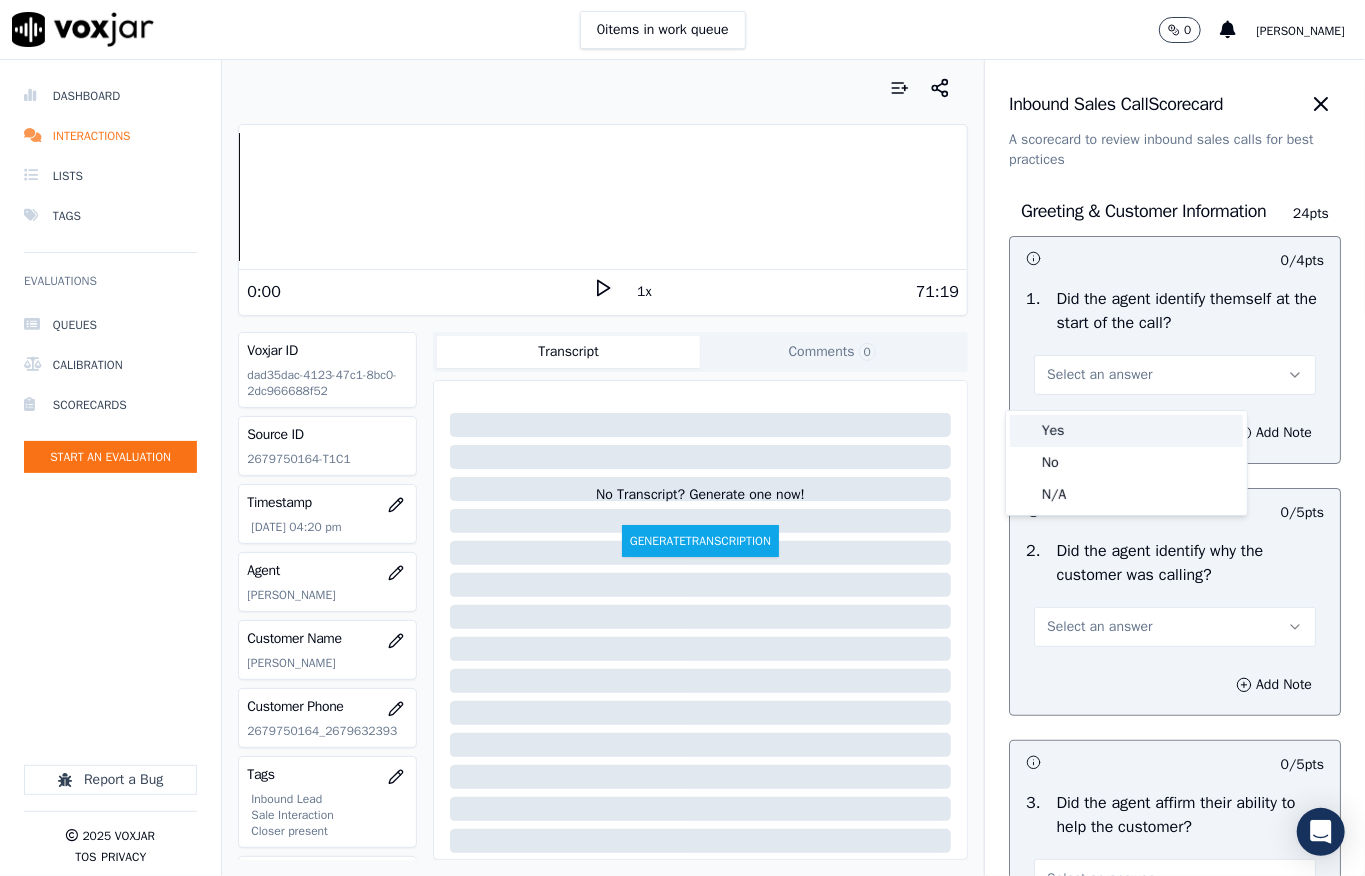 click on "Yes" at bounding box center [1126, 431] 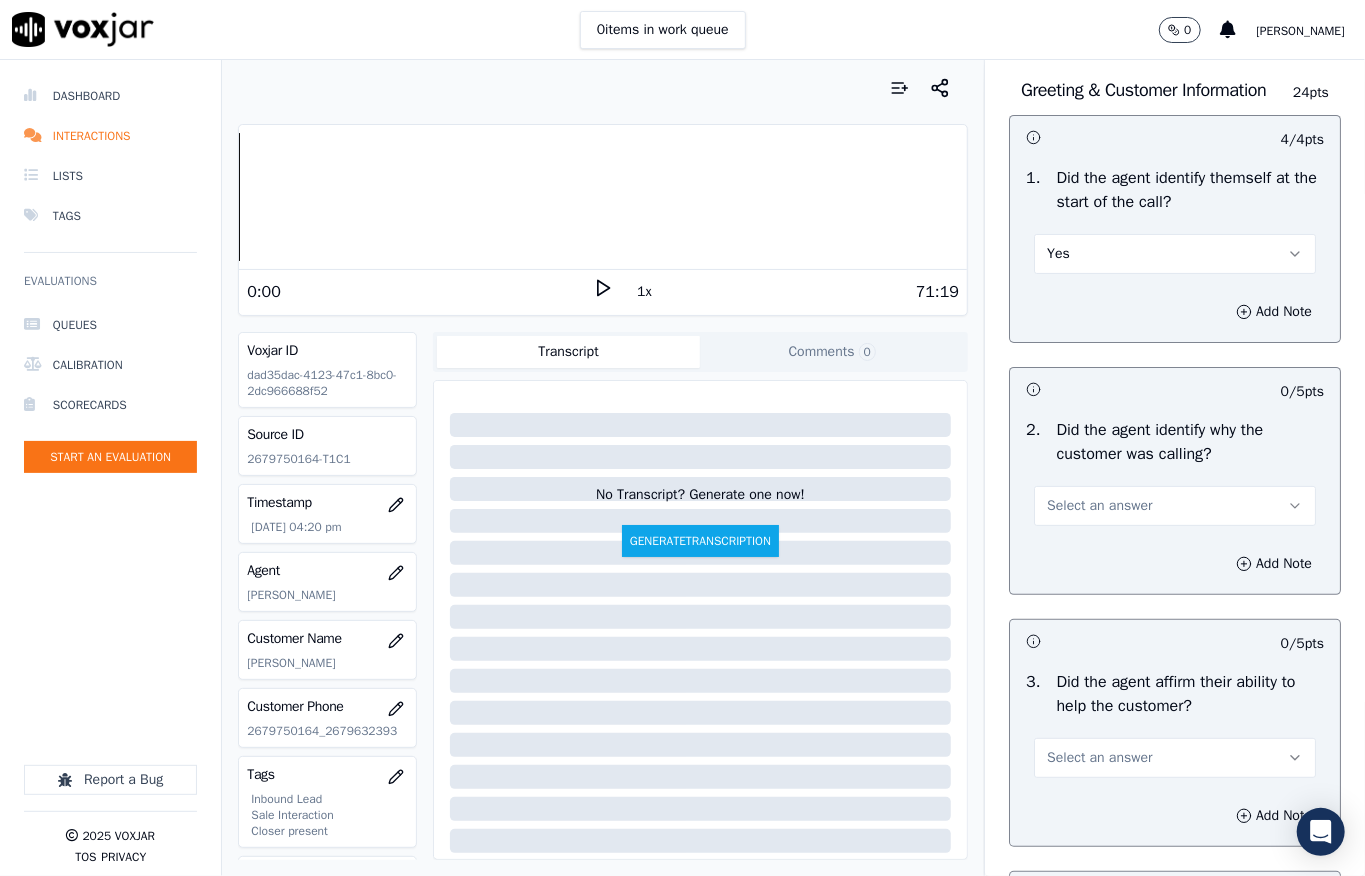 scroll, scrollTop: 266, scrollLeft: 0, axis: vertical 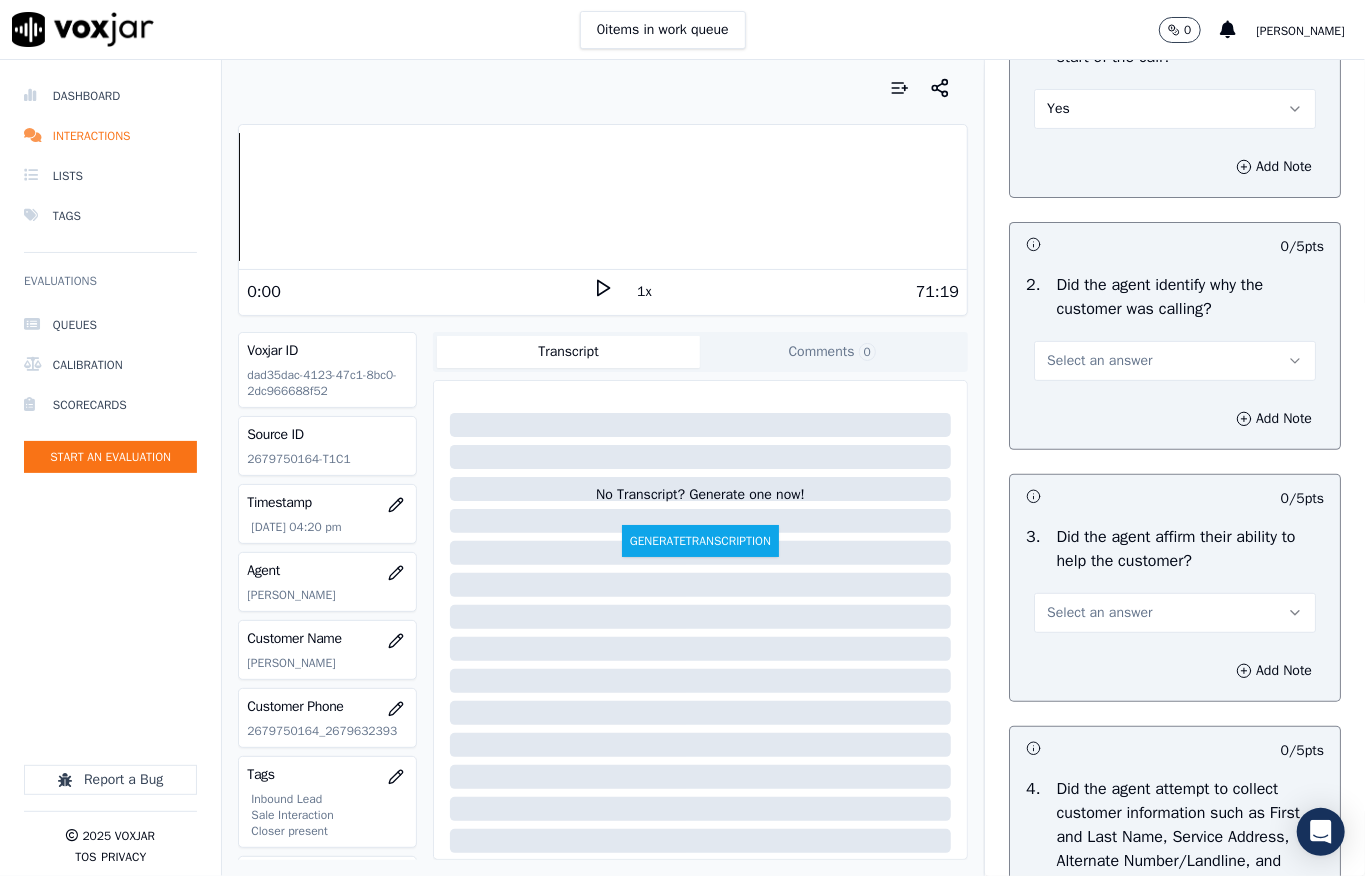 drag, startPoint x: 1077, startPoint y: 380, endPoint x: 1078, endPoint y: 390, distance: 10.049875 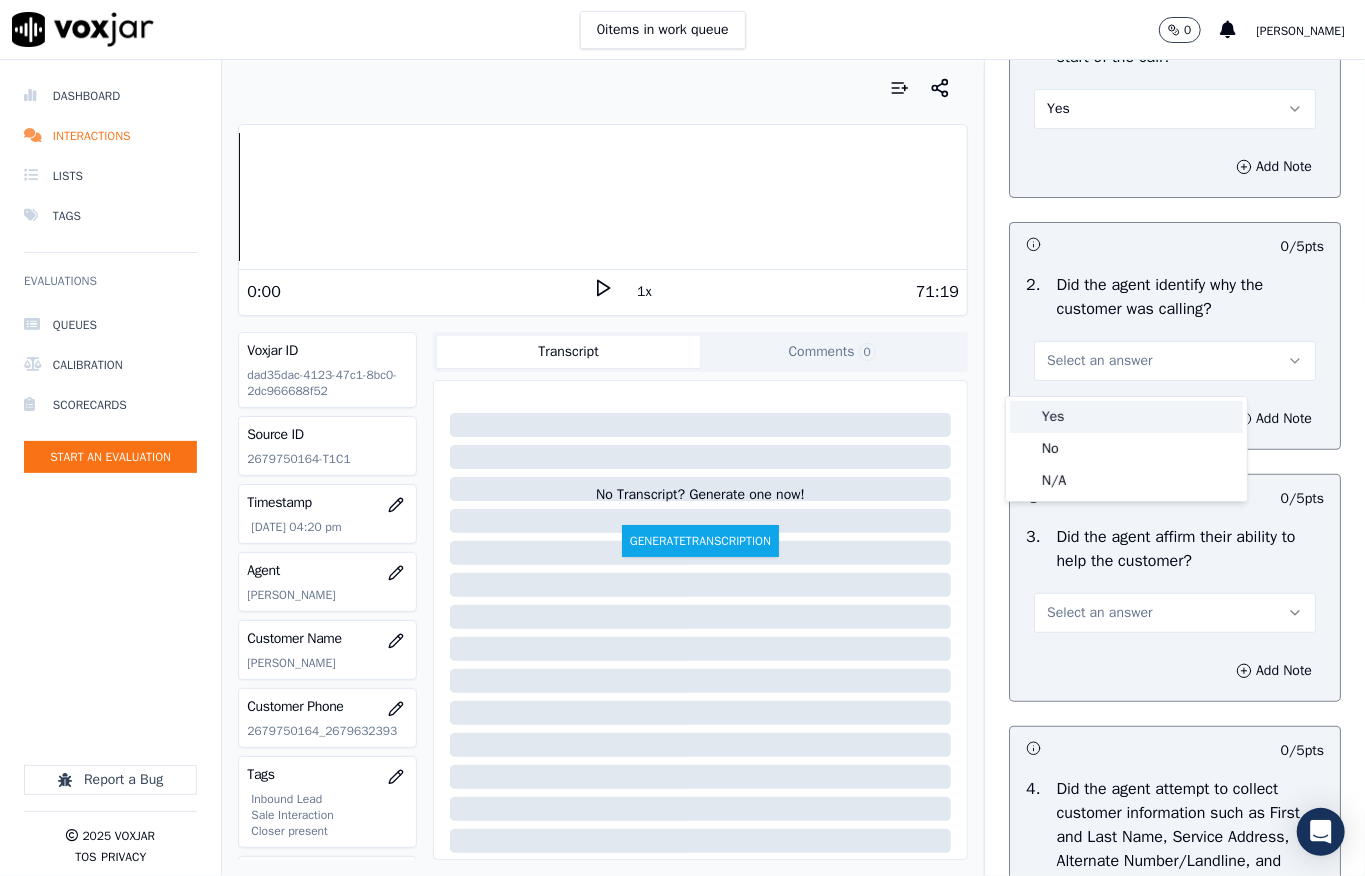 click on "Yes" at bounding box center [1126, 417] 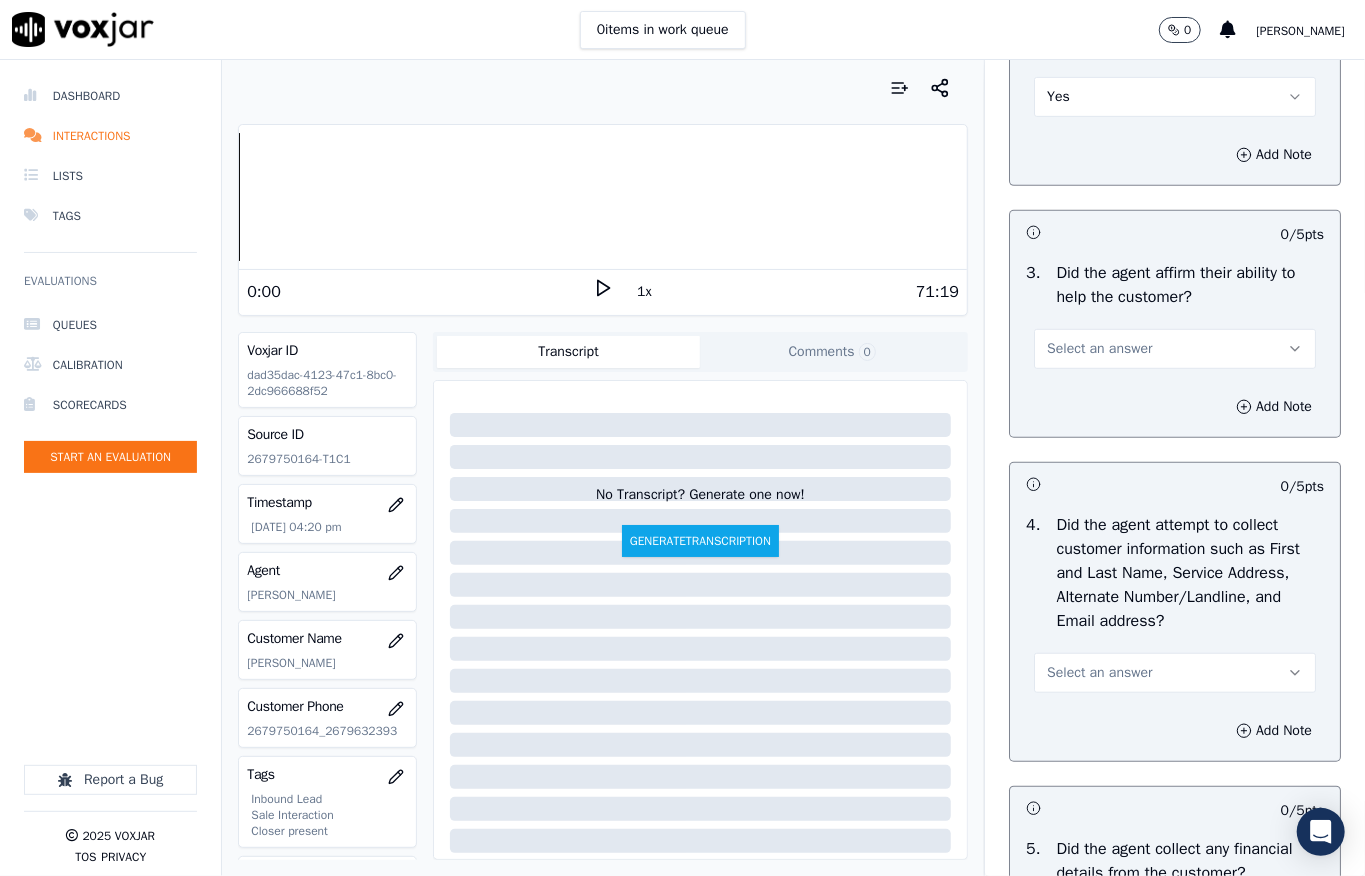 scroll, scrollTop: 533, scrollLeft: 0, axis: vertical 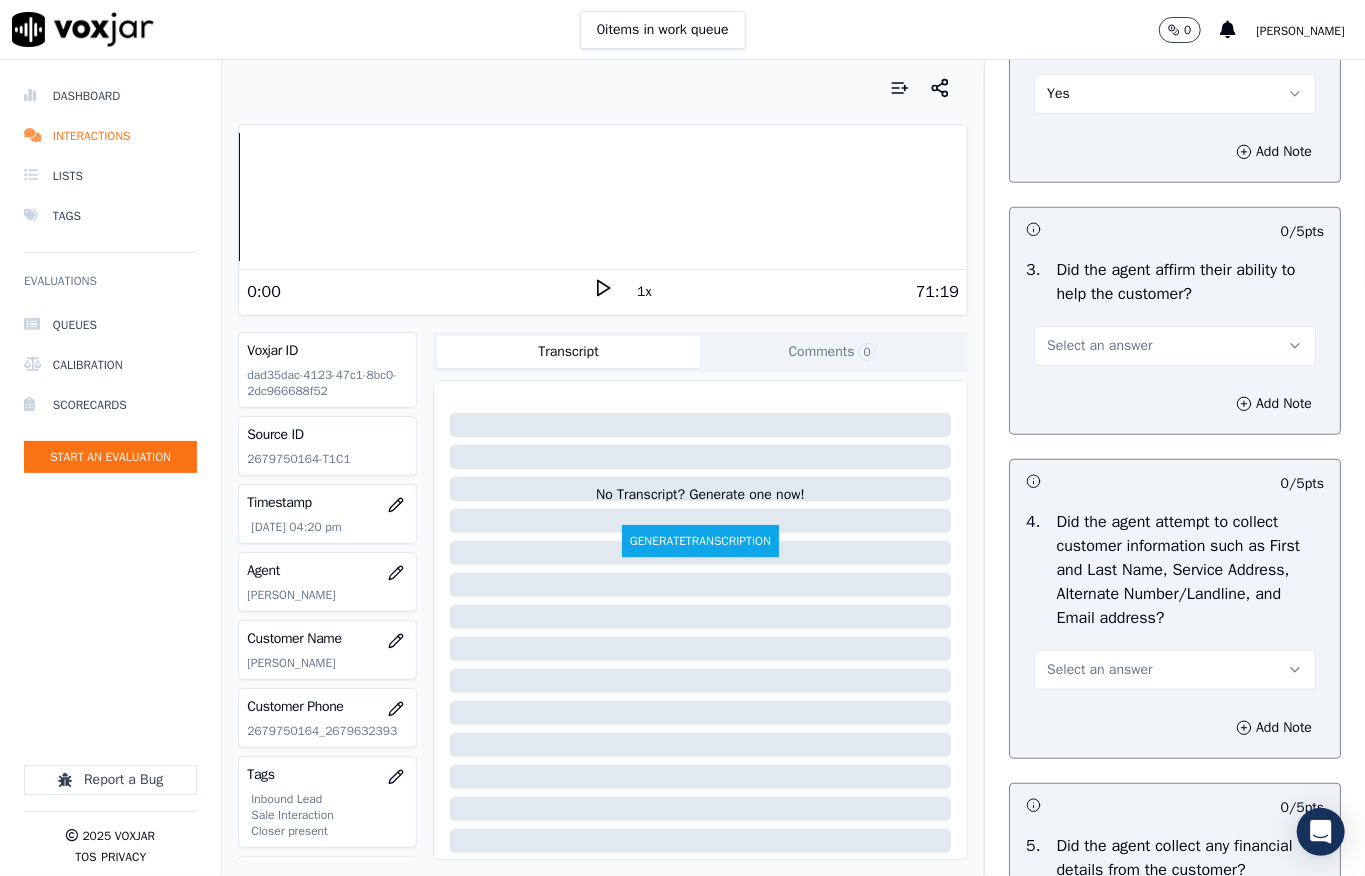 click on "Select an answer" at bounding box center [1099, 346] 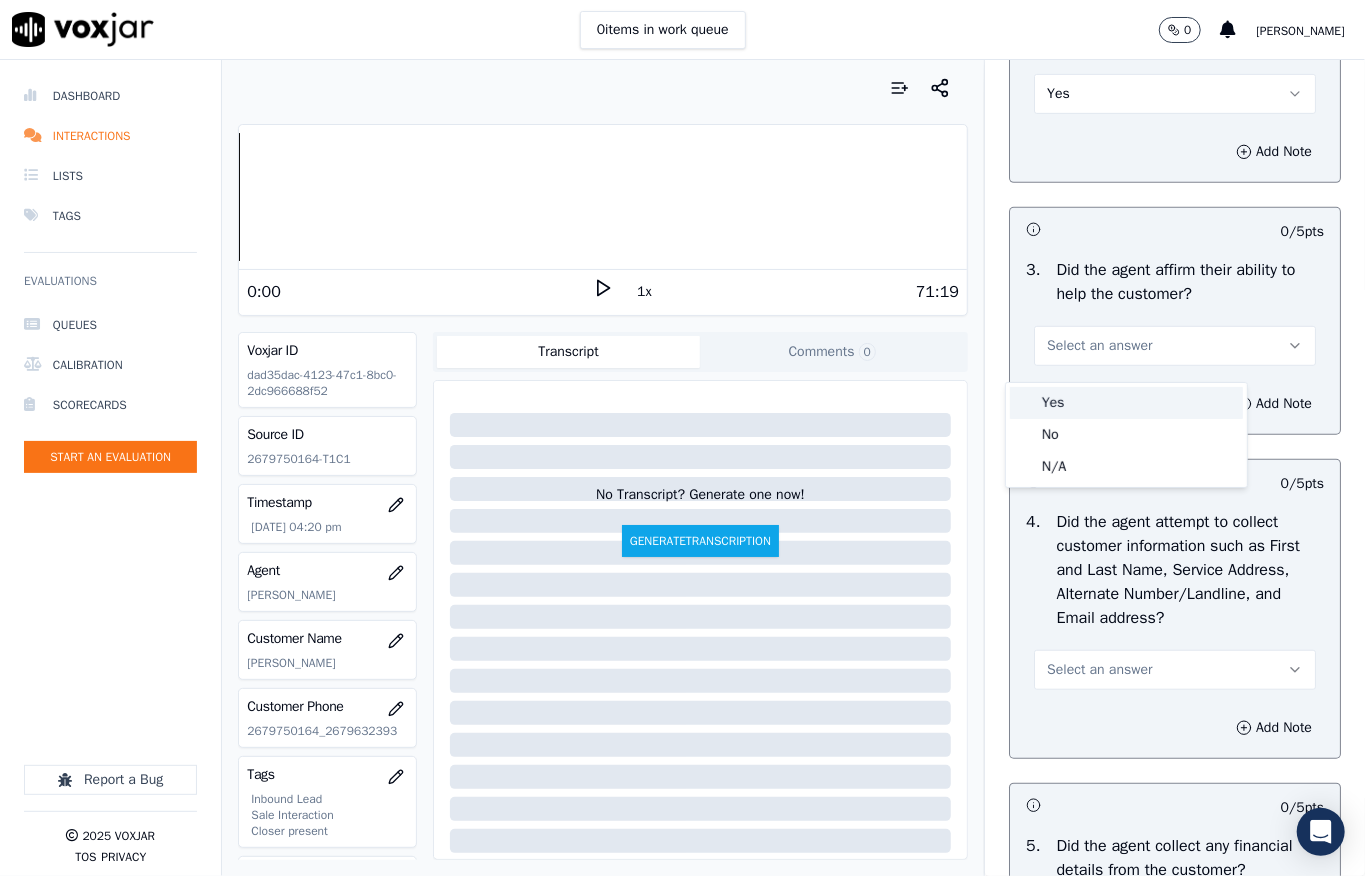 click on "Yes" at bounding box center (1126, 403) 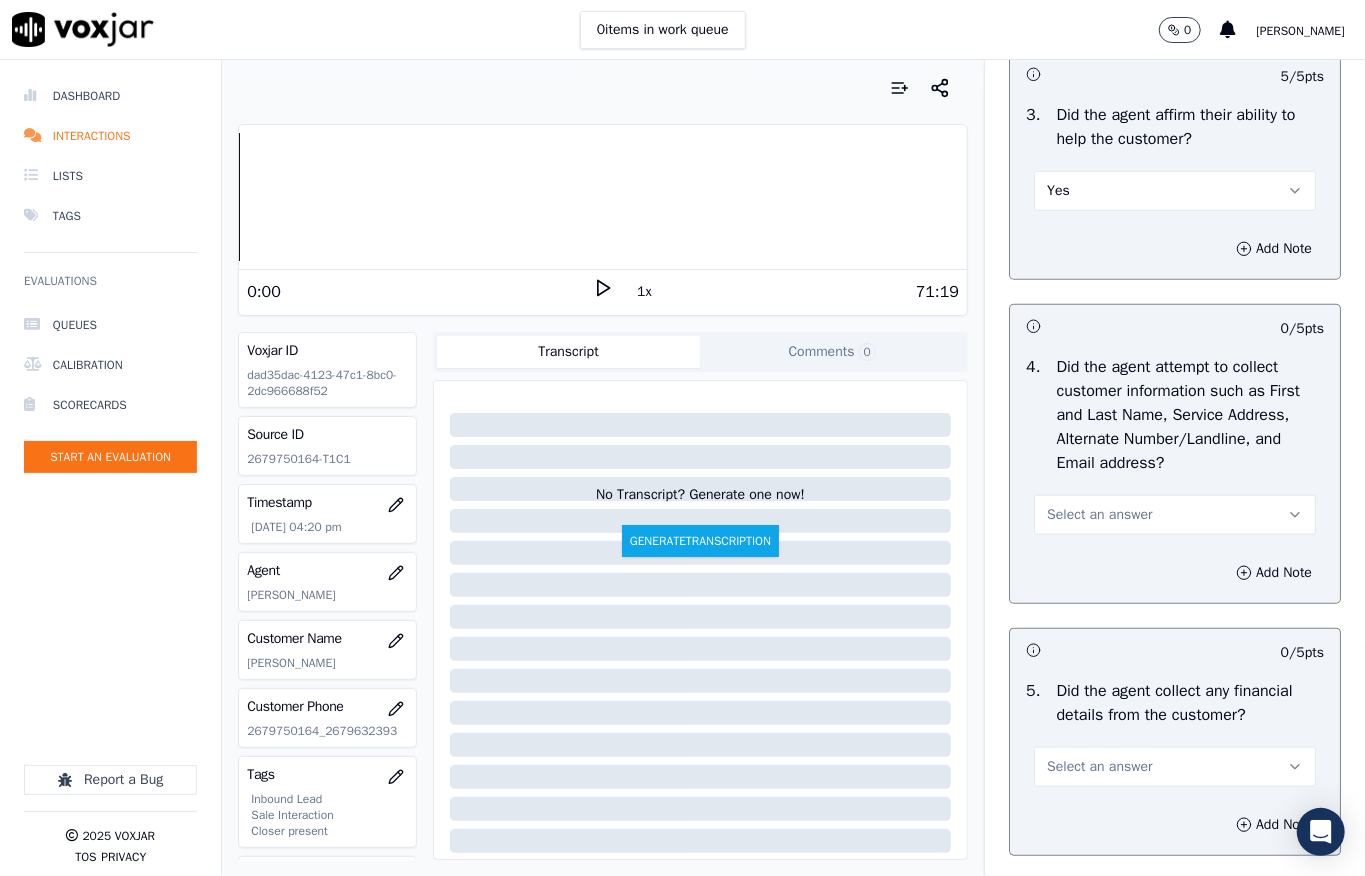 scroll, scrollTop: 933, scrollLeft: 0, axis: vertical 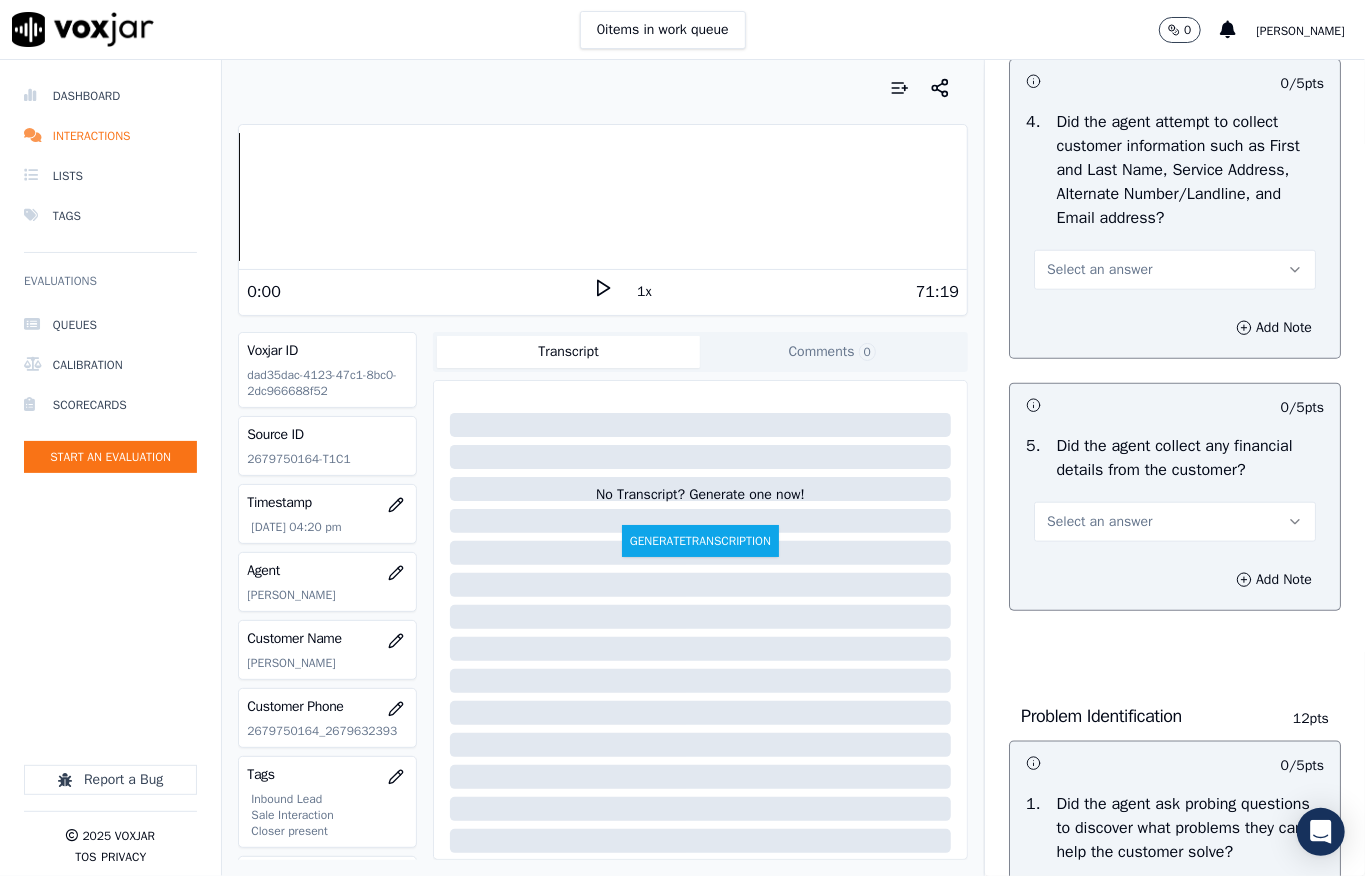 click on "Select an answer" at bounding box center [1099, 270] 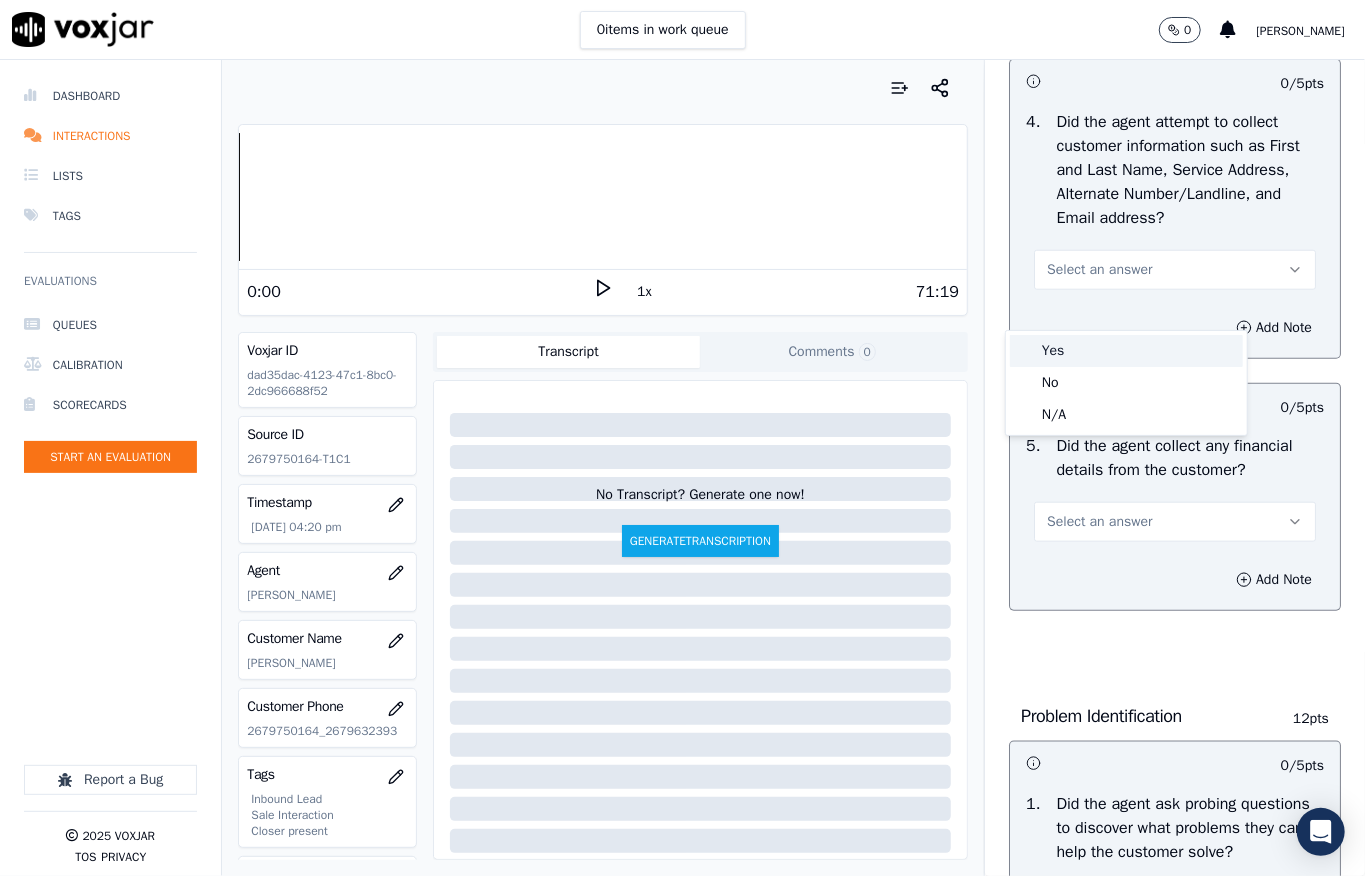 click on "Yes" at bounding box center [1126, 351] 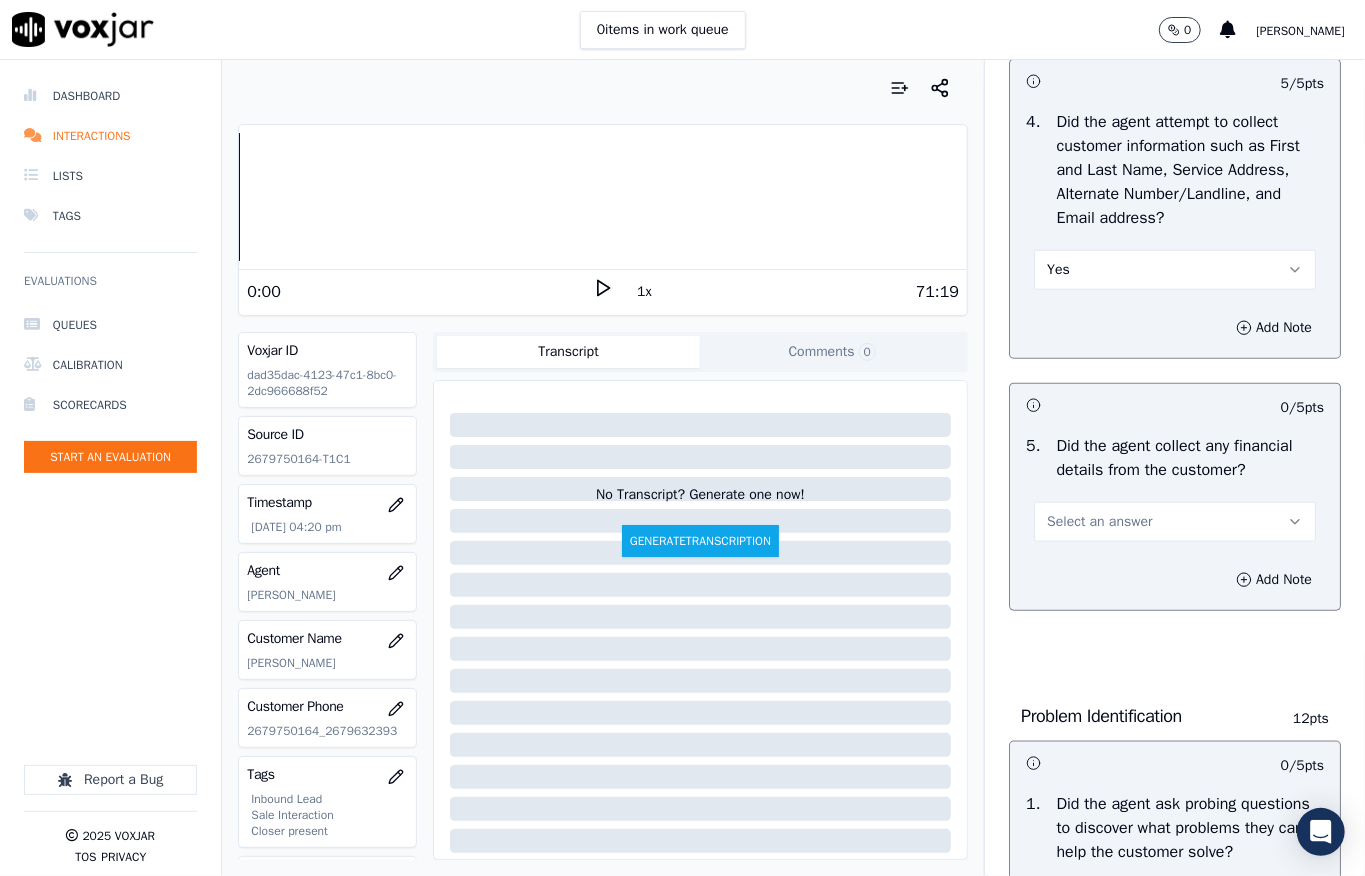 click on "Select an answer" at bounding box center (1175, 522) 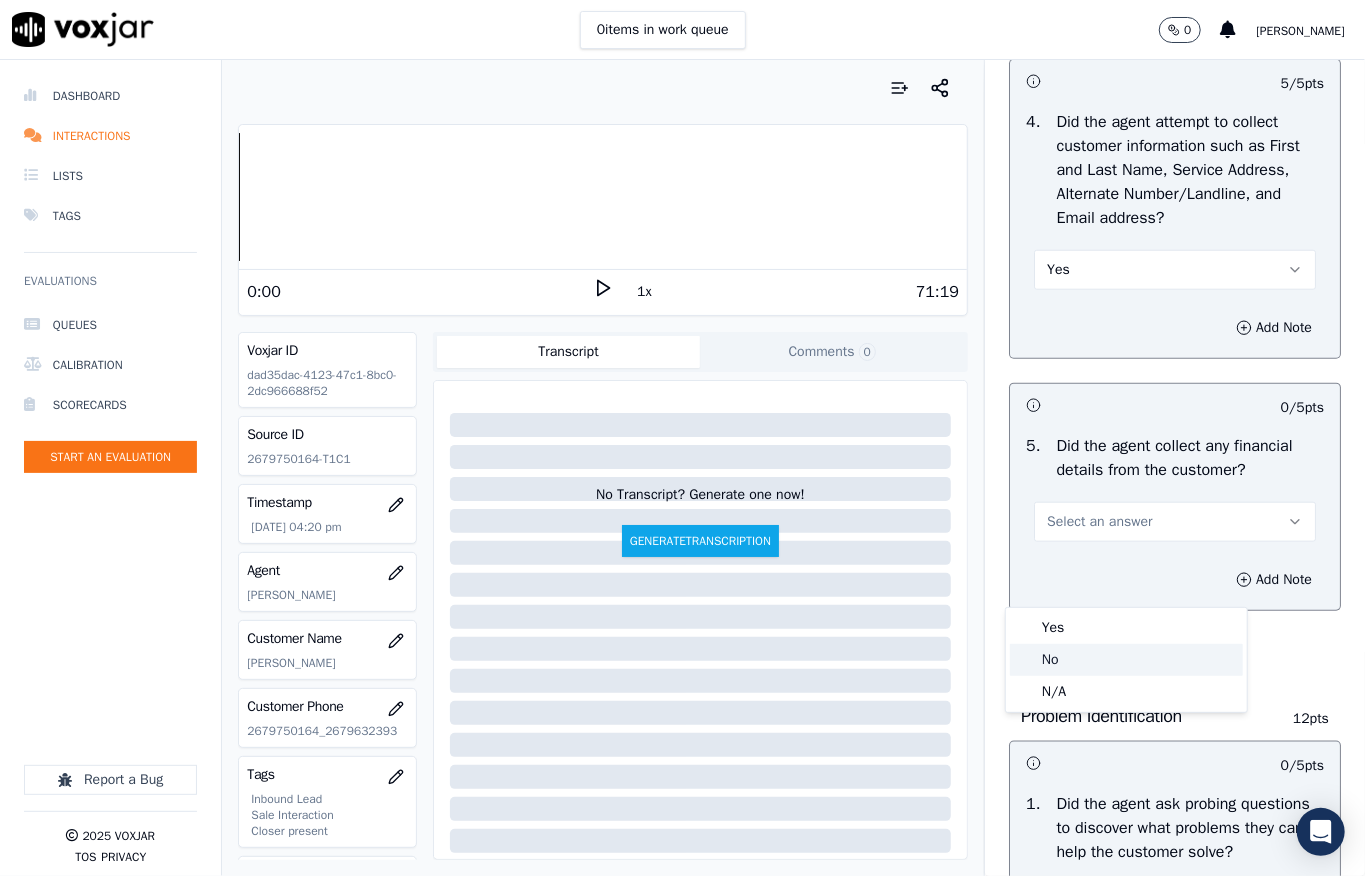 drag, startPoint x: 1078, startPoint y: 653, endPoint x: 1076, endPoint y: 536, distance: 117.01709 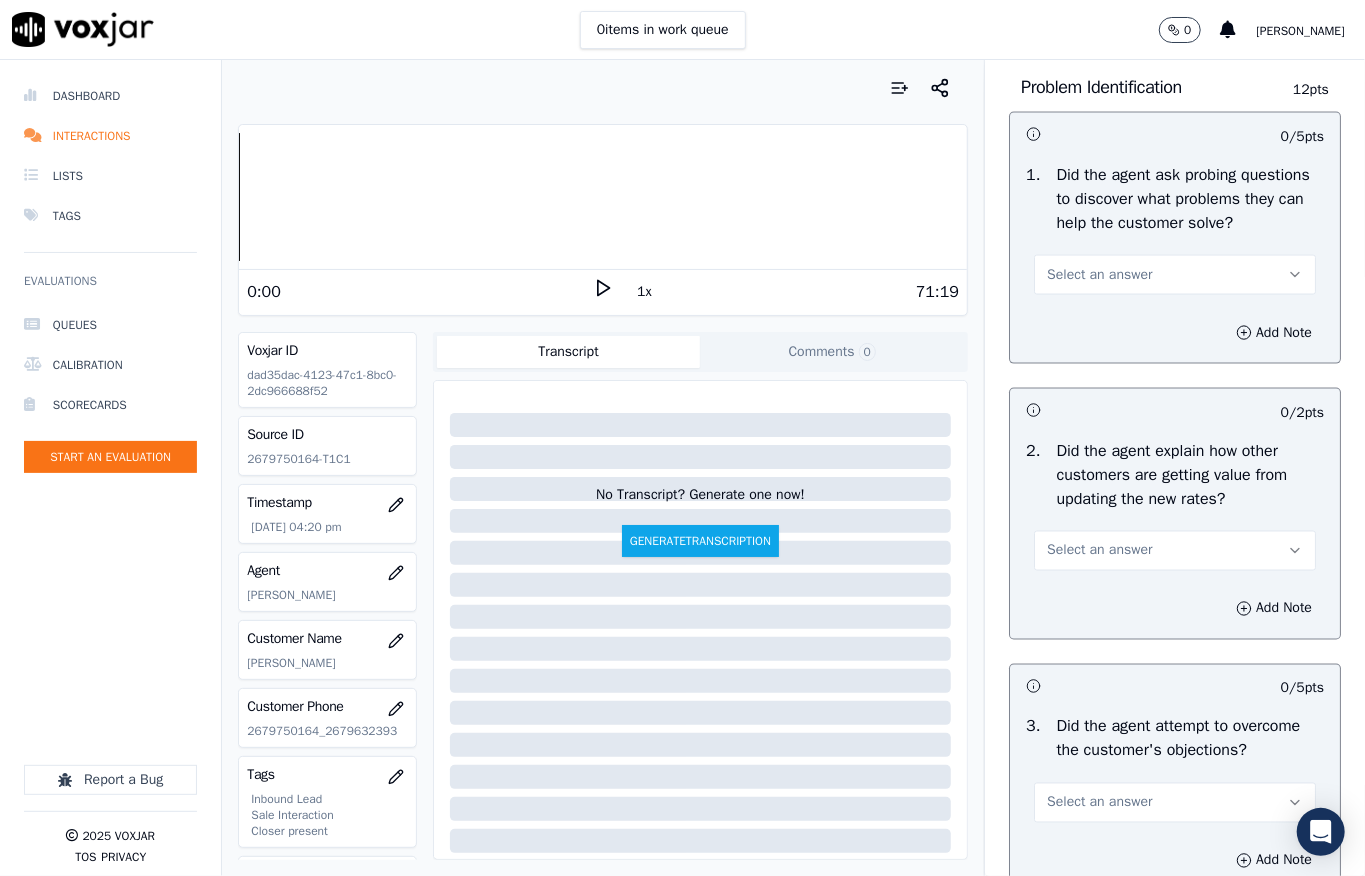 scroll, scrollTop: 1600, scrollLeft: 0, axis: vertical 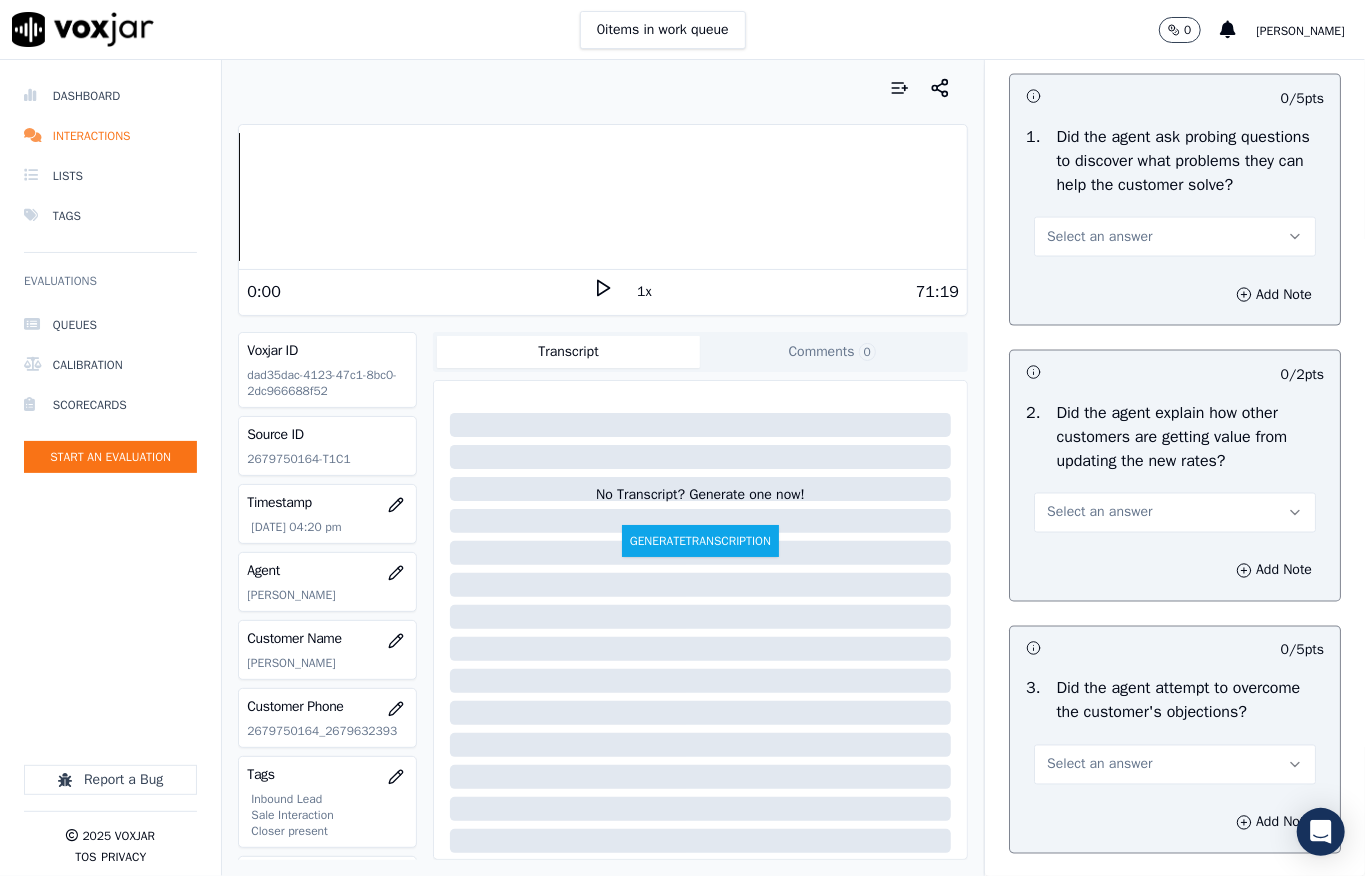 click on "Select an answer" at bounding box center [1099, 237] 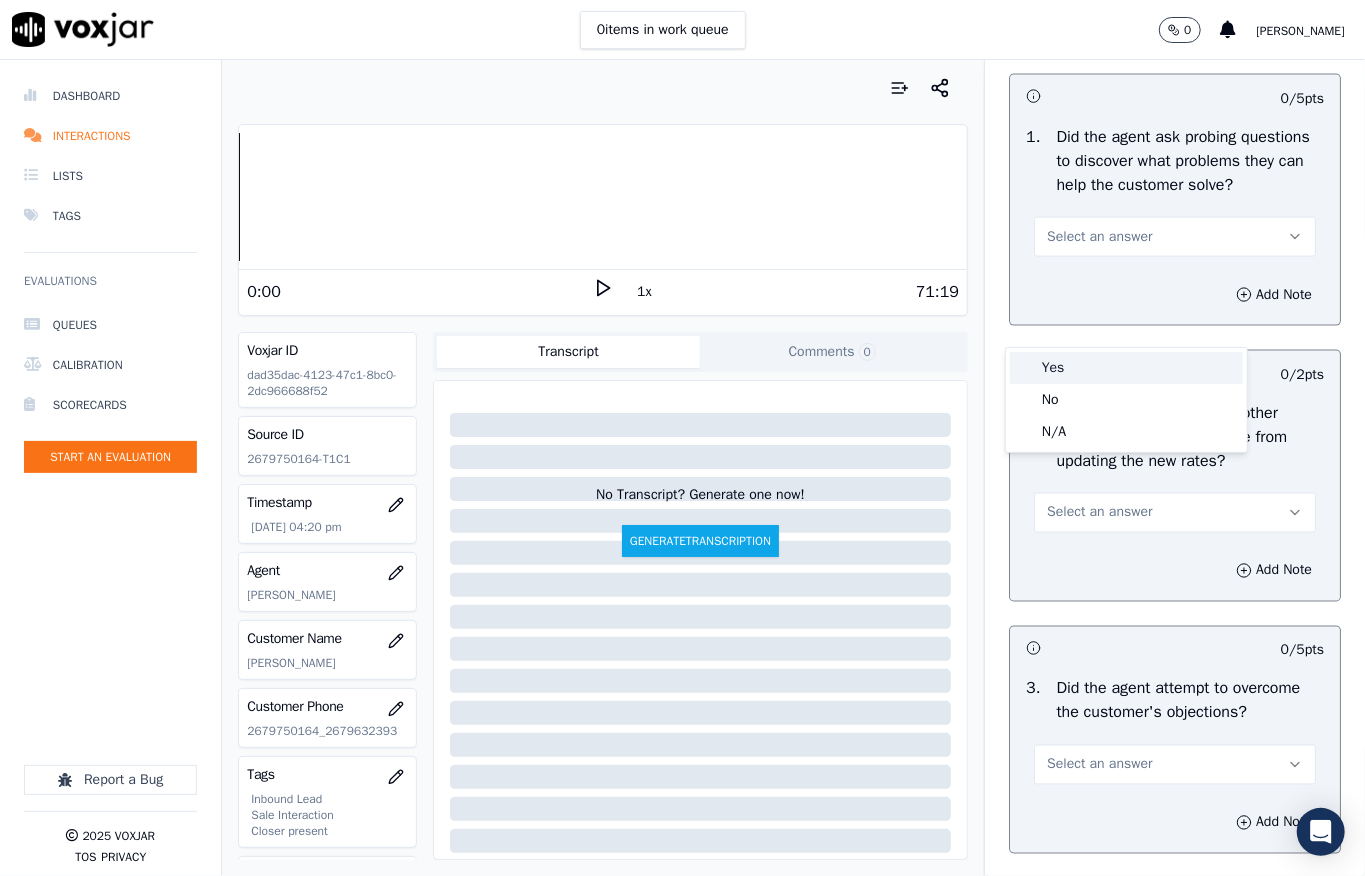 click on "Yes" at bounding box center [1126, 368] 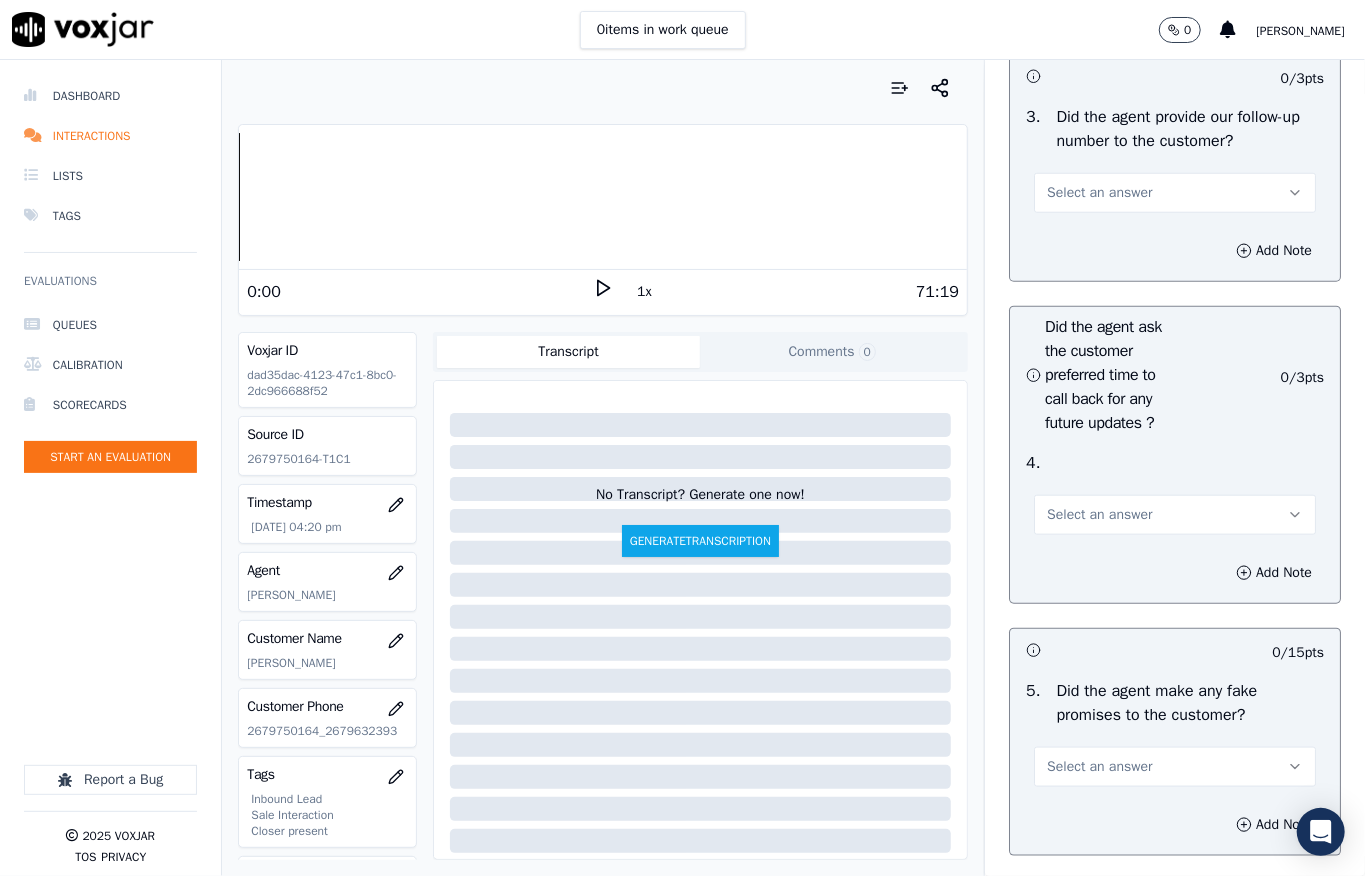 scroll, scrollTop: 5037, scrollLeft: 0, axis: vertical 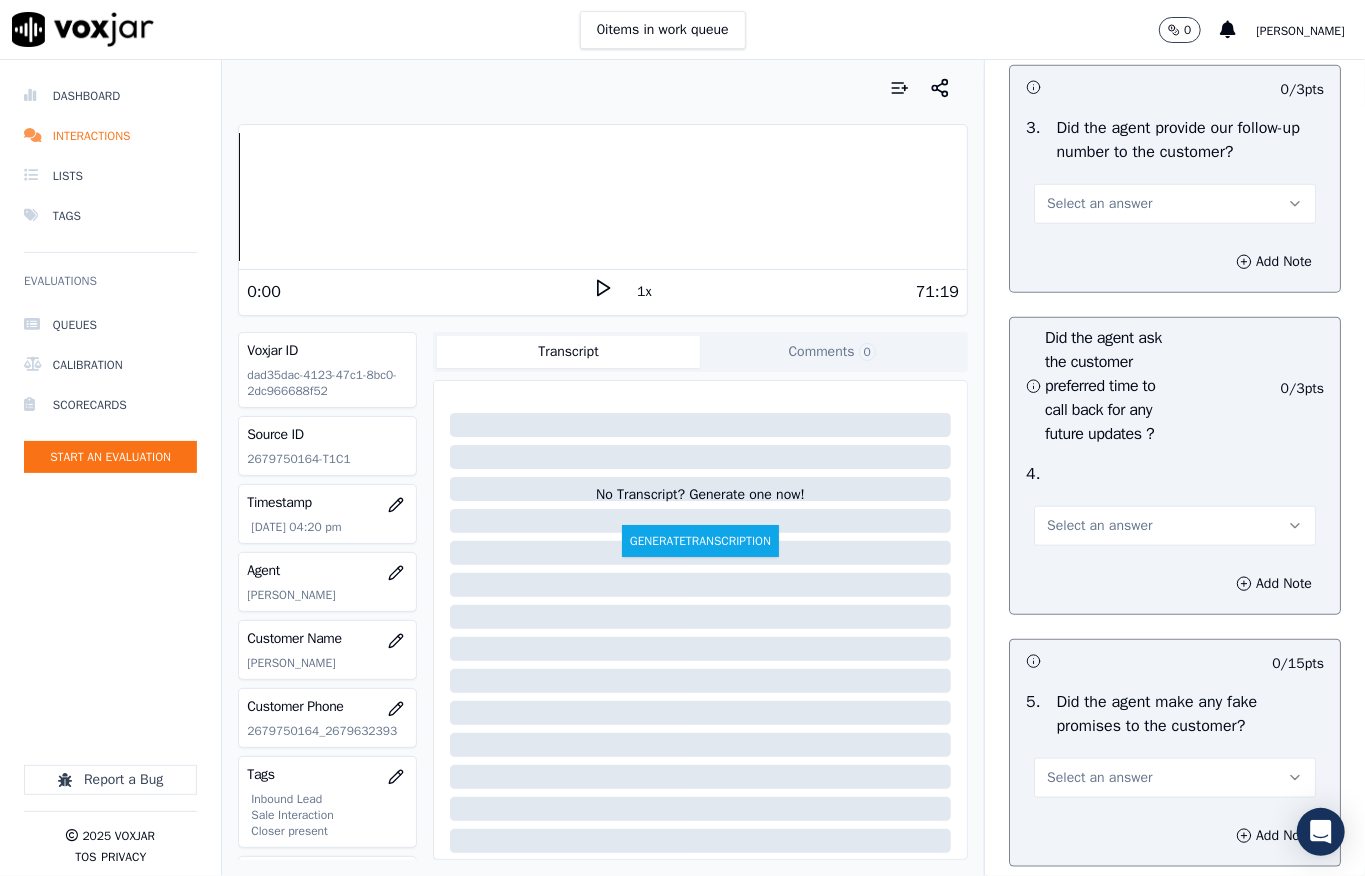 click on "Select an answer" at bounding box center [1099, 204] 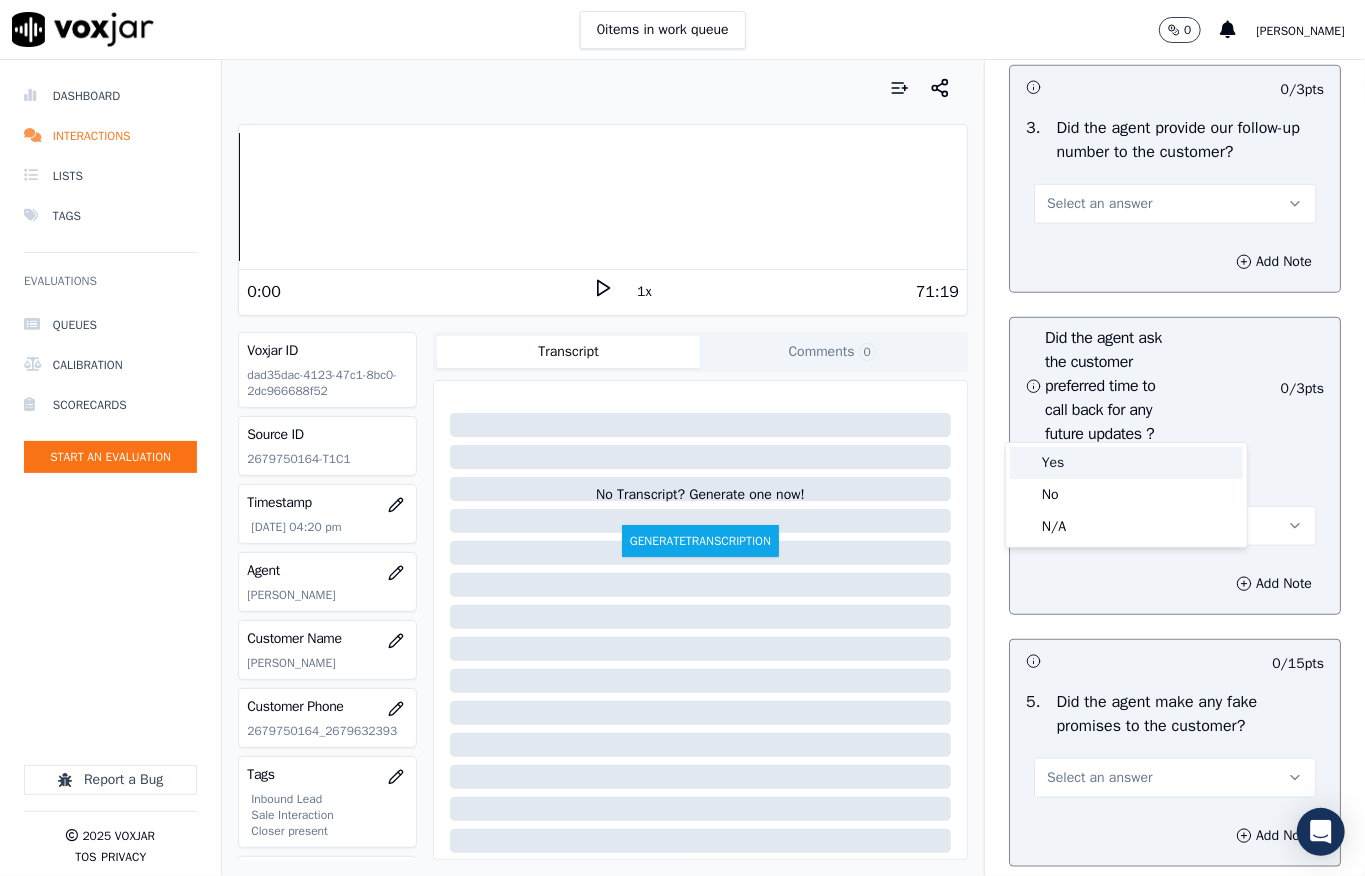 click on "Yes" at bounding box center [1126, 463] 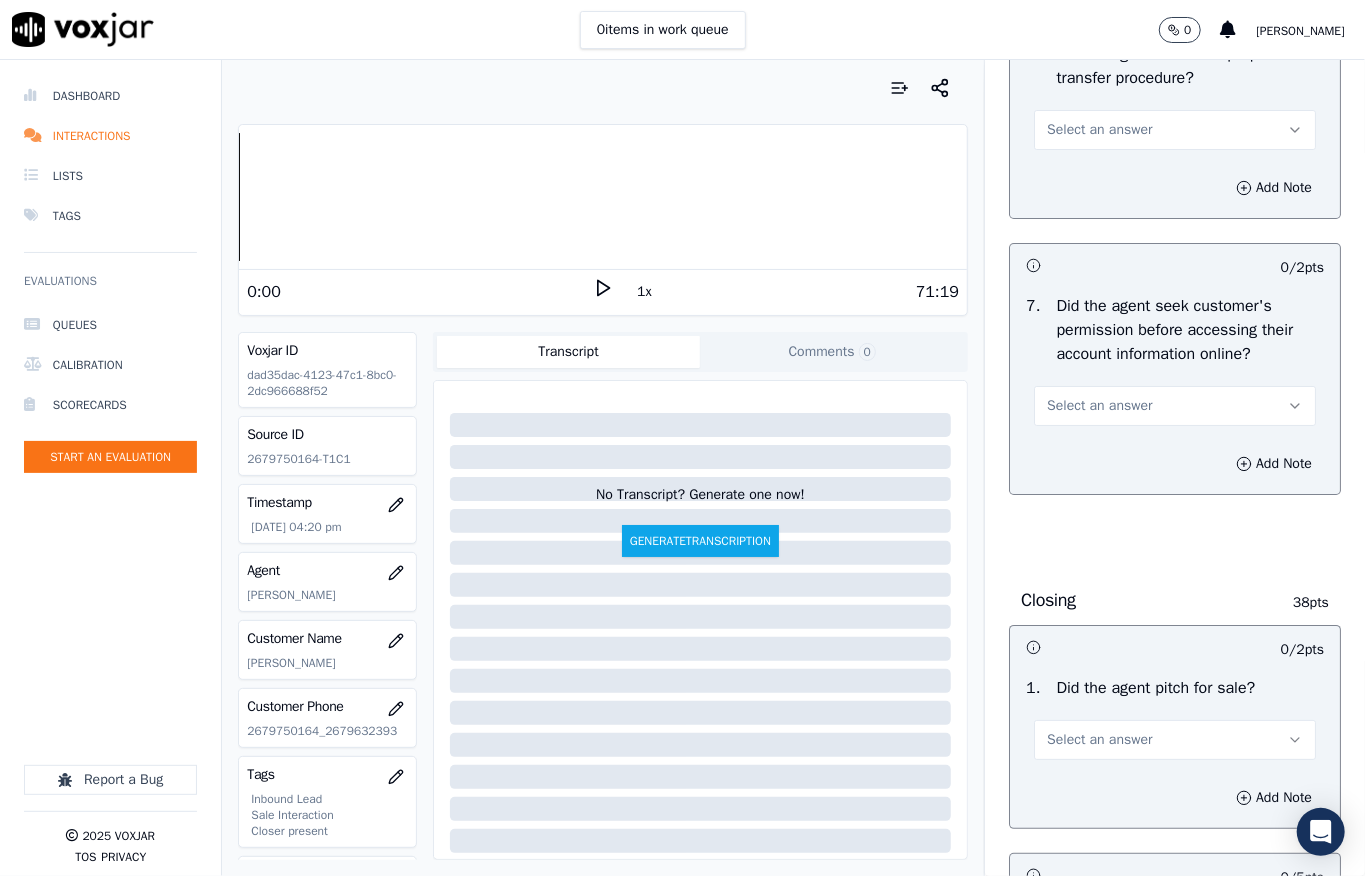 scroll, scrollTop: 4000, scrollLeft: 0, axis: vertical 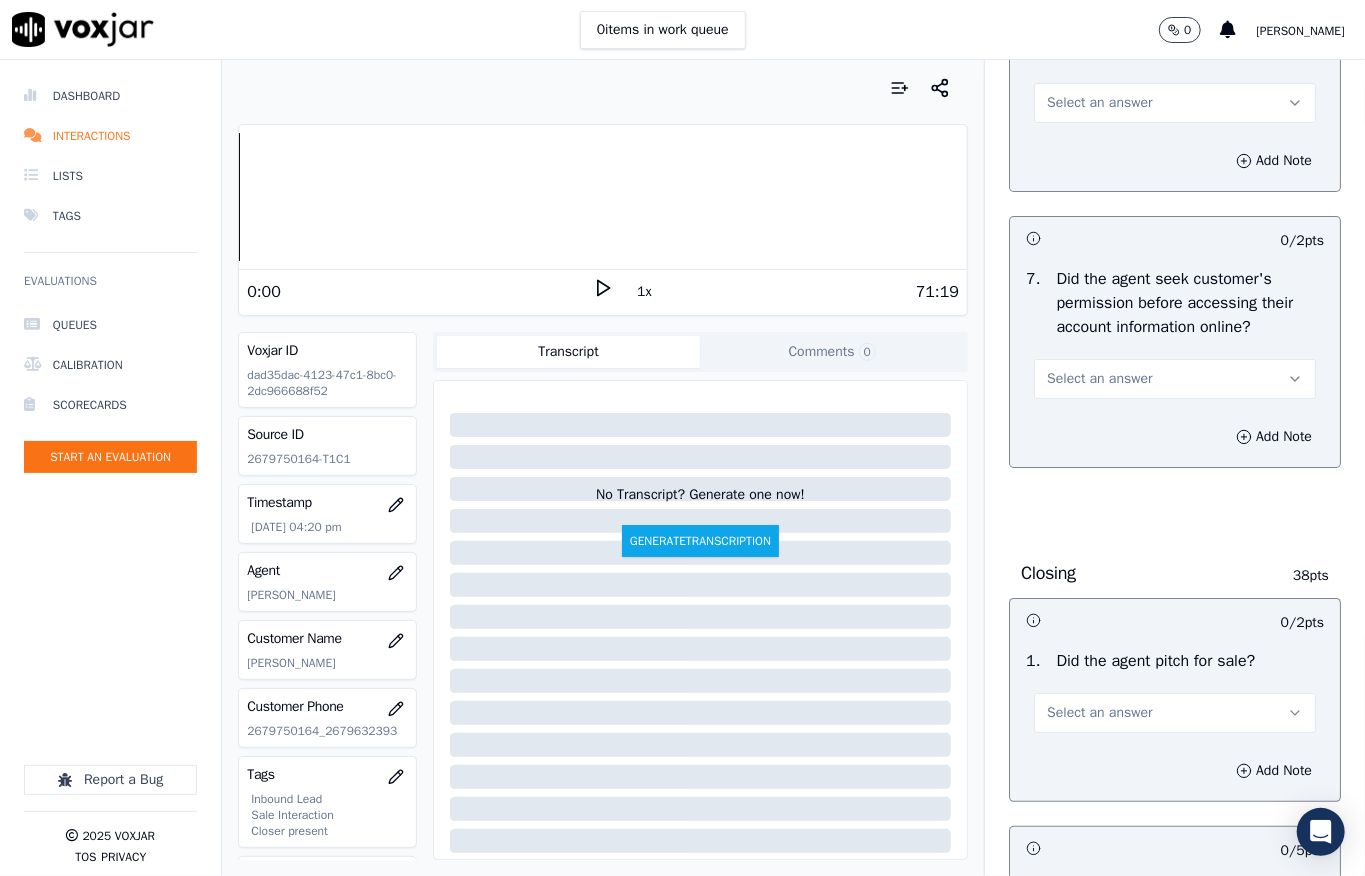 click on "Select an answer" at bounding box center [1099, 379] 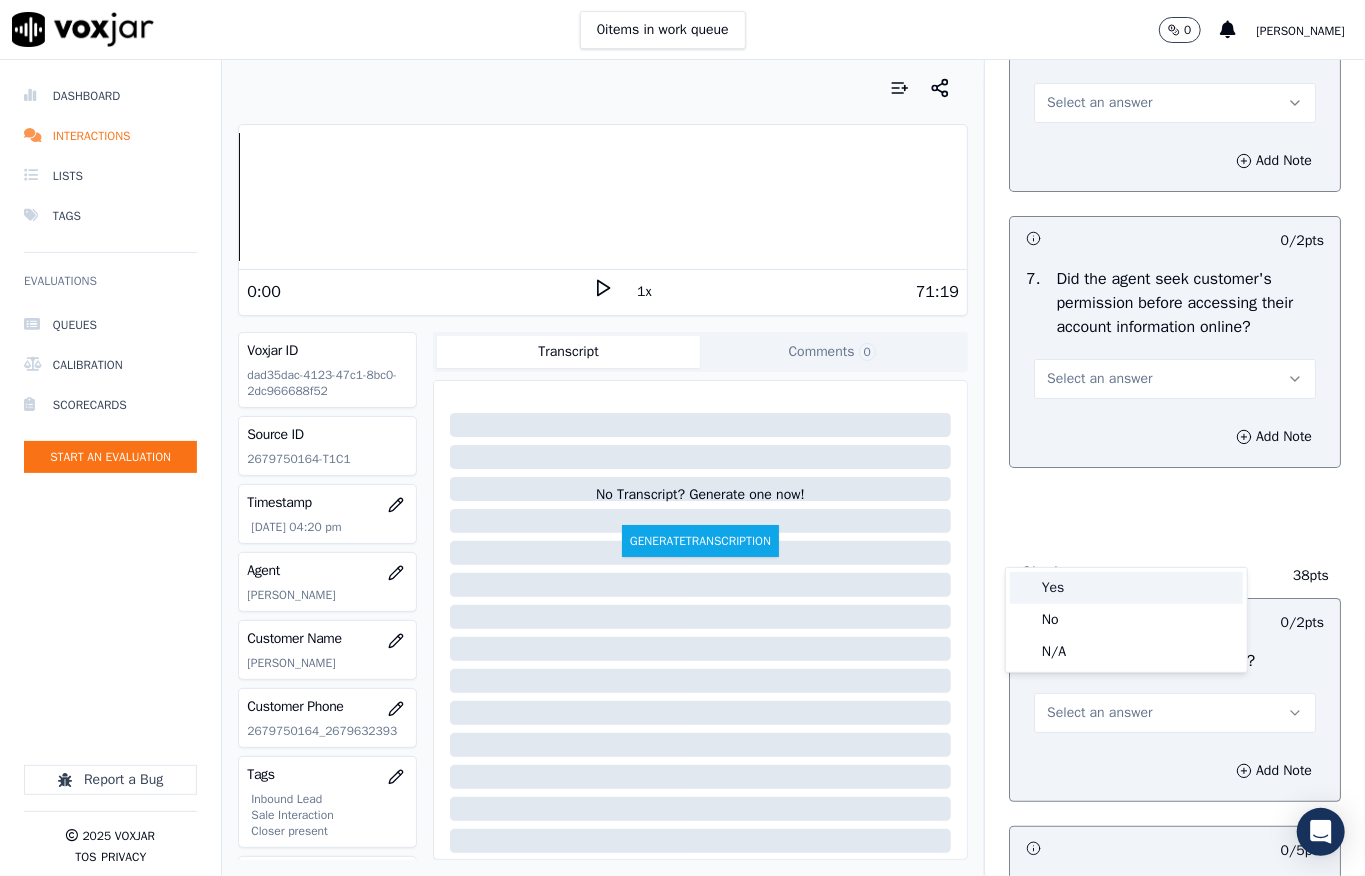 click on "Yes" at bounding box center (1126, 588) 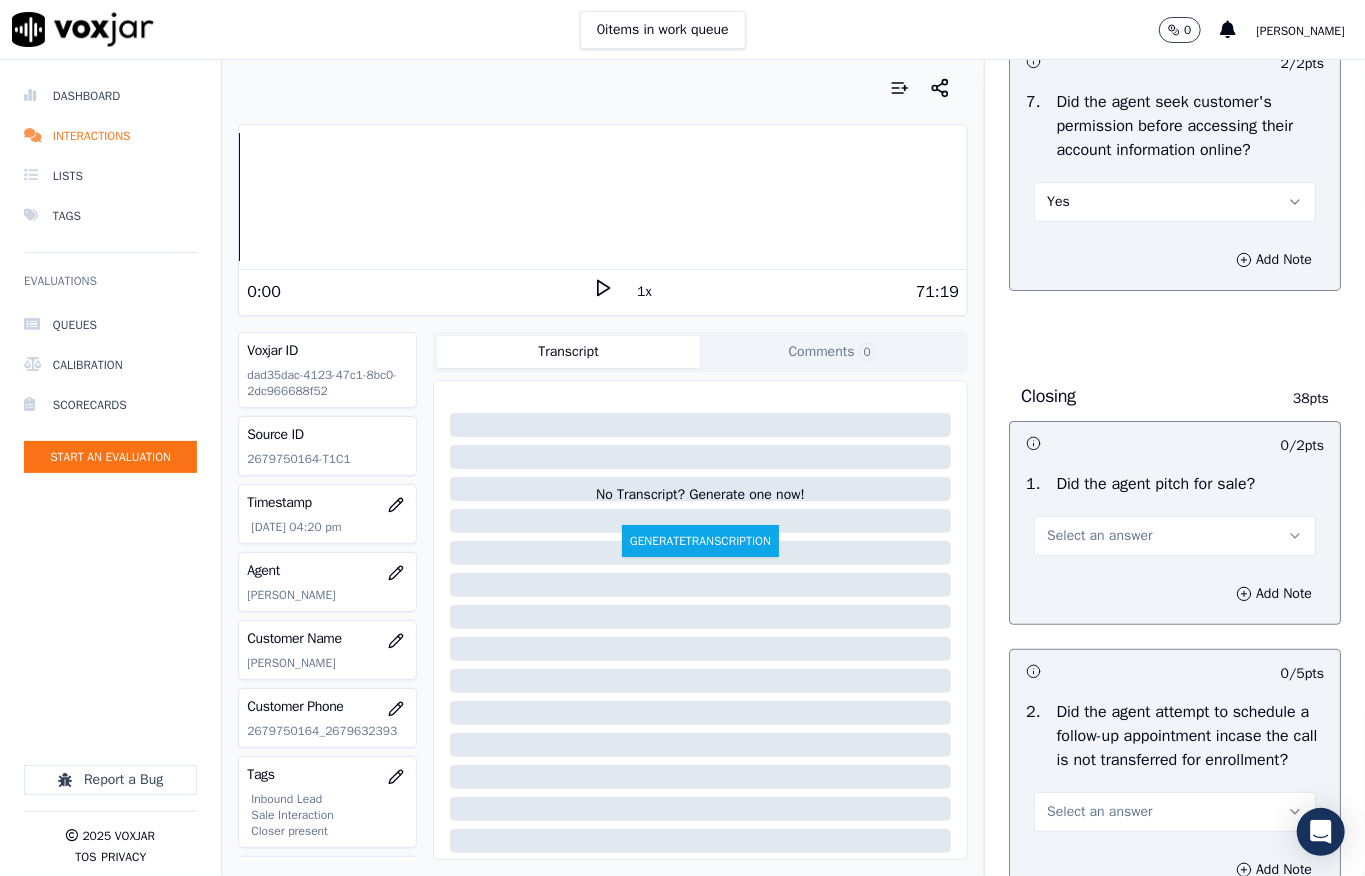scroll, scrollTop: 4400, scrollLeft: 0, axis: vertical 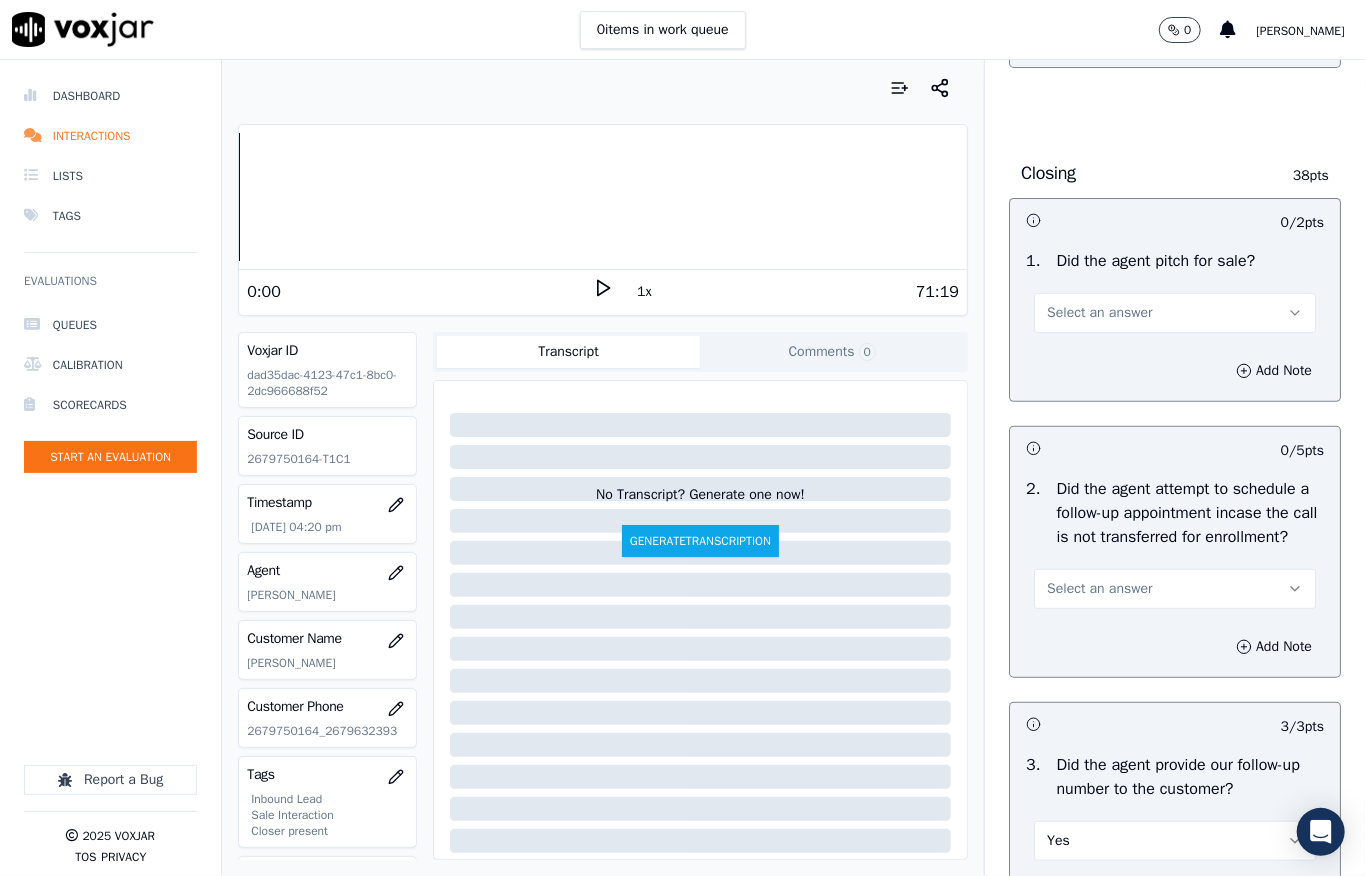 click on "Select an answer" at bounding box center [1099, 313] 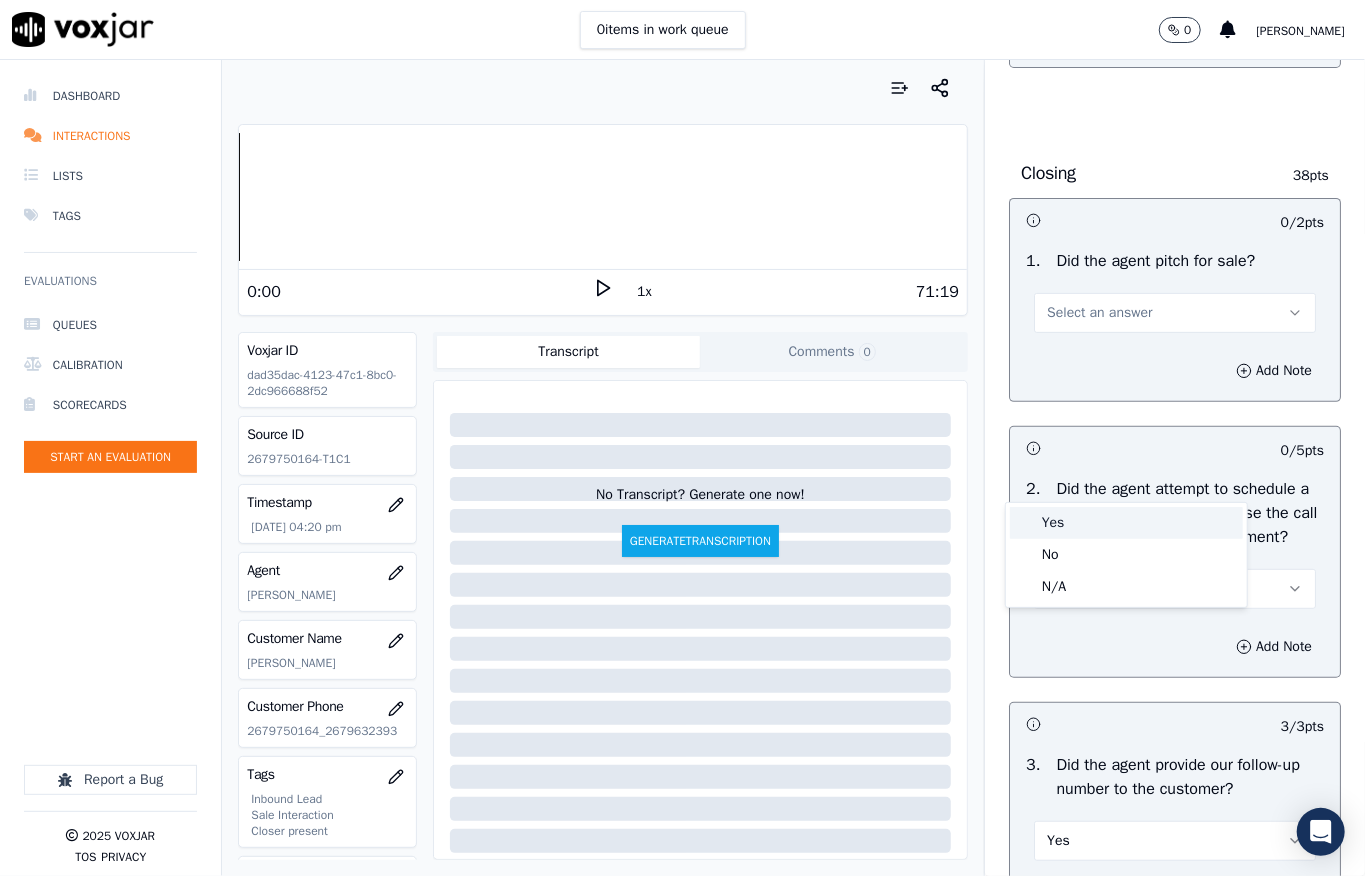 click on "Yes" at bounding box center [1126, 523] 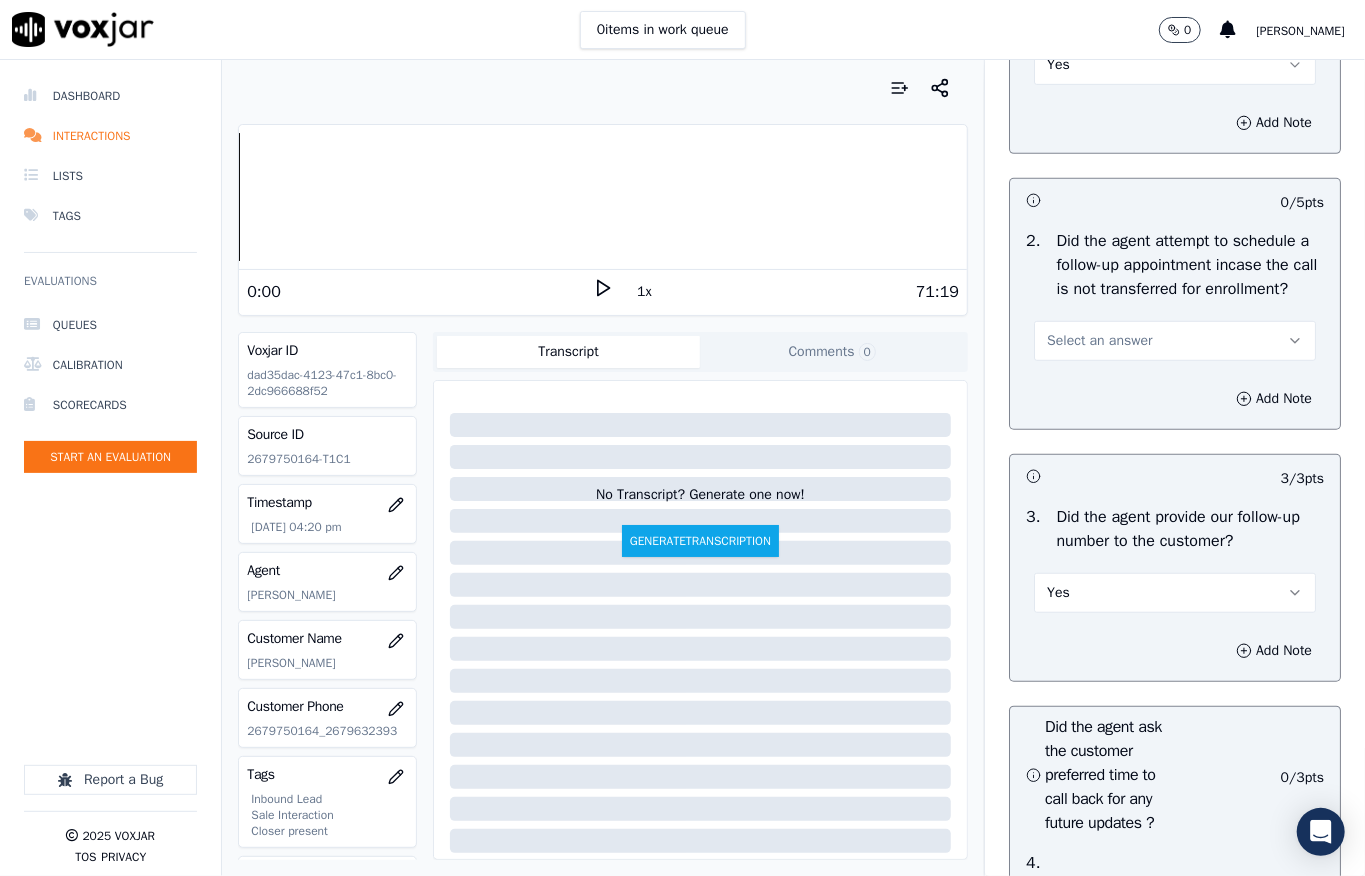 scroll, scrollTop: 4666, scrollLeft: 0, axis: vertical 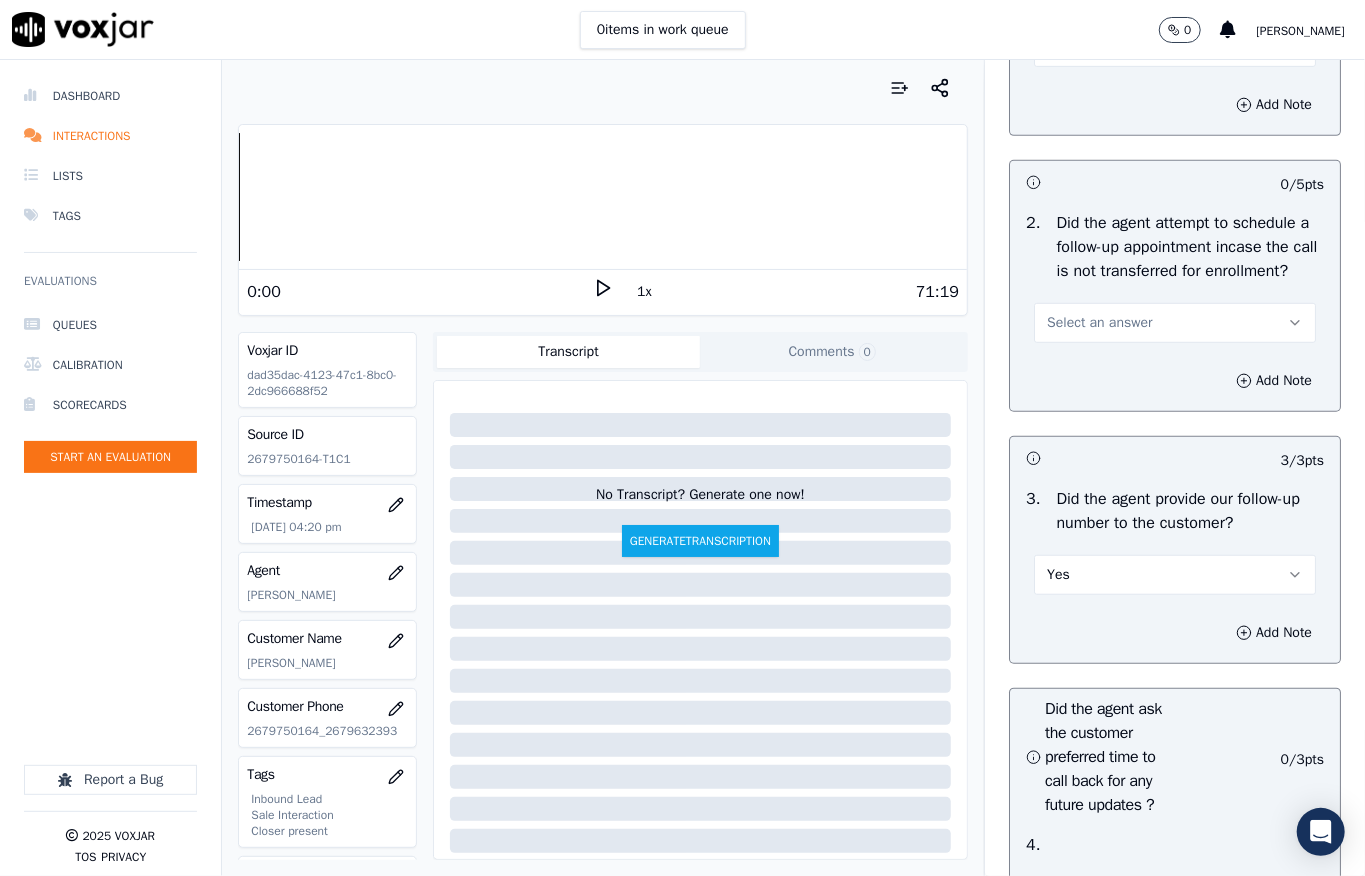 click on "Select an answer" at bounding box center (1099, 323) 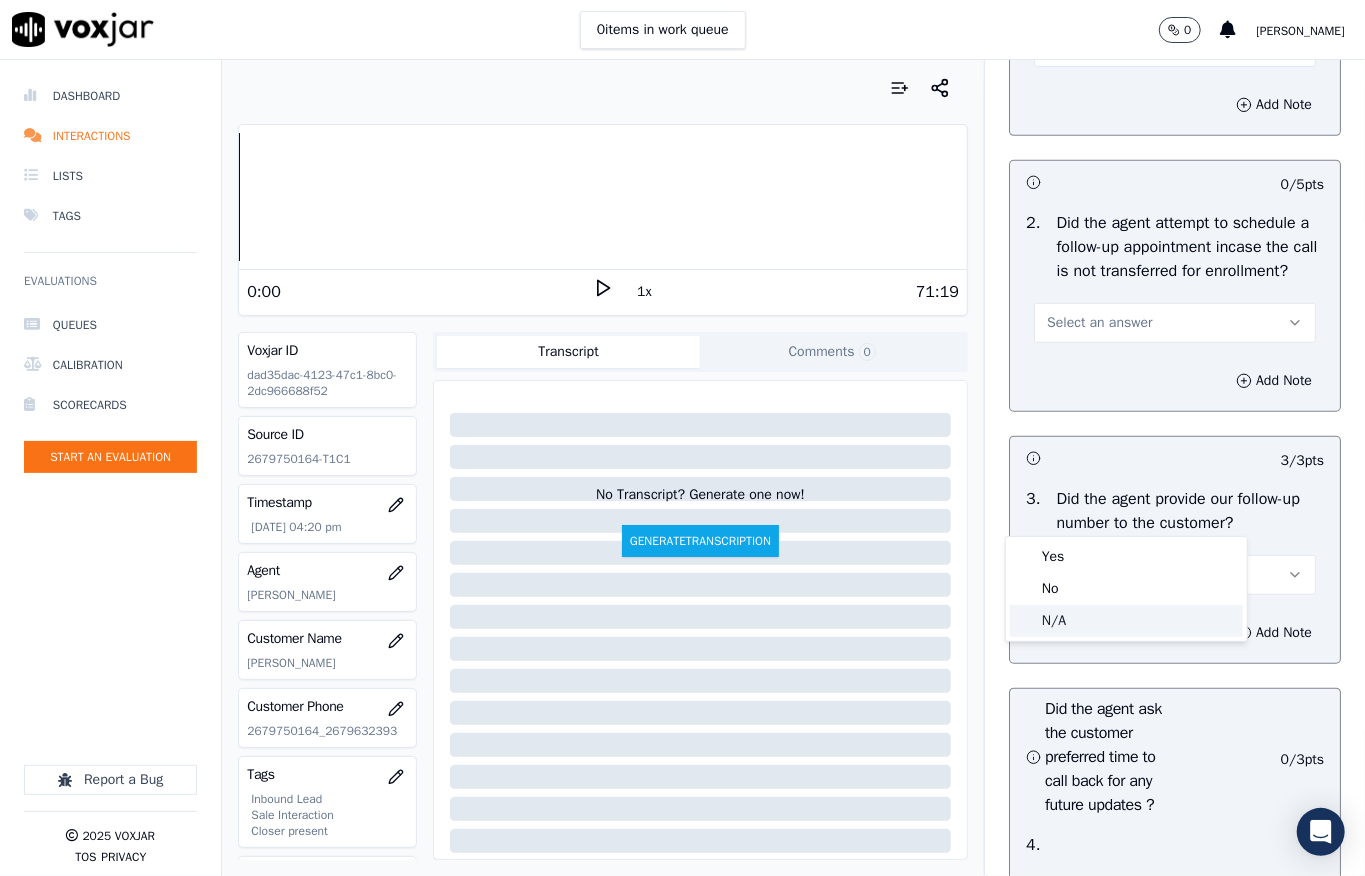 click on "N/A" 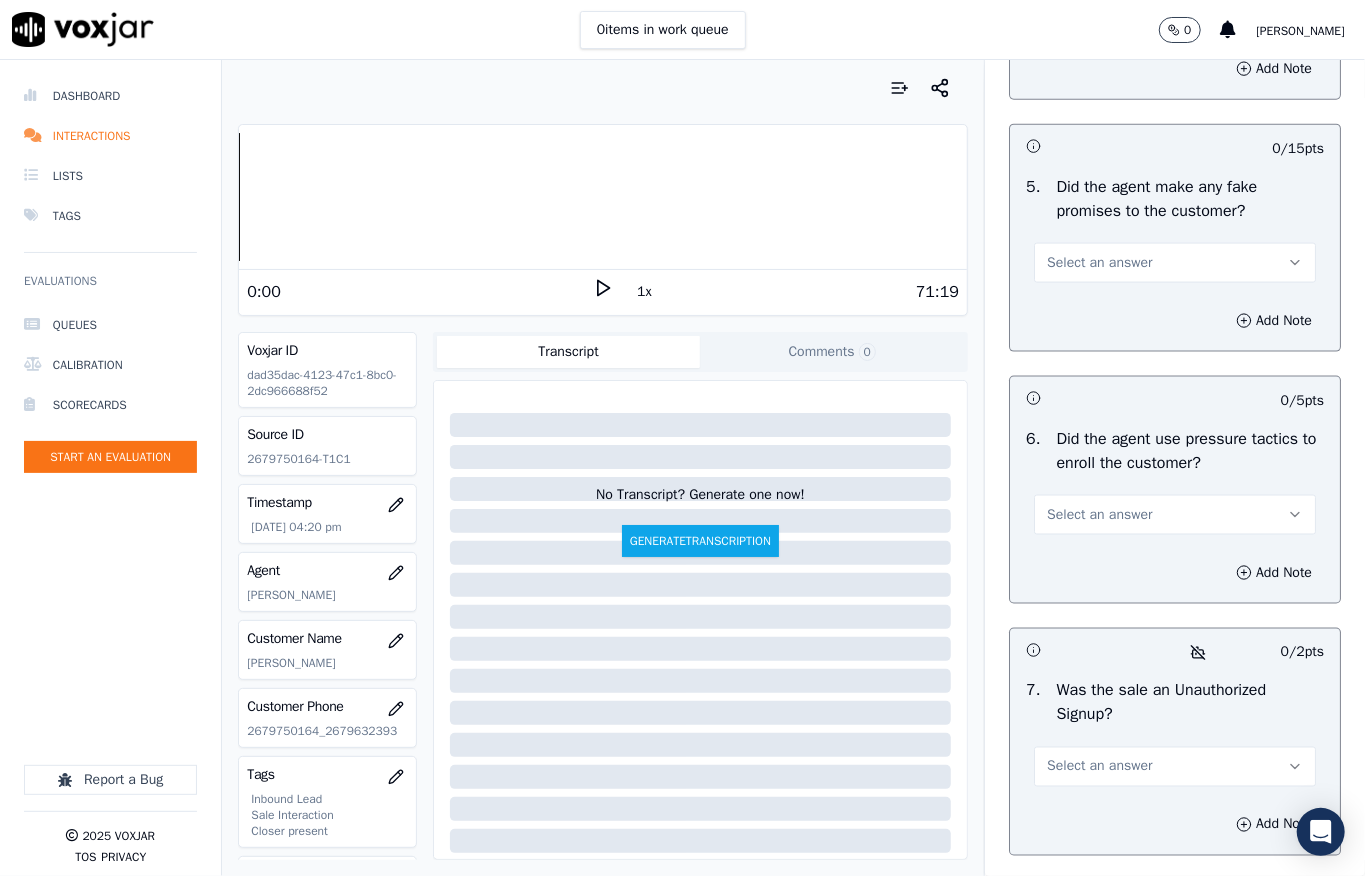 scroll, scrollTop: 5600, scrollLeft: 0, axis: vertical 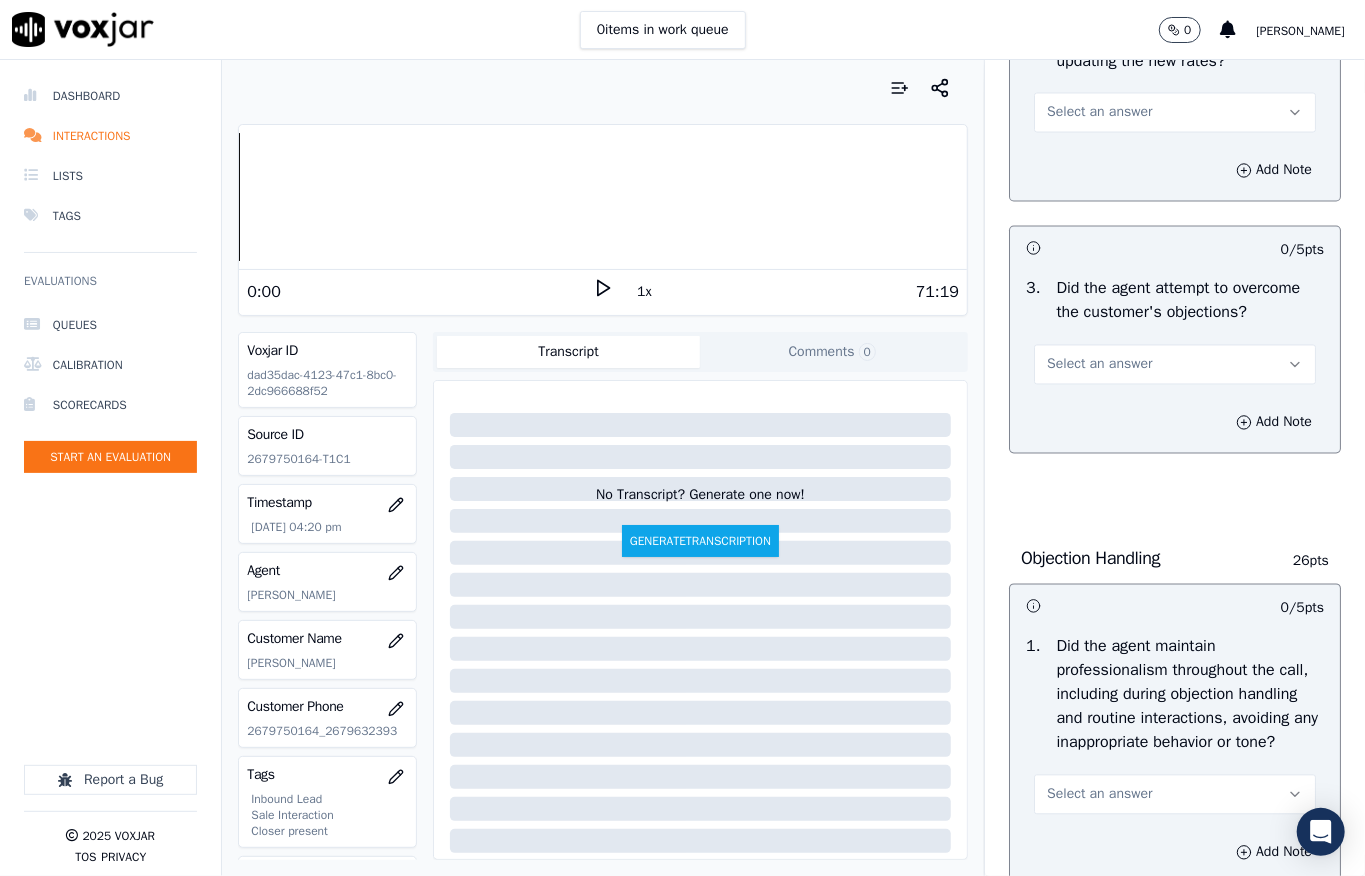click on "Select an answer" at bounding box center (1099, 113) 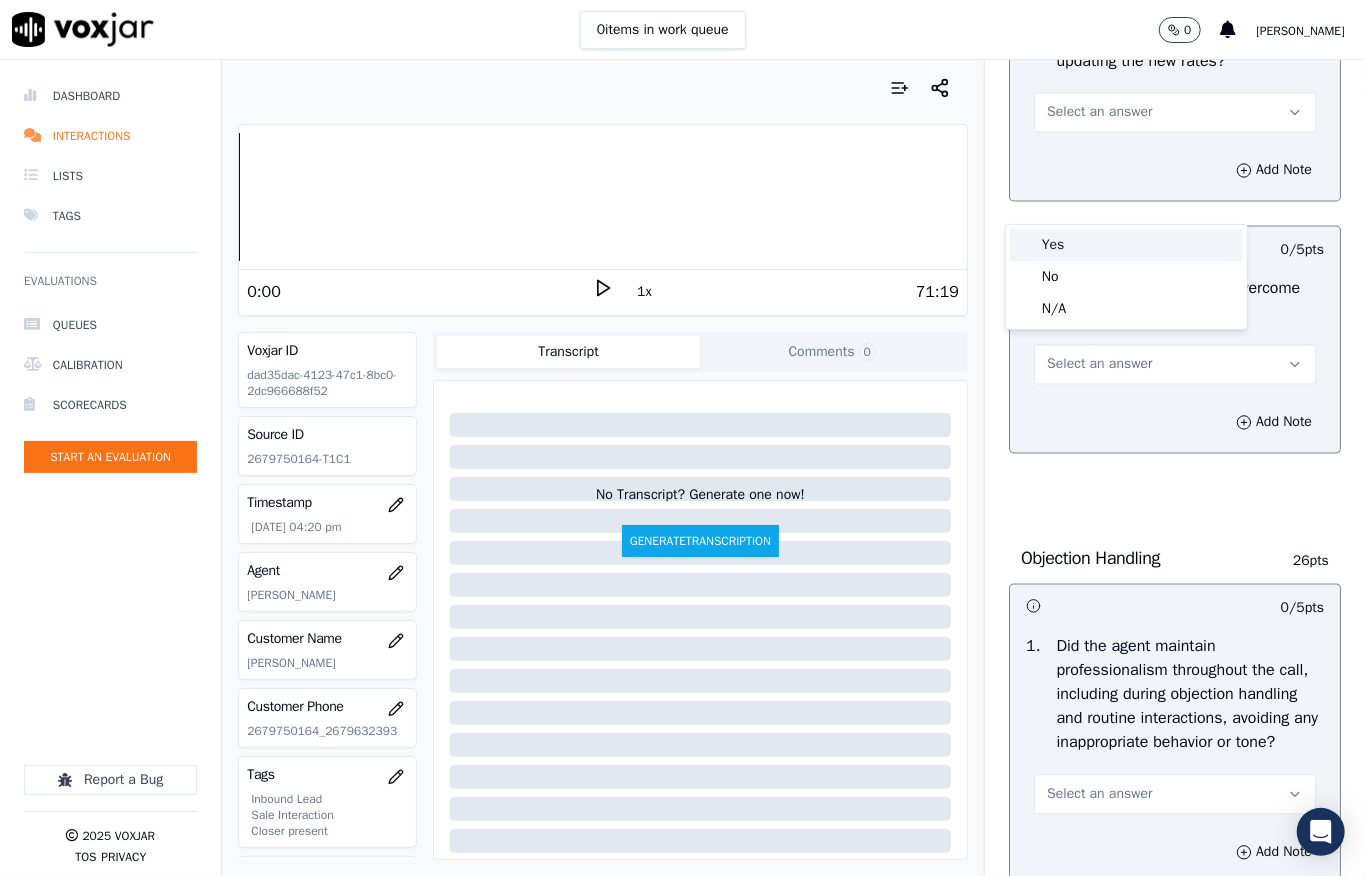 click on "Yes" at bounding box center (1126, 245) 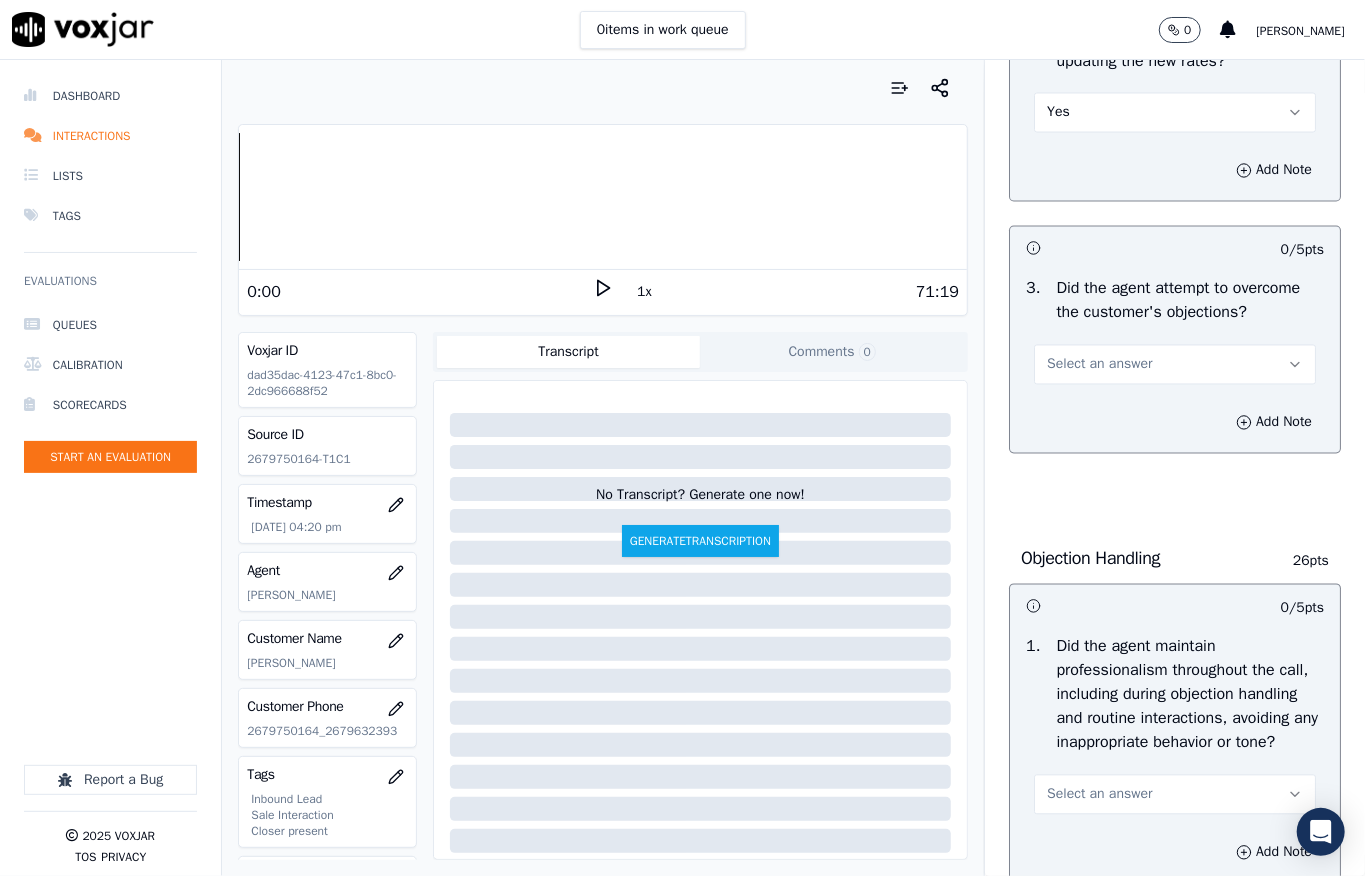 click on "Yes" at bounding box center (1175, 113) 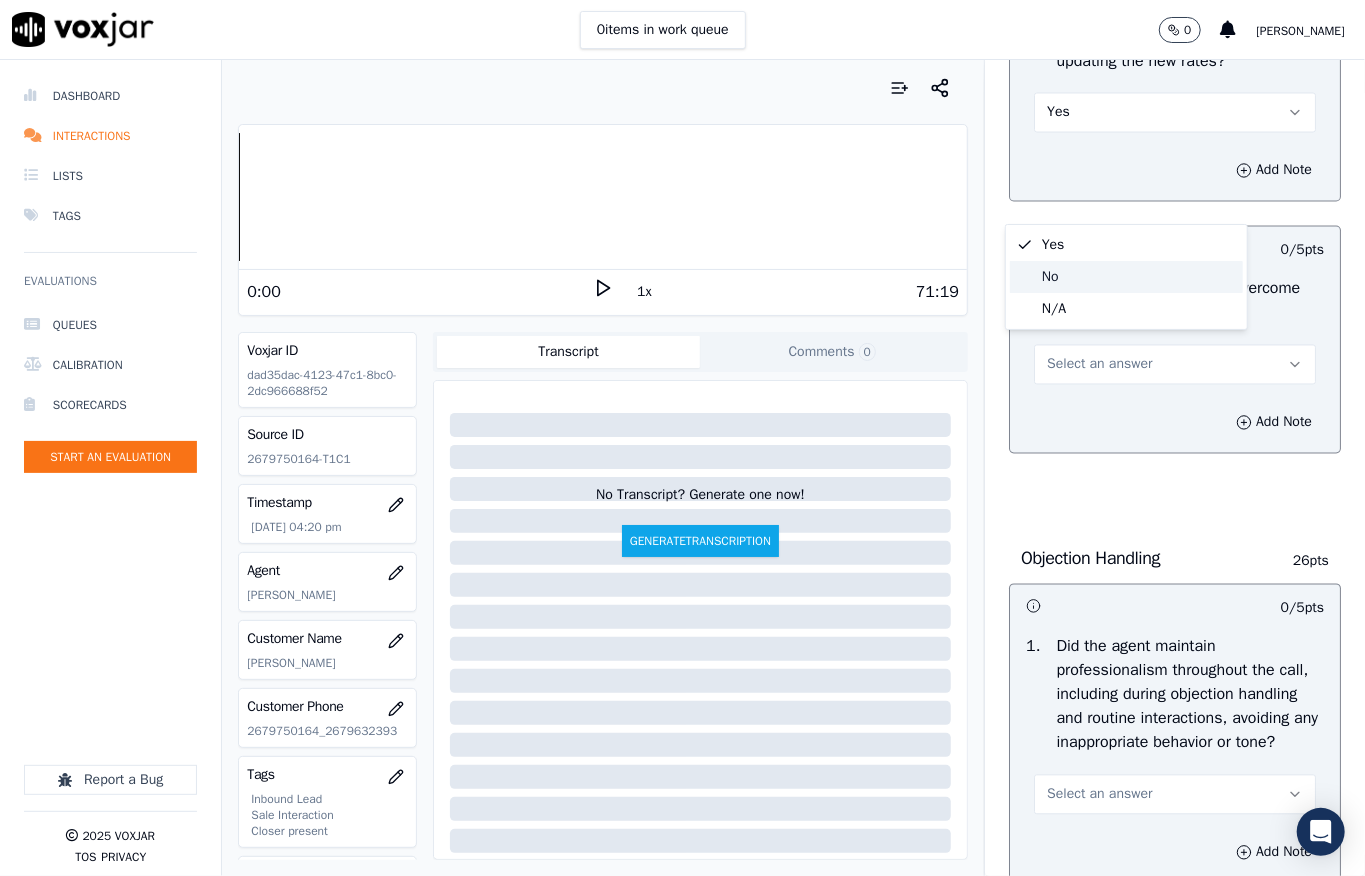 click on "N/A" 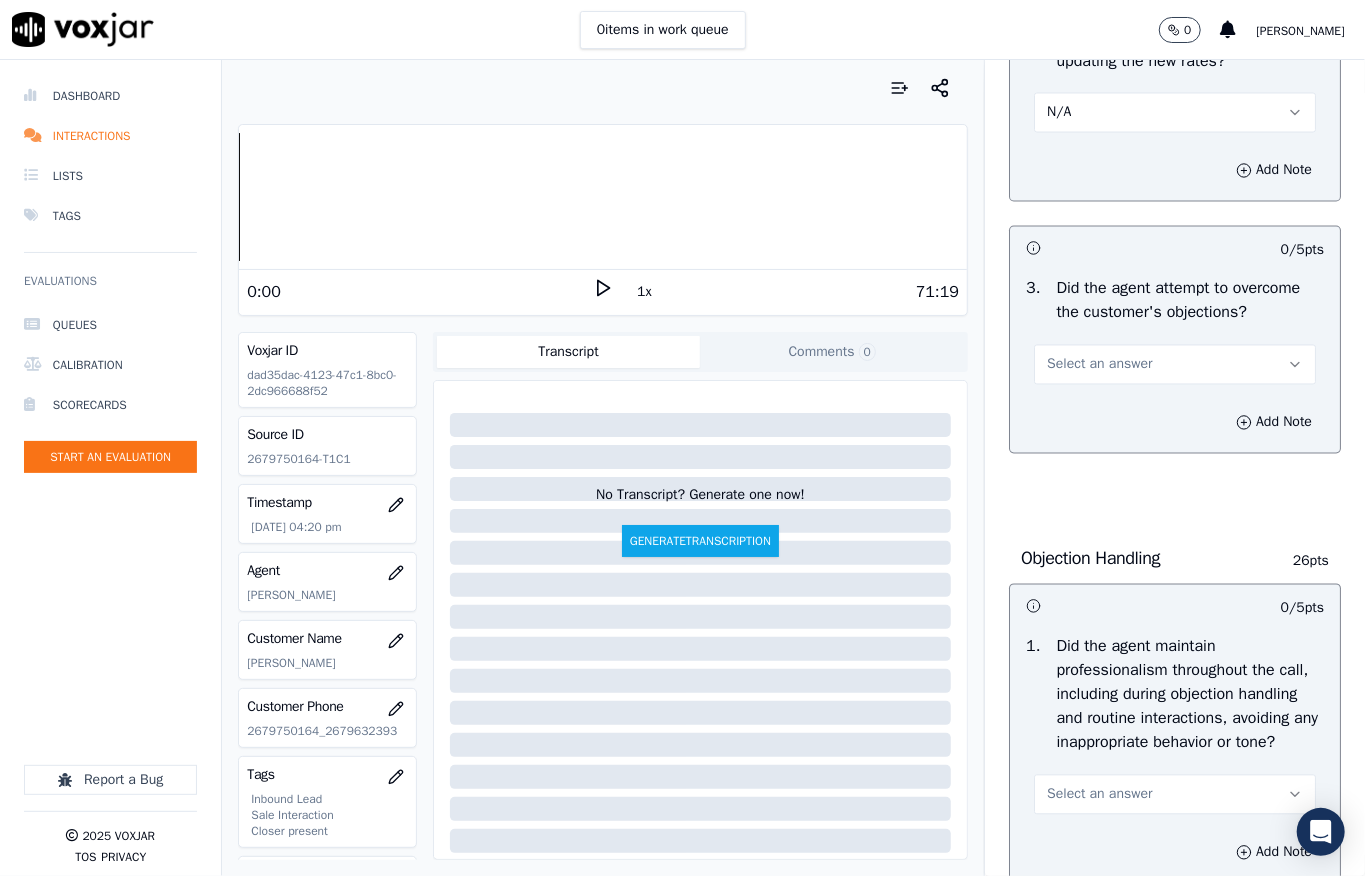 drag, startPoint x: 1096, startPoint y: 482, endPoint x: 1104, endPoint y: 493, distance: 13.601471 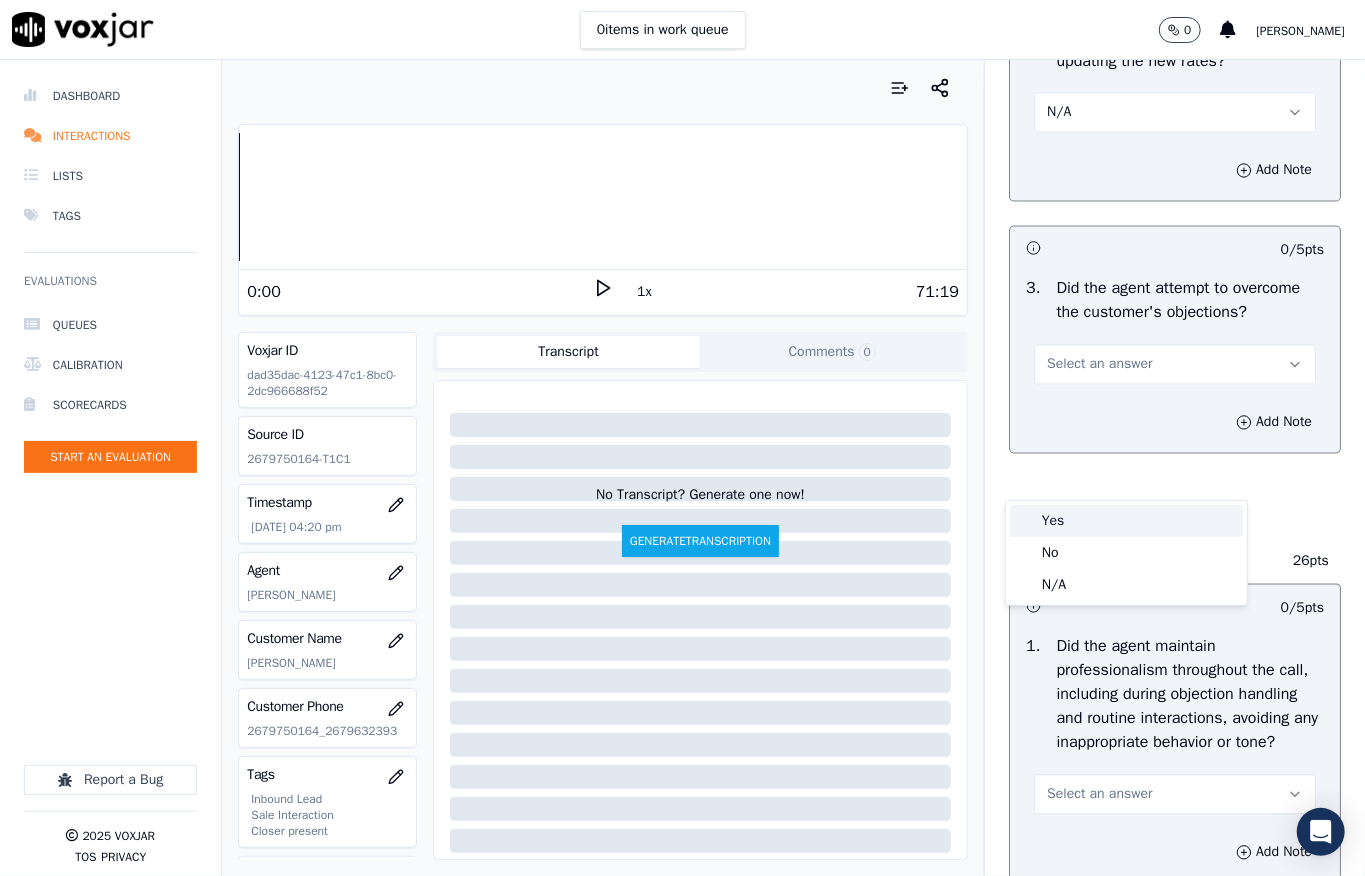 click on "Yes" at bounding box center [1126, 521] 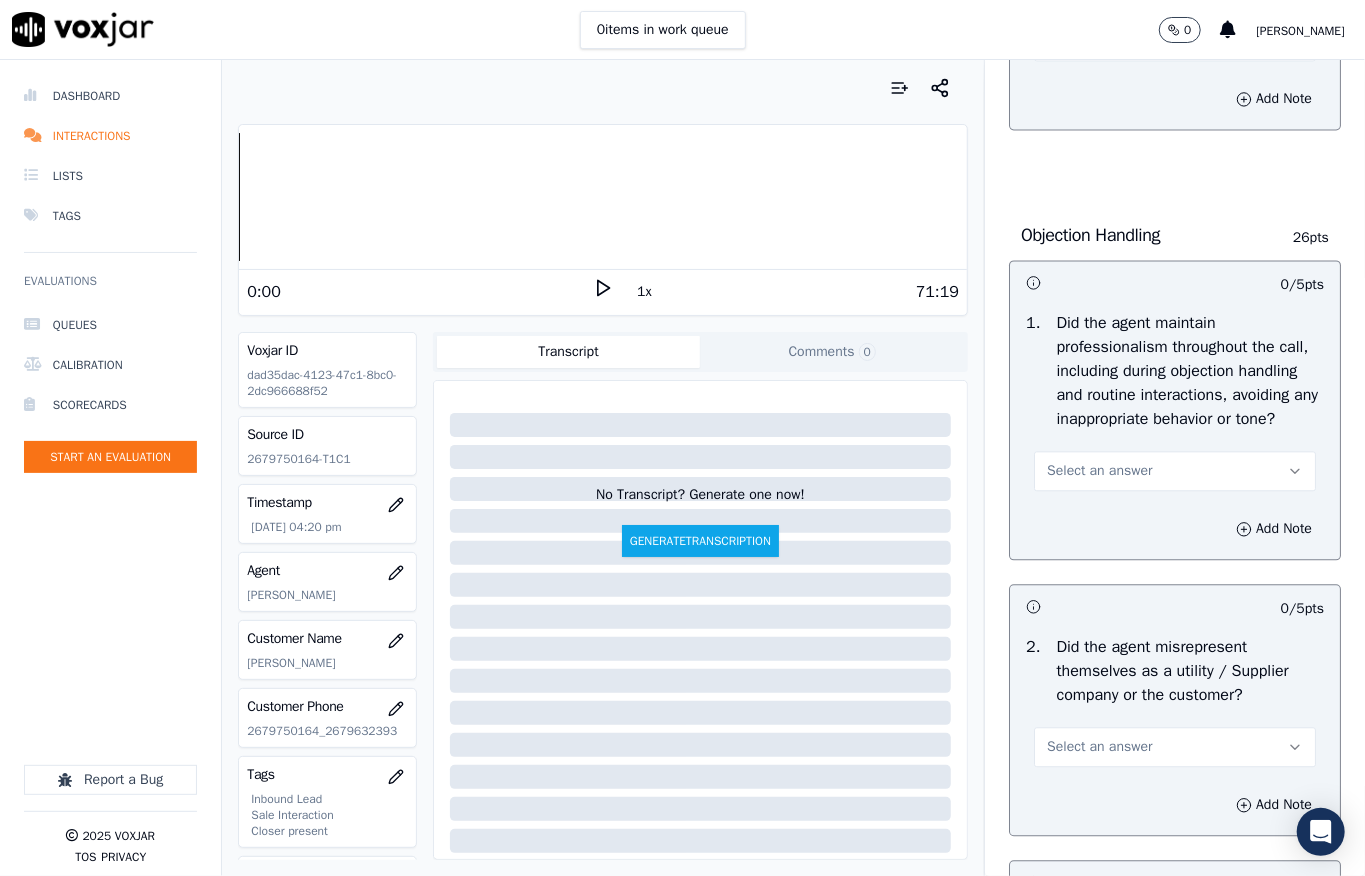 scroll, scrollTop: 2400, scrollLeft: 0, axis: vertical 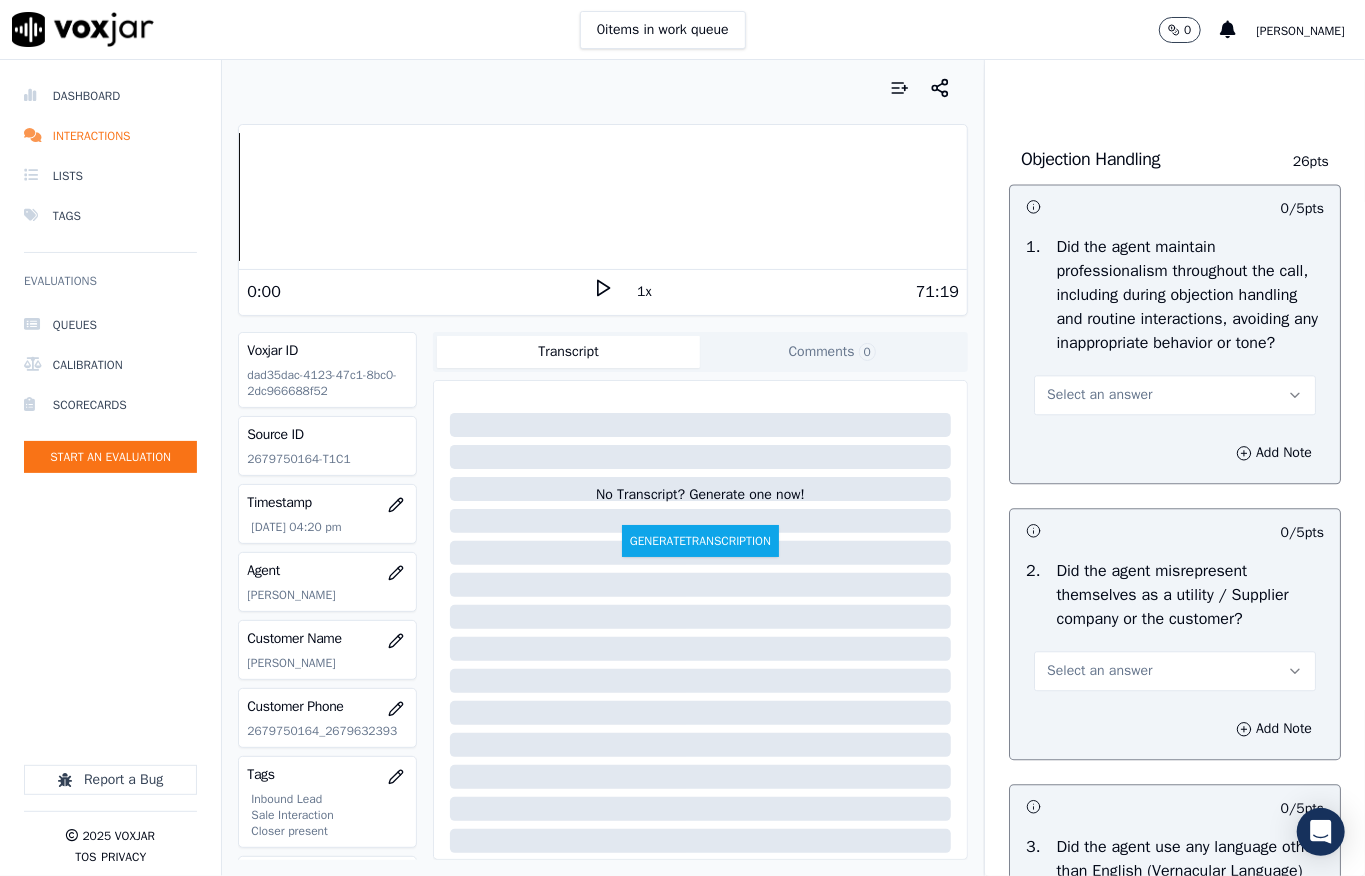 click on "Select an answer" at bounding box center (1099, 395) 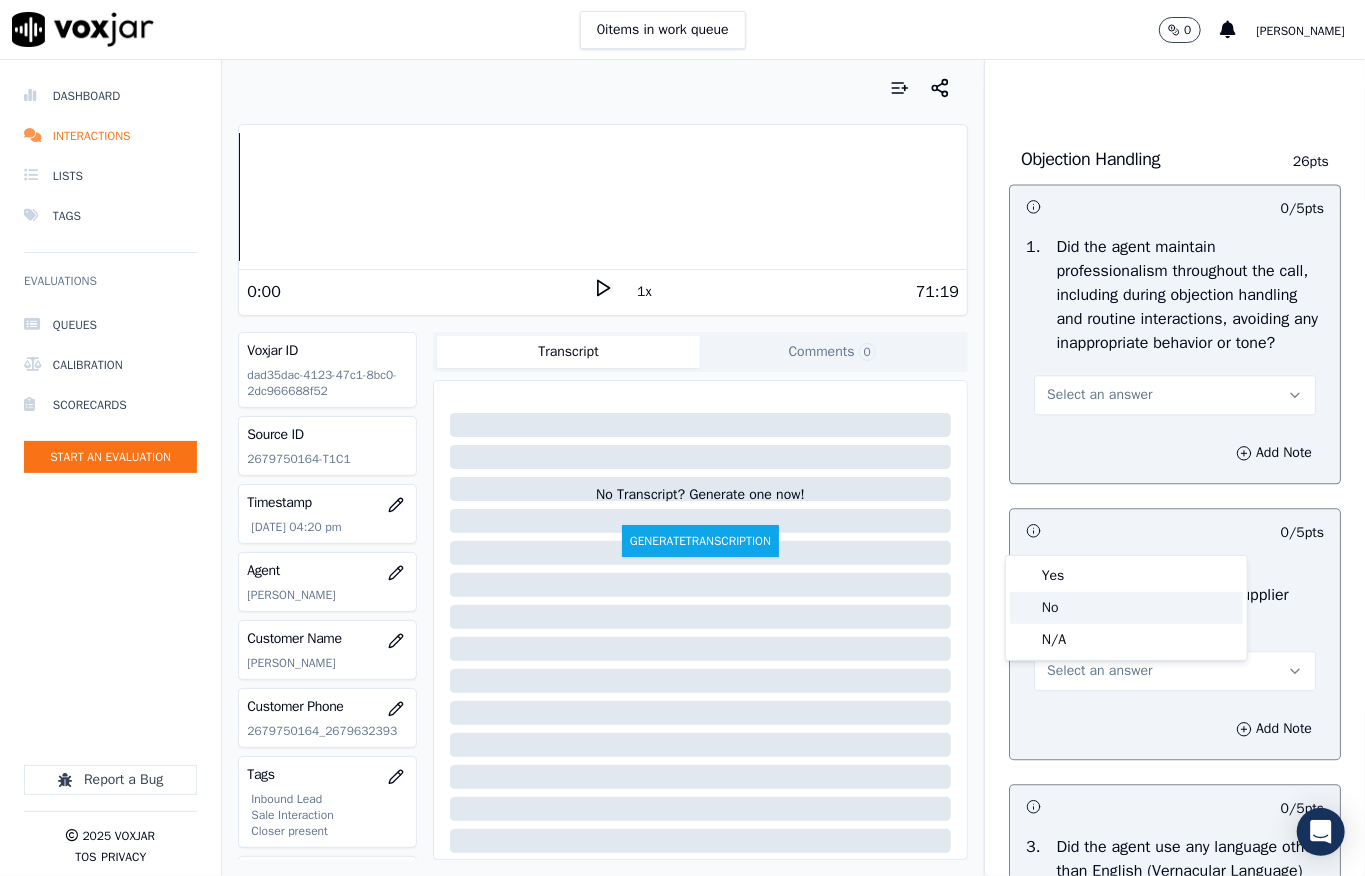 click on "No" 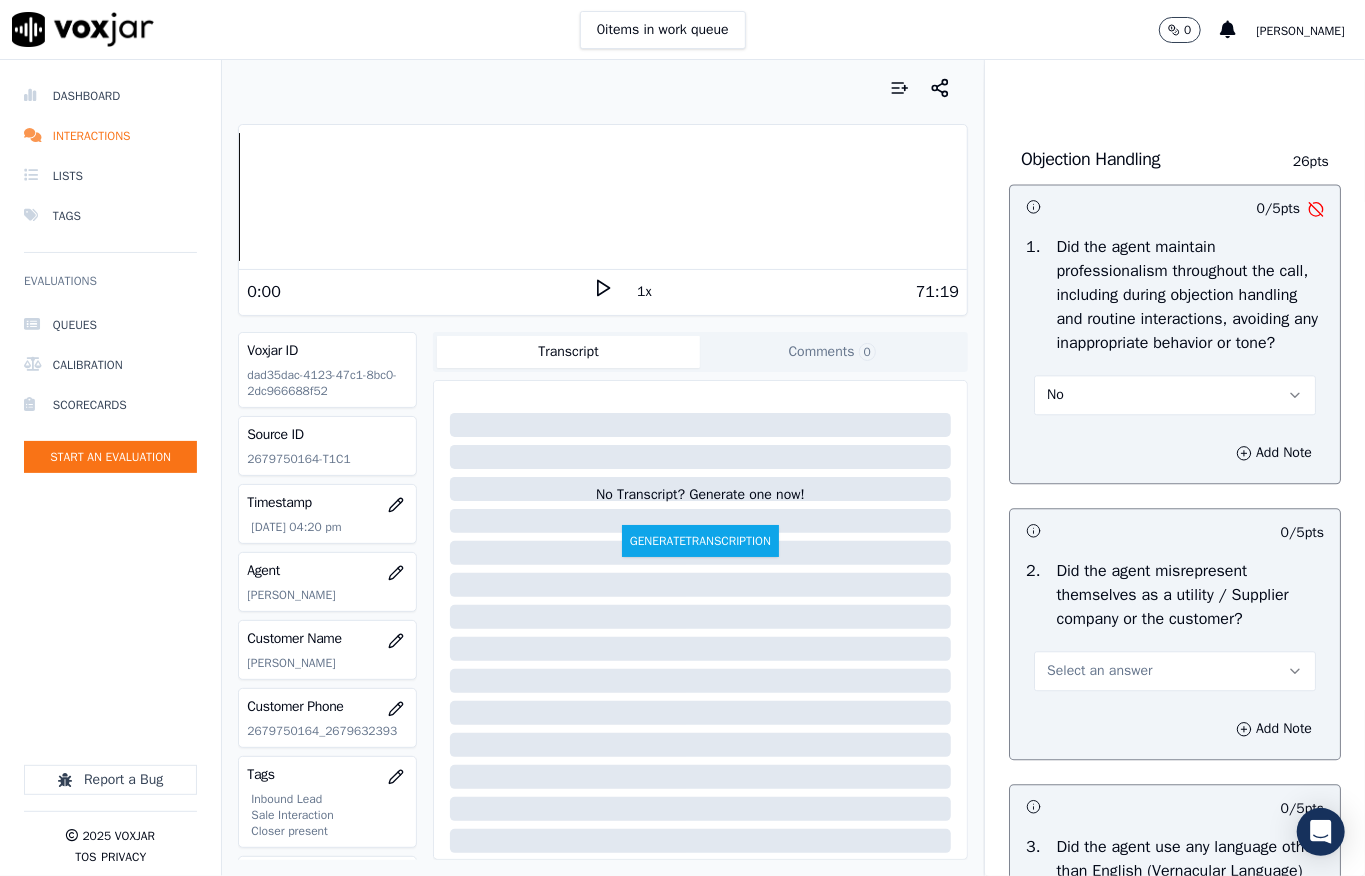 drag, startPoint x: 1044, startPoint y: 521, endPoint x: 1050, endPoint y: 536, distance: 16.155495 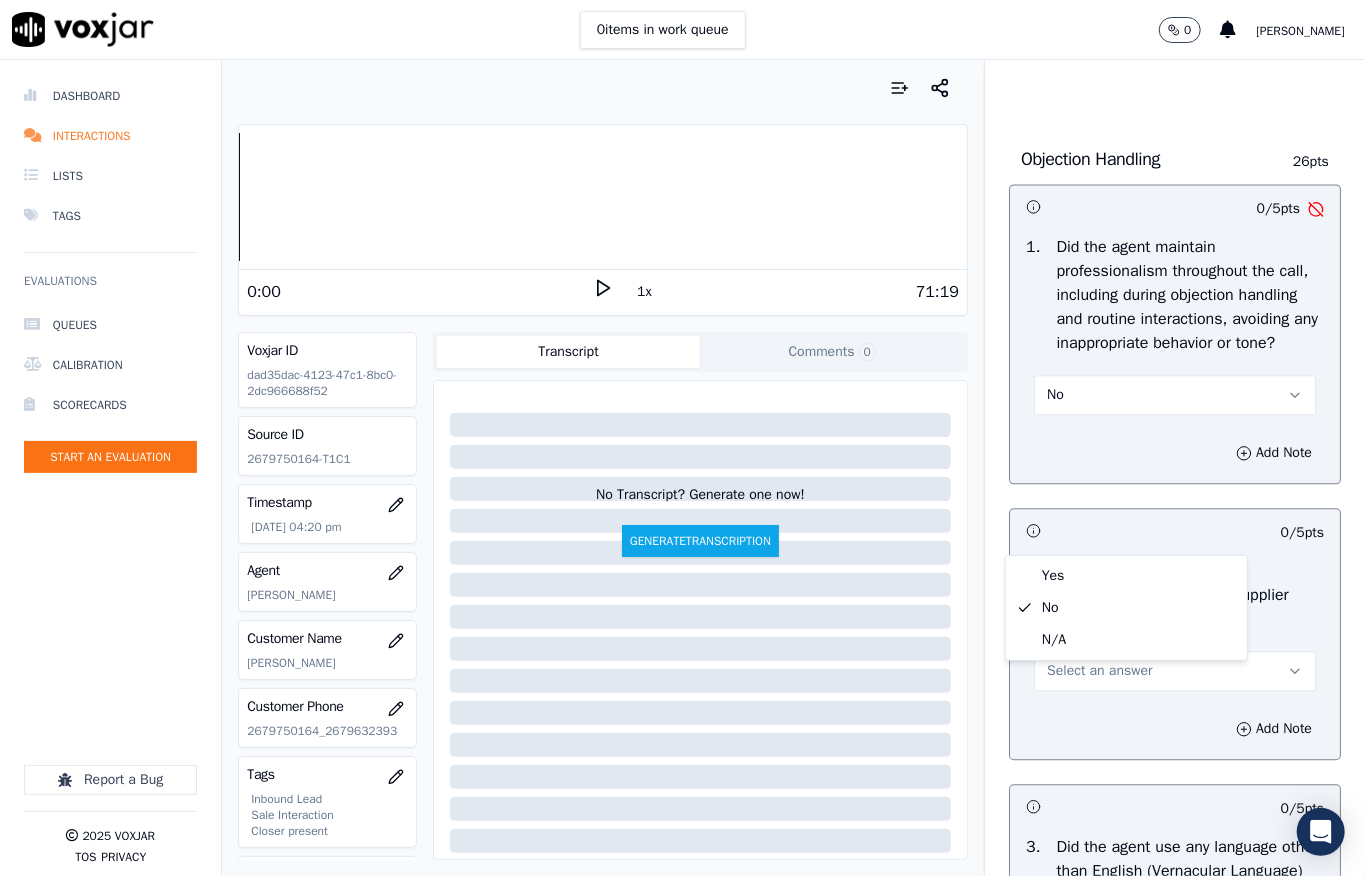 click on "Yes" at bounding box center (1126, 576) 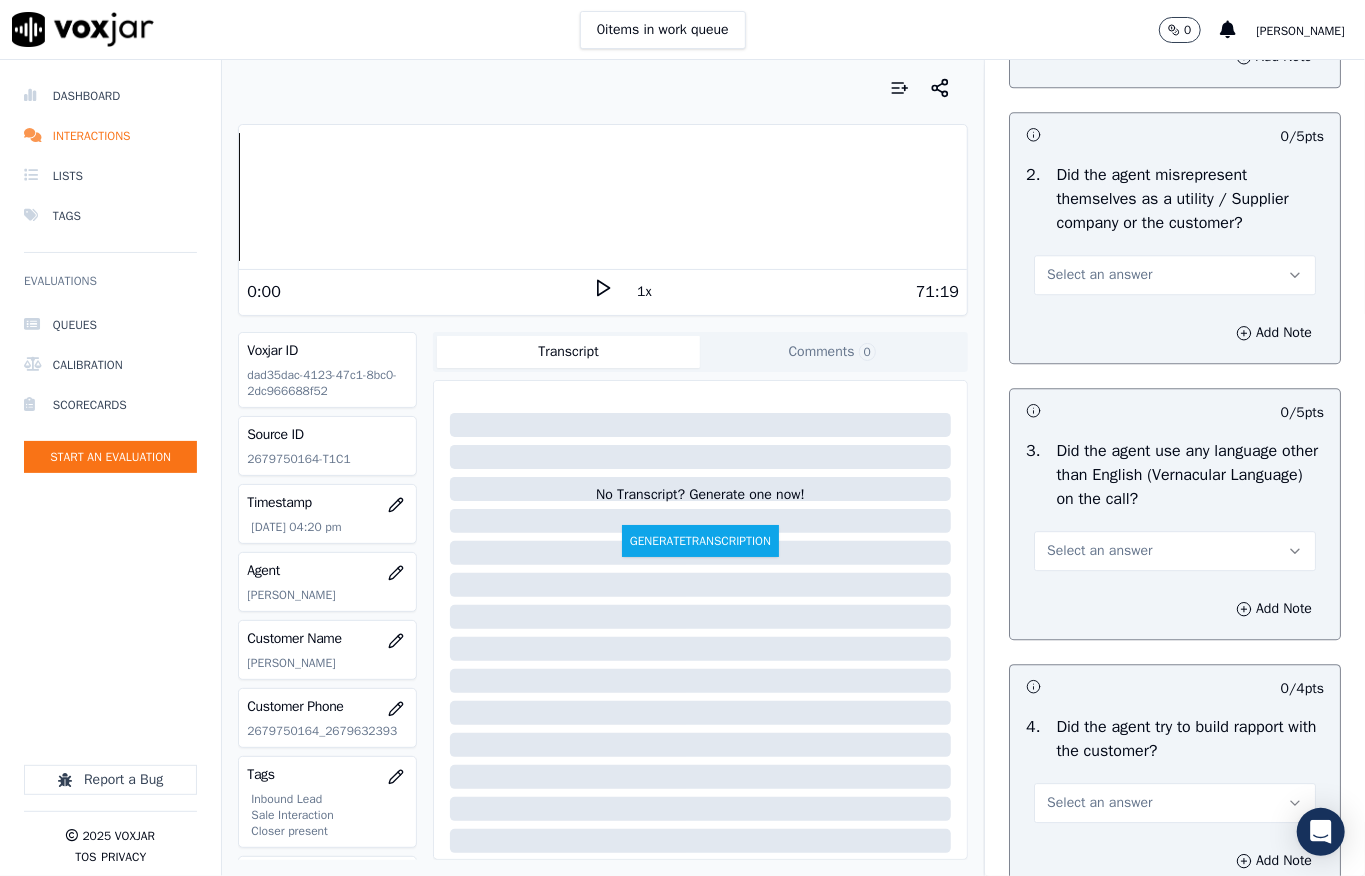 scroll, scrollTop: 2800, scrollLeft: 0, axis: vertical 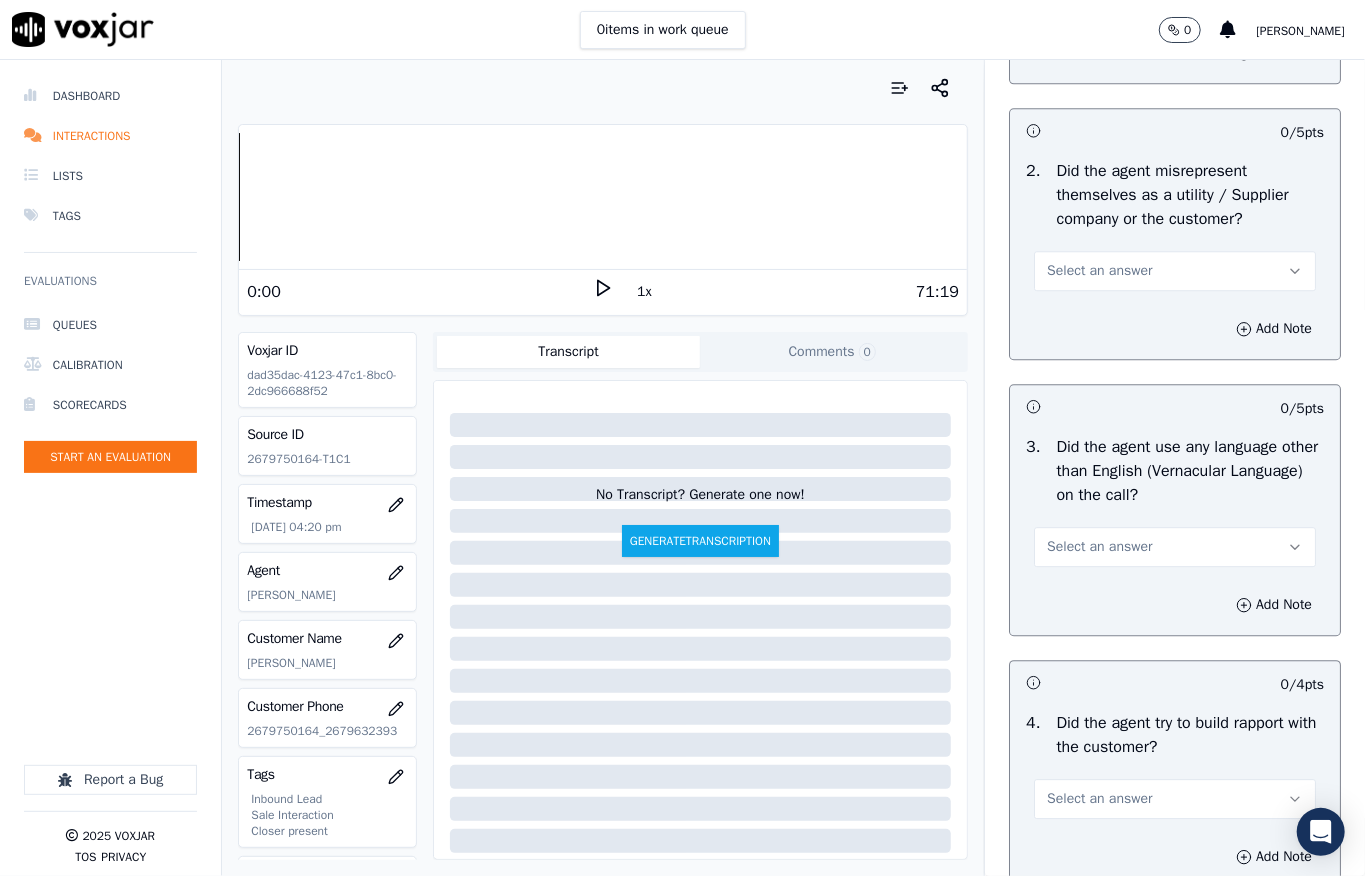 click on "Select an answer" at bounding box center (1099, 271) 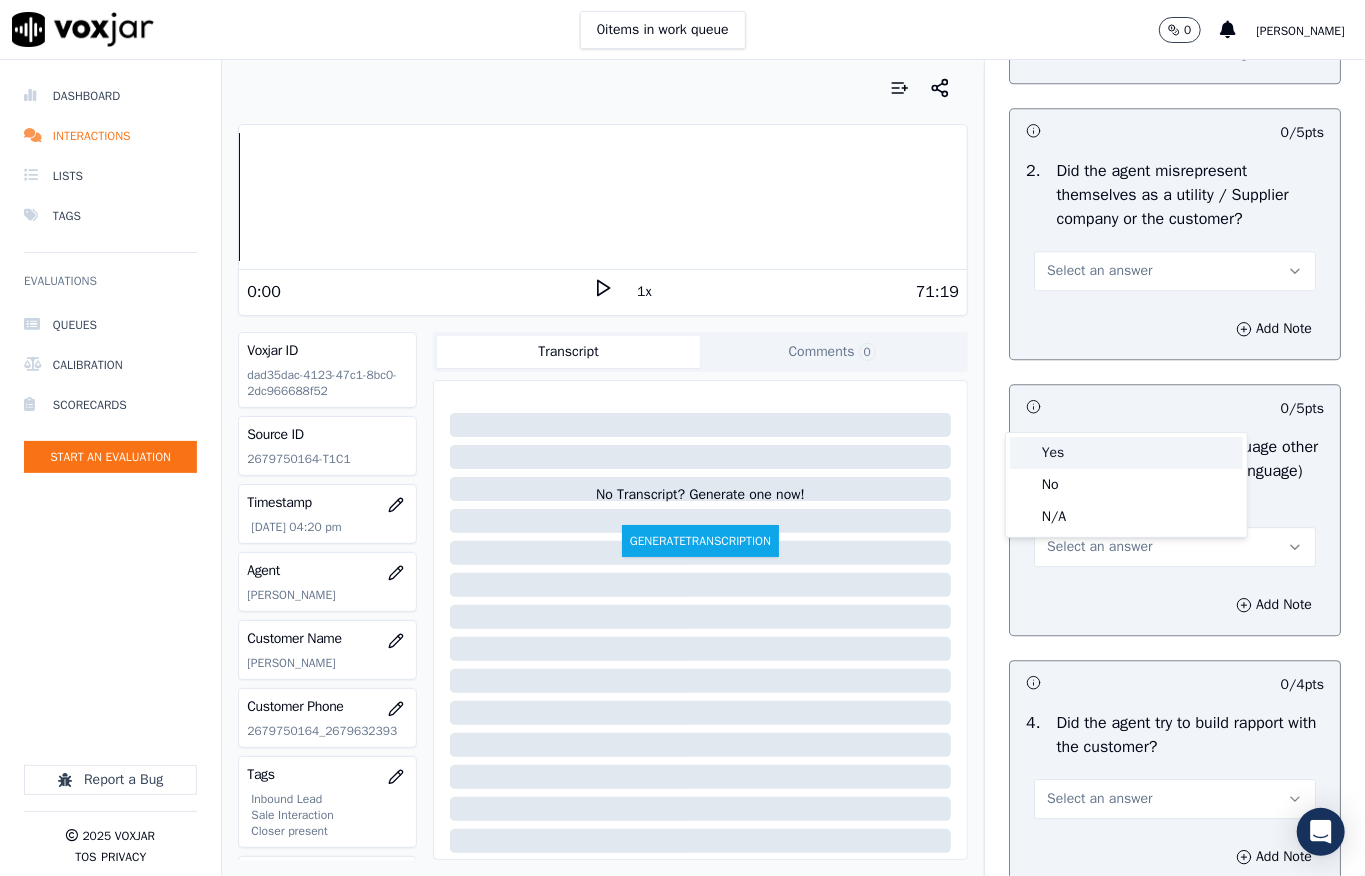 click on "No" 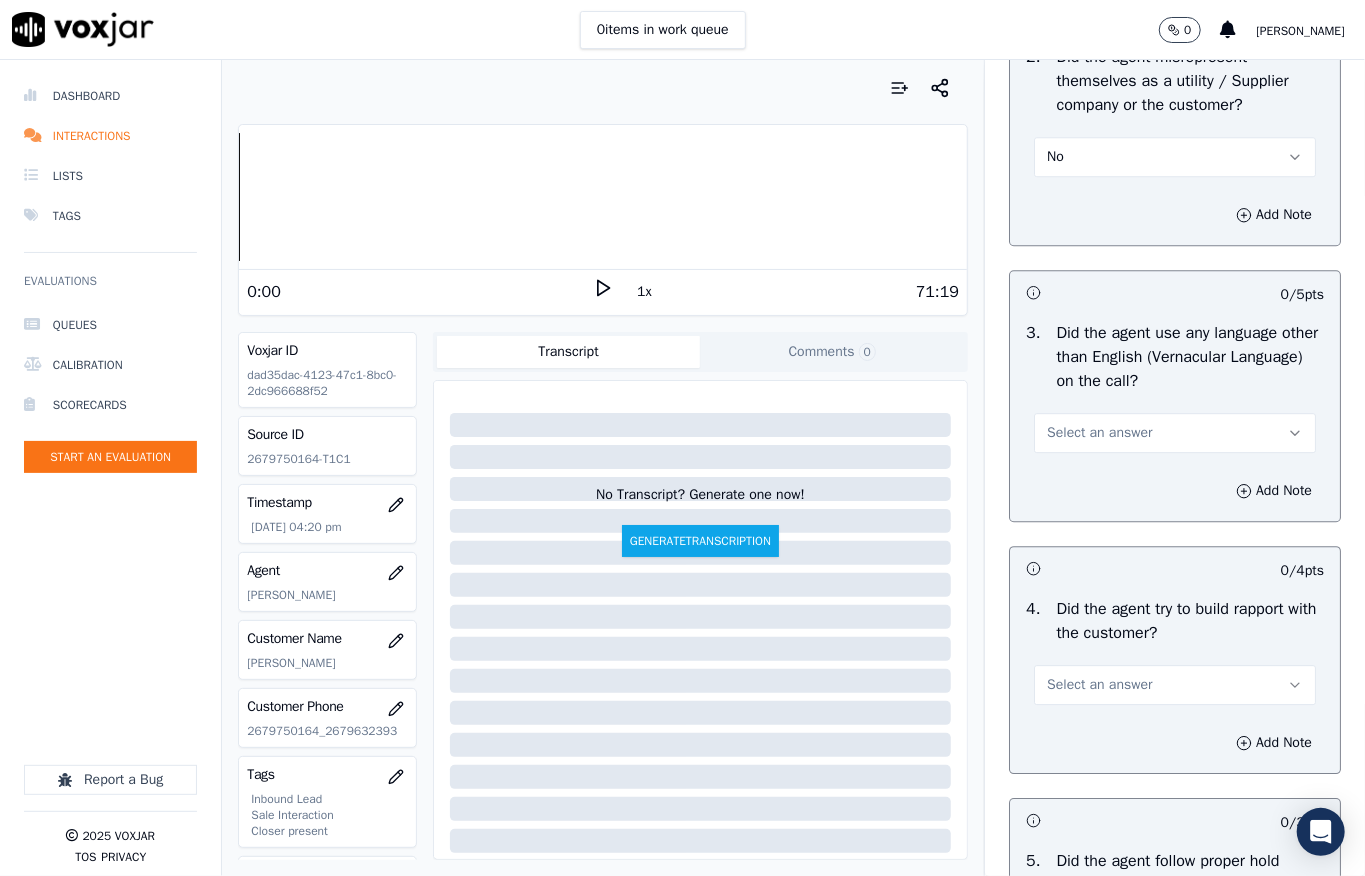 scroll, scrollTop: 3066, scrollLeft: 0, axis: vertical 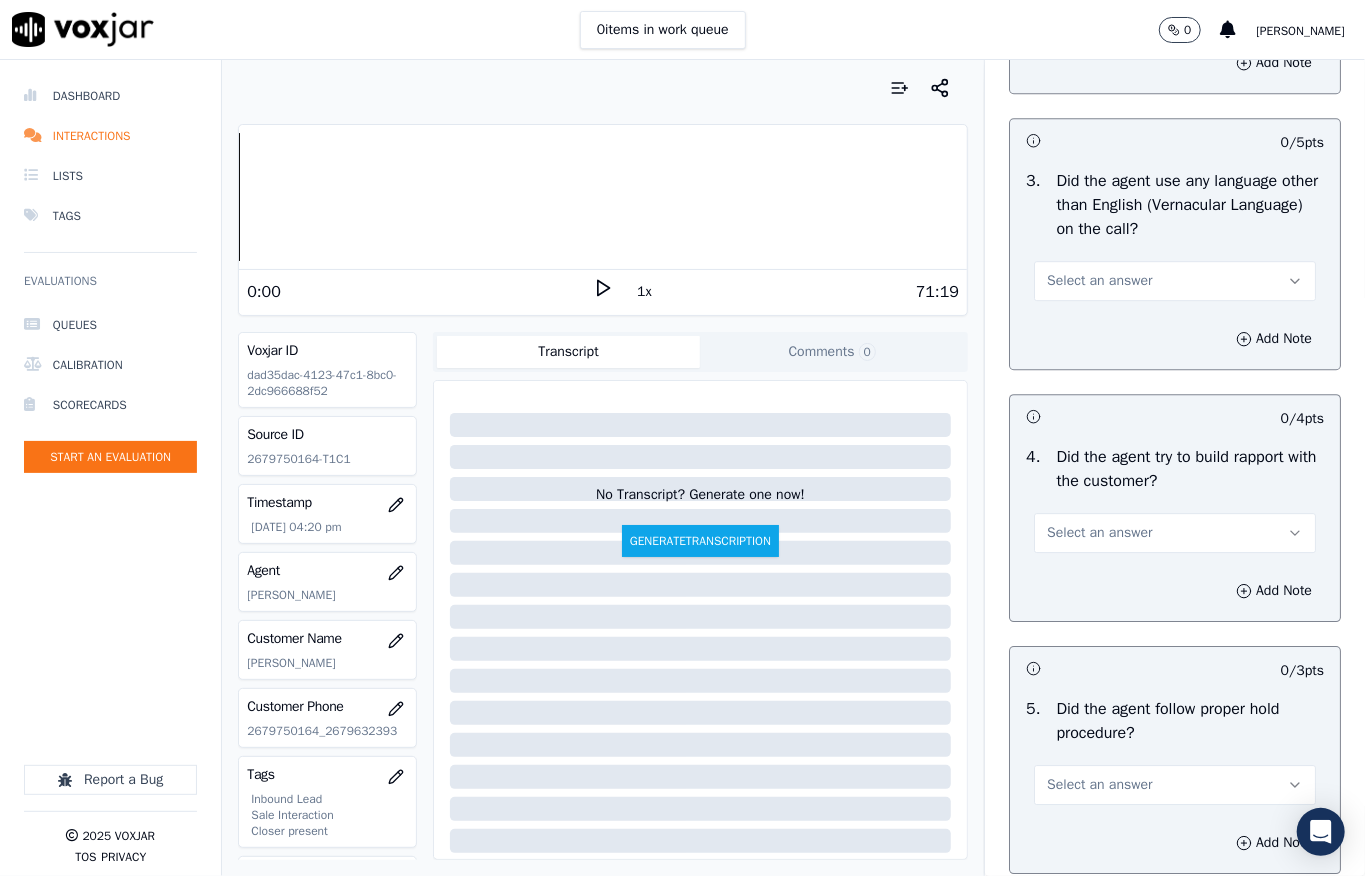 click on "Select an answer" at bounding box center [1099, 281] 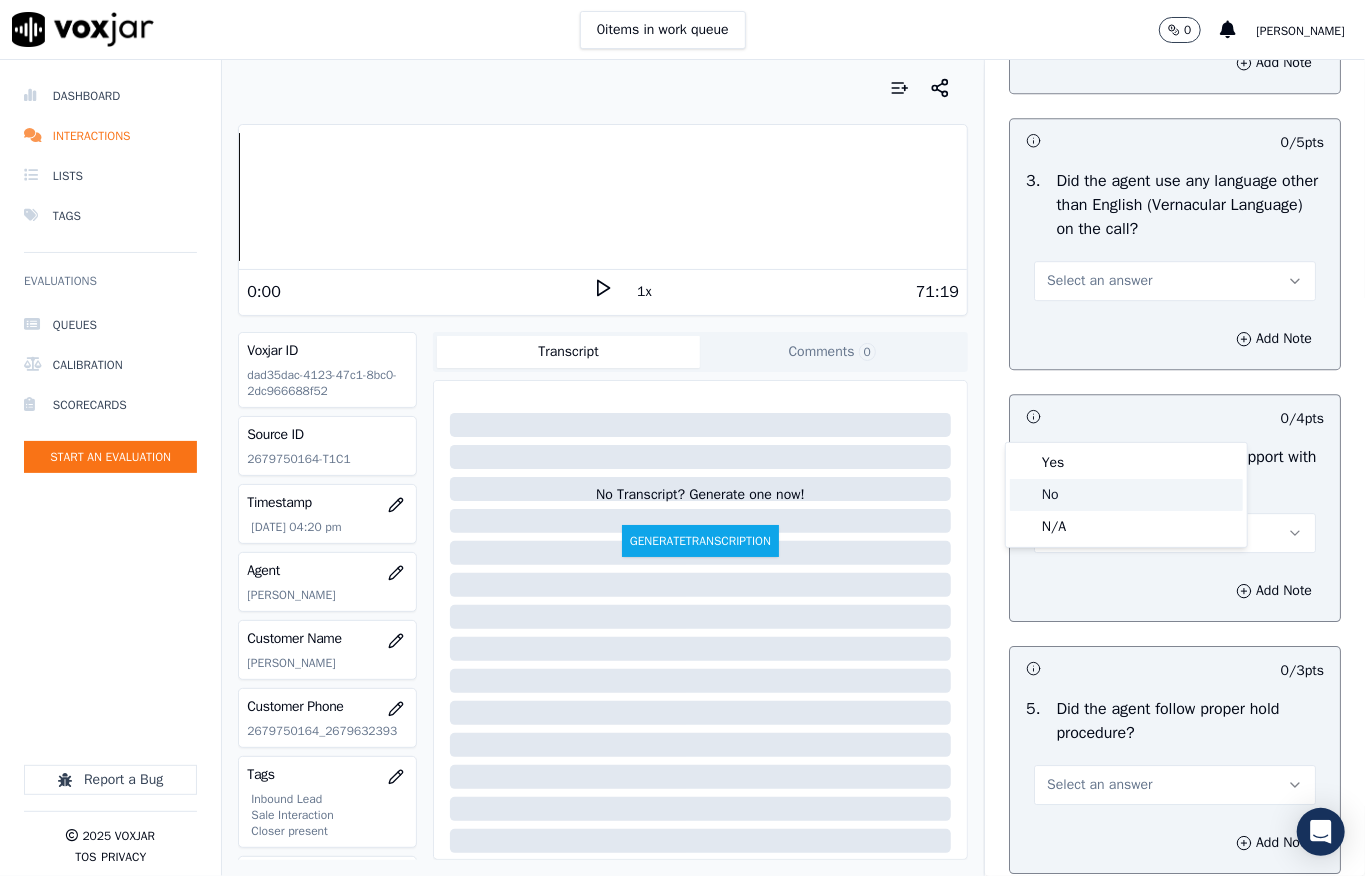 click on "No" 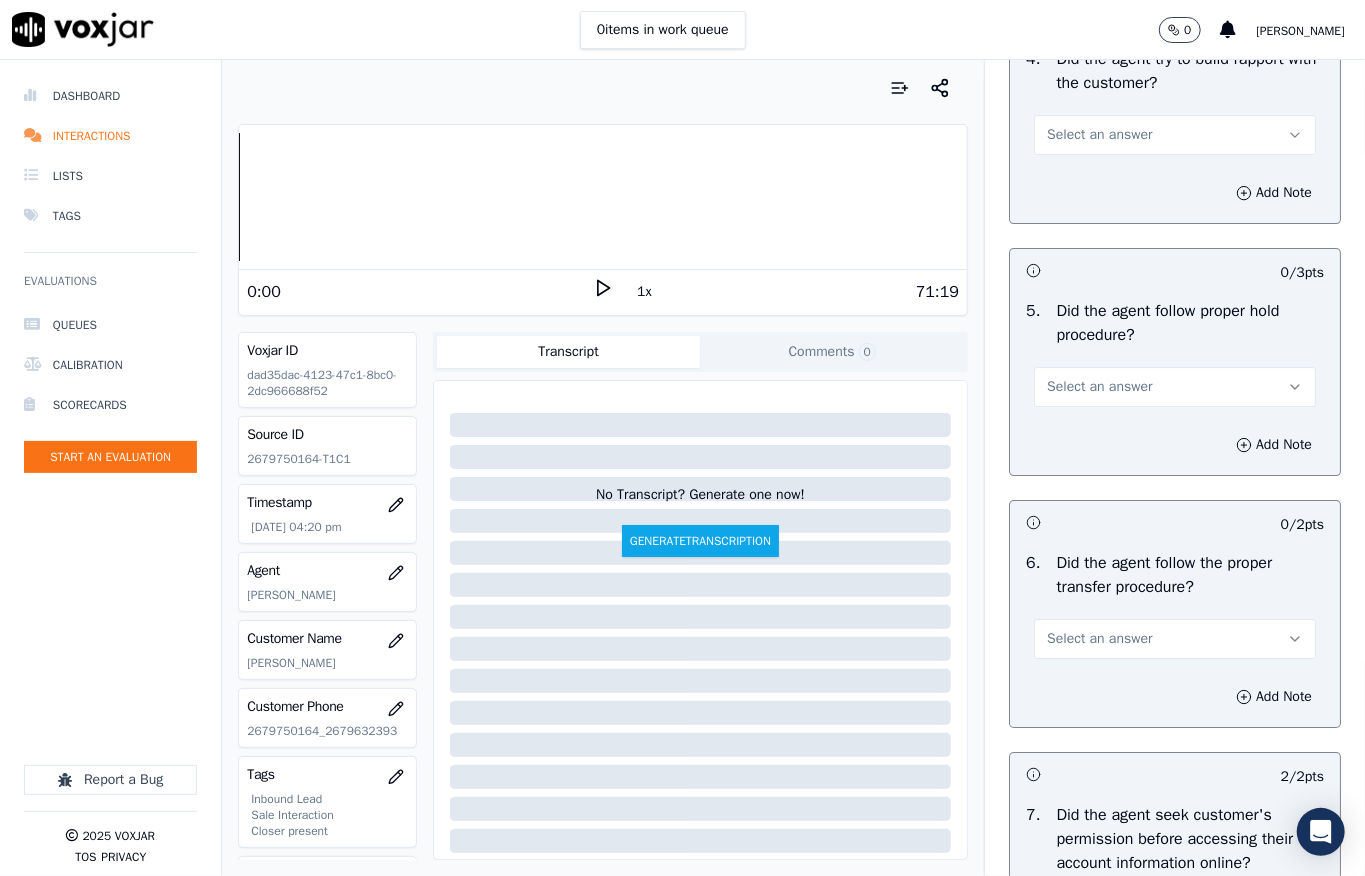 scroll, scrollTop: 3466, scrollLeft: 0, axis: vertical 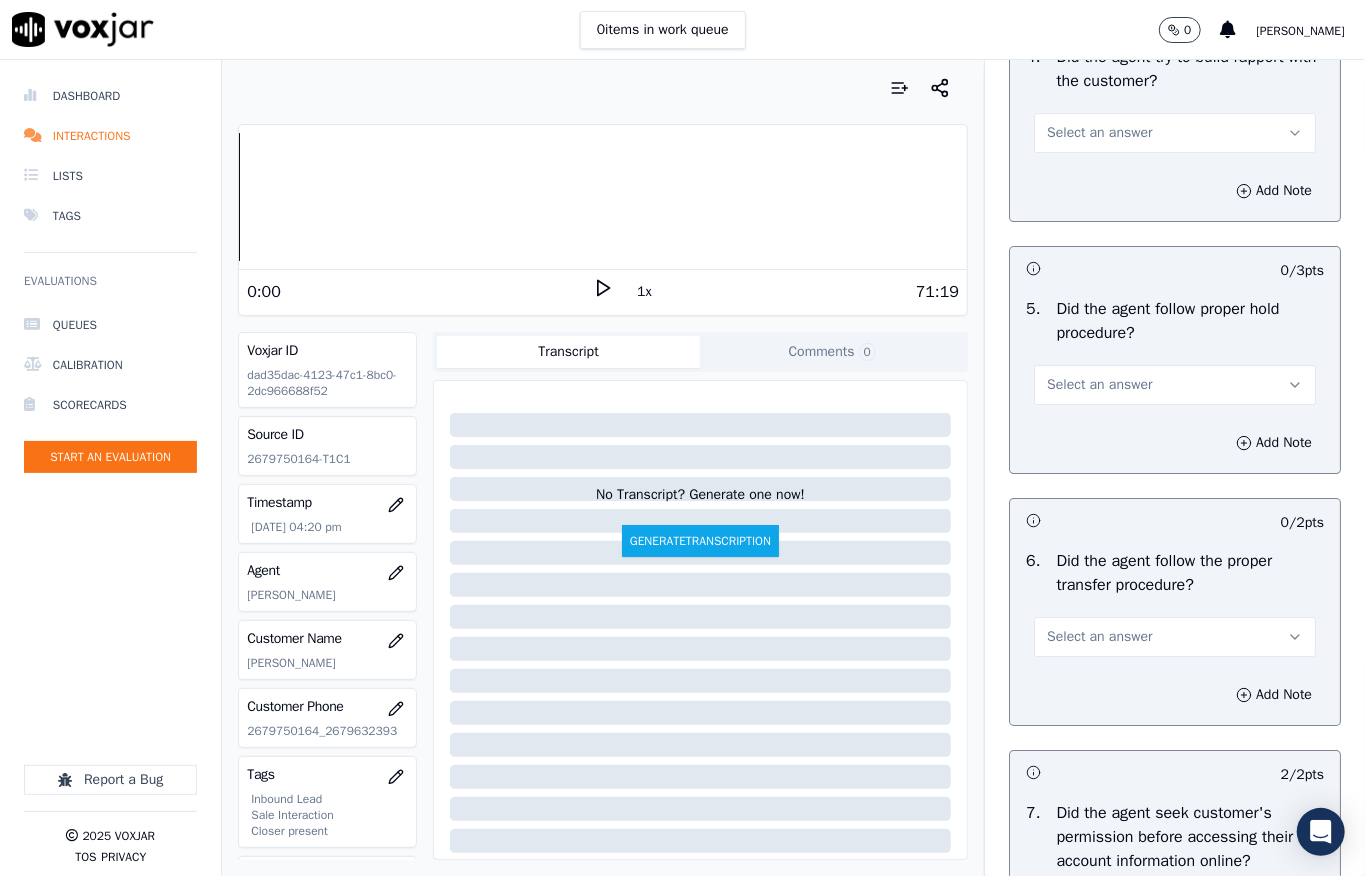 click on "Select an answer" at bounding box center [1099, 133] 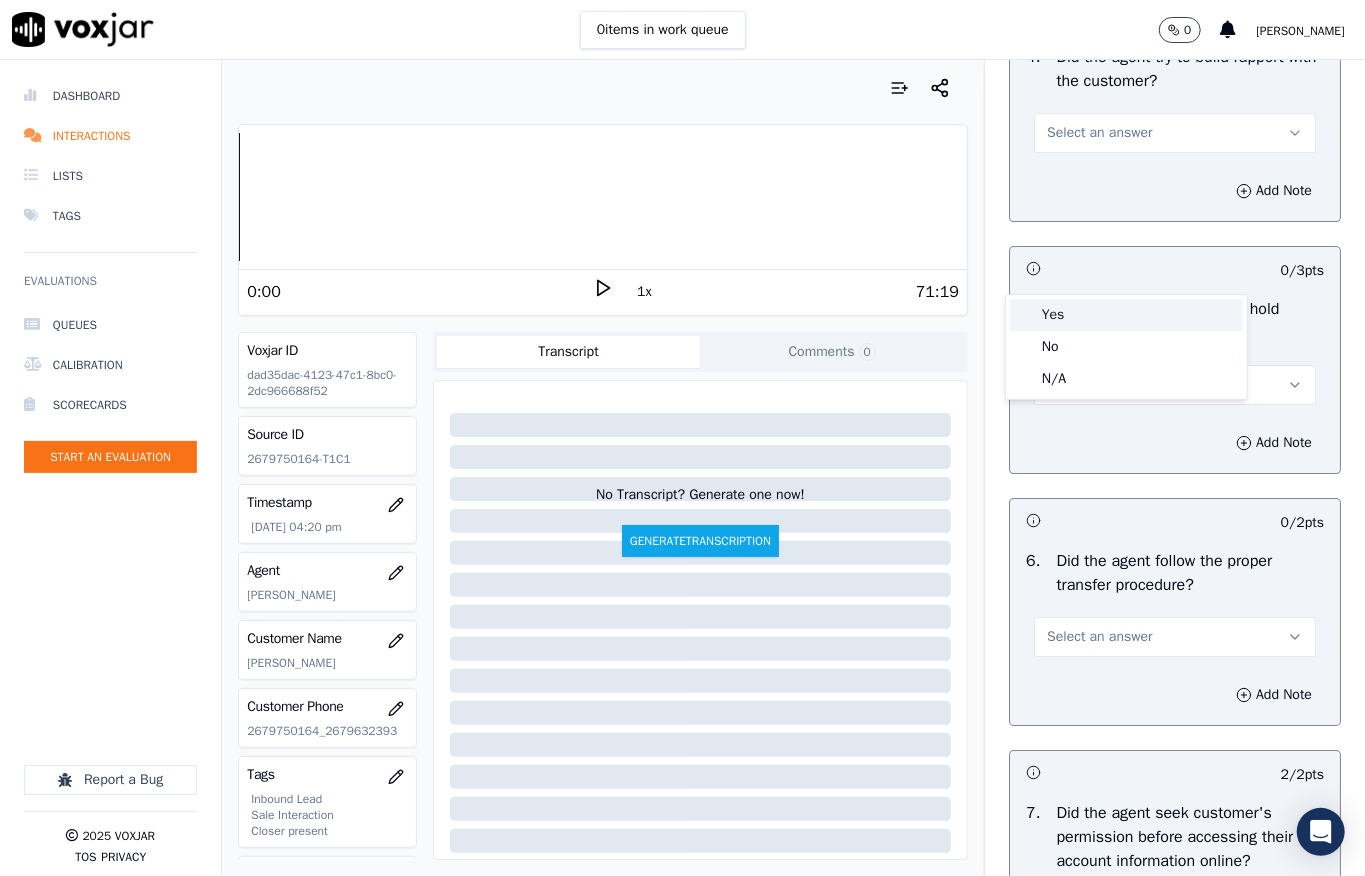 click on "Yes" at bounding box center [1126, 315] 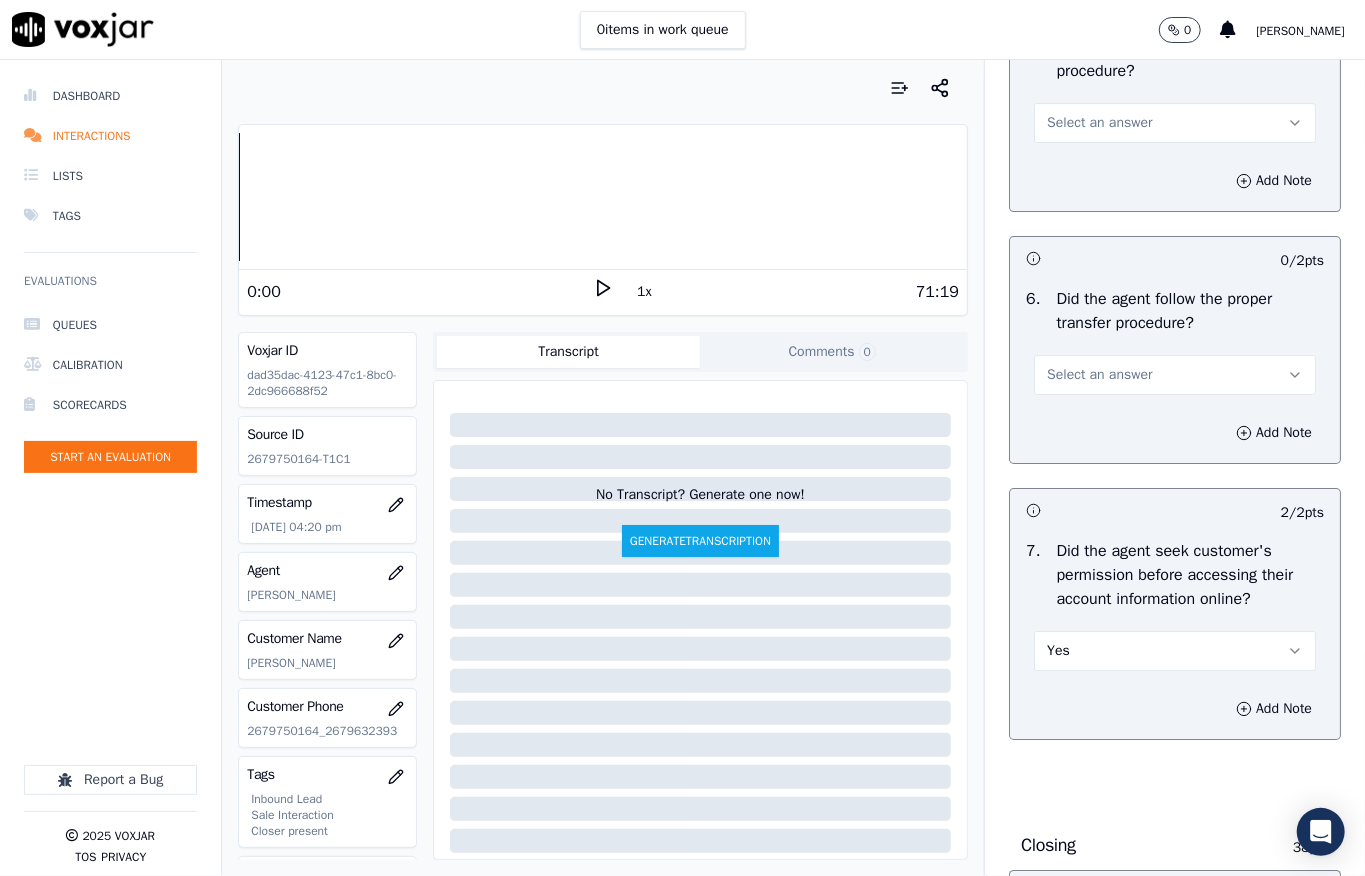 scroll, scrollTop: 3733, scrollLeft: 0, axis: vertical 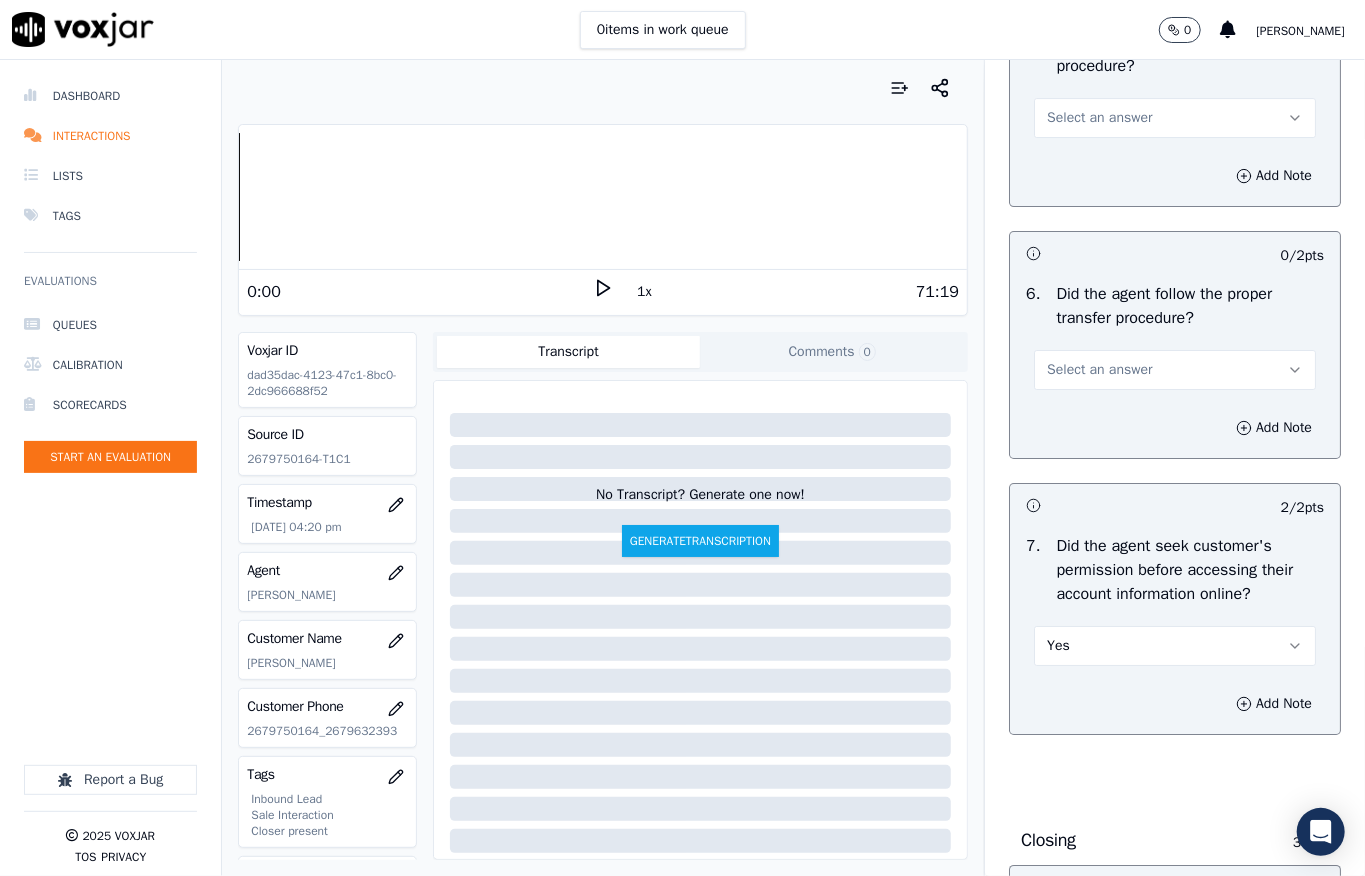 click on "Select an answer" at bounding box center (1099, 118) 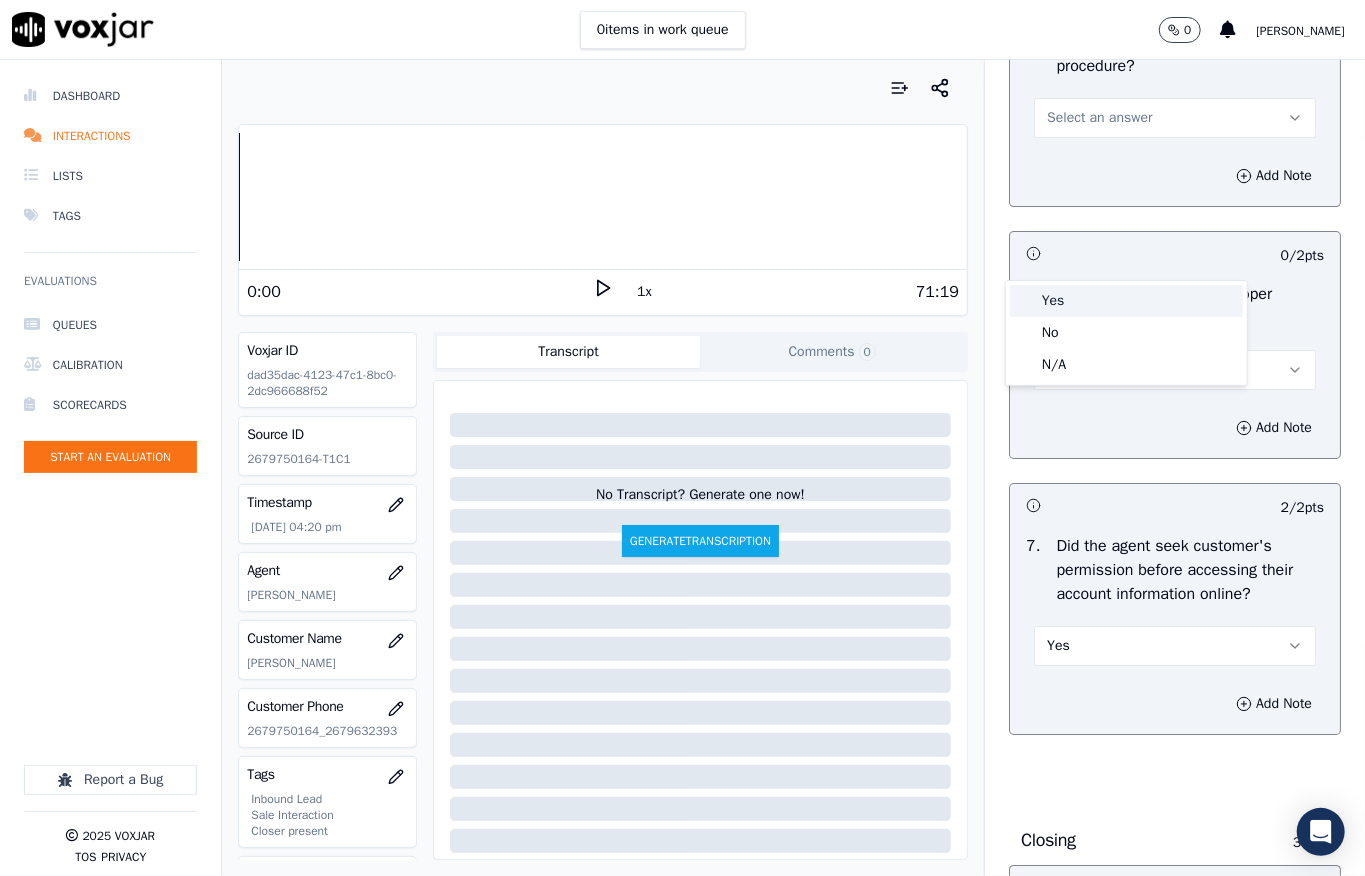 click on "Yes" at bounding box center [1126, 301] 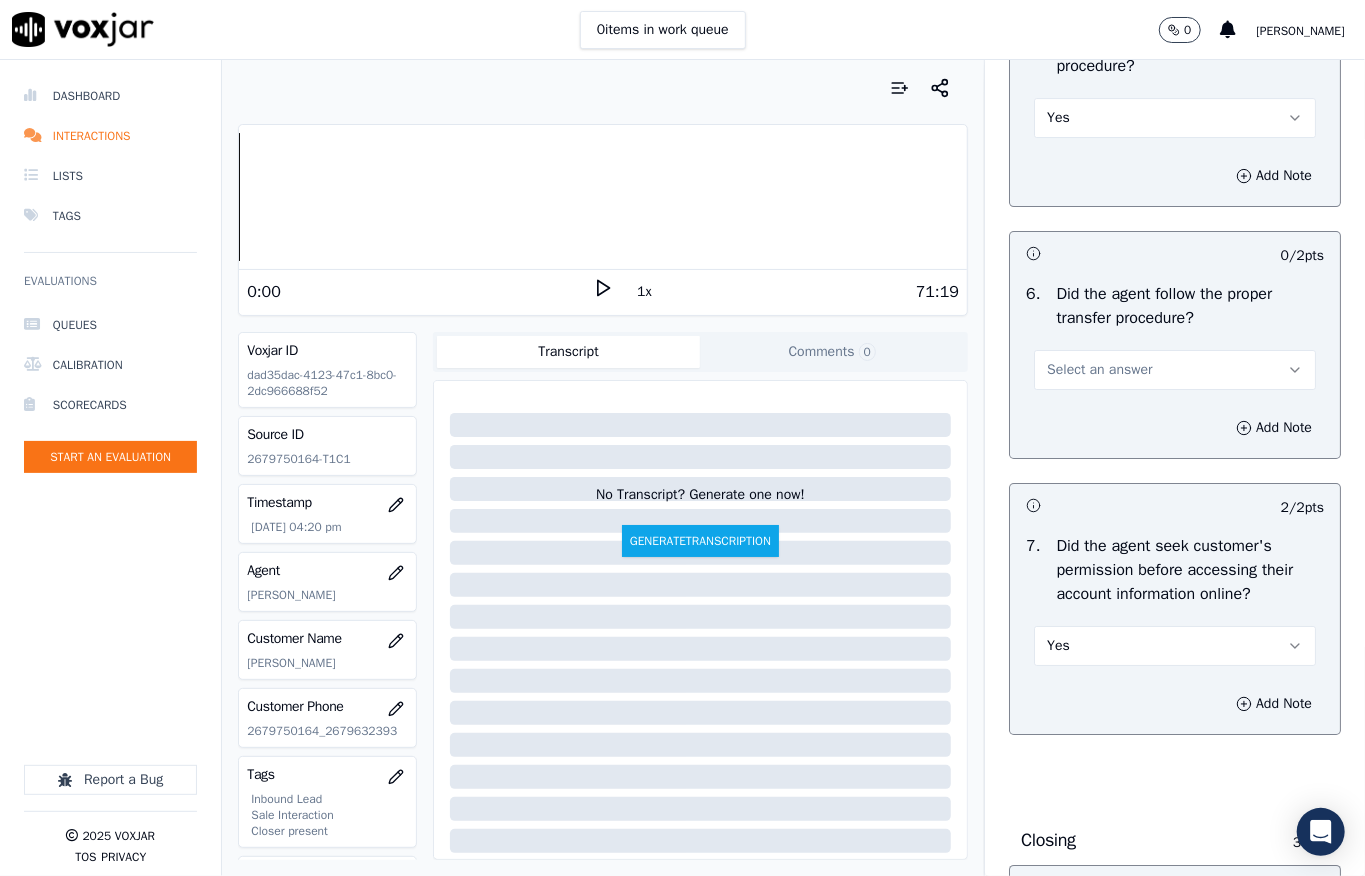 click on "Select an answer" at bounding box center [1099, 370] 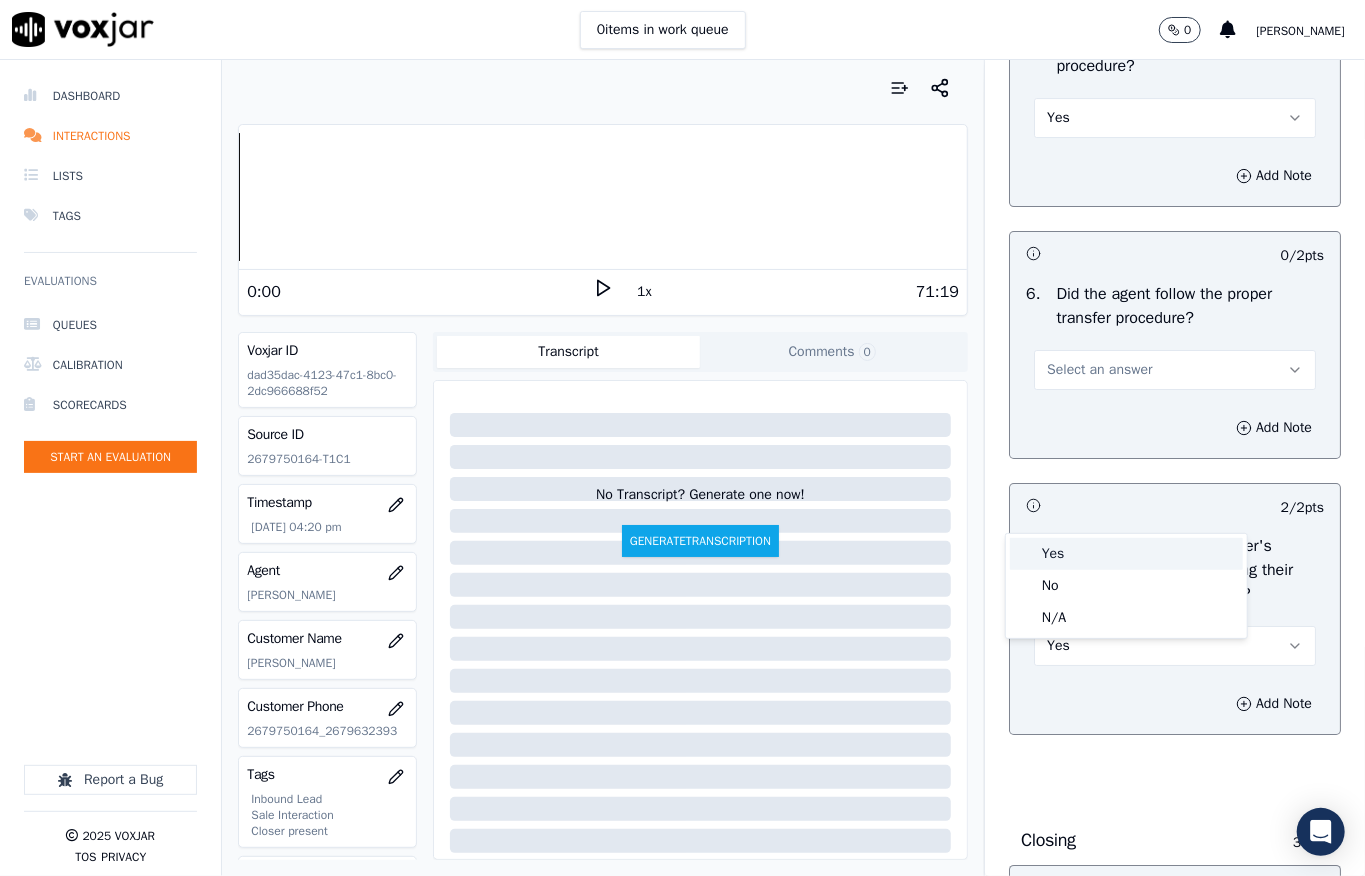 click on "Yes" at bounding box center (1126, 554) 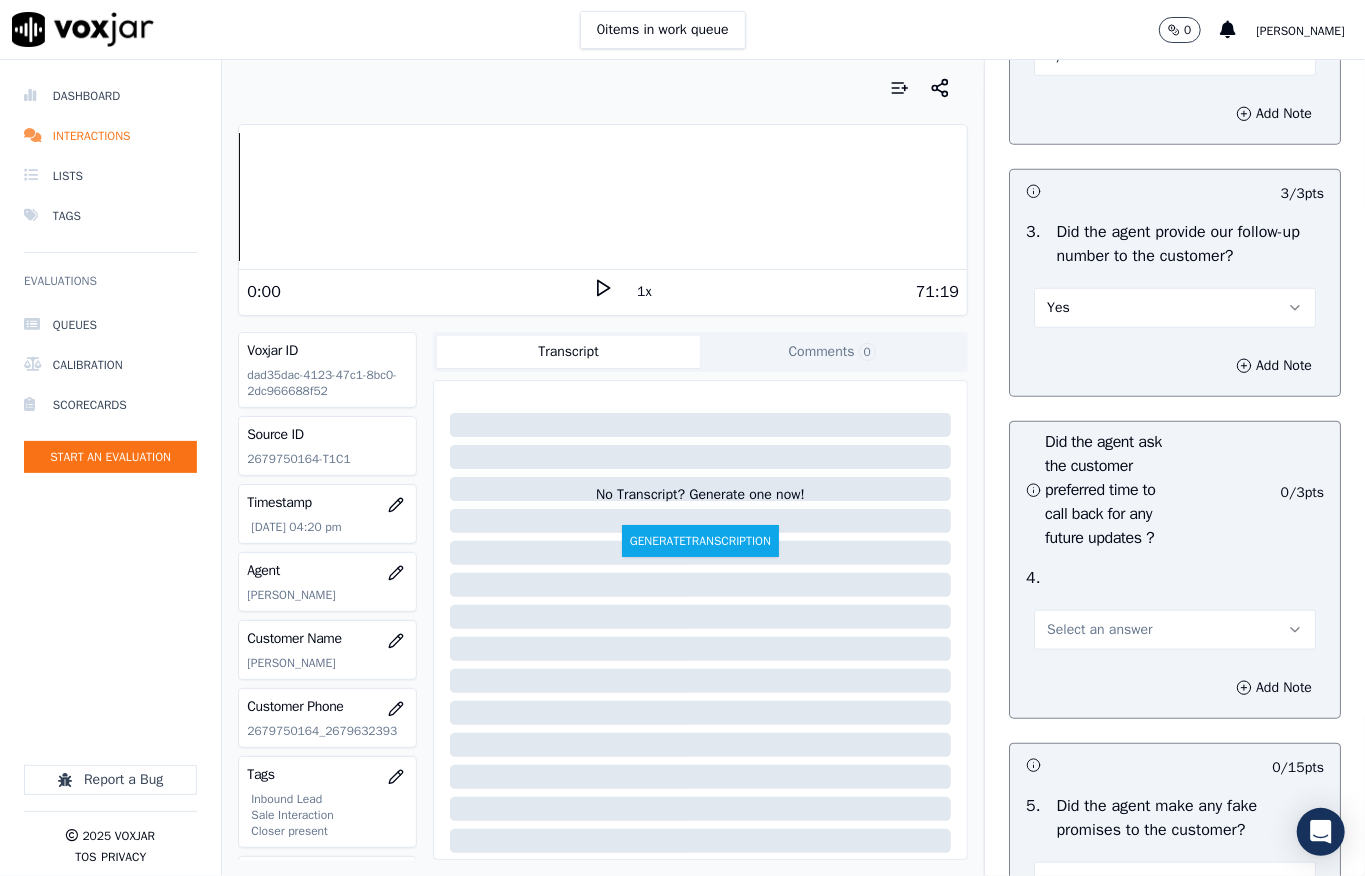 scroll, scrollTop: 5466, scrollLeft: 0, axis: vertical 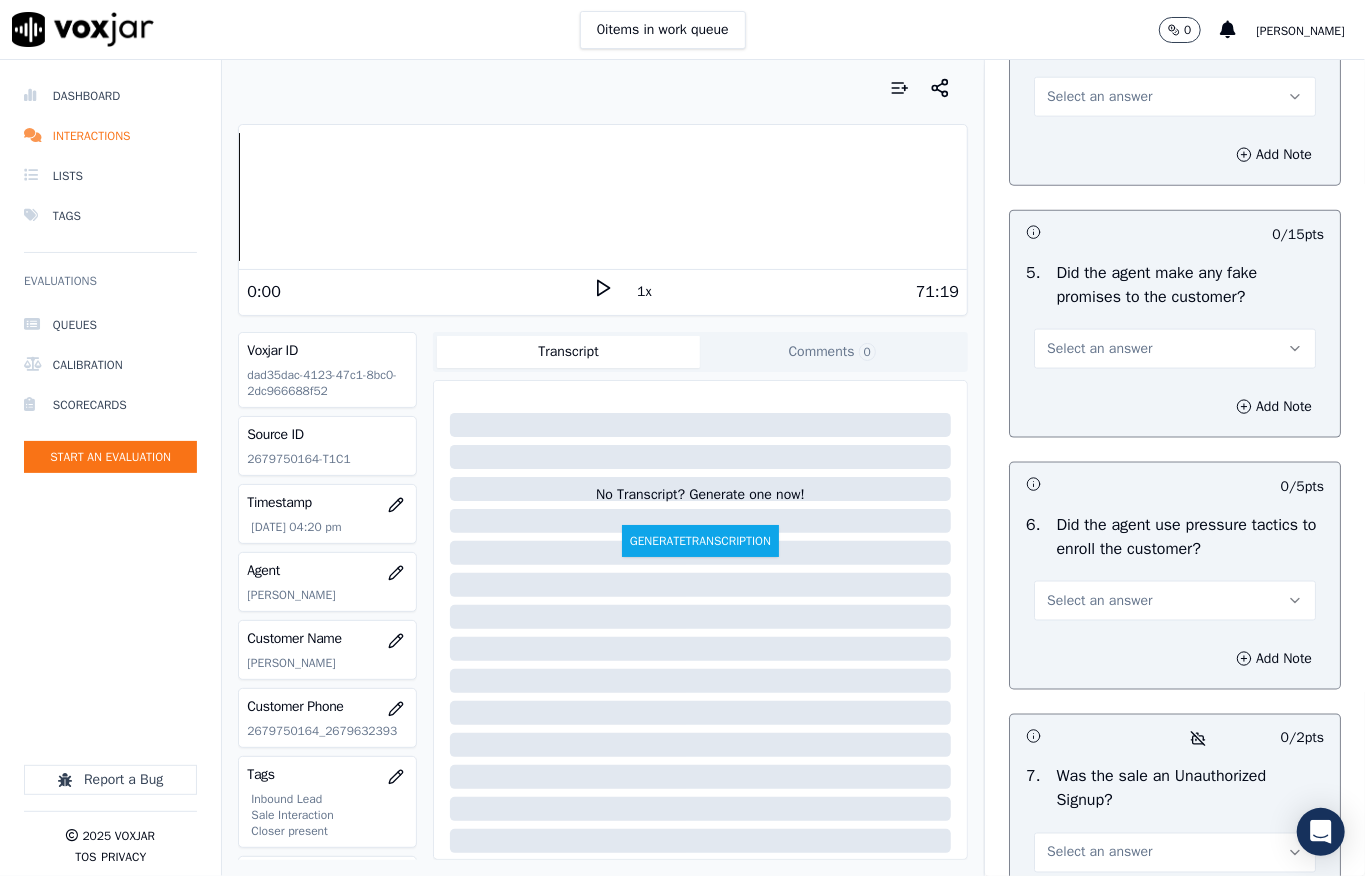 click on "Select an answer" at bounding box center [1099, 97] 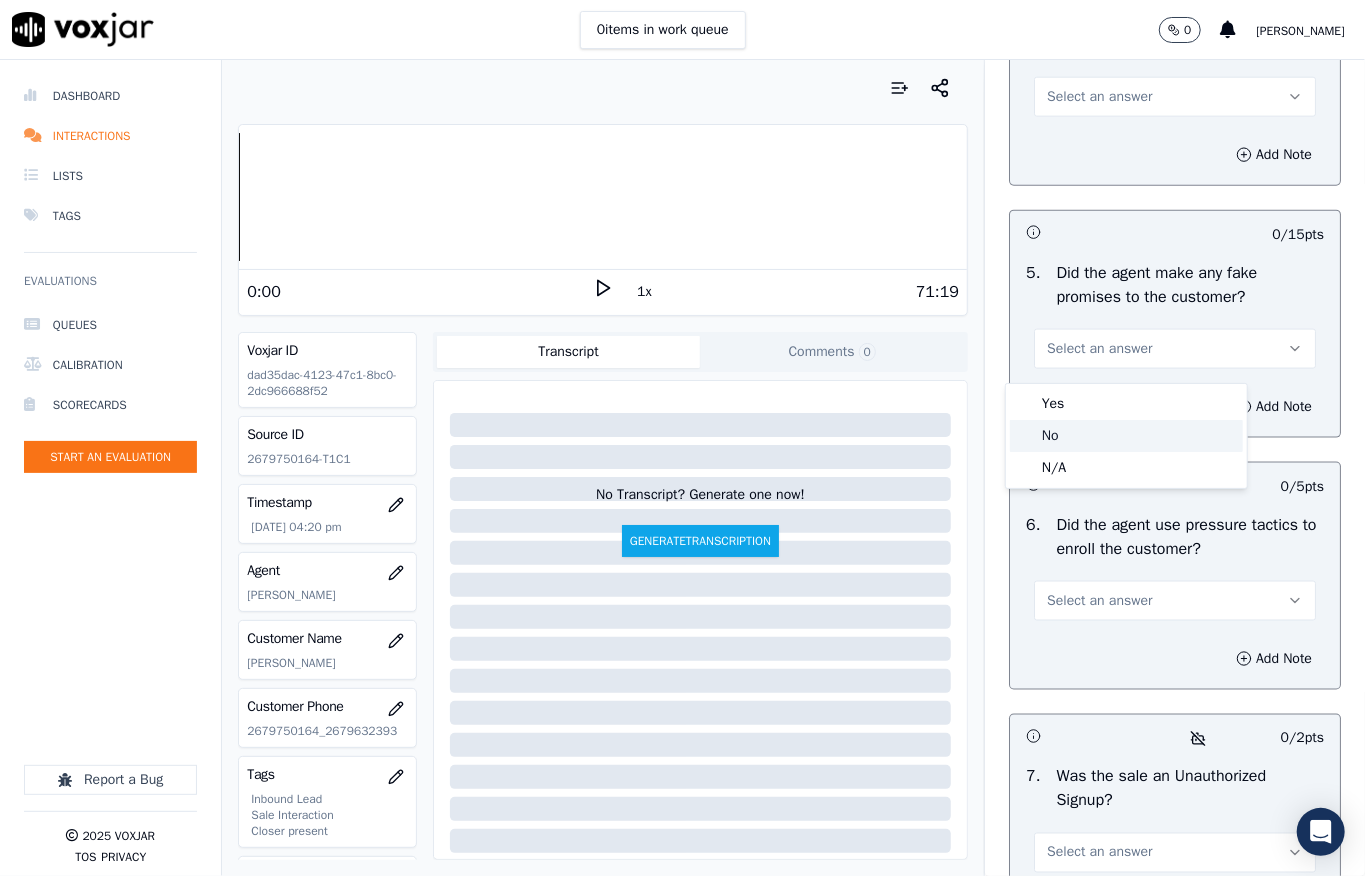 click on "Yes" at bounding box center [1126, 404] 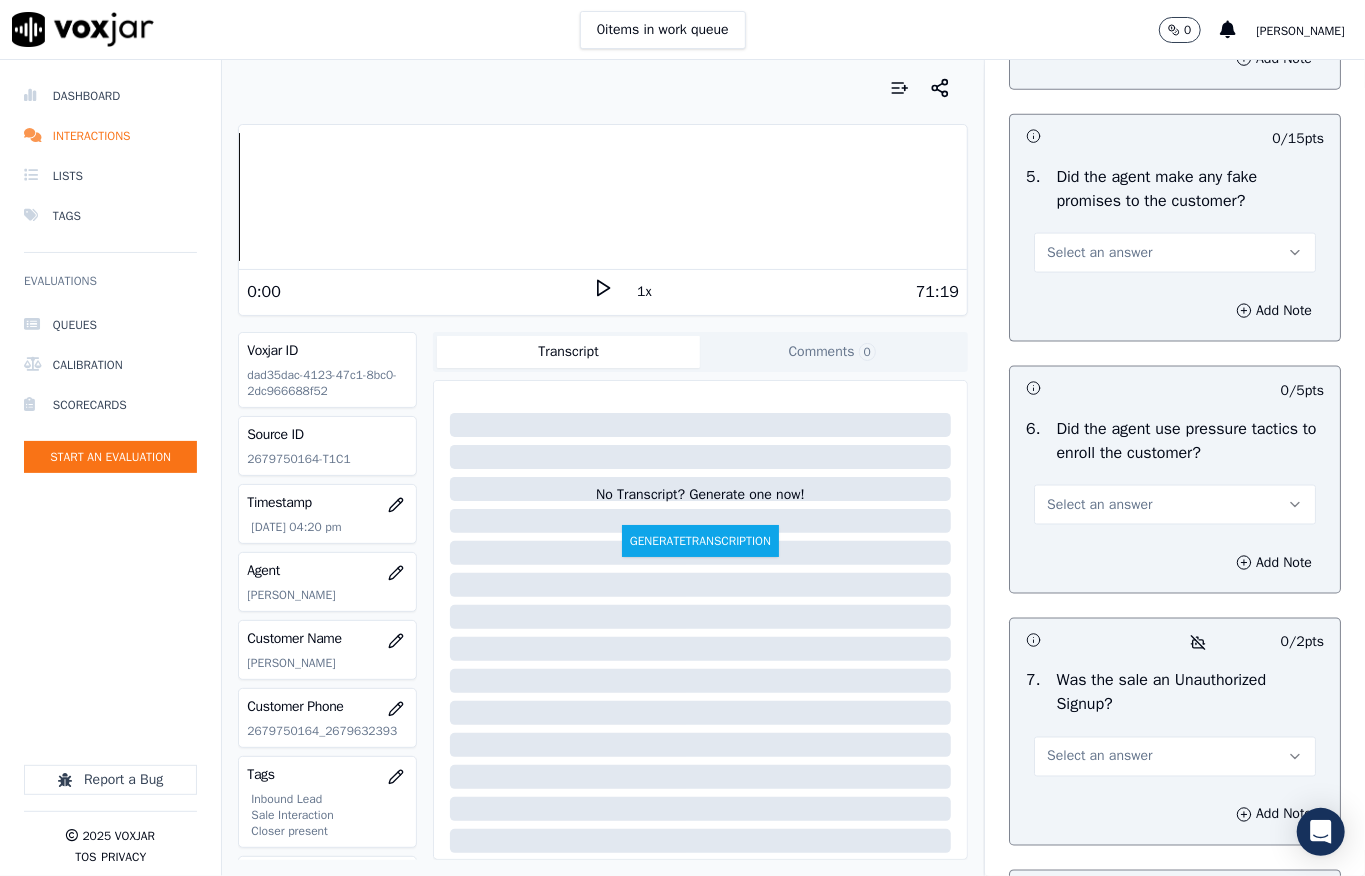 scroll, scrollTop: 5733, scrollLeft: 0, axis: vertical 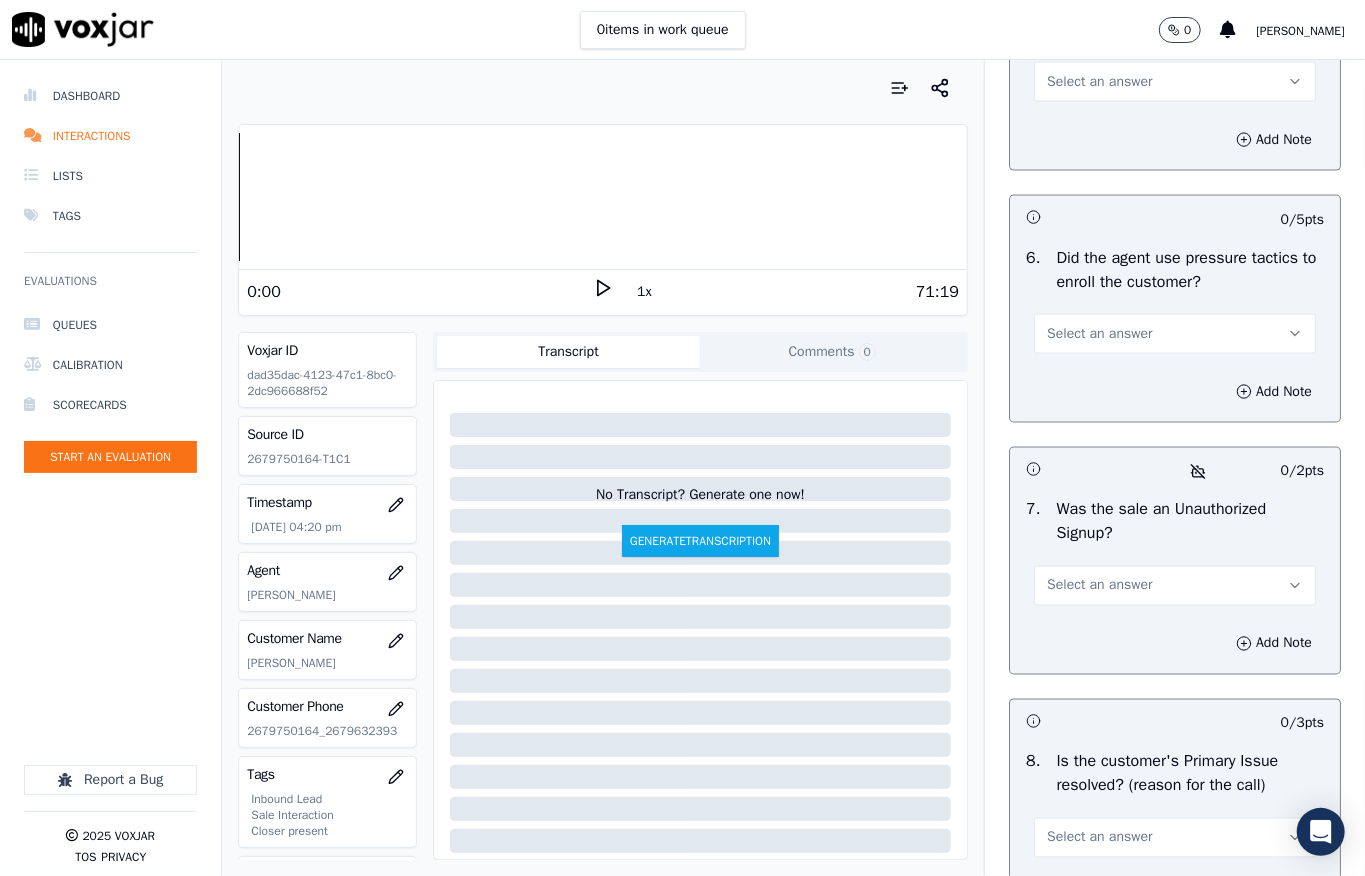 click on "Select an answer" at bounding box center (1099, 82) 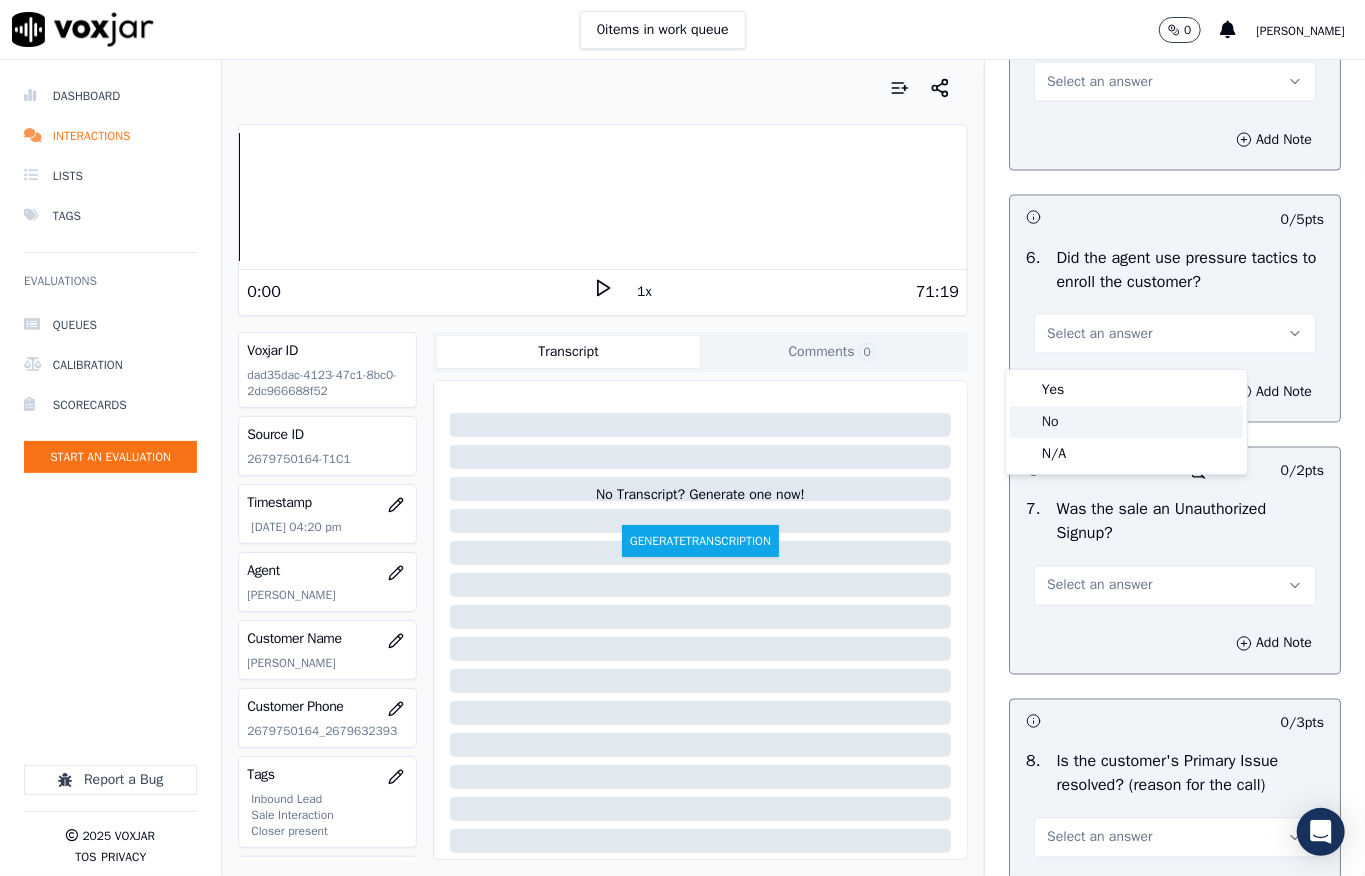 click on "No" 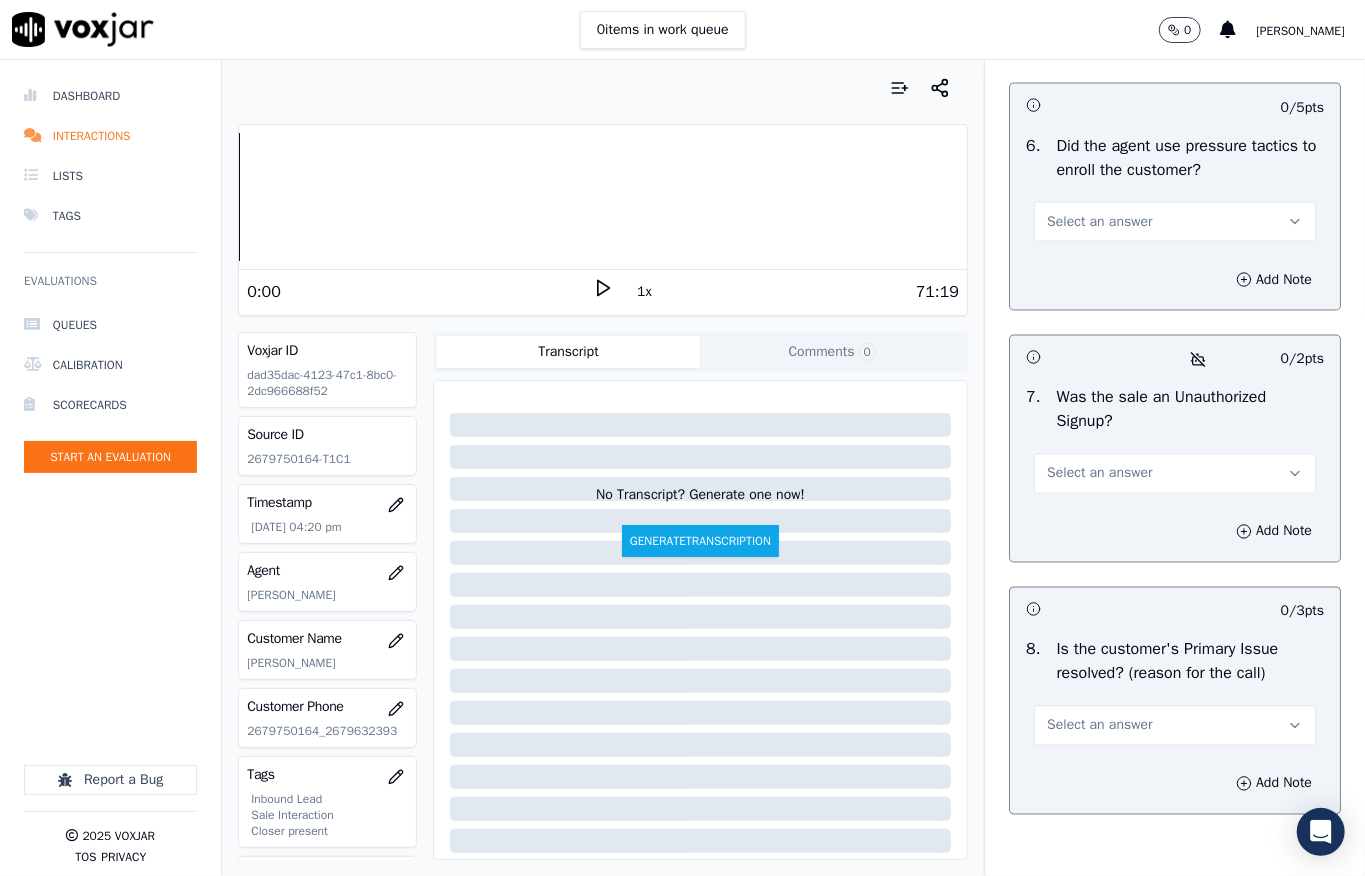 scroll, scrollTop: 6000, scrollLeft: 0, axis: vertical 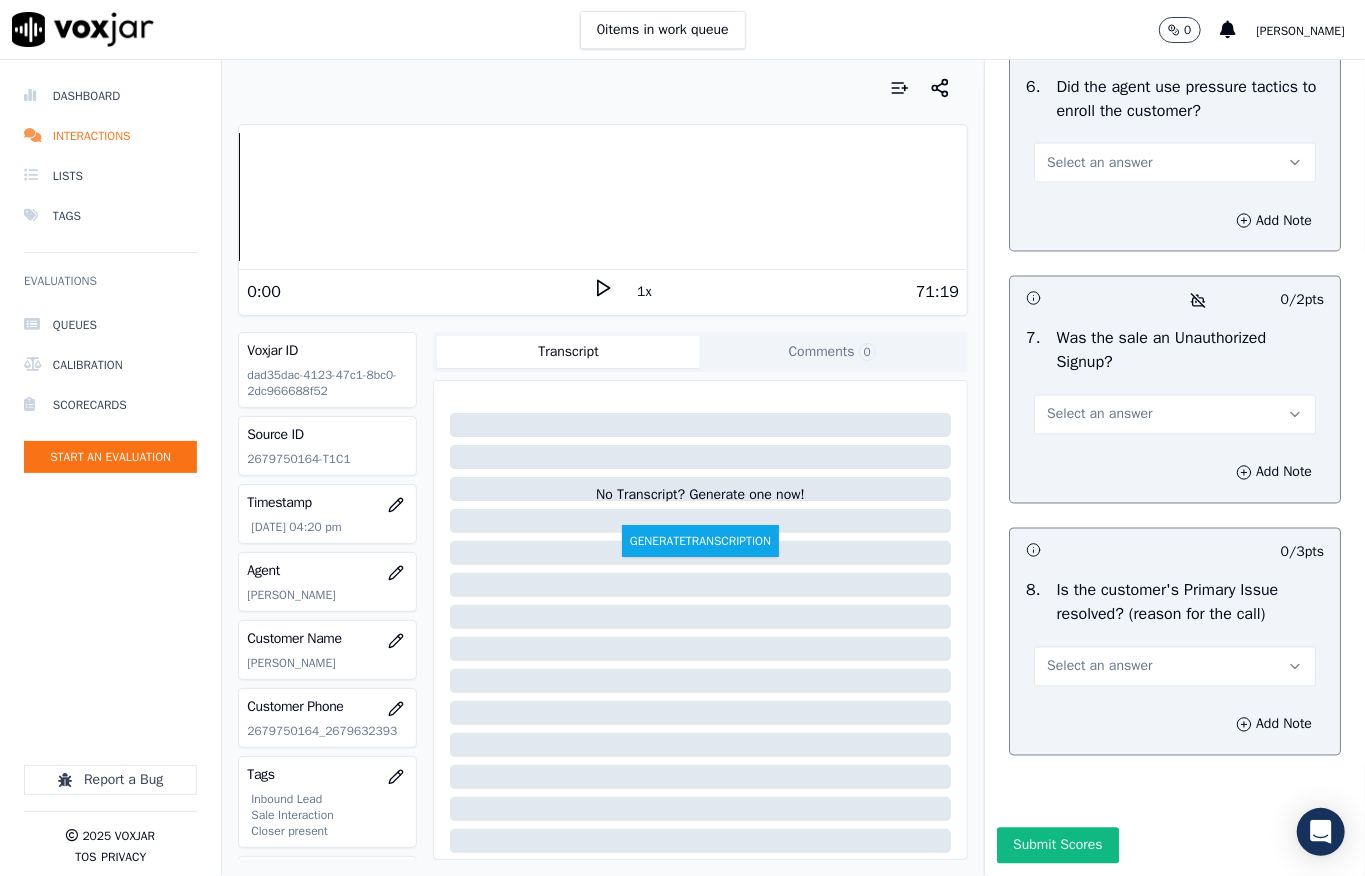 drag, startPoint x: 1085, startPoint y: 322, endPoint x: 1077, endPoint y: 346, distance: 25.298222 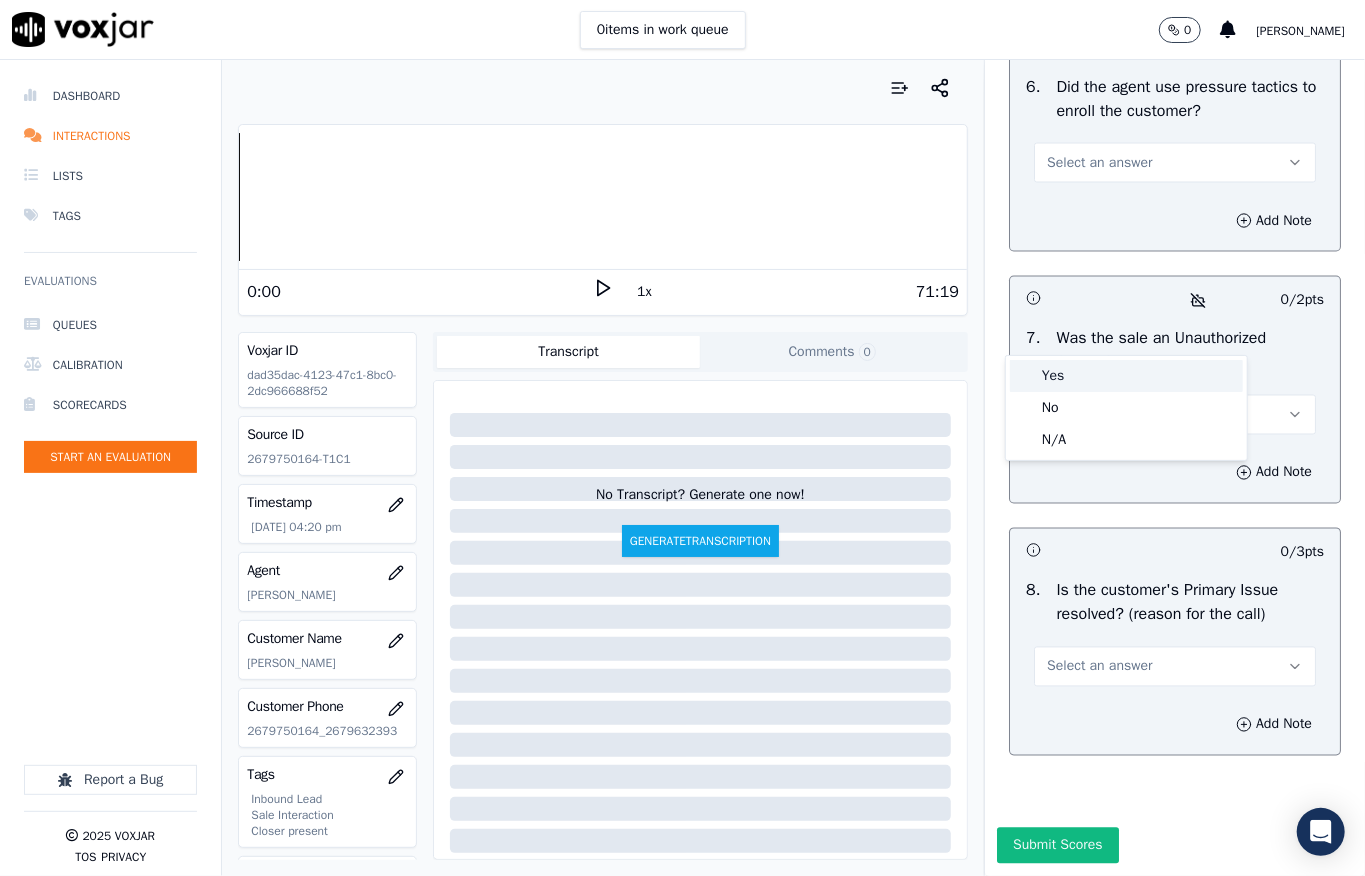 click on "Yes" at bounding box center [1126, 376] 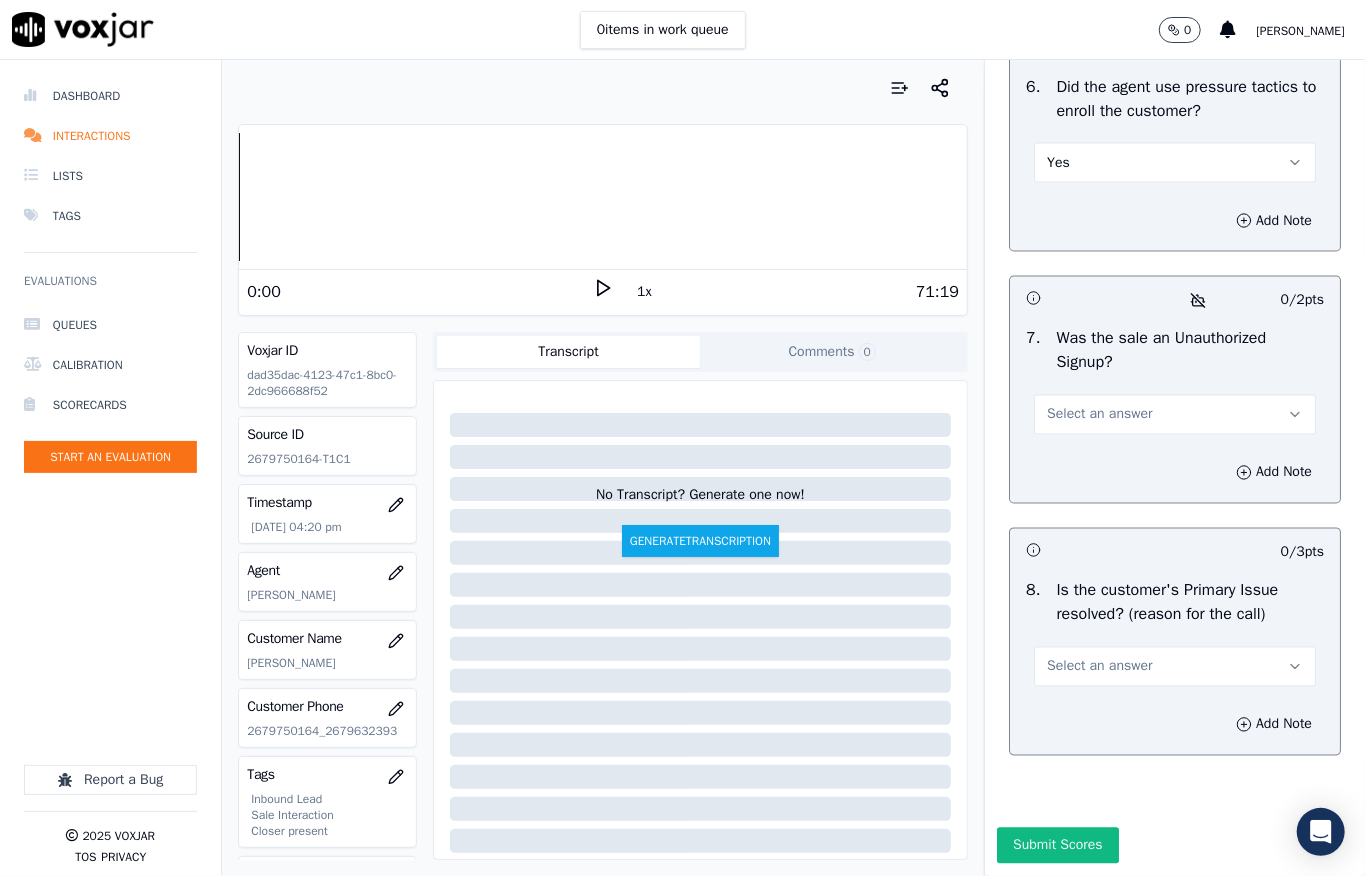 scroll, scrollTop: 6000, scrollLeft: 0, axis: vertical 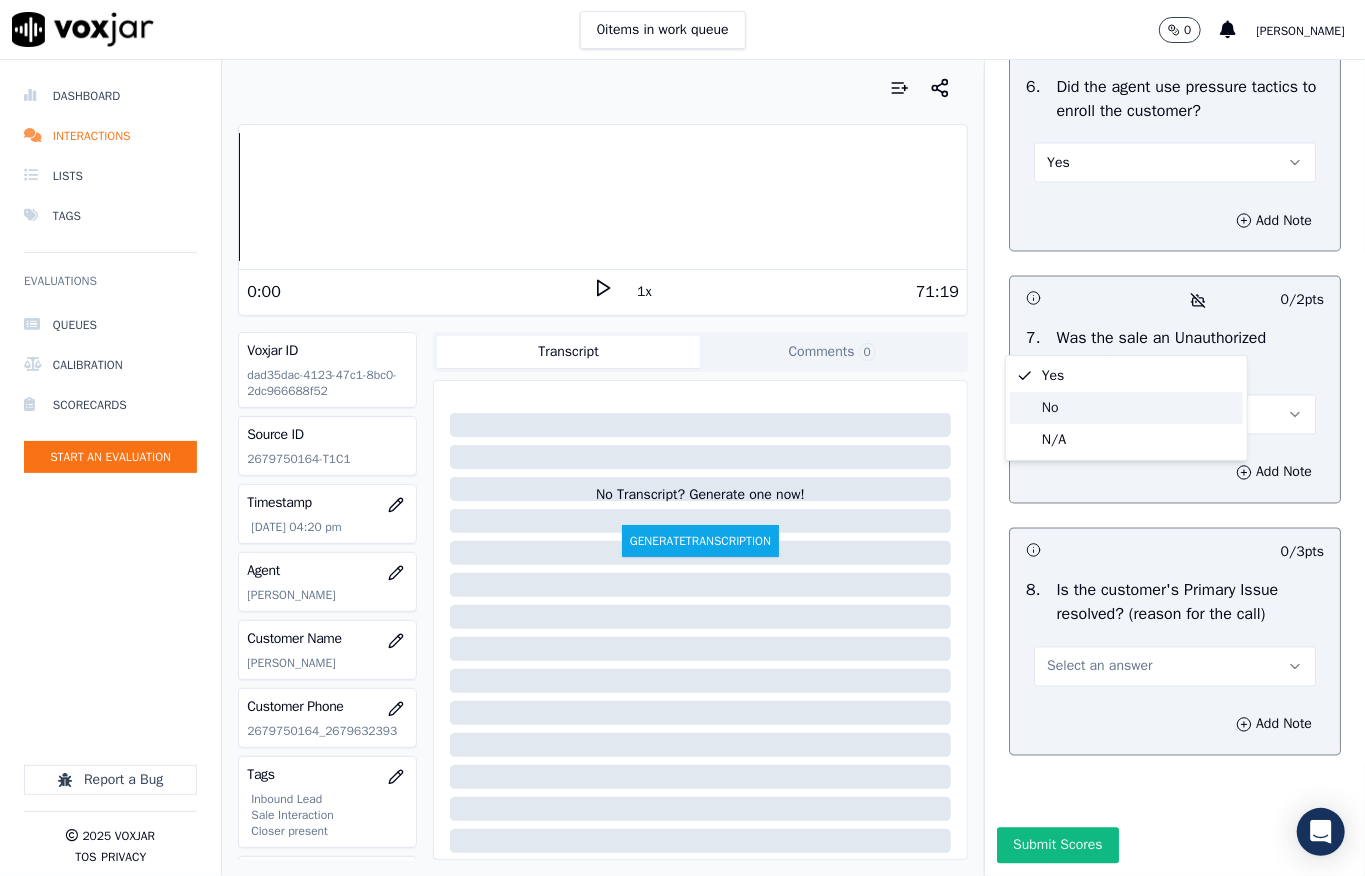 click on "No" 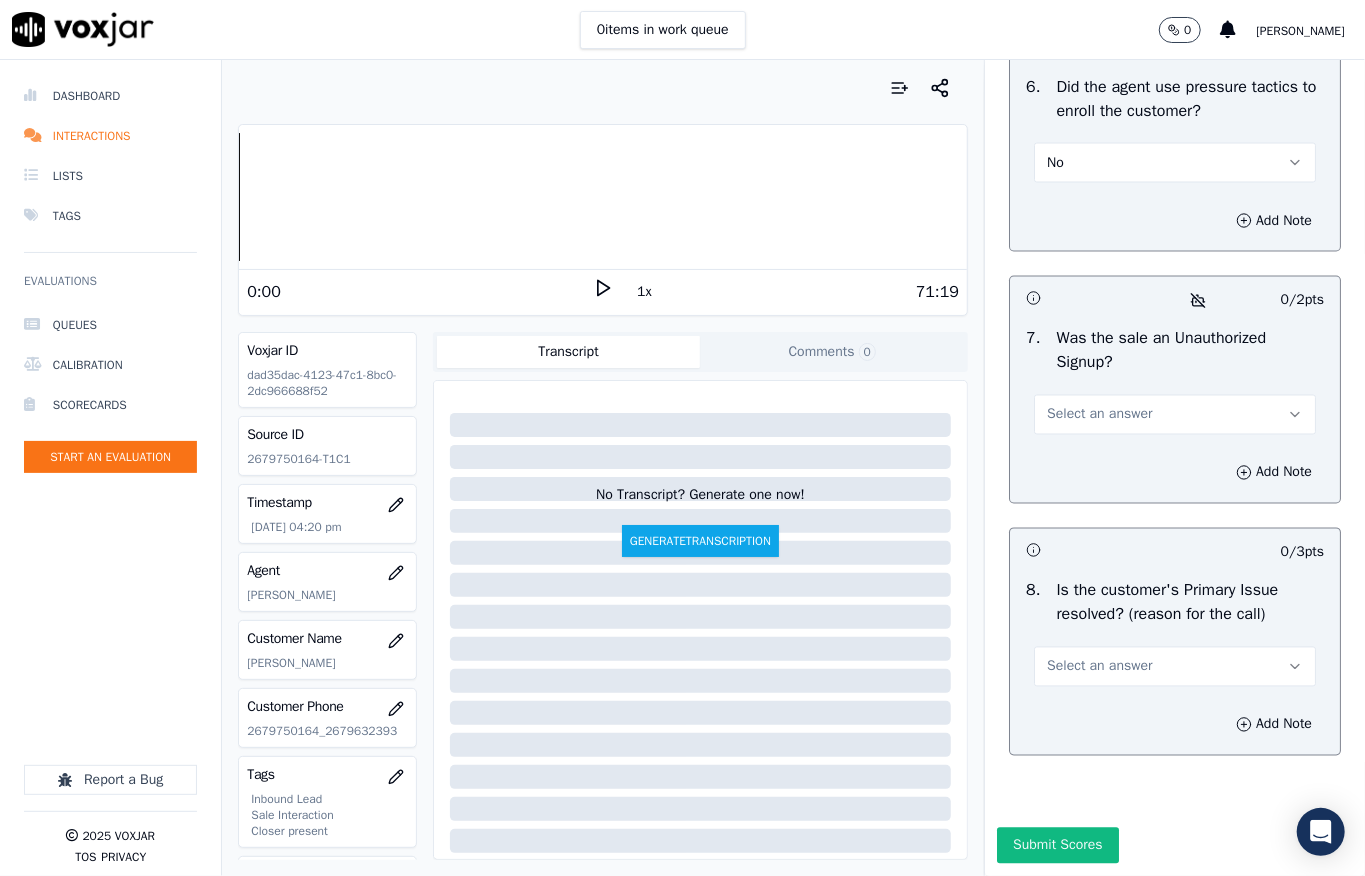 scroll, scrollTop: 6237, scrollLeft: 0, axis: vertical 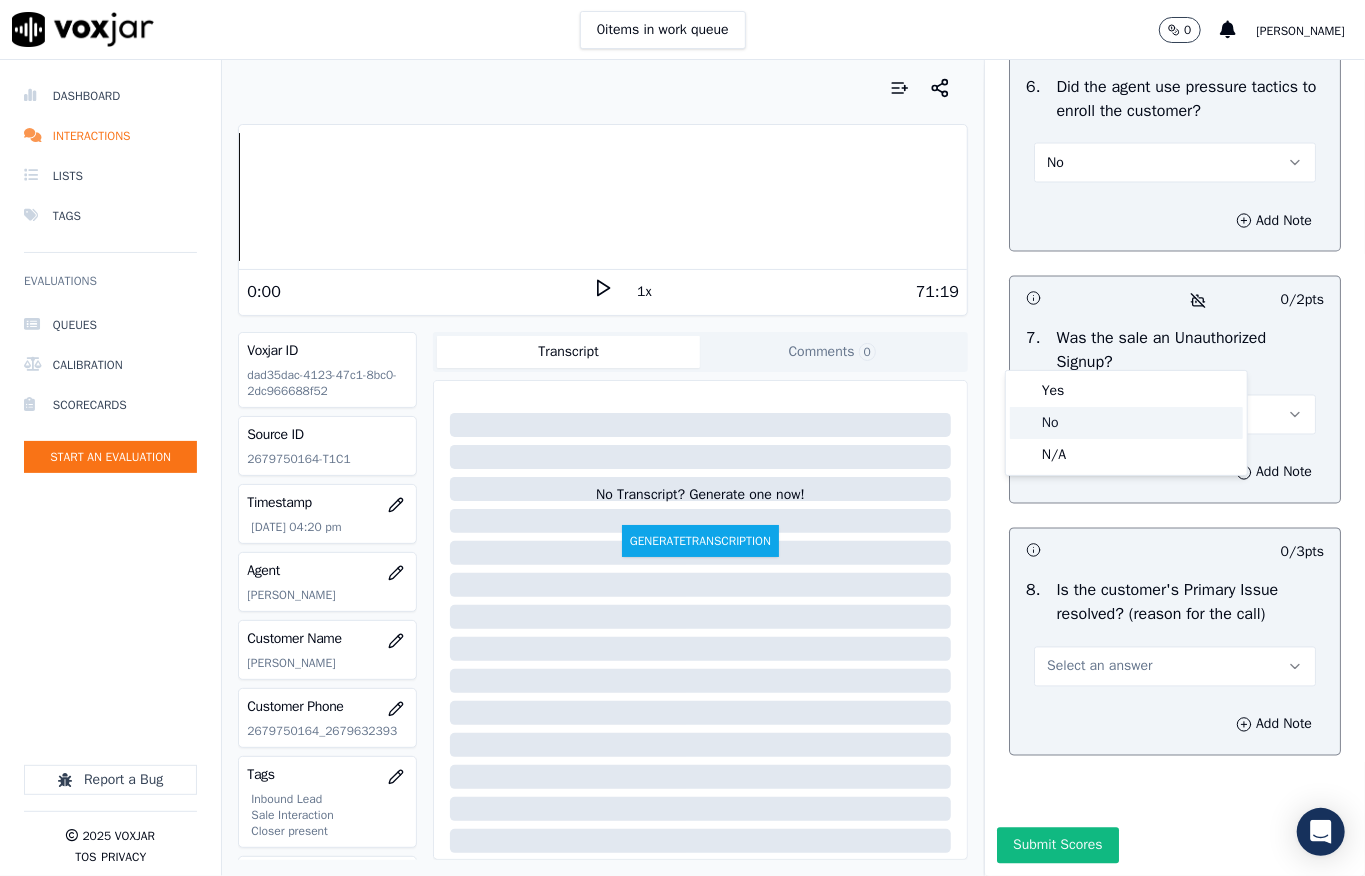 click on "No" 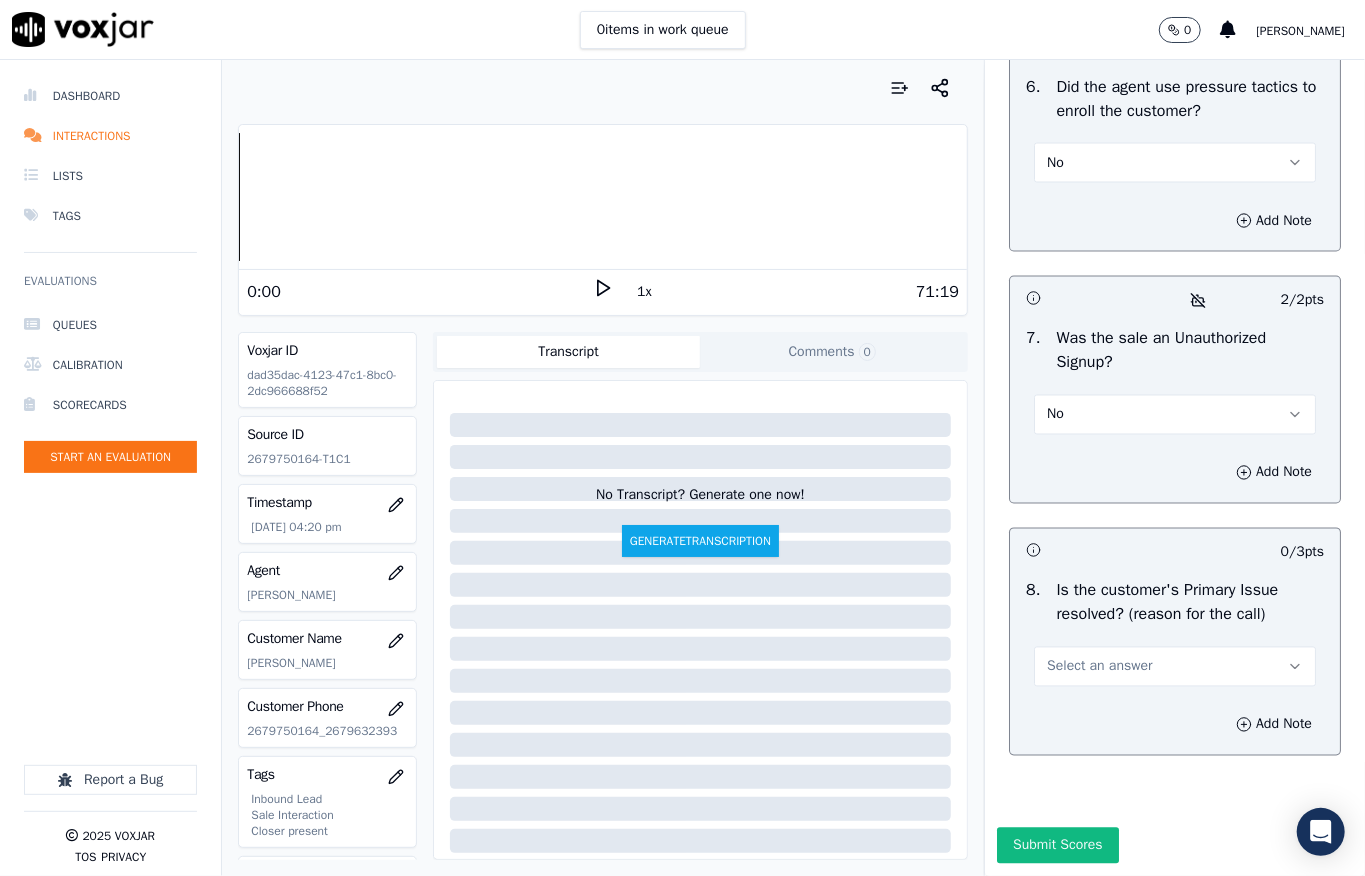 click on "Select an answer" at bounding box center (1099, 667) 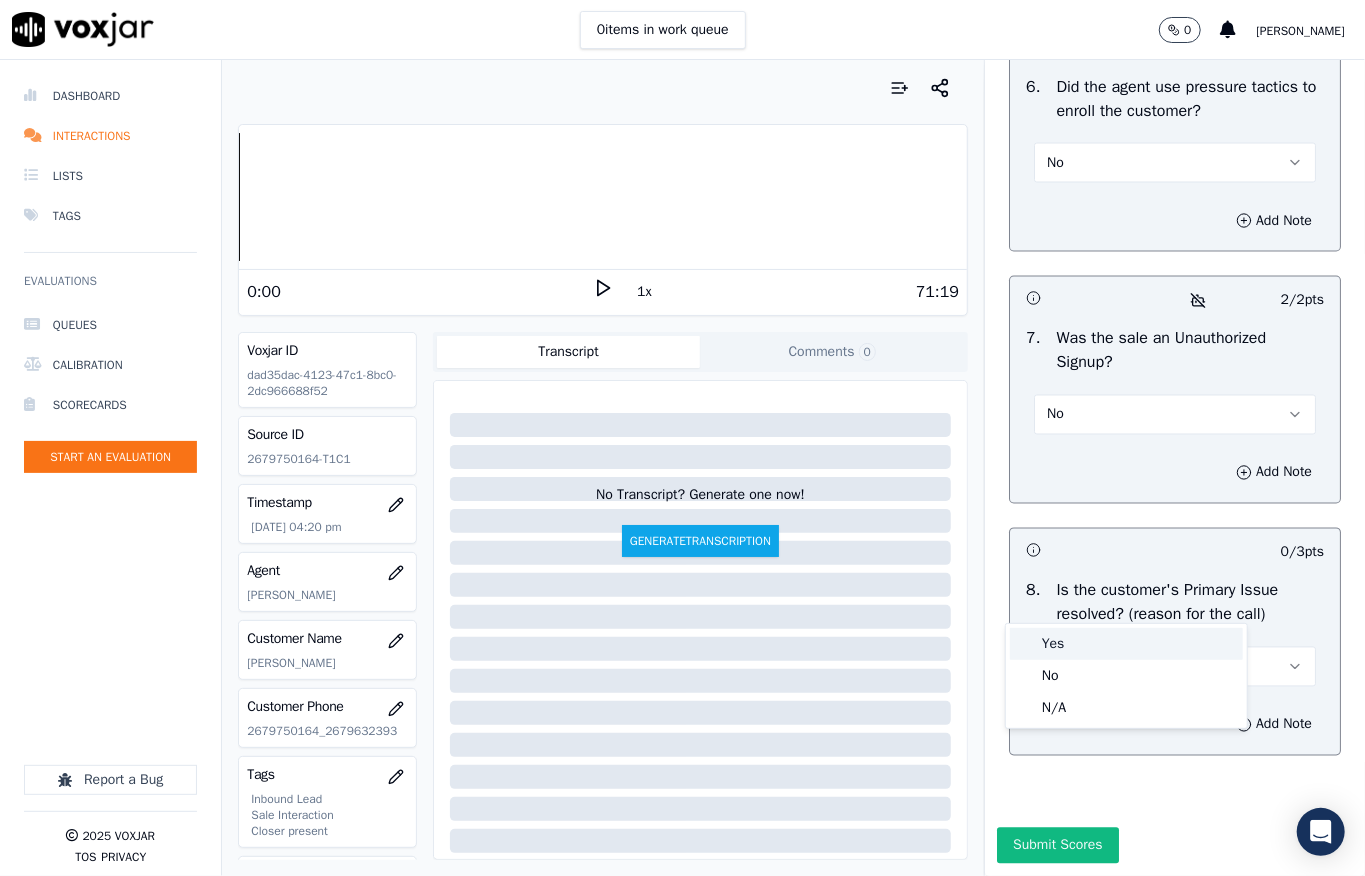 click on "Yes" at bounding box center [1126, 644] 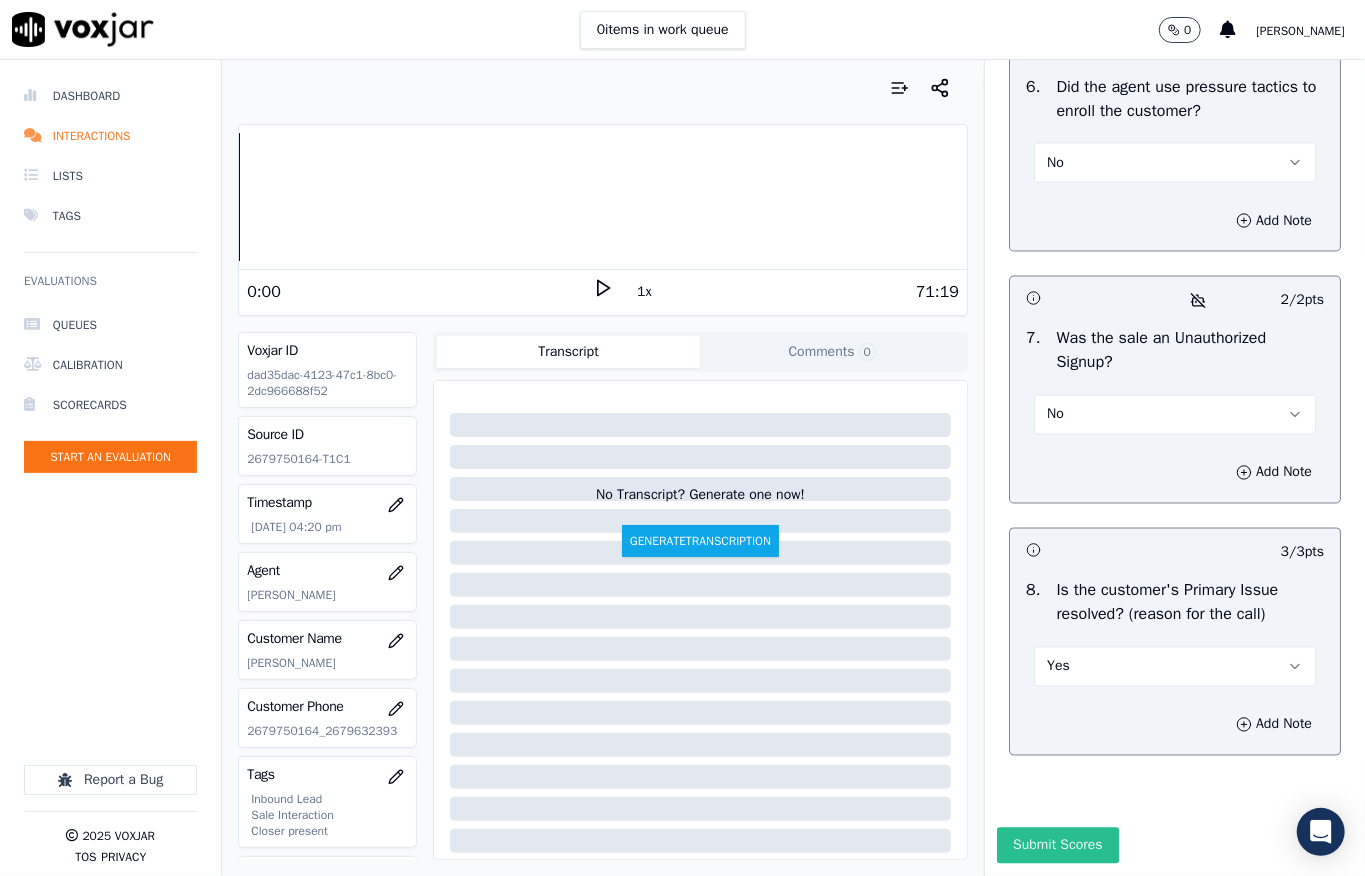click on "Submit Scores" at bounding box center (1057, 846) 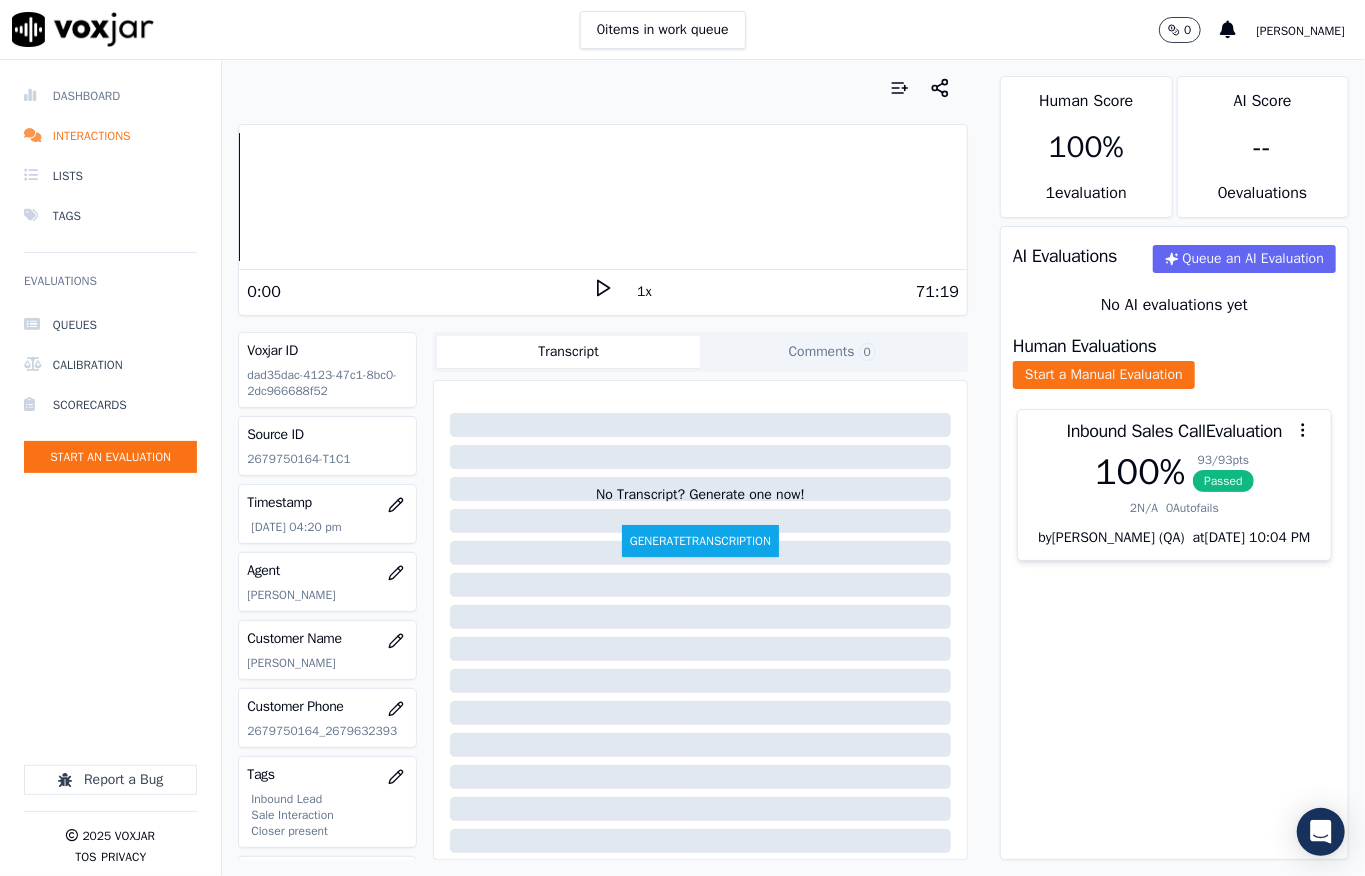 click on "Dashboard" at bounding box center [110, 96] 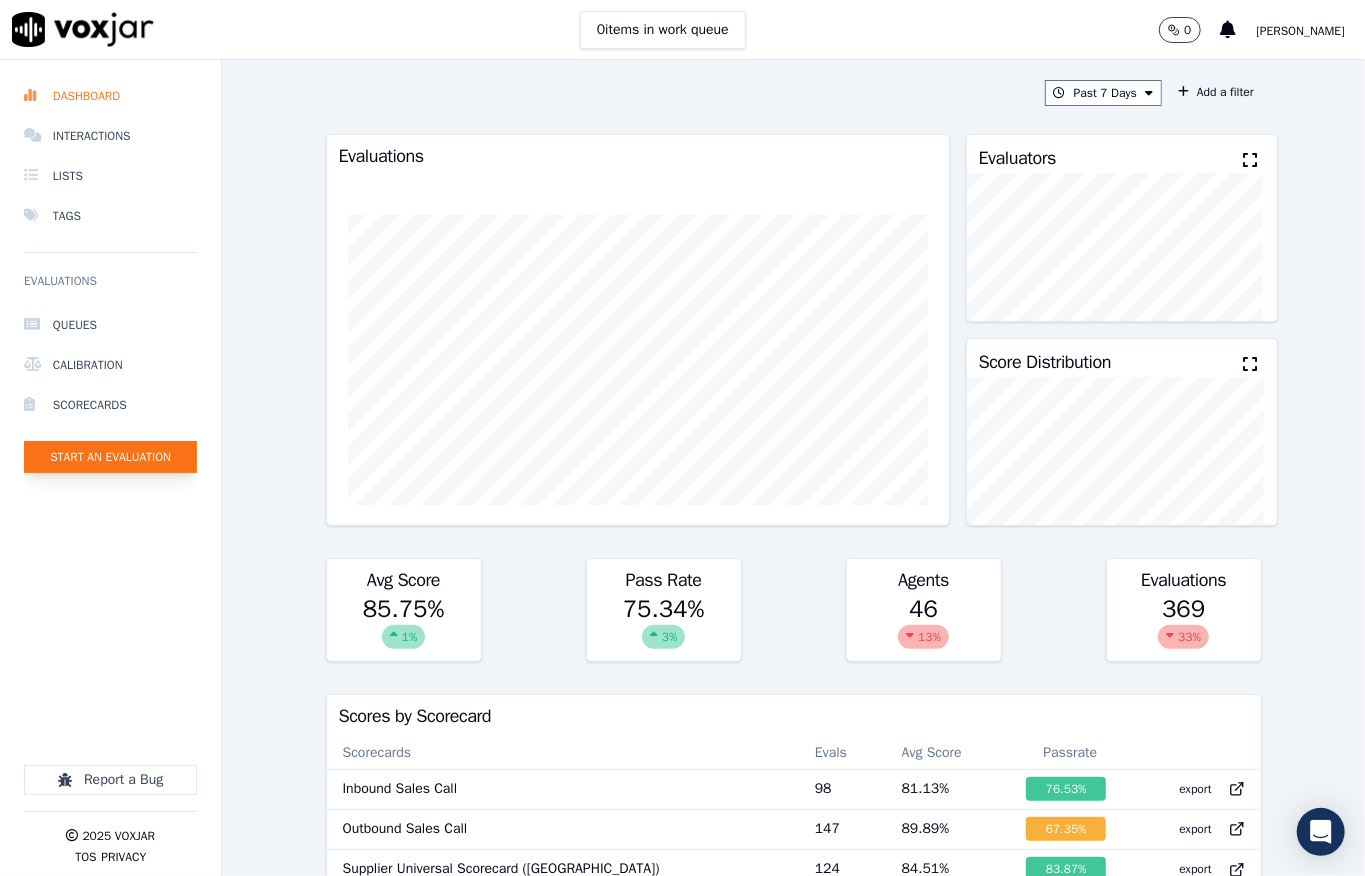 click on "Start an Evaluation" 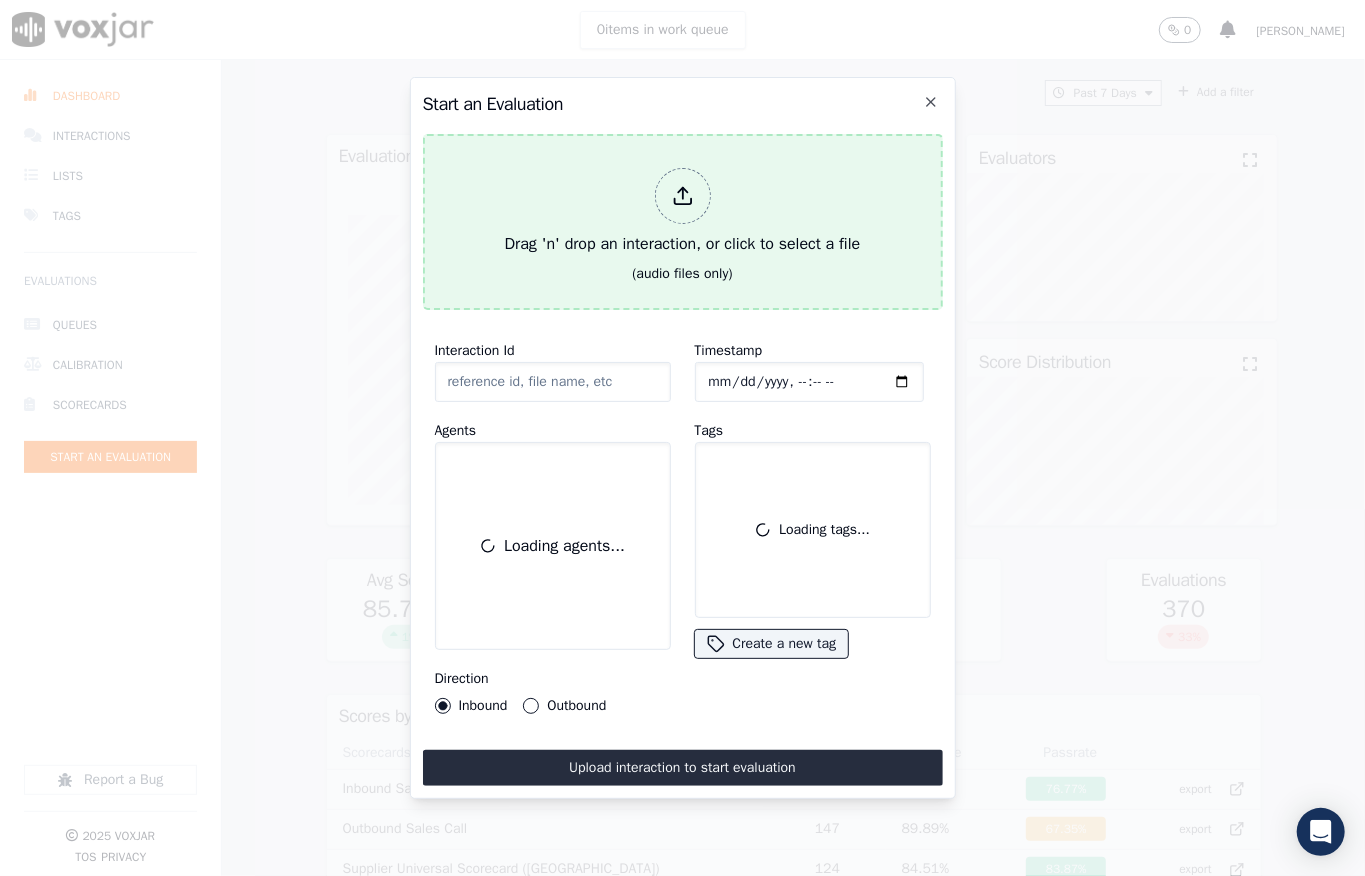 click at bounding box center [683, 196] 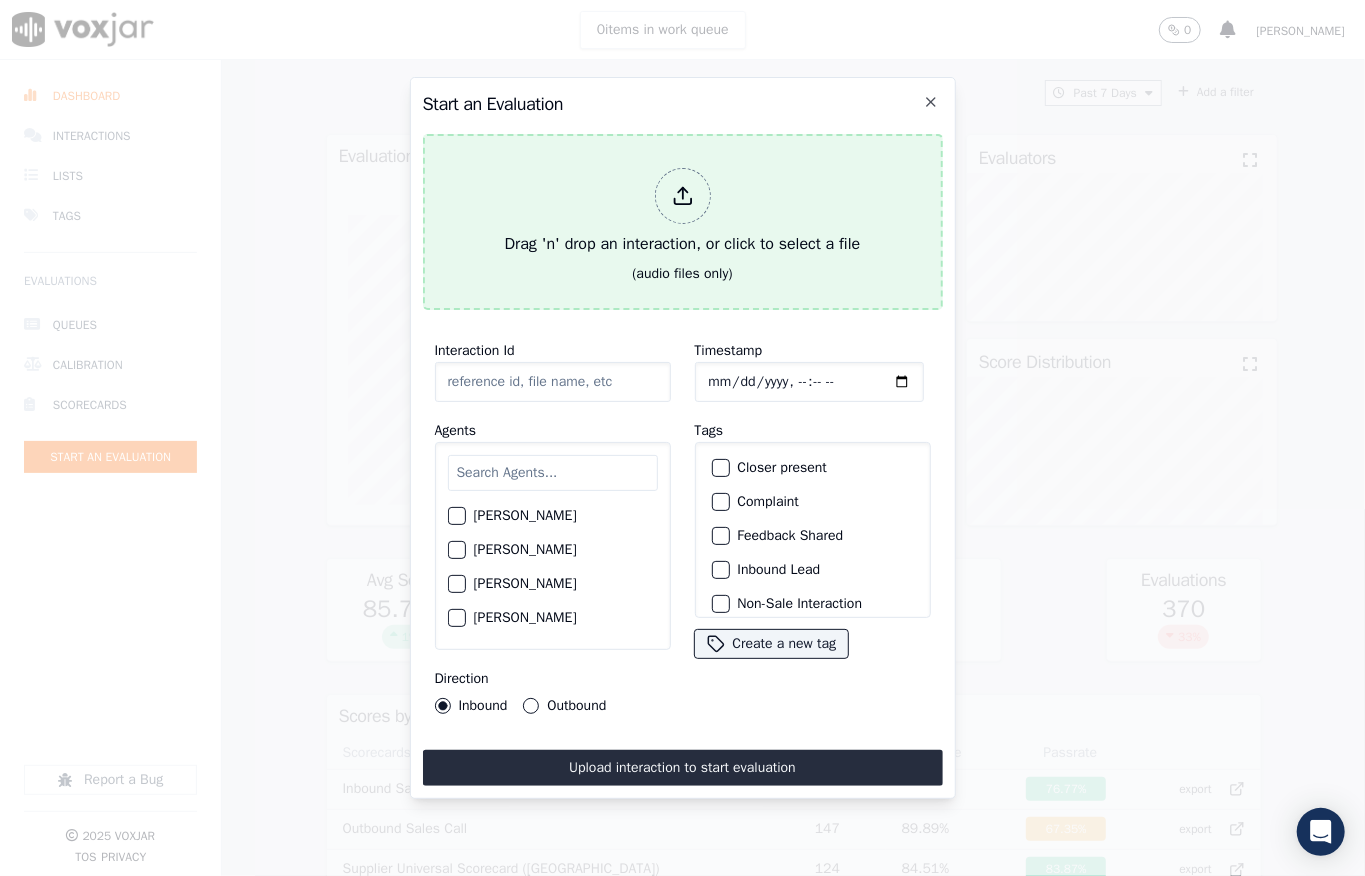 type on "20250708-132834_2019540366-all.mp3" 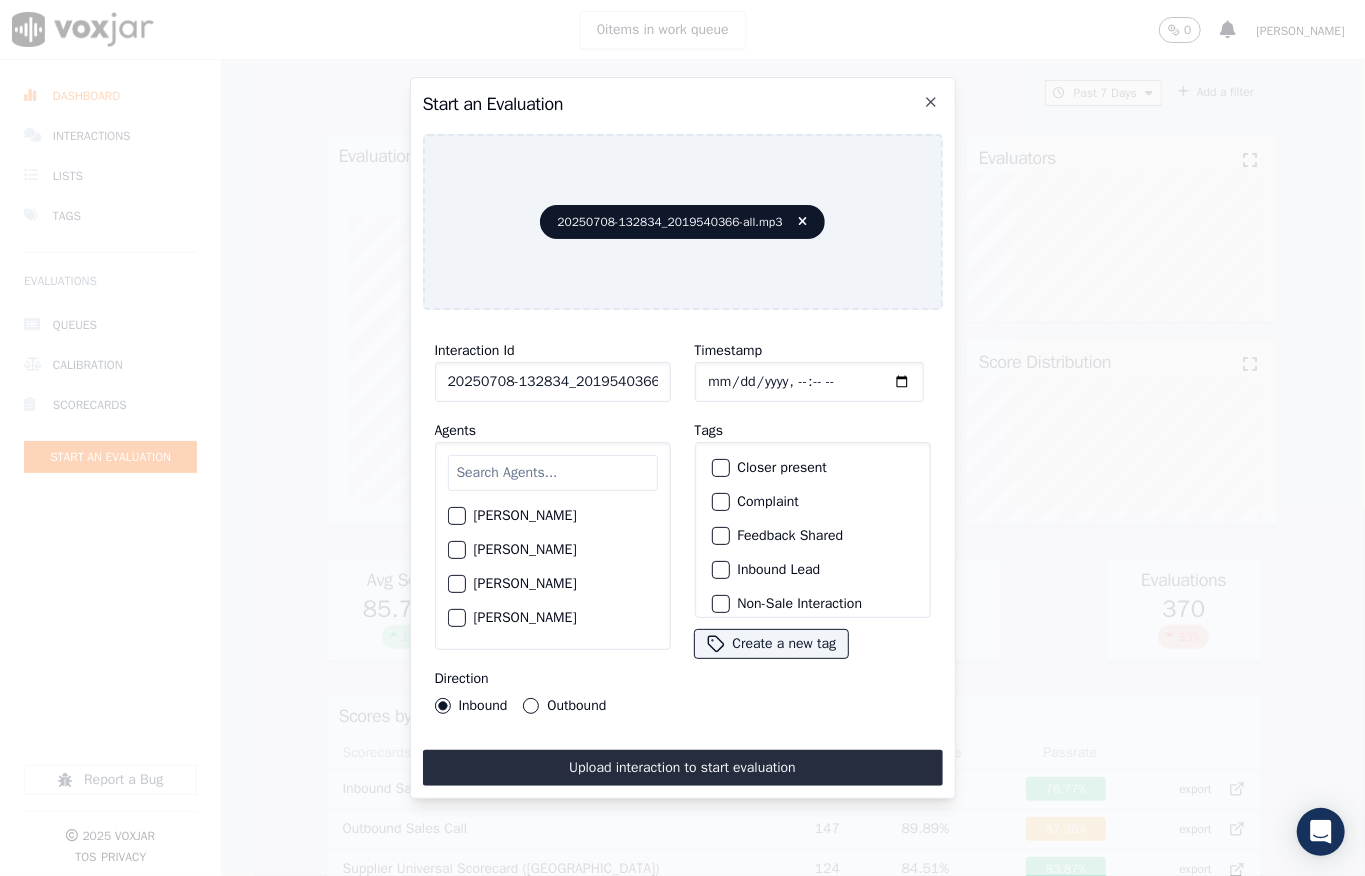 click on "Timestamp" 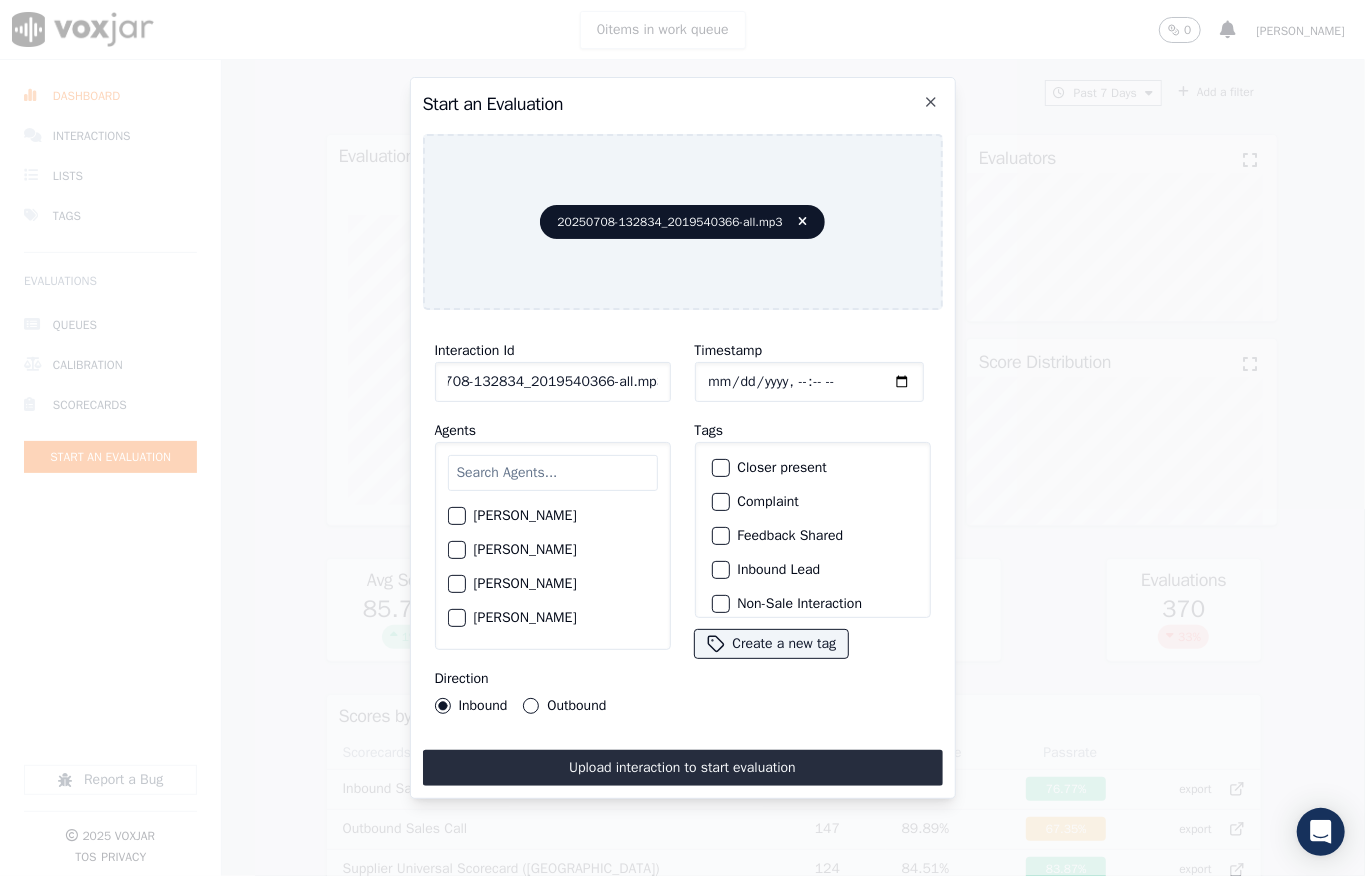 drag, startPoint x: 645, startPoint y: 372, endPoint x: 682, endPoint y: 372, distance: 37 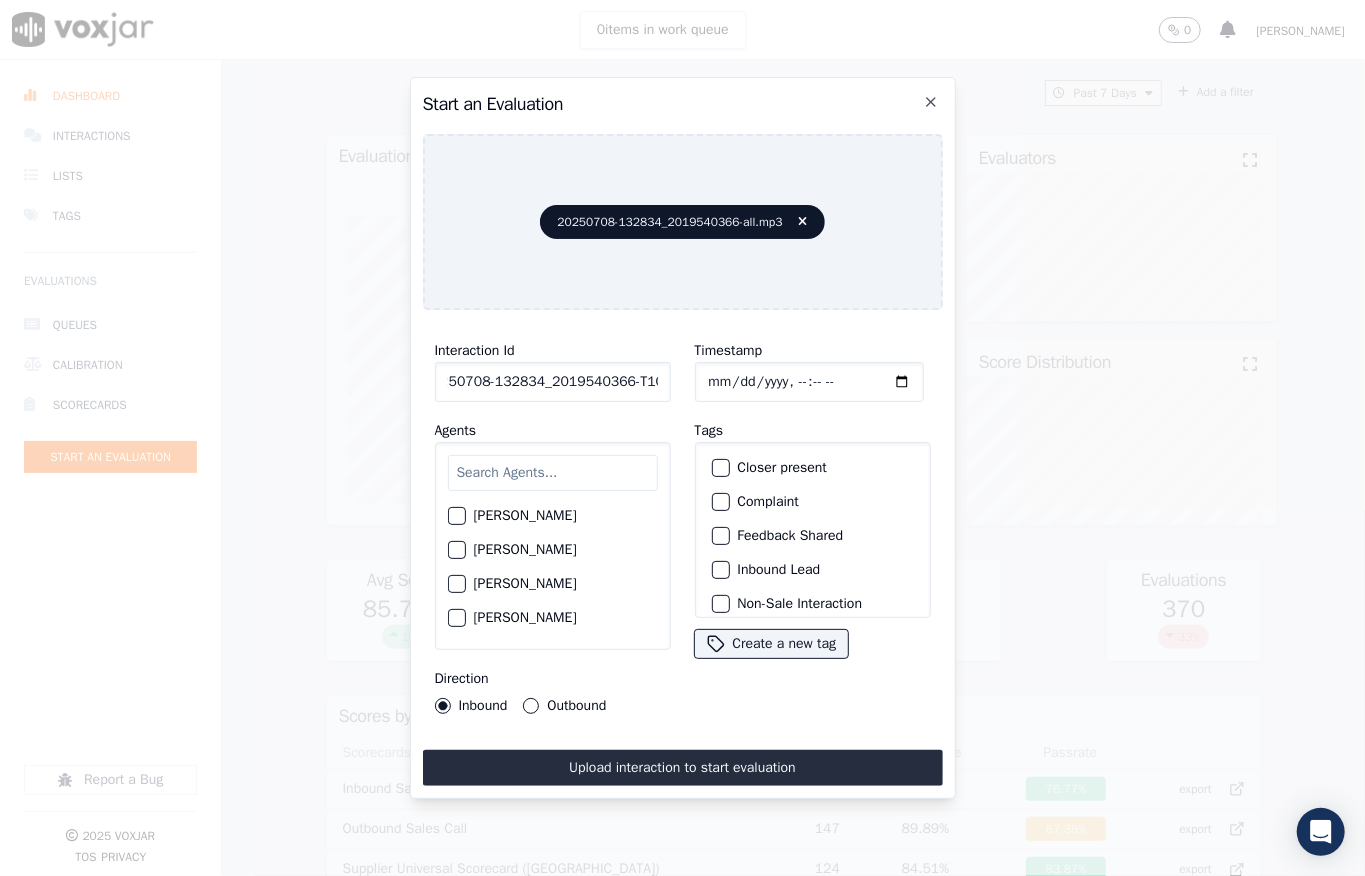scroll, scrollTop: 0, scrollLeft: 32, axis: horizontal 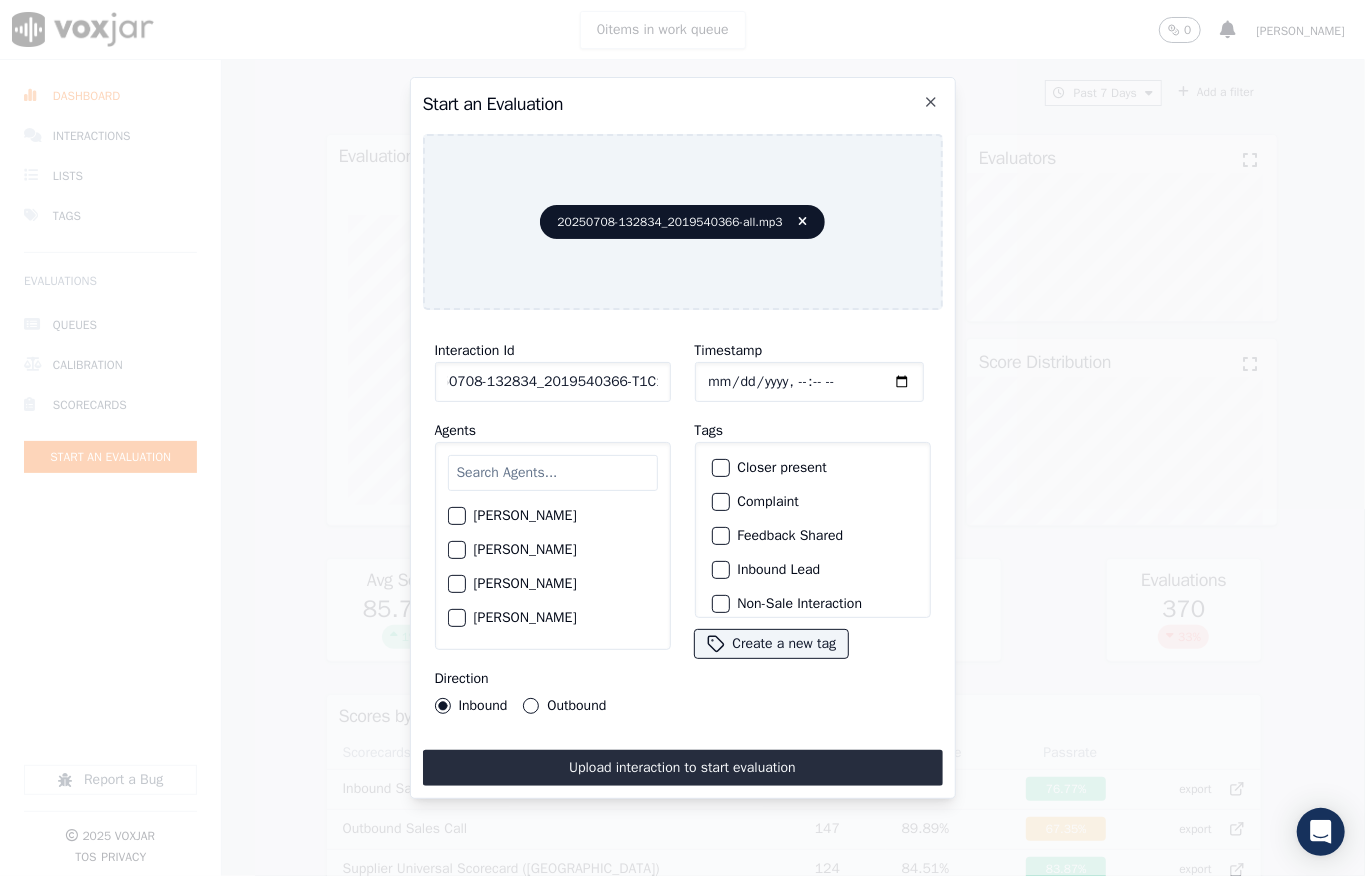 type on "20250708-132834_2019540366-T1C1" 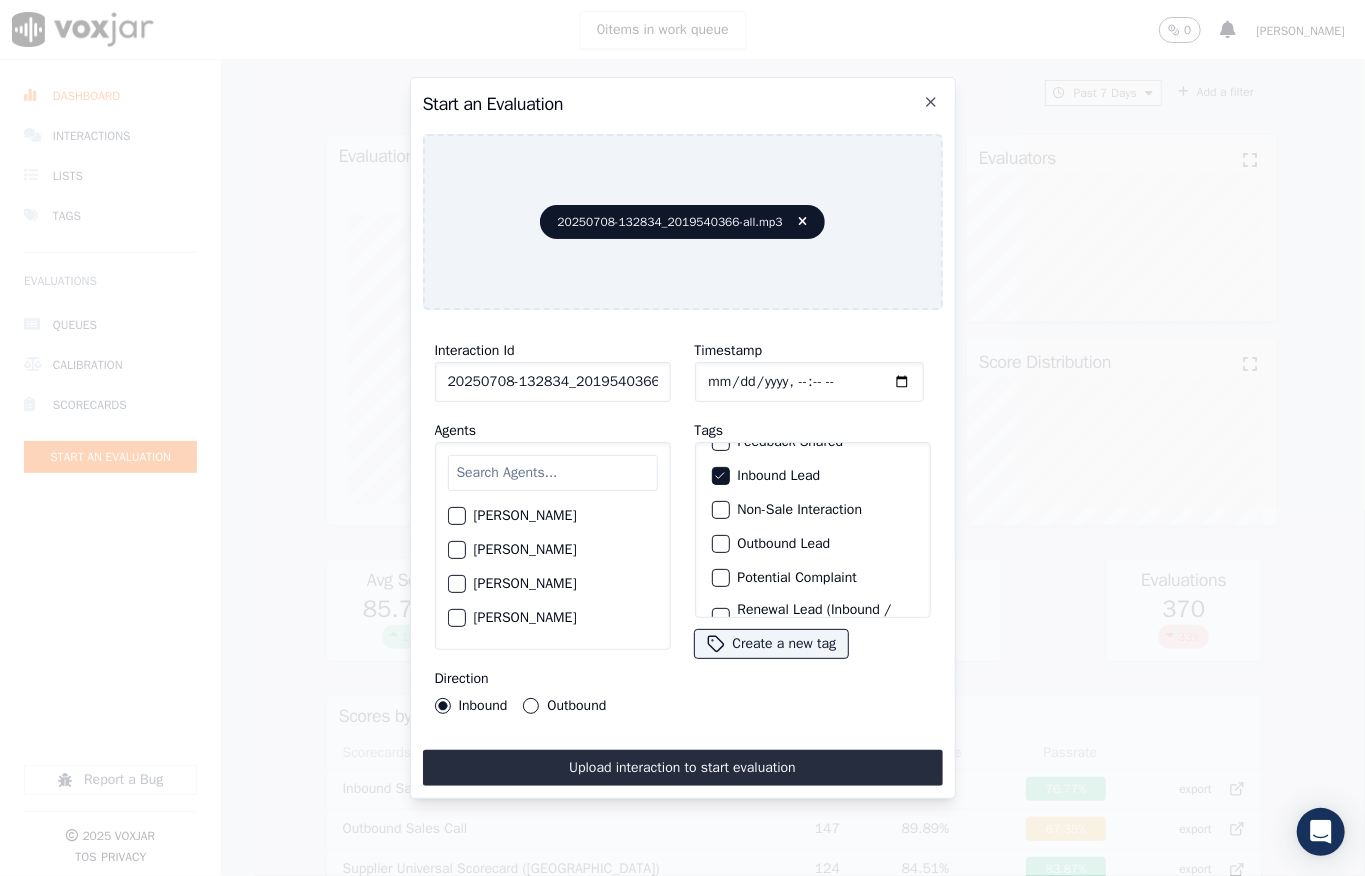 scroll, scrollTop: 200, scrollLeft: 0, axis: vertical 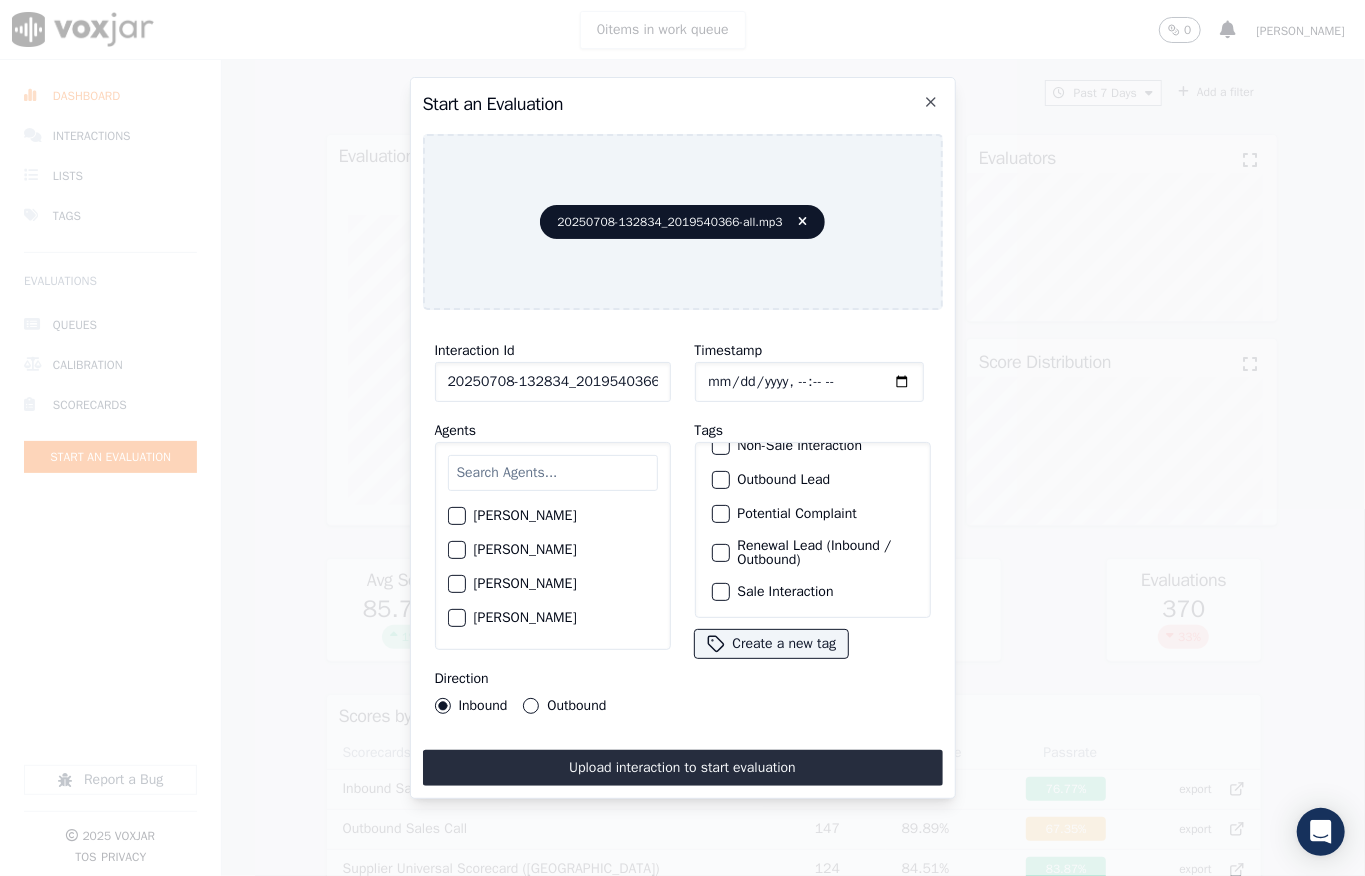 click at bounding box center (720, 592) 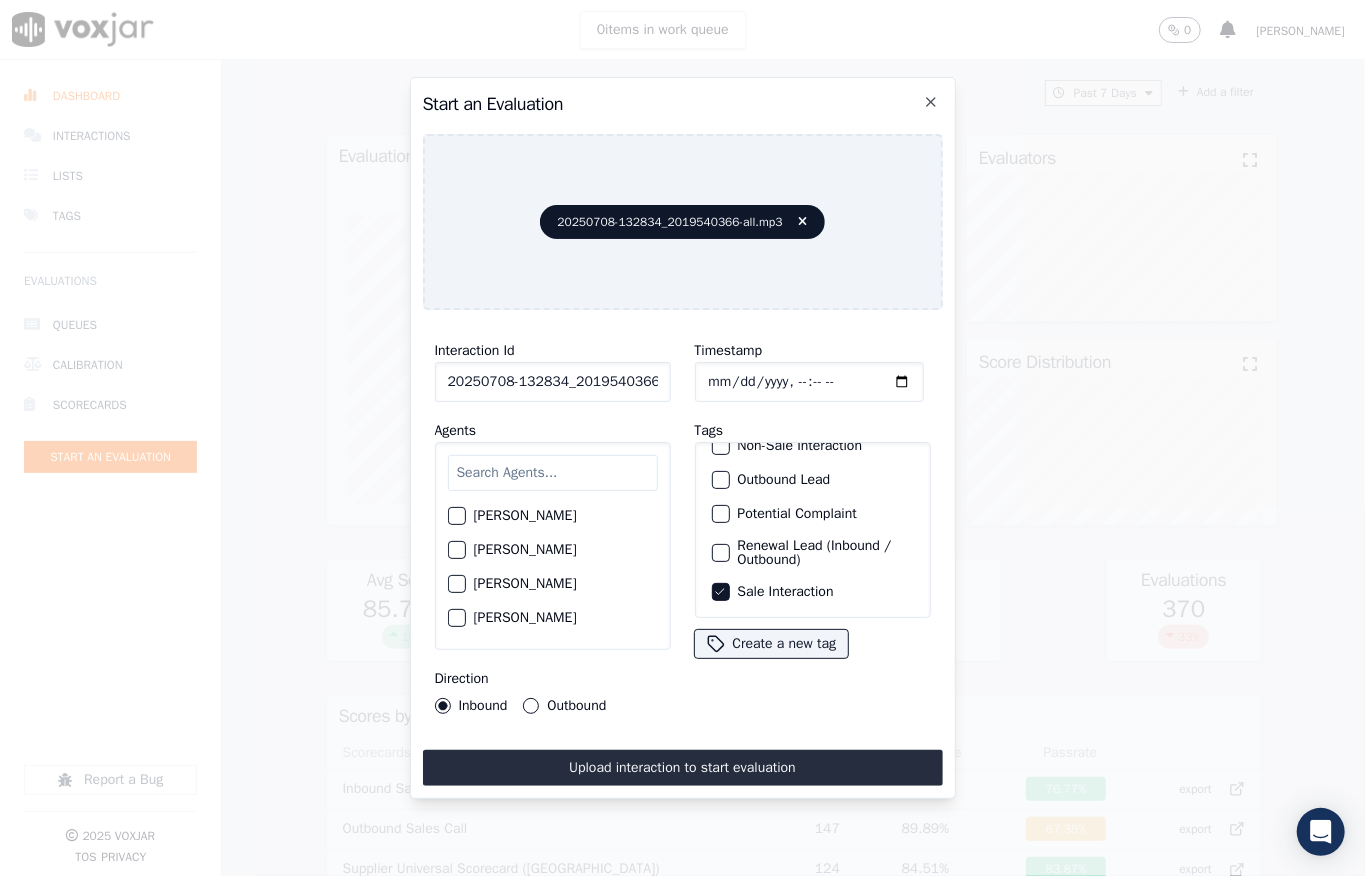 click at bounding box center [553, 473] 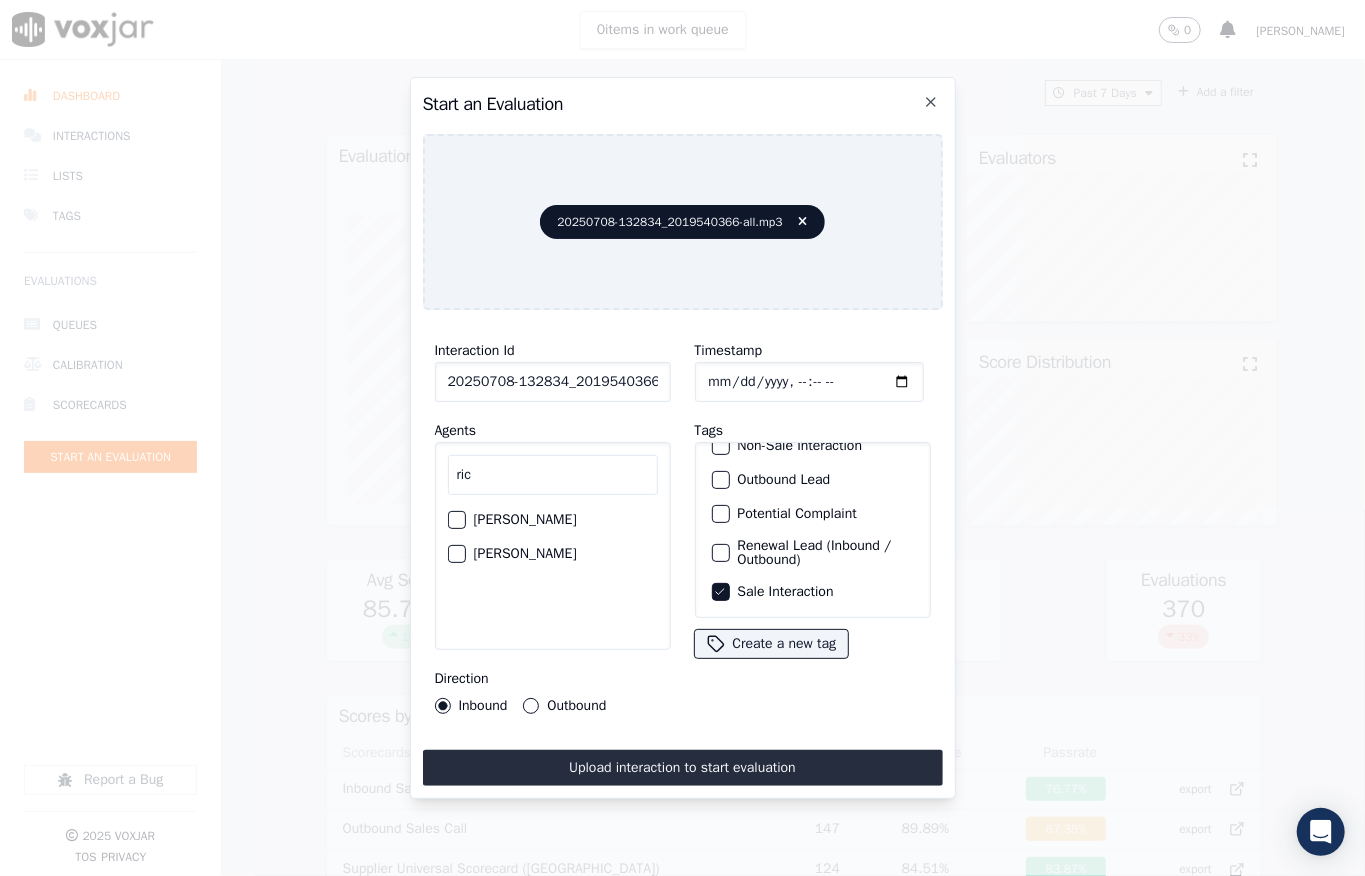 type on "ric" 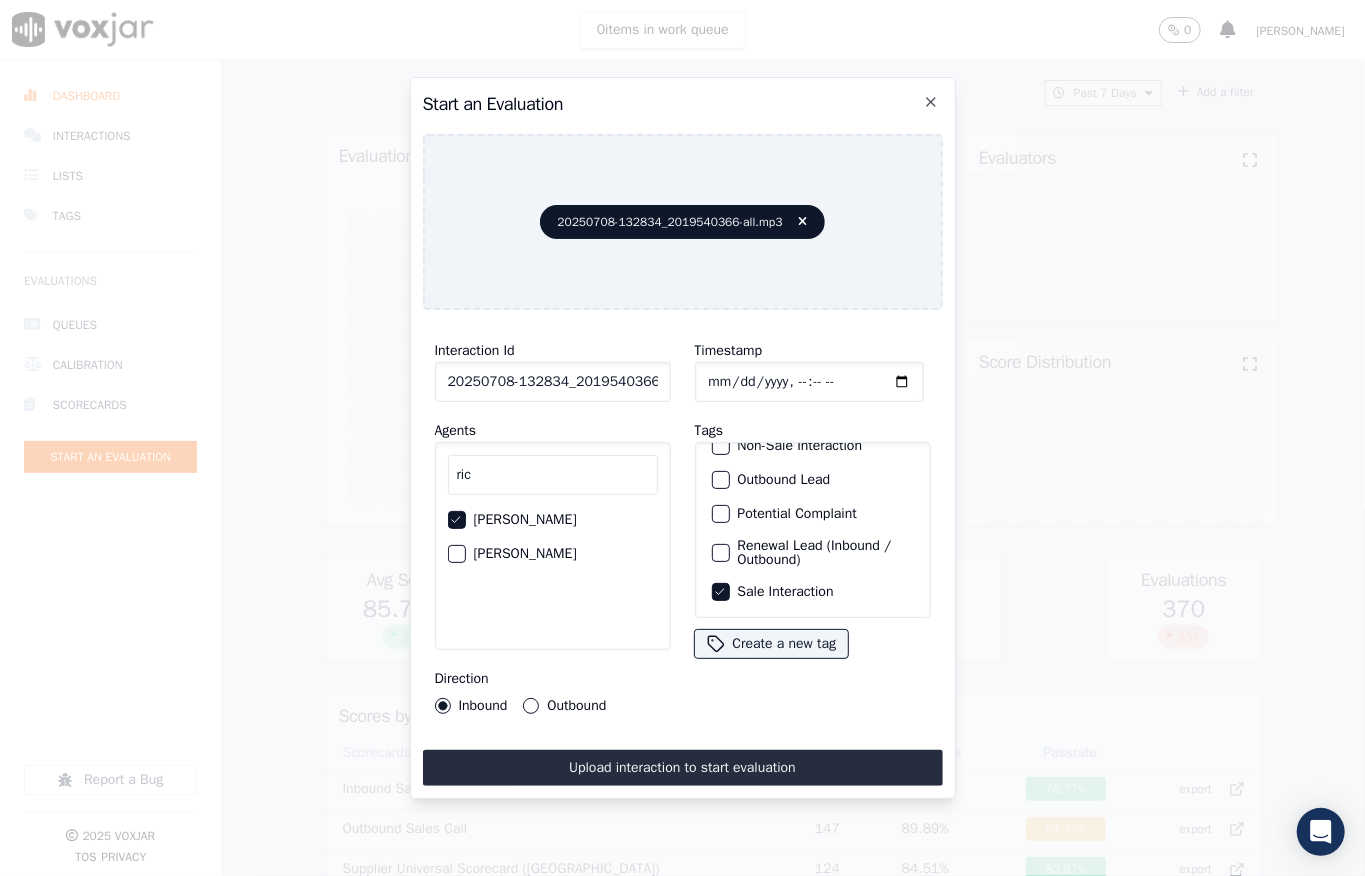 scroll, scrollTop: 0, scrollLeft: 32, axis: horizontal 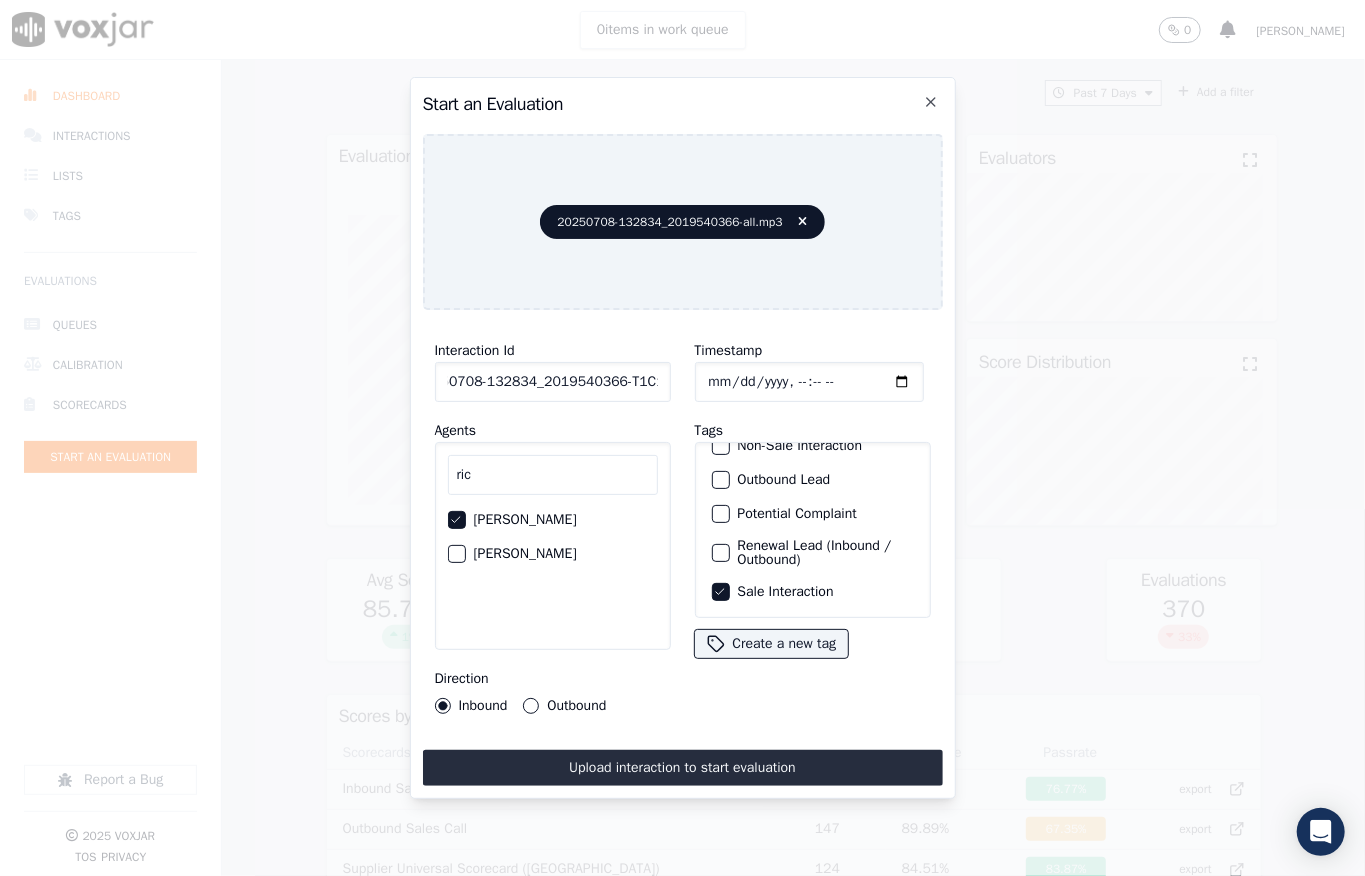 drag, startPoint x: 638, startPoint y: 364, endPoint x: 669, endPoint y: 358, distance: 31.575306 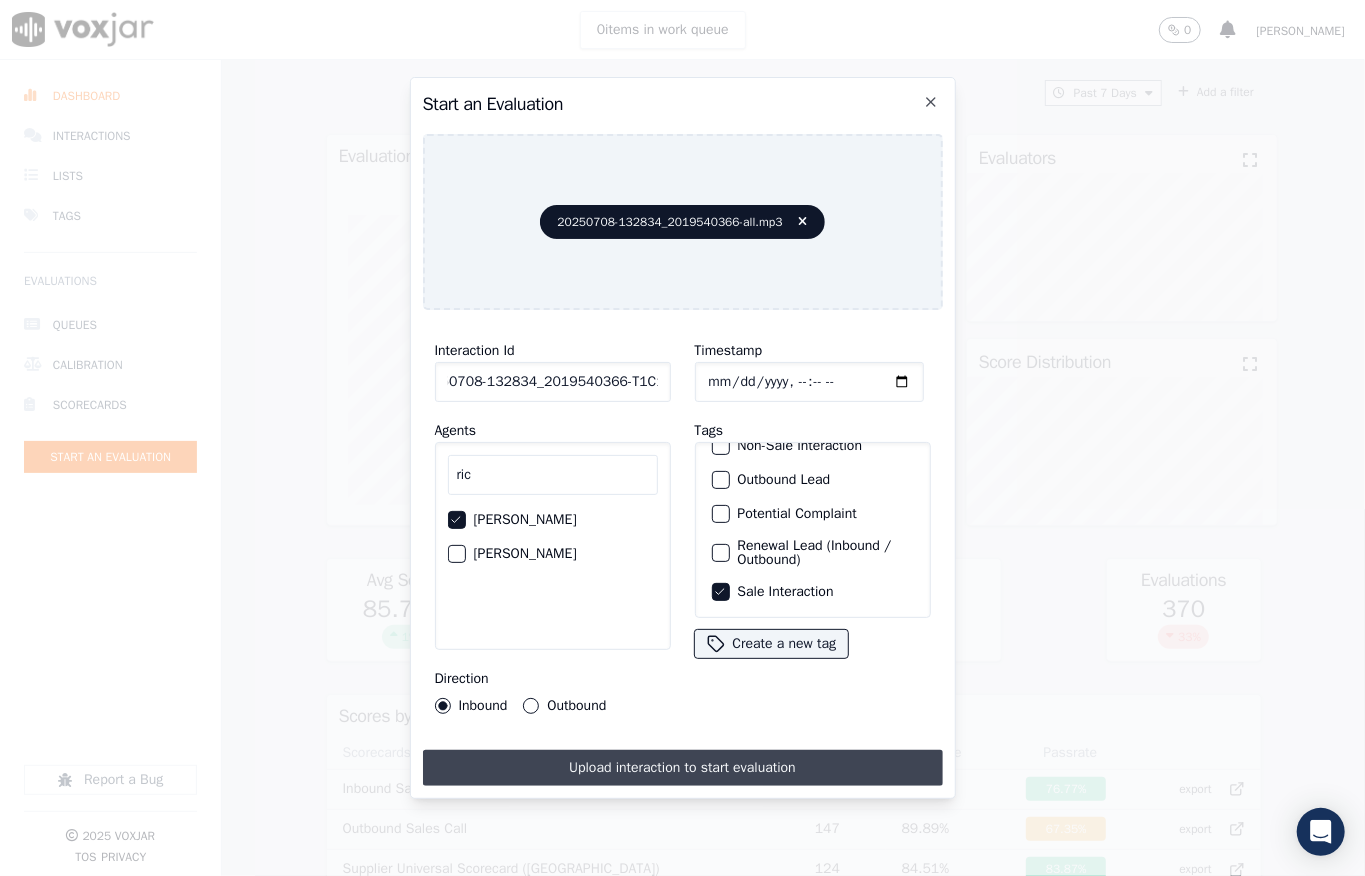 click on "Upload interaction to start evaluation" at bounding box center (683, 768) 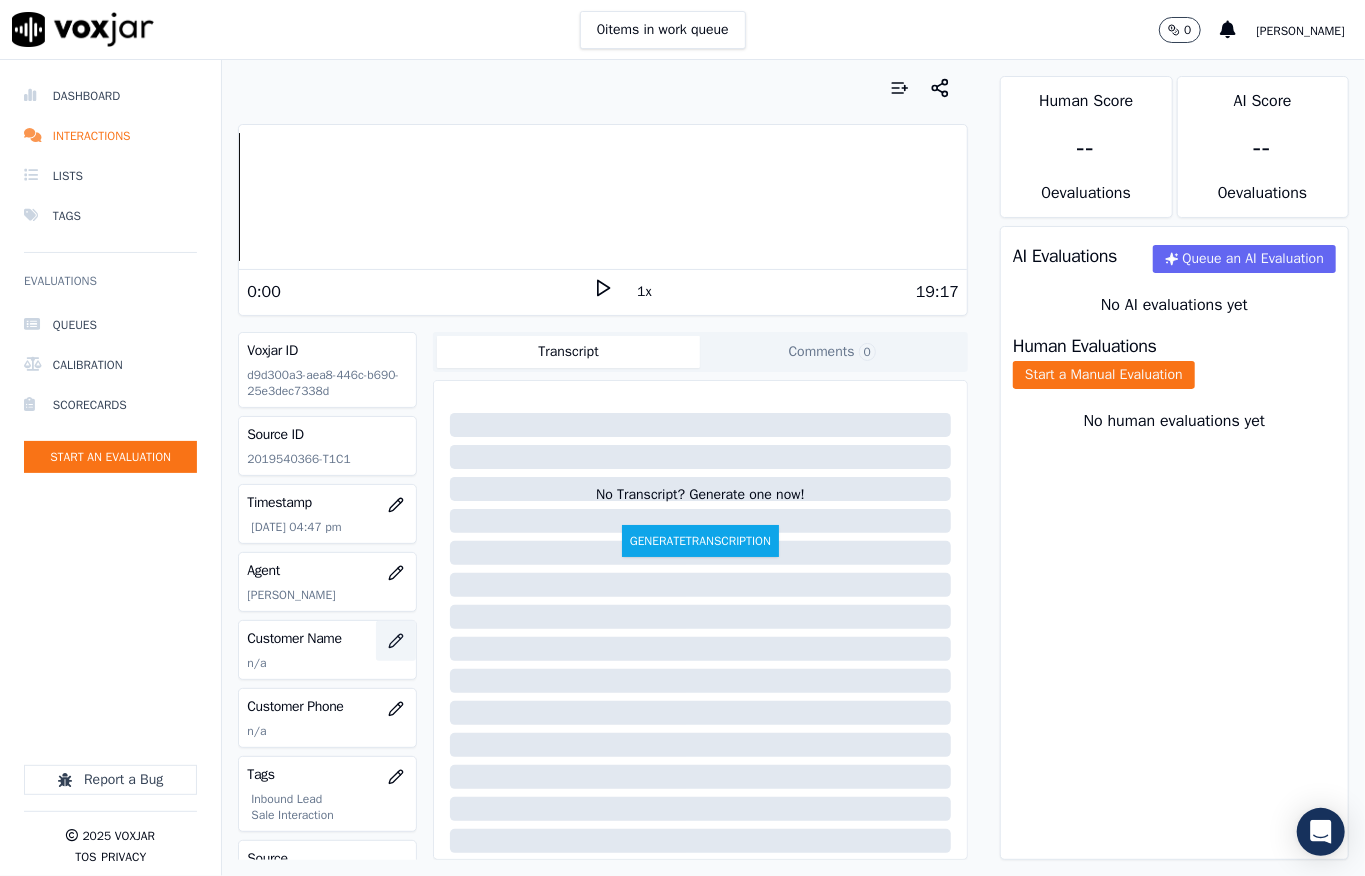 click 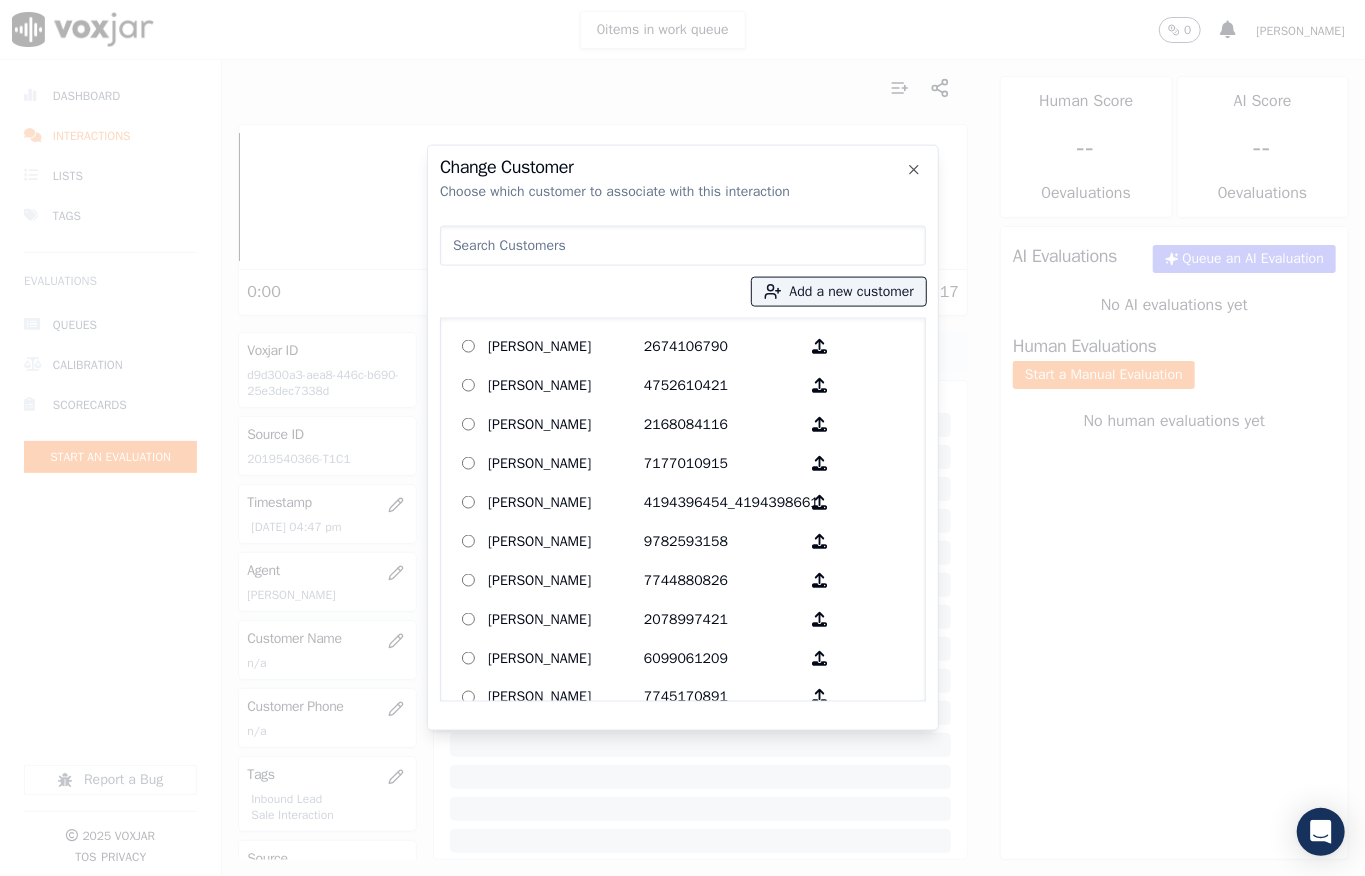 type on "NIRAJ DESAI" 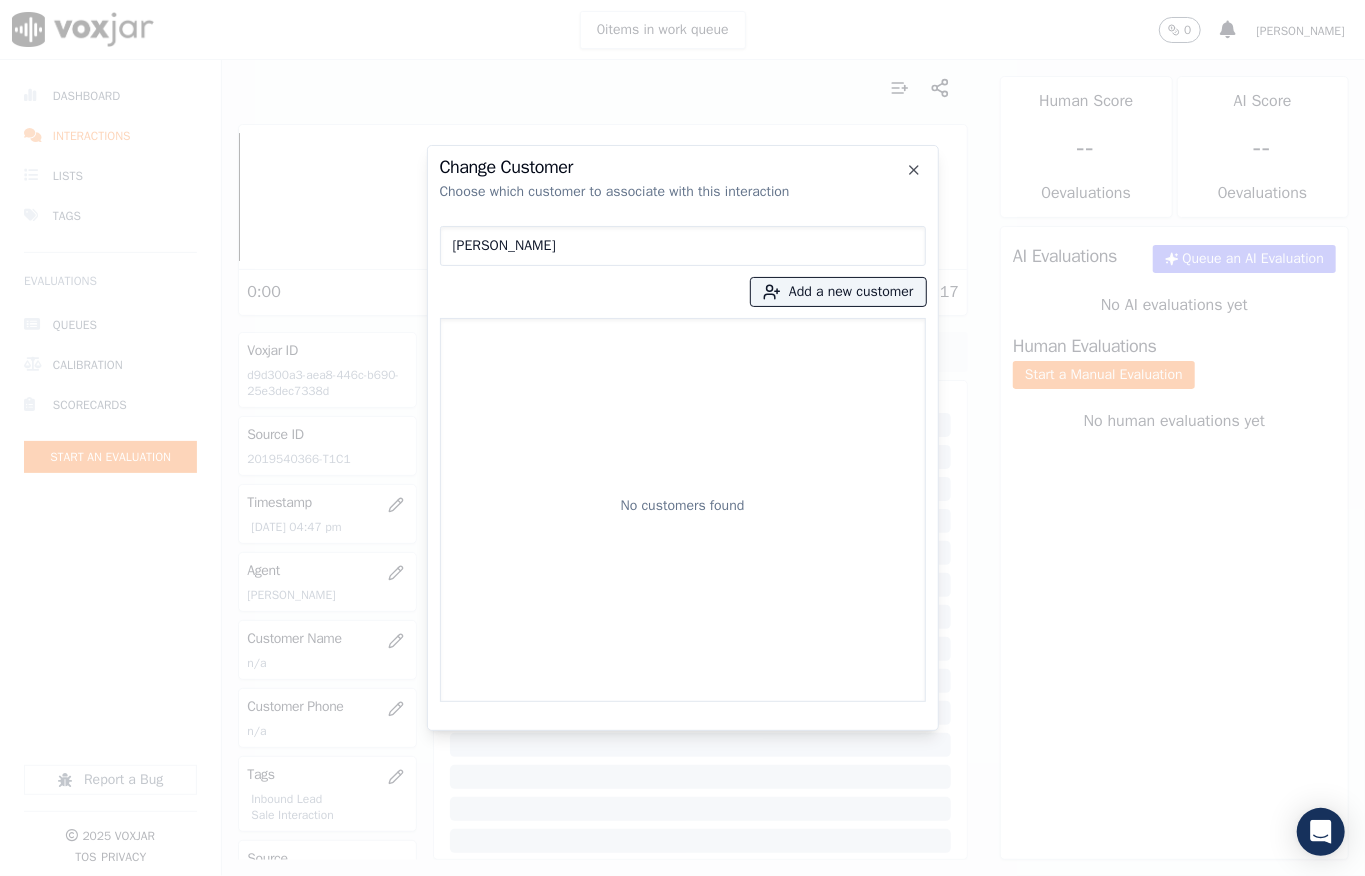 drag, startPoint x: 545, startPoint y: 238, endPoint x: 313, endPoint y: 234, distance: 232.03448 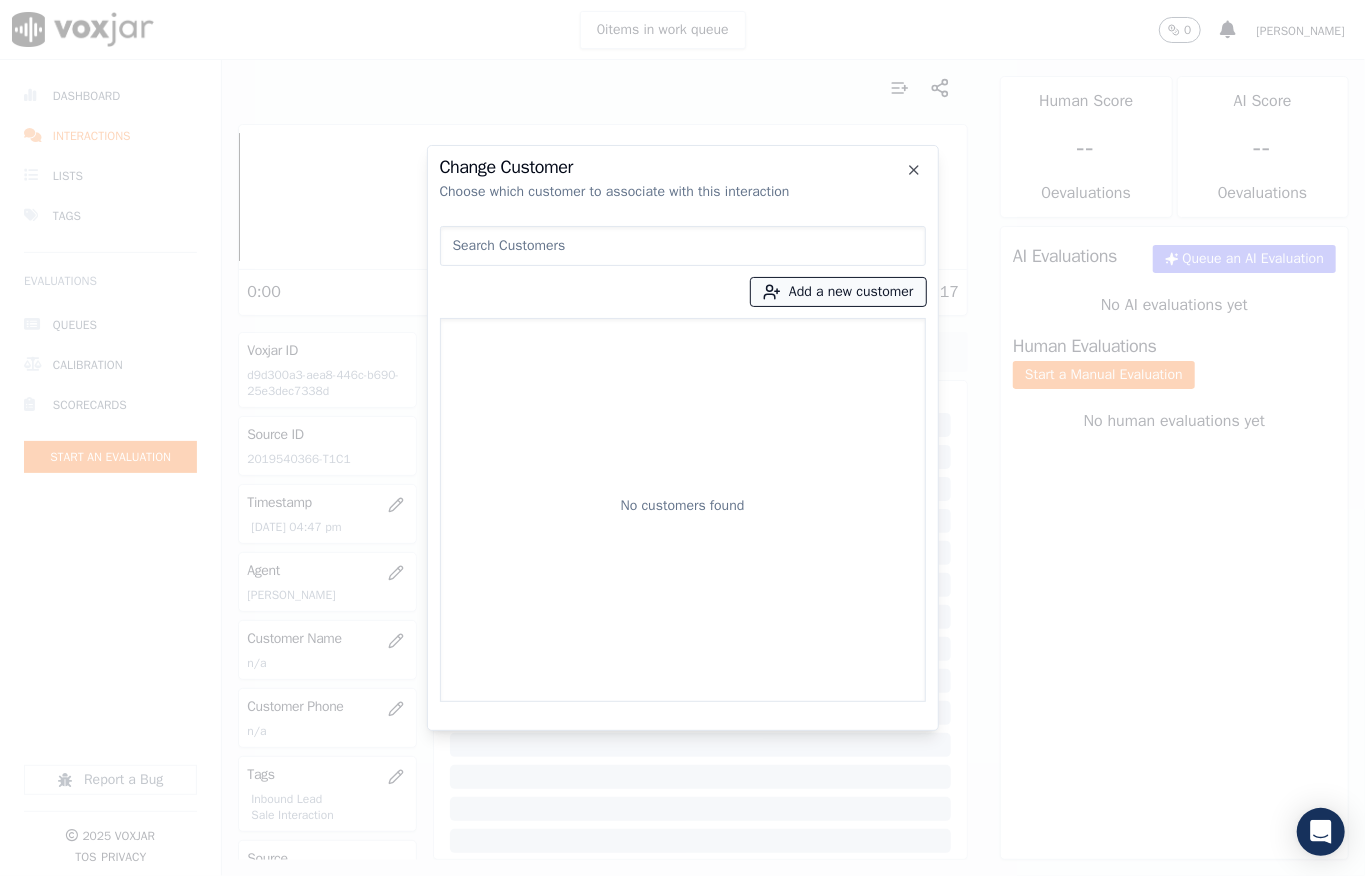 click on "Add a new customer" at bounding box center (838, 292) 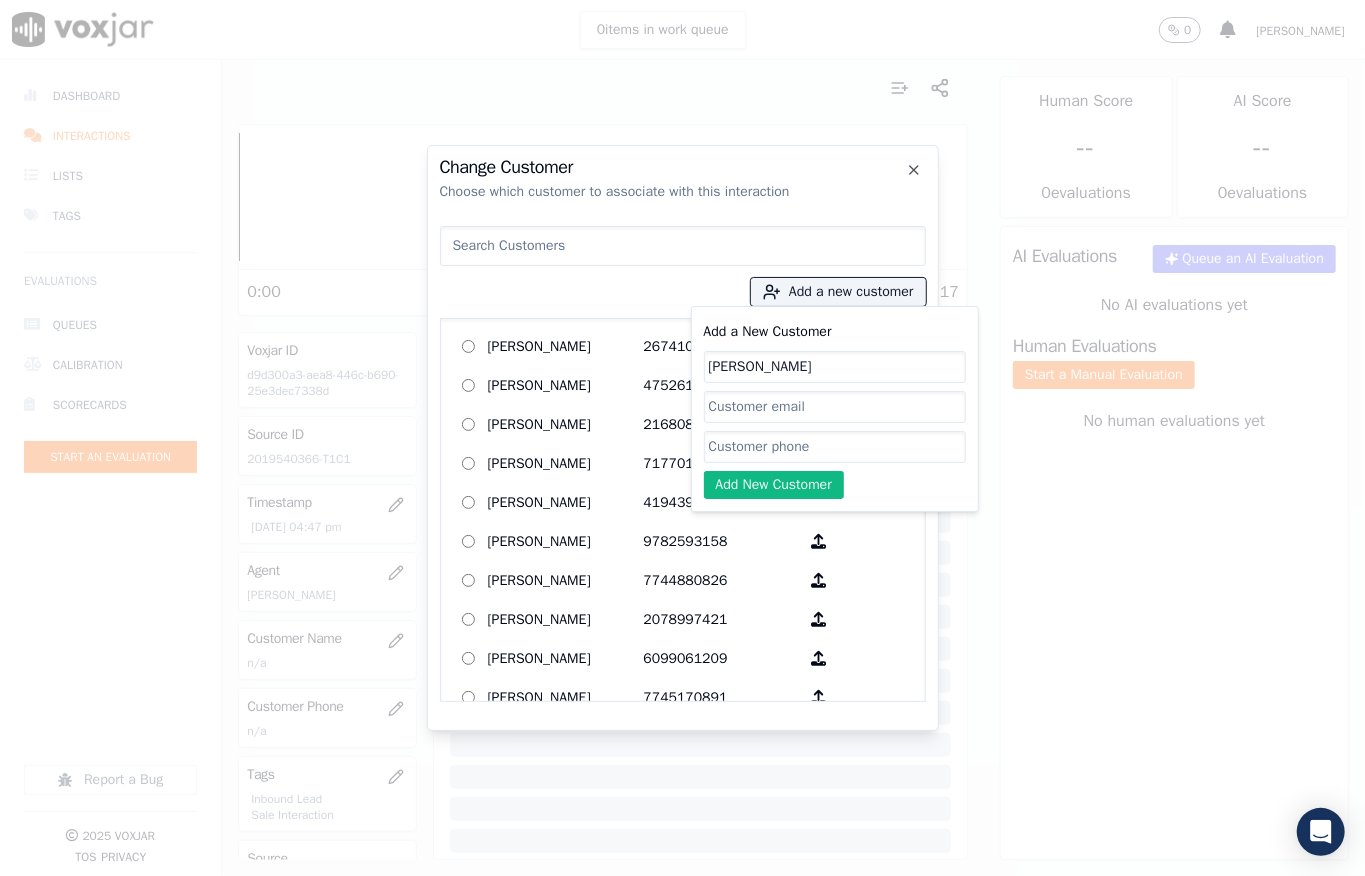 type on "NIRAJ DESAI" 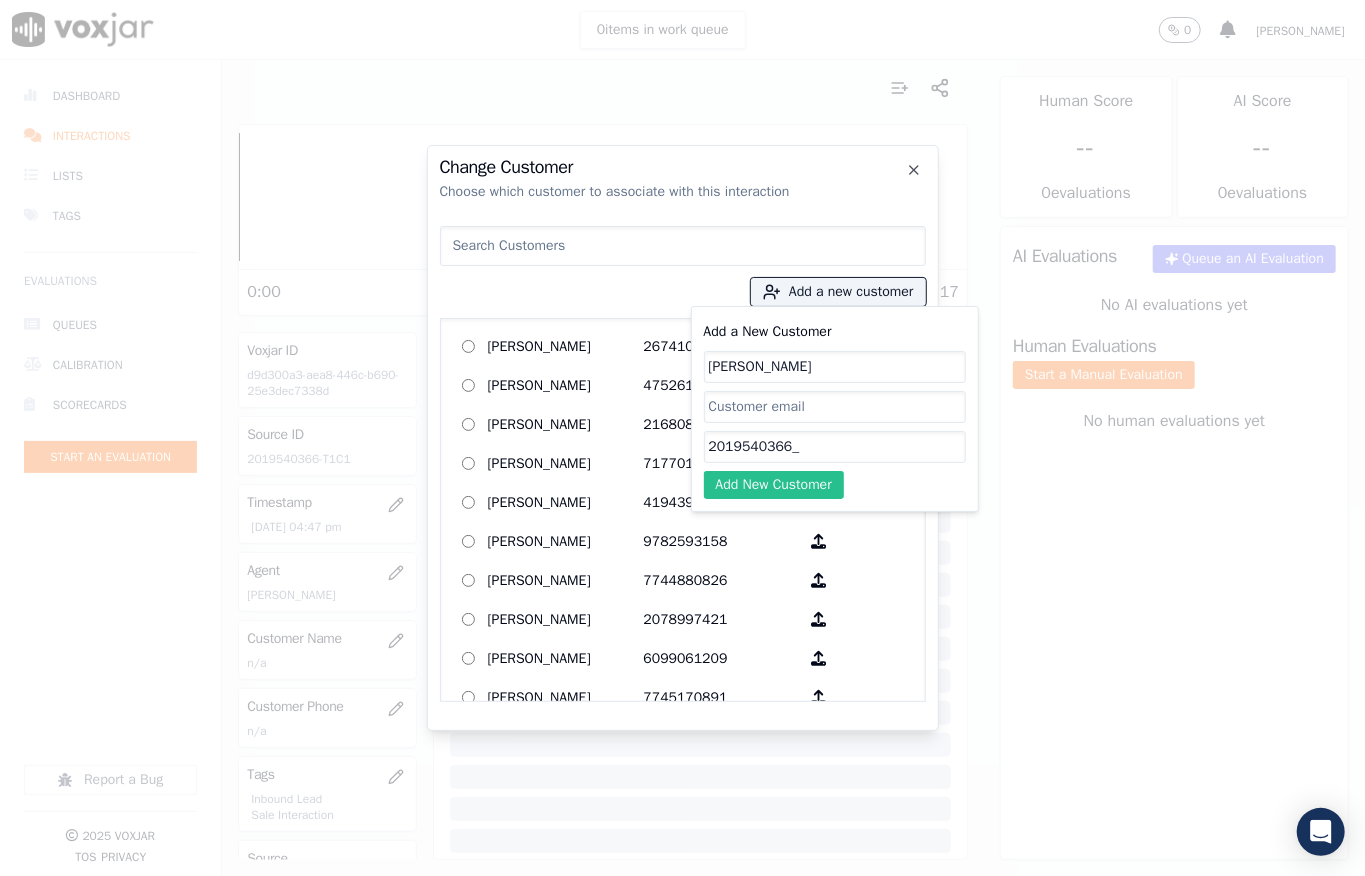 paste on "2017790478" 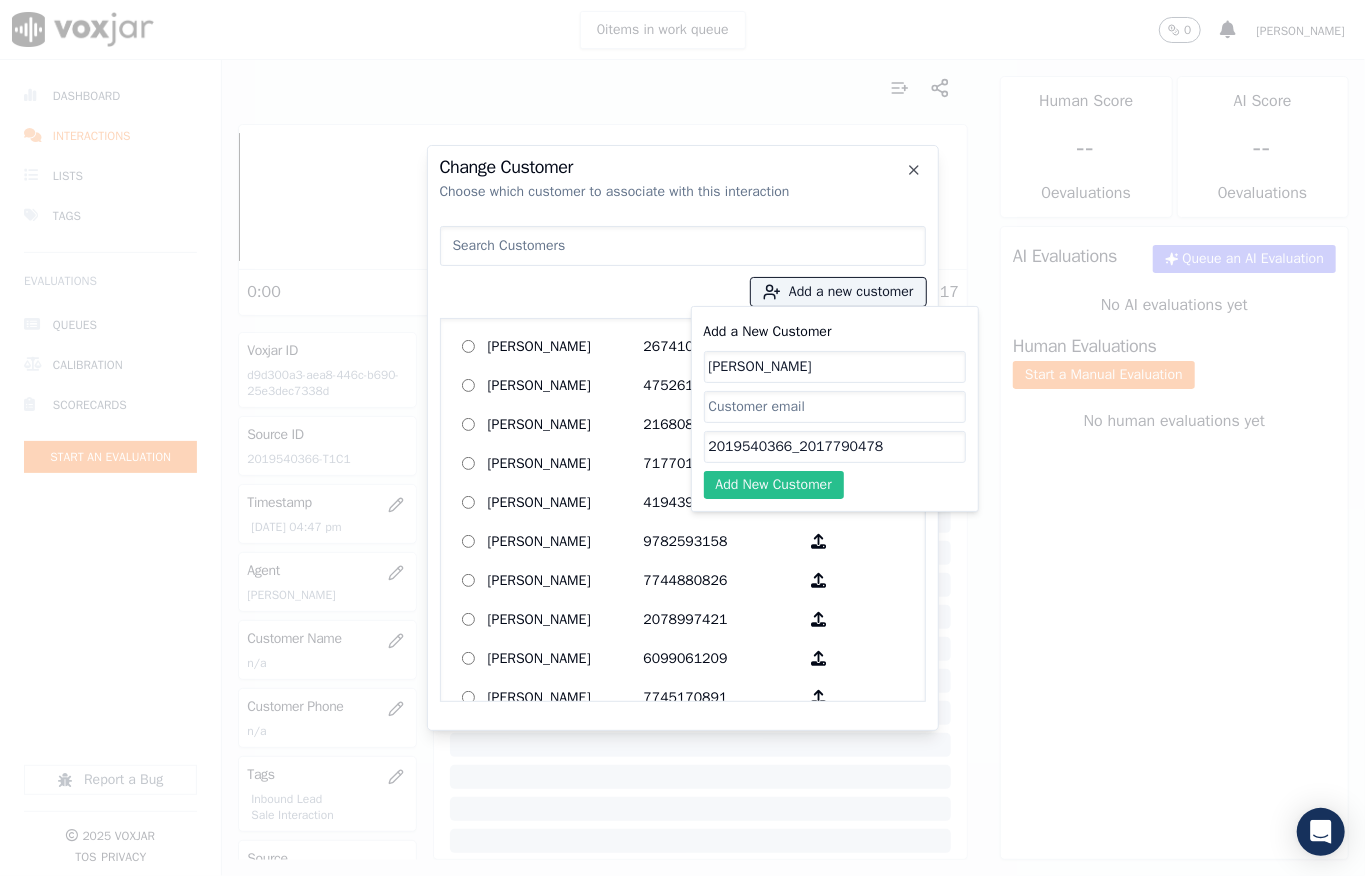 type on "2019540366_2017790478" 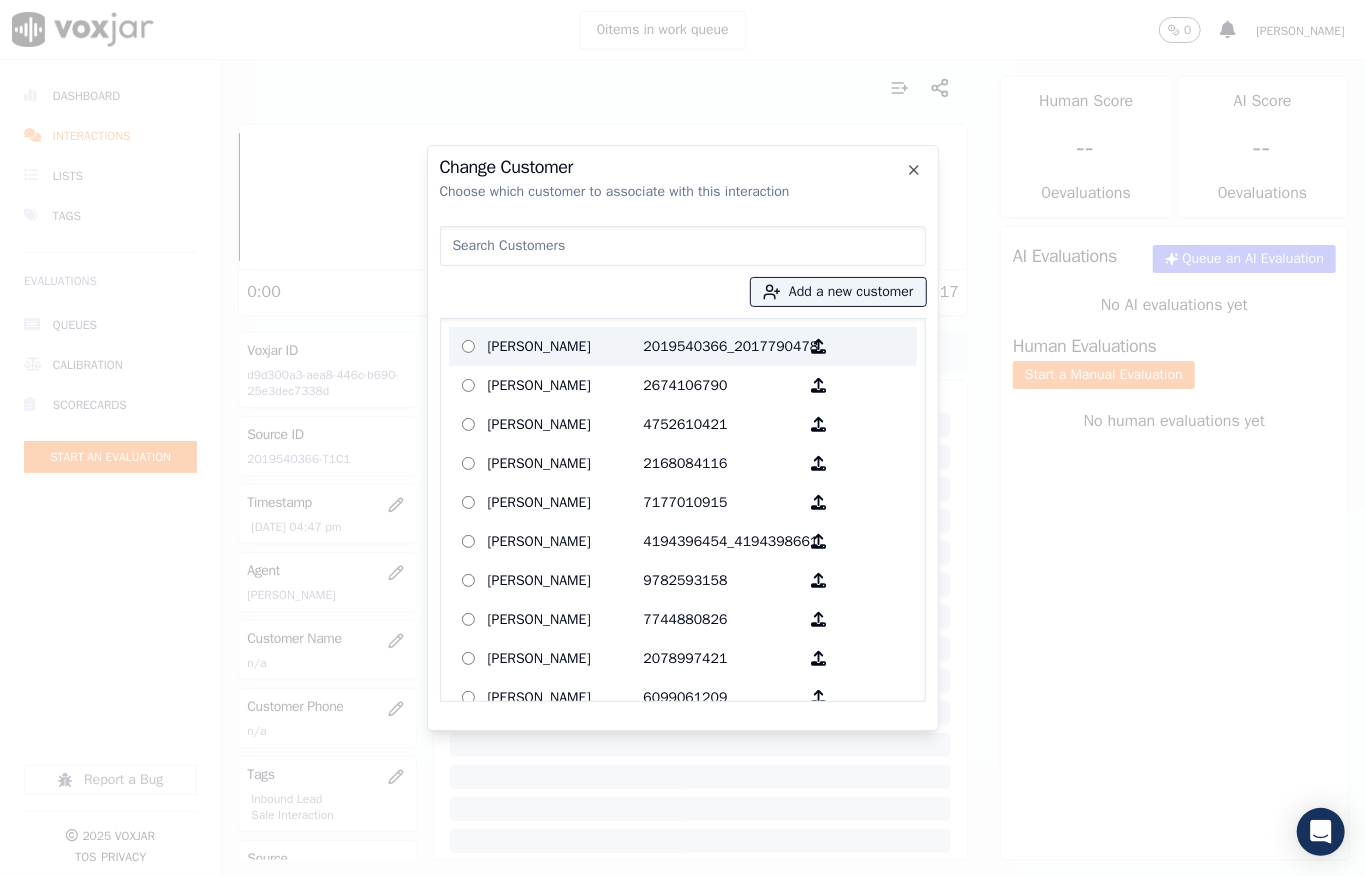 click on "NIRAJ DESAI" at bounding box center [566, 346] 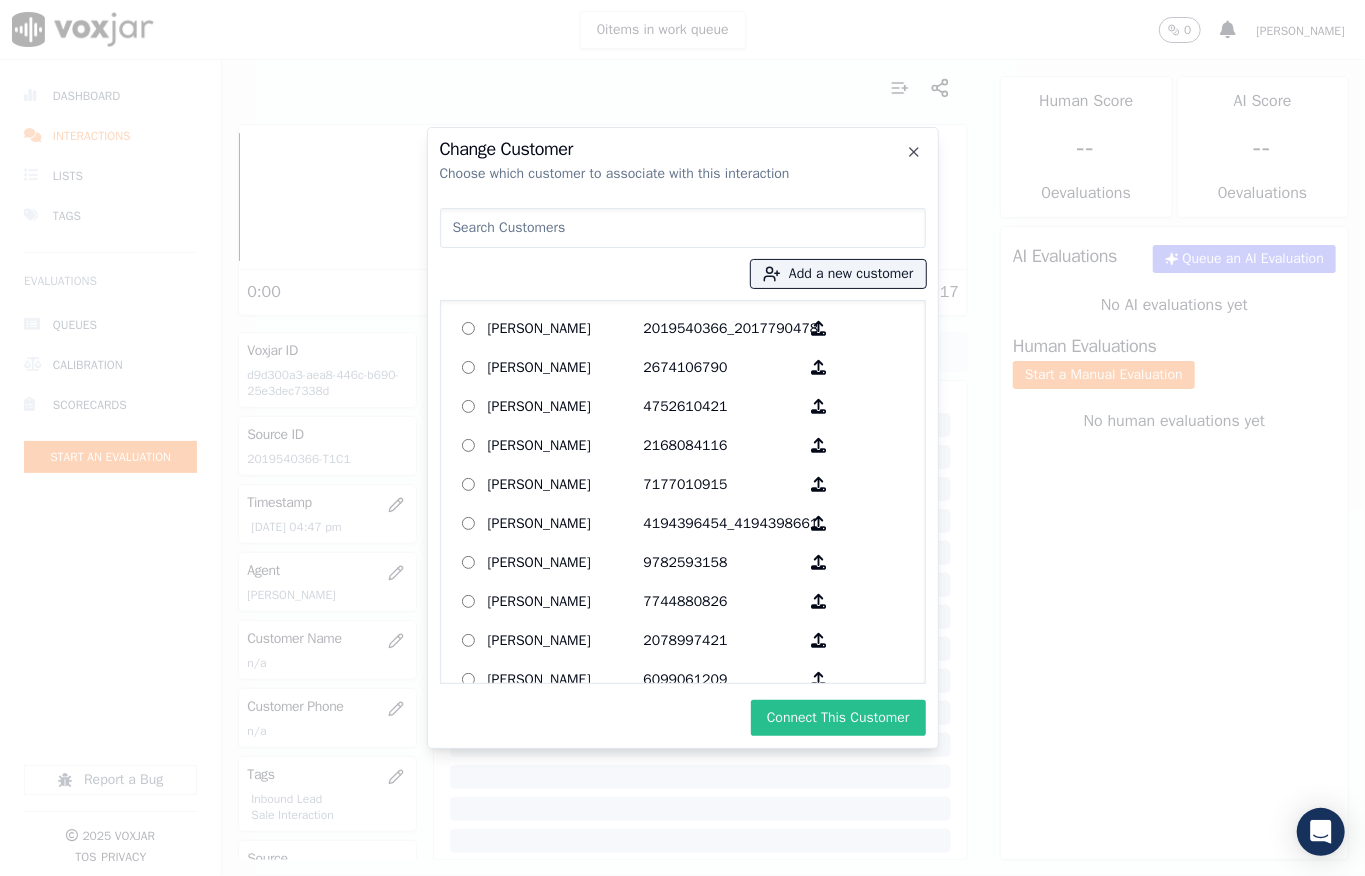 click on "Connect This Customer" at bounding box center (838, 718) 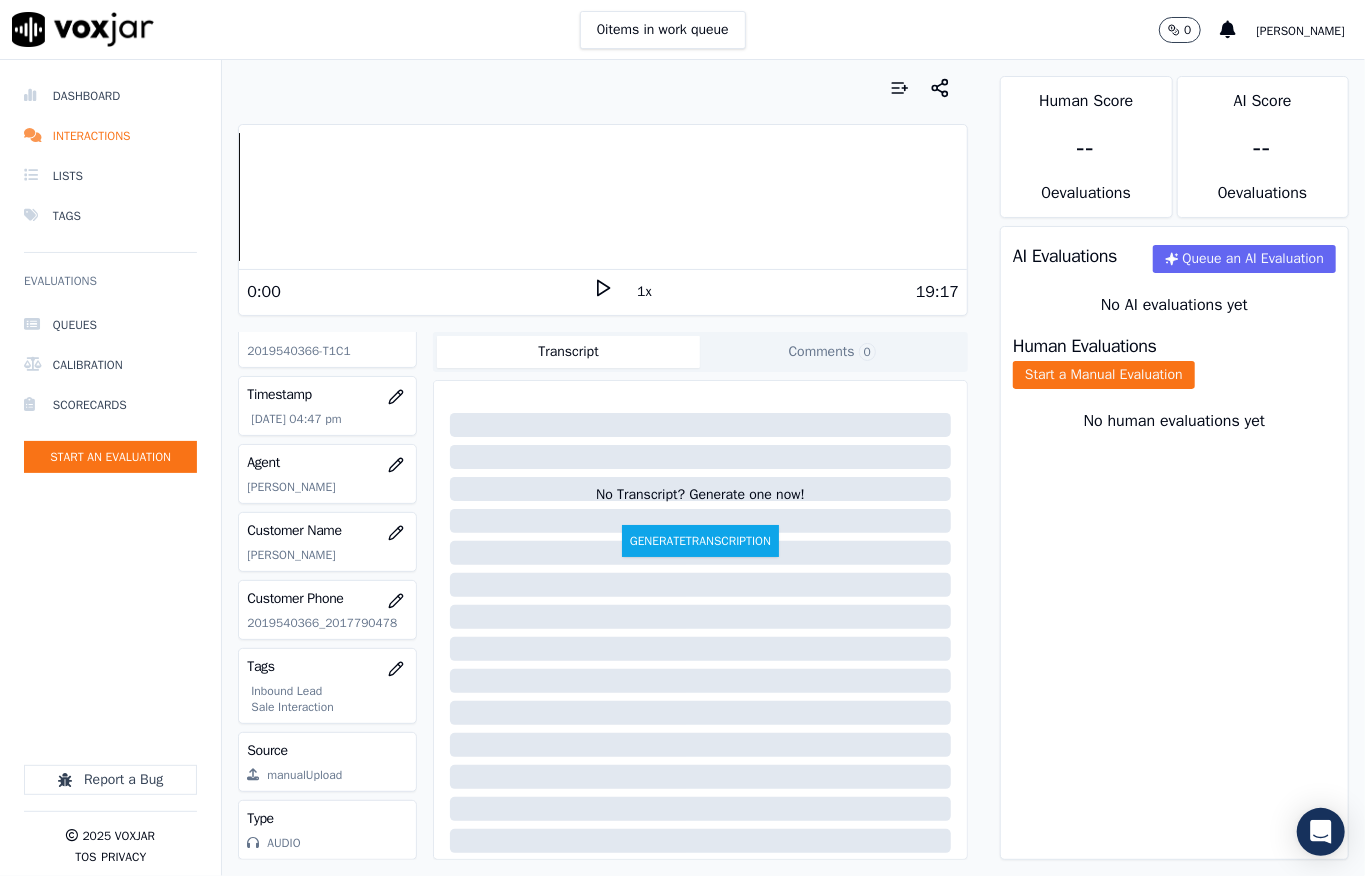 scroll, scrollTop: 0, scrollLeft: 0, axis: both 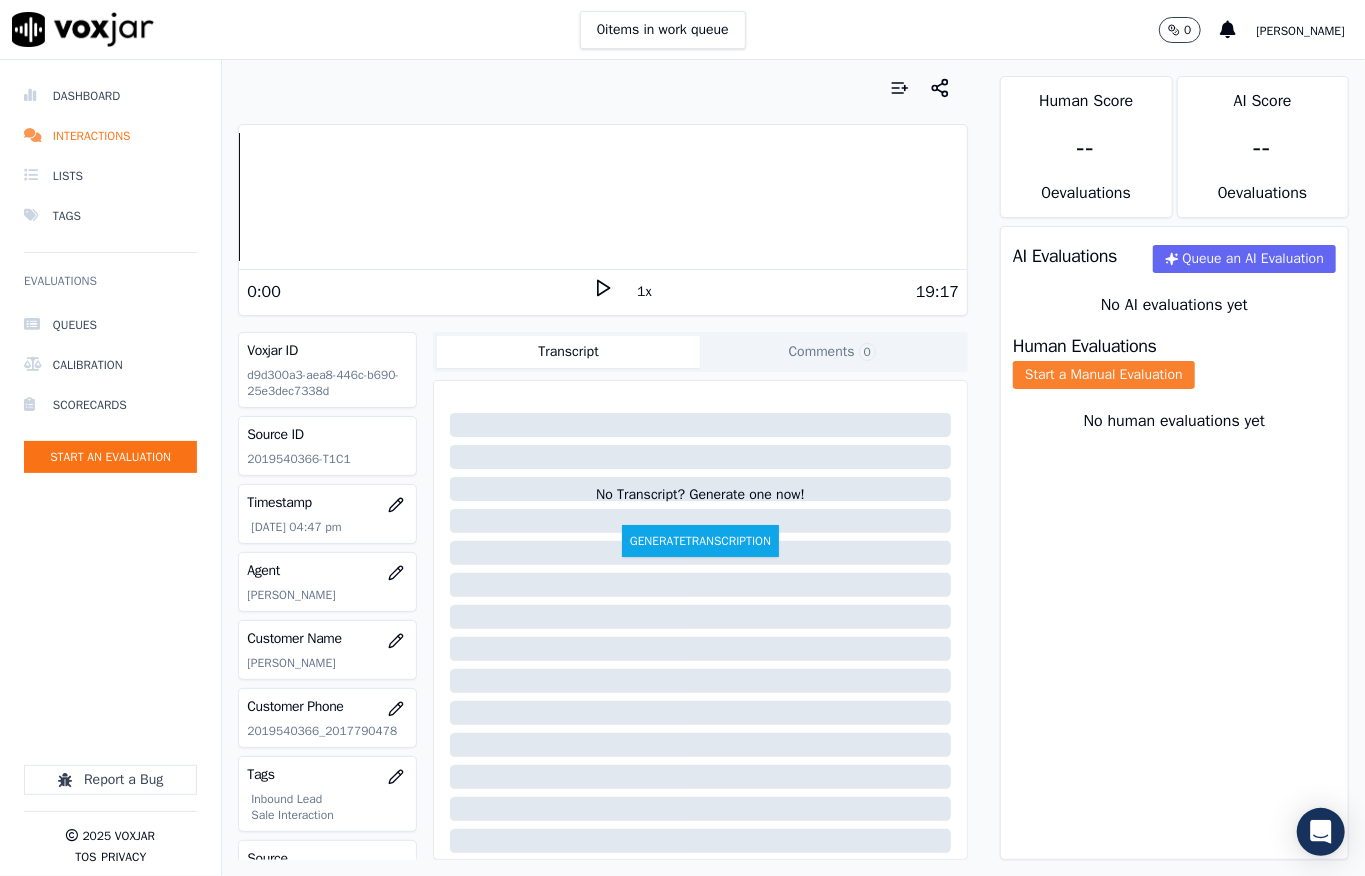 click on "Start a Manual Evaluation" 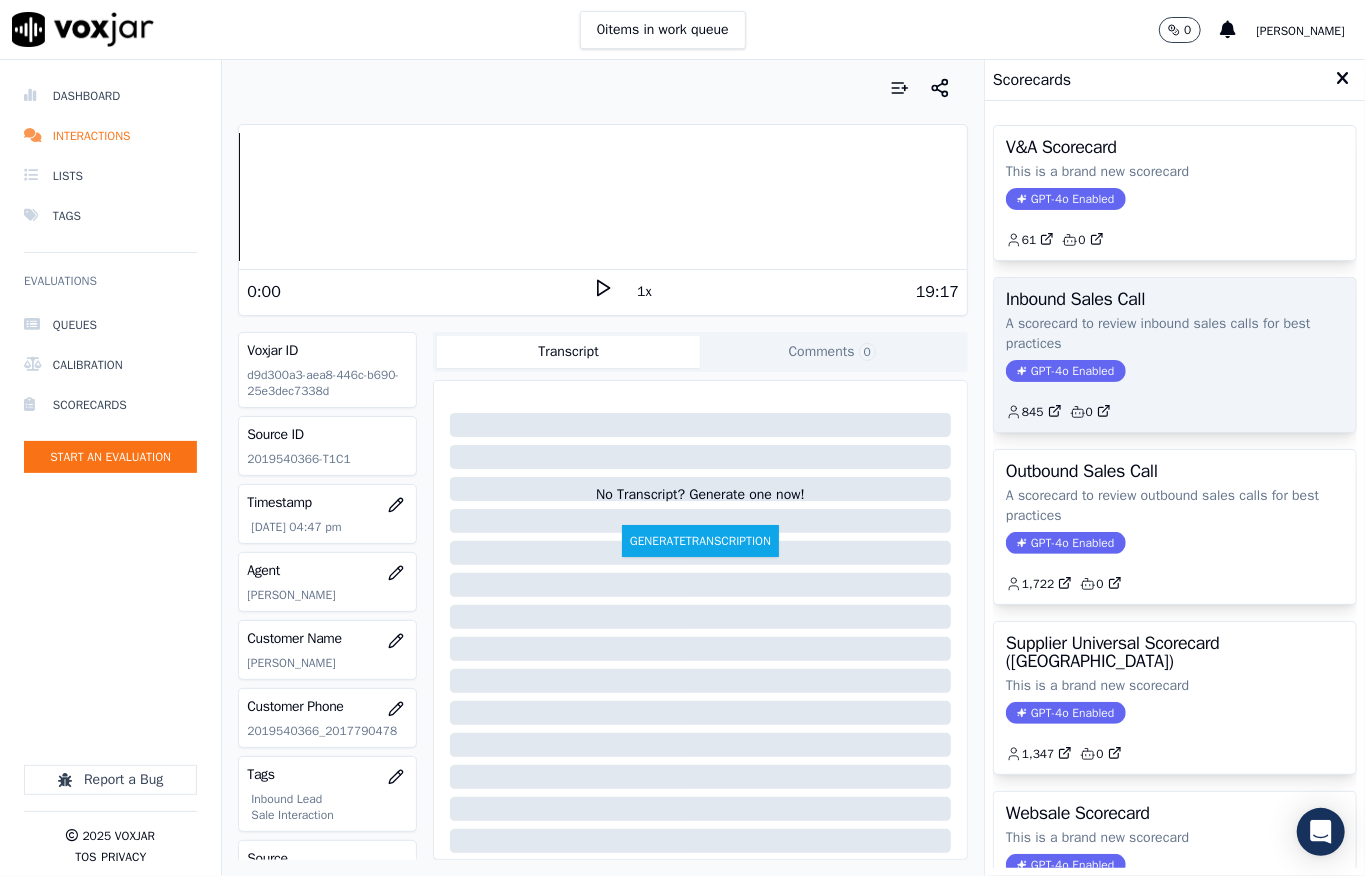 click on "GPT-4o Enabled" at bounding box center (1065, 371) 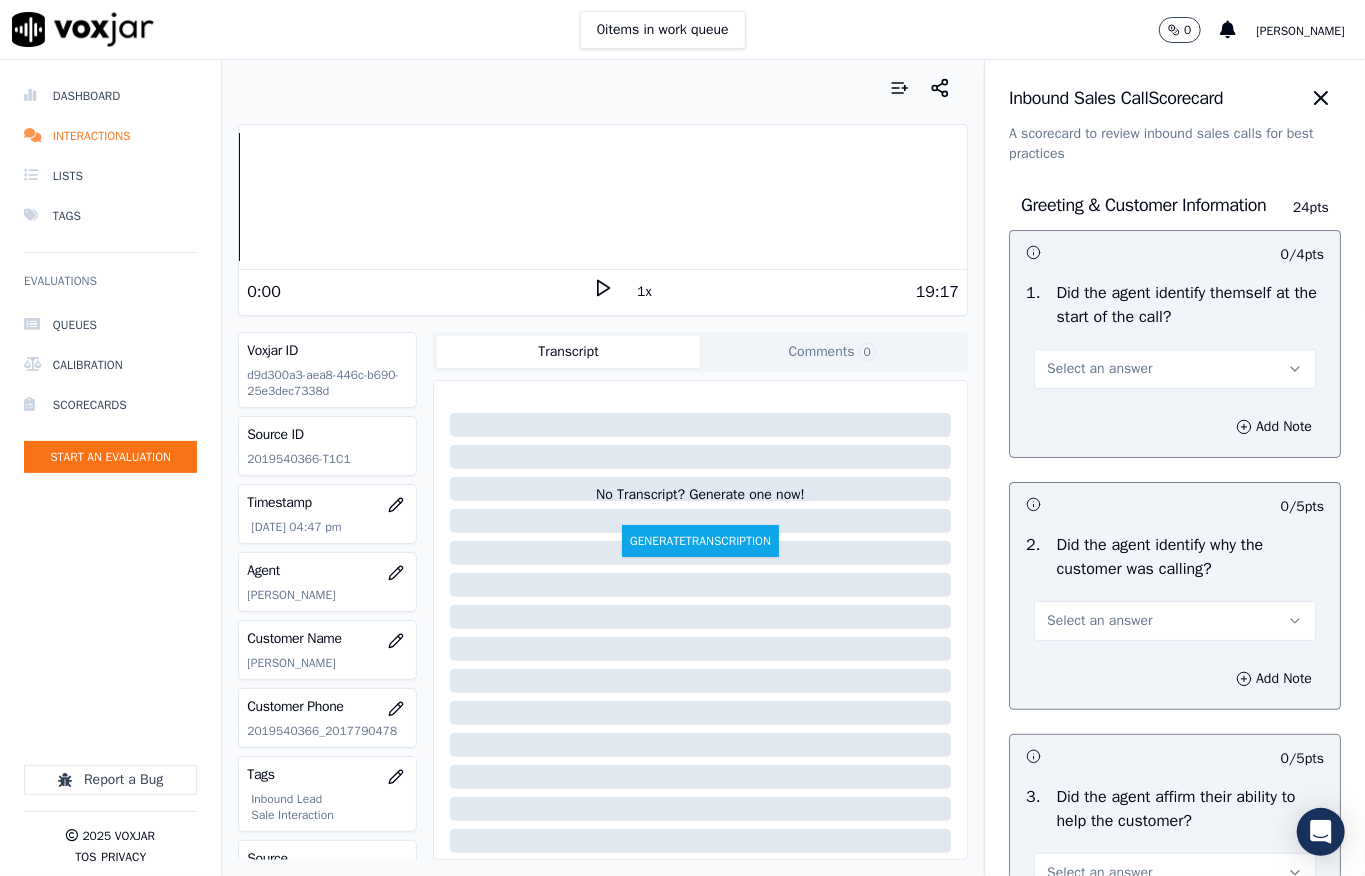 scroll, scrollTop: 0, scrollLeft: 0, axis: both 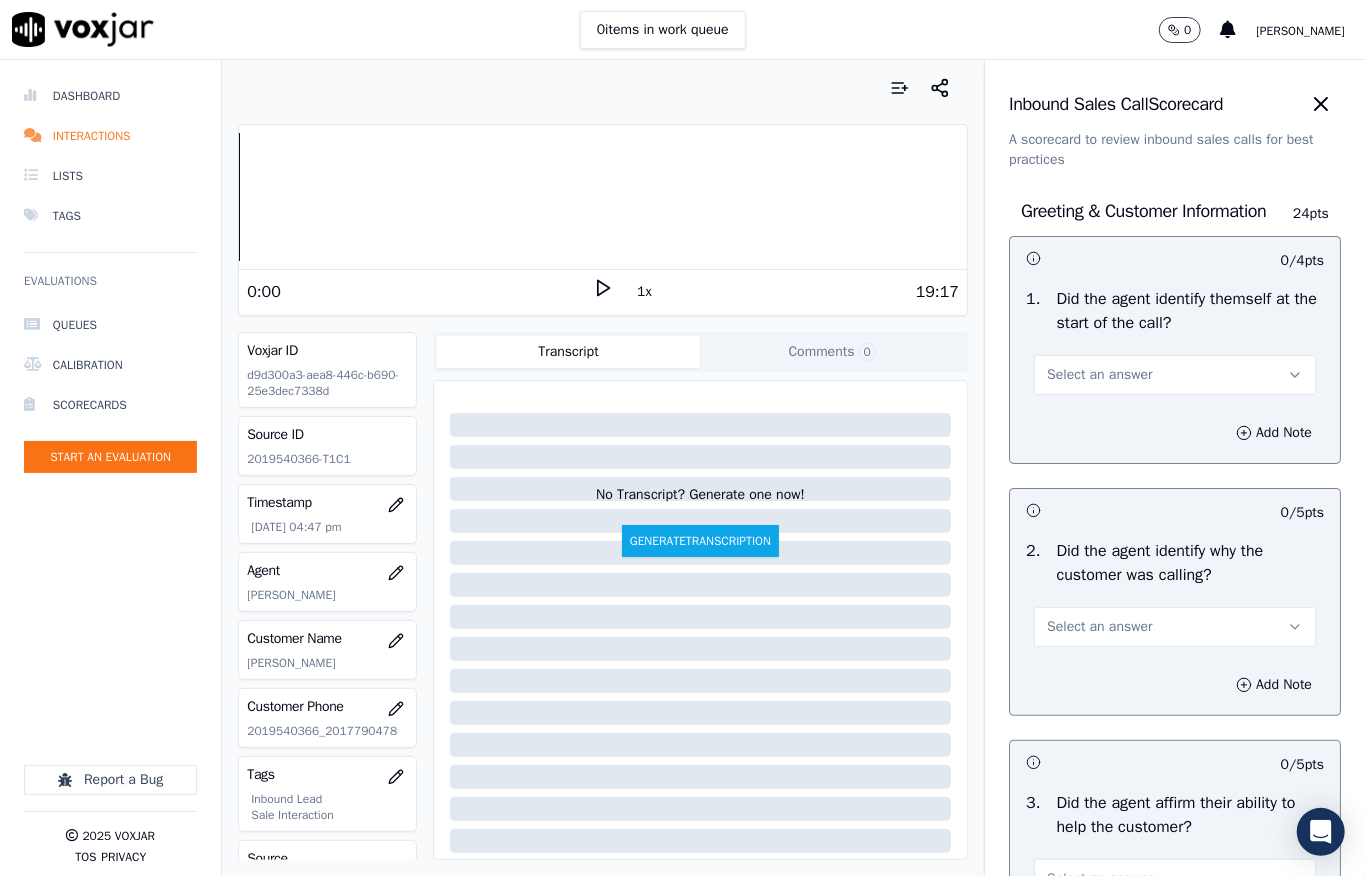 click on "Select an answer" at bounding box center [1099, 375] 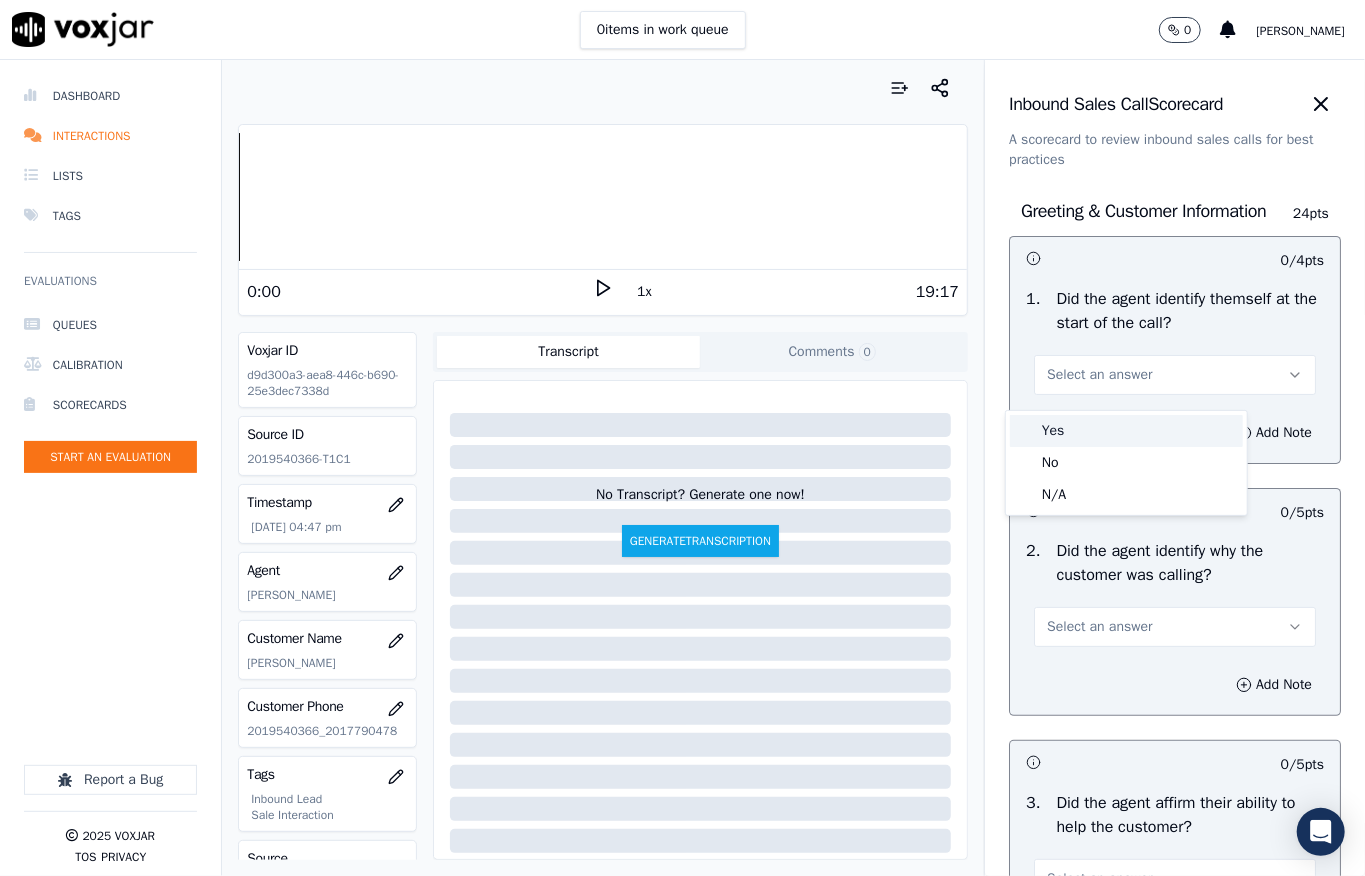 click on "Yes" at bounding box center (1126, 431) 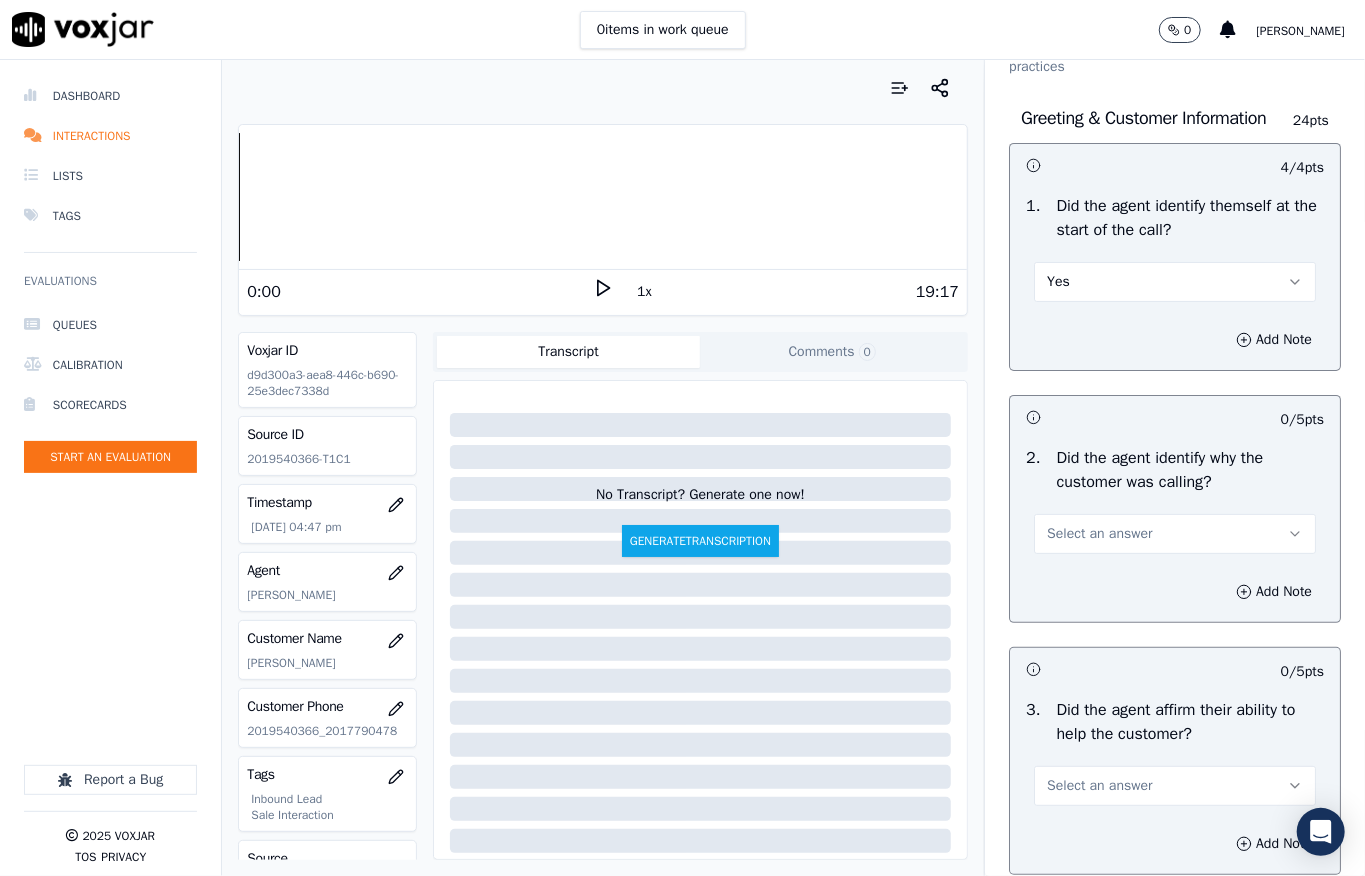 scroll, scrollTop: 266, scrollLeft: 0, axis: vertical 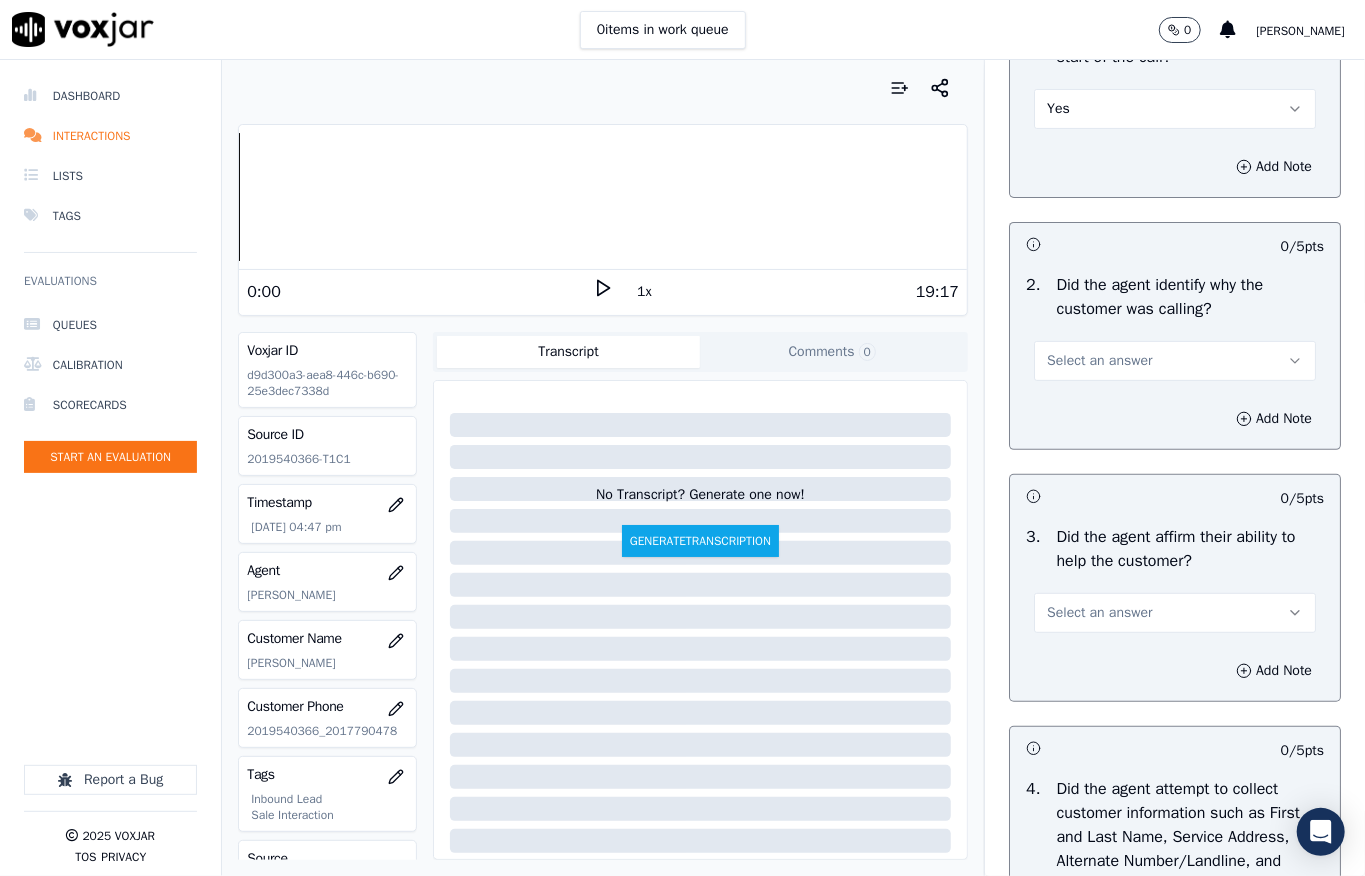 drag, startPoint x: 1078, startPoint y: 361, endPoint x: 1078, endPoint y: 384, distance: 23 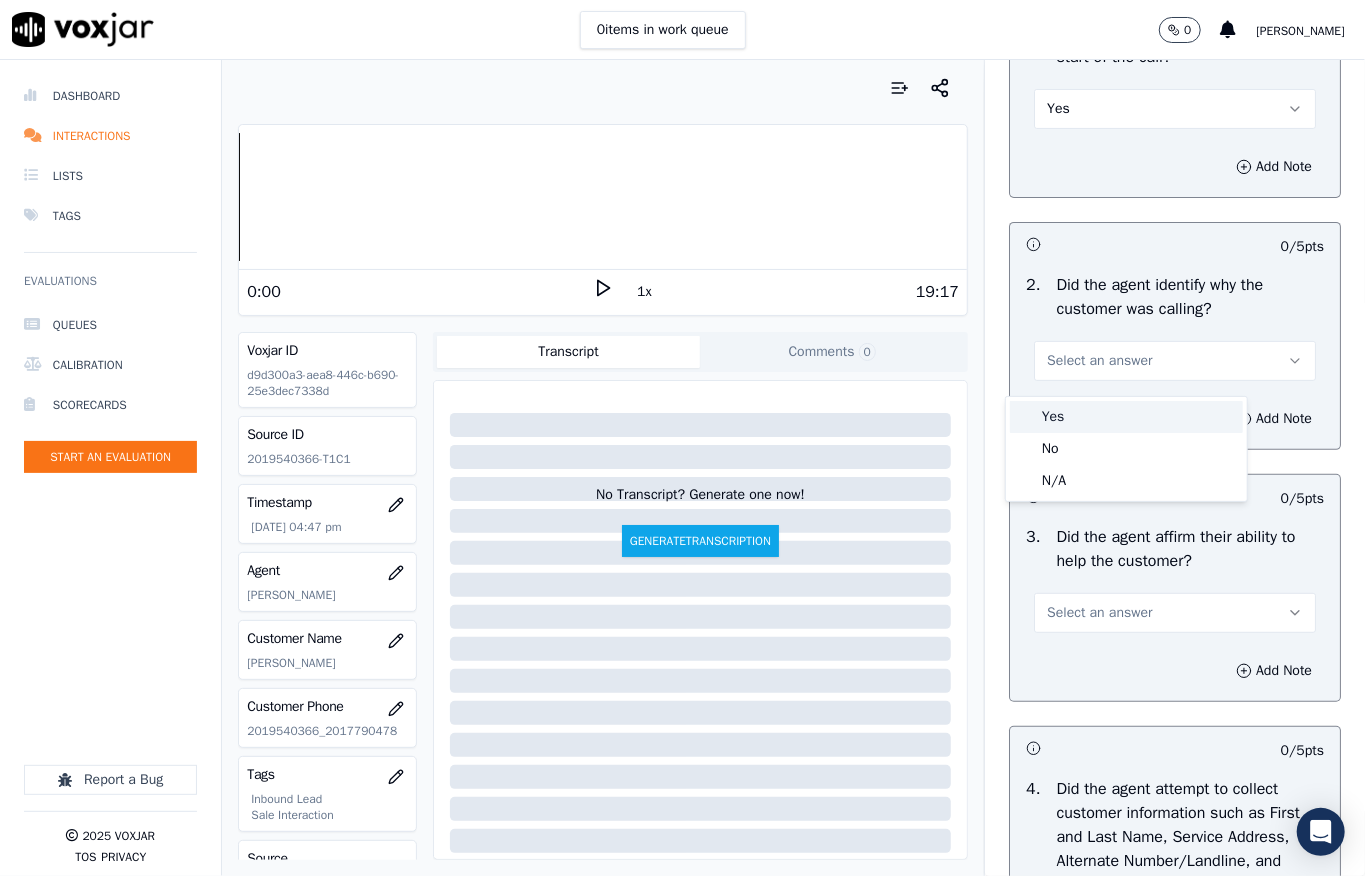 drag, startPoint x: 1078, startPoint y: 384, endPoint x: 1080, endPoint y: 369, distance: 15.132746 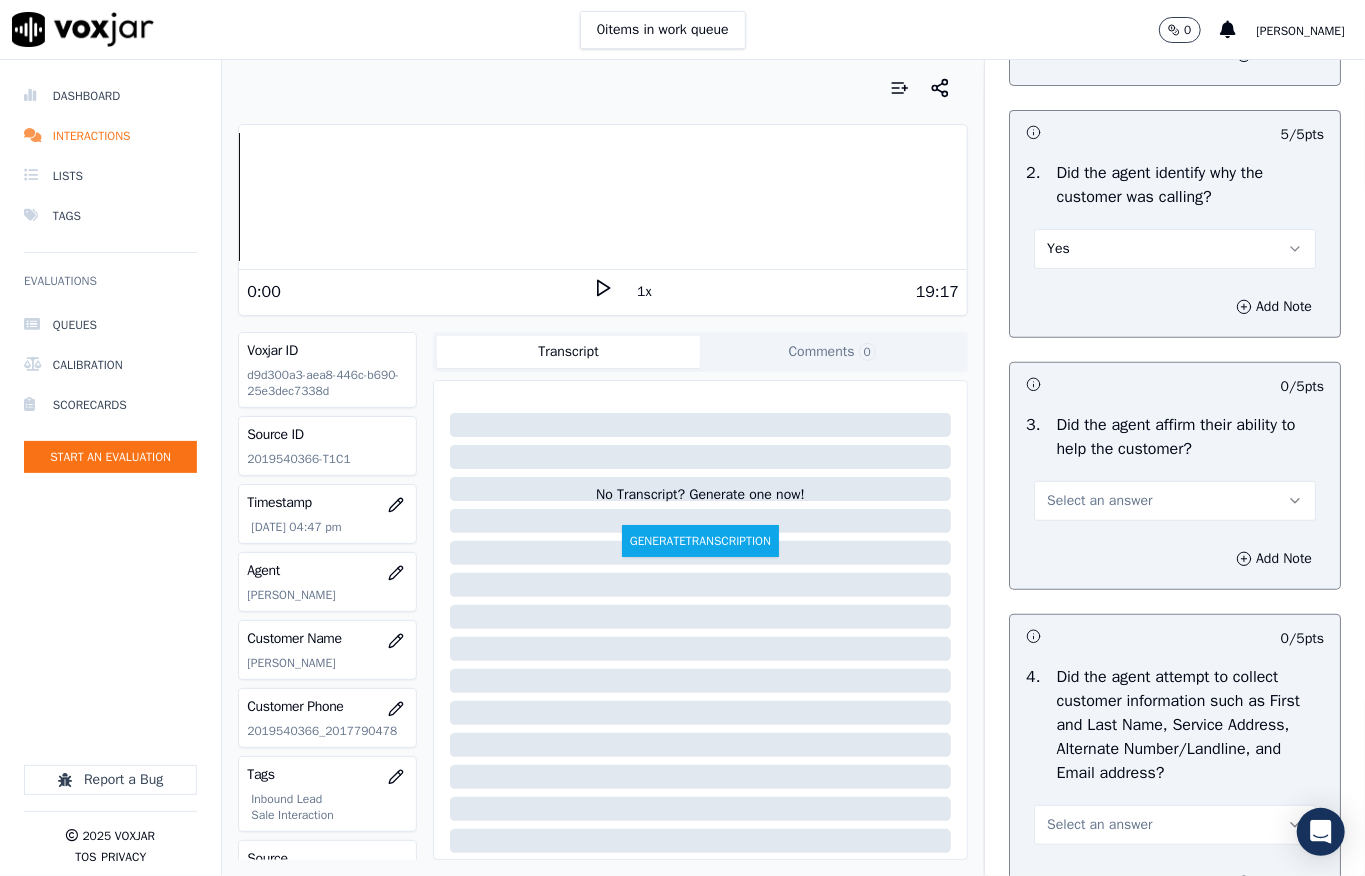 scroll, scrollTop: 533, scrollLeft: 0, axis: vertical 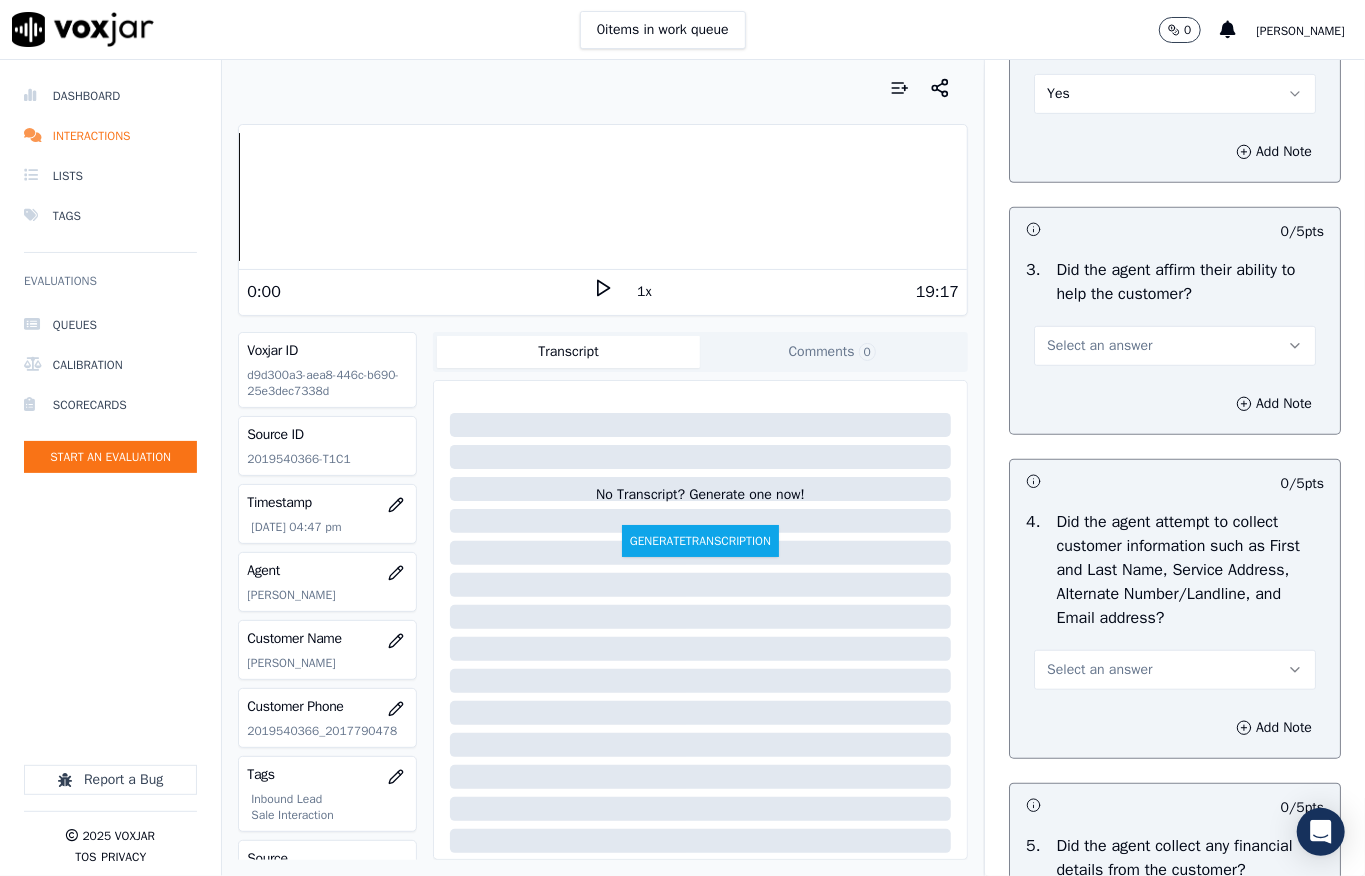click on "Select an answer" at bounding box center (1099, 346) 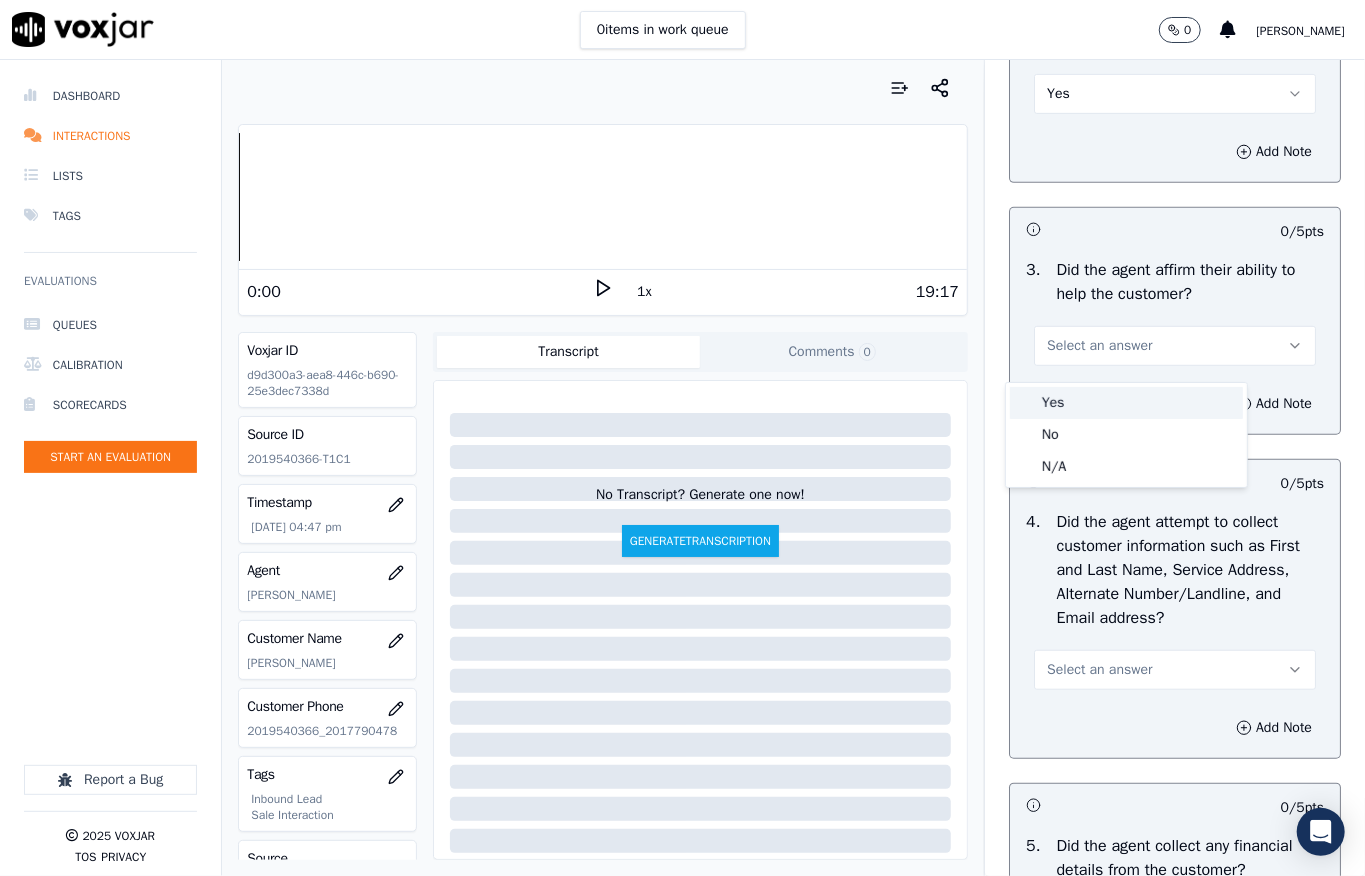 click on "Yes" at bounding box center (1126, 403) 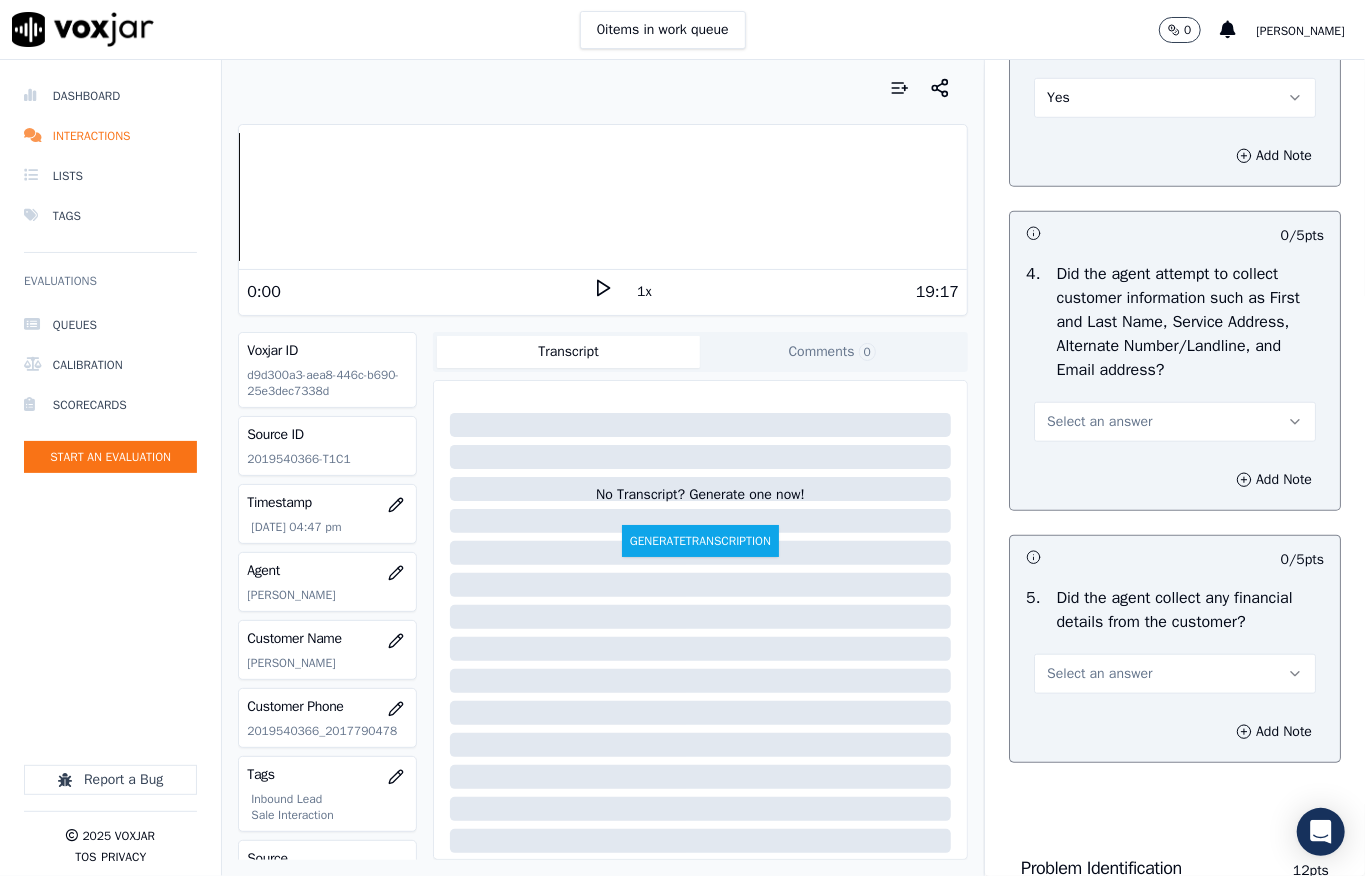 scroll, scrollTop: 800, scrollLeft: 0, axis: vertical 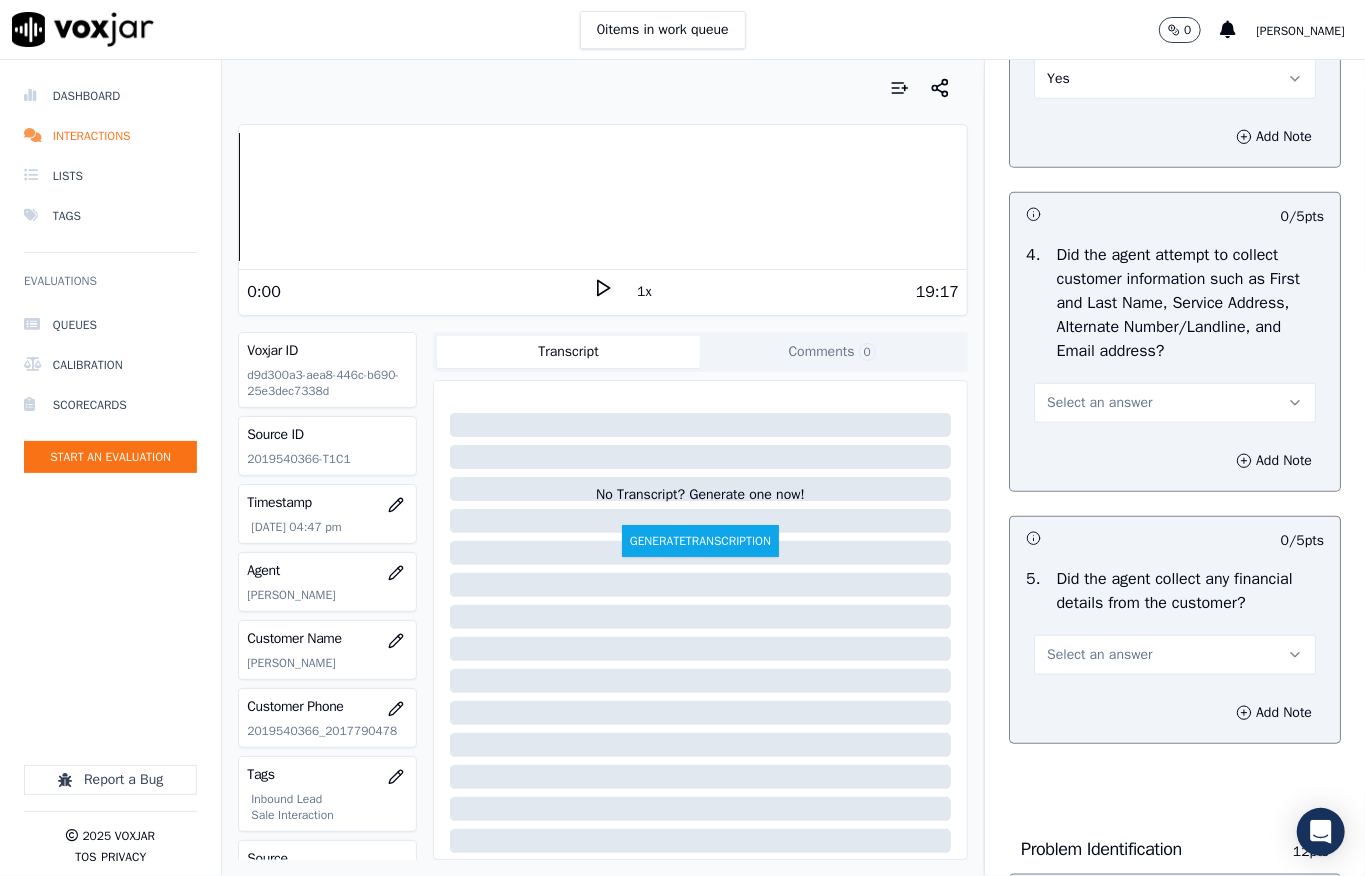 drag, startPoint x: 1065, startPoint y: 422, endPoint x: 1073, endPoint y: 457, distance: 35.902645 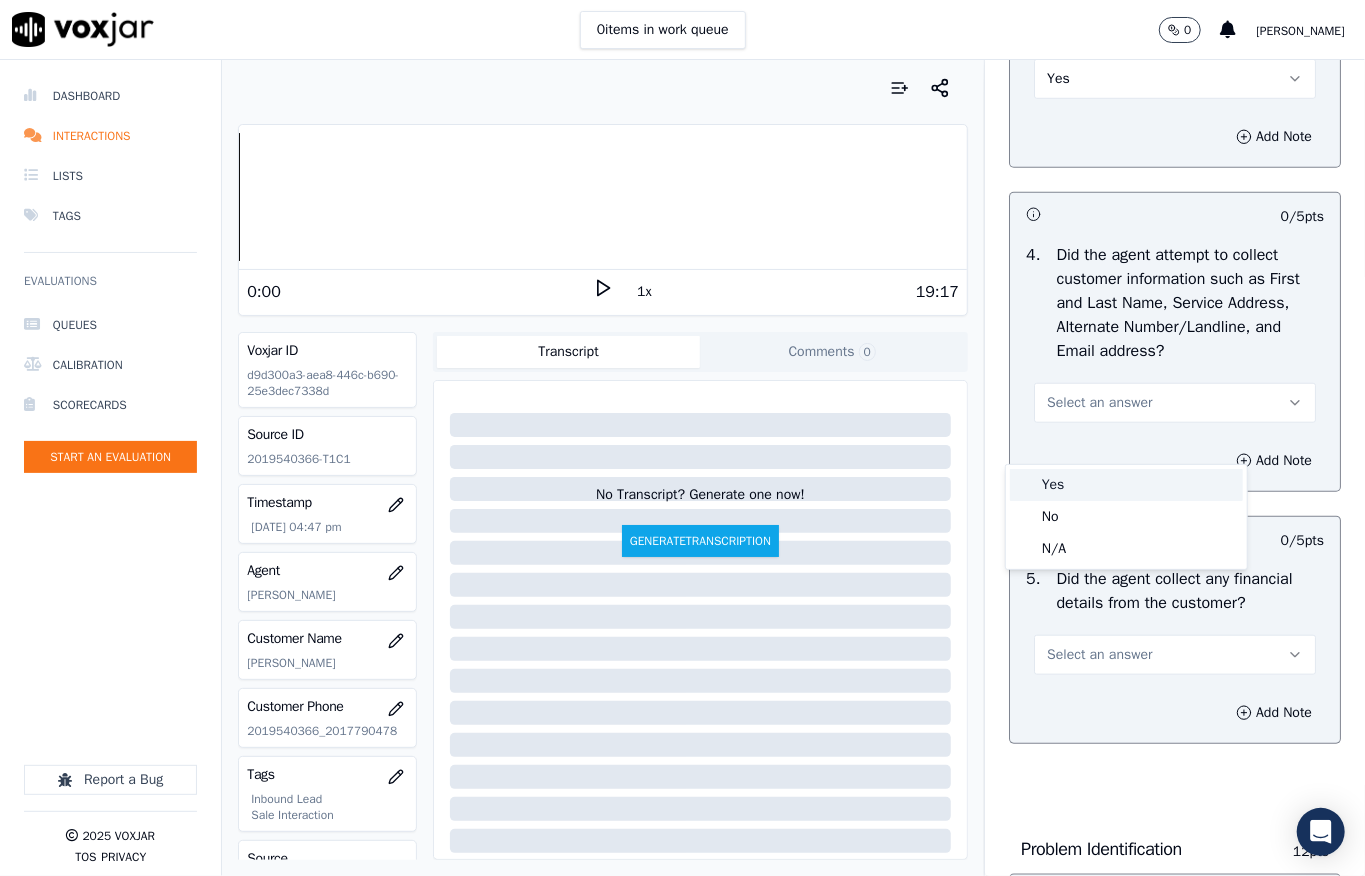 click on "Yes" at bounding box center [1126, 485] 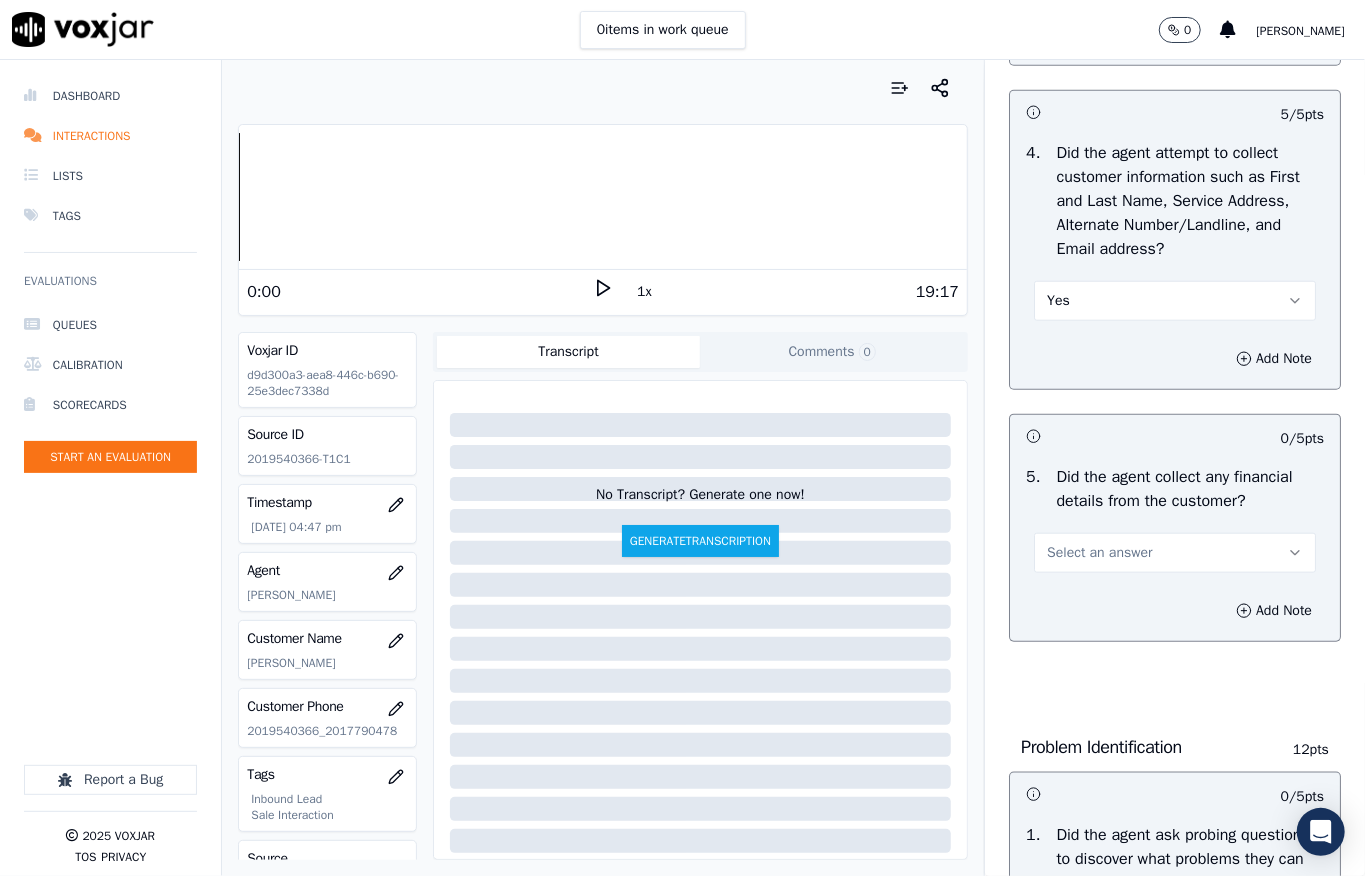 scroll, scrollTop: 1066, scrollLeft: 0, axis: vertical 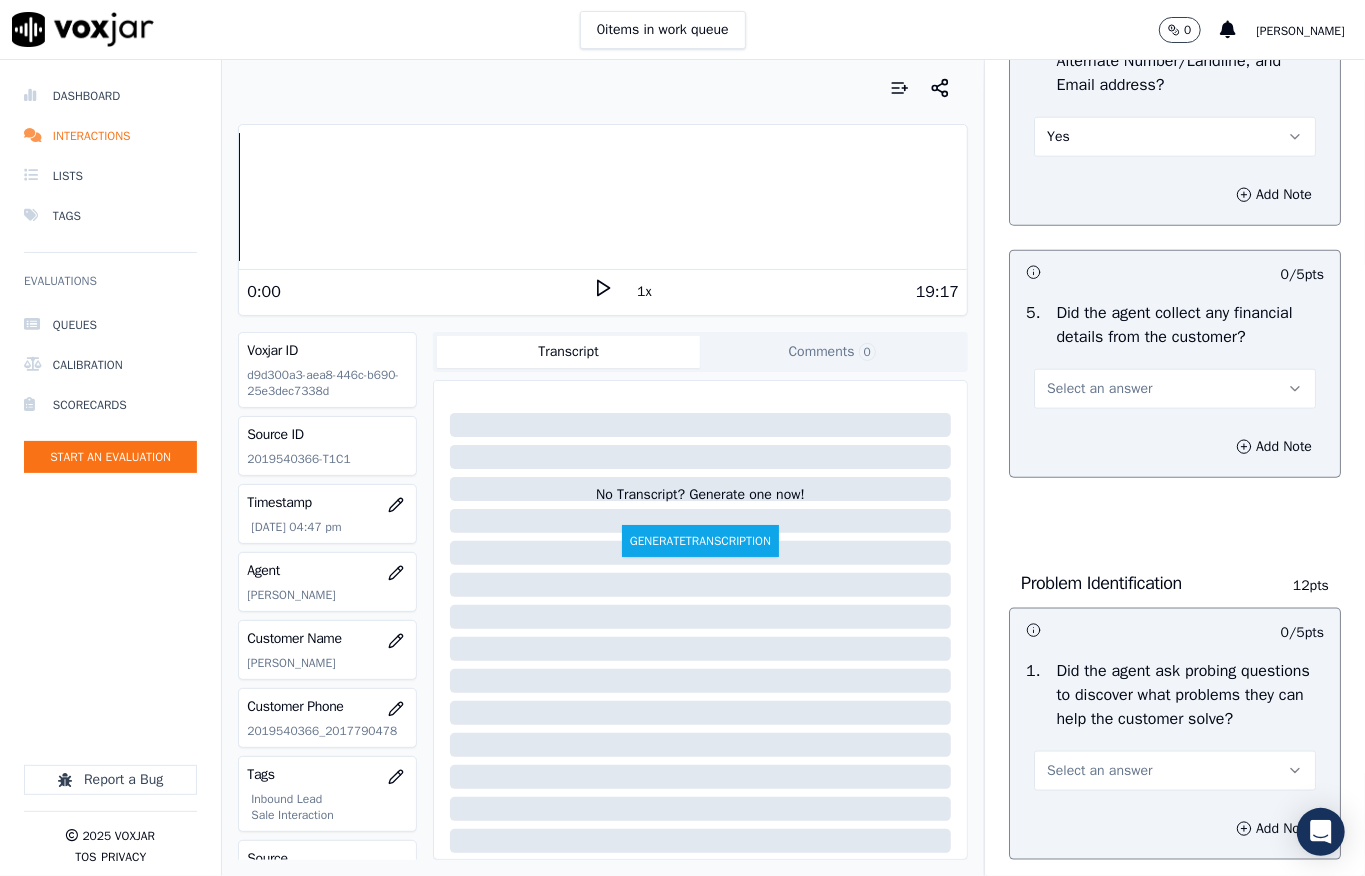 click on "Select an answer" at bounding box center (1099, 389) 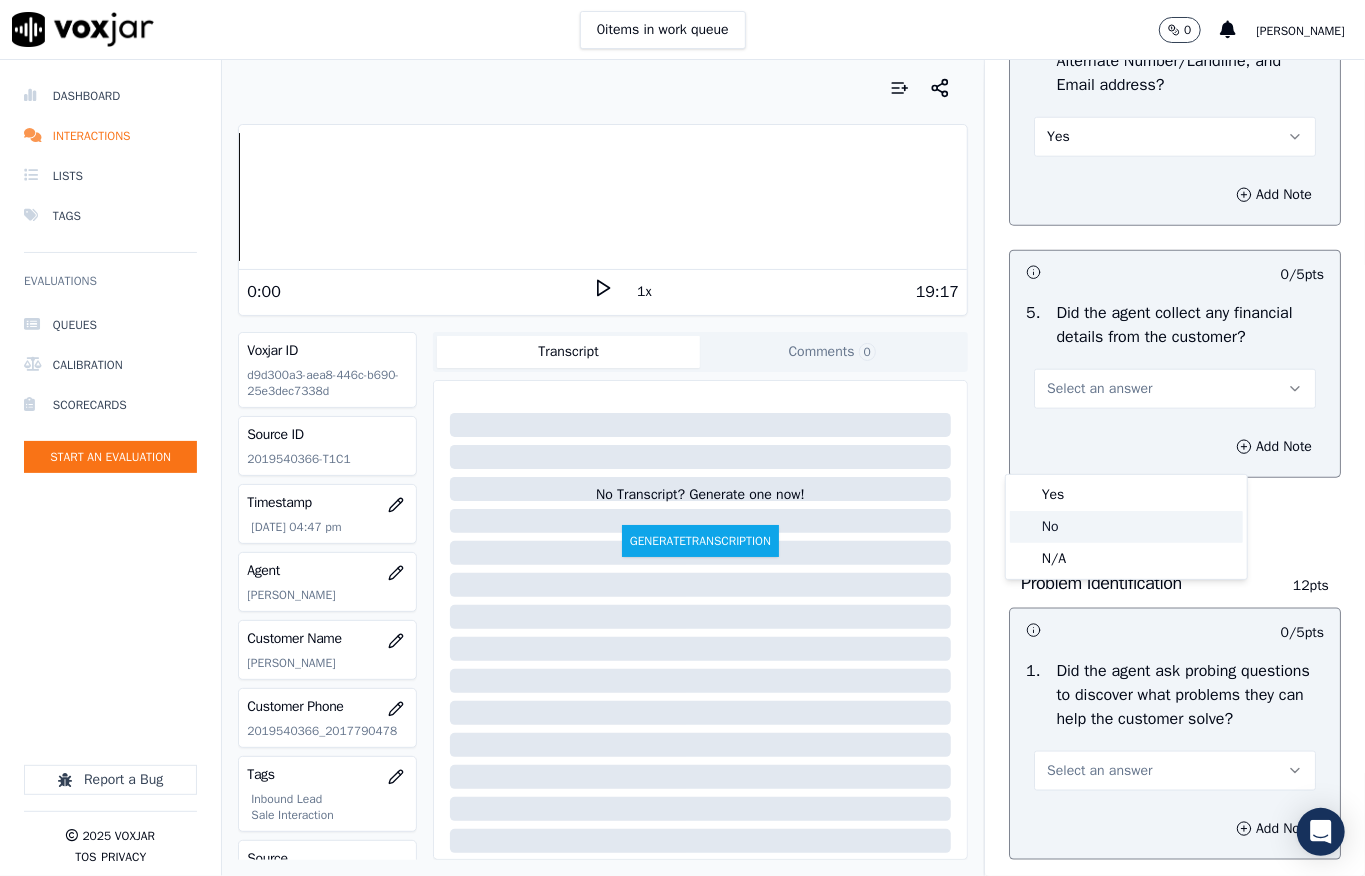 click on "No" 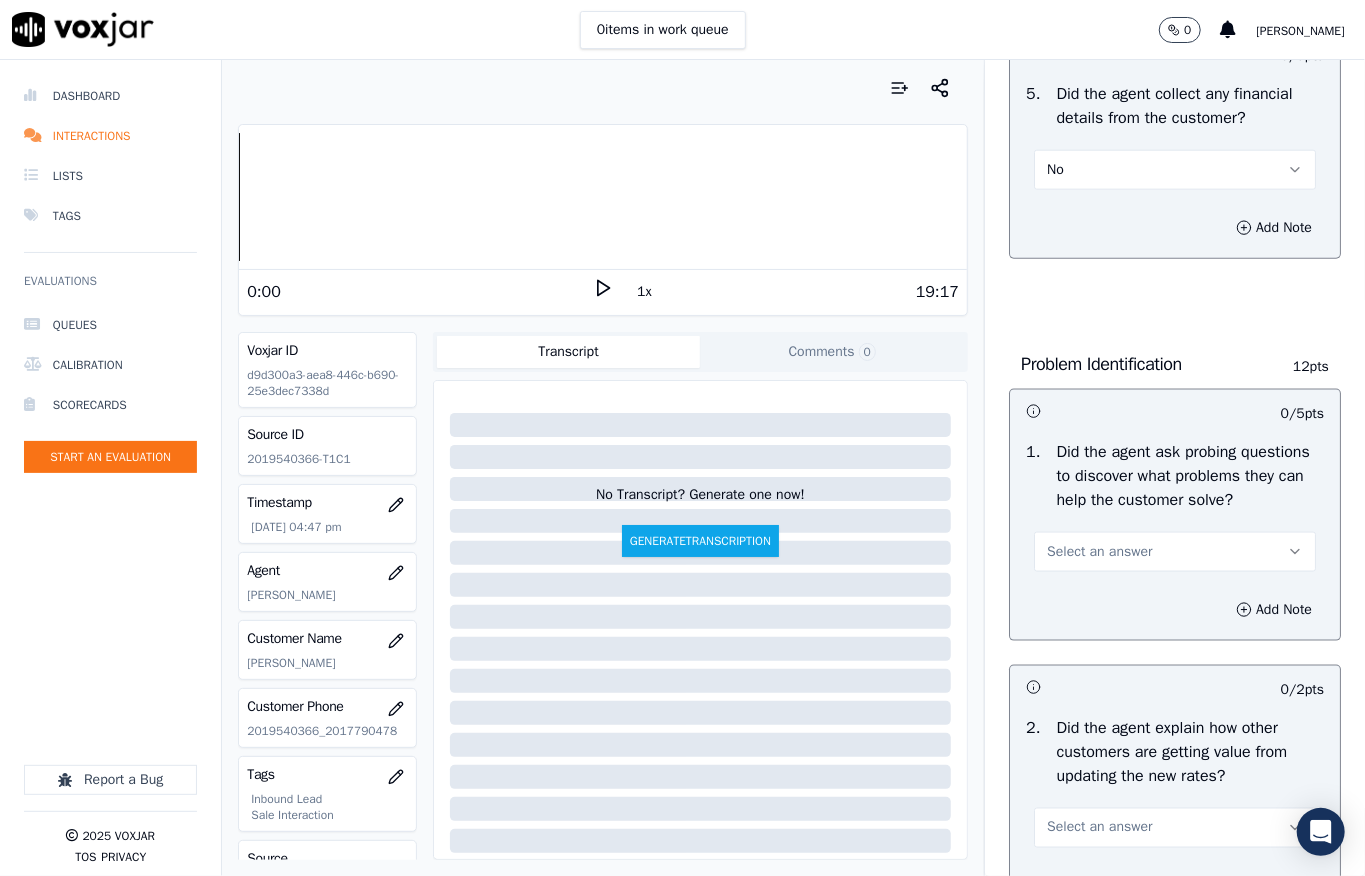 scroll, scrollTop: 1333, scrollLeft: 0, axis: vertical 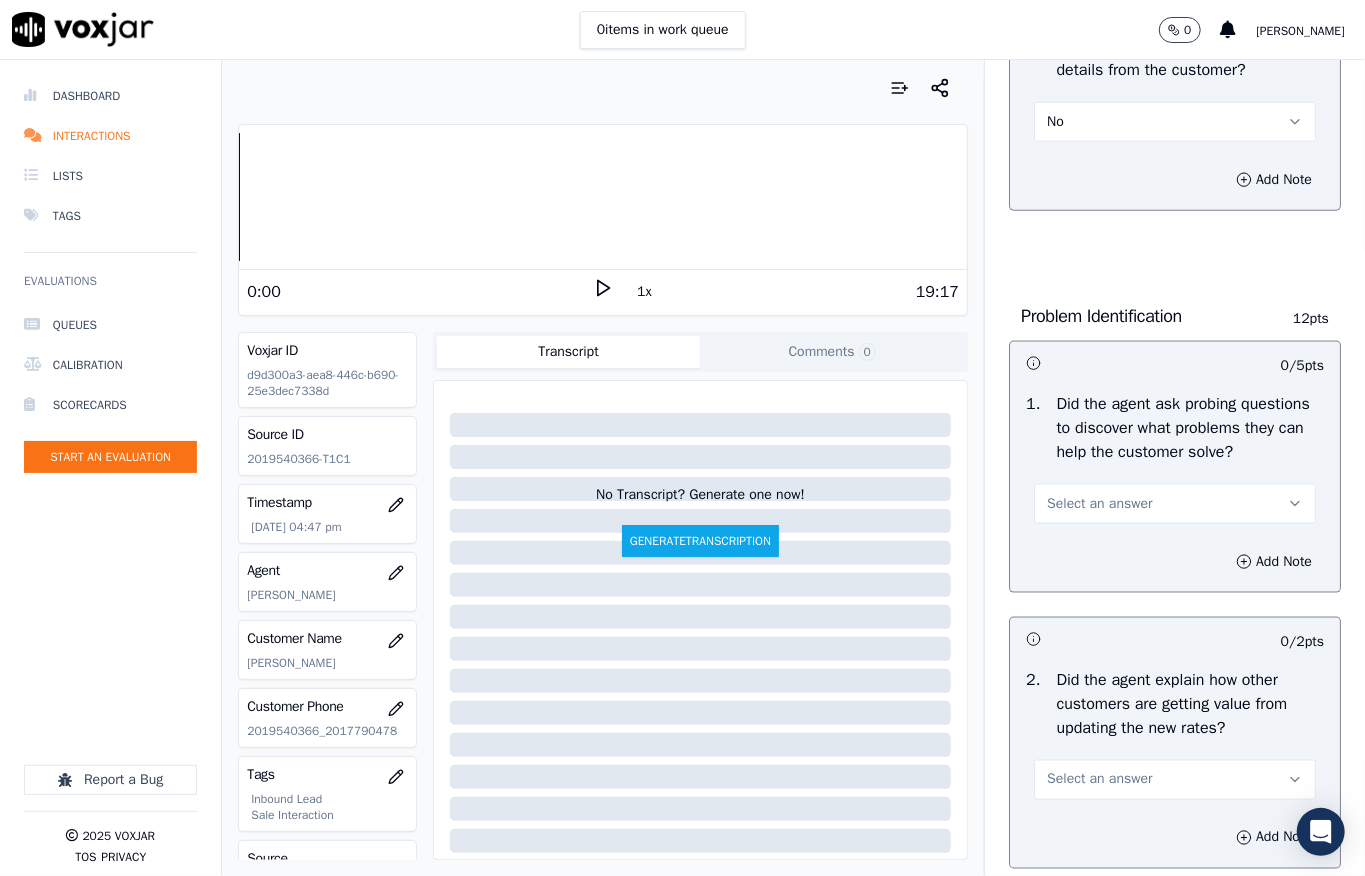 click on "Select an answer" at bounding box center (1175, 504) 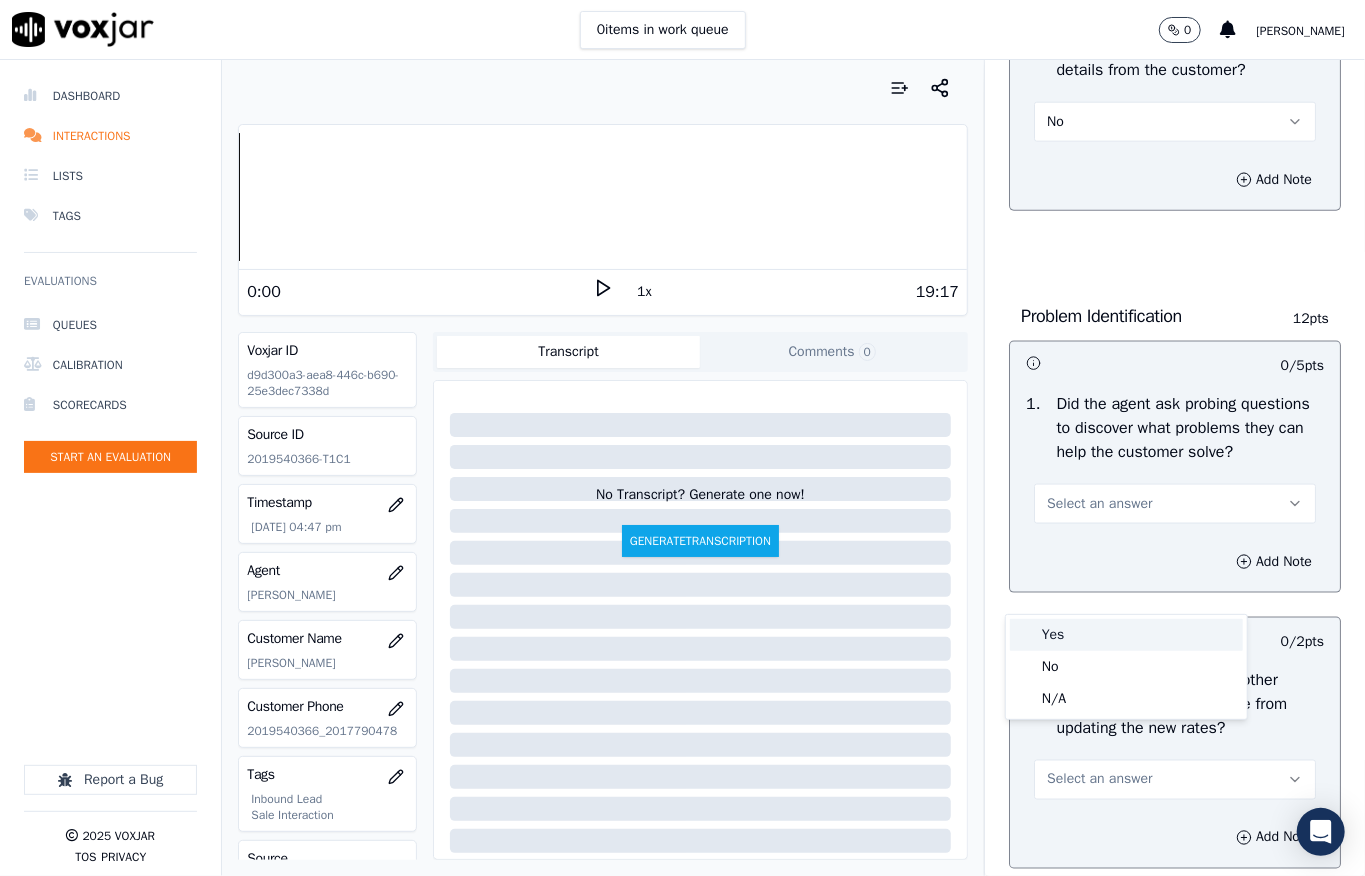 click on "Yes" at bounding box center [1126, 635] 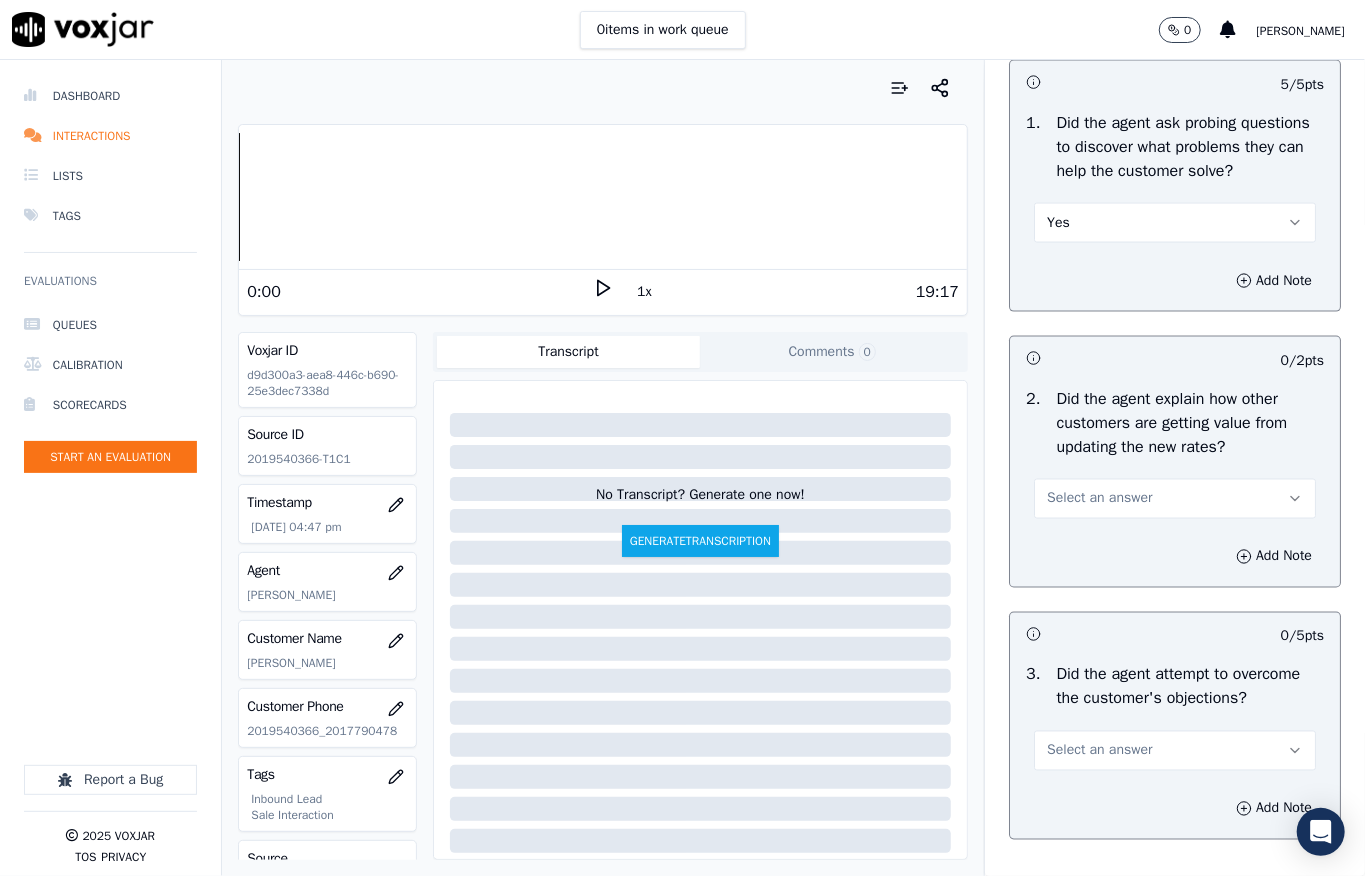 scroll, scrollTop: 1733, scrollLeft: 0, axis: vertical 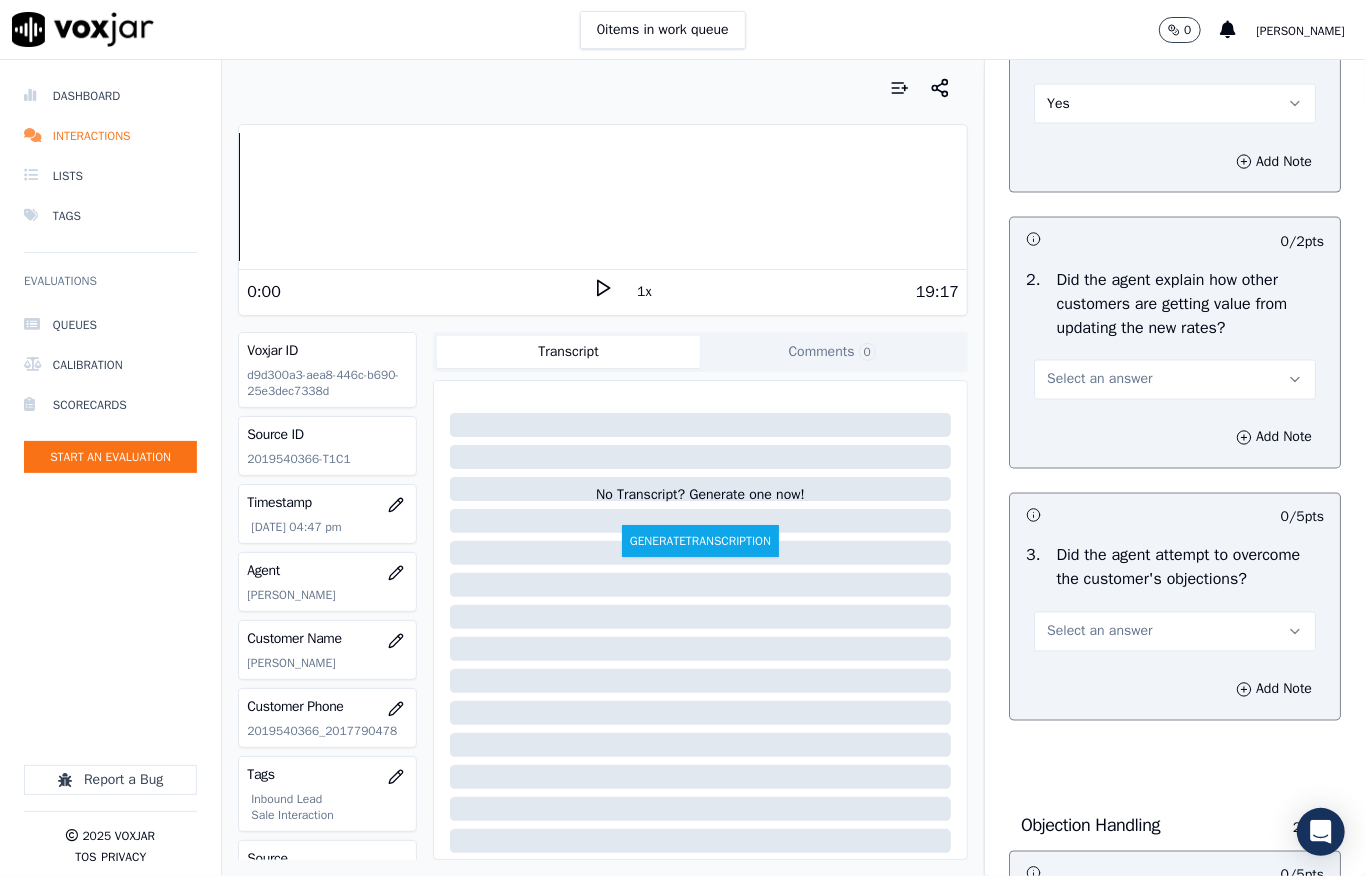 click on "Select an answer" at bounding box center [1175, 380] 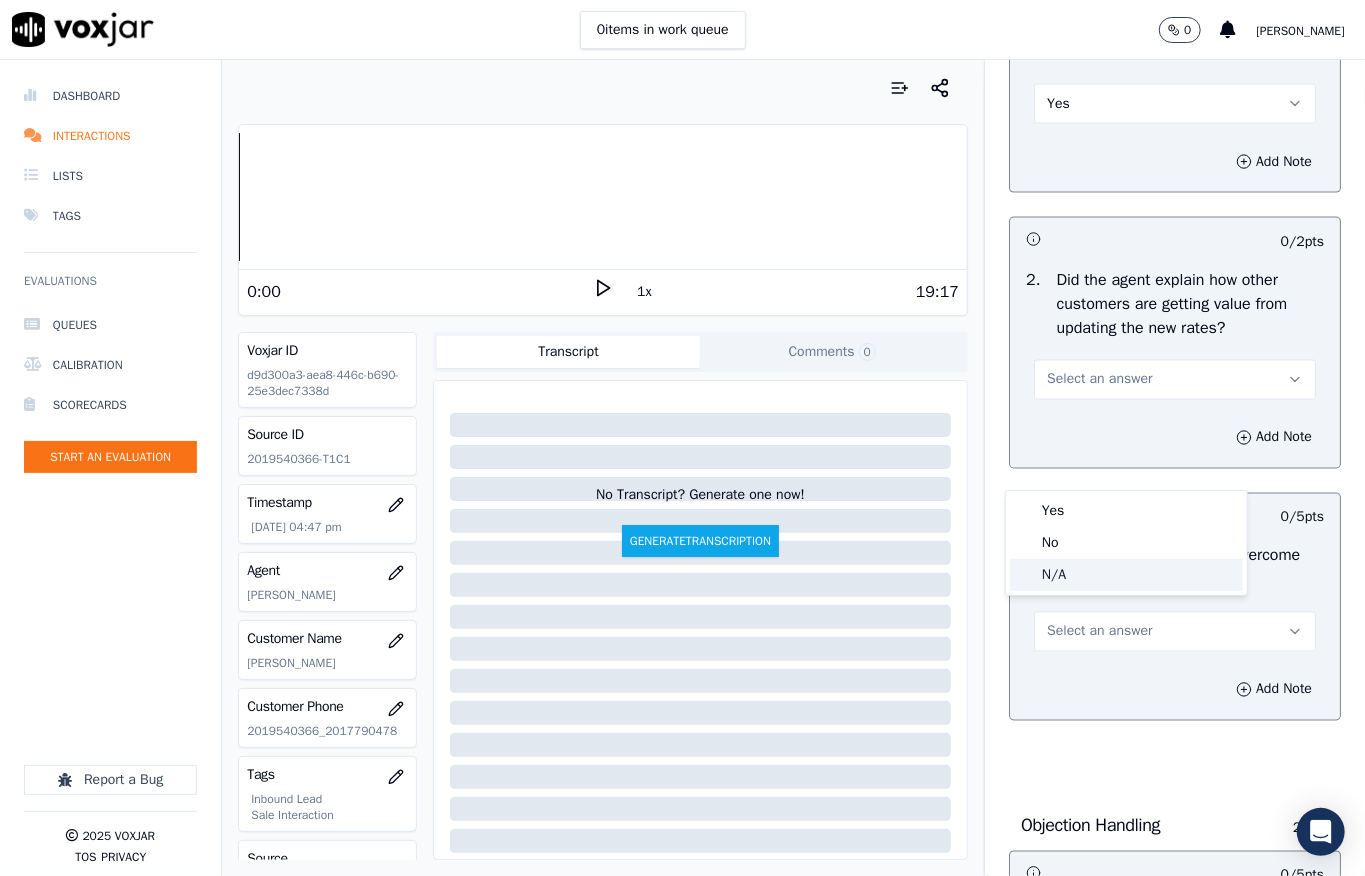 click on "N/A" 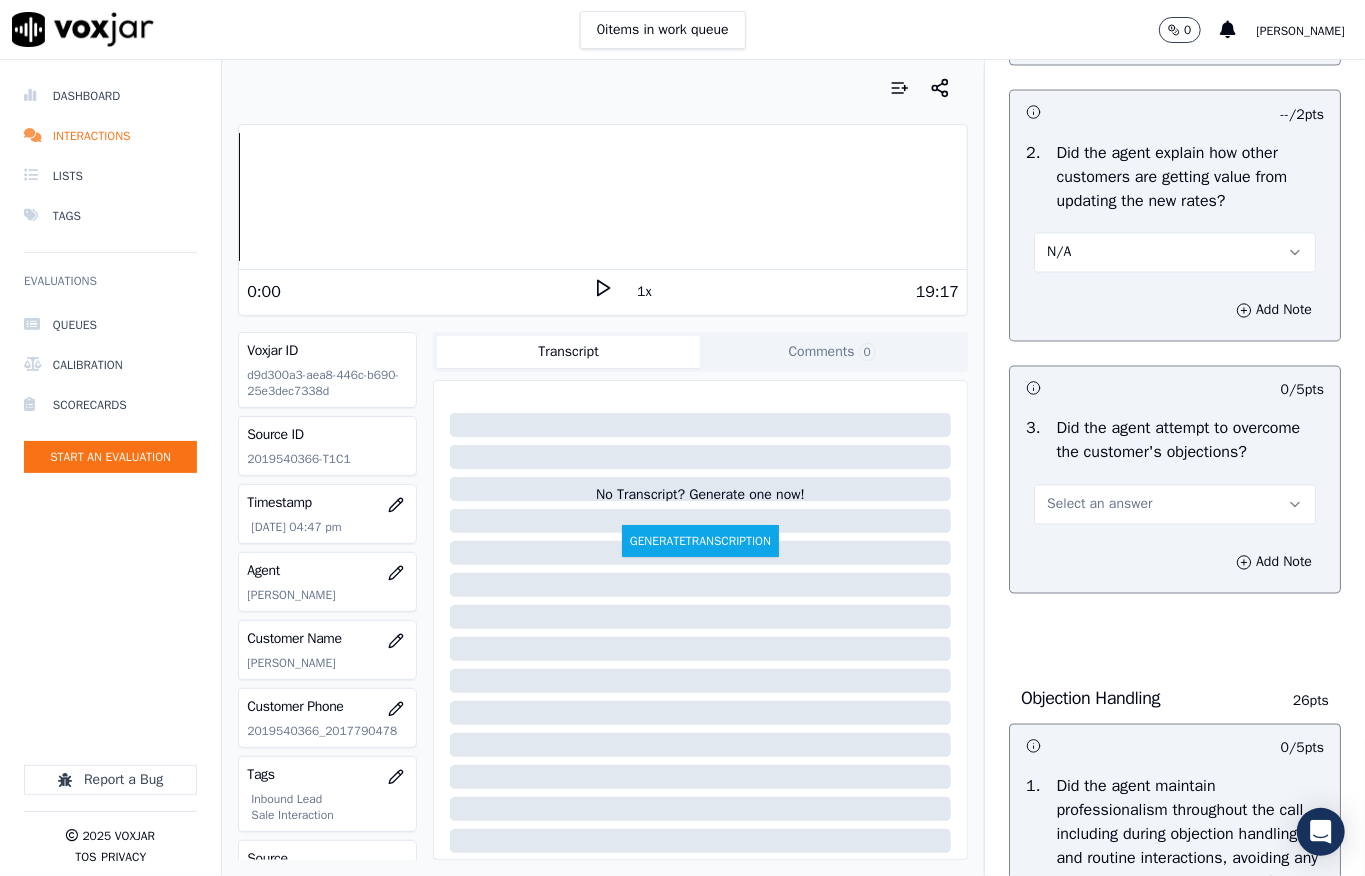 scroll, scrollTop: 2133, scrollLeft: 0, axis: vertical 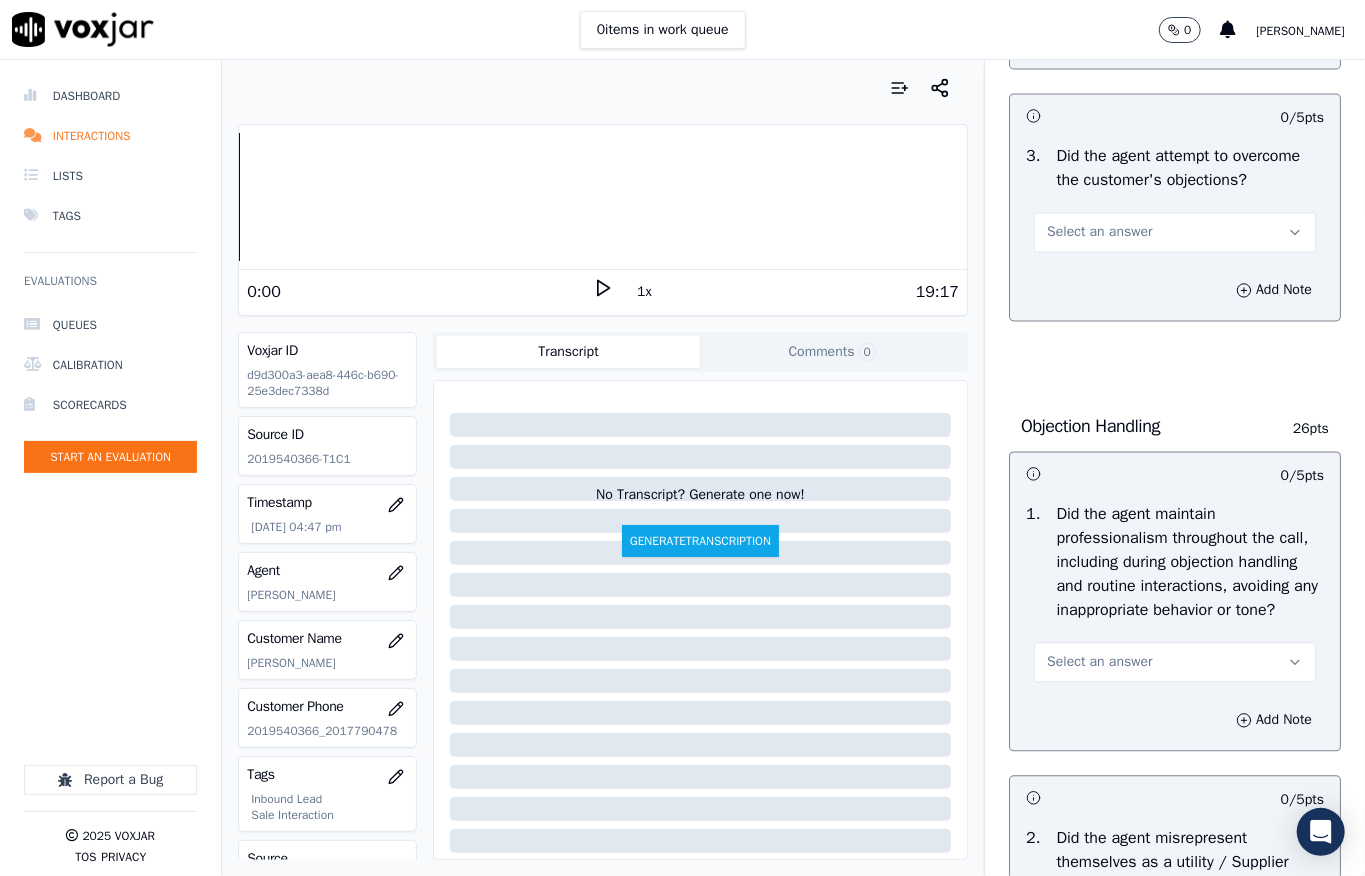 click on "Select an answer" at bounding box center (1099, 232) 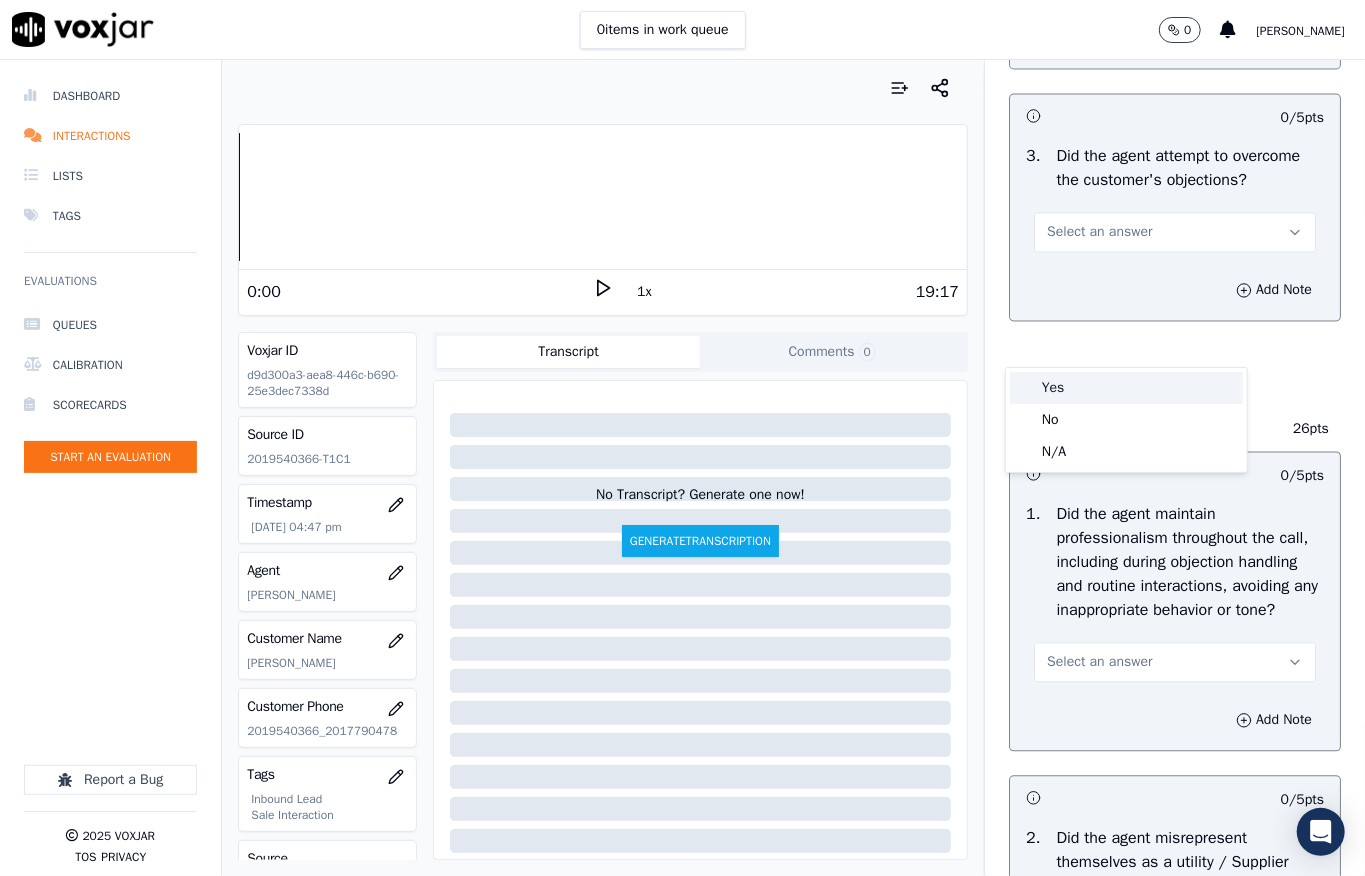 drag, startPoint x: 1064, startPoint y: 388, endPoint x: 1058, endPoint y: 364, distance: 24.738634 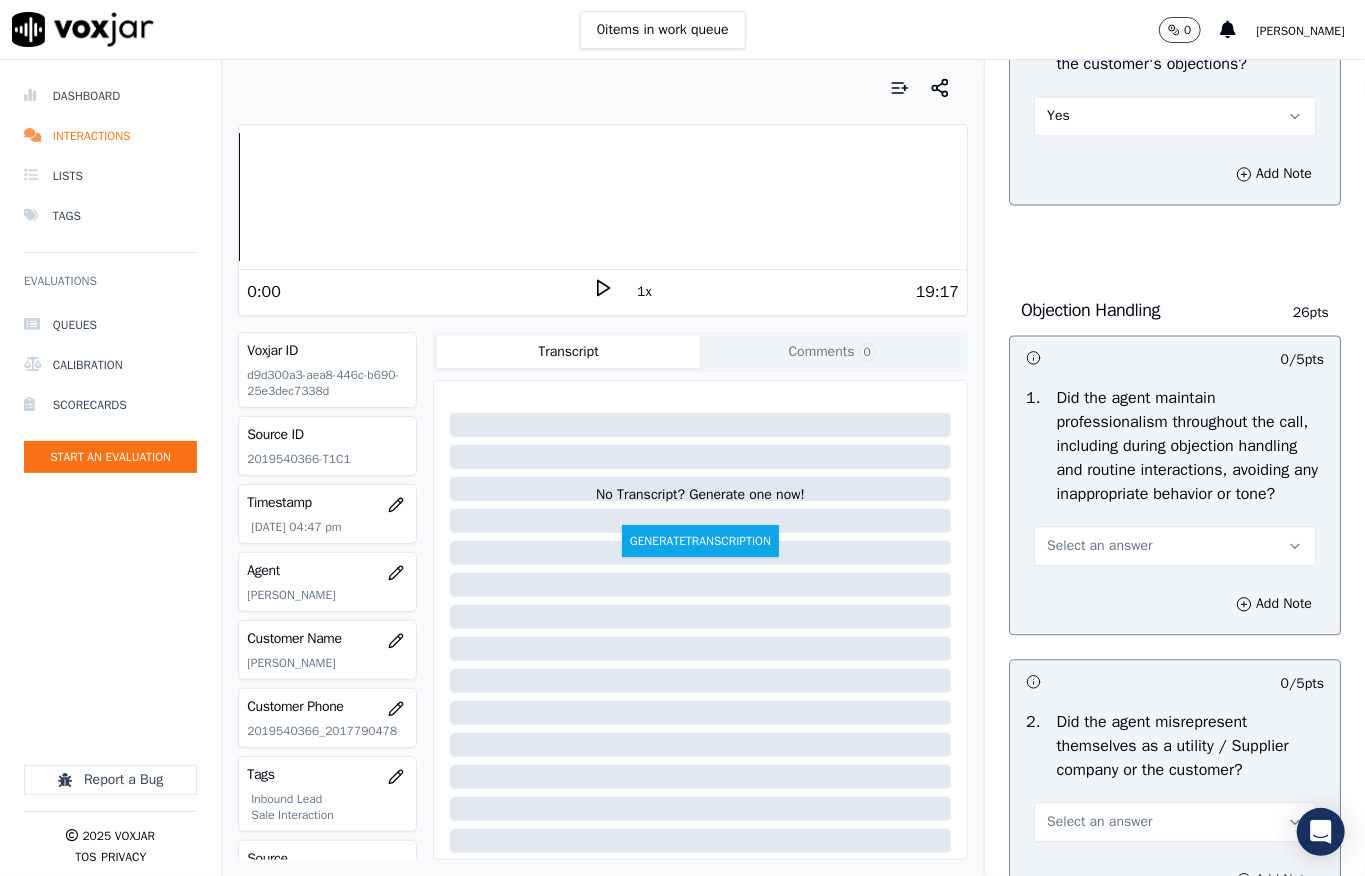 scroll, scrollTop: 2400, scrollLeft: 0, axis: vertical 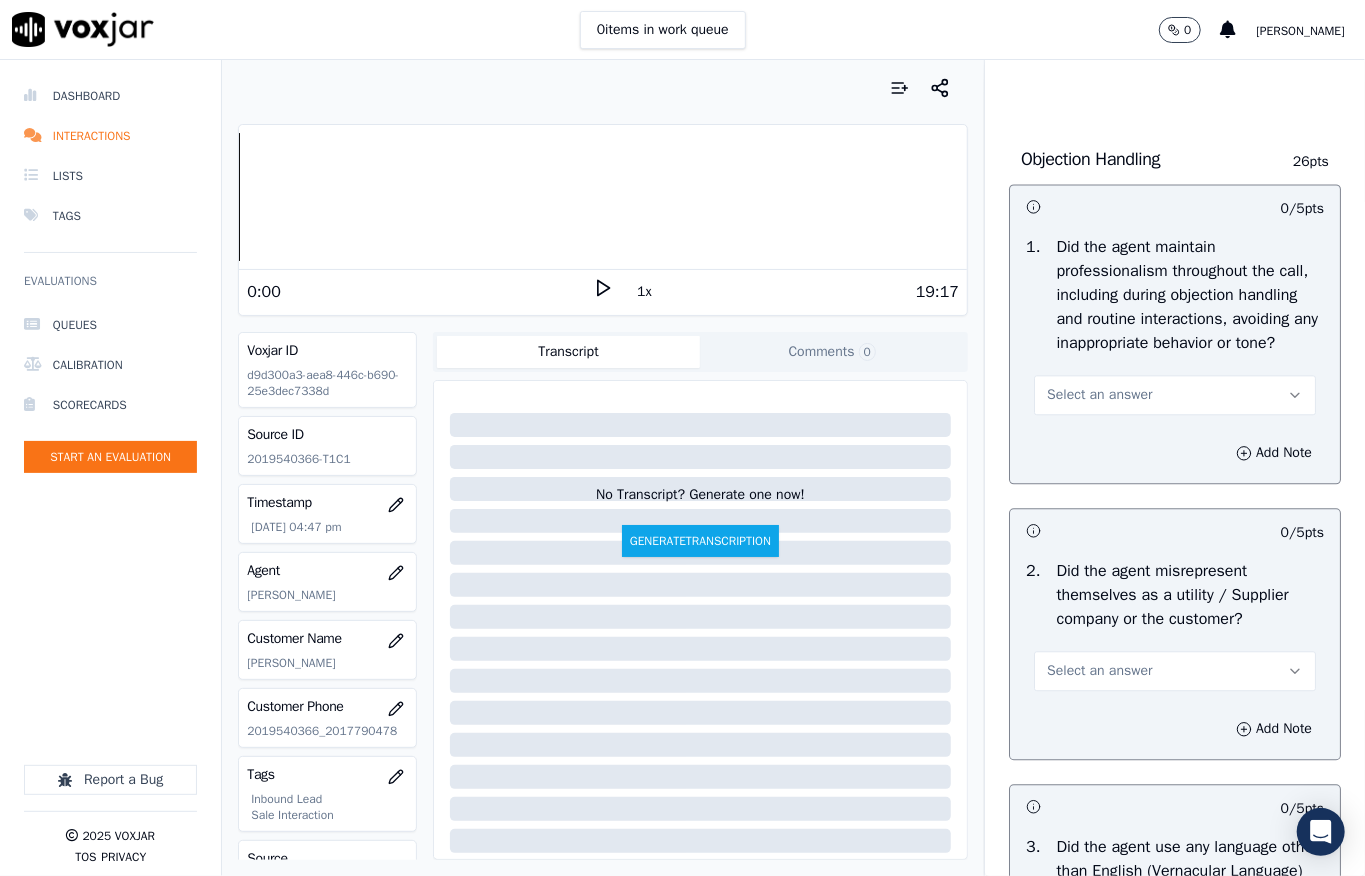 click on "Select an answer" at bounding box center (1175, 395) 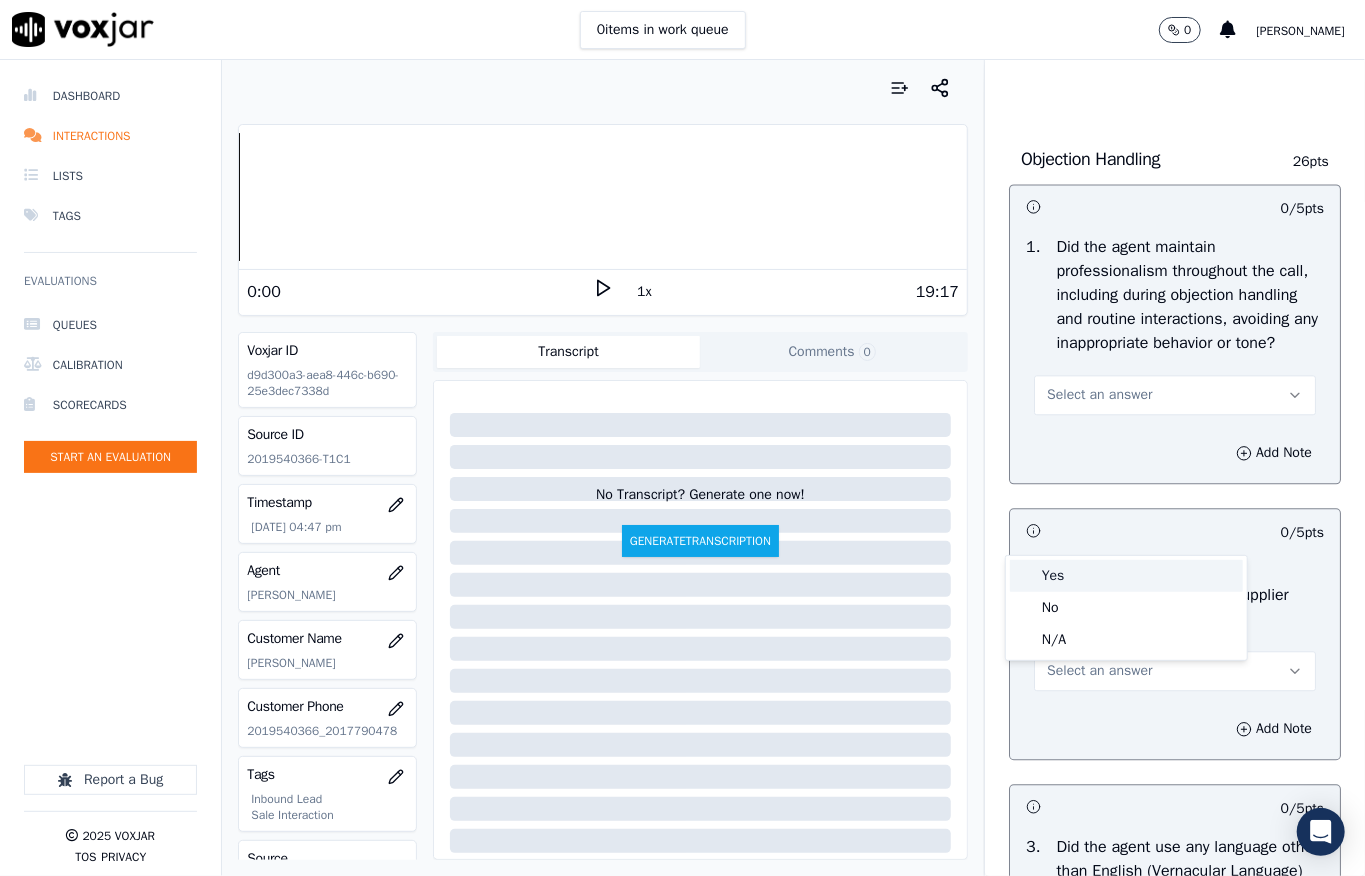 click on "Yes" at bounding box center (1126, 576) 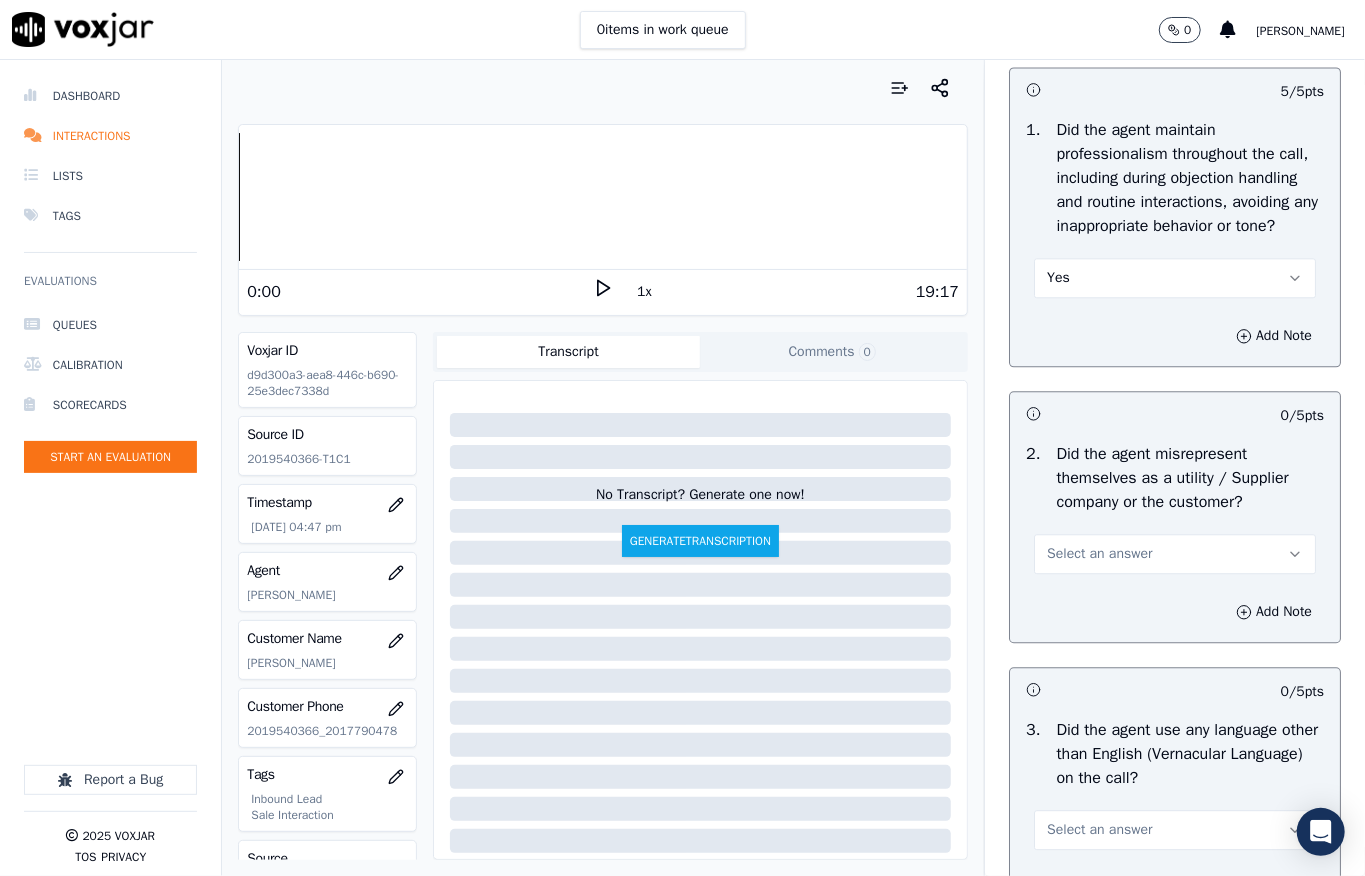 scroll, scrollTop: 2800, scrollLeft: 0, axis: vertical 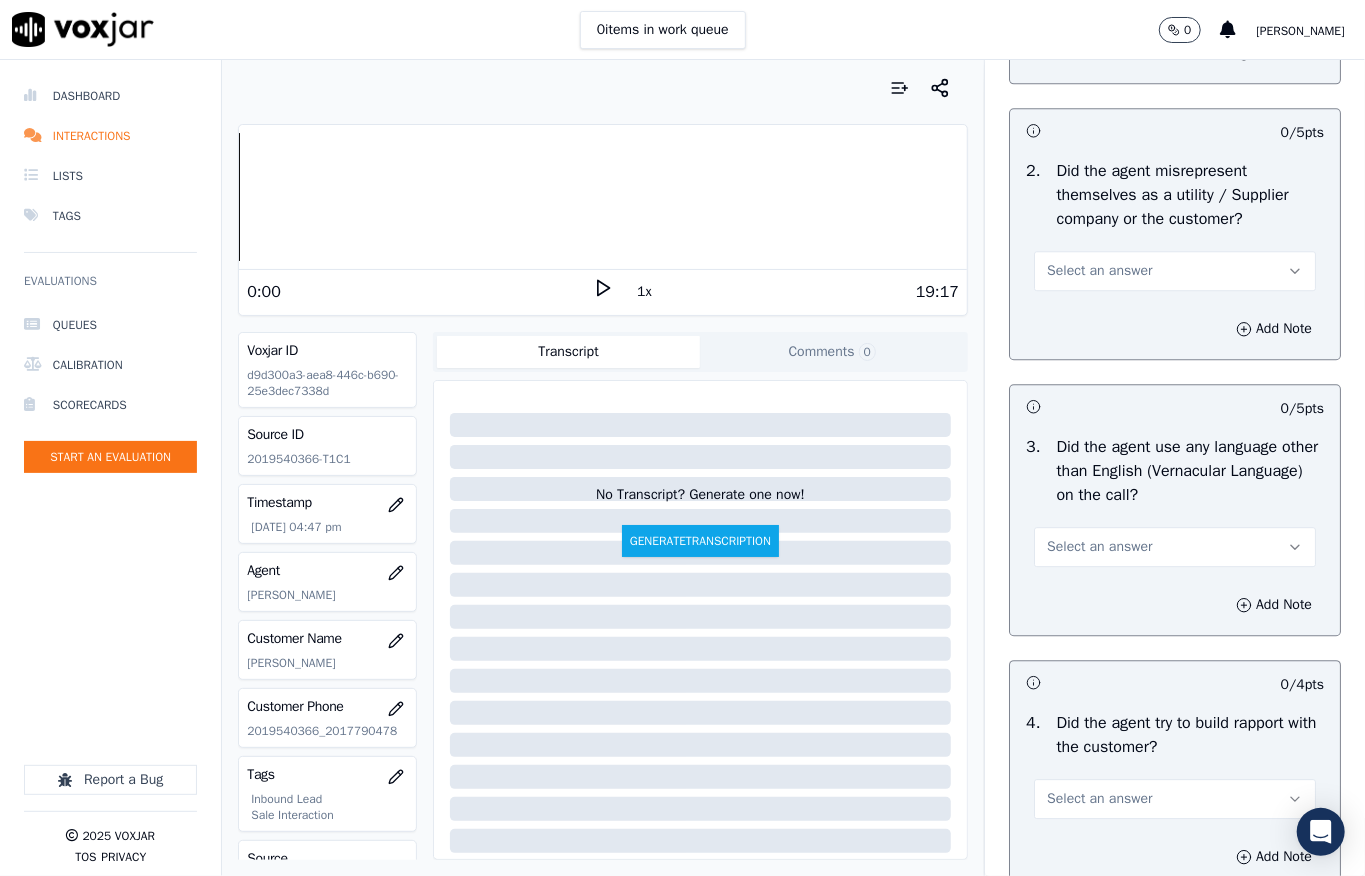 click on "Select an answer" at bounding box center (1175, 271) 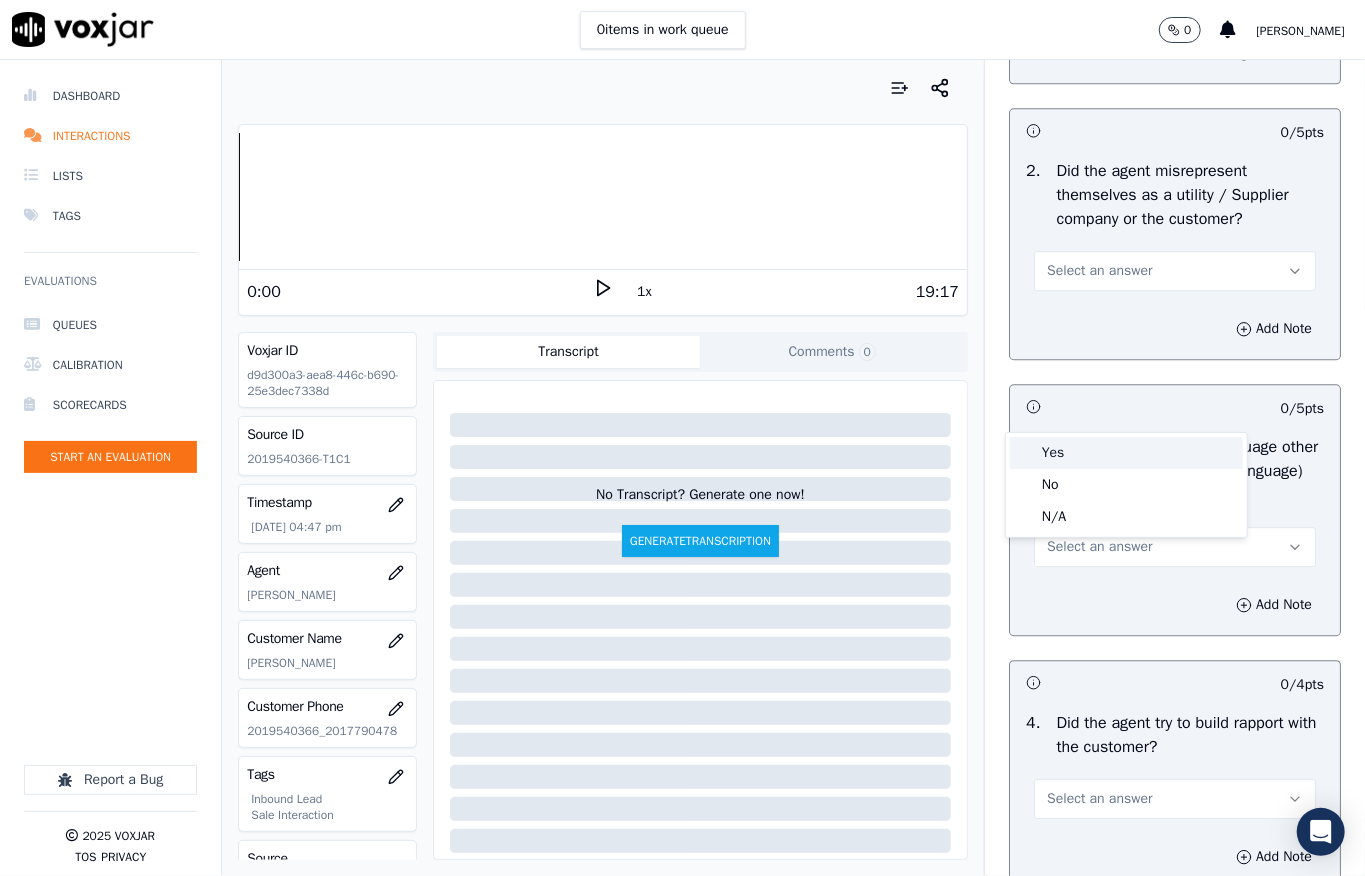 click on "No" 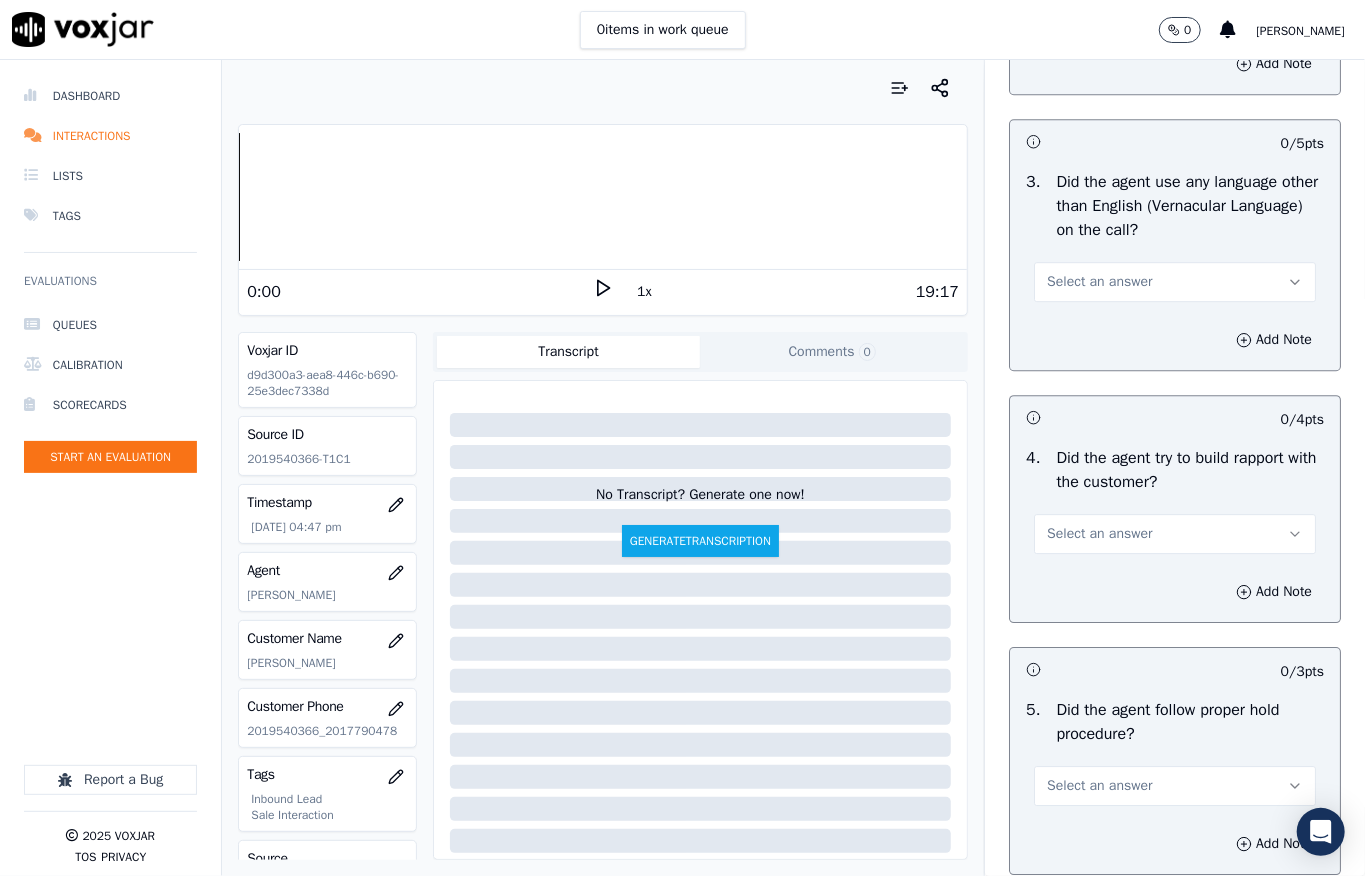scroll, scrollTop: 3066, scrollLeft: 0, axis: vertical 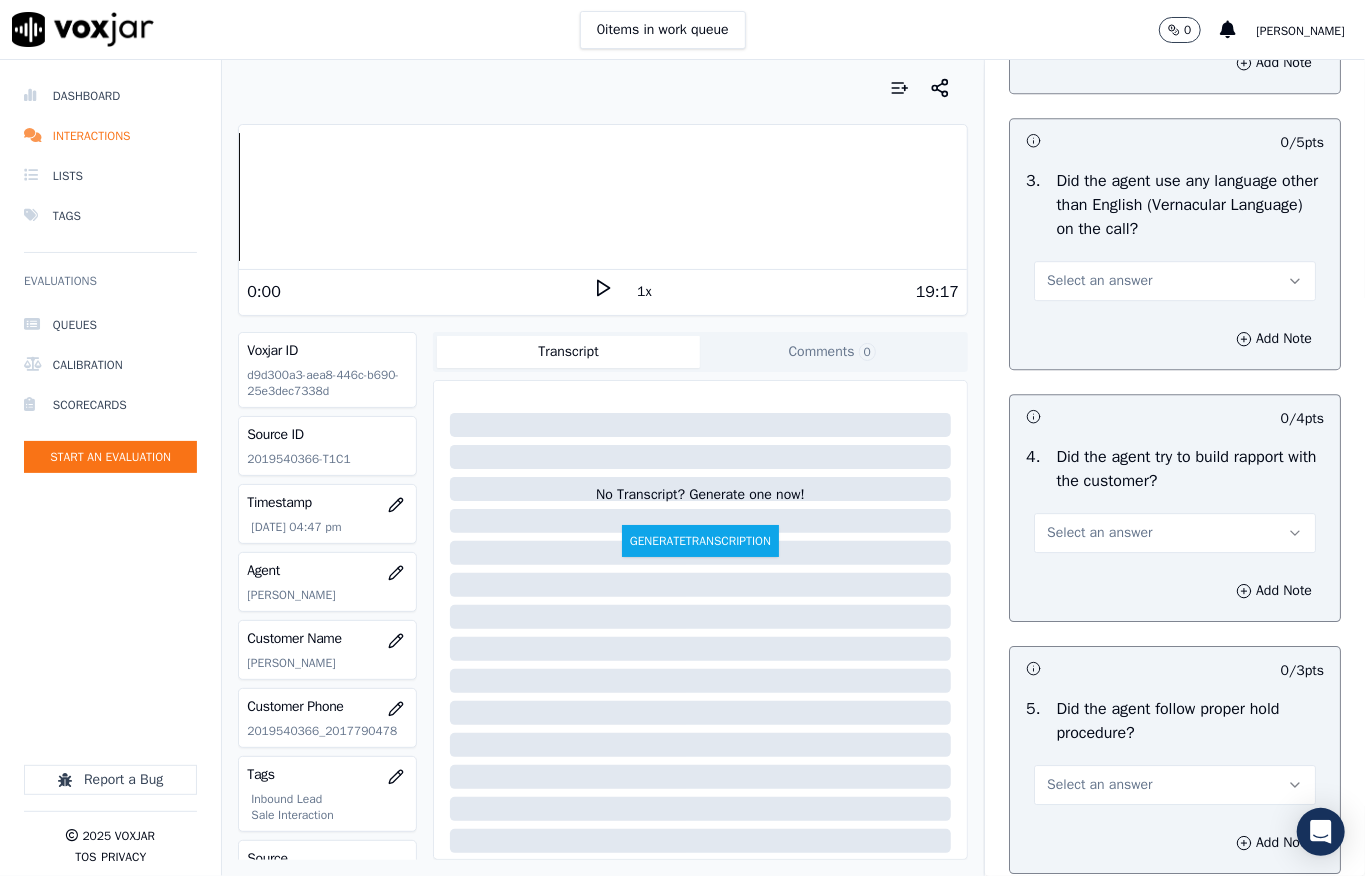 click on "Select an answer" at bounding box center [1099, 281] 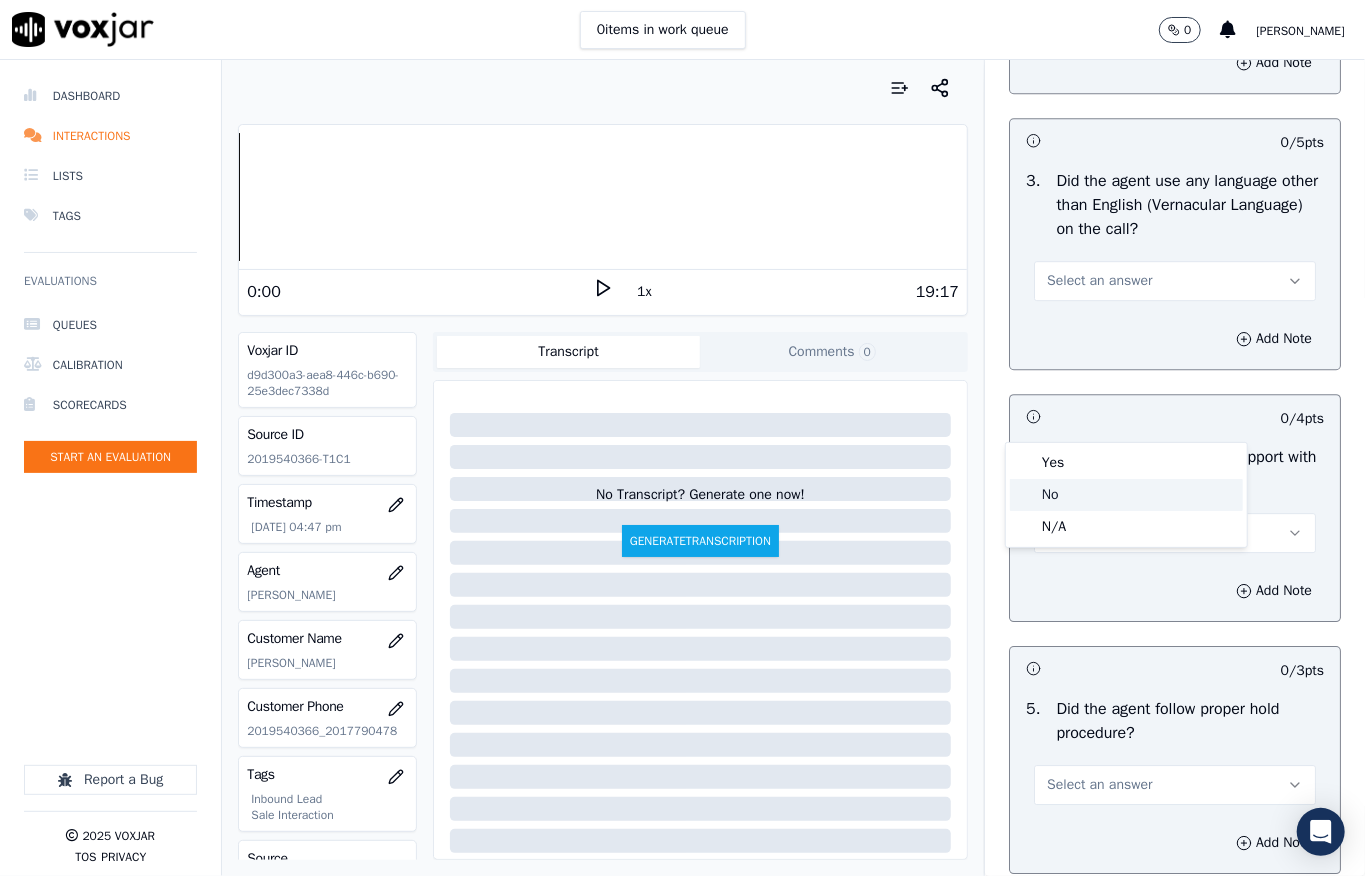 click on "No" 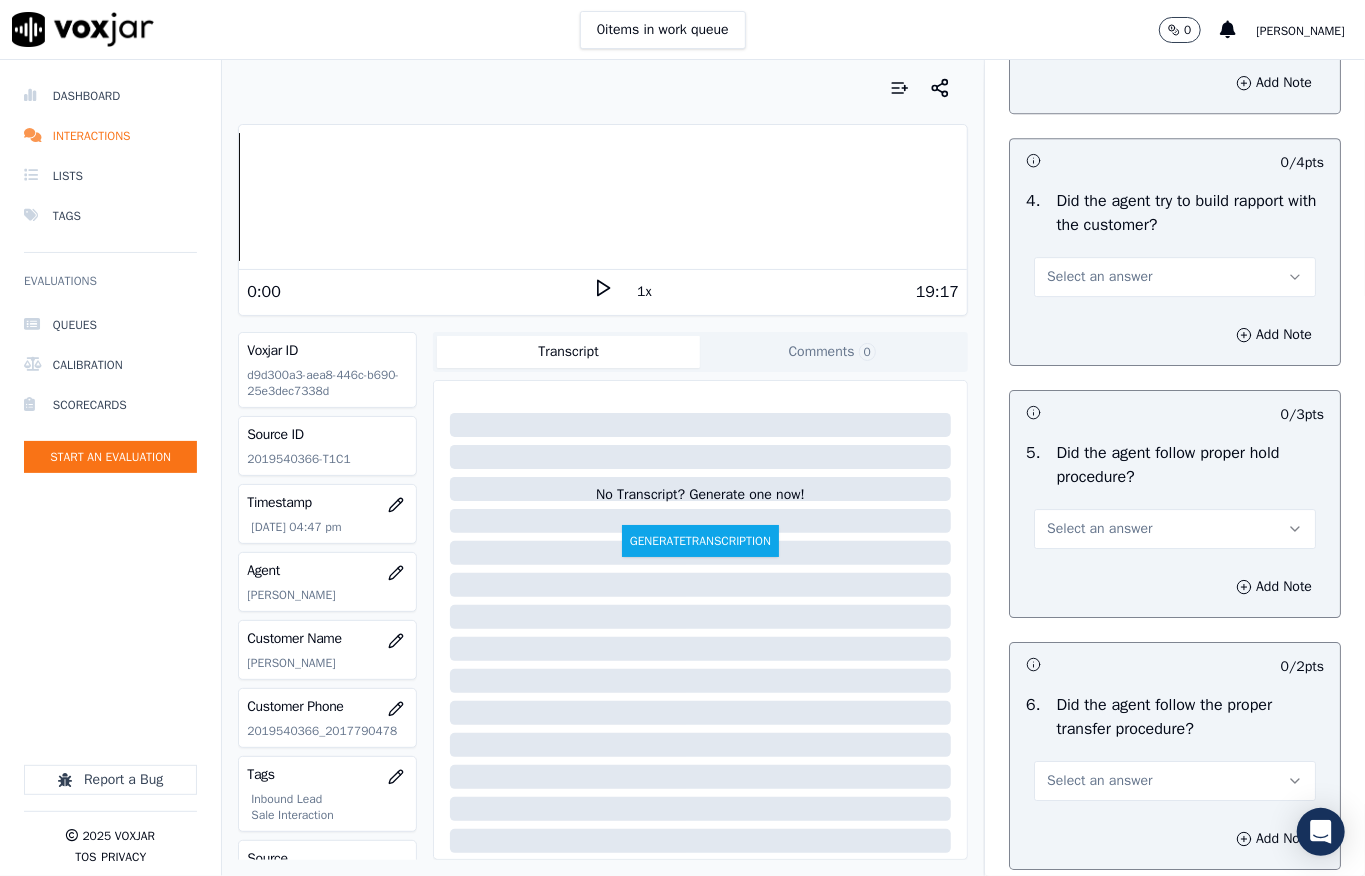 scroll, scrollTop: 3333, scrollLeft: 0, axis: vertical 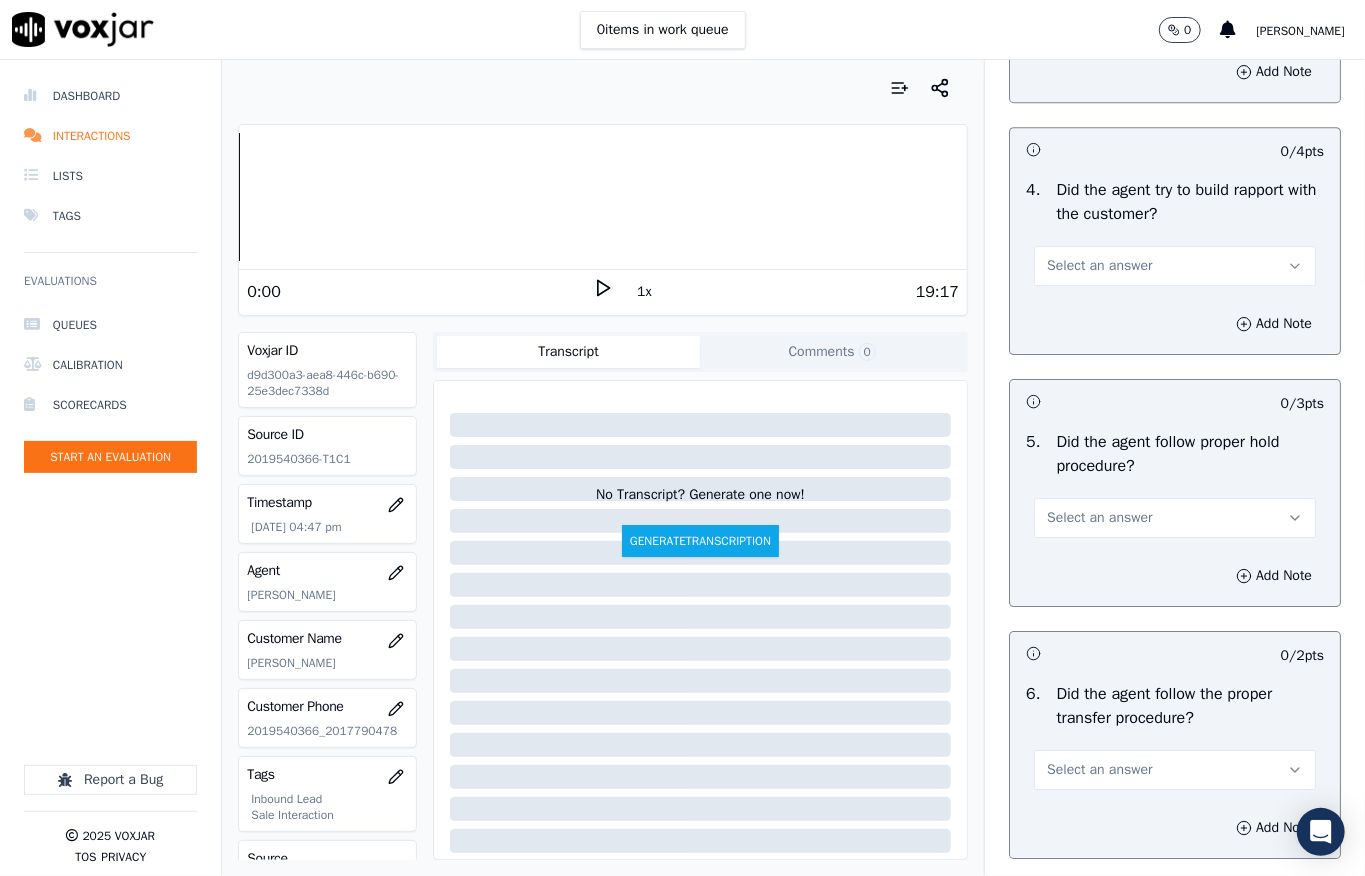 click on "Select an answer" at bounding box center (1099, 266) 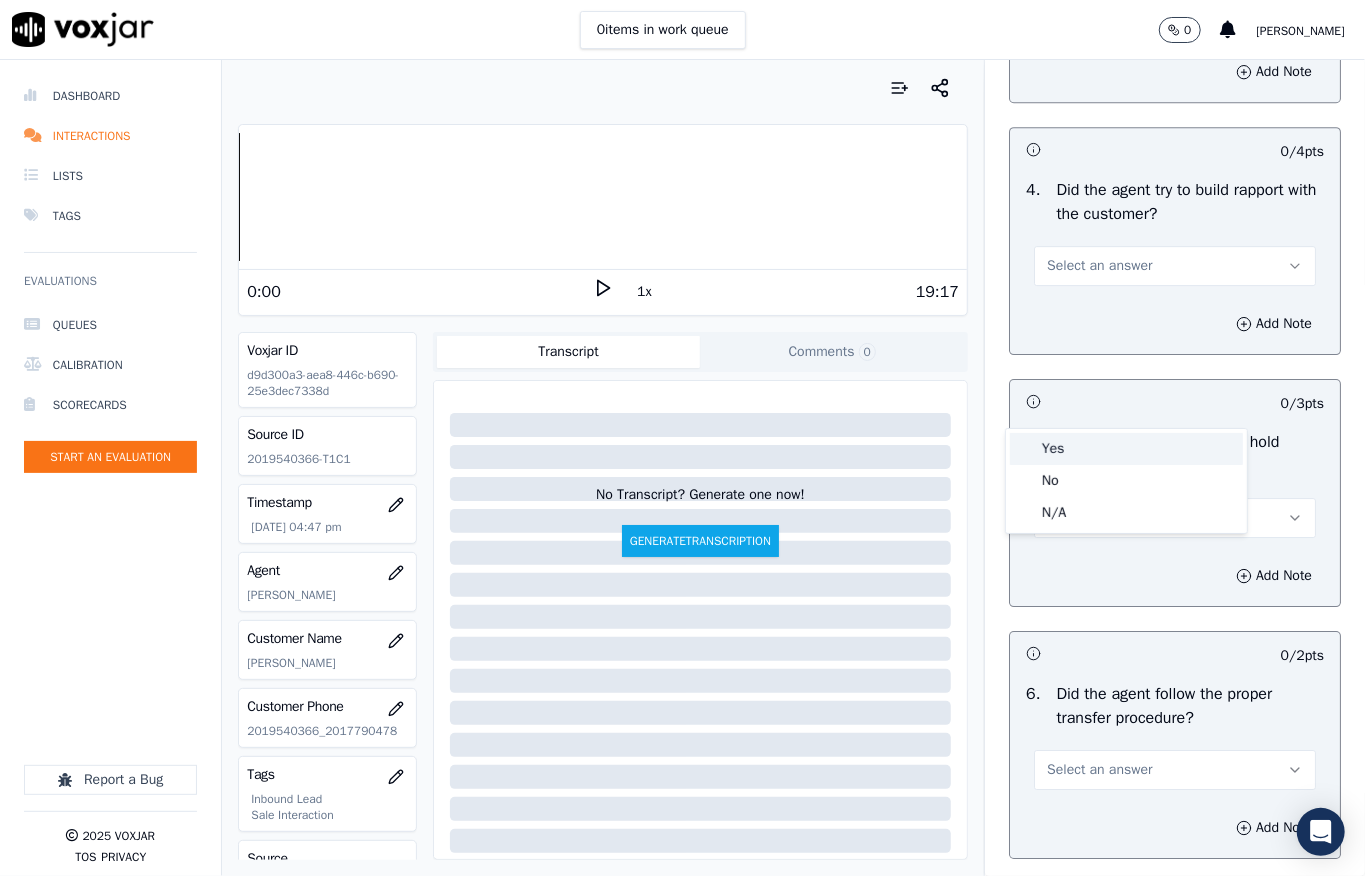 click on "Yes" at bounding box center [1126, 449] 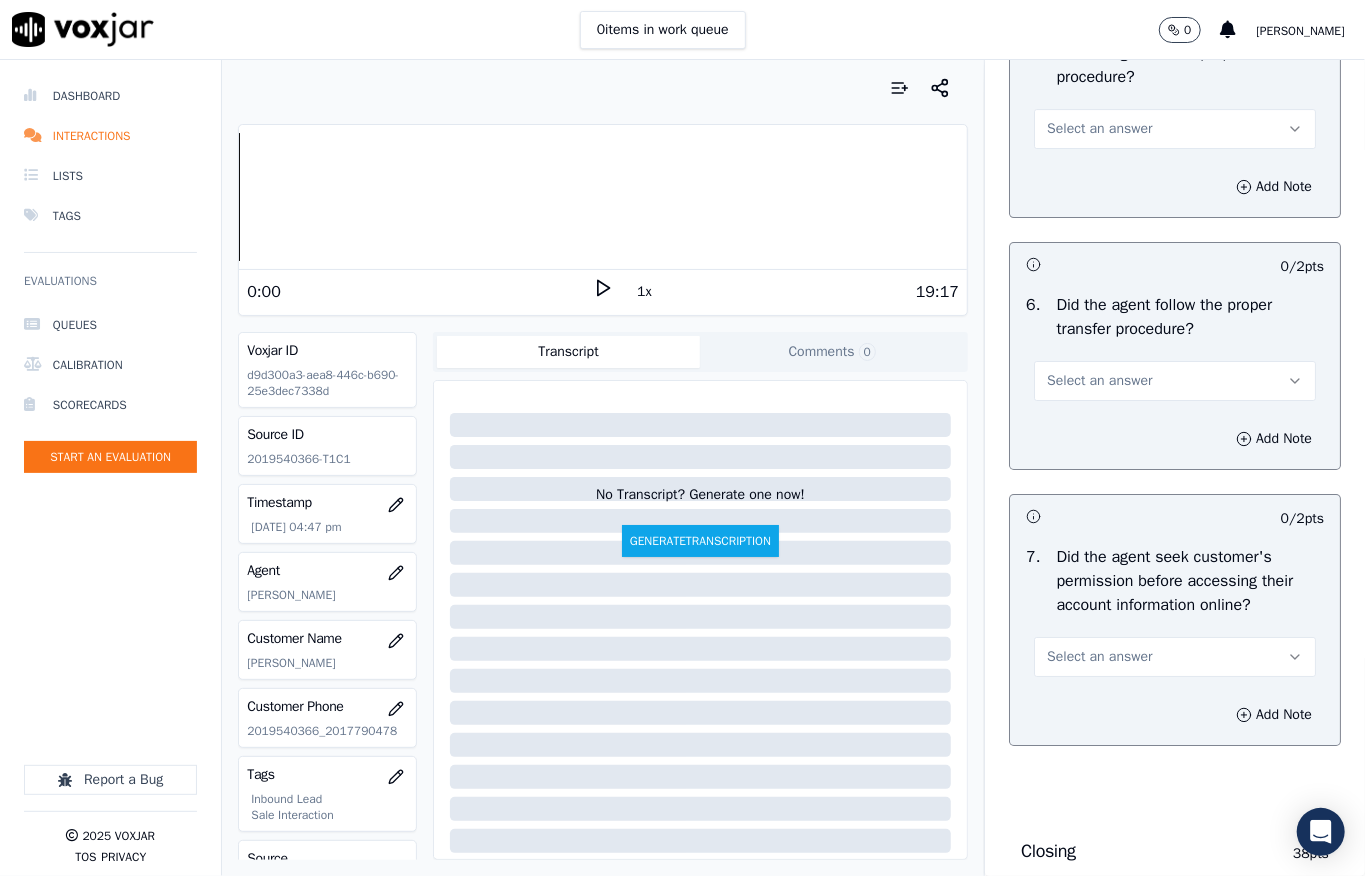scroll, scrollTop: 3733, scrollLeft: 0, axis: vertical 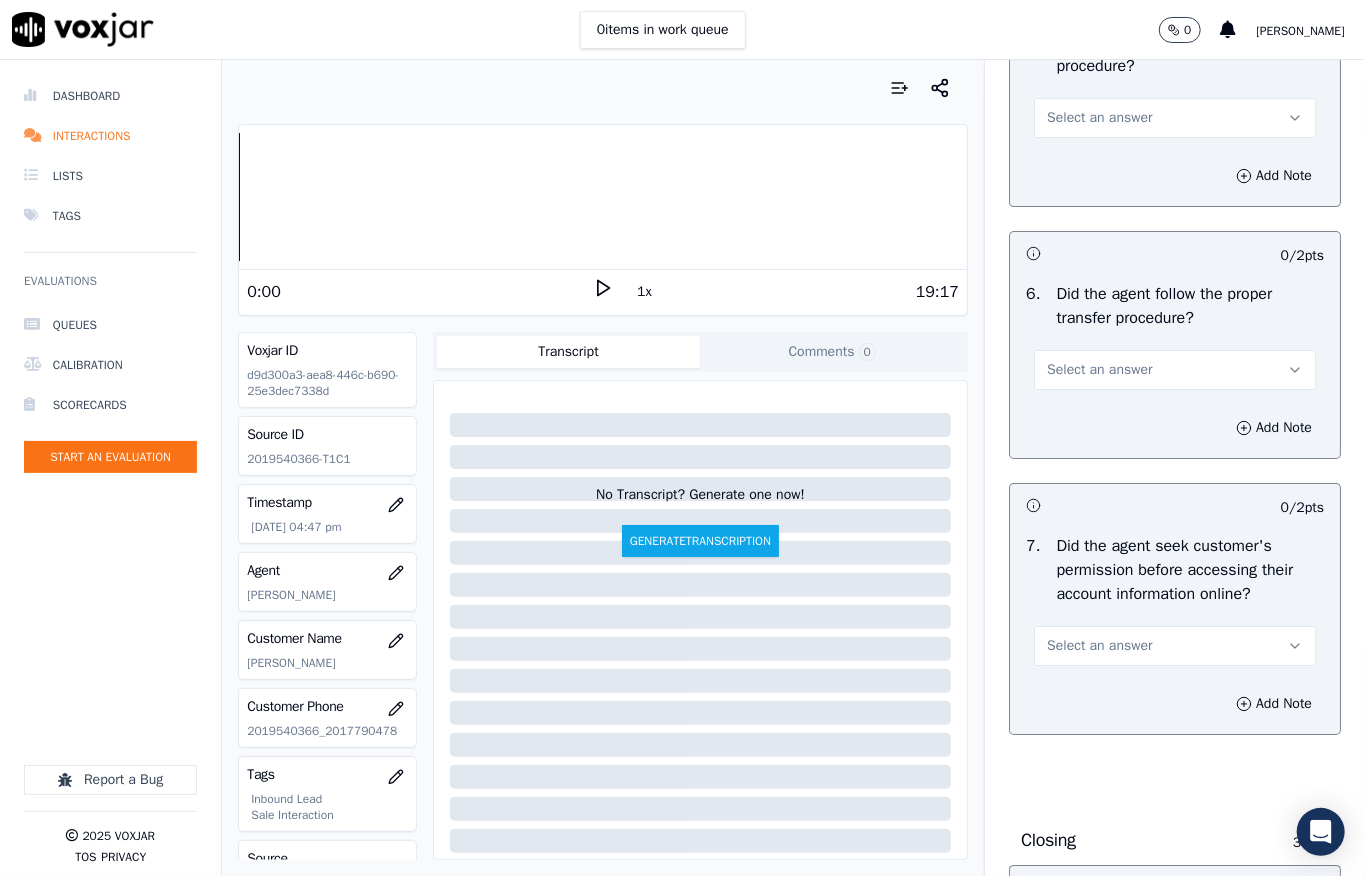 click on "Select an answer" at bounding box center [1099, 118] 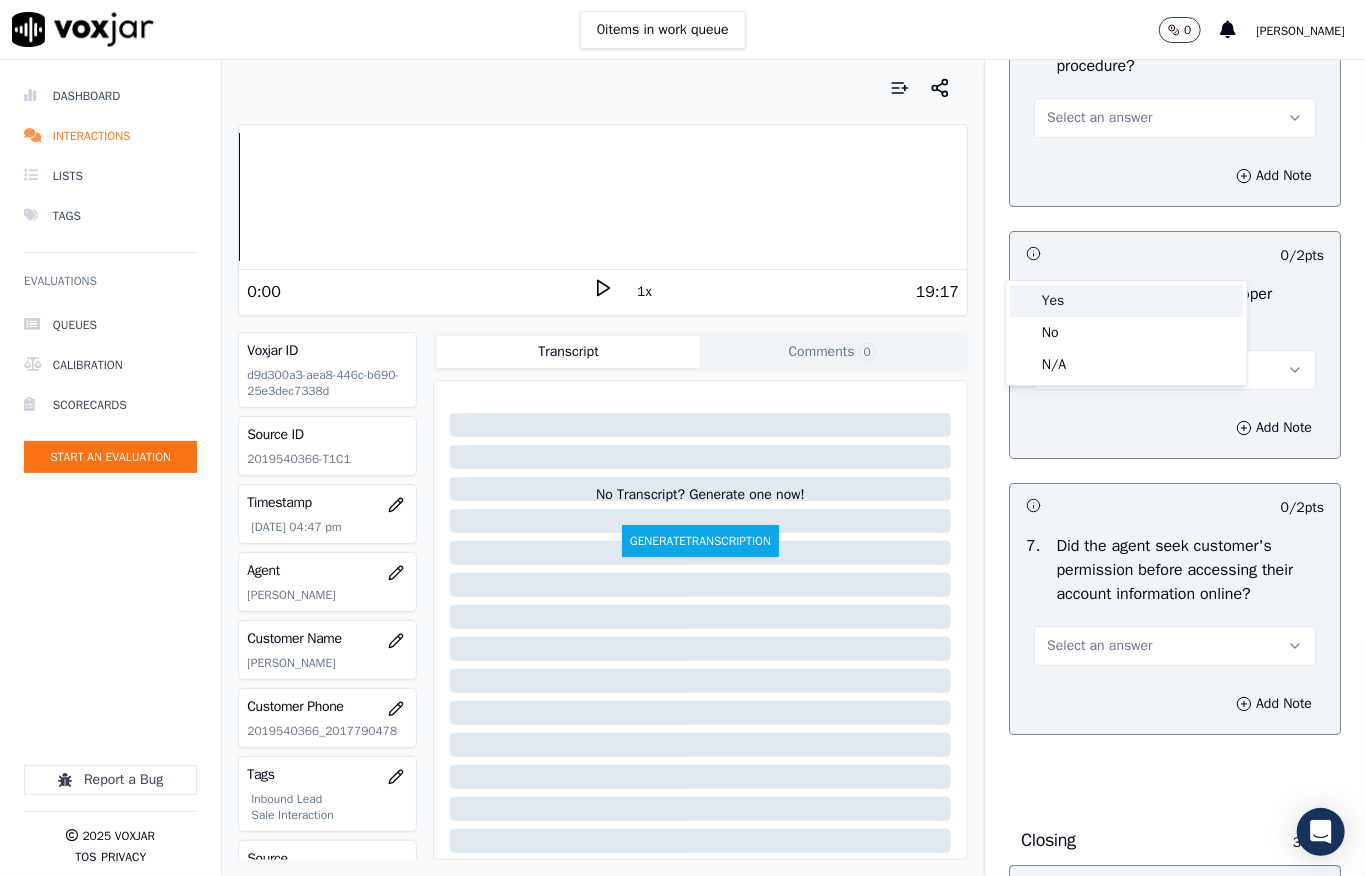drag, startPoint x: 1034, startPoint y: 290, endPoint x: 1034, endPoint y: 354, distance: 64 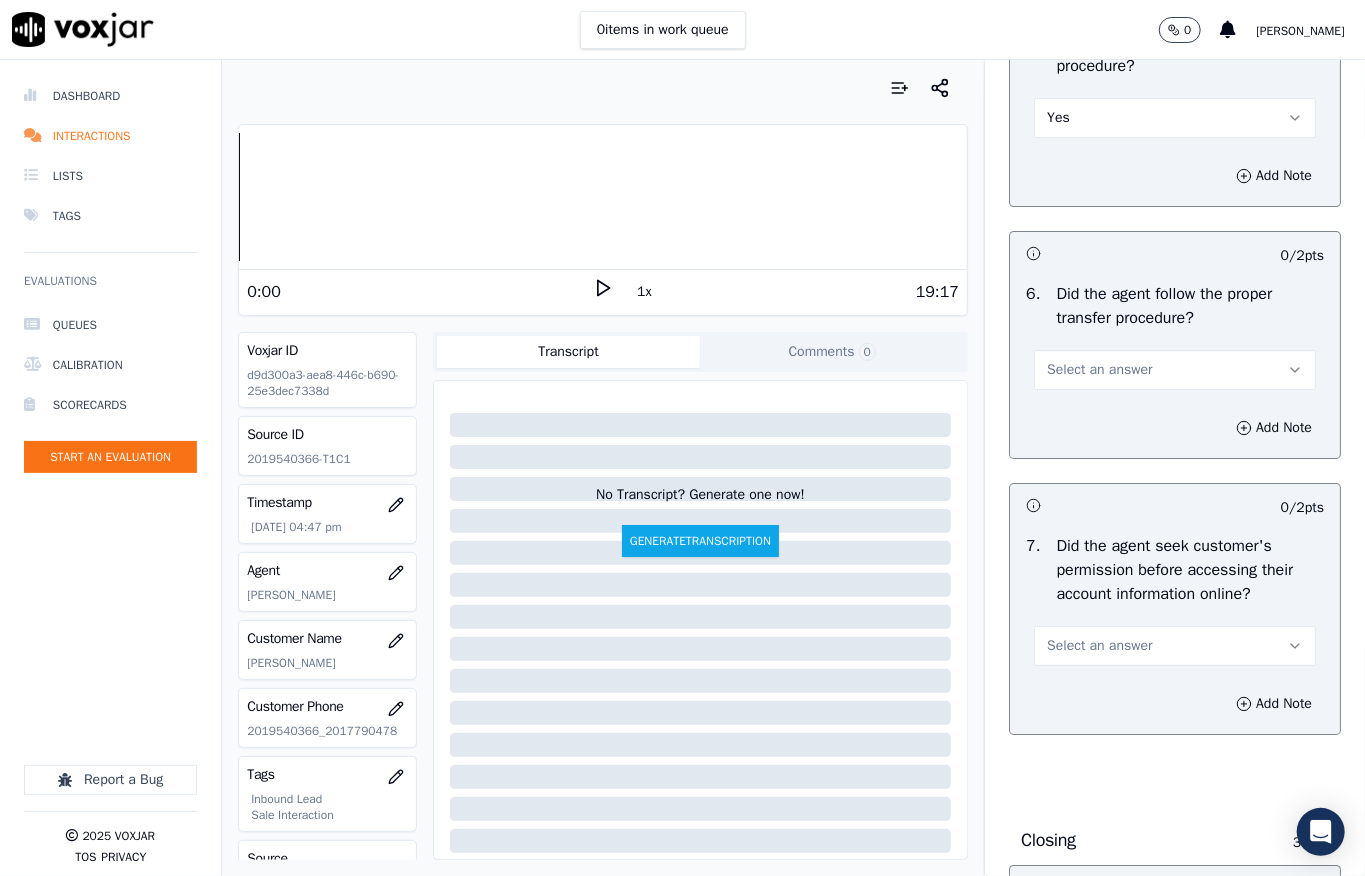 click on "Select an answer" at bounding box center (1175, 370) 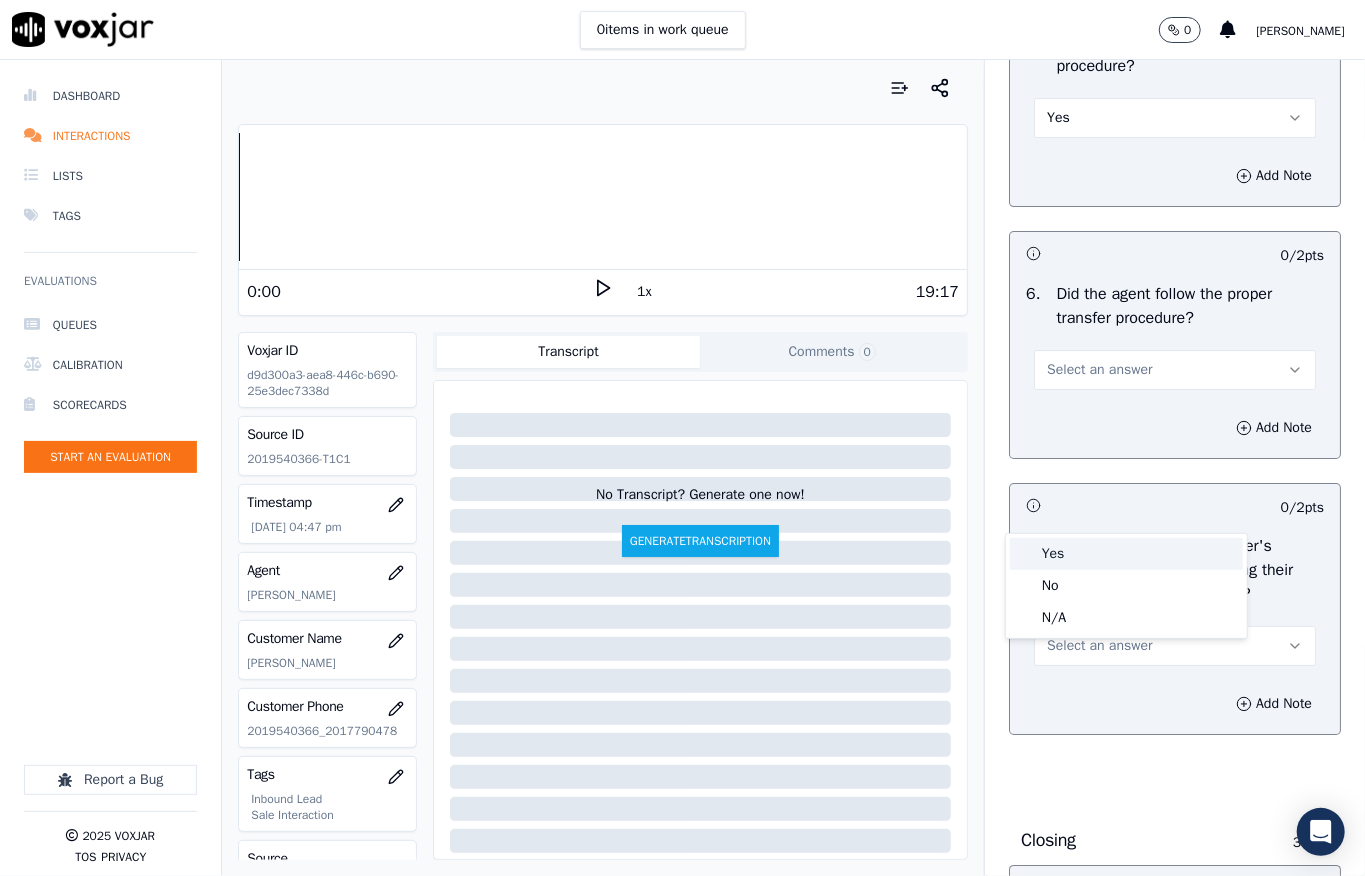 click on "Yes" at bounding box center (1126, 554) 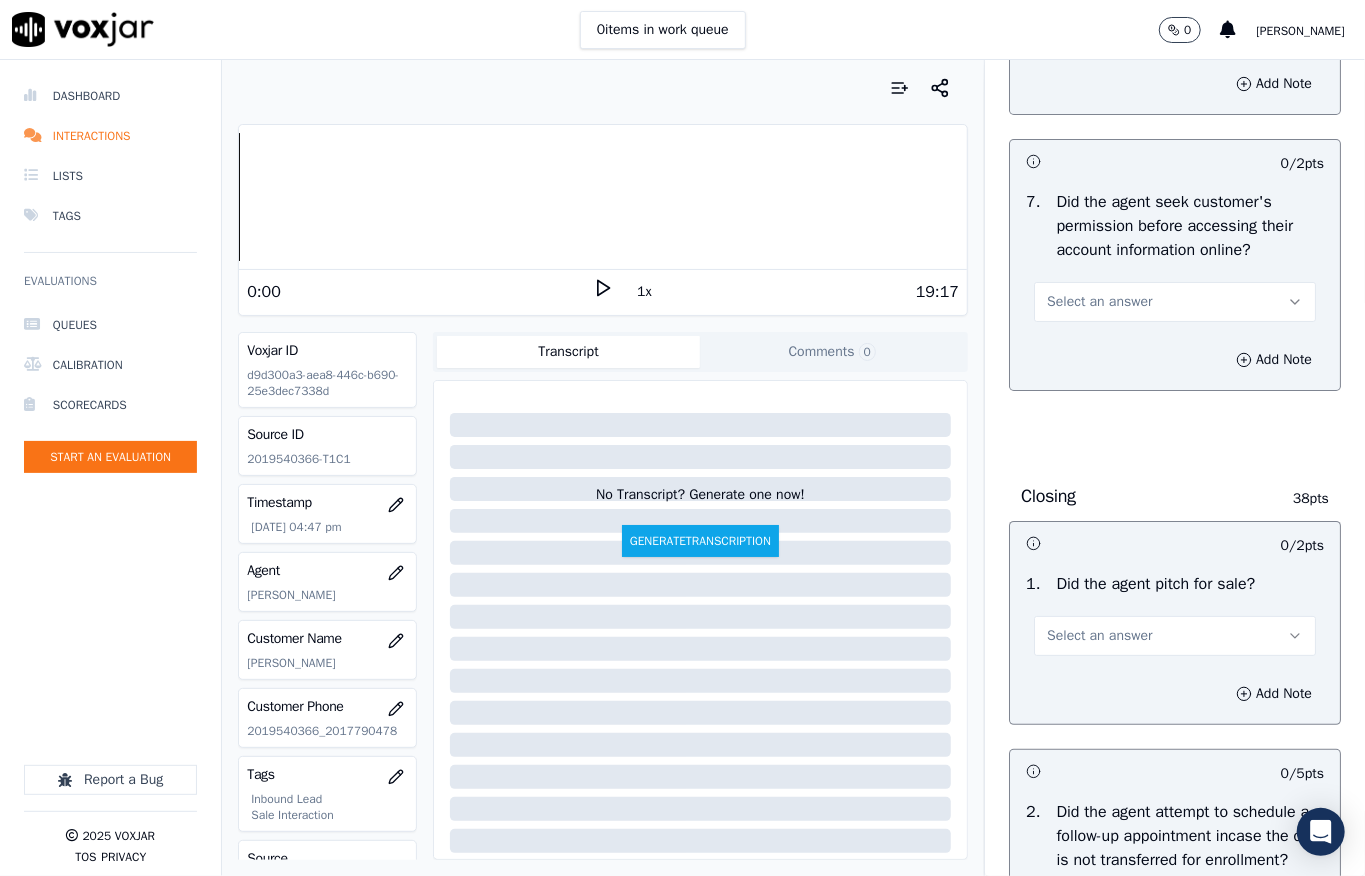 scroll, scrollTop: 4133, scrollLeft: 0, axis: vertical 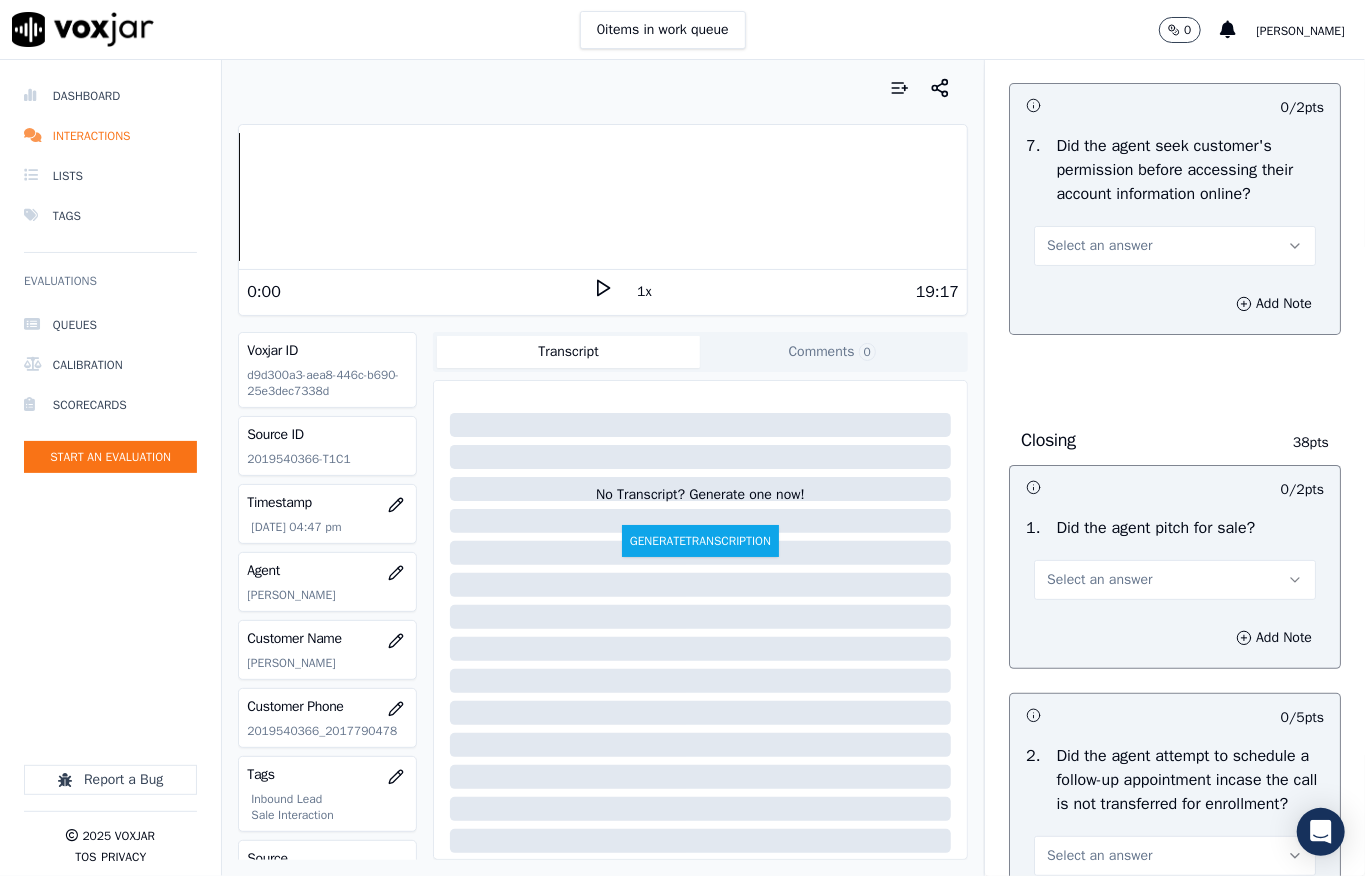 click on "Select an answer" at bounding box center [1175, 246] 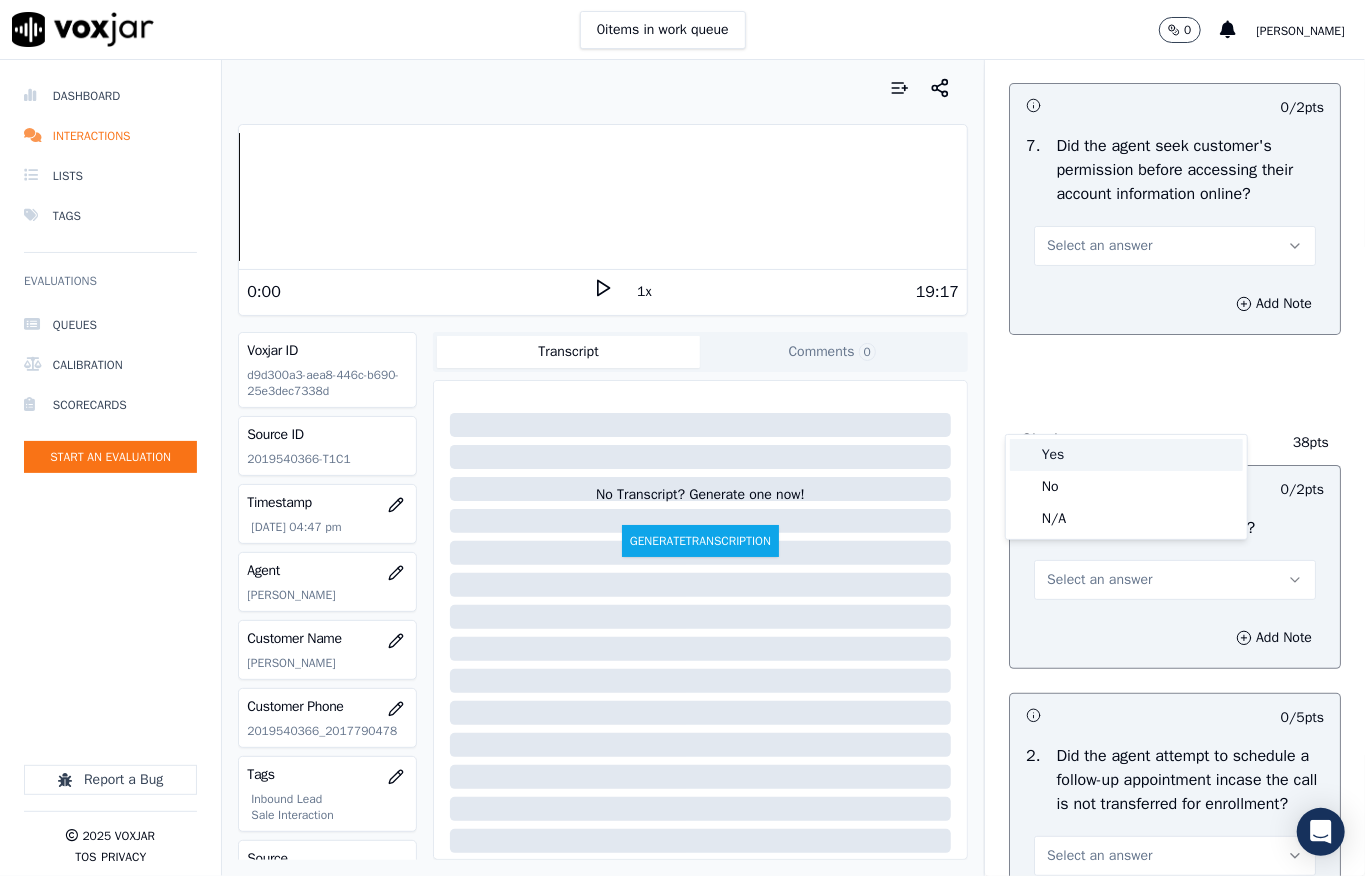 click on "Yes" at bounding box center (1126, 455) 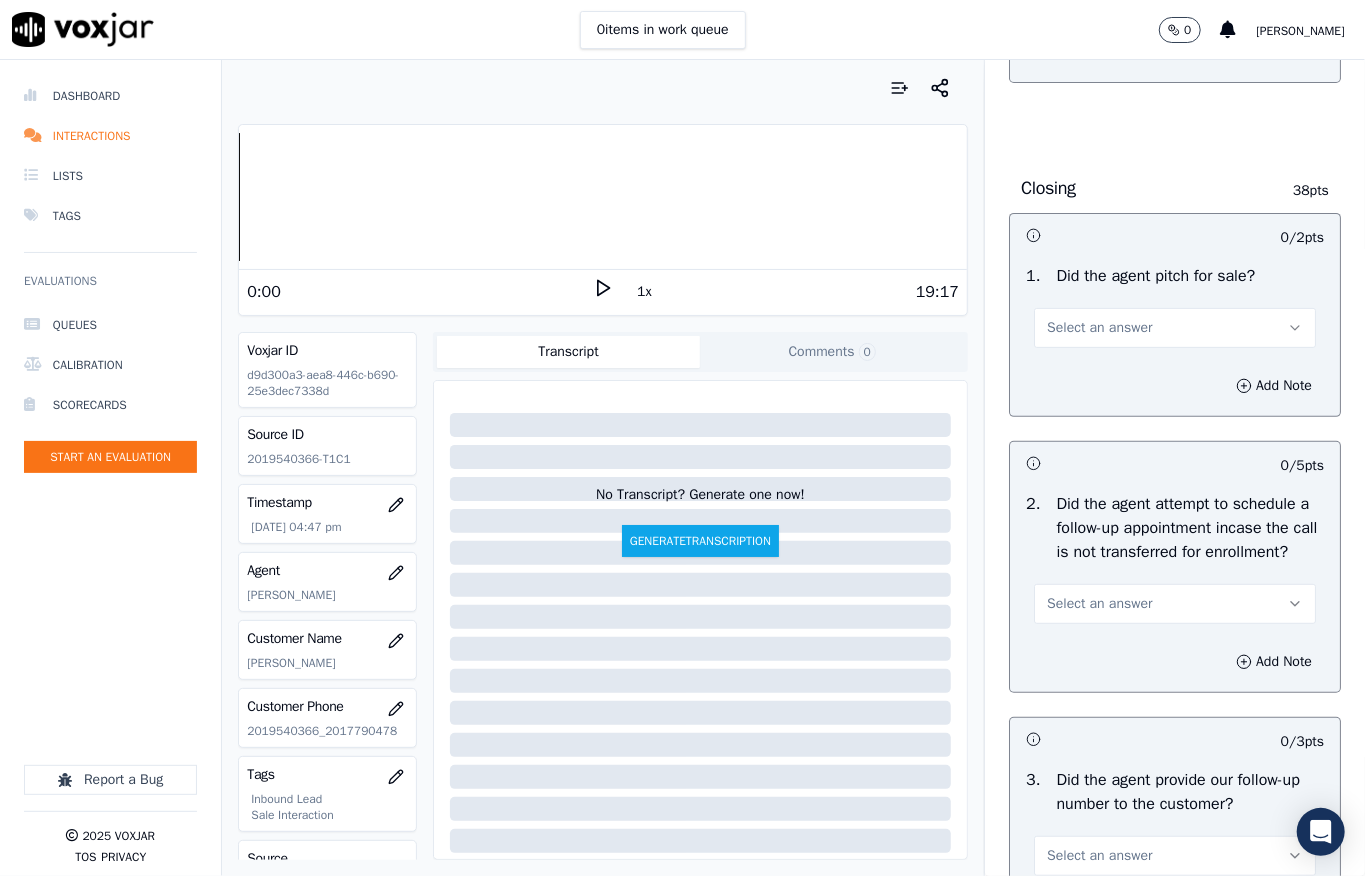 scroll, scrollTop: 4533, scrollLeft: 0, axis: vertical 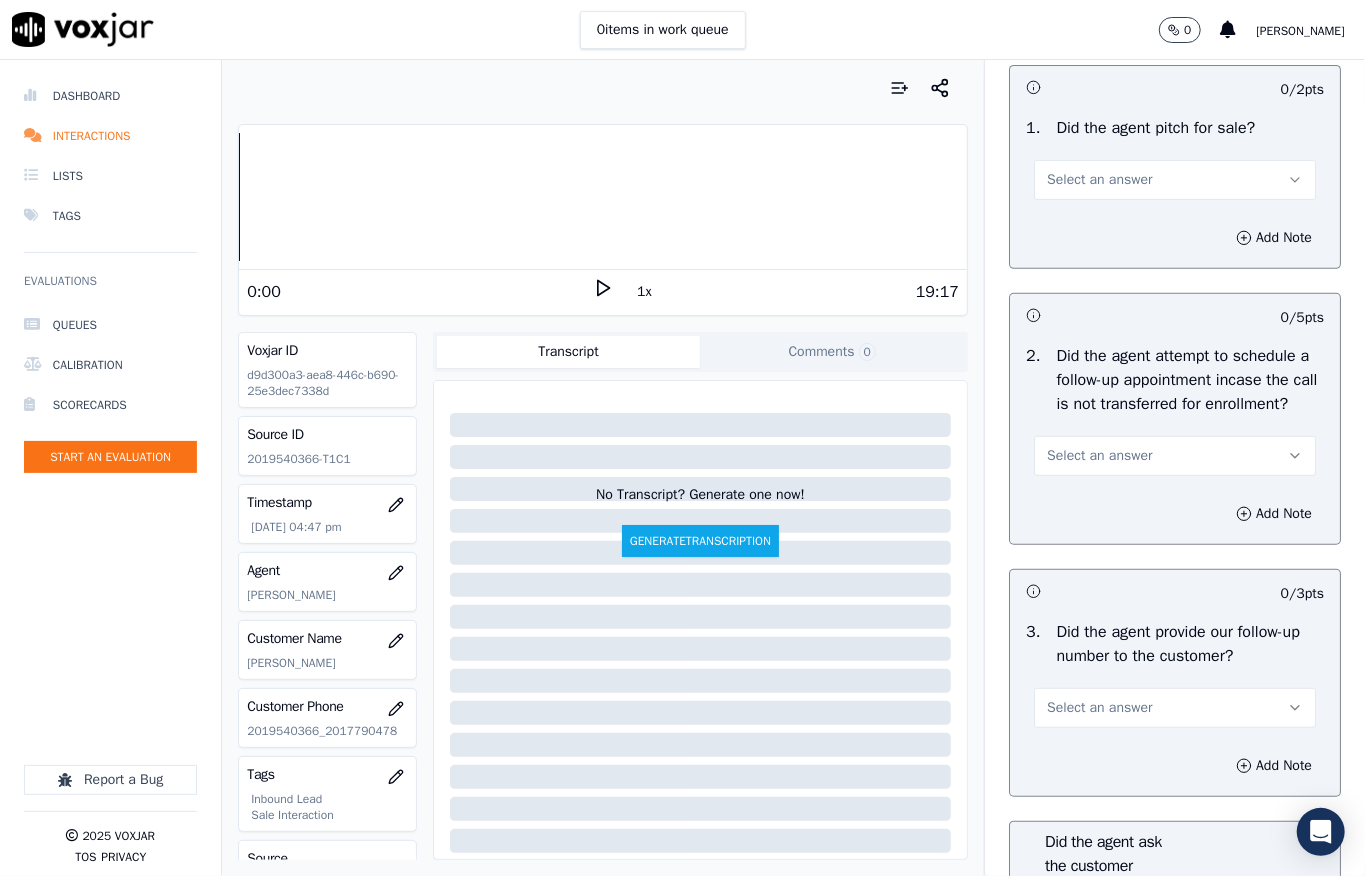 click on "Select an answer" at bounding box center (1099, 180) 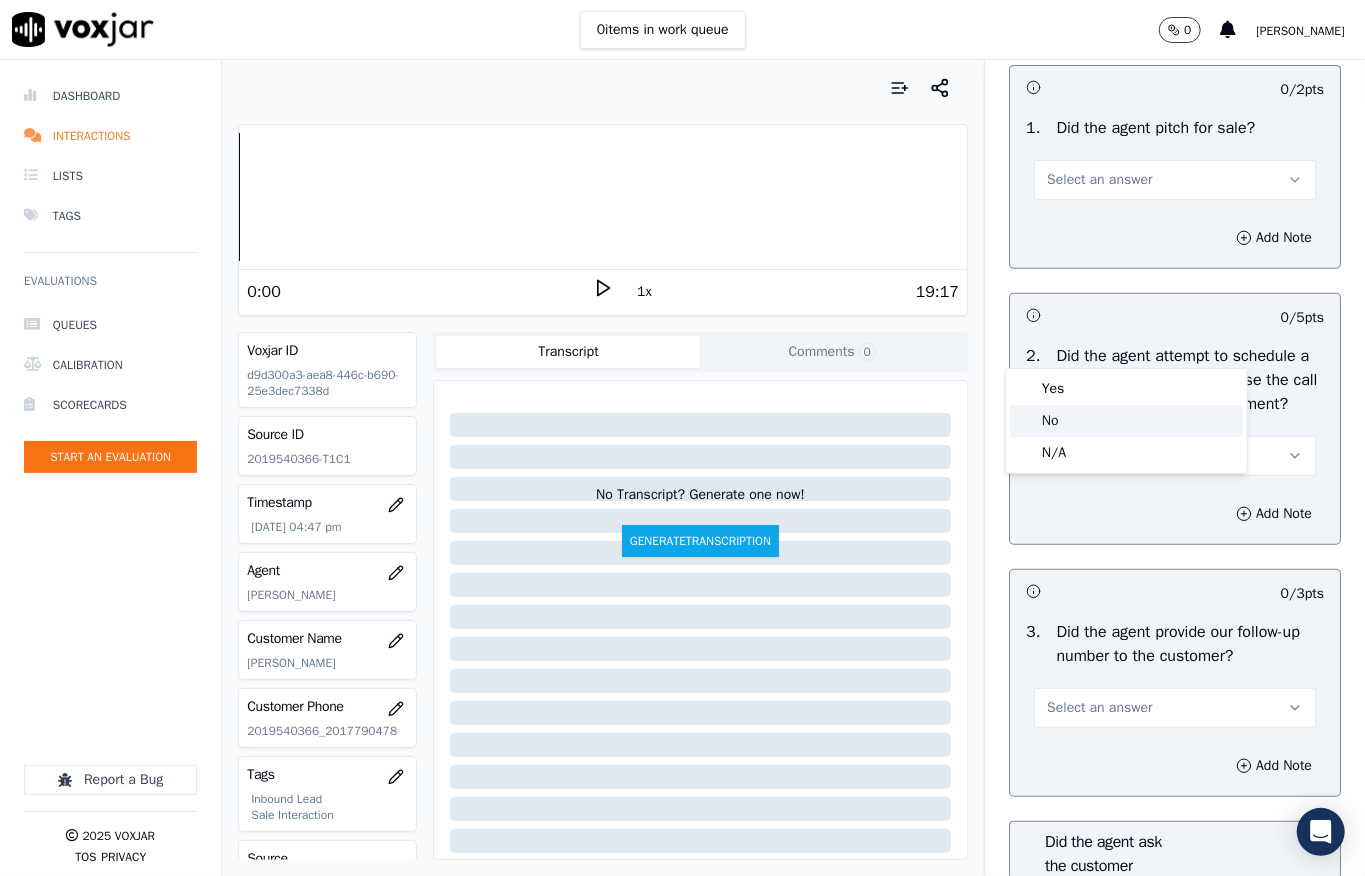 click on "No" 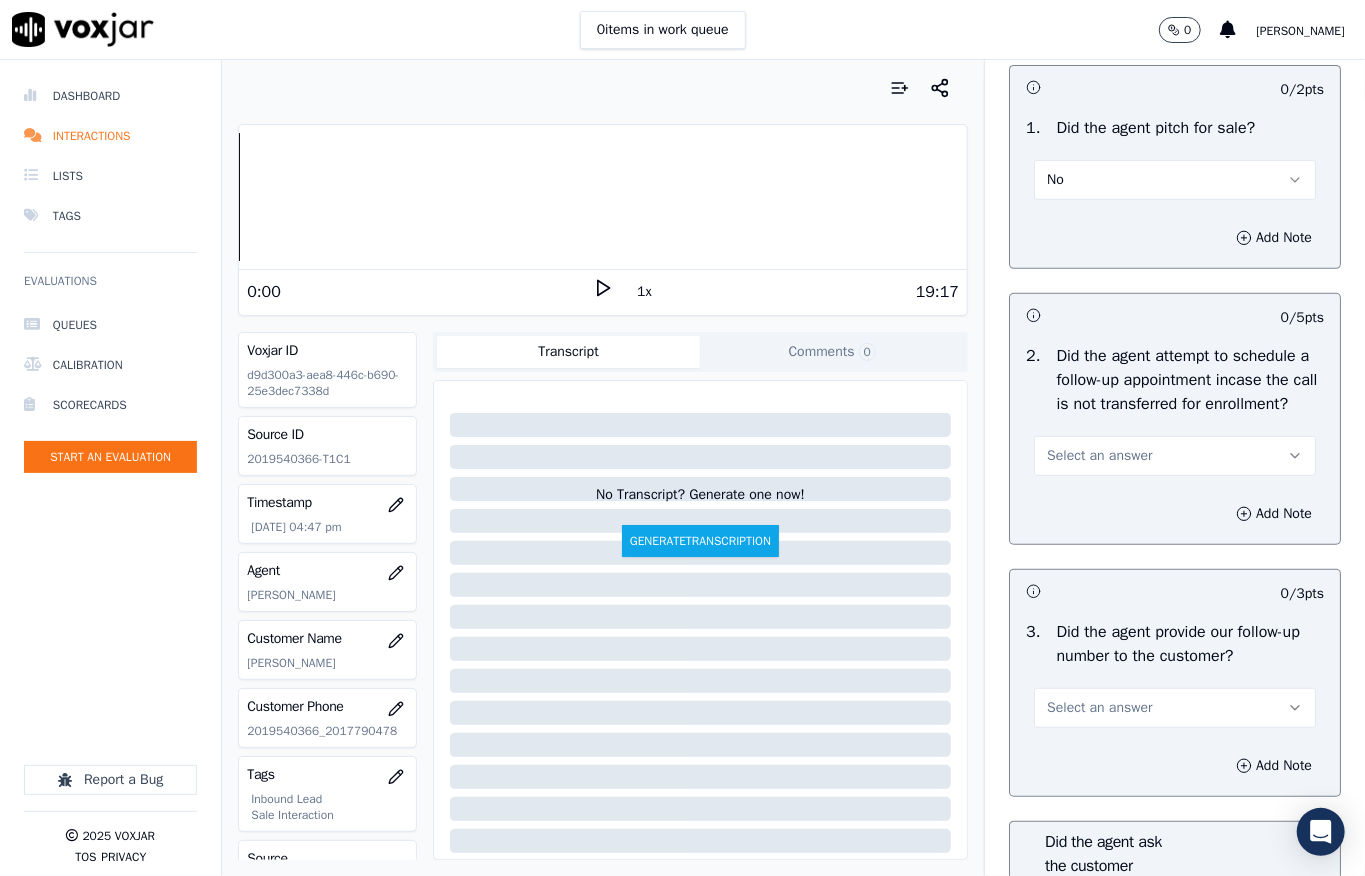 click on "No" at bounding box center (1175, 180) 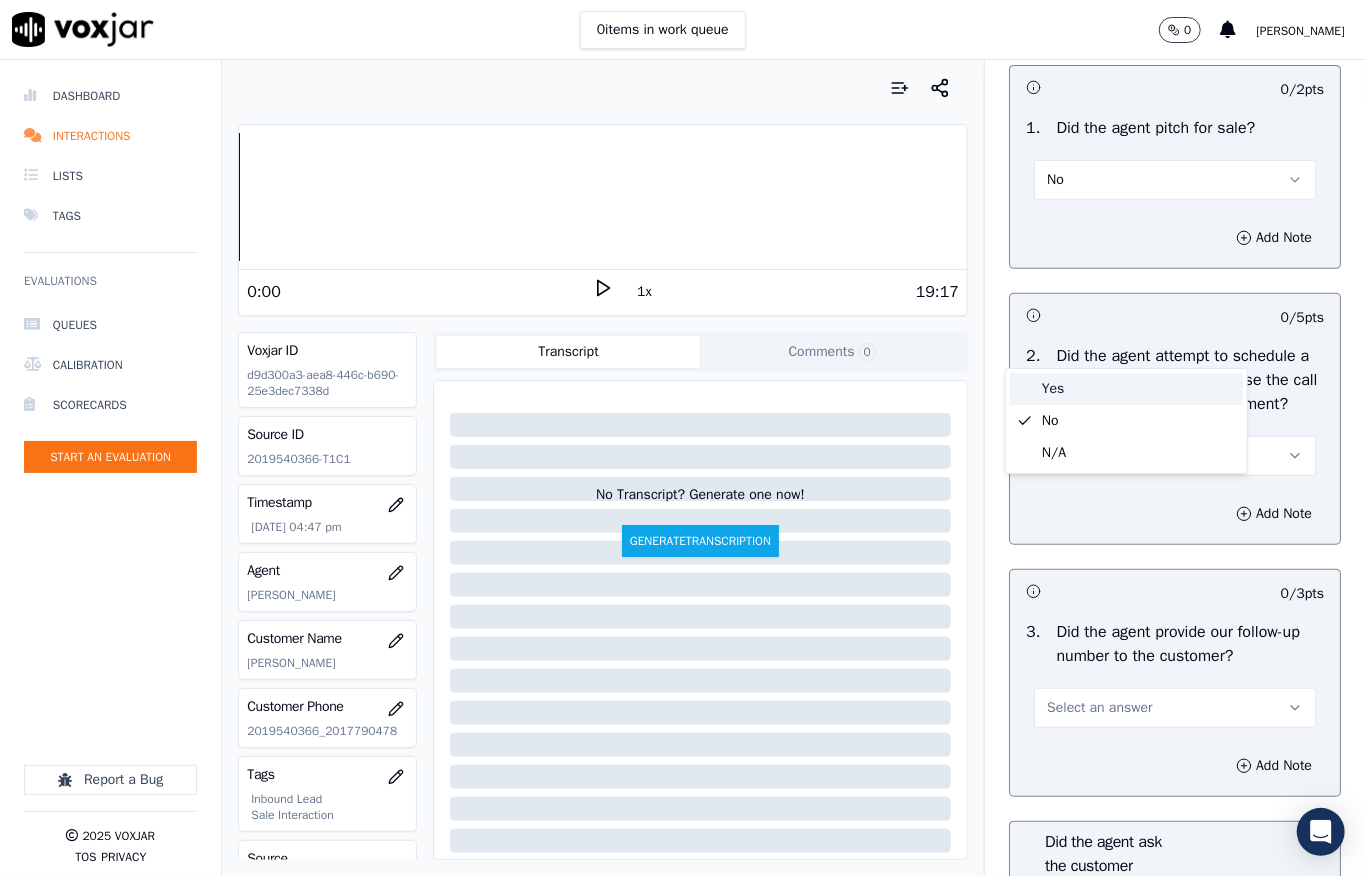 click on "Yes" at bounding box center (1126, 389) 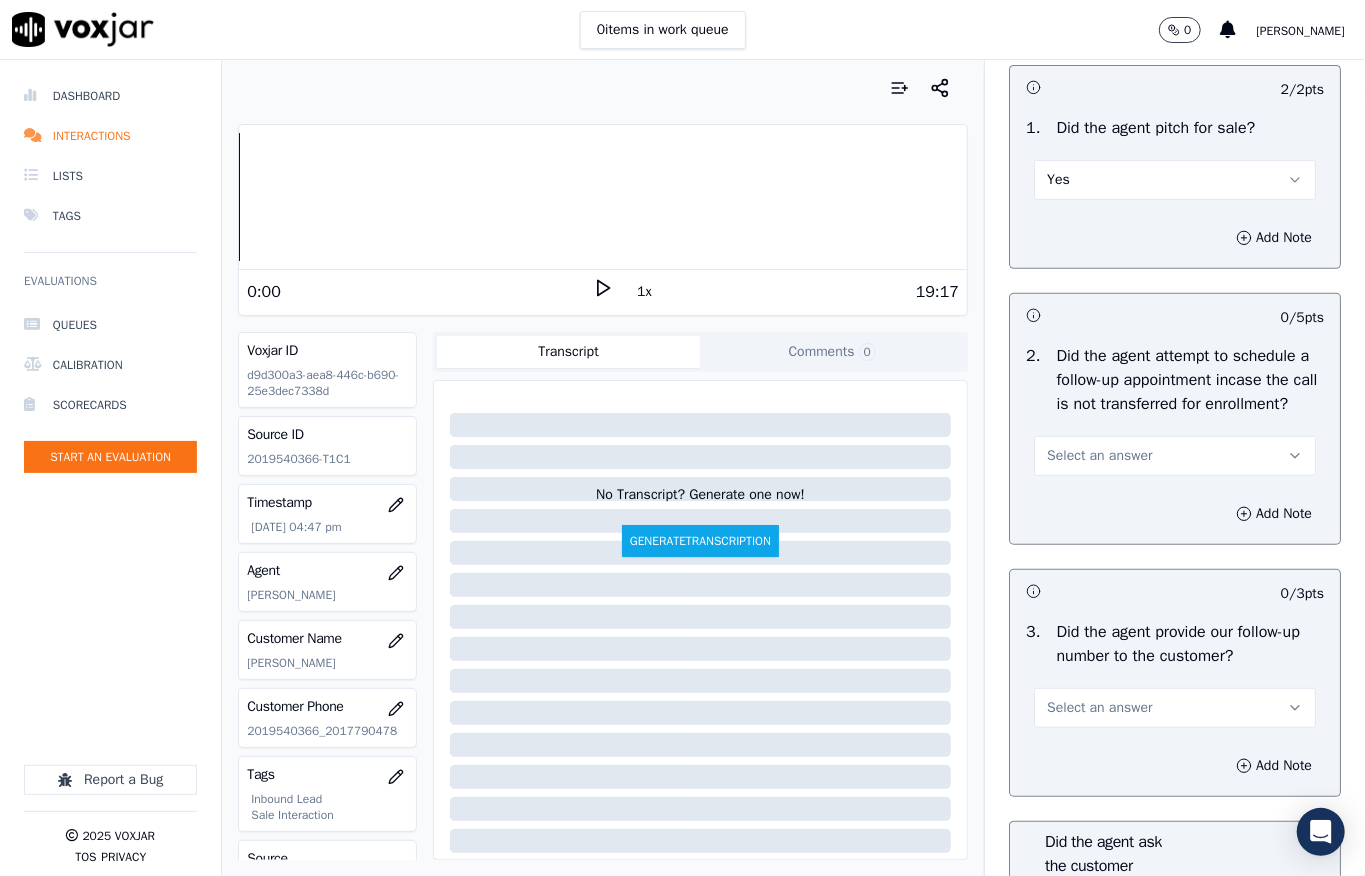 scroll, scrollTop: 4800, scrollLeft: 0, axis: vertical 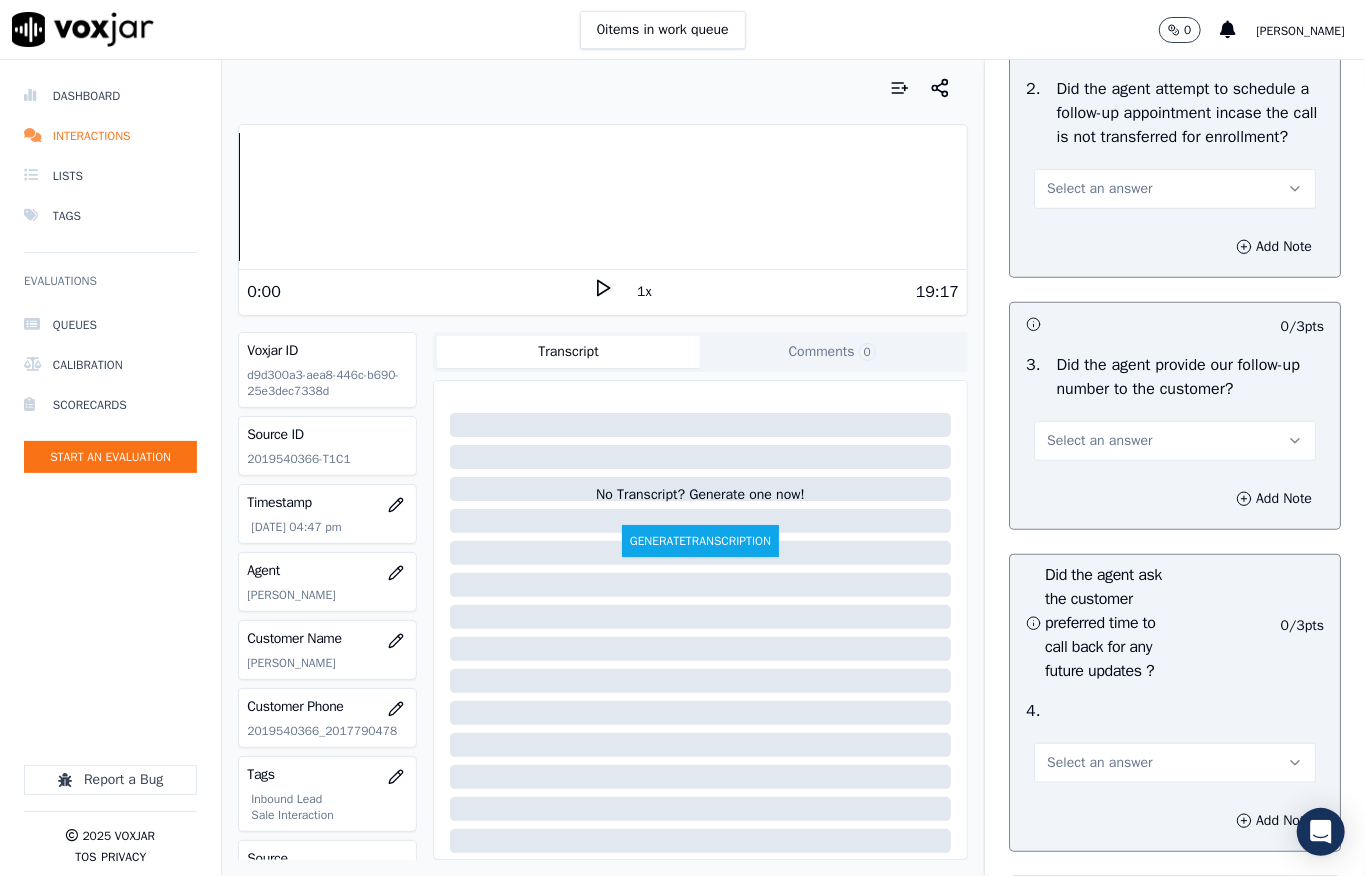 click on "Select an answer" at bounding box center [1175, 189] 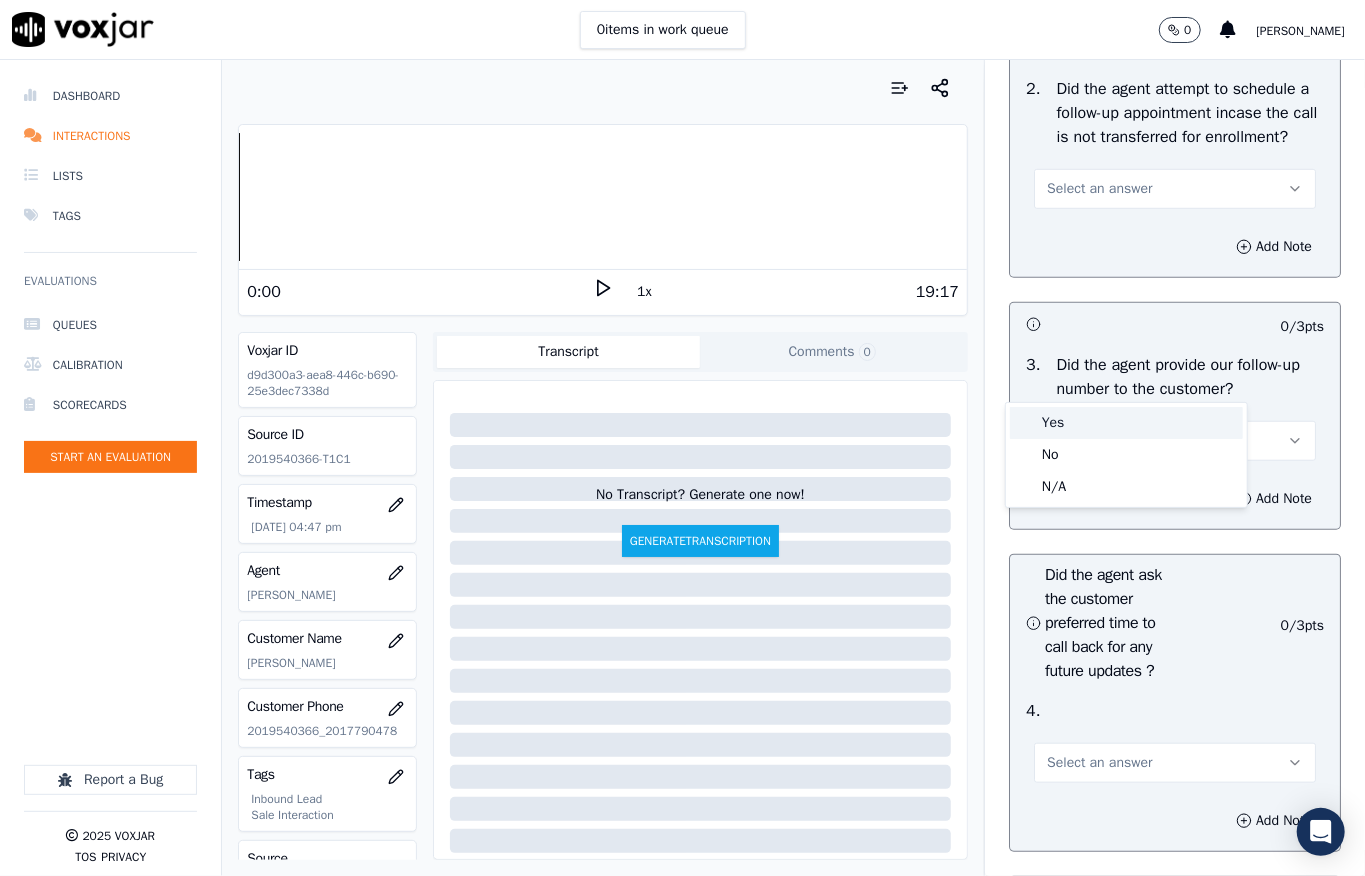 click on "Yes" at bounding box center [1126, 423] 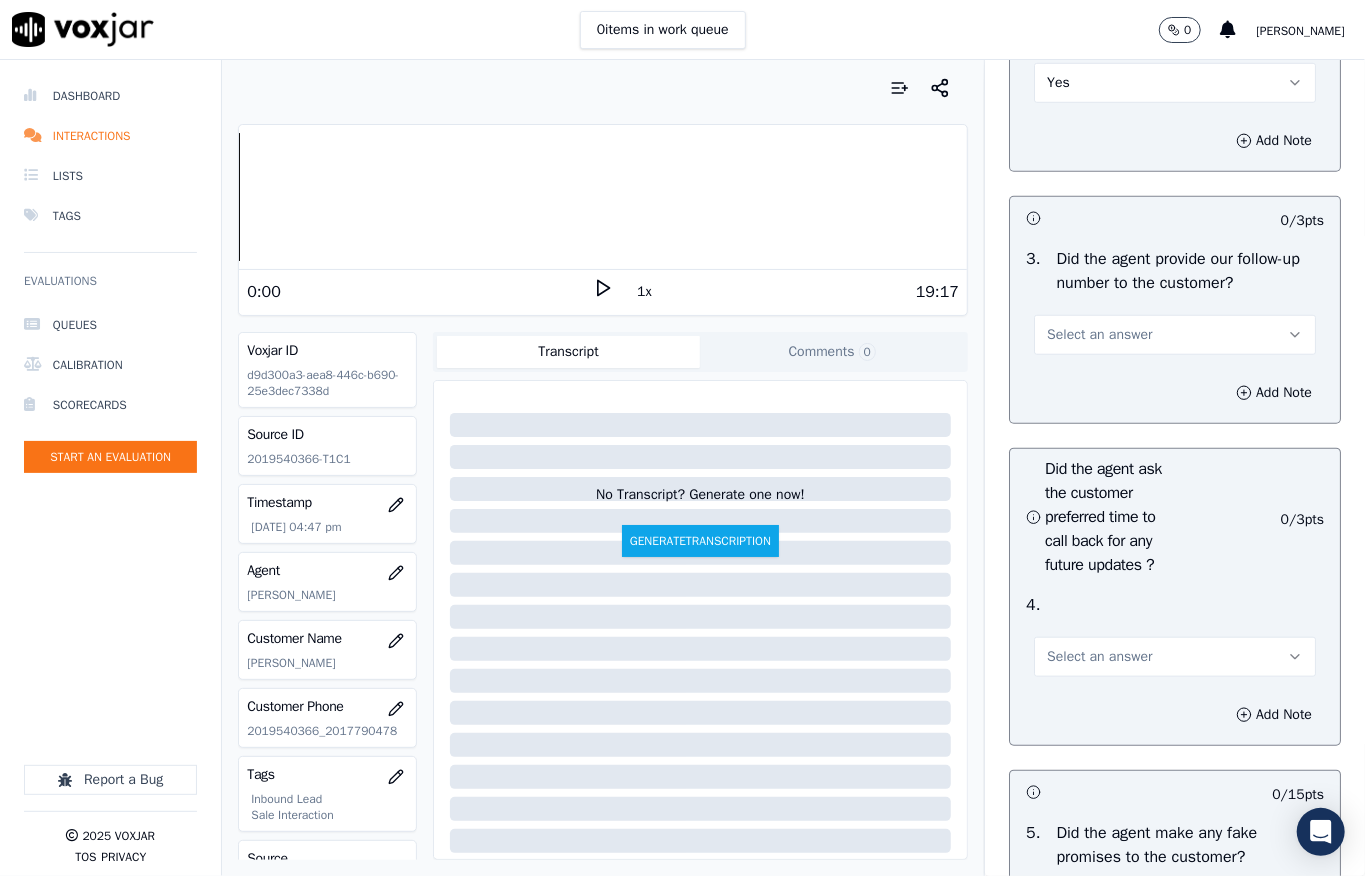 scroll, scrollTop: 5066, scrollLeft: 0, axis: vertical 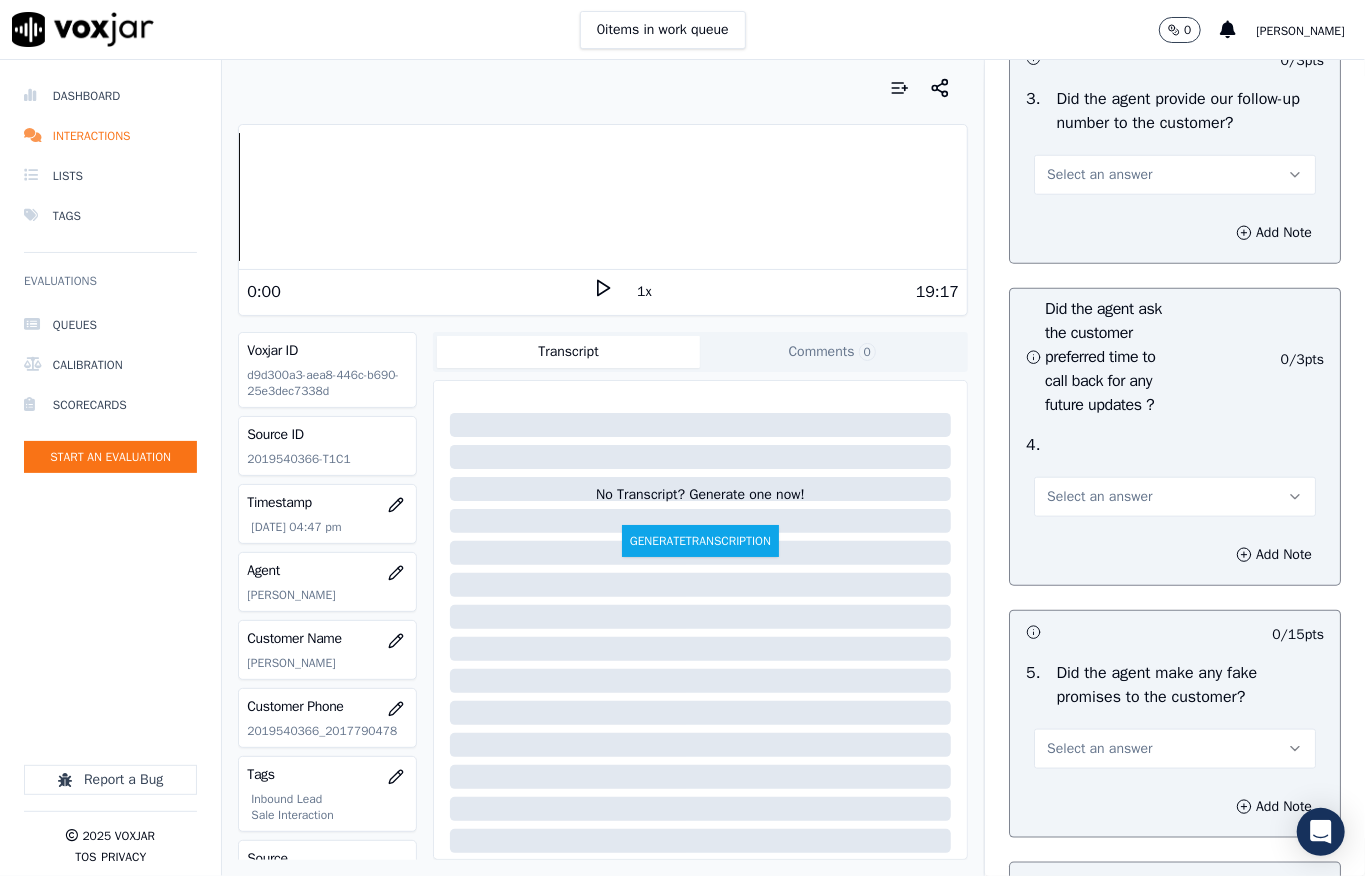 click on "Select an answer" at bounding box center [1099, 175] 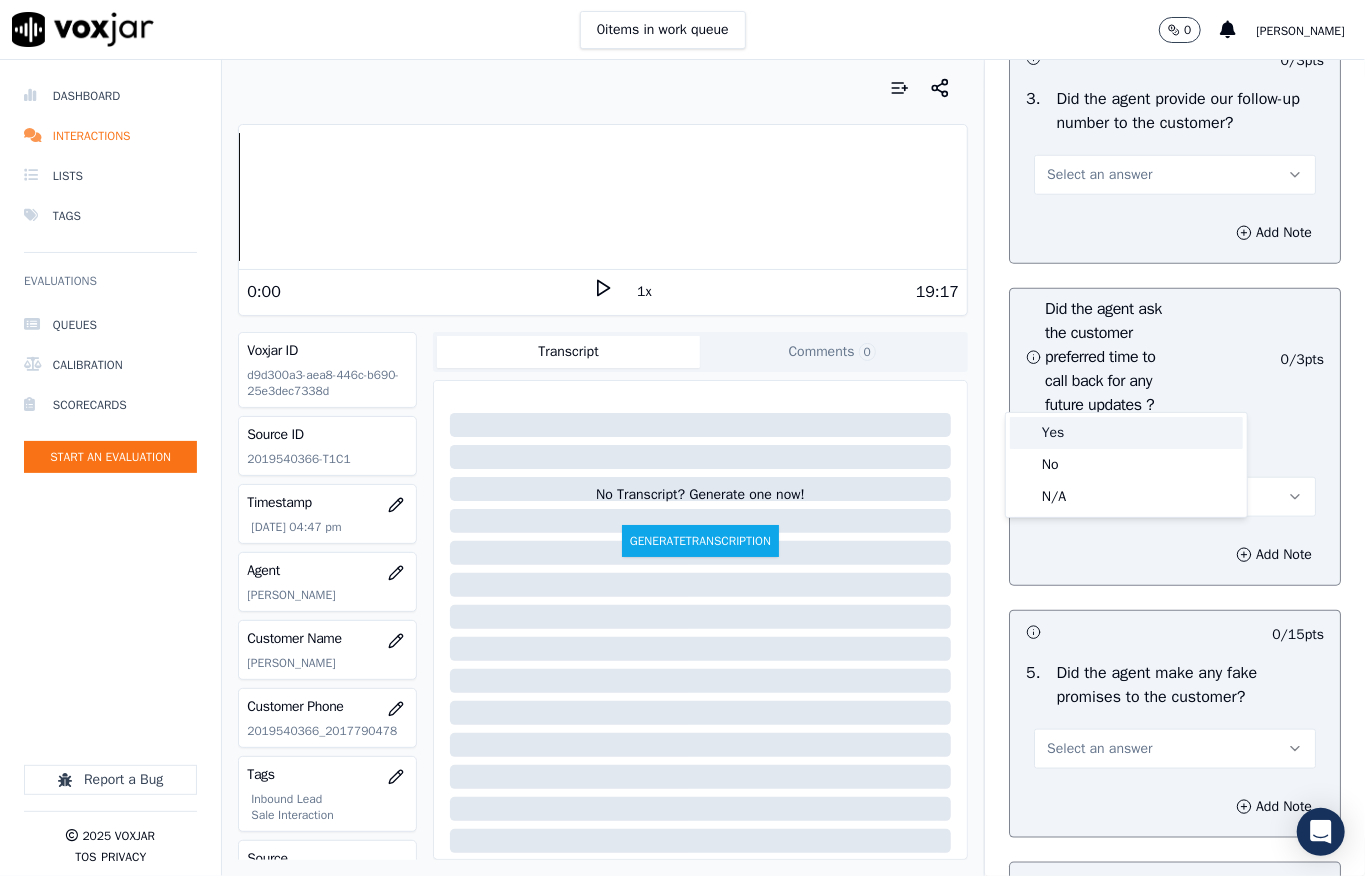 click on "Yes" at bounding box center [1126, 433] 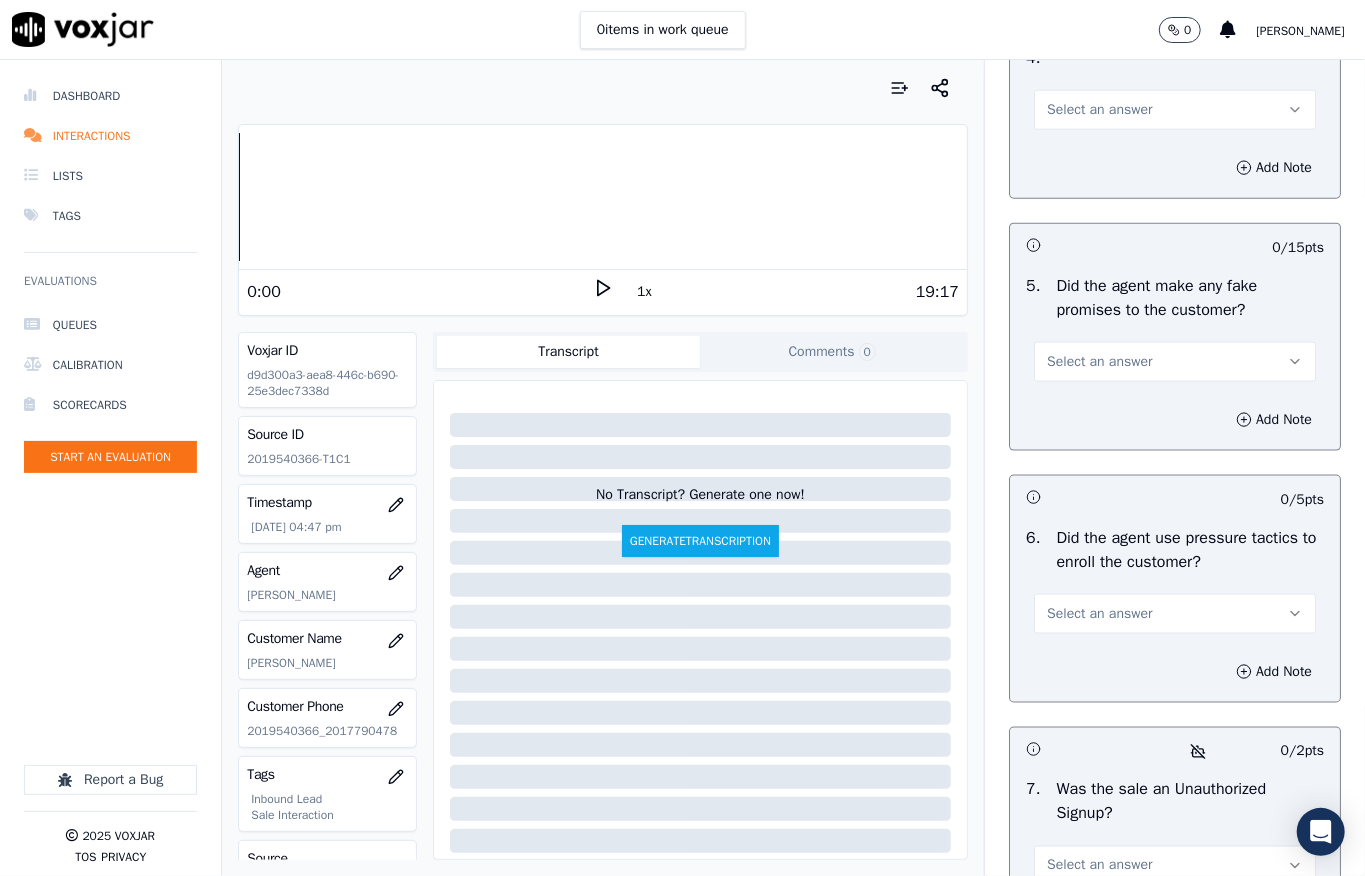 scroll, scrollTop: 5466, scrollLeft: 0, axis: vertical 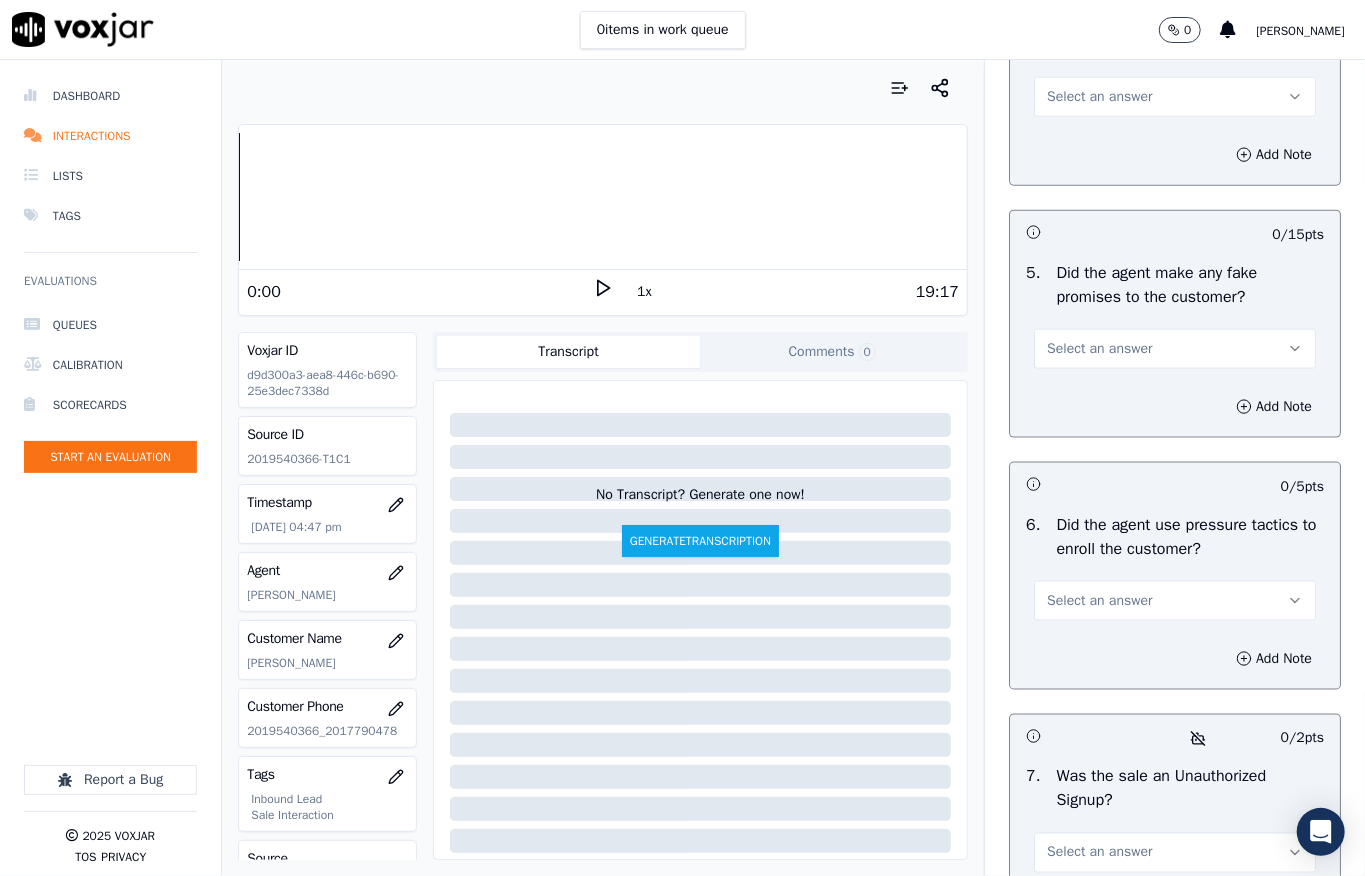 click on "Select an answer" at bounding box center (1099, 97) 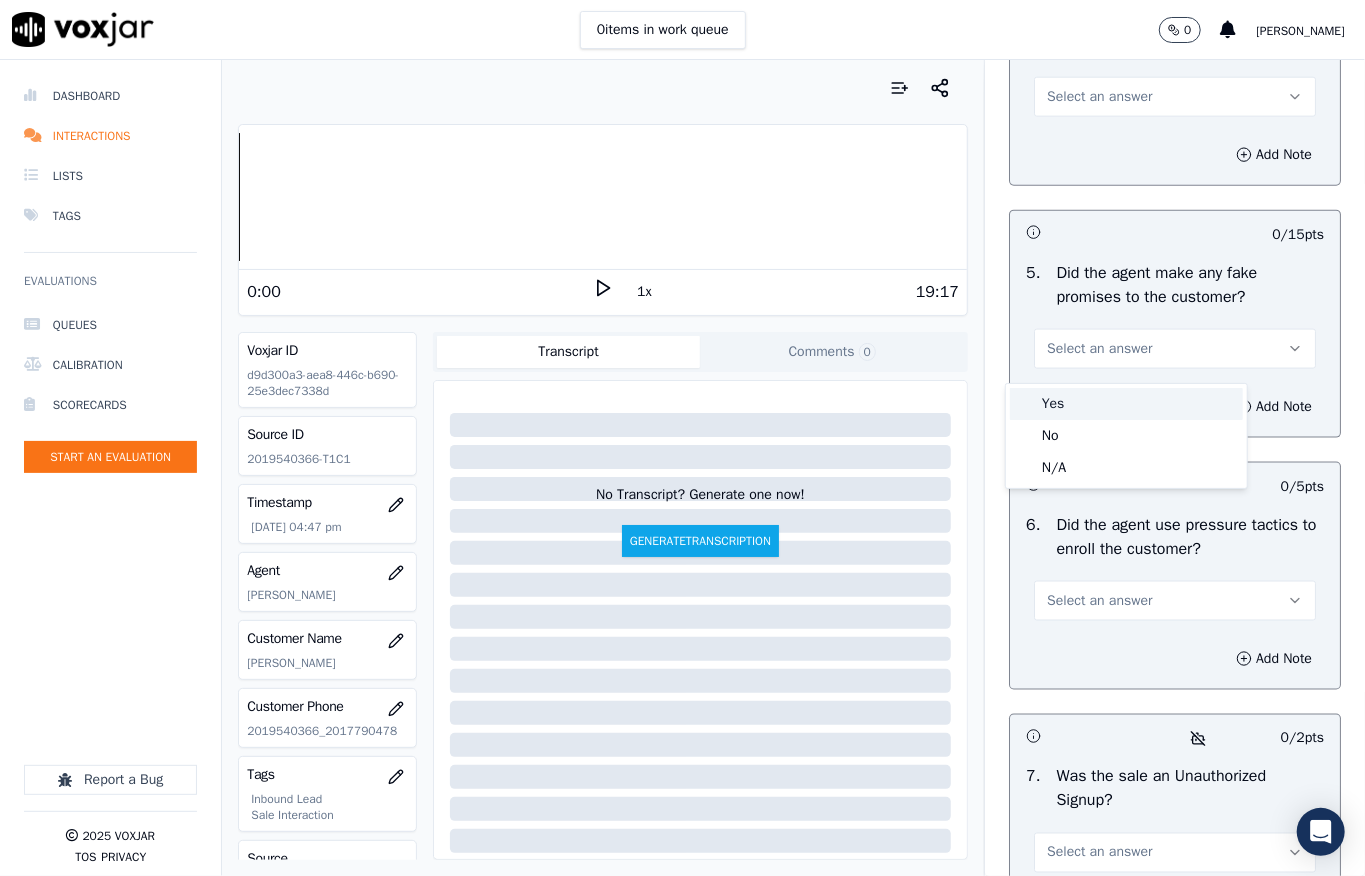 drag, startPoint x: 1052, startPoint y: 392, endPoint x: 1053, endPoint y: 409, distance: 17.029387 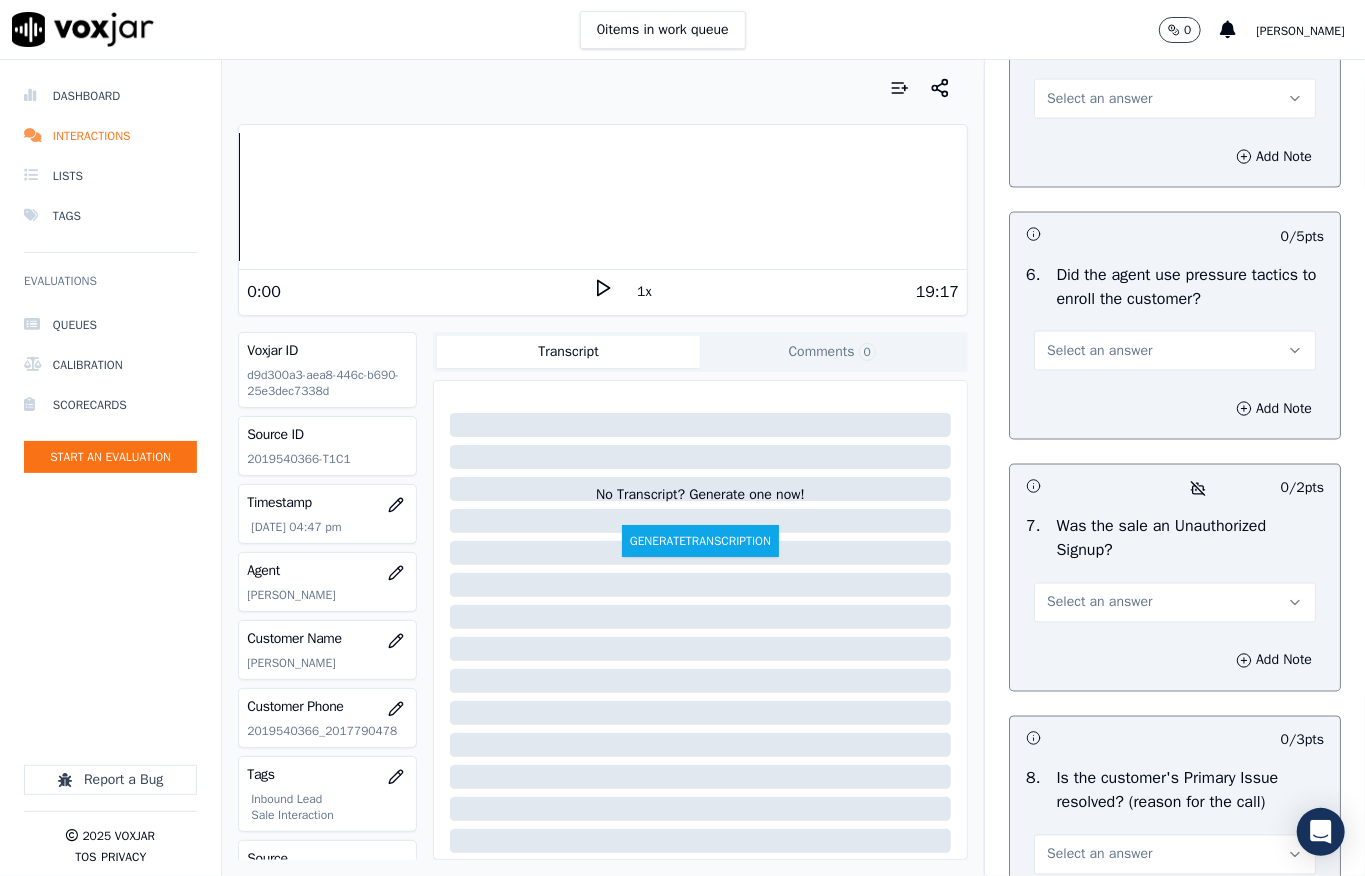 scroll, scrollTop: 5733, scrollLeft: 0, axis: vertical 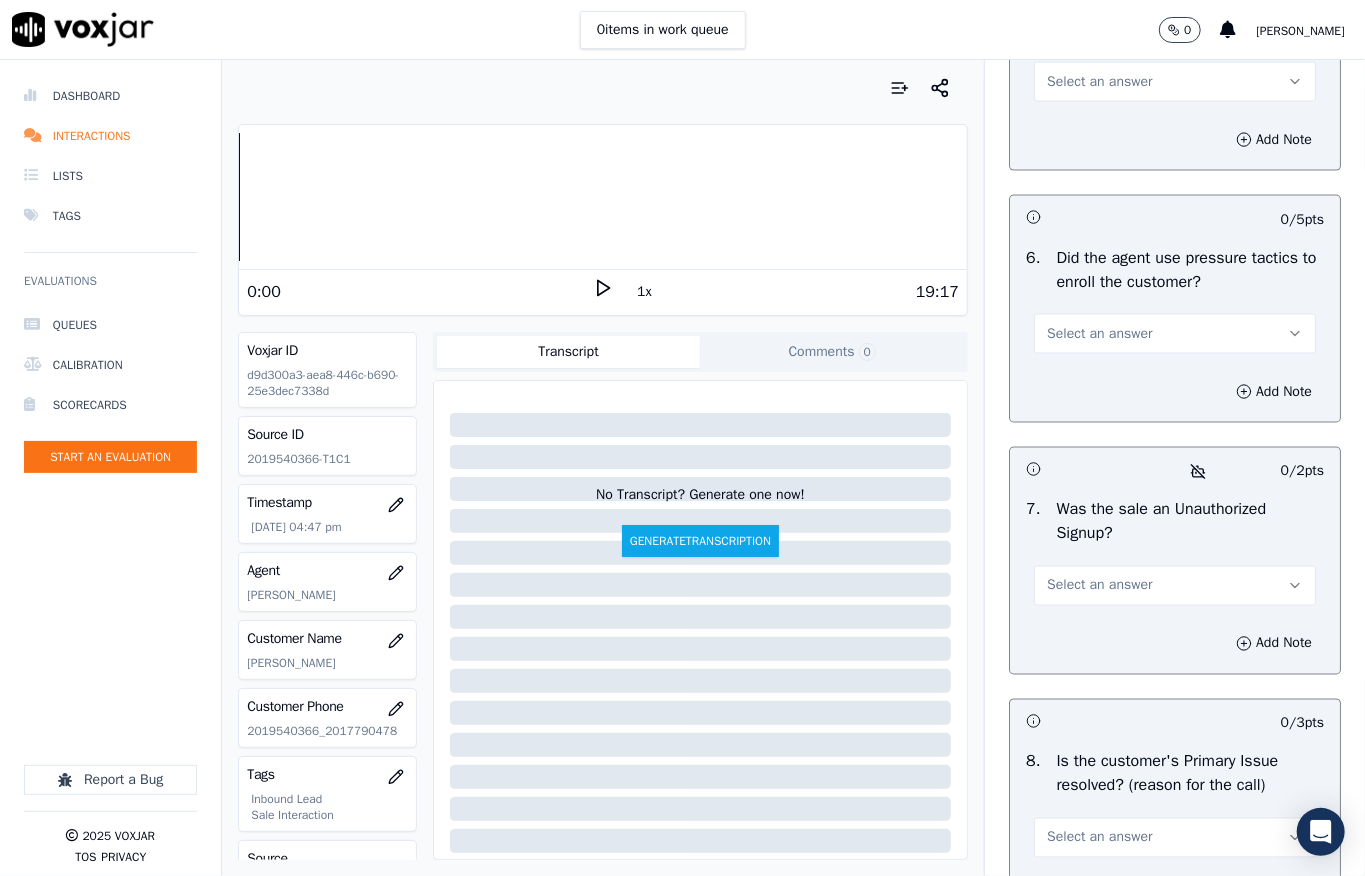 click on "Select an answer" at bounding box center [1175, 82] 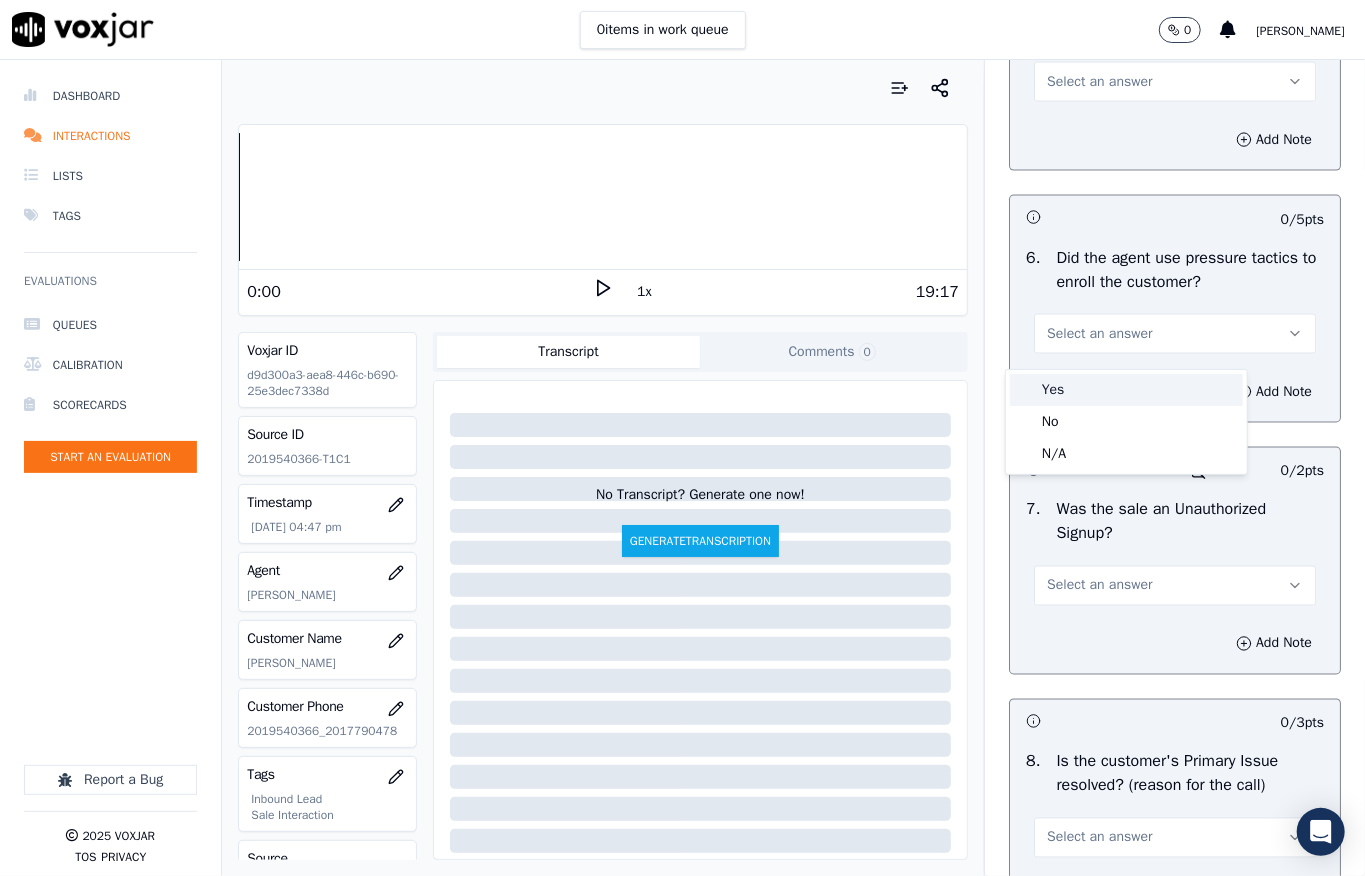 click on "Yes" at bounding box center (1126, 390) 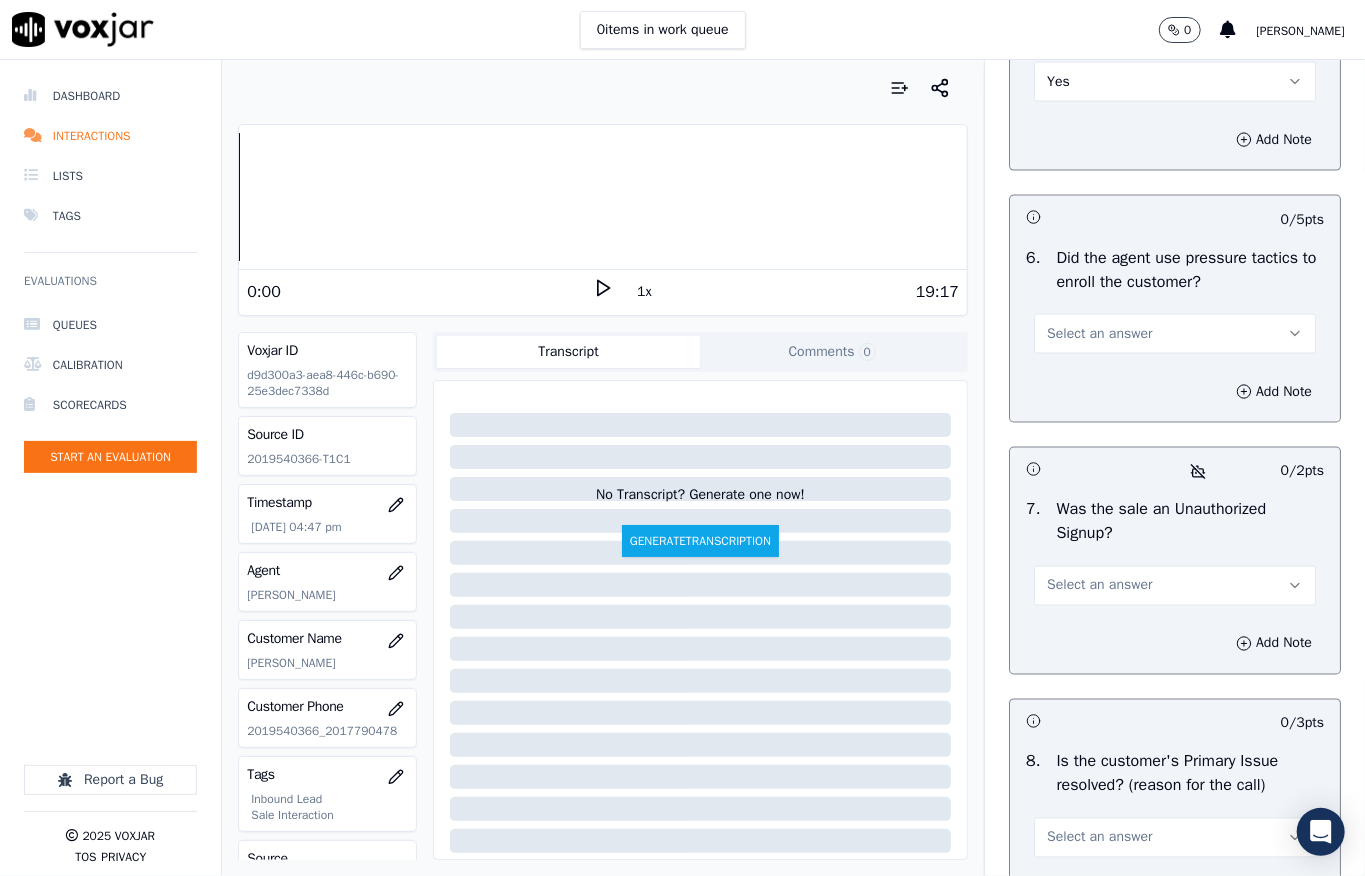 scroll, scrollTop: 5866, scrollLeft: 0, axis: vertical 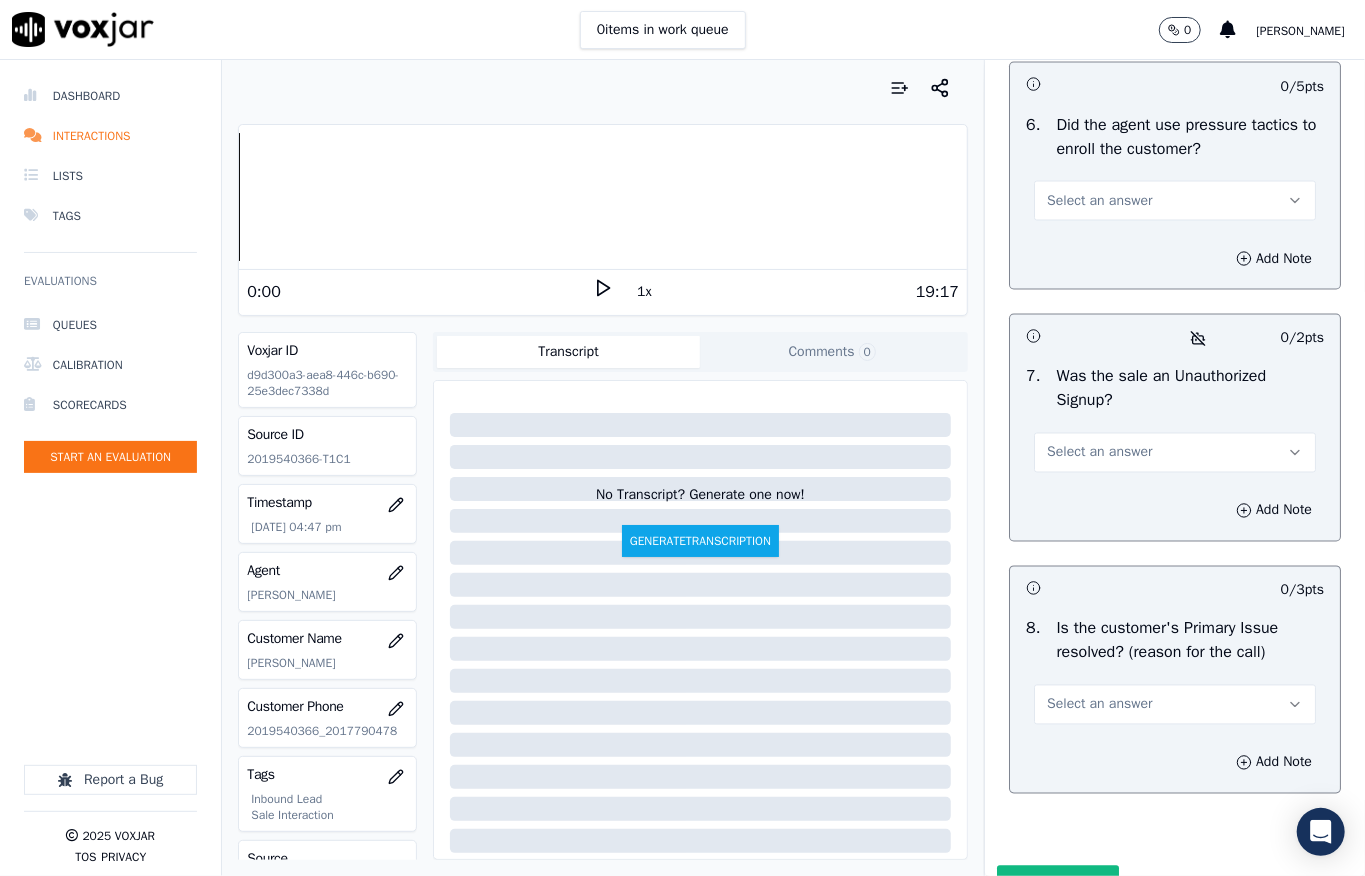 click on "Yes" at bounding box center [1175, -51] 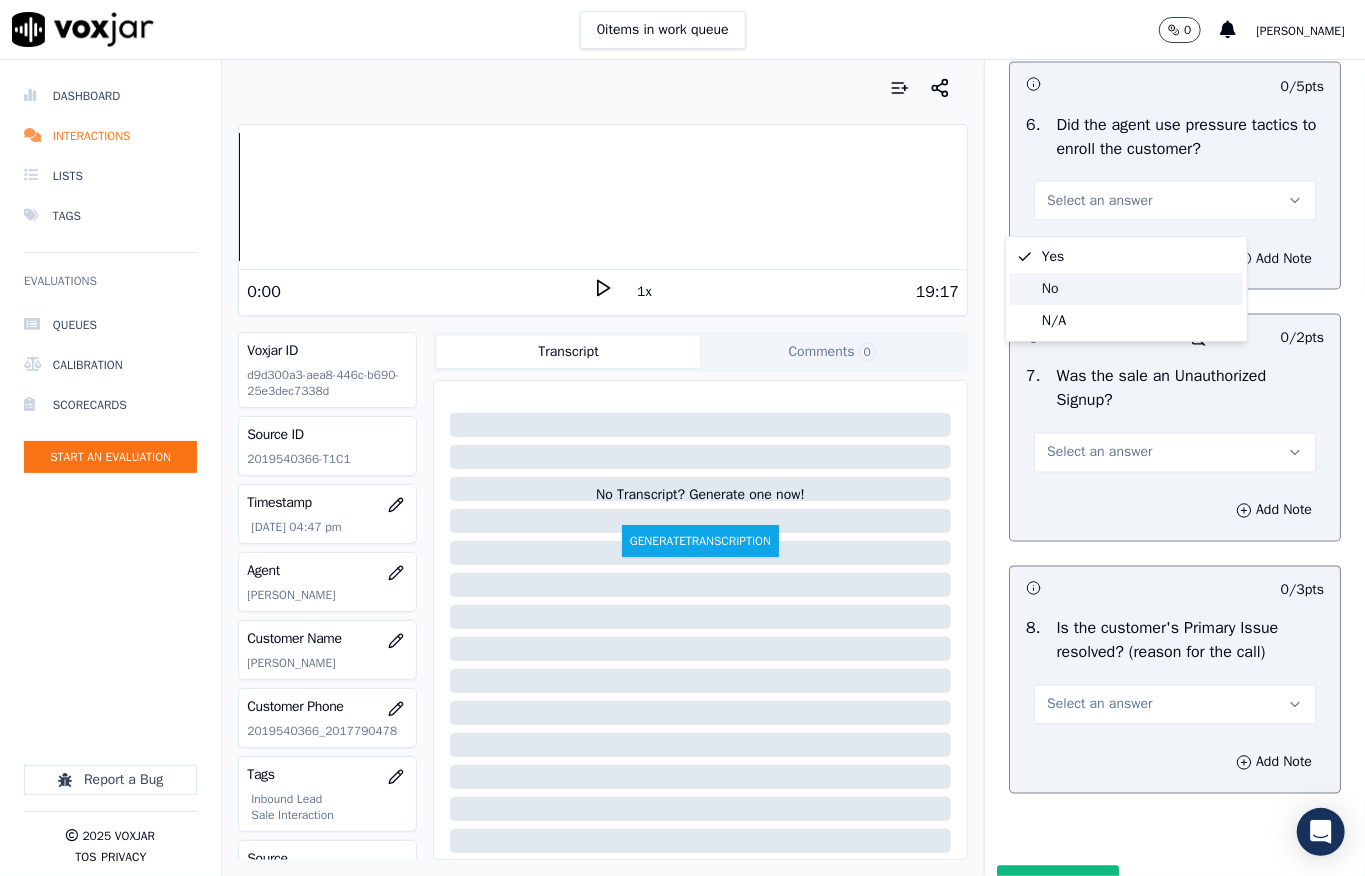 click on "No" 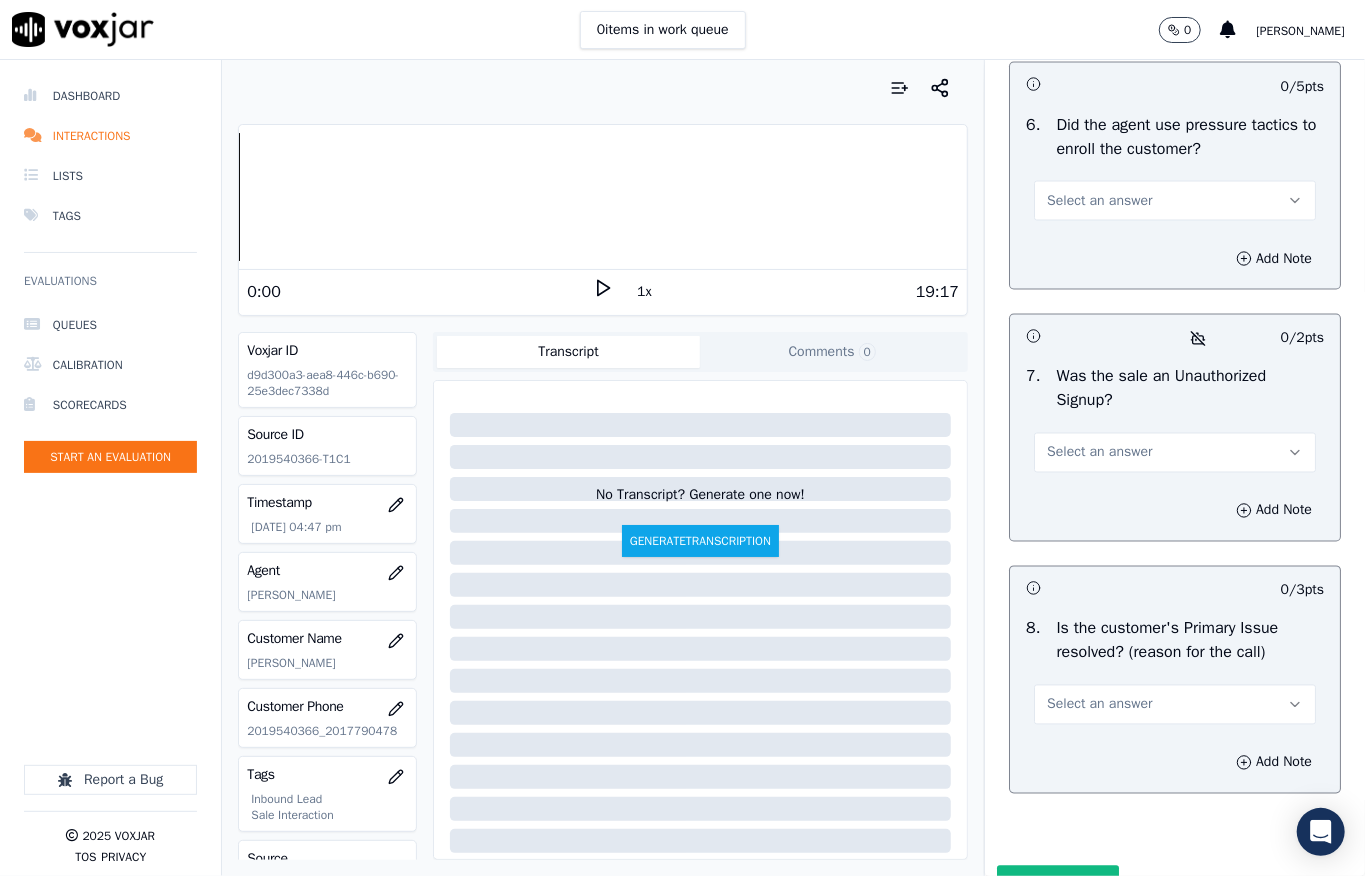 click on "Select an answer" at bounding box center [1175, 201] 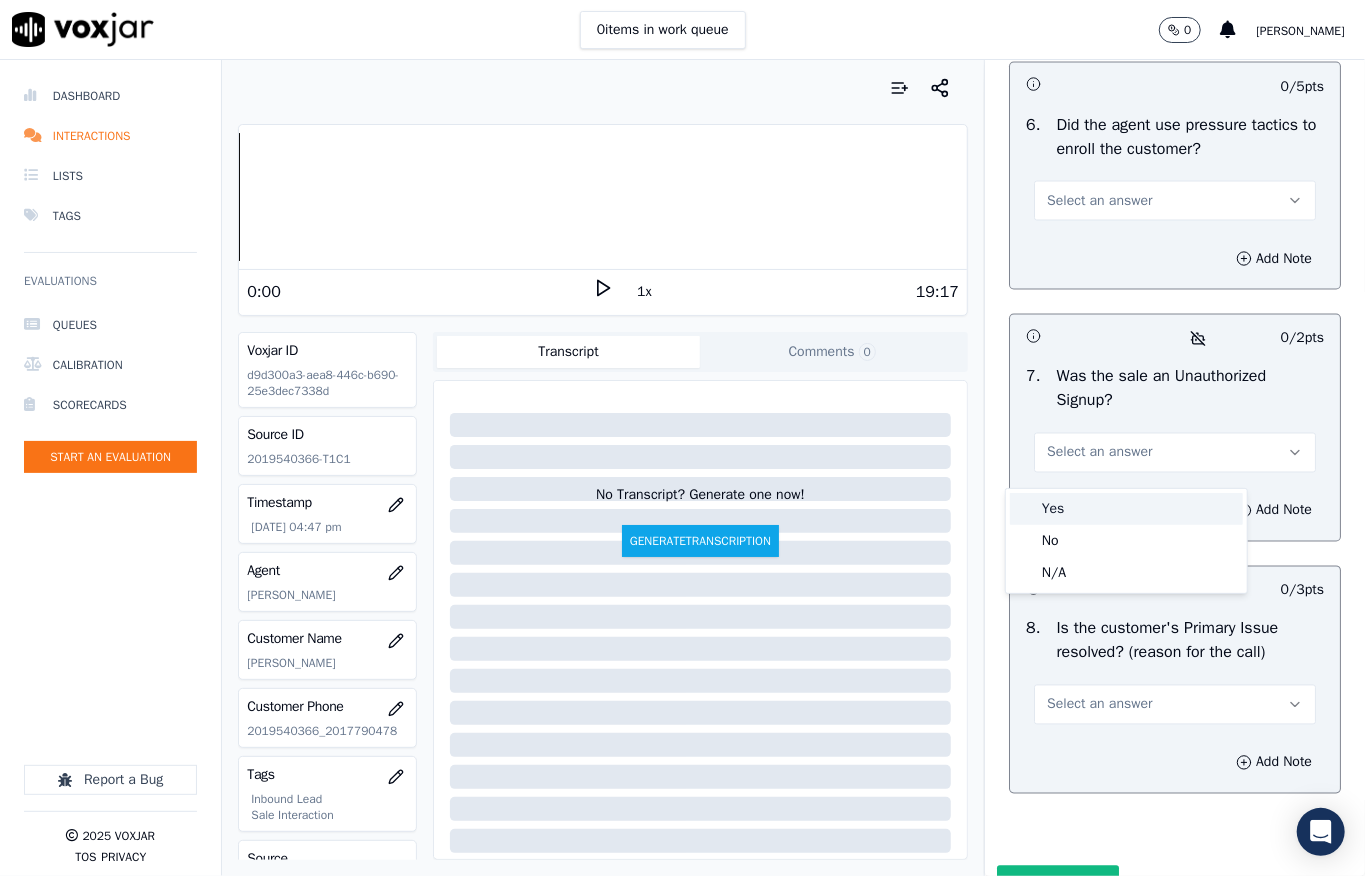 click on "No" 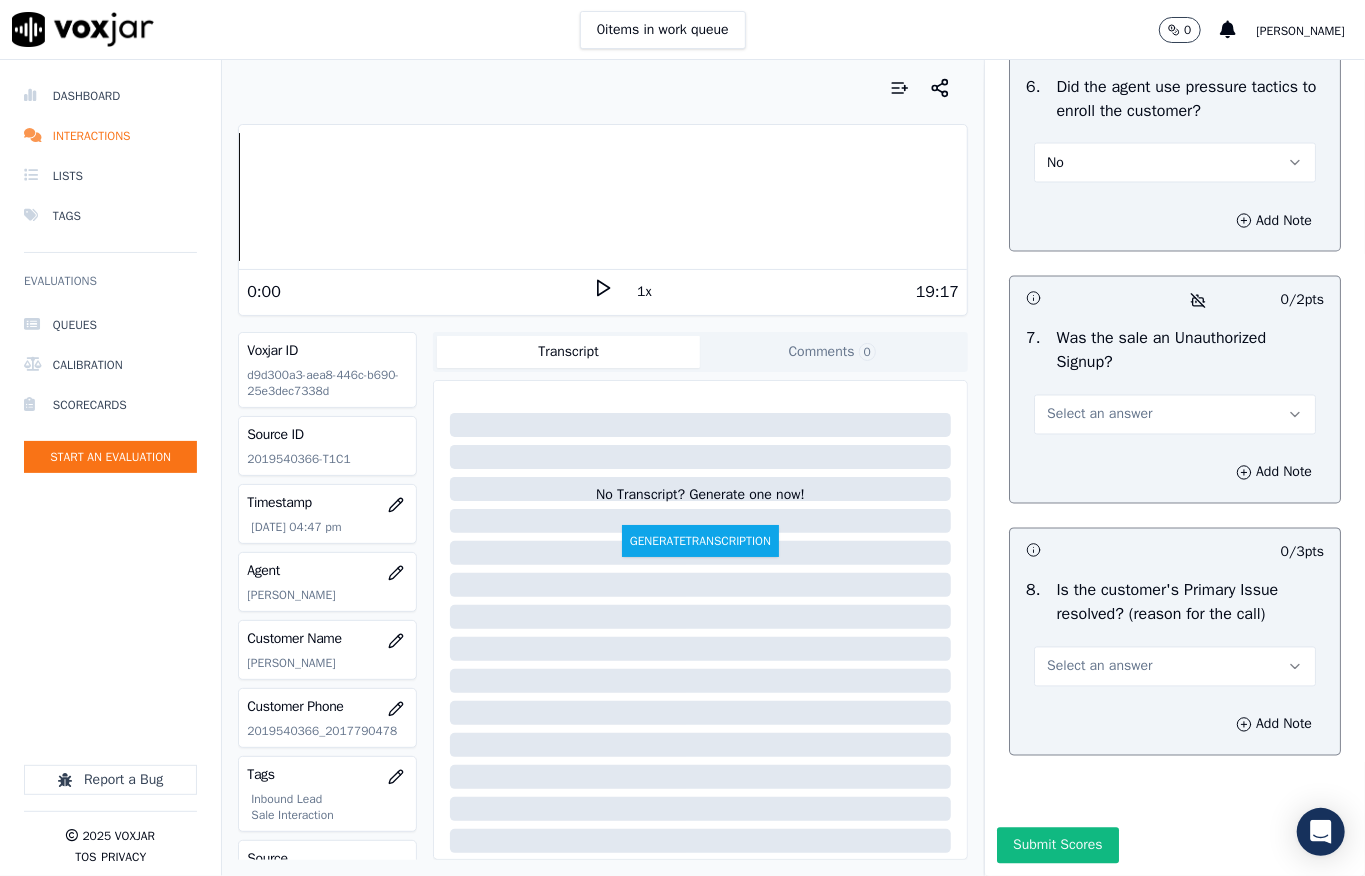 scroll, scrollTop: 6133, scrollLeft: 0, axis: vertical 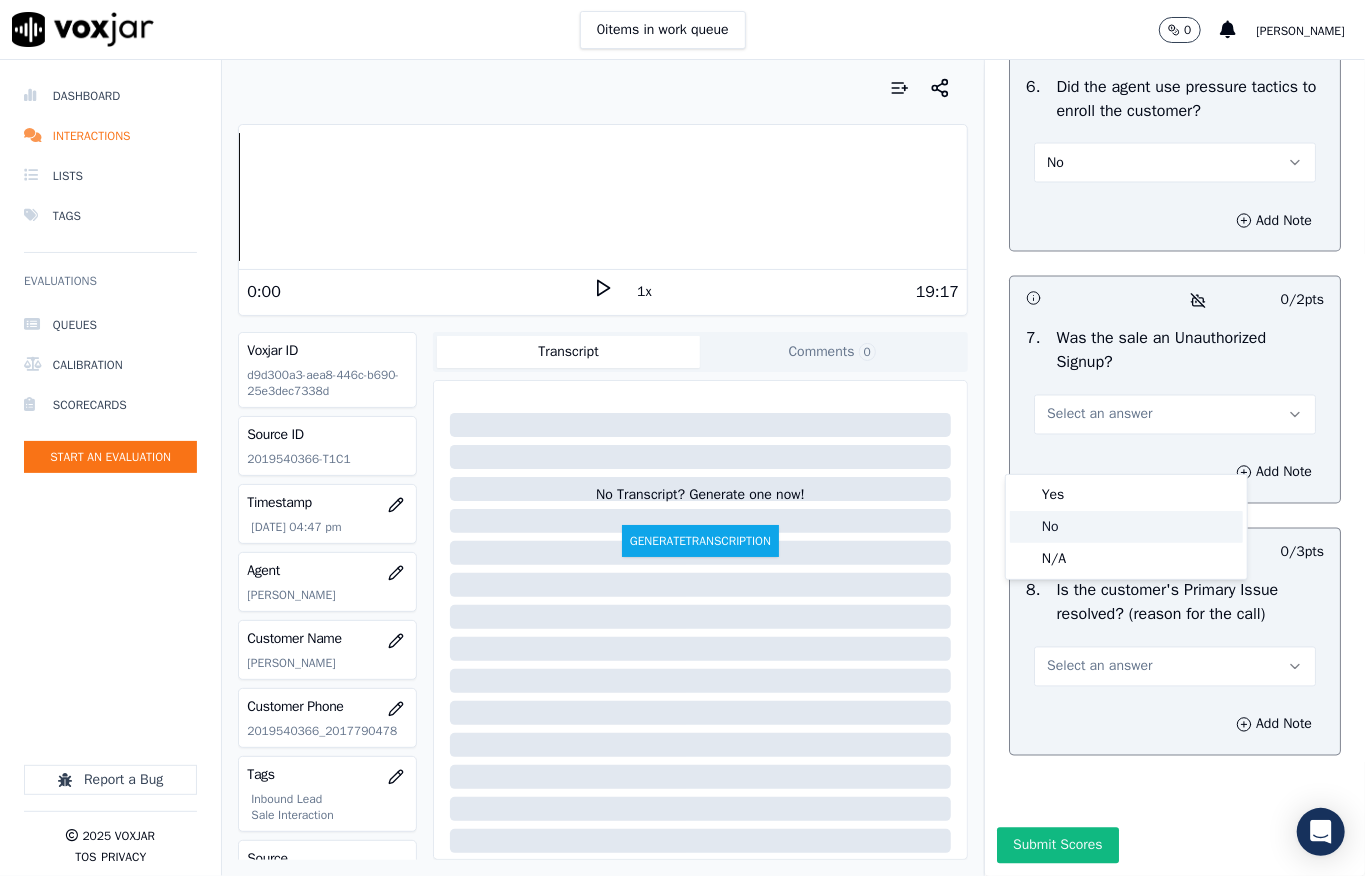 click on "No" 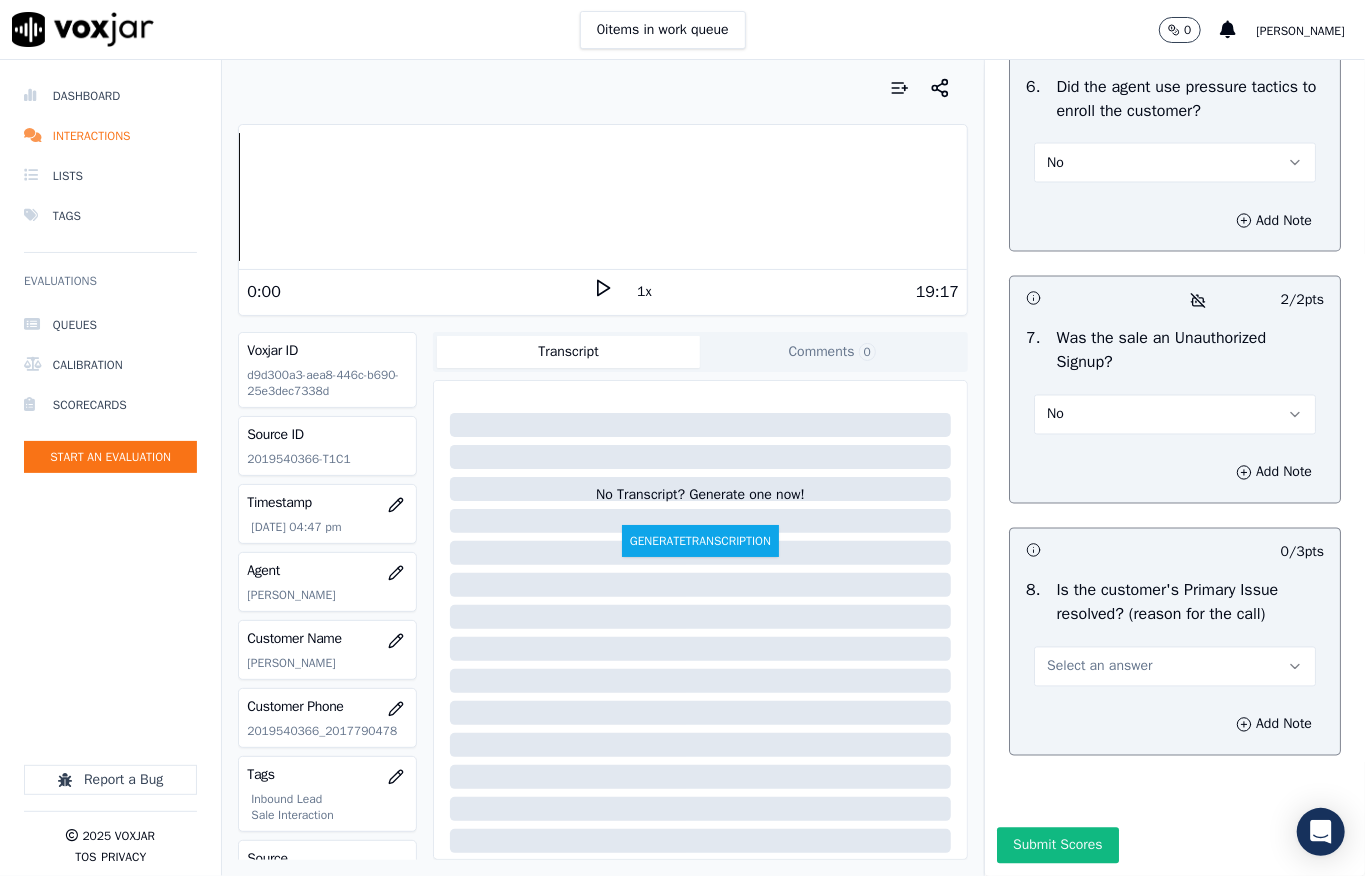 scroll, scrollTop: 6237, scrollLeft: 0, axis: vertical 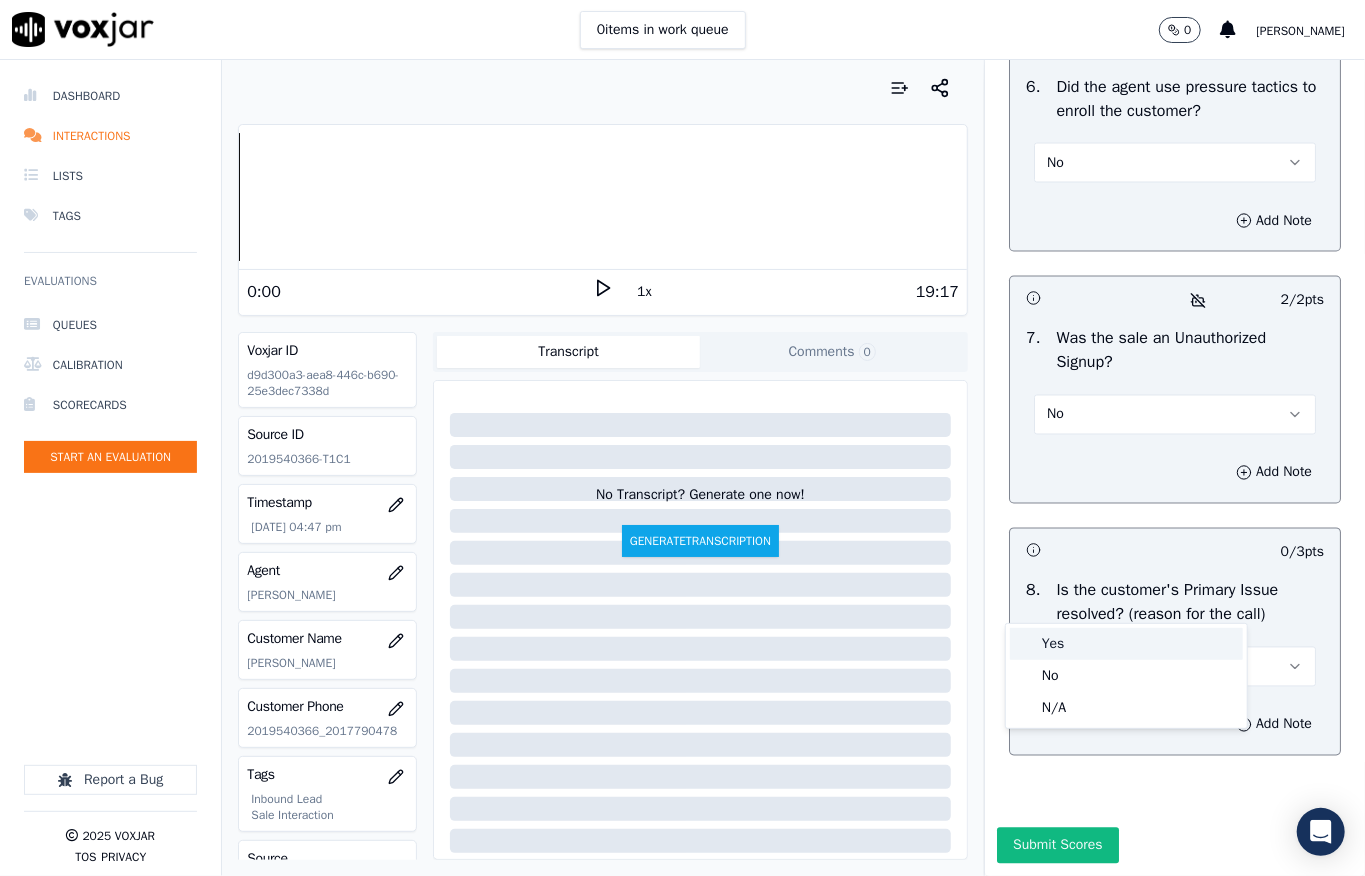 click on "Yes" at bounding box center [1126, 644] 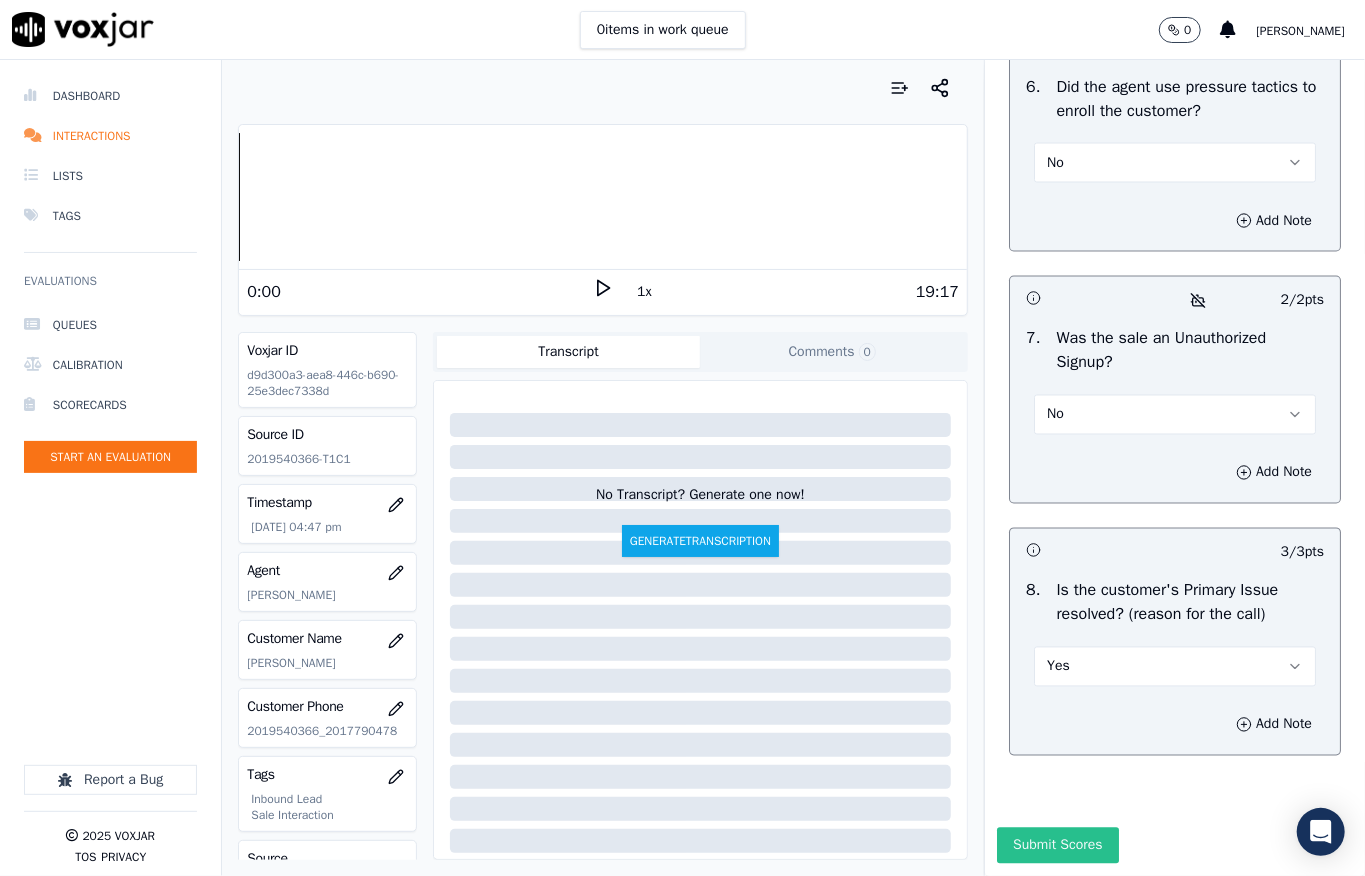 click on "Submit Scores" at bounding box center [1057, 846] 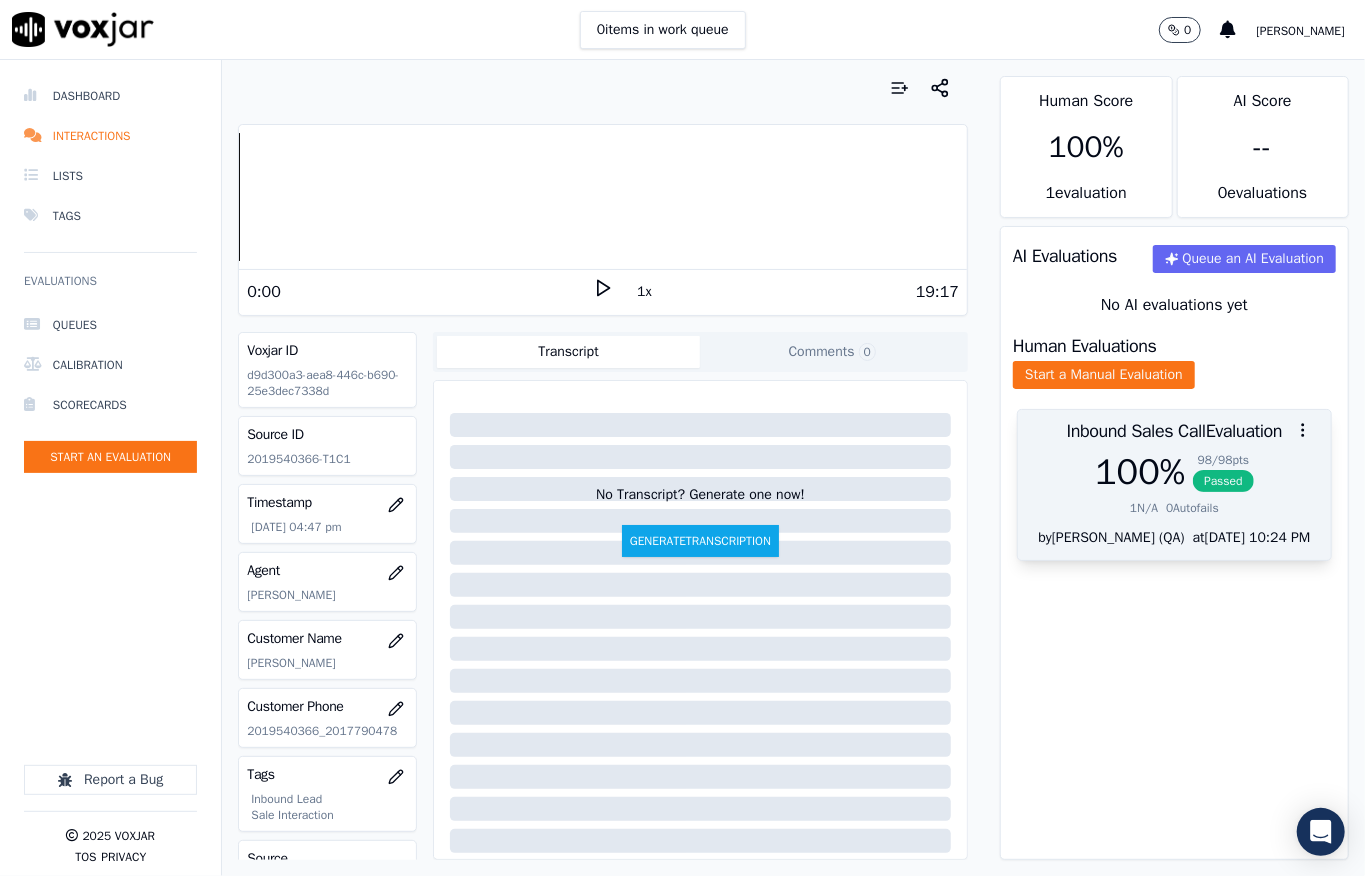 click on "Passed" at bounding box center [1223, 481] 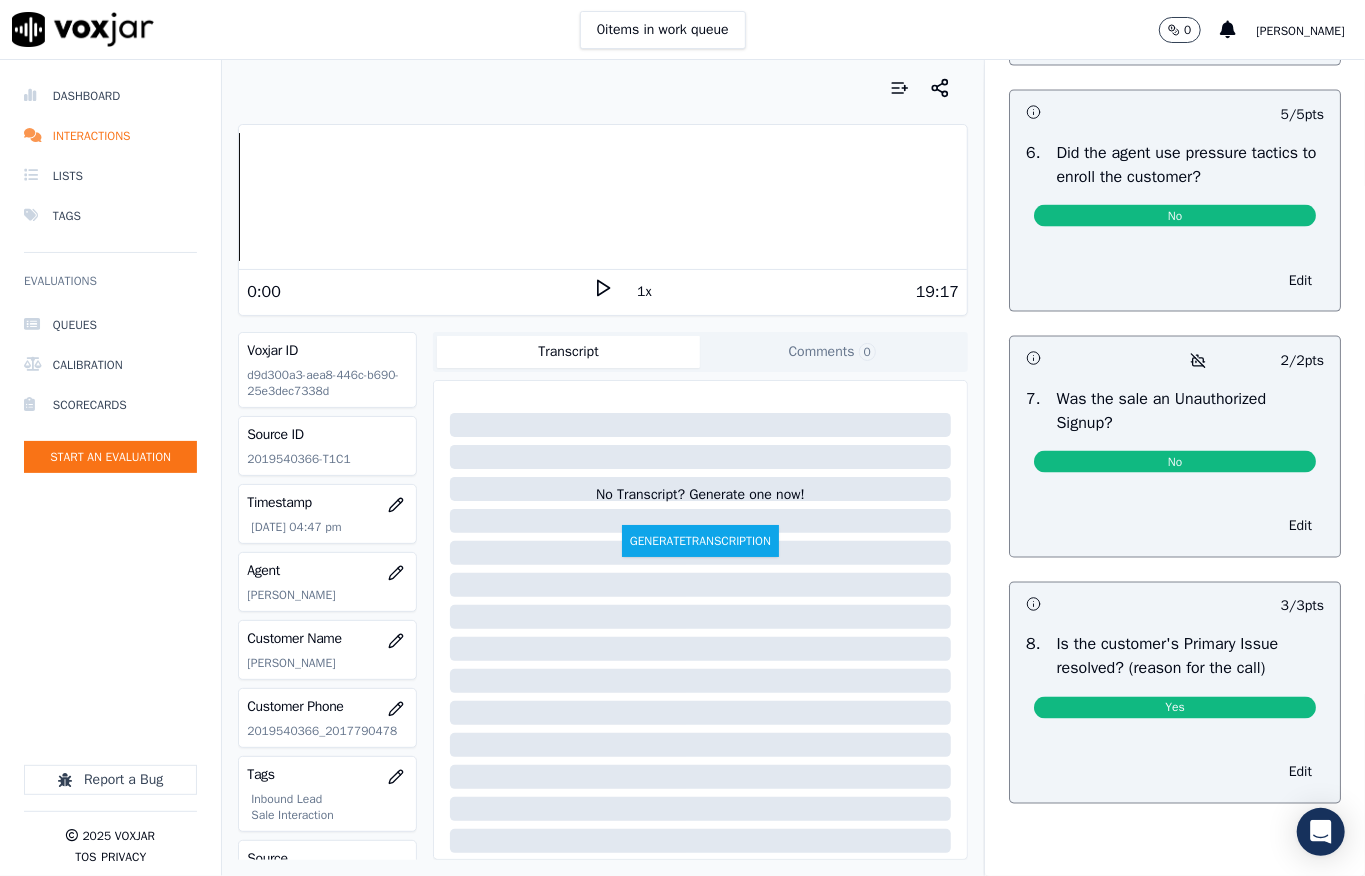 scroll, scrollTop: 0, scrollLeft: 0, axis: both 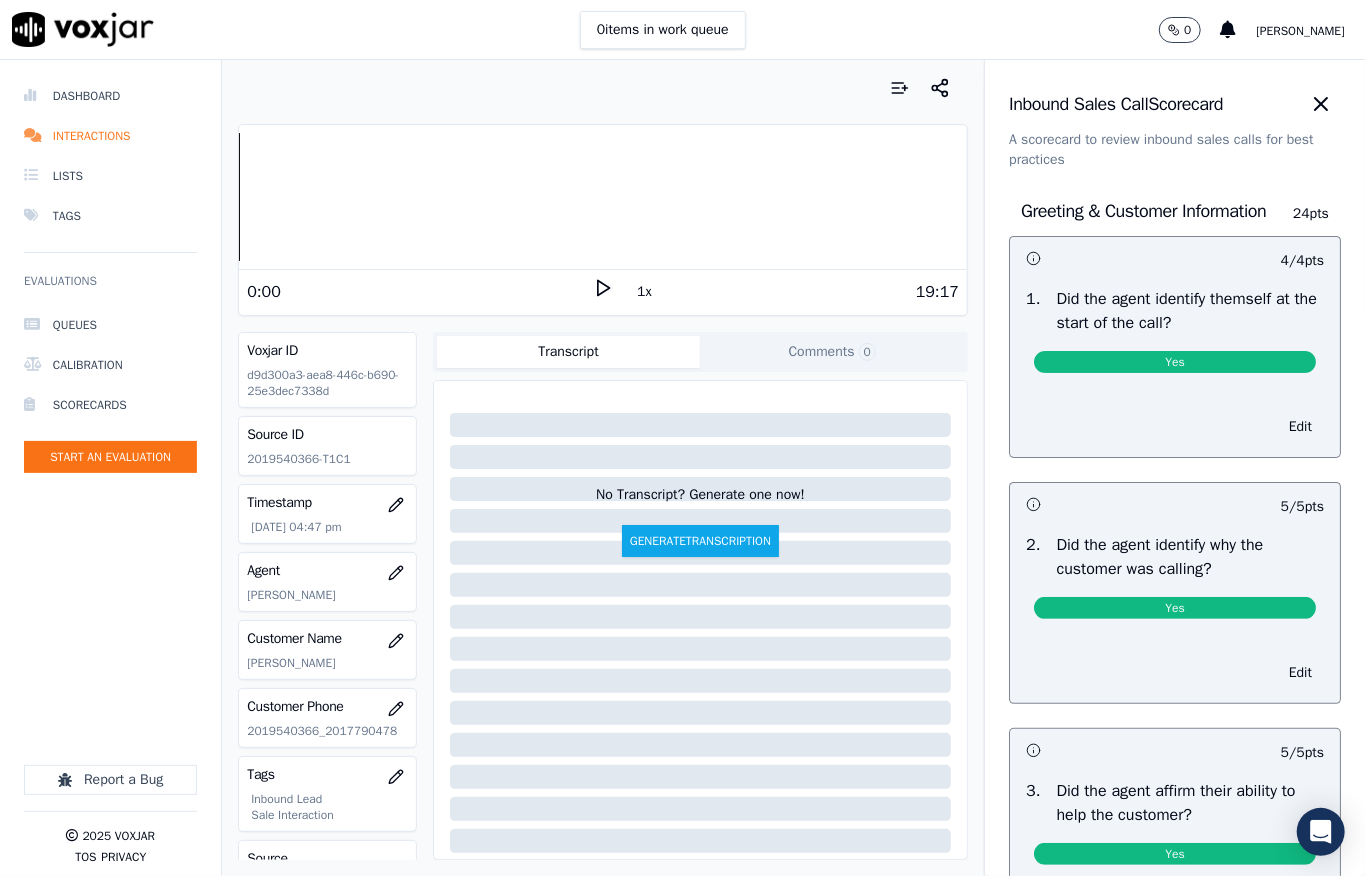 click 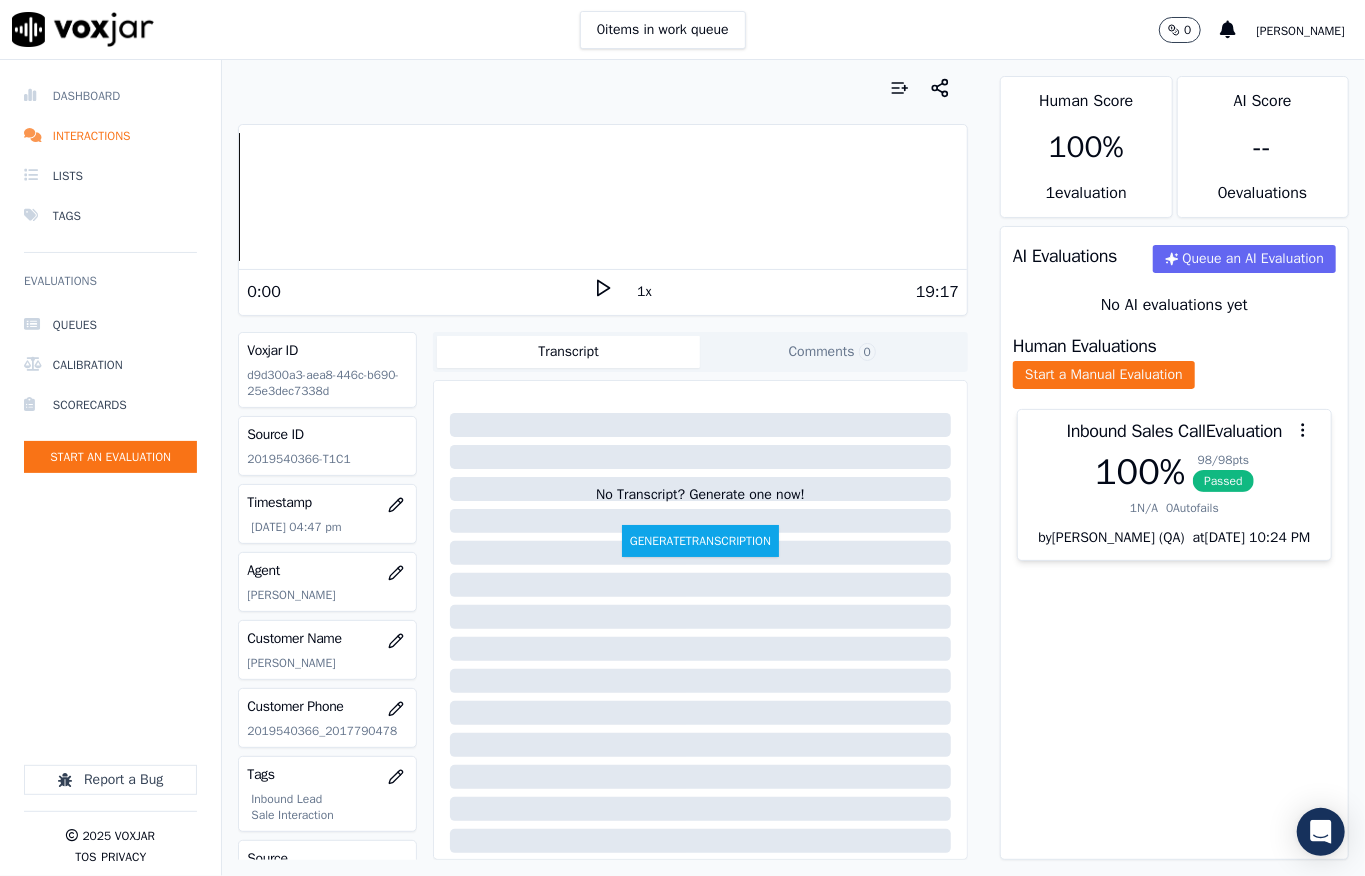 click on "Dashboard" at bounding box center [110, 96] 